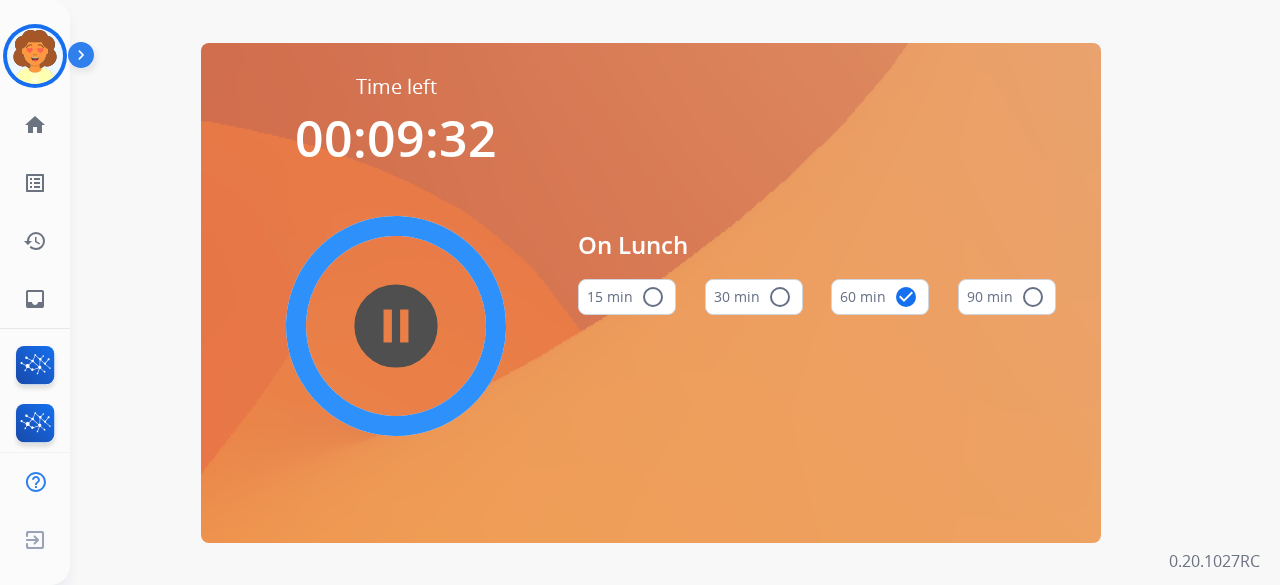 scroll, scrollTop: 0, scrollLeft: 0, axis: both 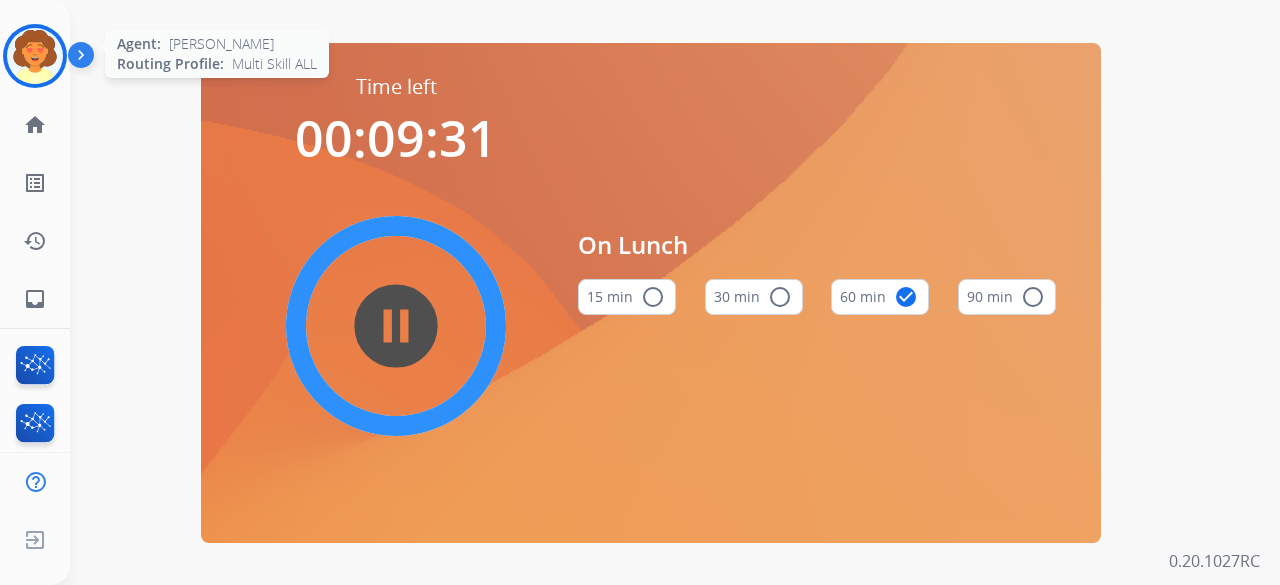 click at bounding box center (35, 56) 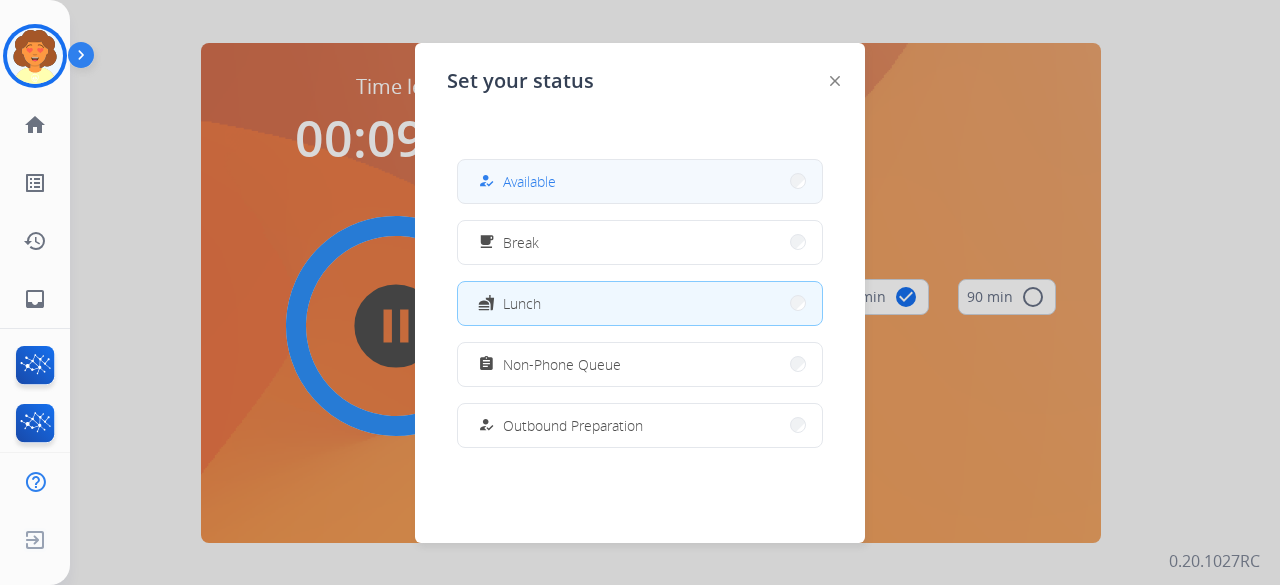 click on "how_to_reg Available" at bounding box center (640, 181) 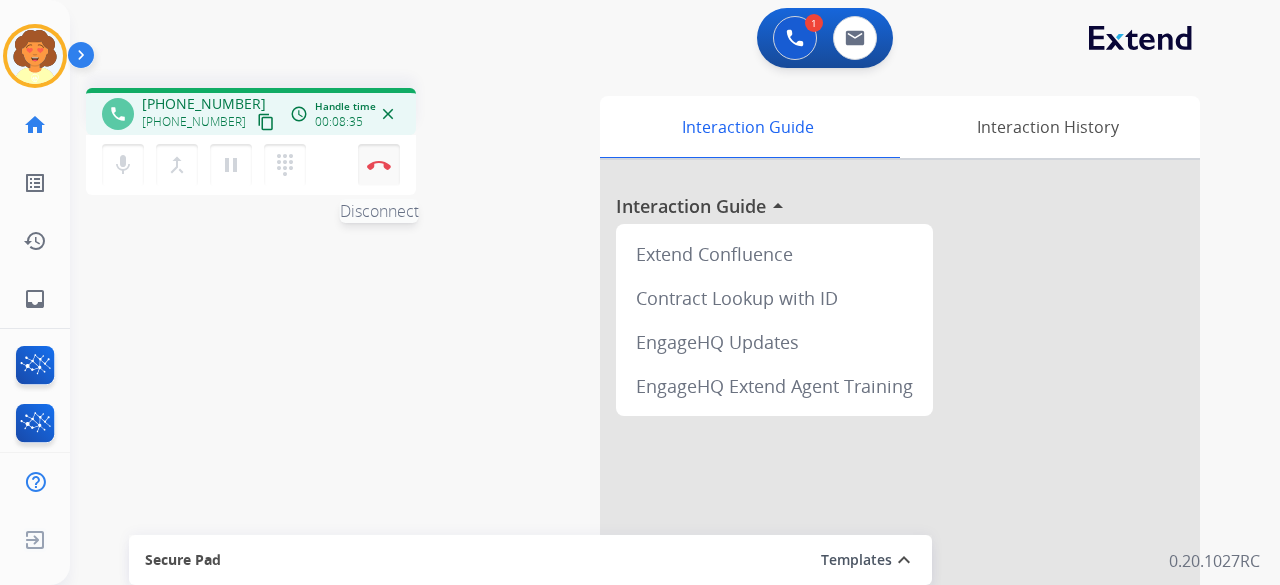click at bounding box center [379, 165] 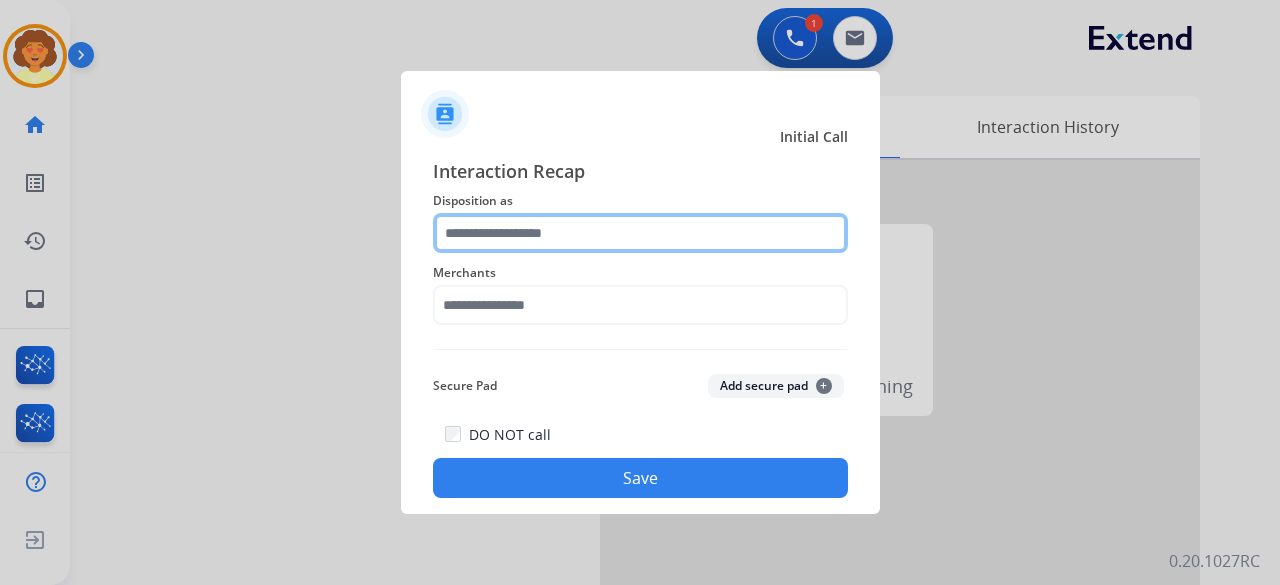 click 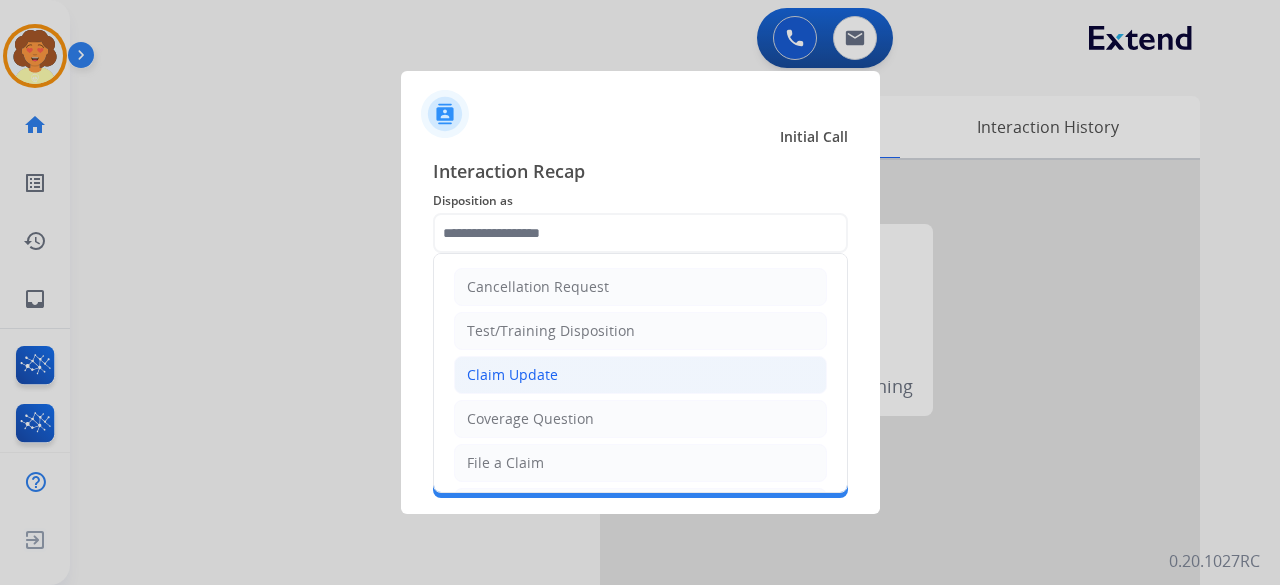 click on "Claim Update" 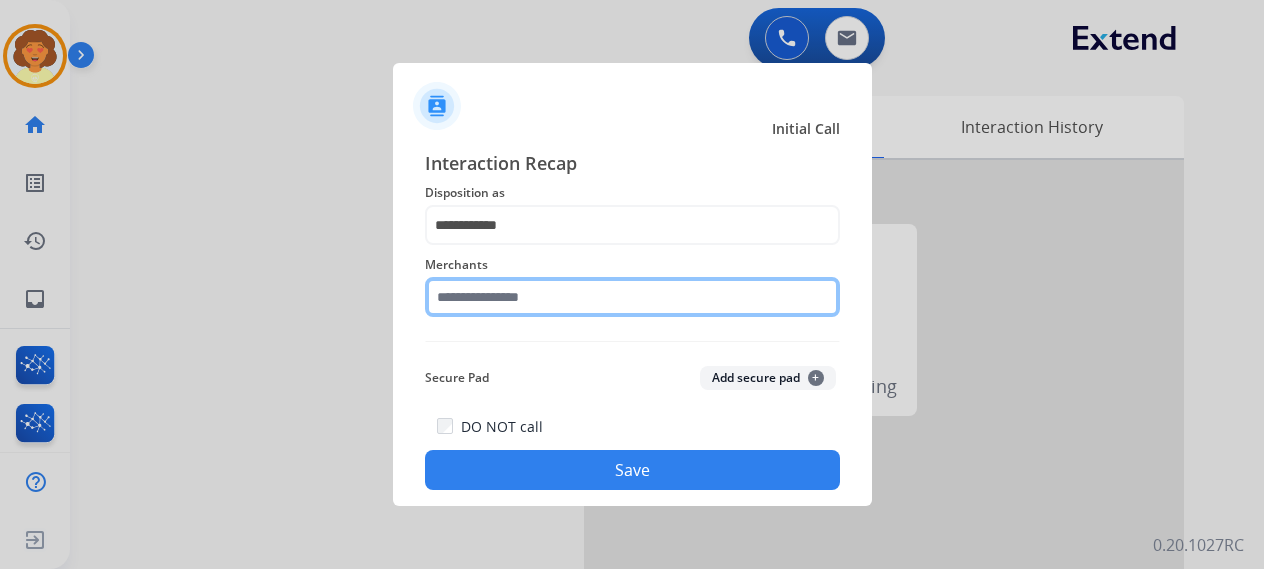 click 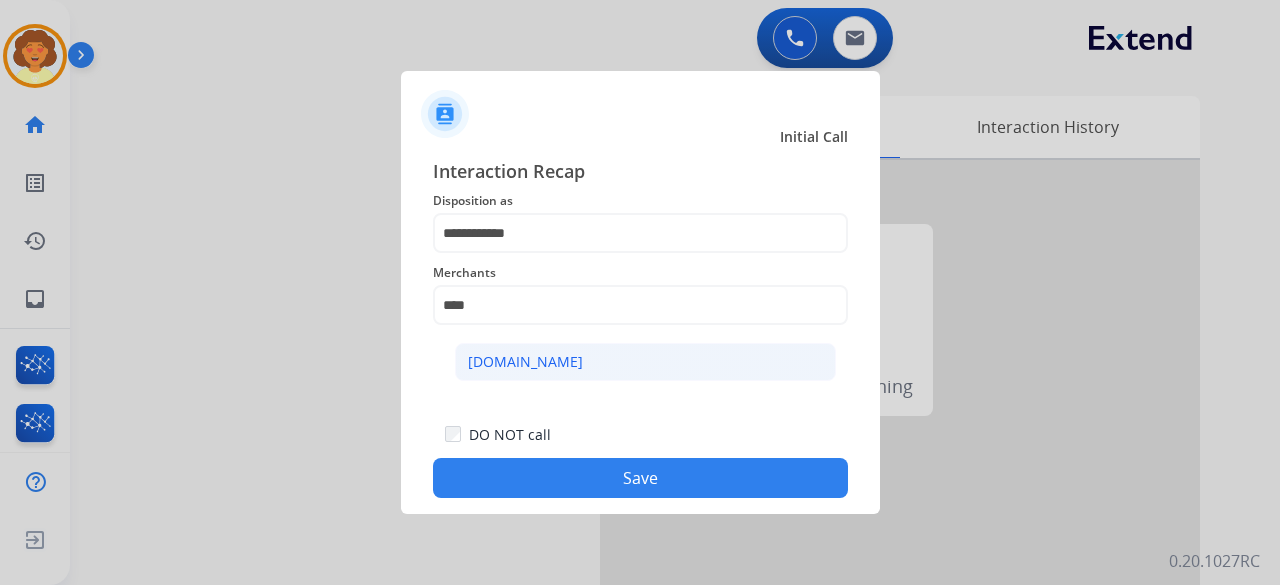 click on "[DOMAIN_NAME]" 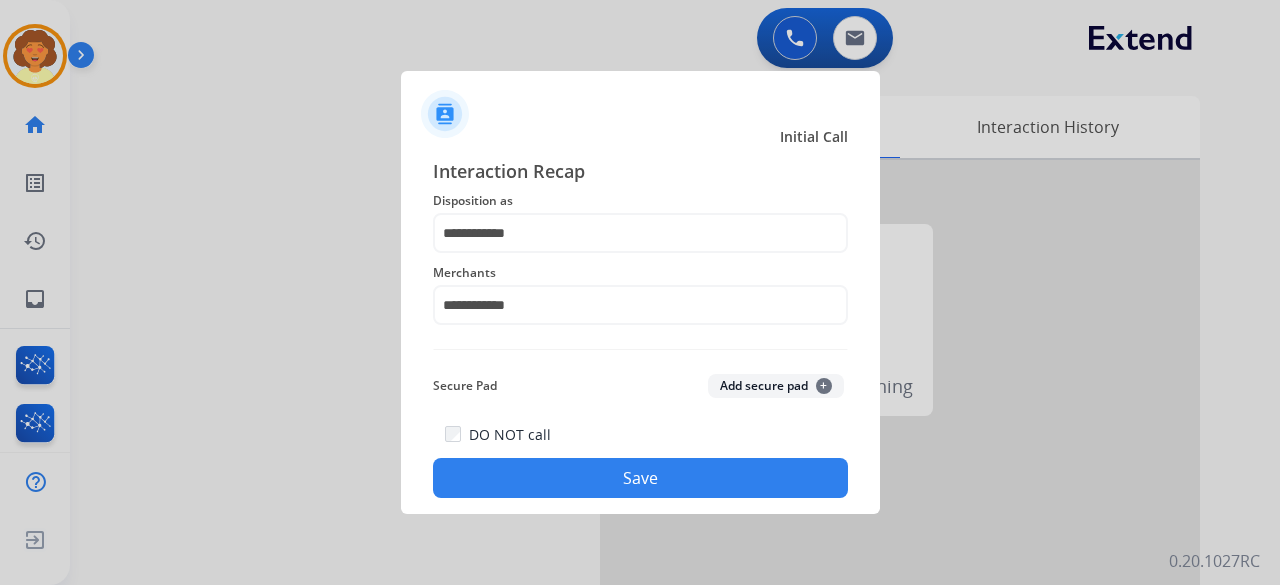 click on "Save" 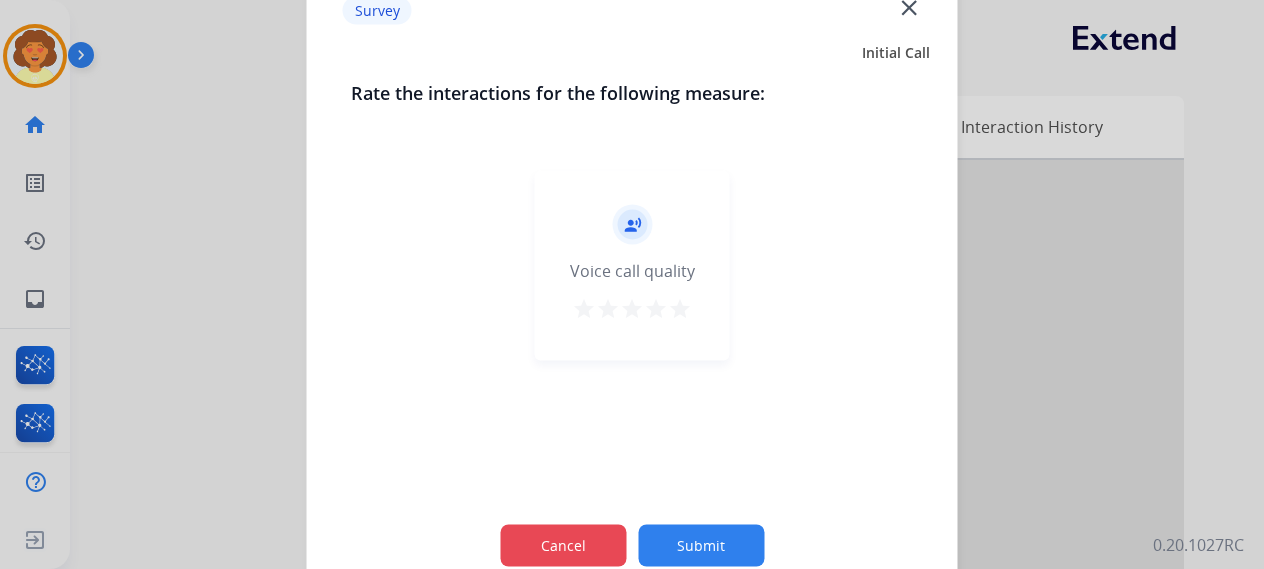 click on "Cancel" 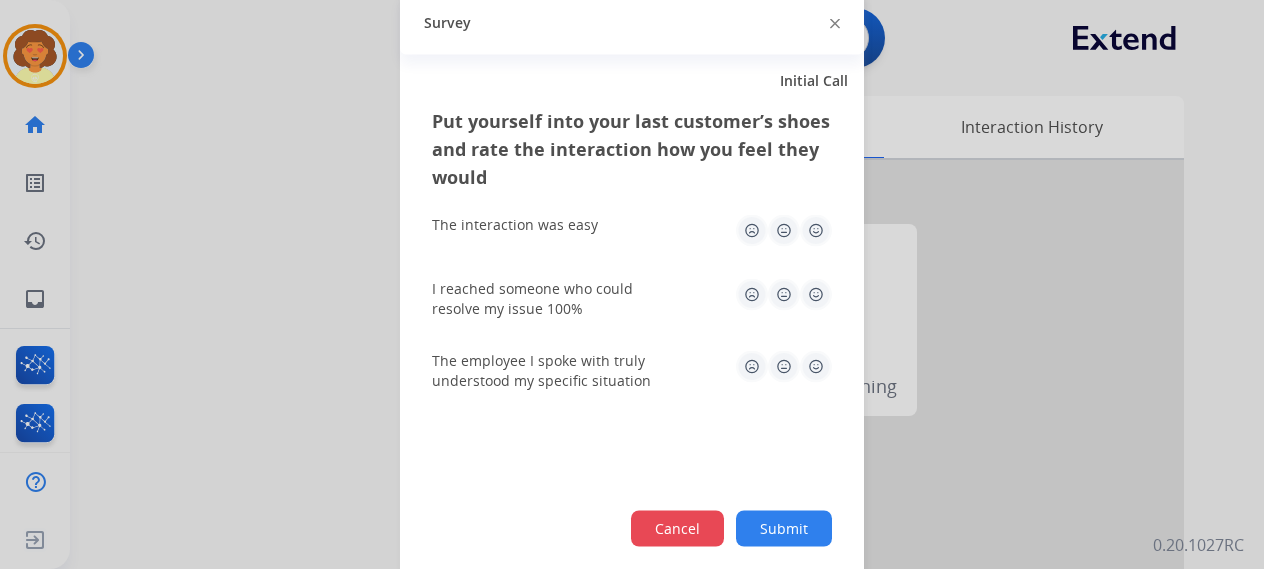 click on "Cancel" 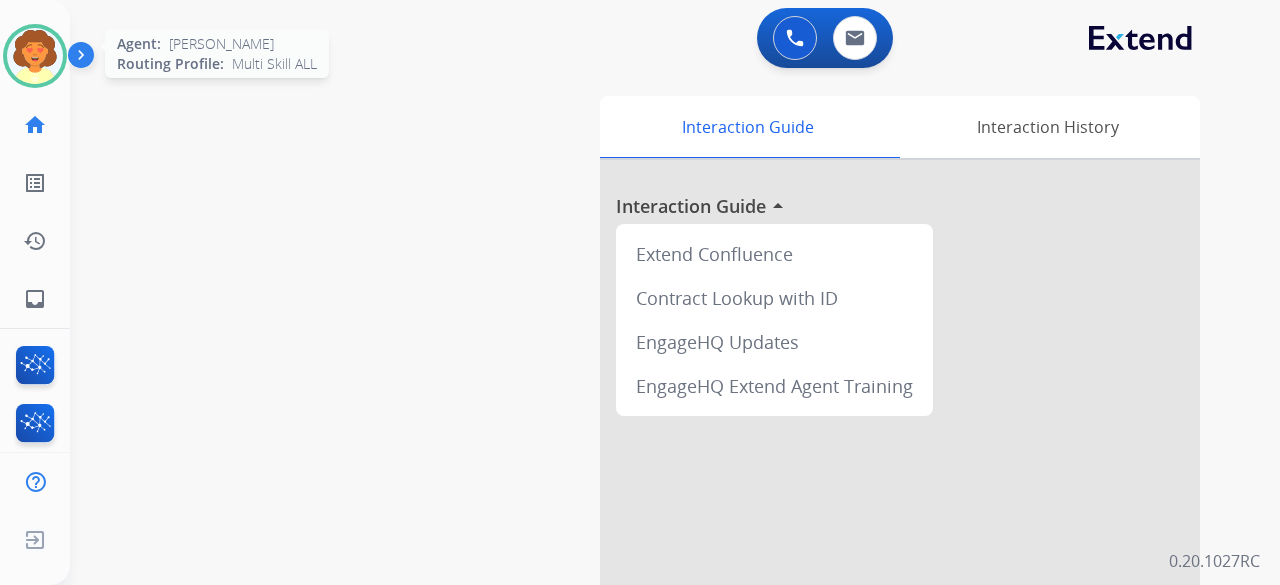 click at bounding box center (35, 56) 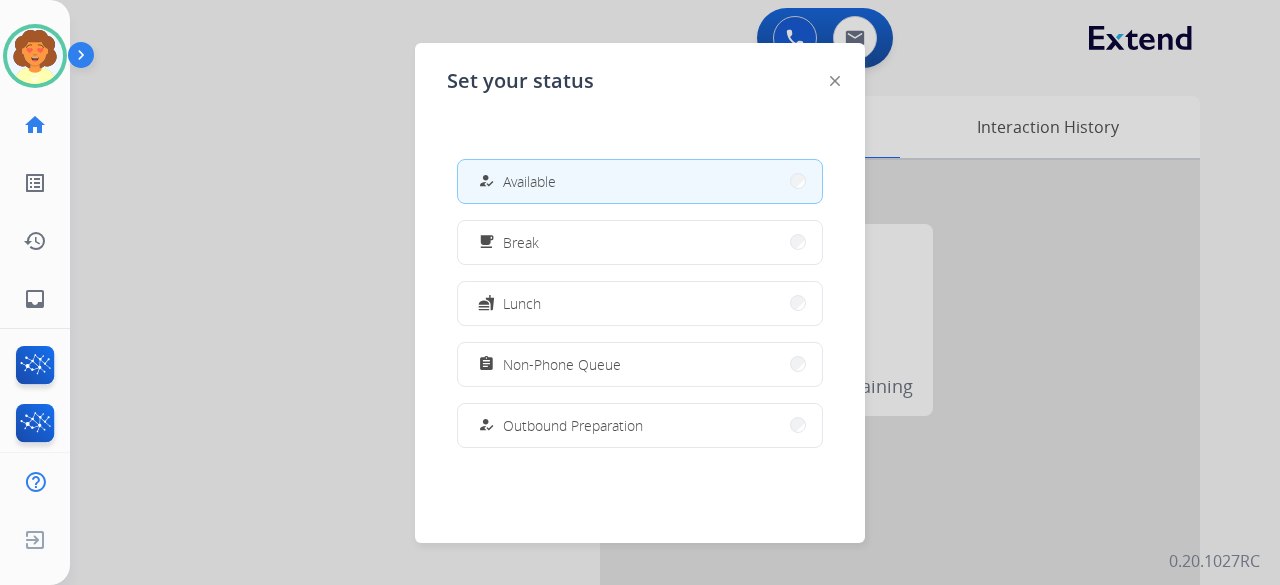 click at bounding box center [640, 292] 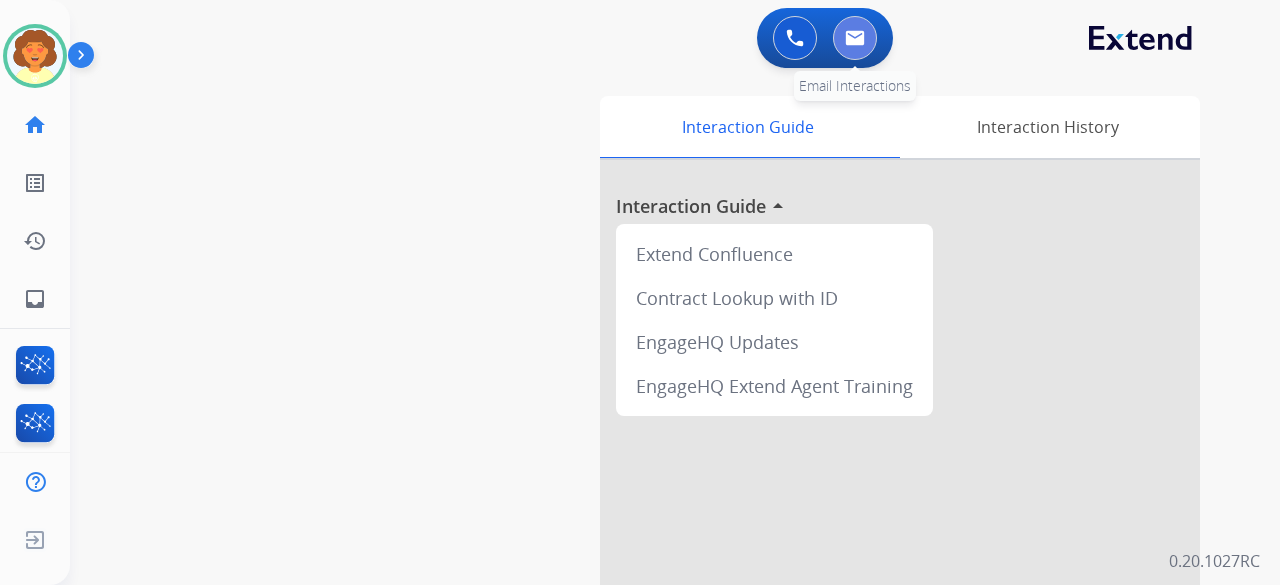 click at bounding box center [855, 38] 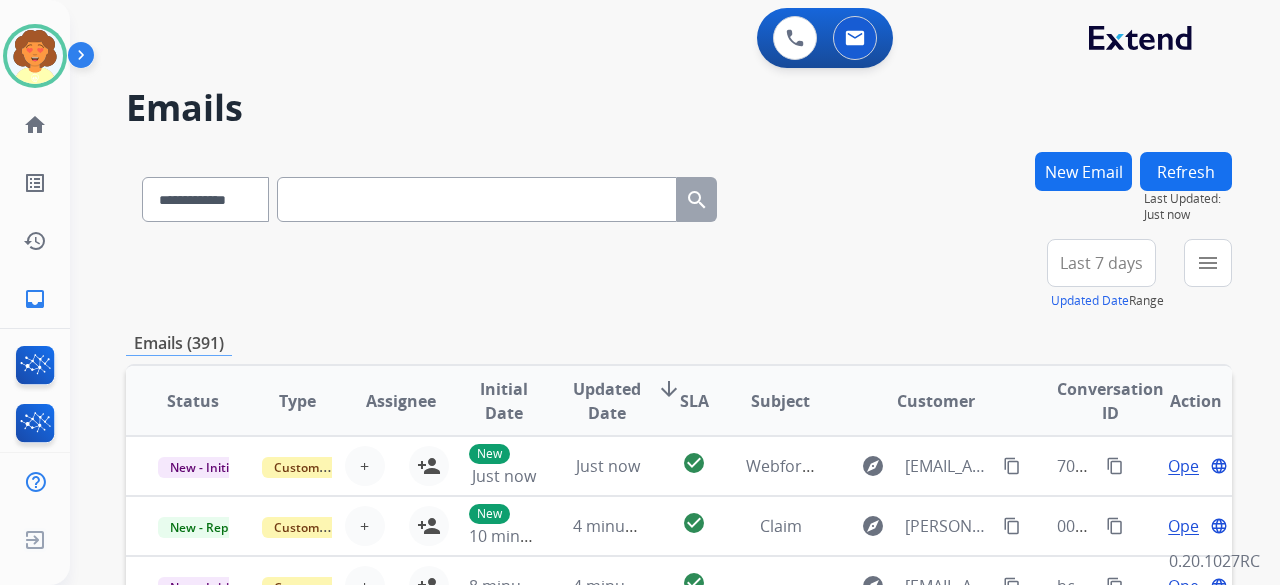 click on "New Email" at bounding box center (1083, 171) 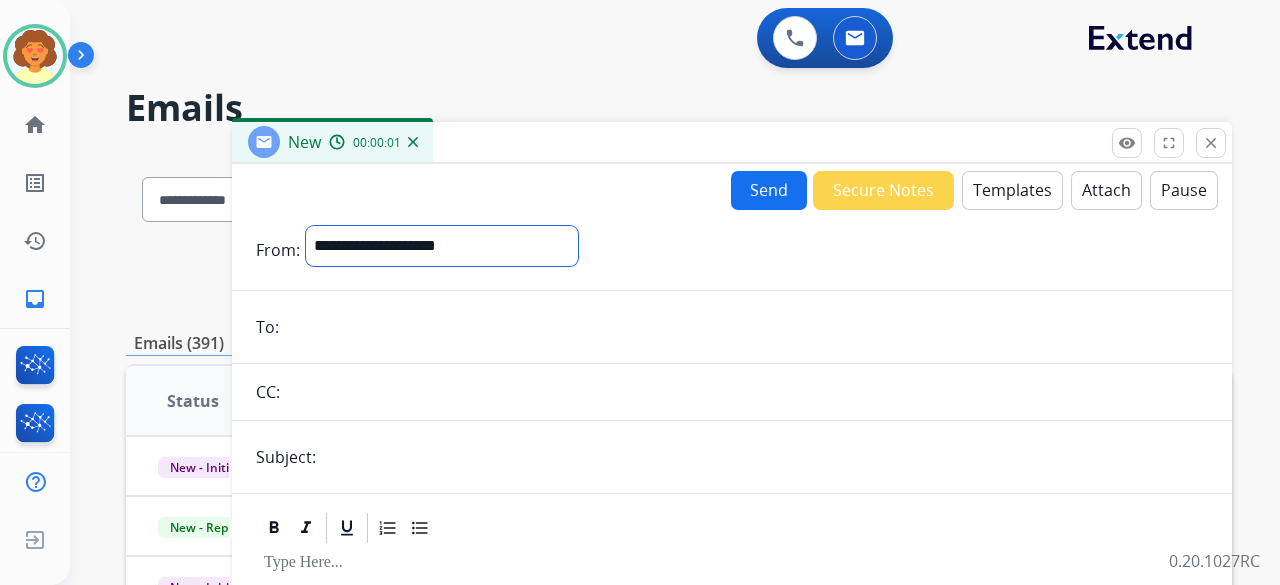 click on "**********" at bounding box center (442, 246) 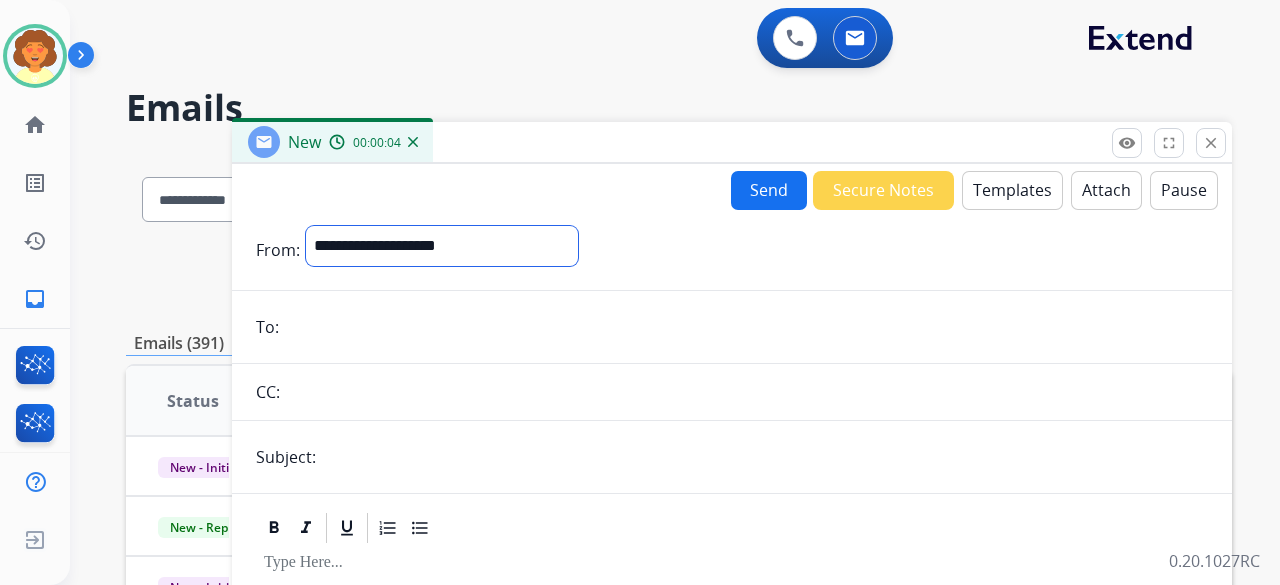 select on "**********" 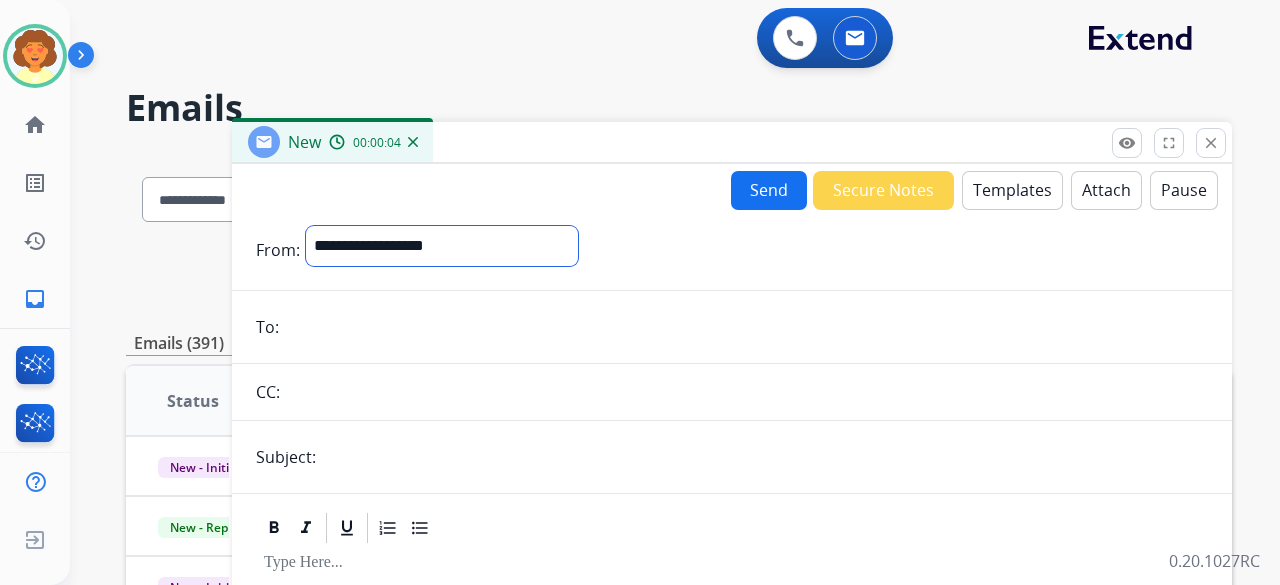click on "**********" at bounding box center (442, 246) 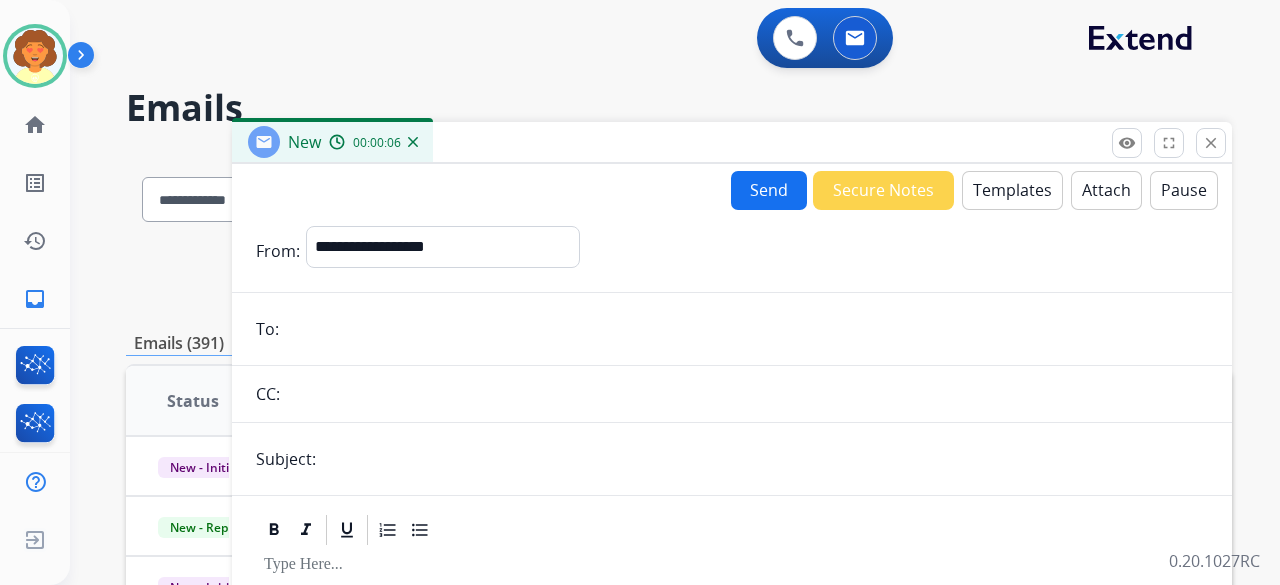 click at bounding box center (746, 329) 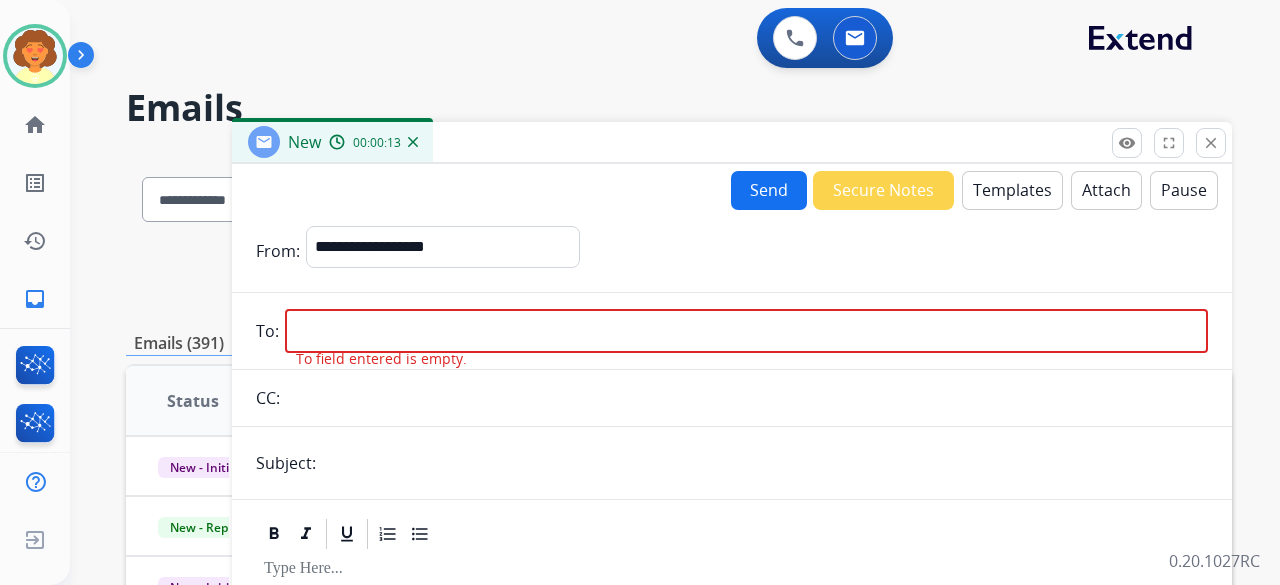 click at bounding box center [746, 331] 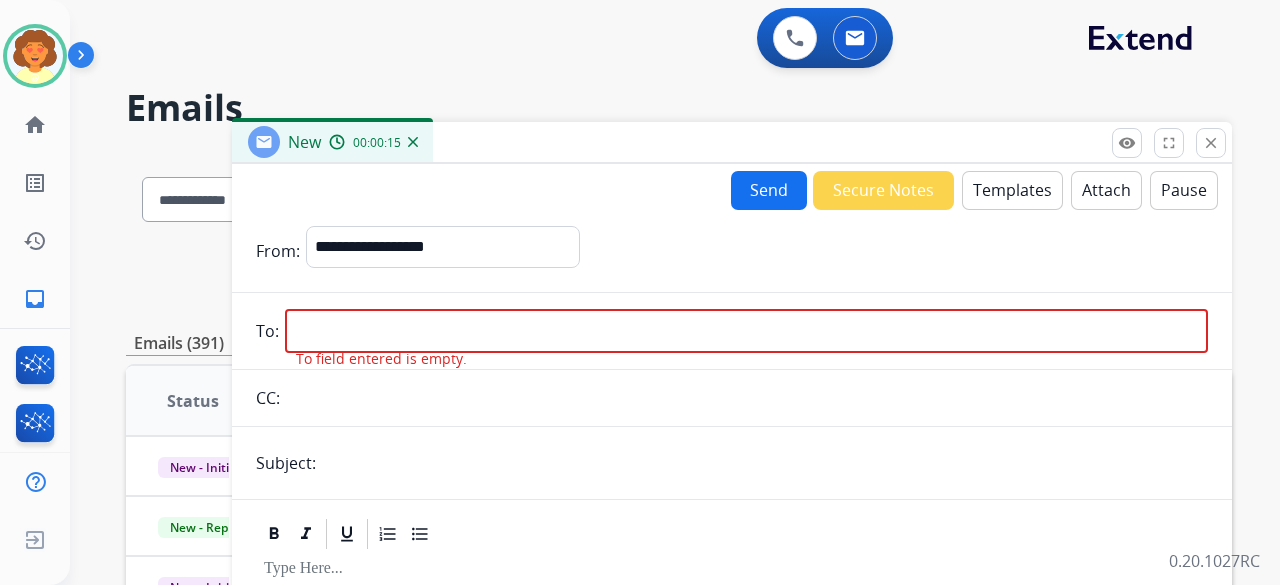 paste on "**********" 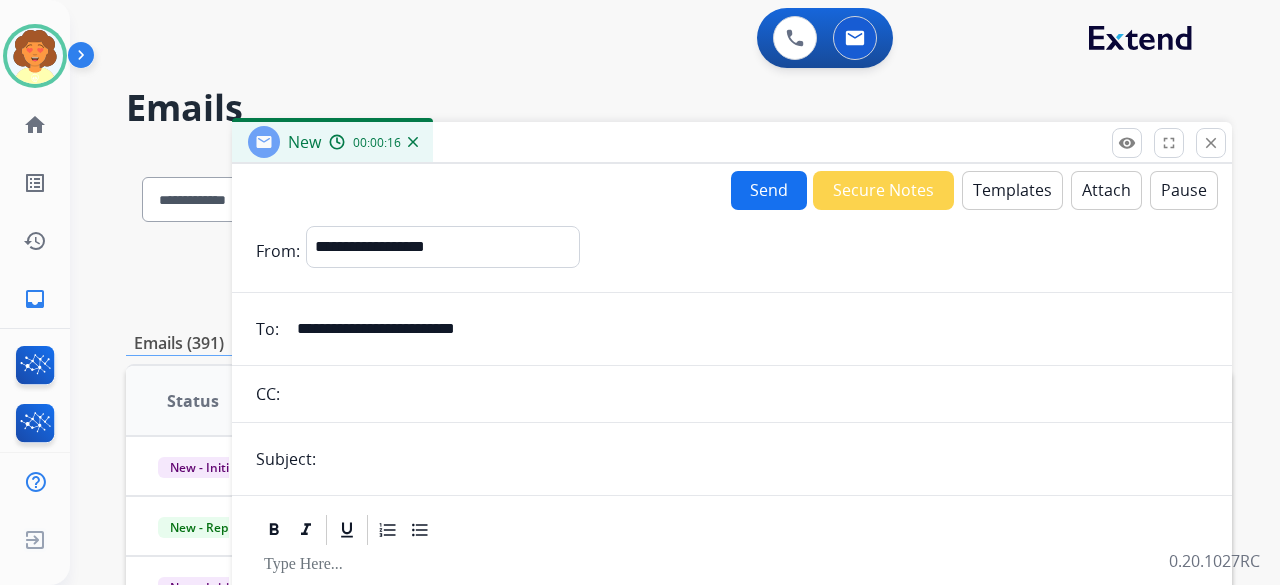 type on "**********" 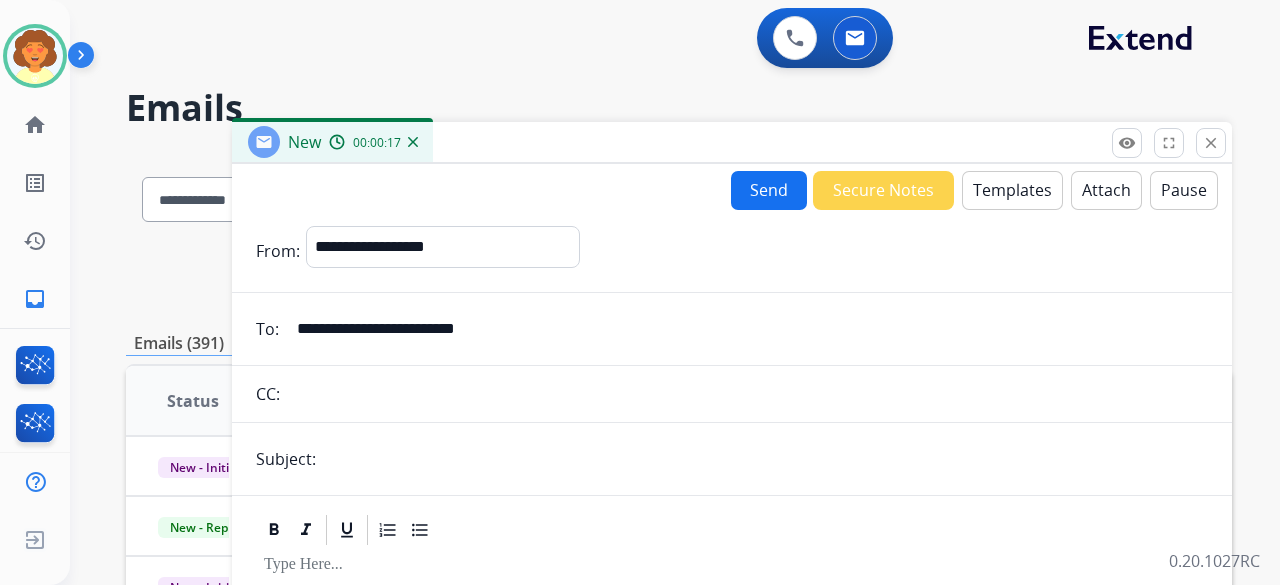 type on "**********" 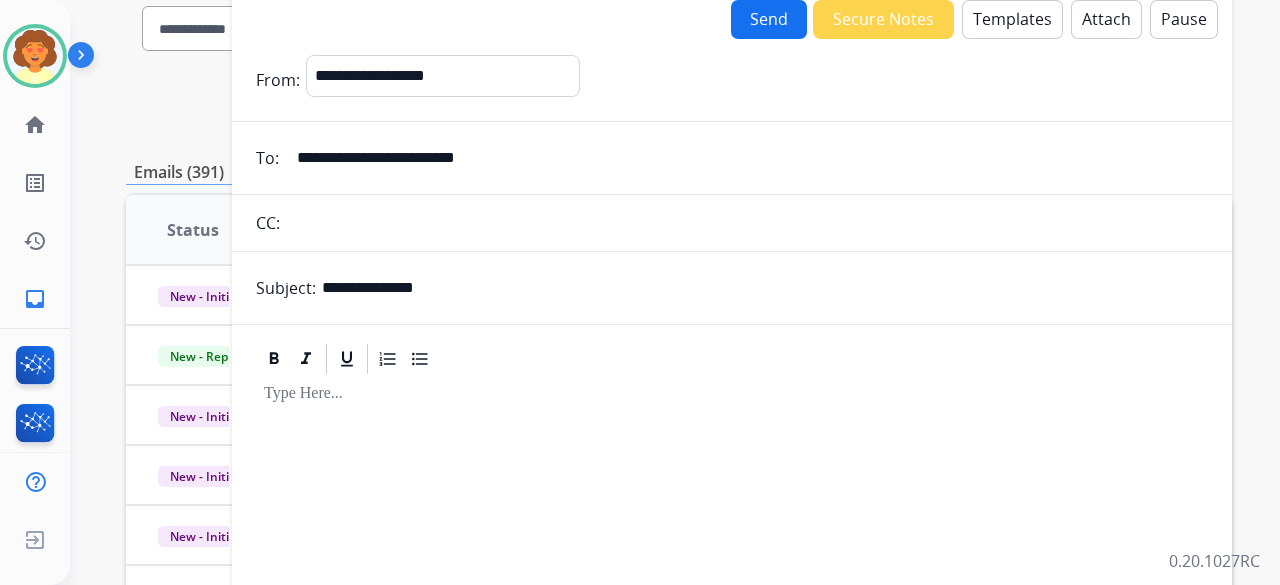 scroll, scrollTop: 100, scrollLeft: 0, axis: vertical 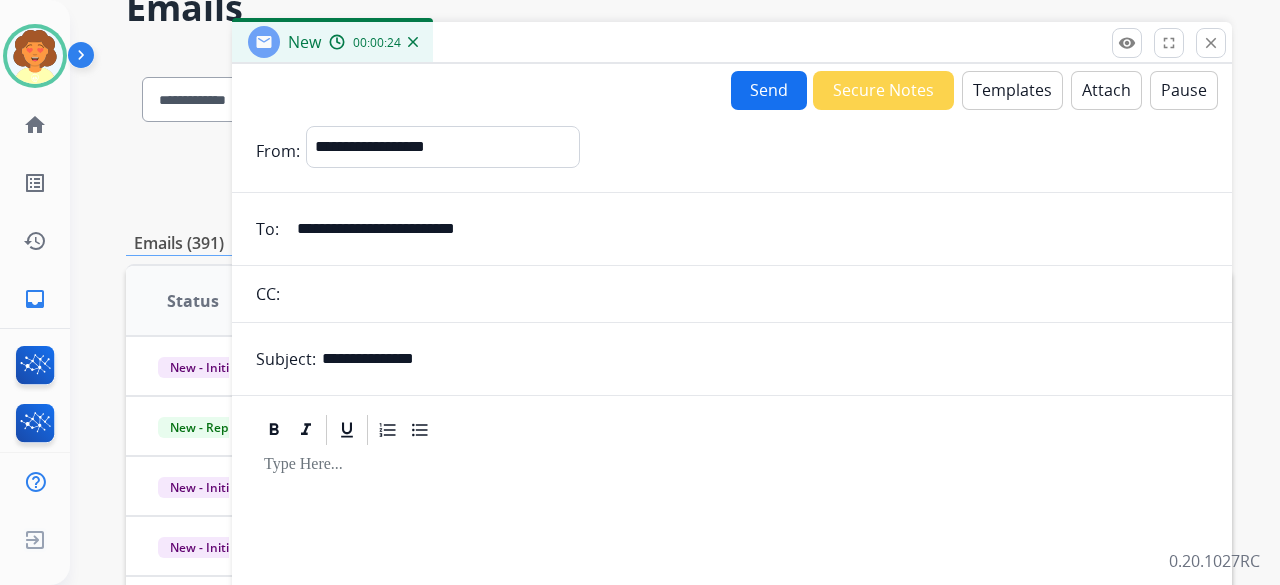 click on "Templates" at bounding box center (1012, 90) 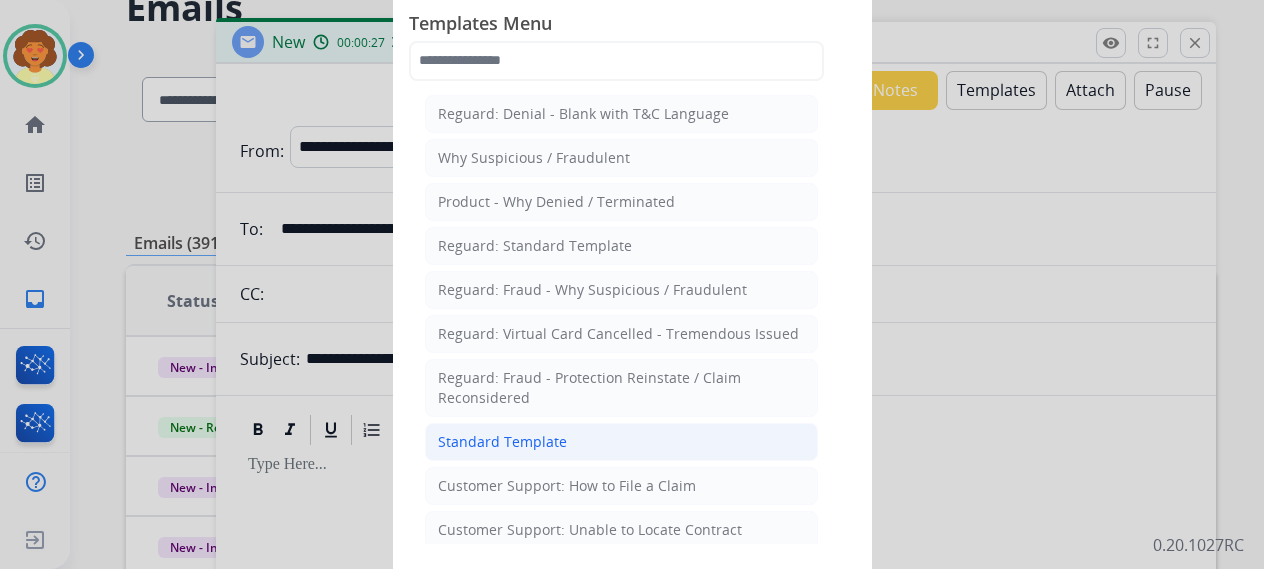 click on "Standard Template" 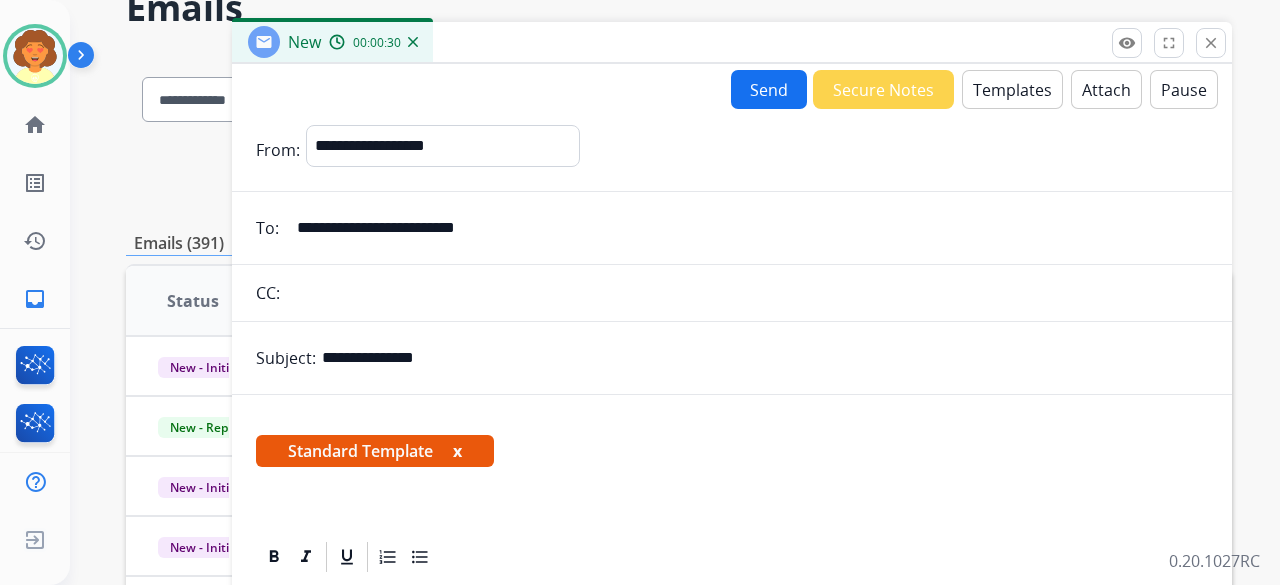 click on "x" at bounding box center (457, 451) 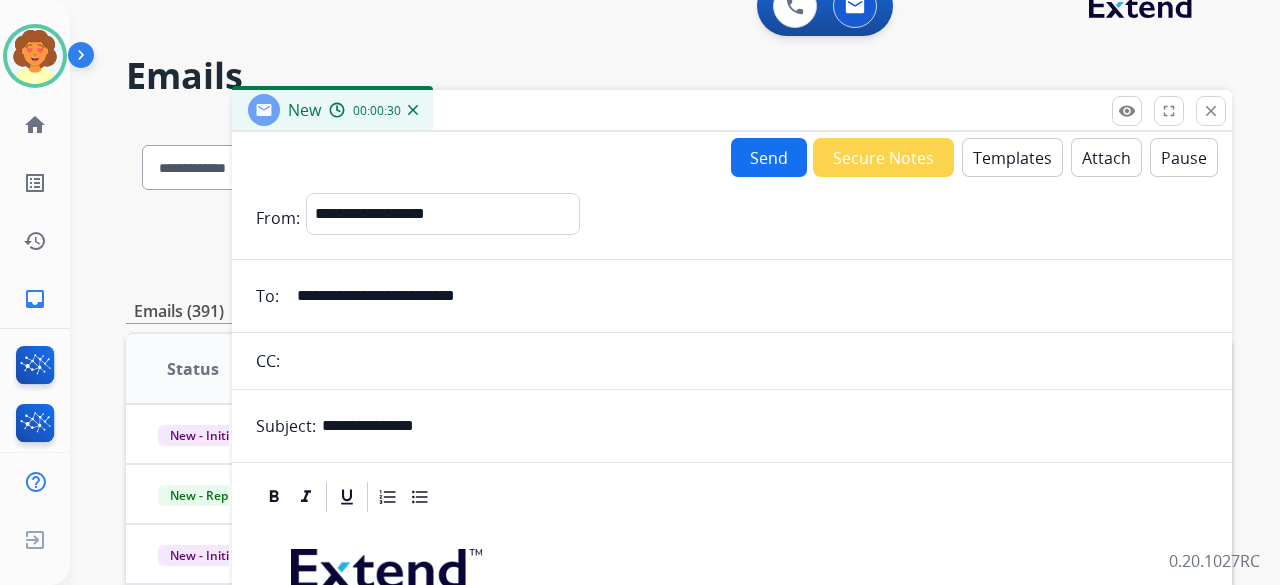 scroll, scrollTop: 0, scrollLeft: 0, axis: both 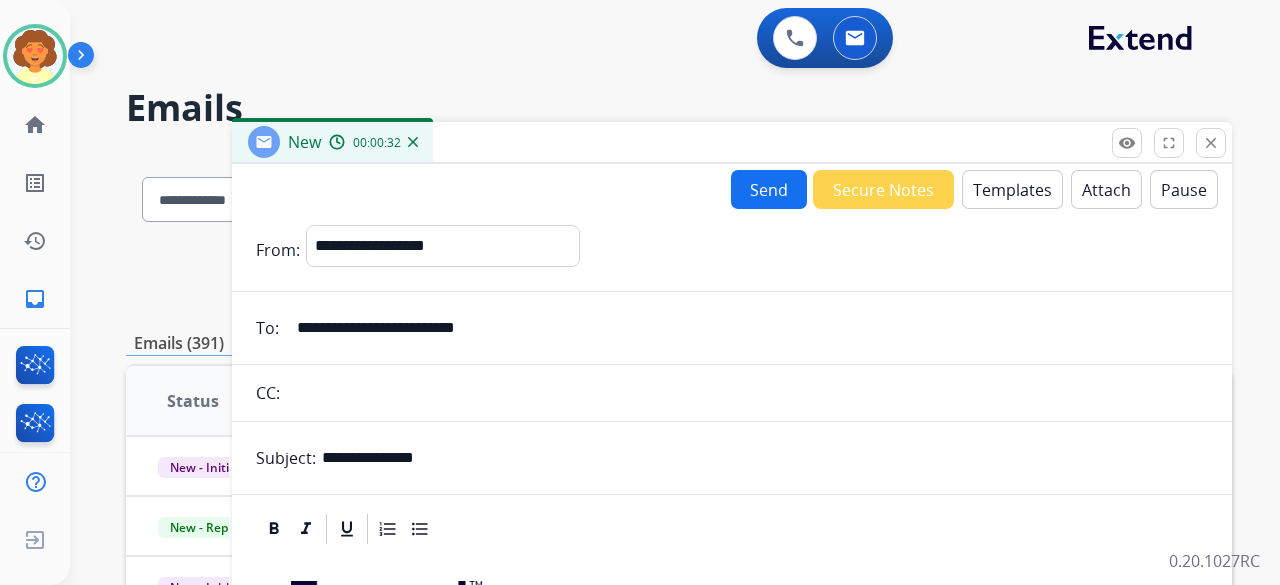 click on "Templates" at bounding box center (1012, 189) 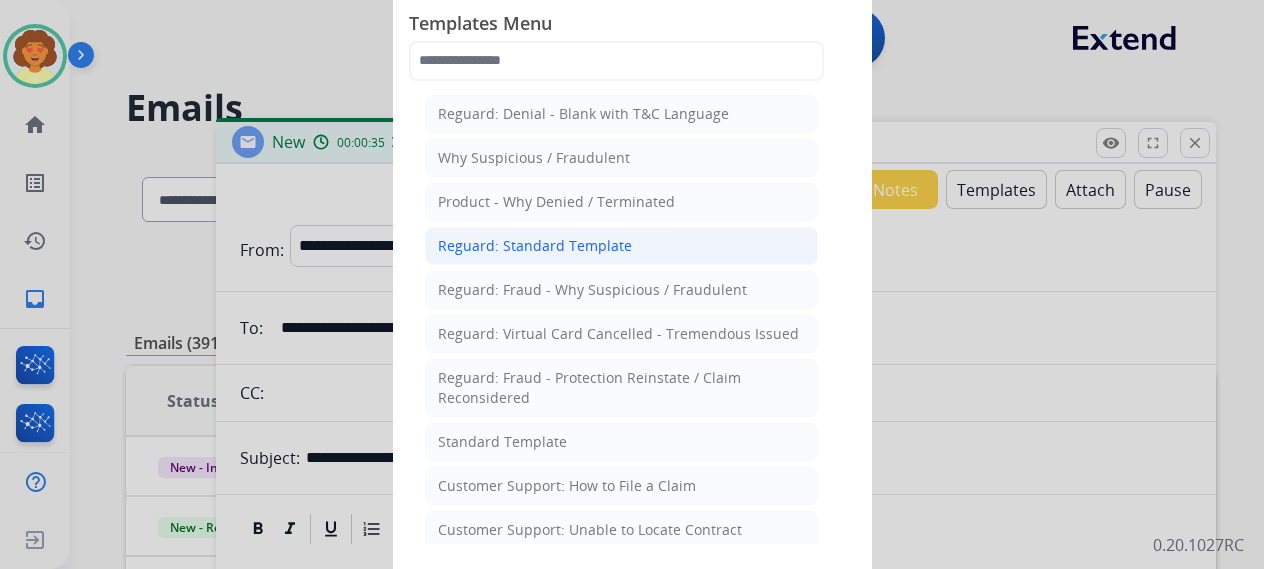 click on "Reguard: Standard Template" 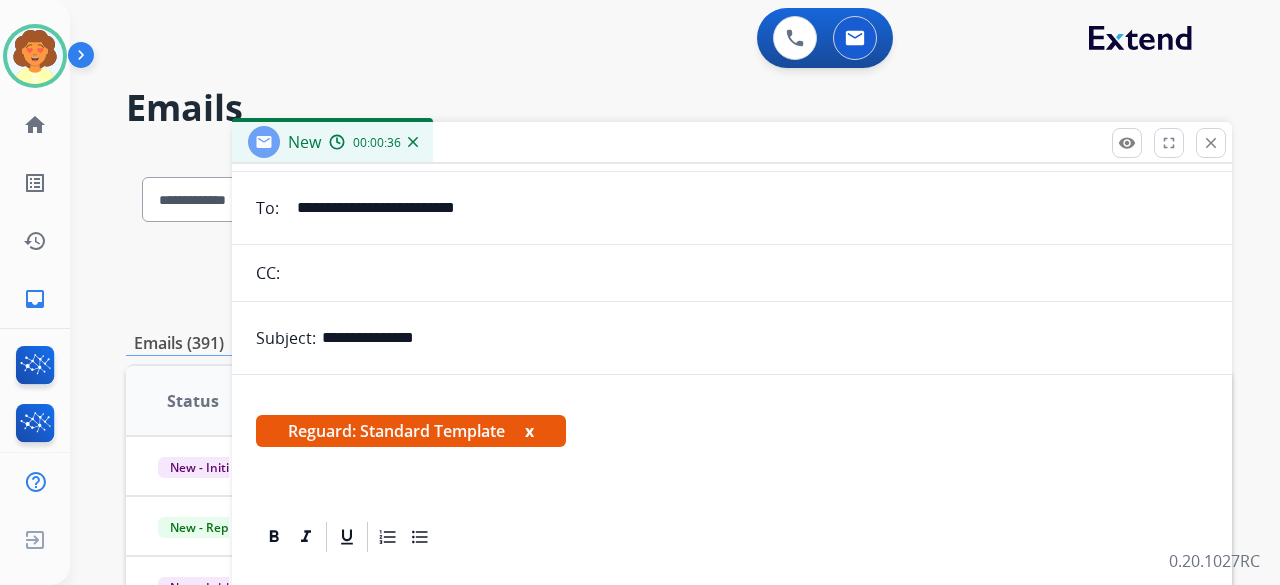 scroll, scrollTop: 168, scrollLeft: 0, axis: vertical 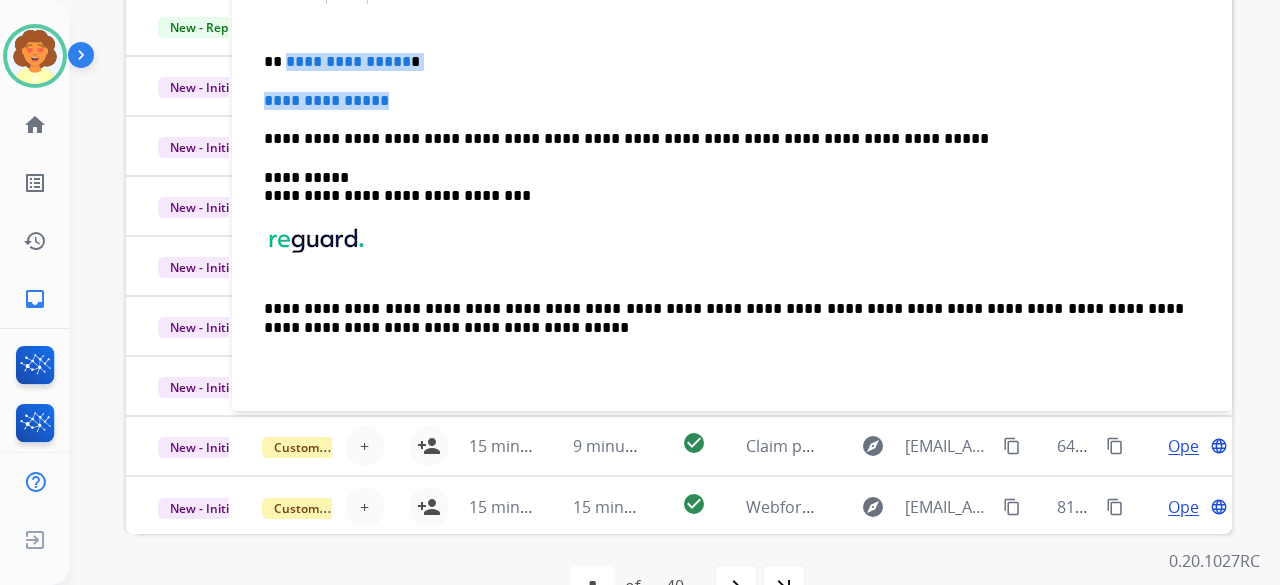 drag, startPoint x: 285, startPoint y: 61, endPoint x: 456, endPoint y: 83, distance: 172.4094 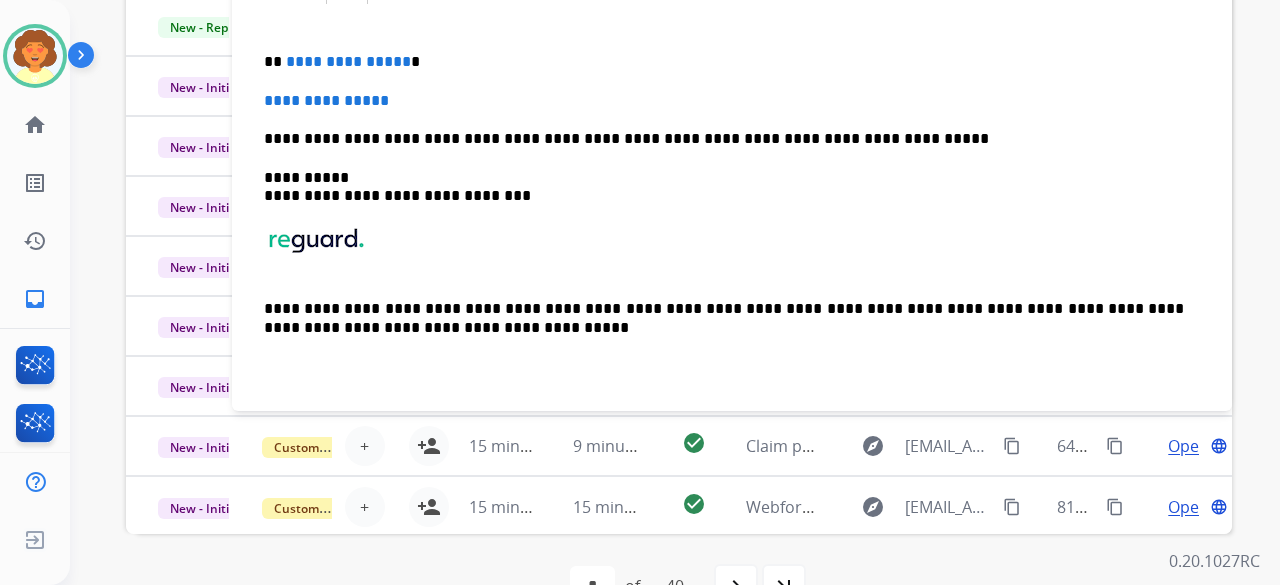 scroll, scrollTop: 130, scrollLeft: 0, axis: vertical 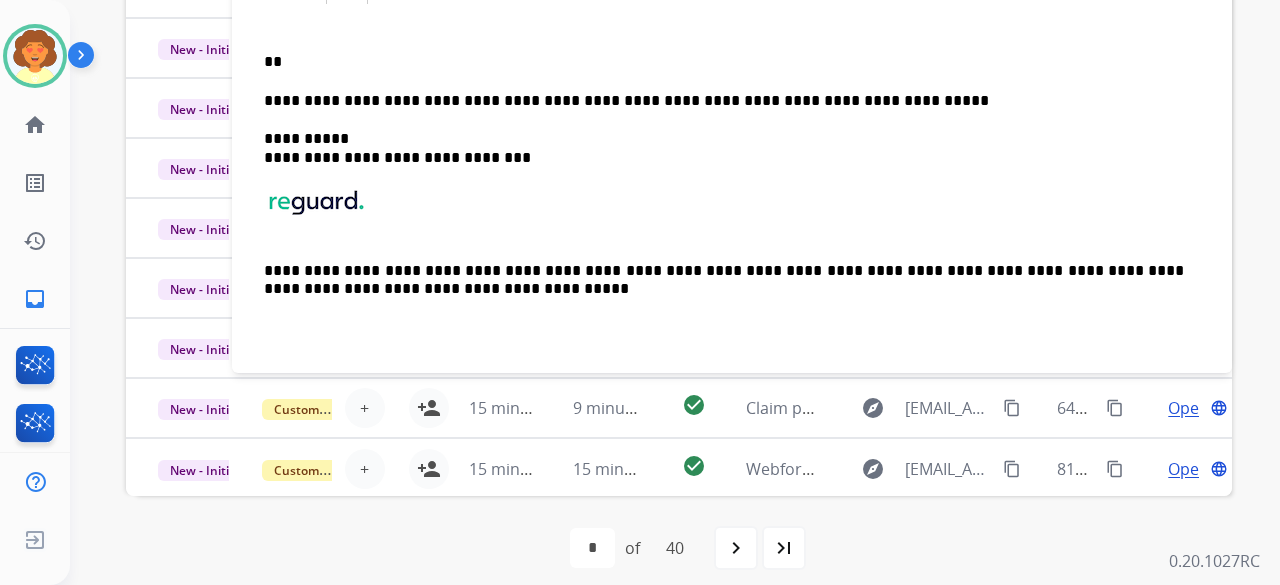 type 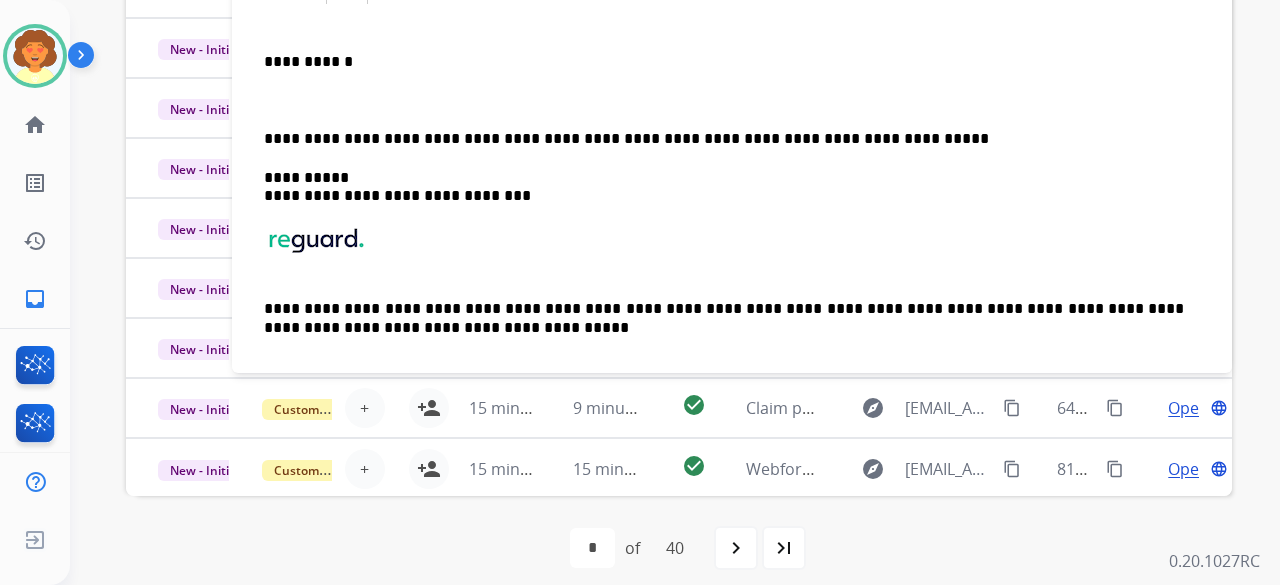 scroll, scrollTop: 168, scrollLeft: 0, axis: vertical 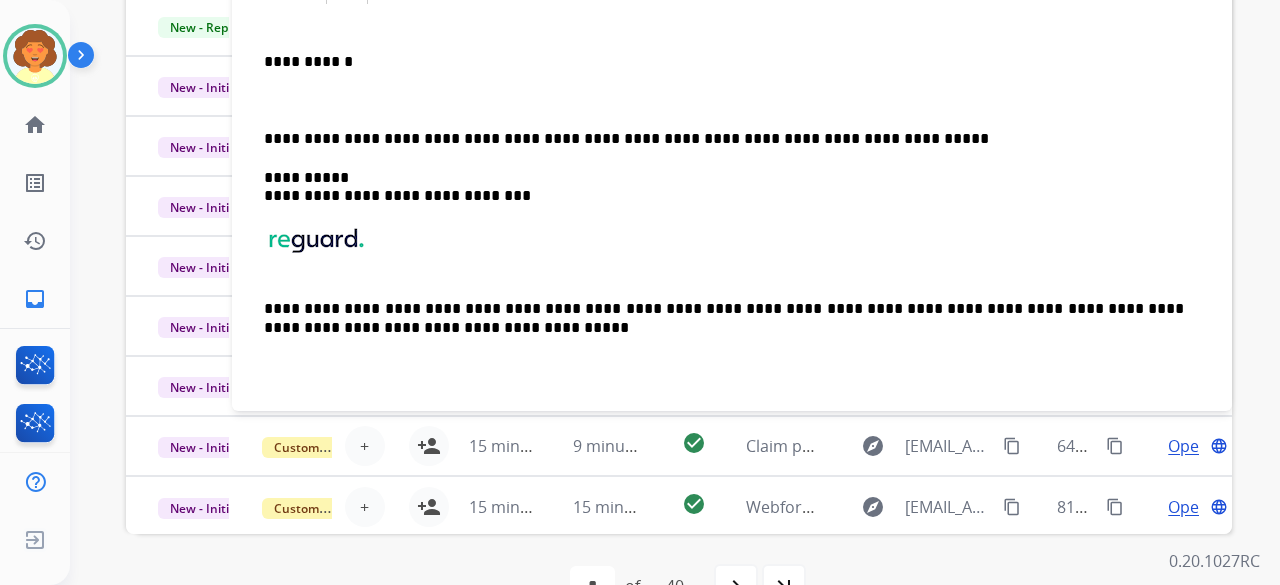 click on "**********" at bounding box center [732, 204] 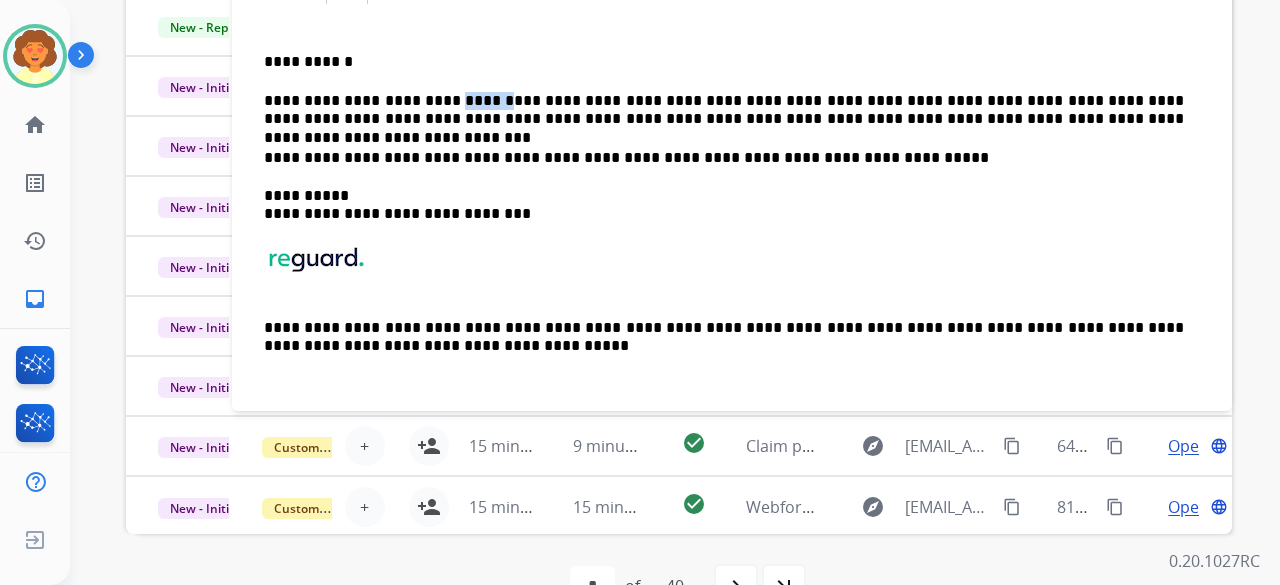drag, startPoint x: 481, startPoint y: 97, endPoint x: 436, endPoint y: 94, distance: 45.099888 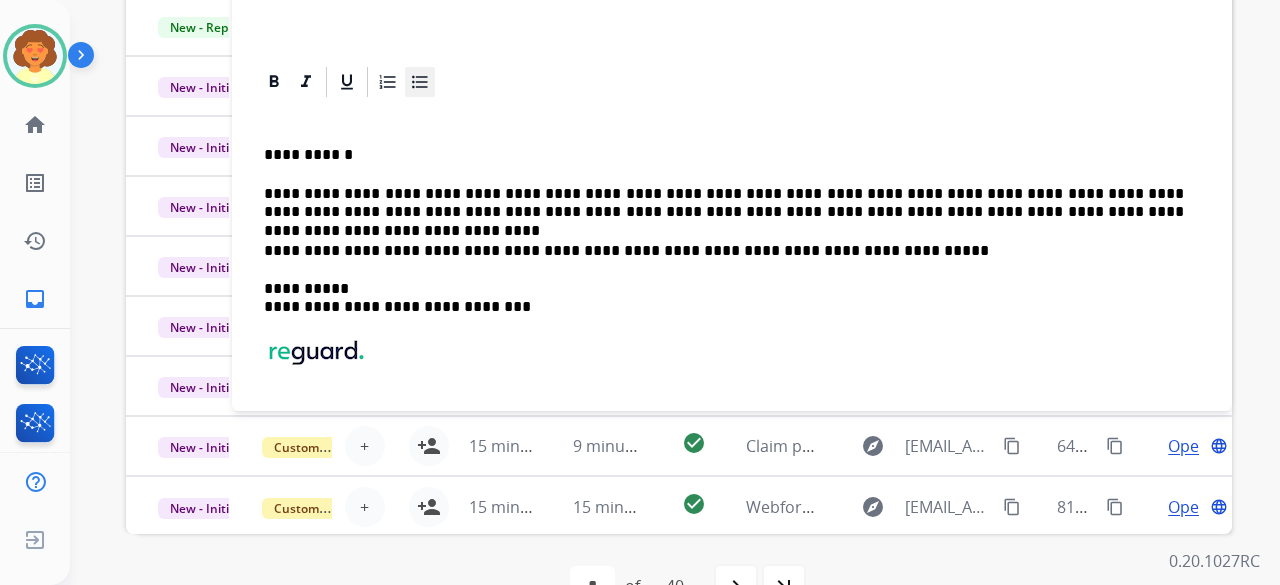 scroll, scrollTop: 0, scrollLeft: 0, axis: both 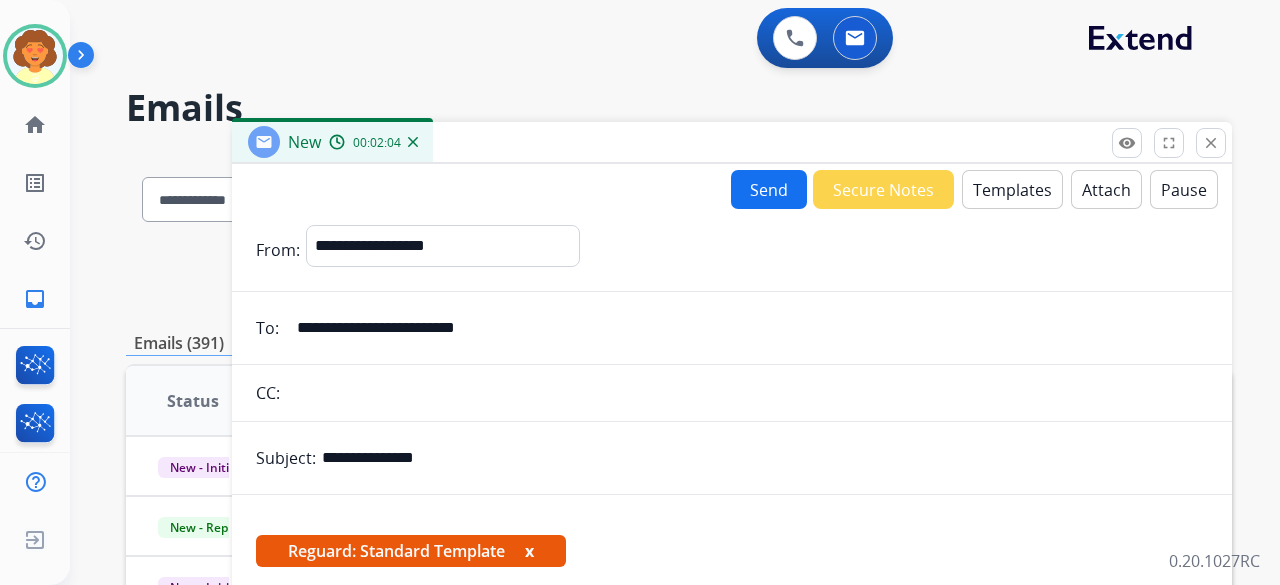 click on "Send" at bounding box center [769, 189] 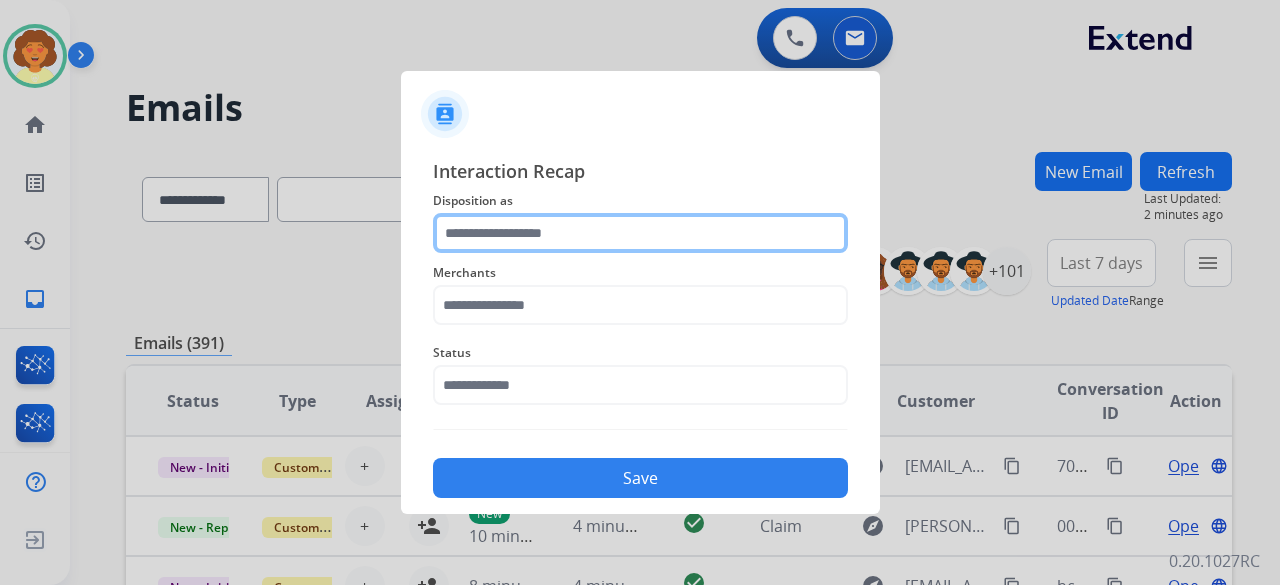 click 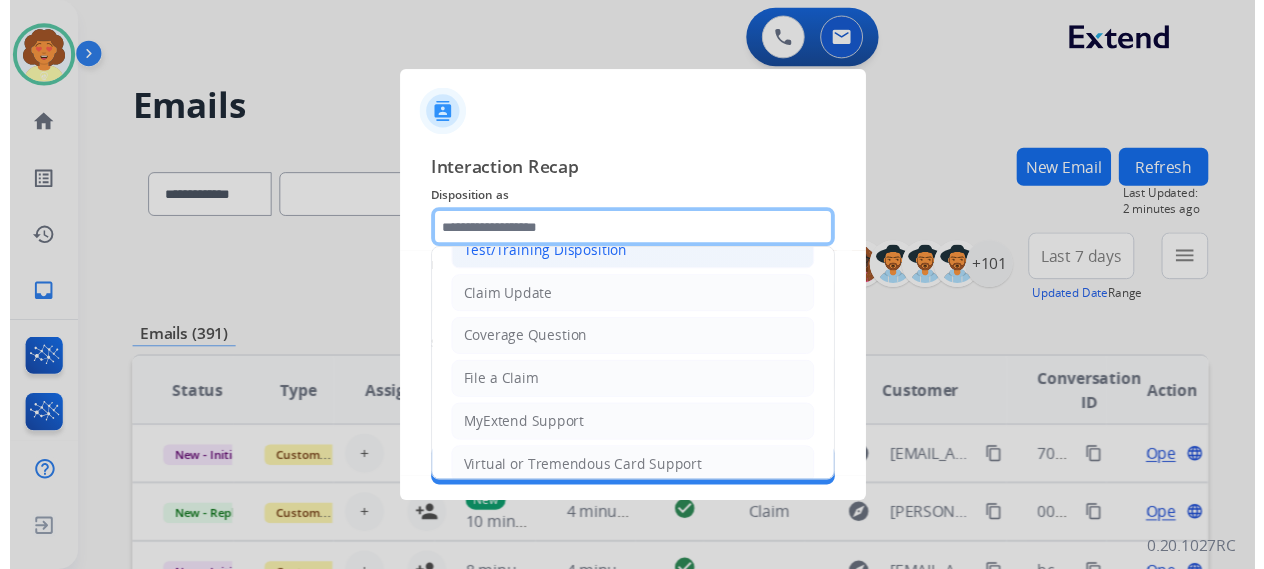 scroll, scrollTop: 100, scrollLeft: 0, axis: vertical 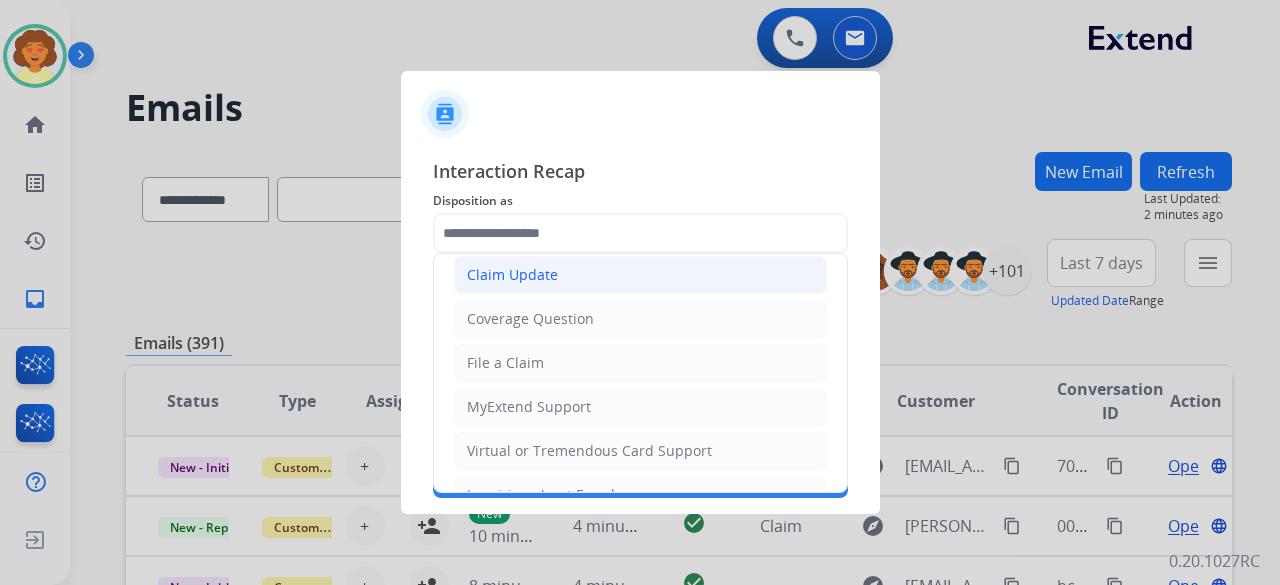 click on "Claim Update" 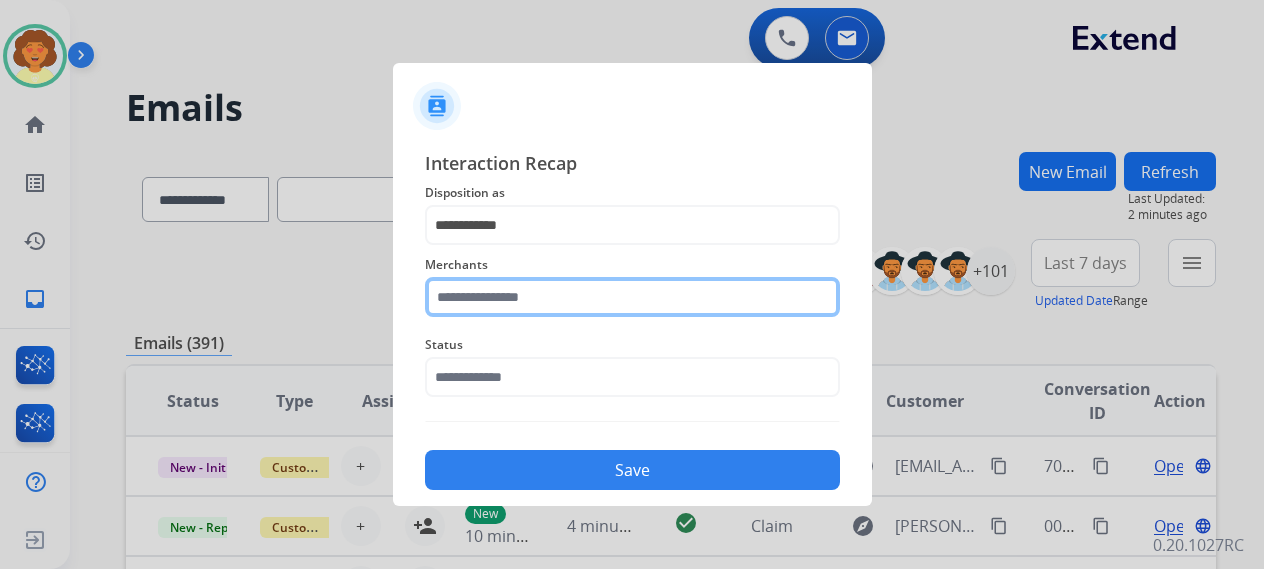 click 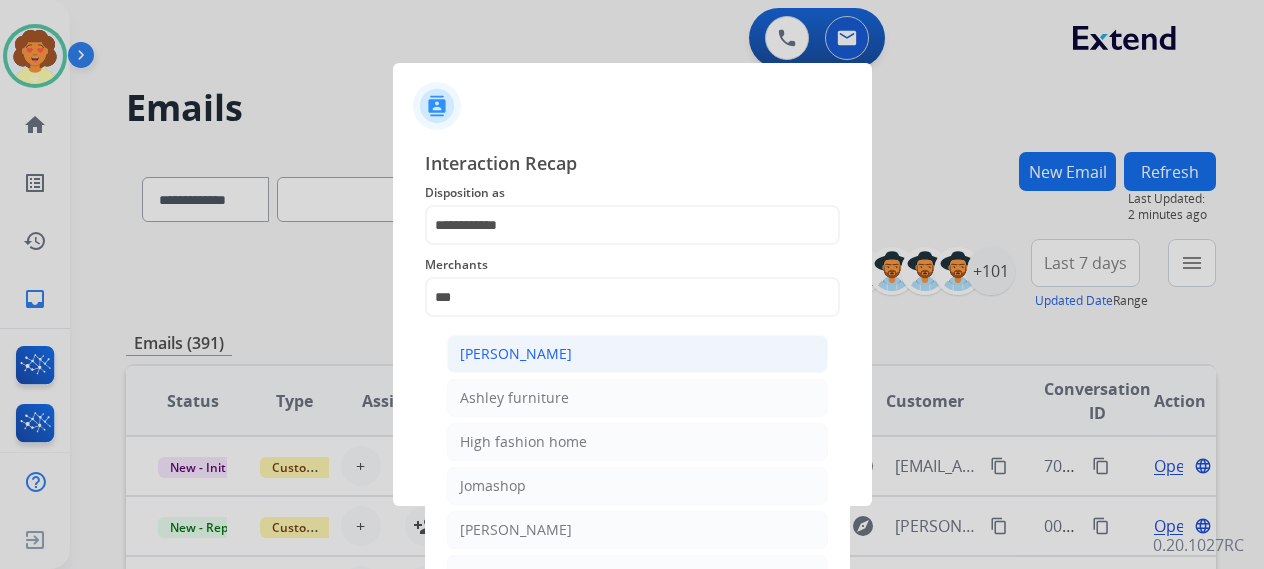 click on "[PERSON_NAME]" 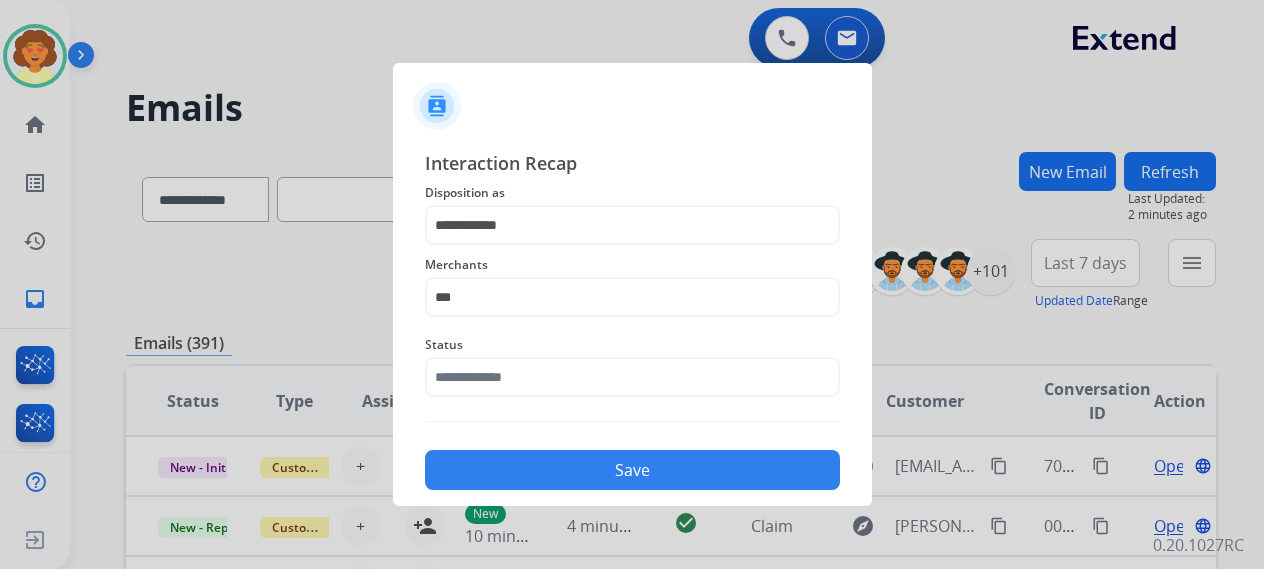 type on "**********" 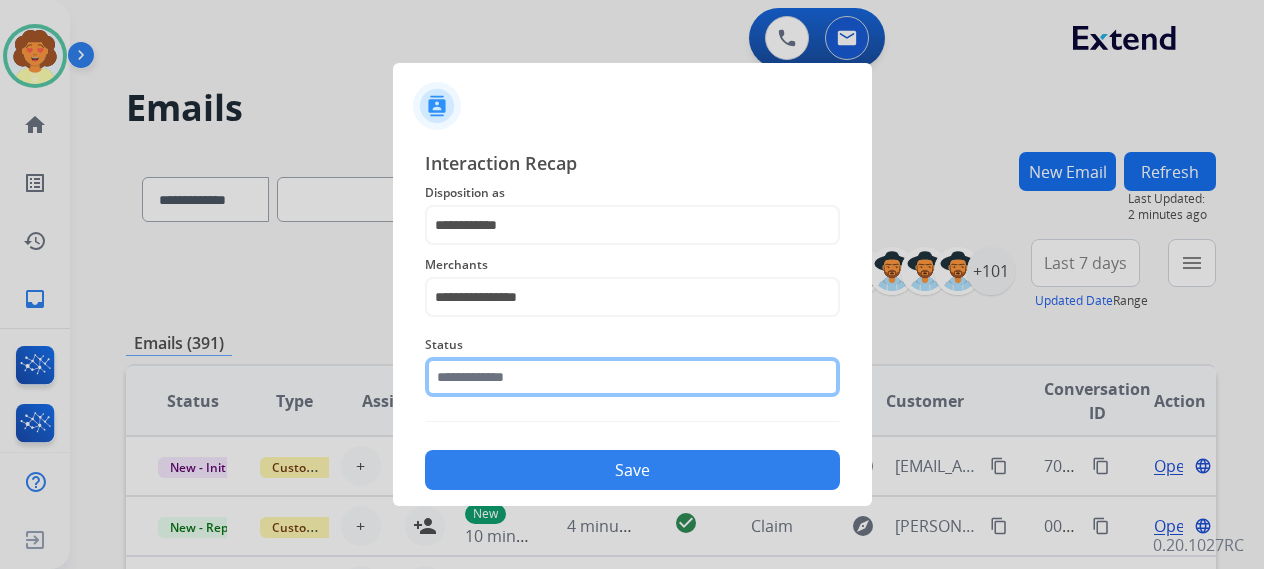 click 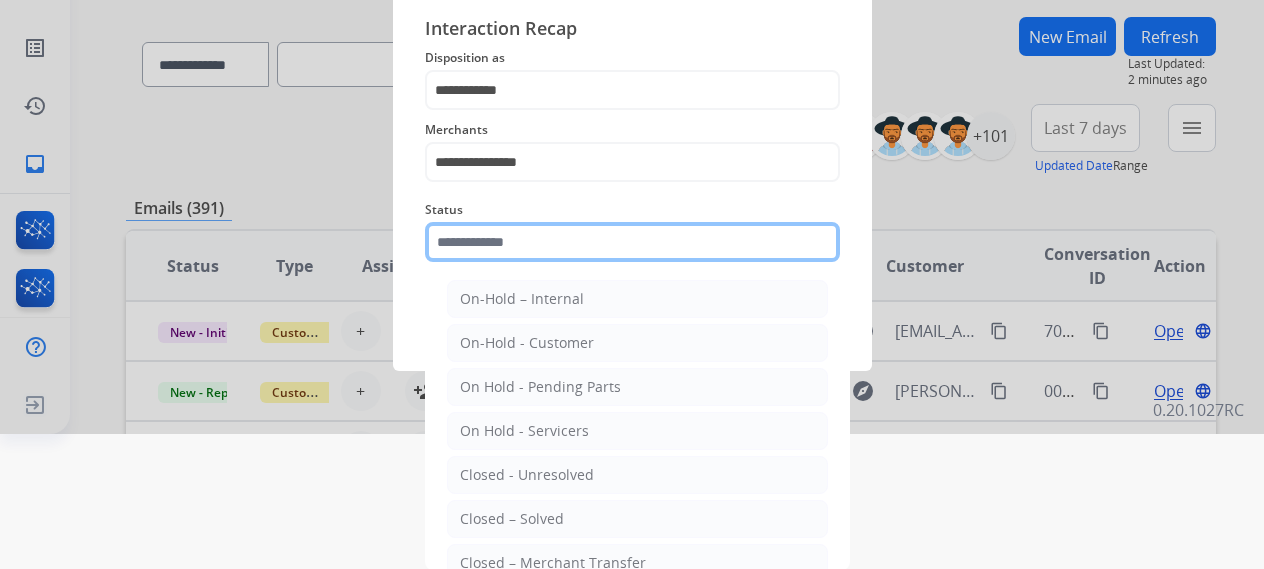 scroll, scrollTop: 136, scrollLeft: 0, axis: vertical 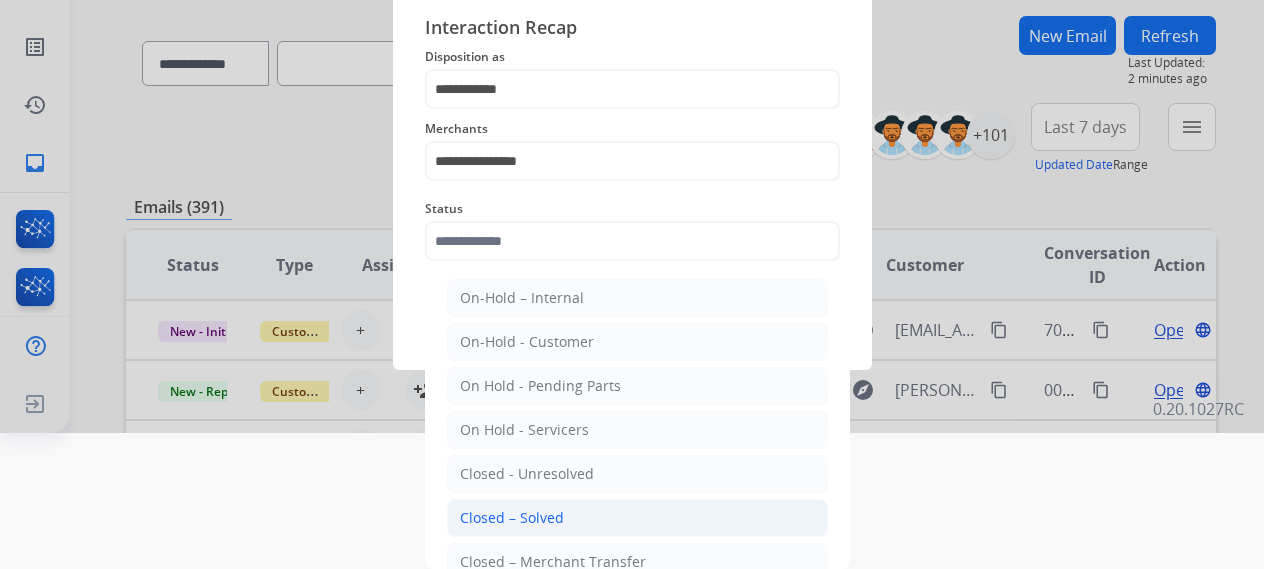 click on "Closed – Solved" 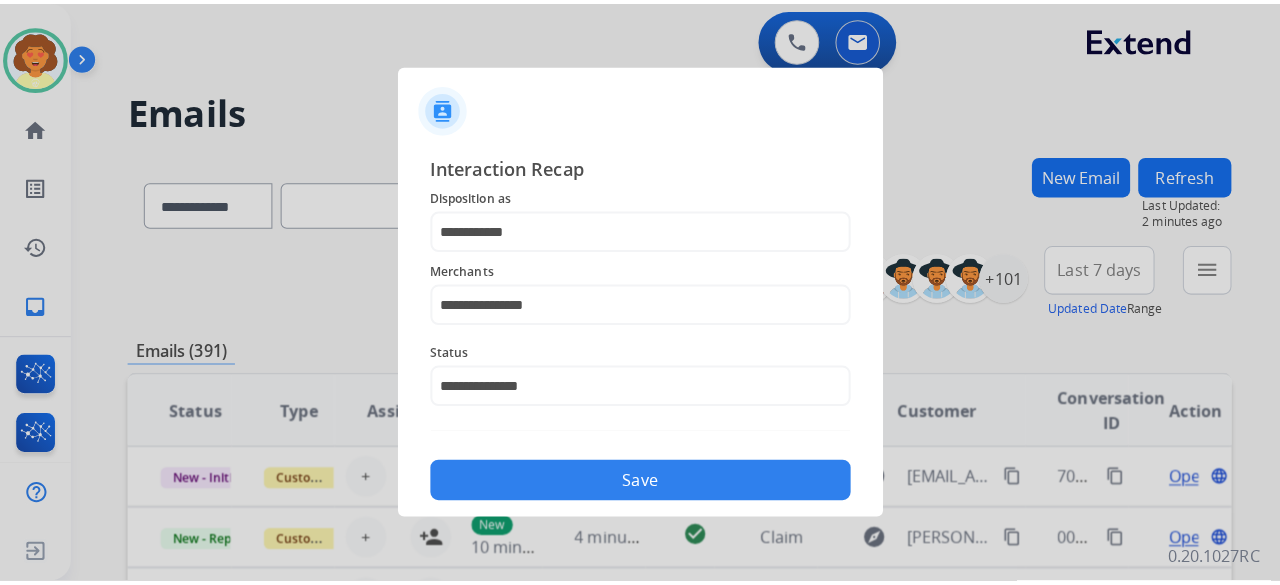 scroll, scrollTop: 0, scrollLeft: 0, axis: both 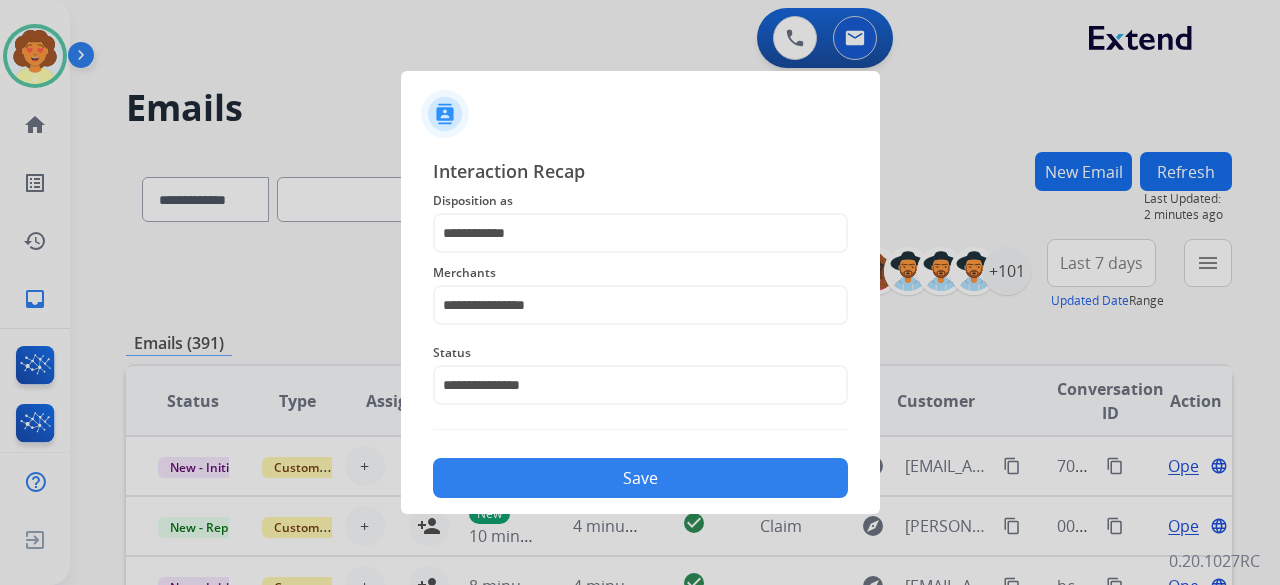 click on "Save" 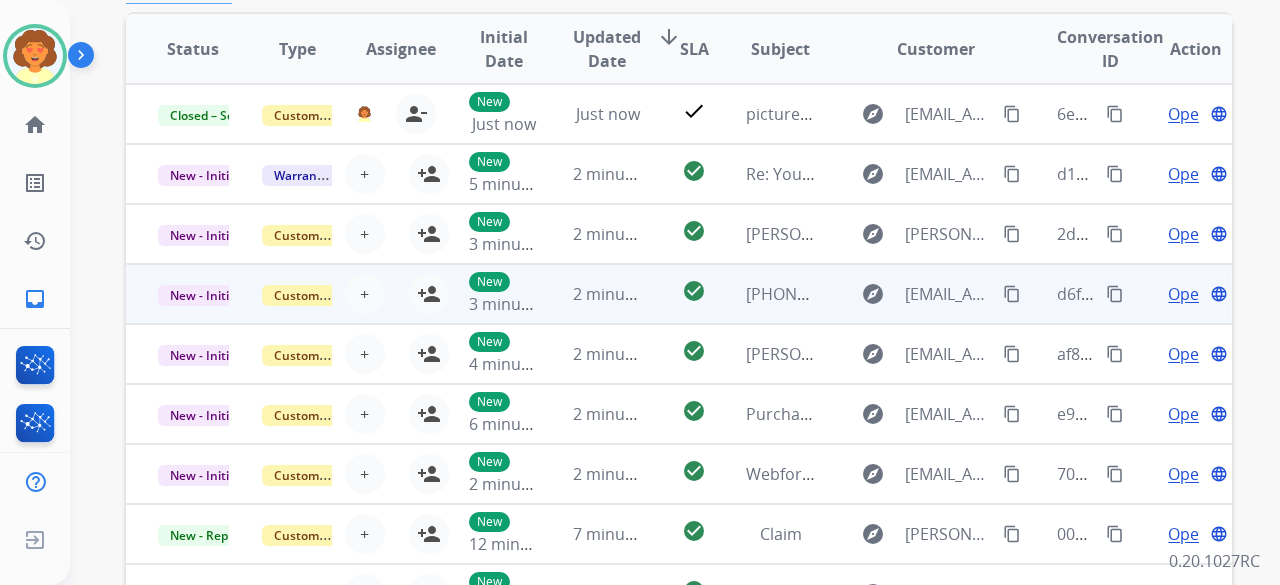 scroll, scrollTop: 400, scrollLeft: 0, axis: vertical 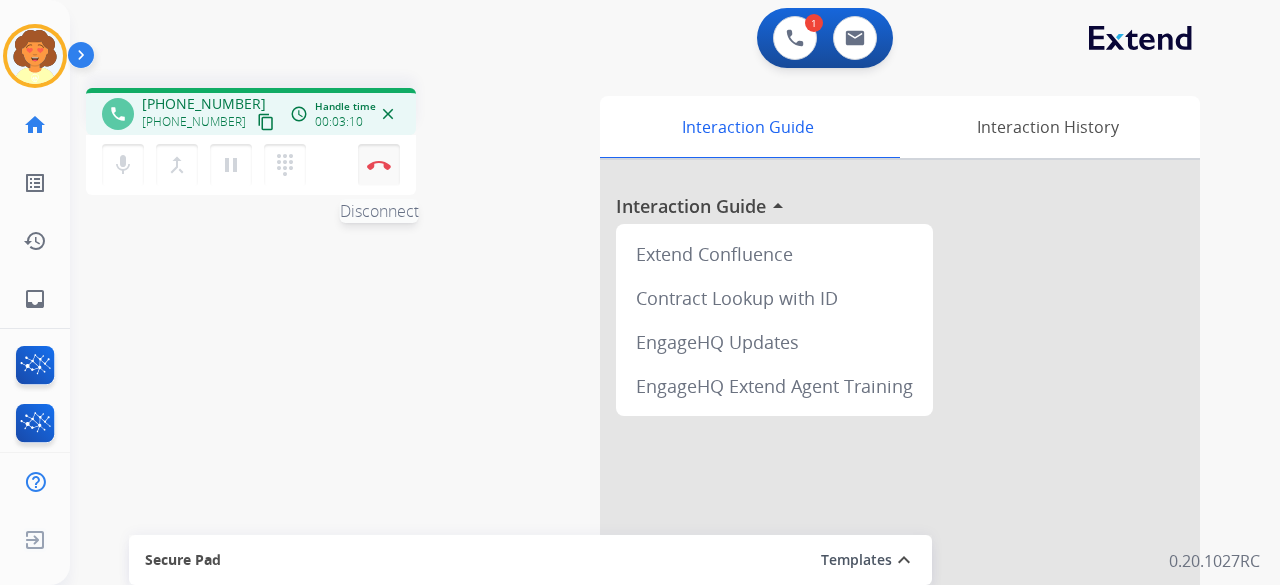click at bounding box center (379, 165) 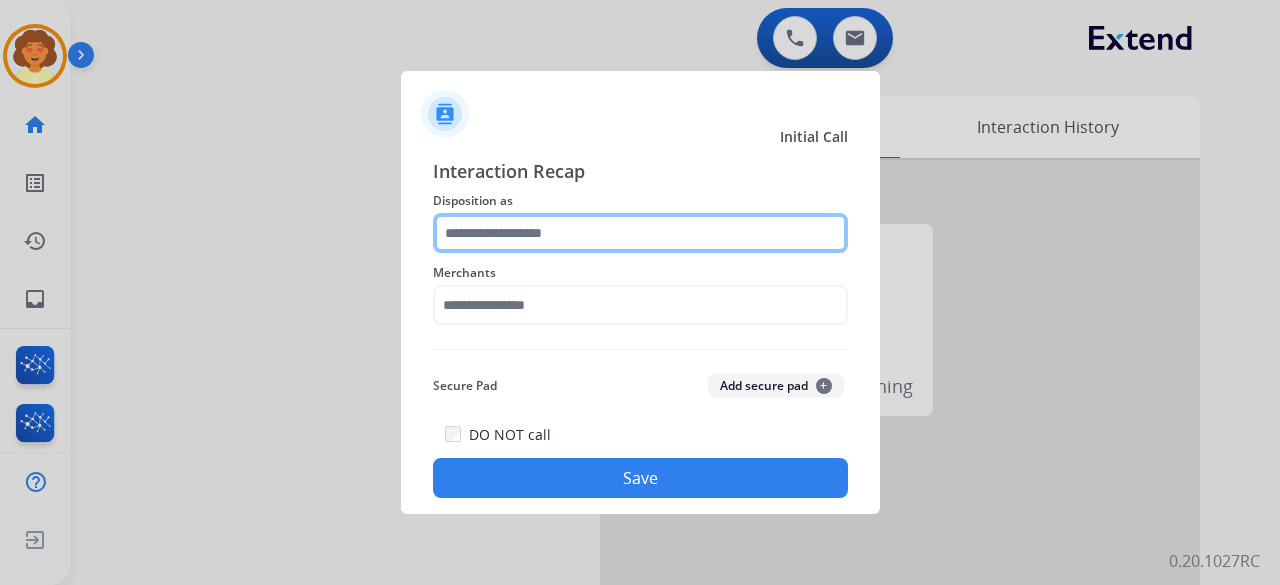 click 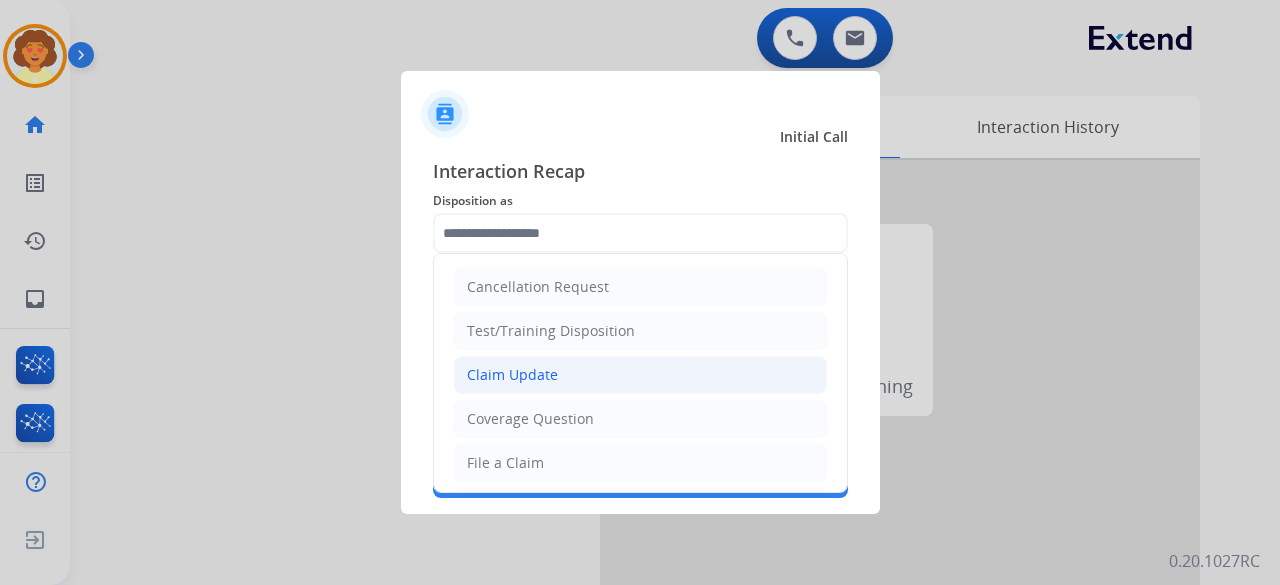 click on "Claim Update" 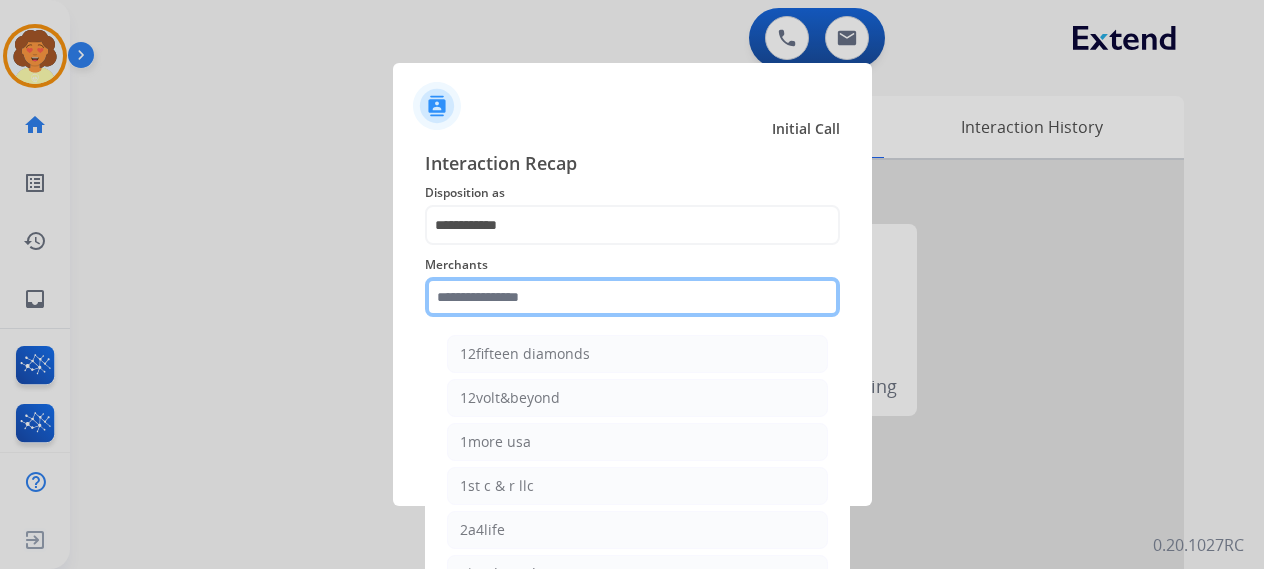 click 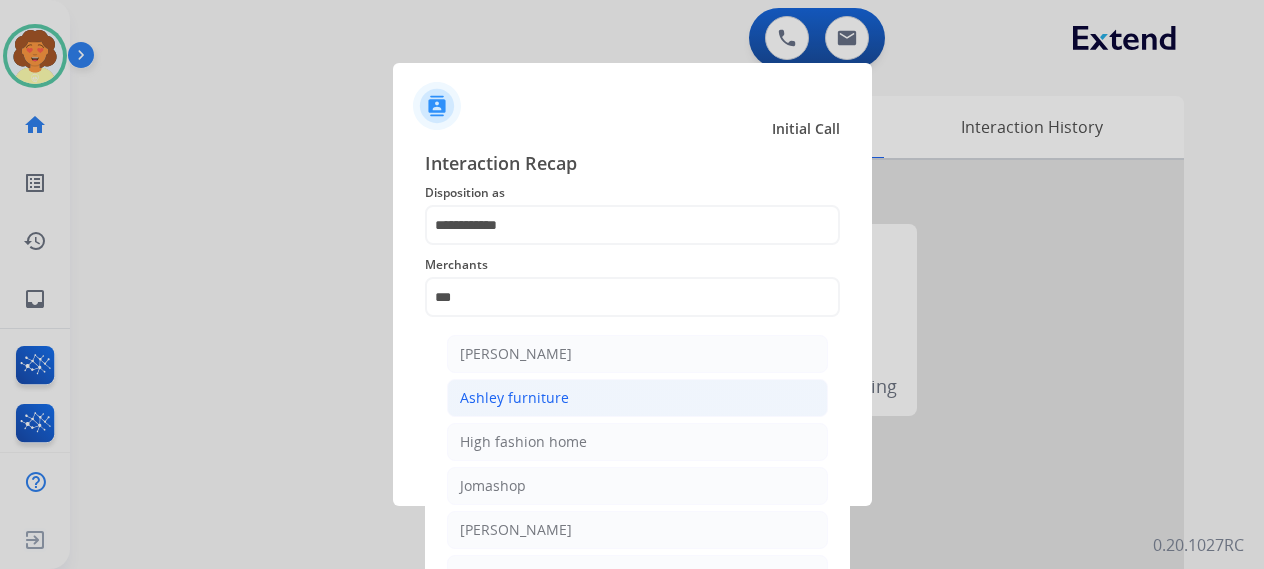 click on "Ashley furniture" 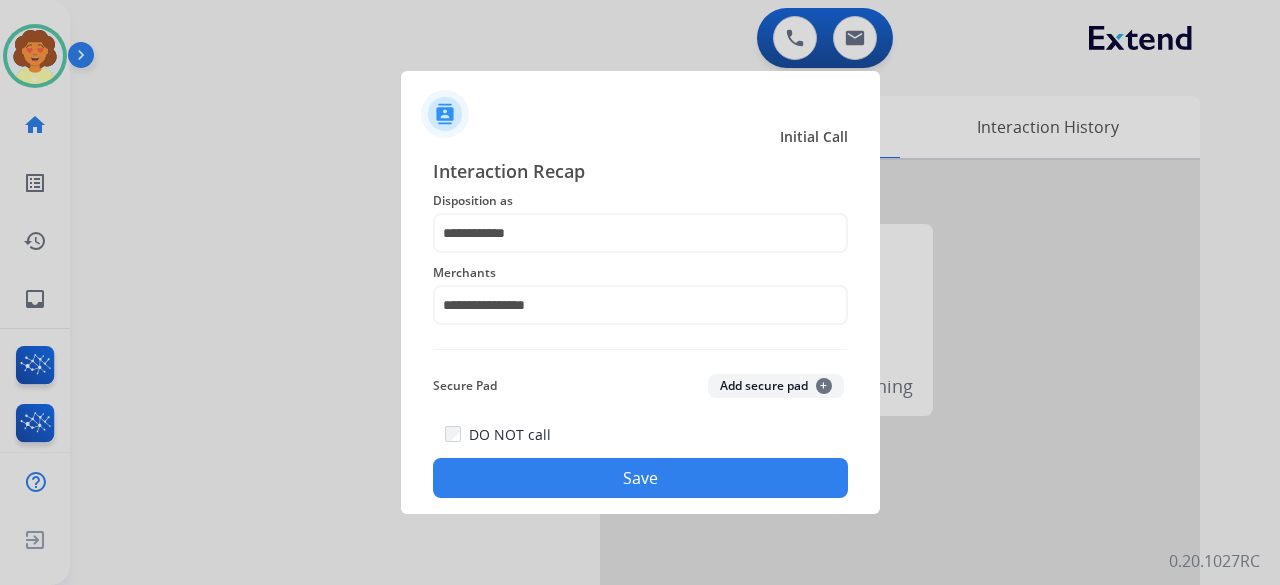 click on "DO NOT call   Save" 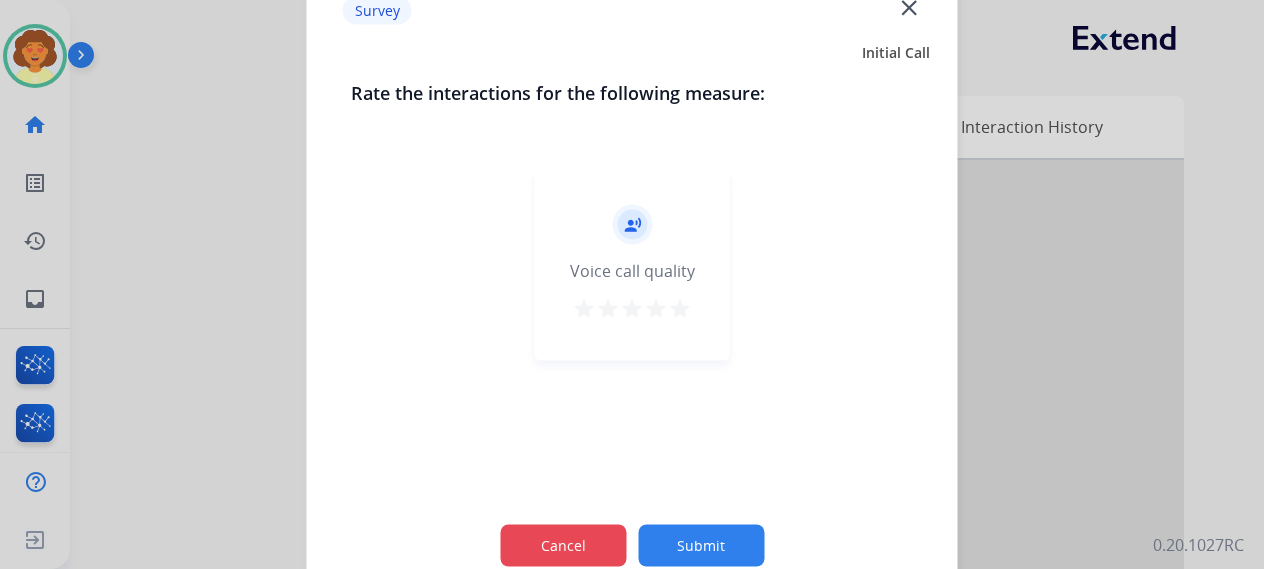 click on "Cancel" 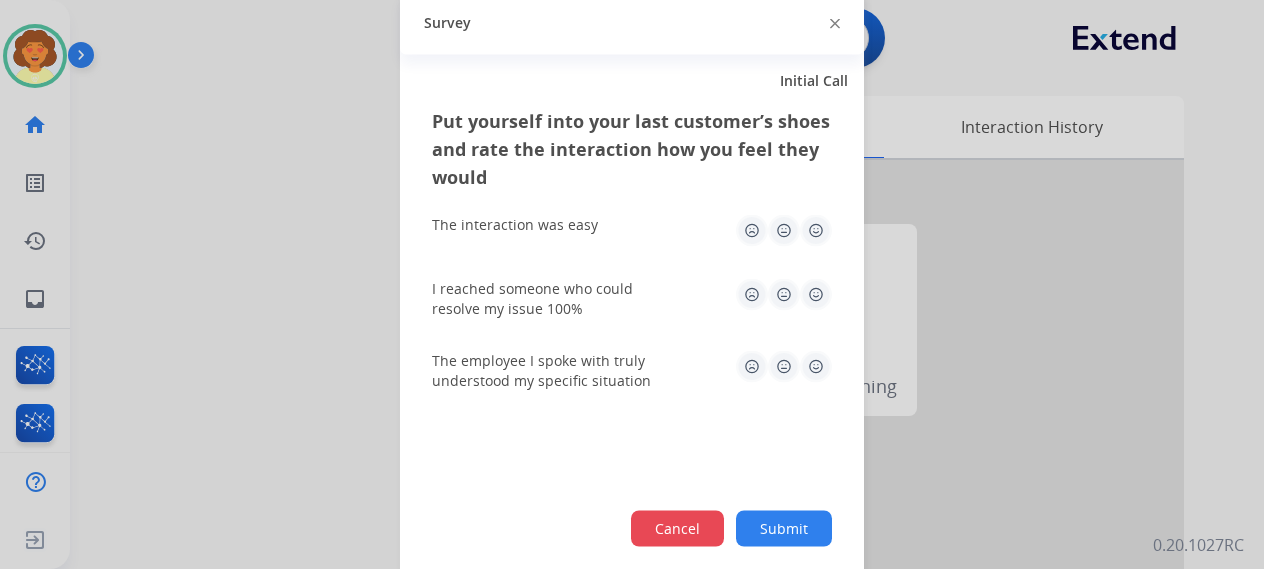 click on "Cancel" 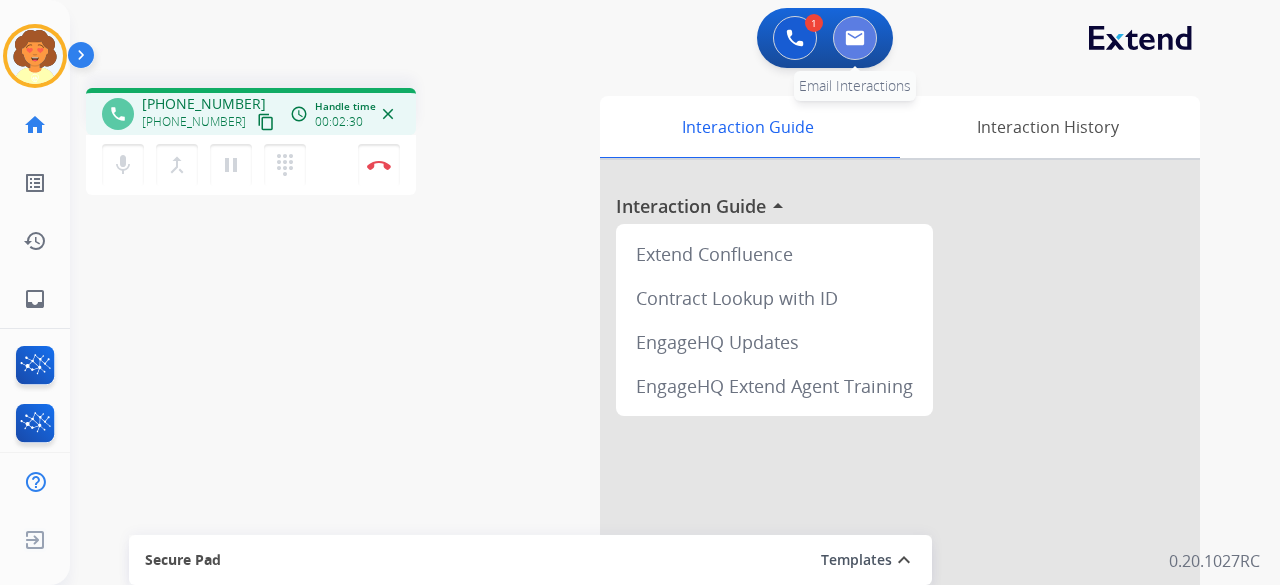 click at bounding box center (855, 38) 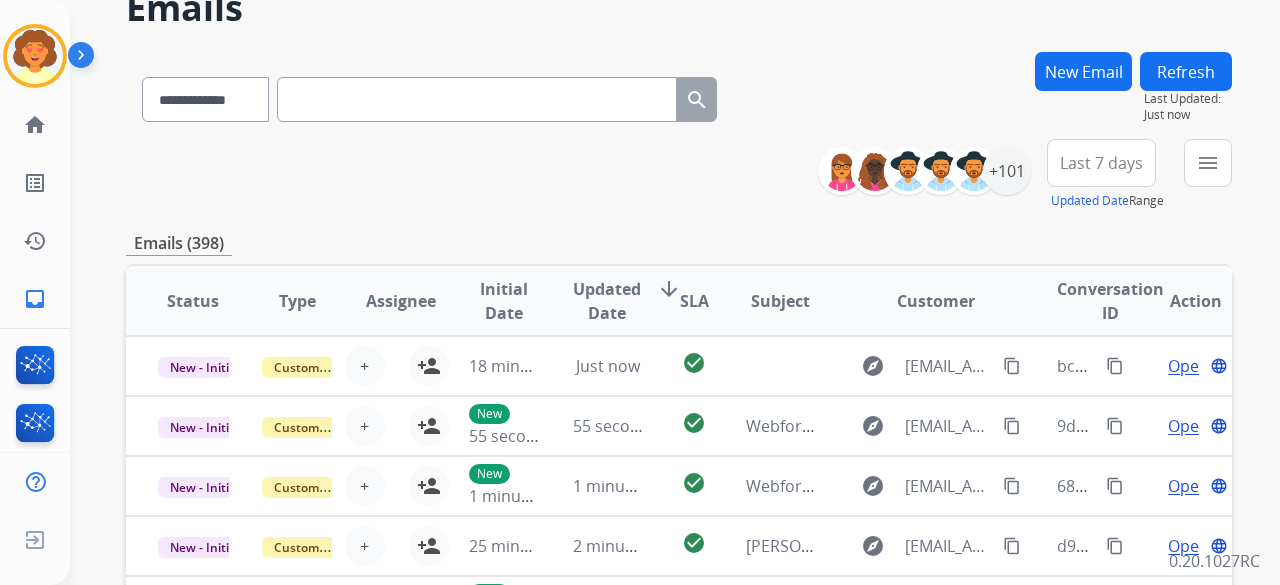 scroll, scrollTop: 200, scrollLeft: 0, axis: vertical 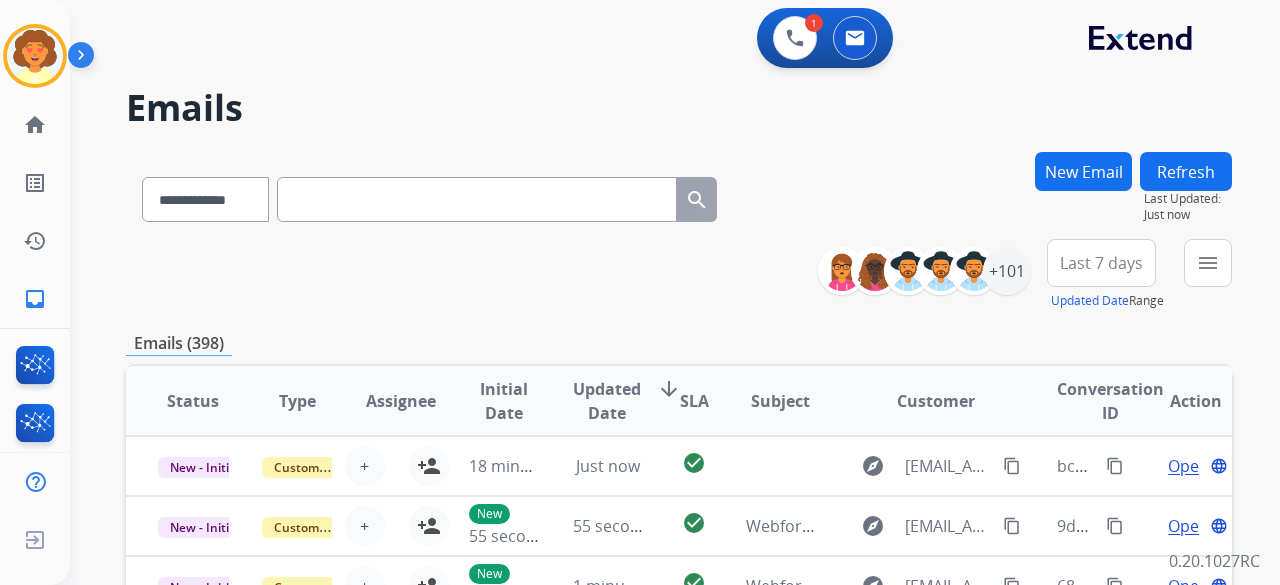 click on "New Email" at bounding box center (1083, 171) 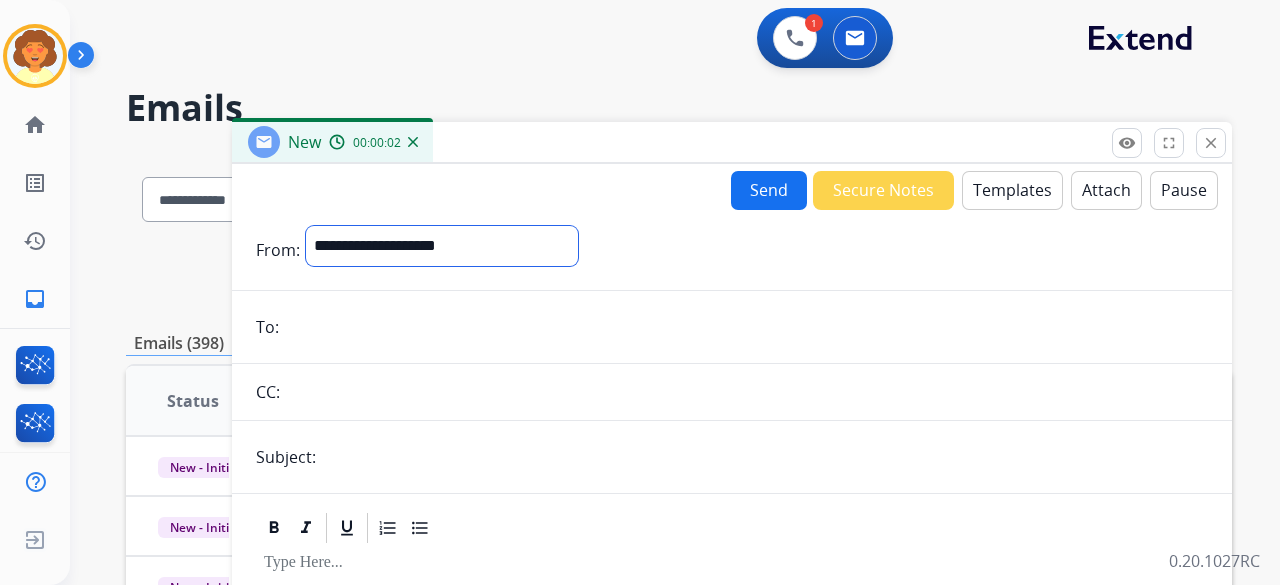 click on "**********" at bounding box center [442, 246] 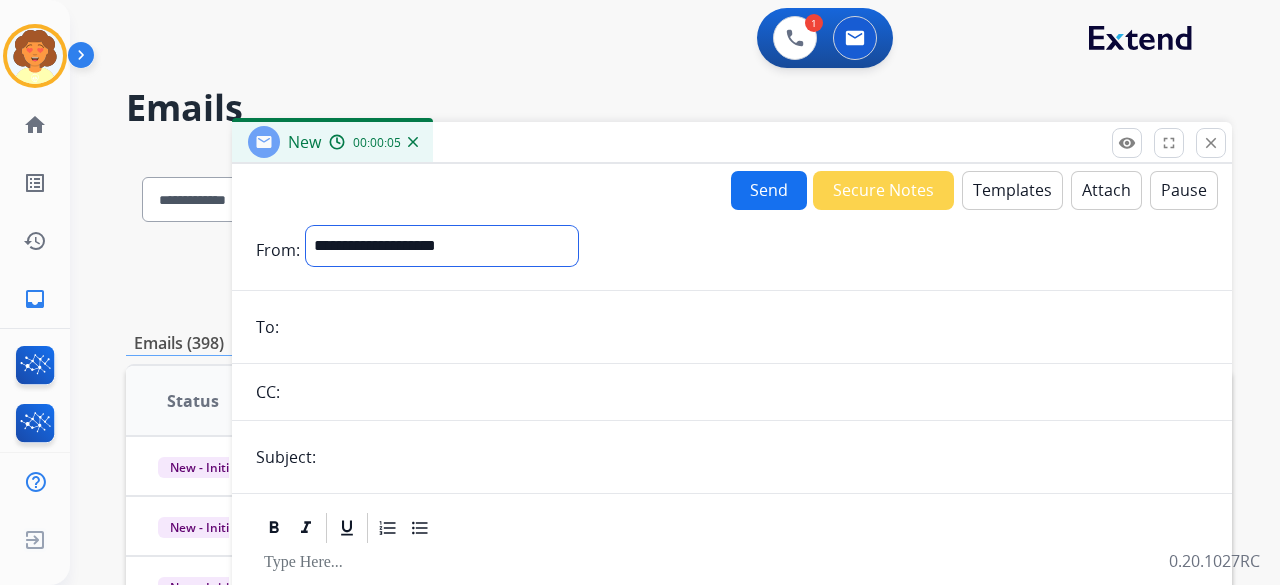 select on "**********" 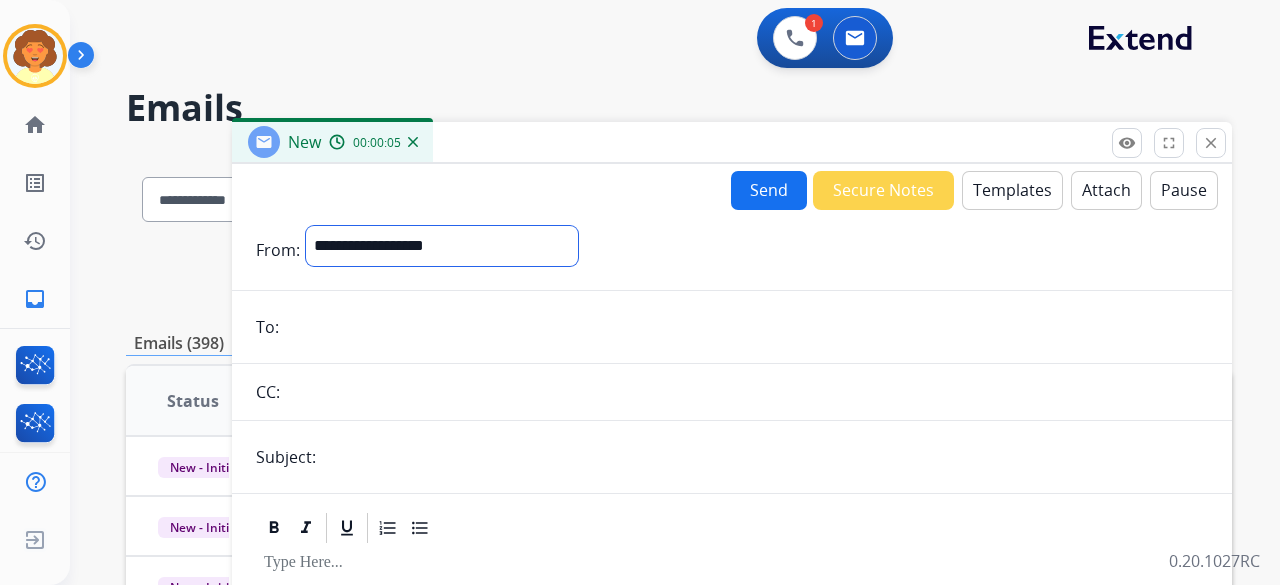 click on "**********" at bounding box center (442, 246) 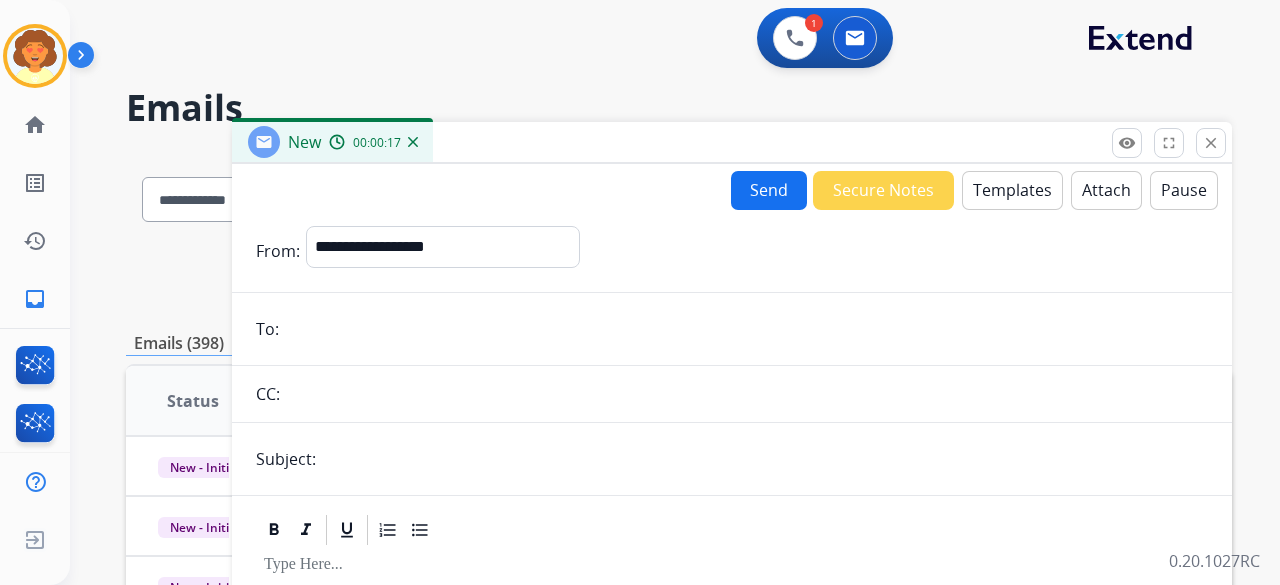 click at bounding box center (746, 329) 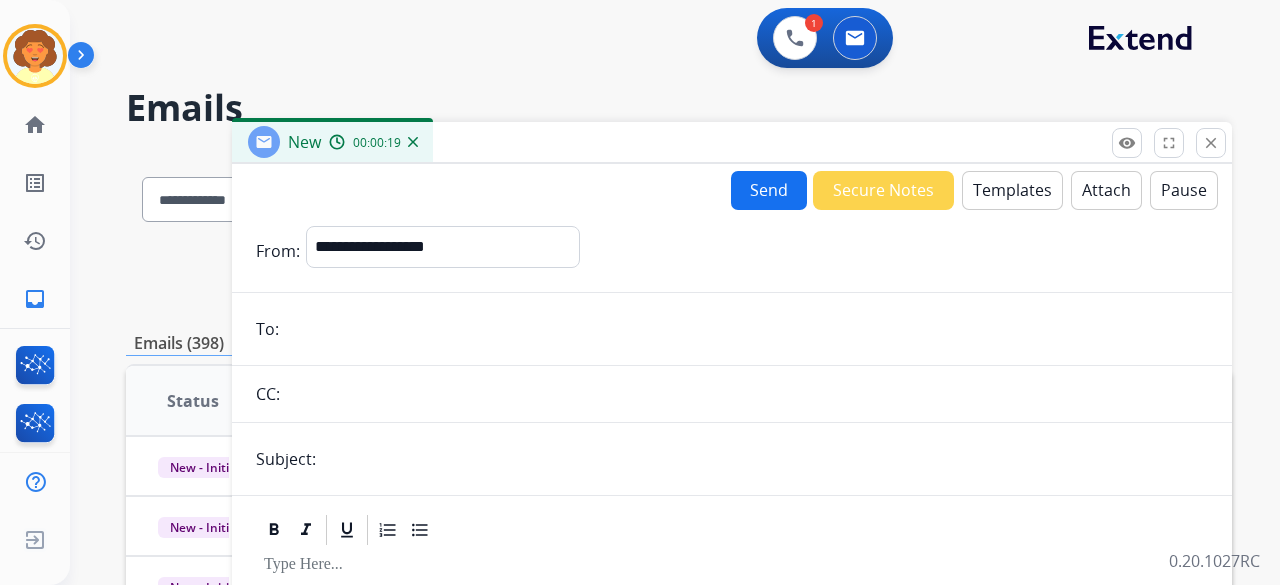 paste on "**********" 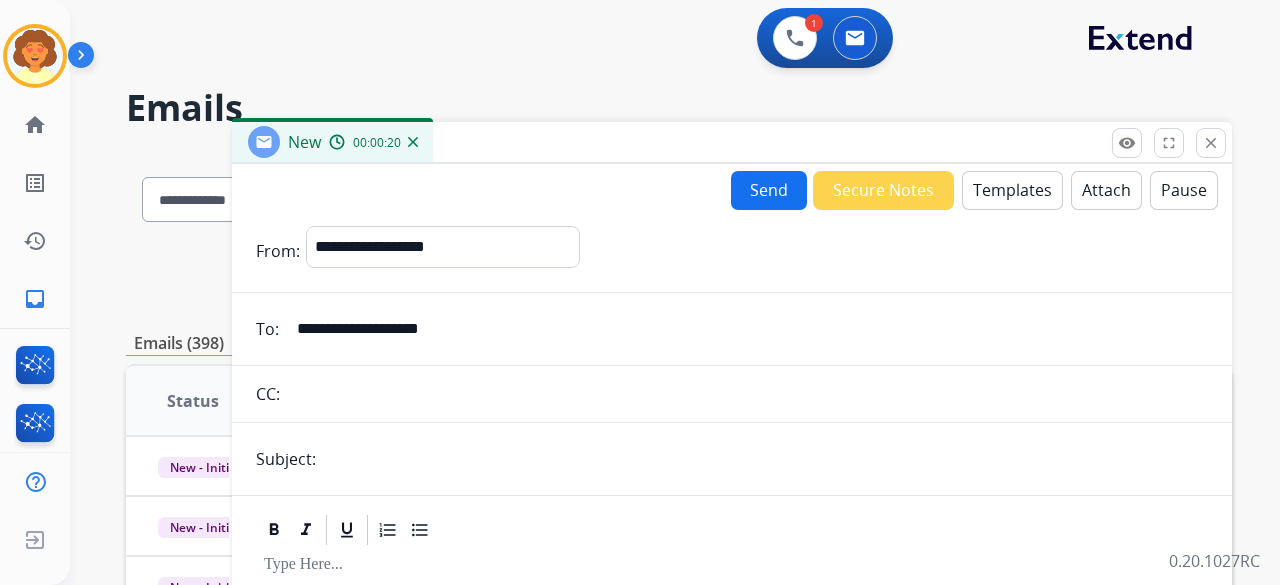 type on "**********" 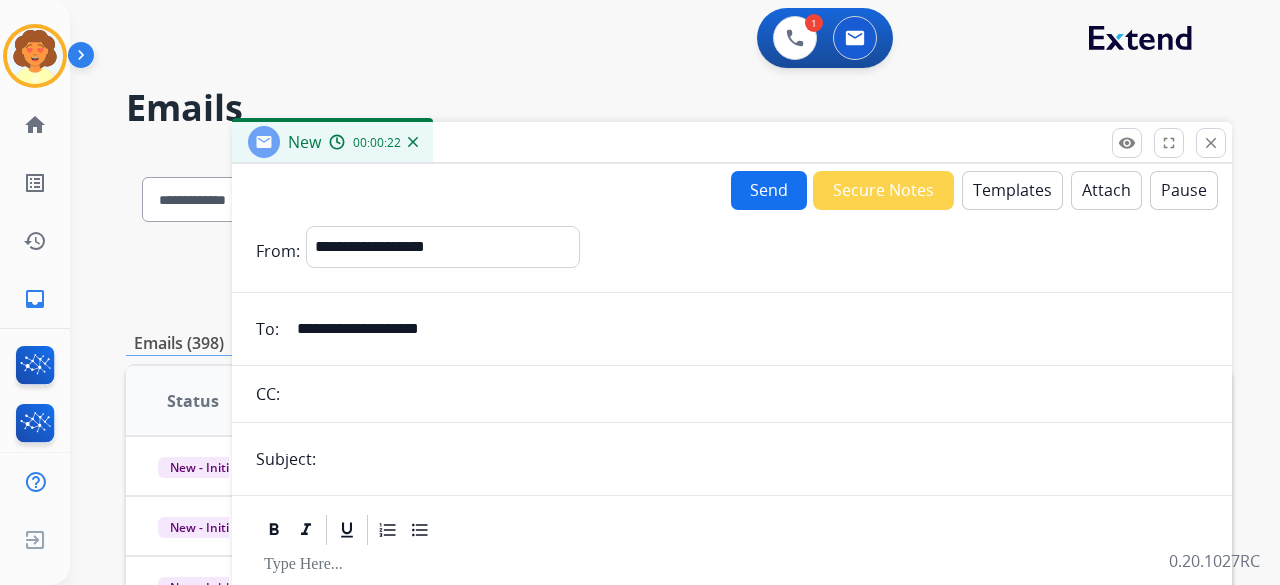 type on "**********" 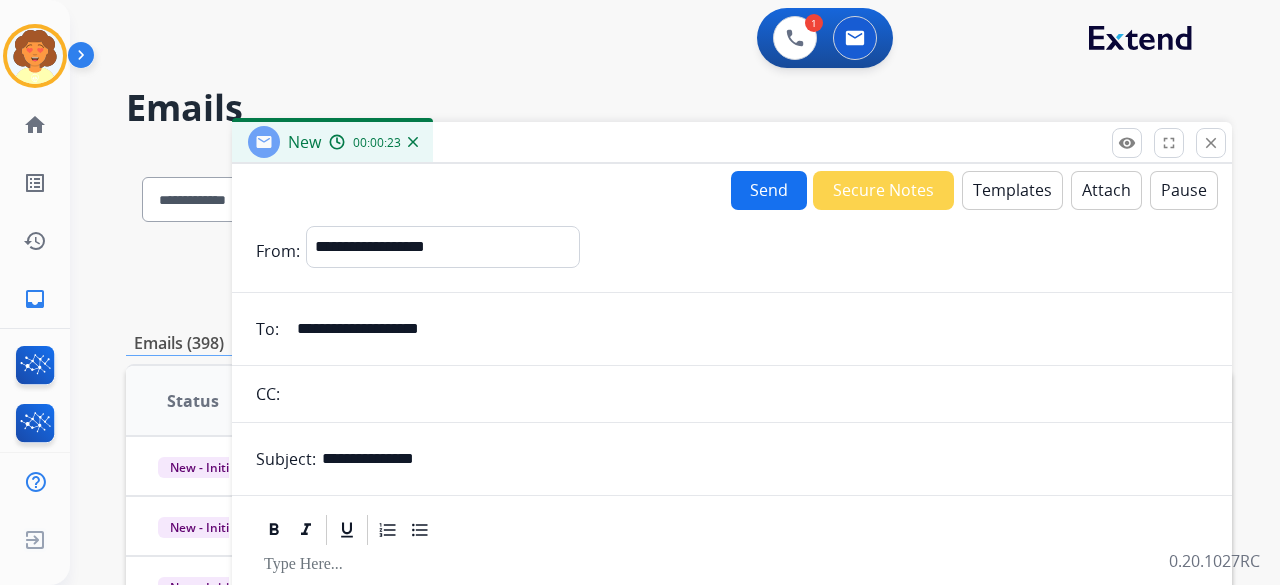 click on "Templates" at bounding box center [1012, 190] 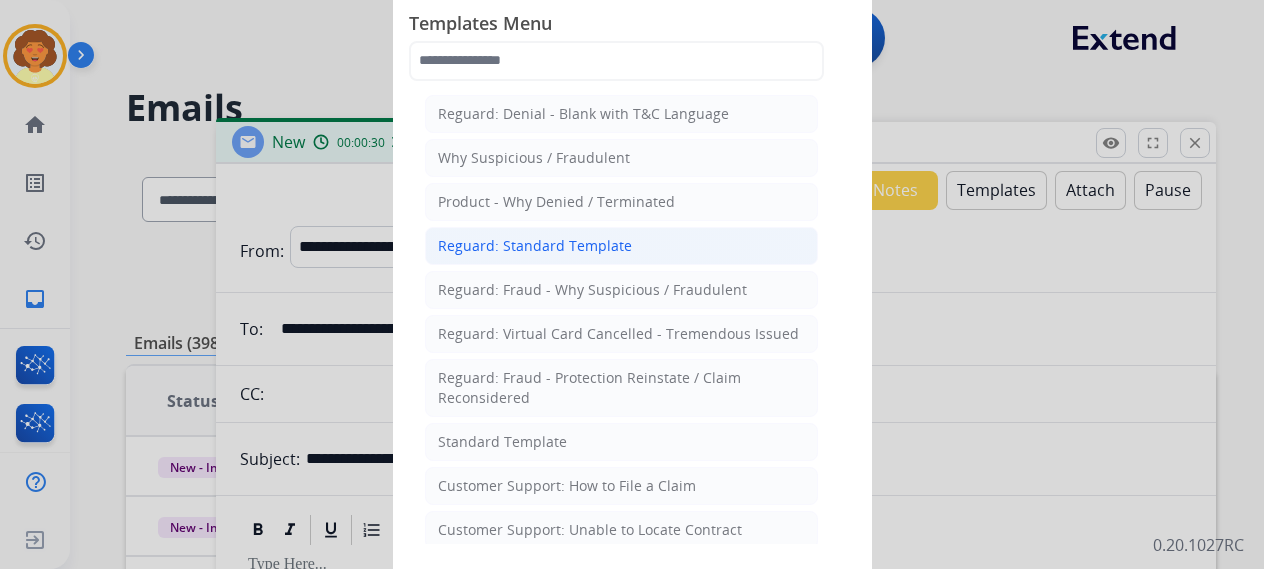 click on "Reguard: Standard Template" 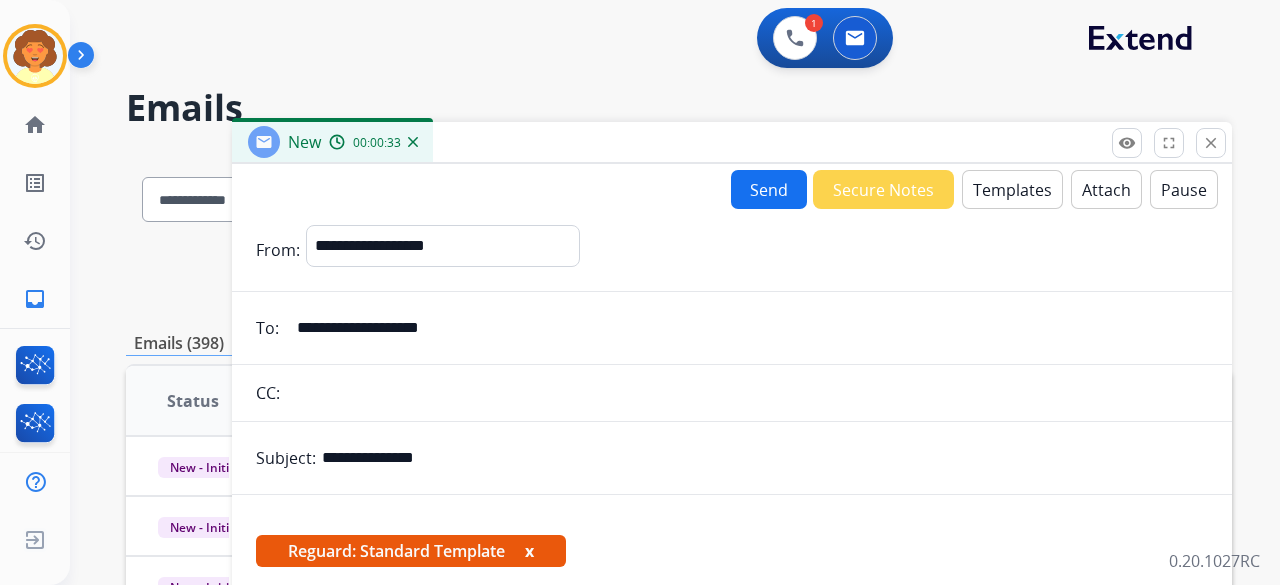 click on "Templates" at bounding box center (1012, 189) 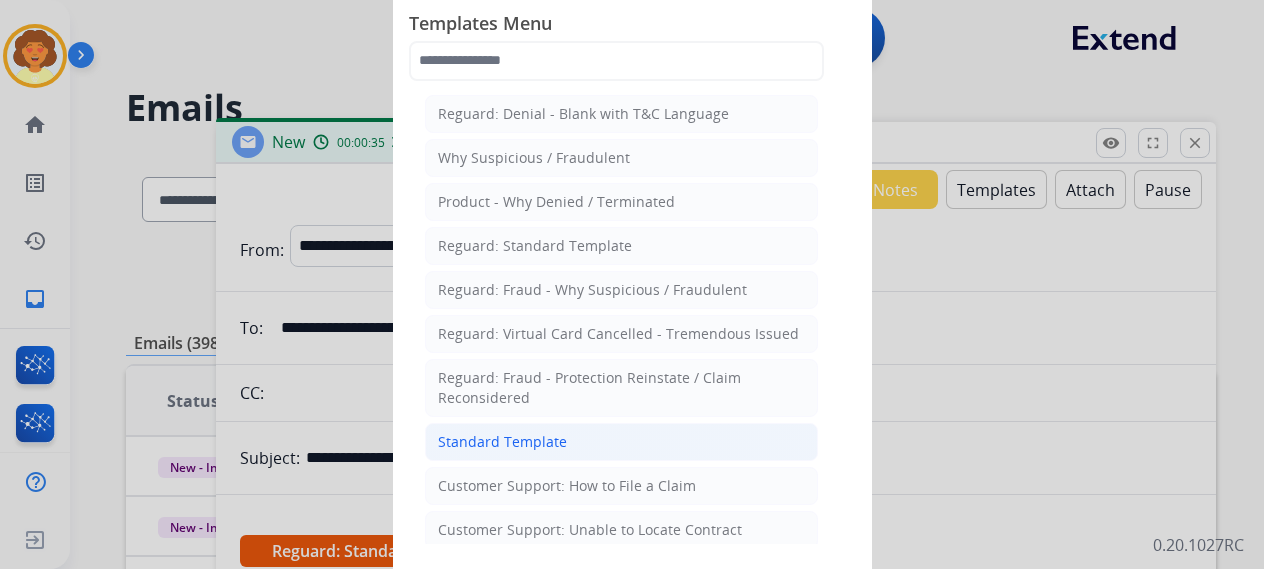click on "Standard Template" 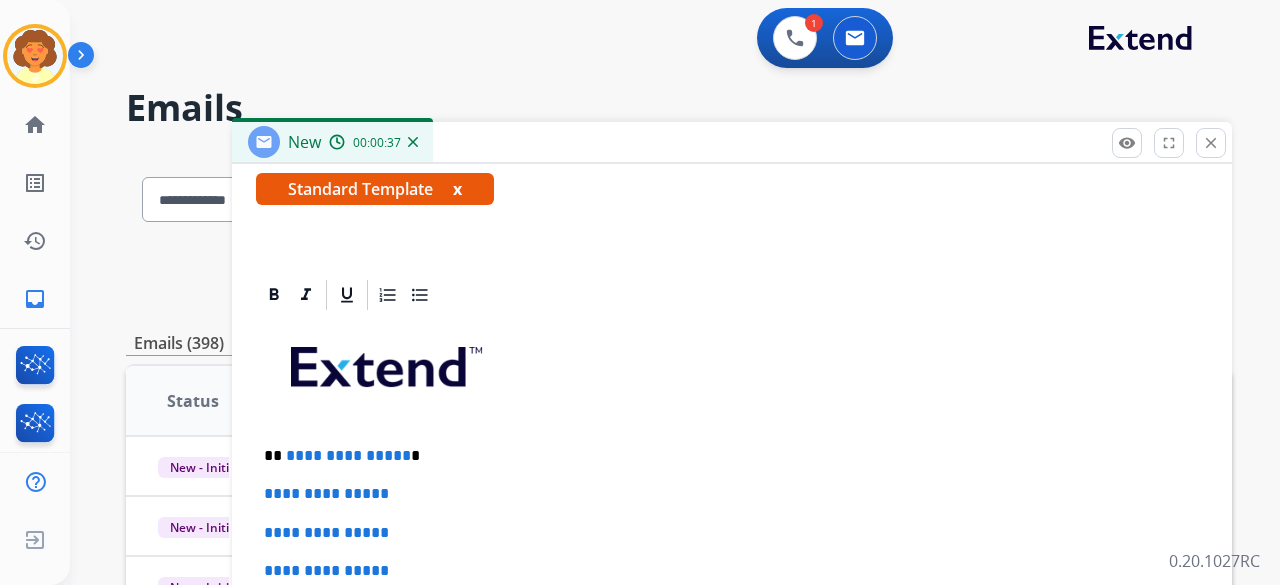scroll, scrollTop: 460, scrollLeft: 0, axis: vertical 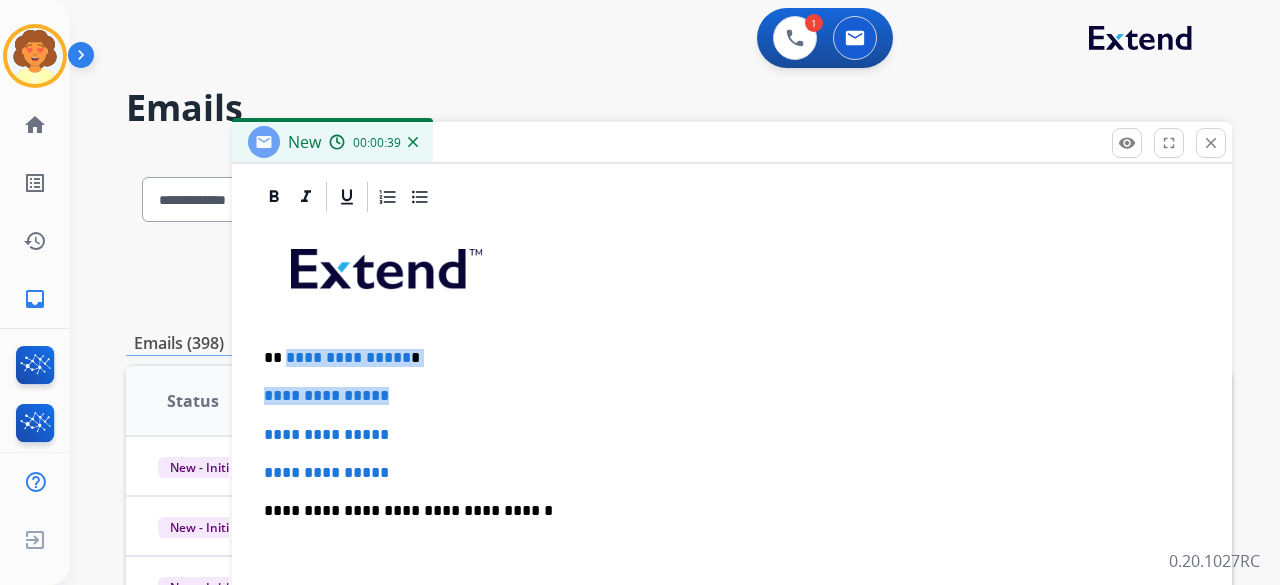 drag, startPoint x: 282, startPoint y: 354, endPoint x: 508, endPoint y: 369, distance: 226.49724 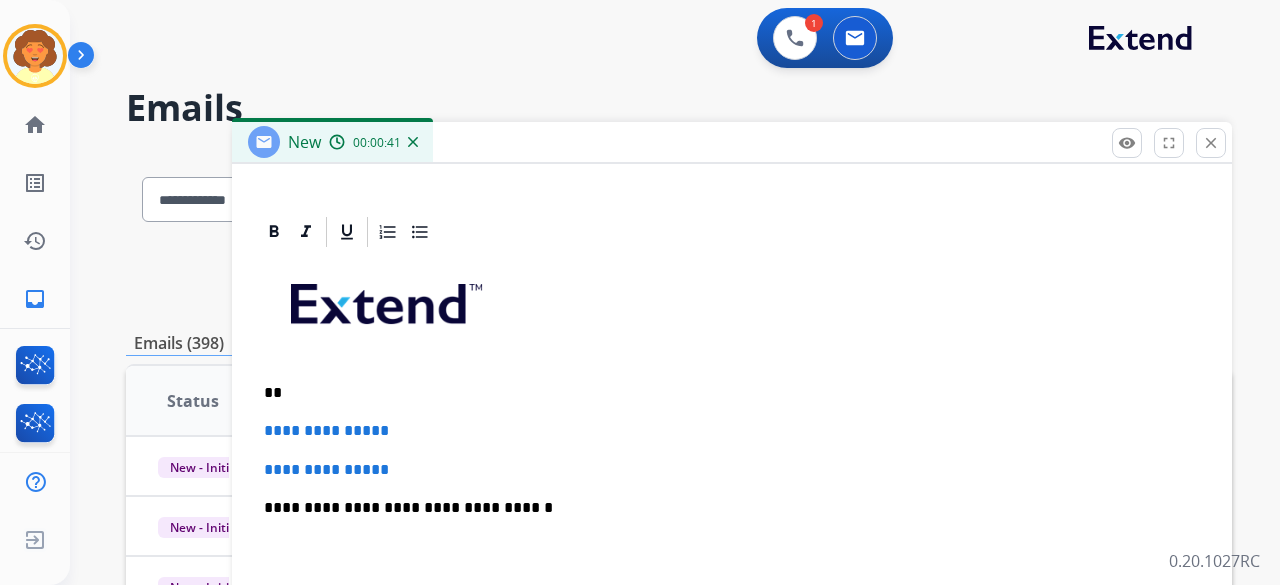 scroll, scrollTop: 422, scrollLeft: 0, axis: vertical 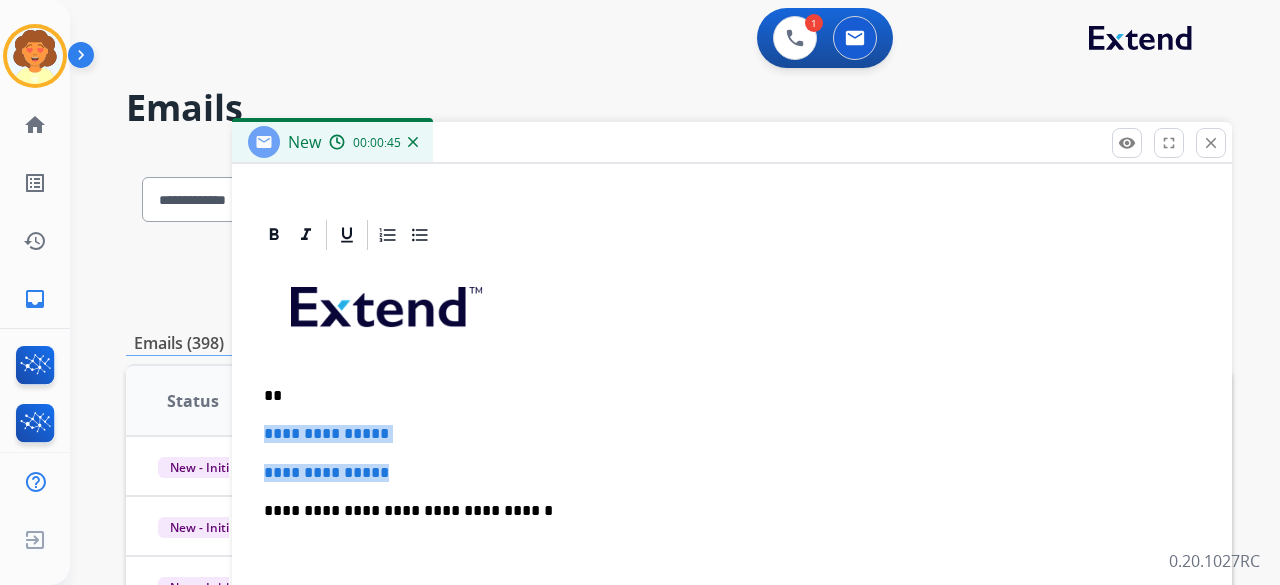 drag, startPoint x: 258, startPoint y: 429, endPoint x: 496, endPoint y: 476, distance: 242.59637 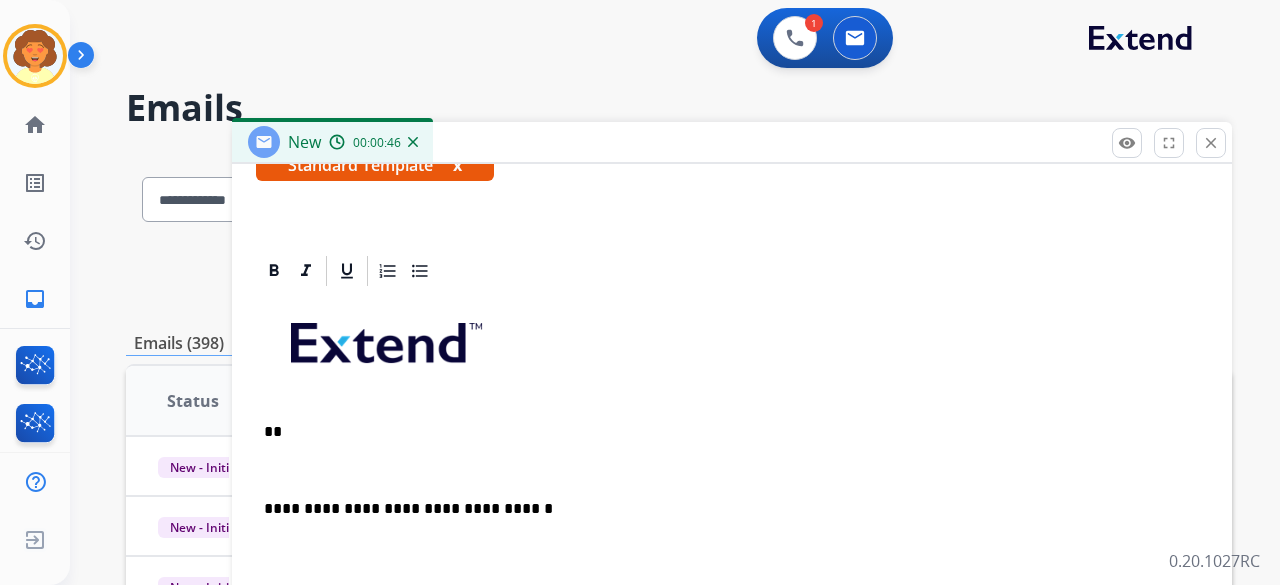 scroll, scrollTop: 383, scrollLeft: 0, axis: vertical 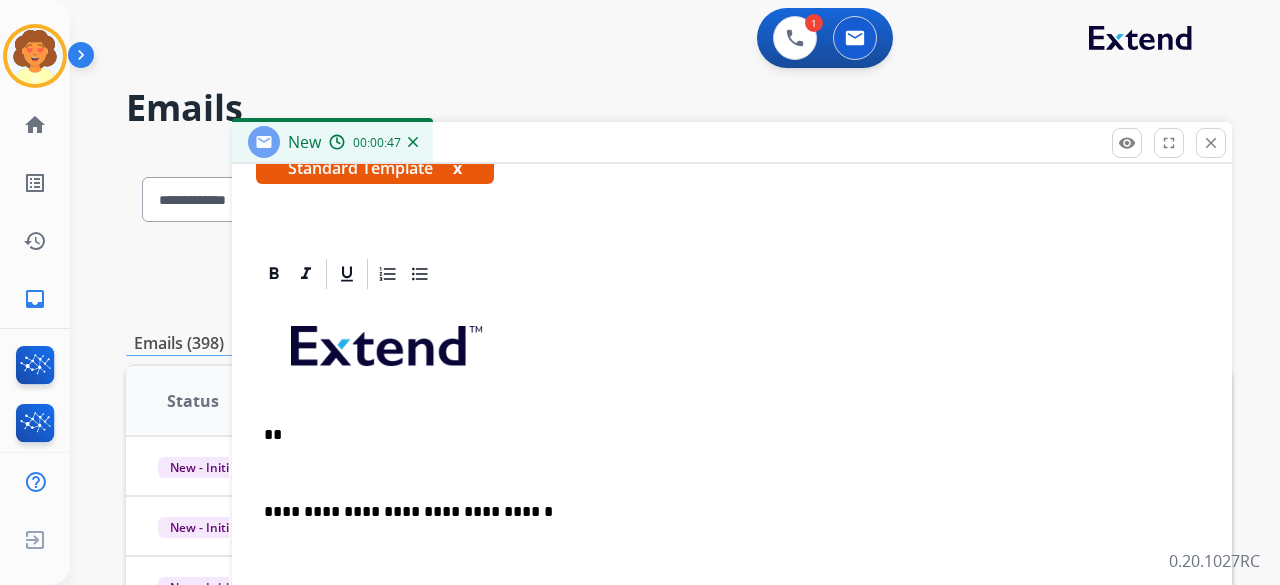click on "**" at bounding box center [724, 435] 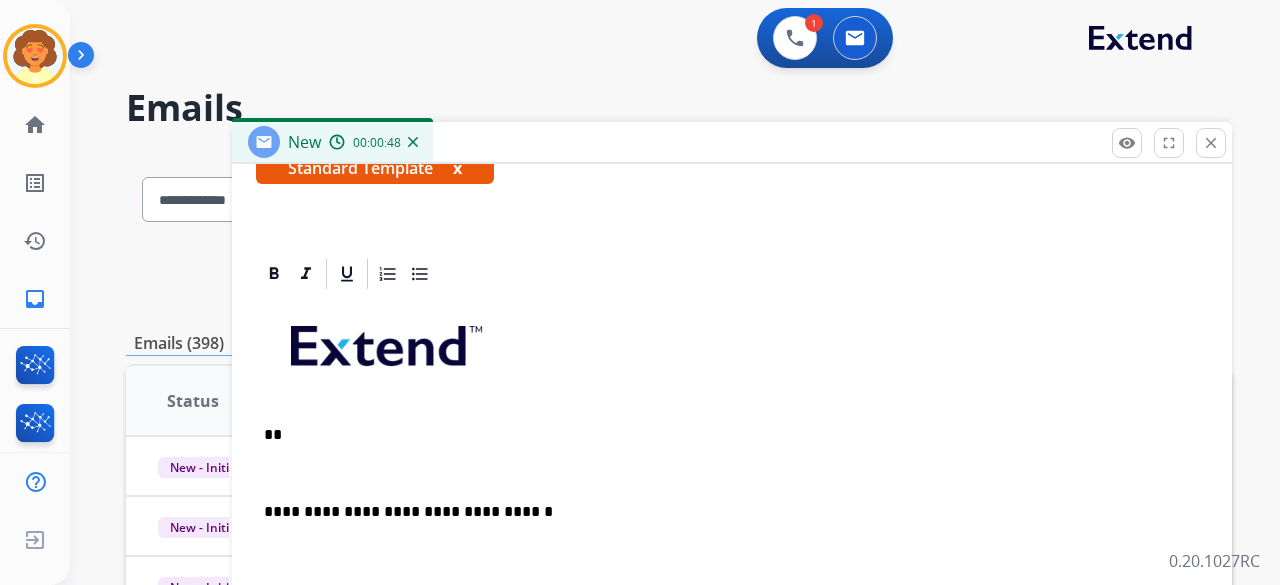 type 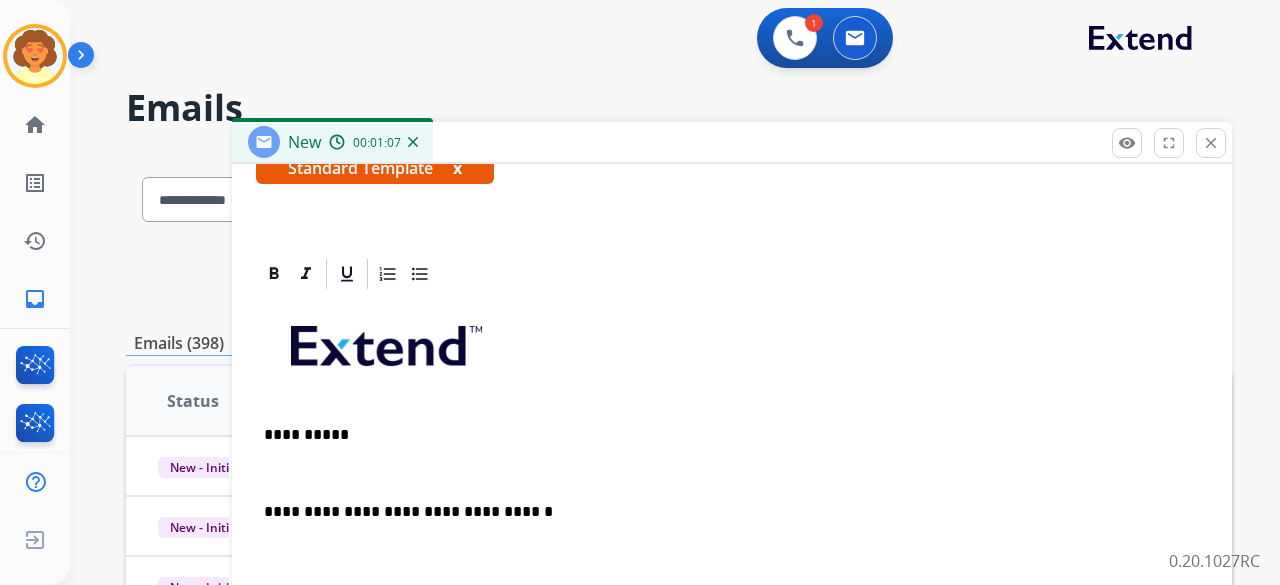scroll, scrollTop: 422, scrollLeft: 0, axis: vertical 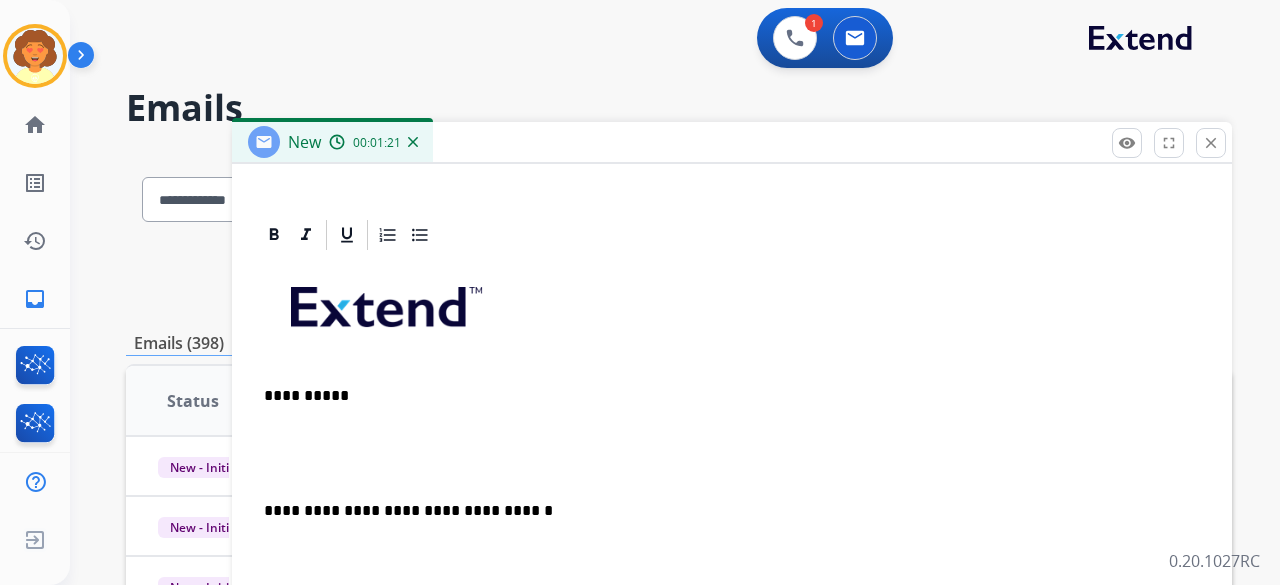 click at bounding box center (732, 434) 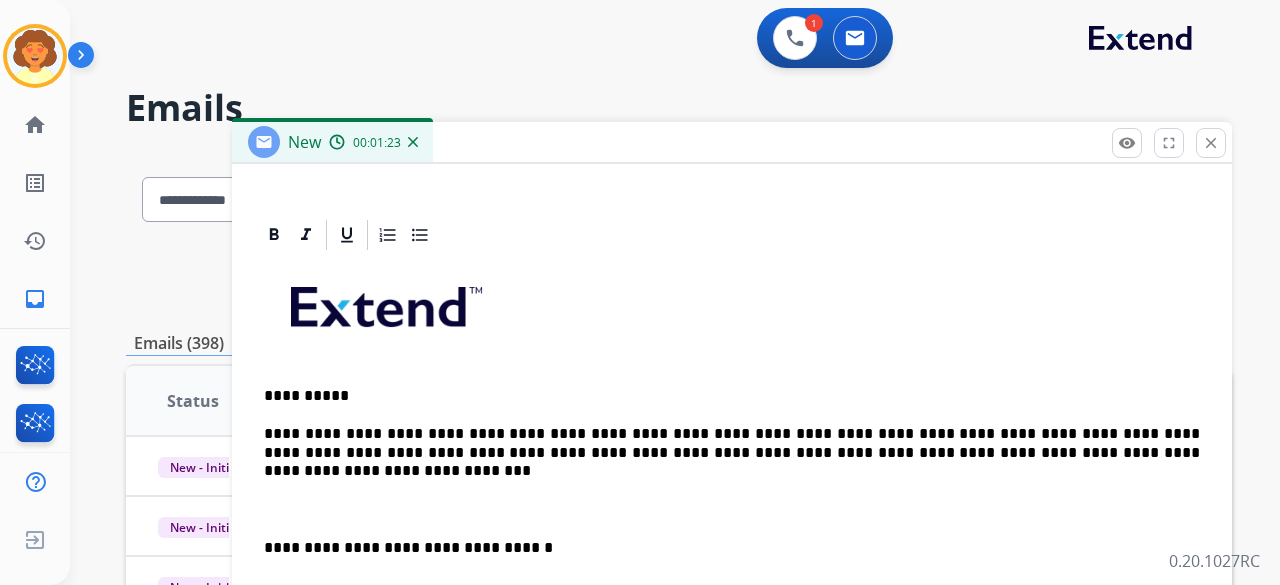 scroll, scrollTop: 440, scrollLeft: 0, axis: vertical 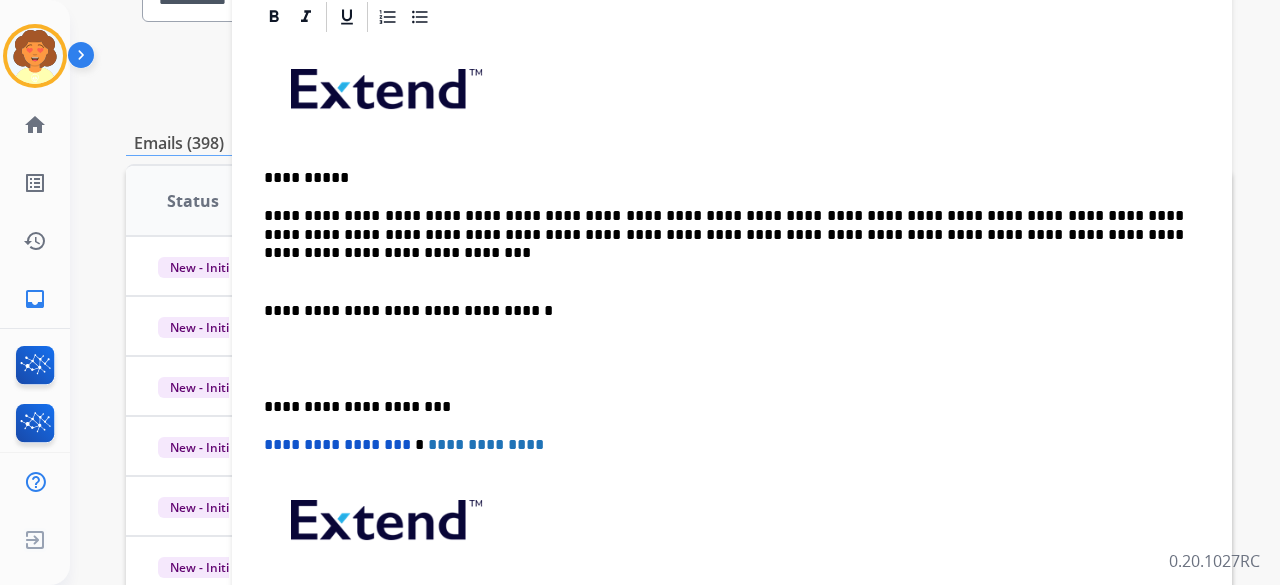 click at bounding box center (724, 359) 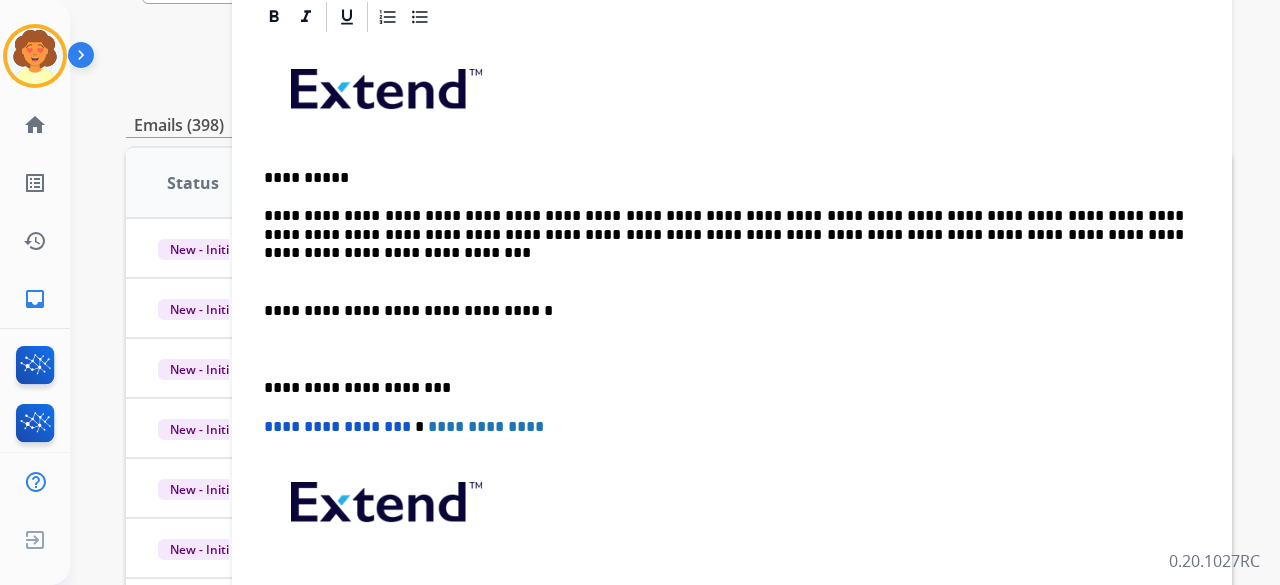 click at bounding box center (724, 273) 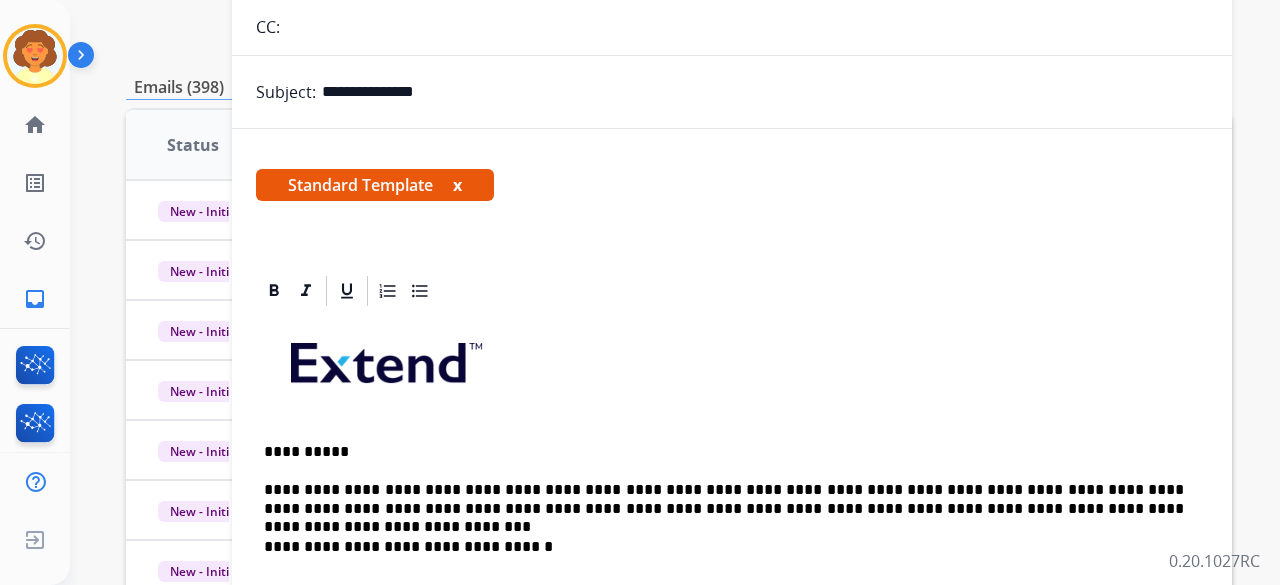 scroll, scrollTop: 0, scrollLeft: 0, axis: both 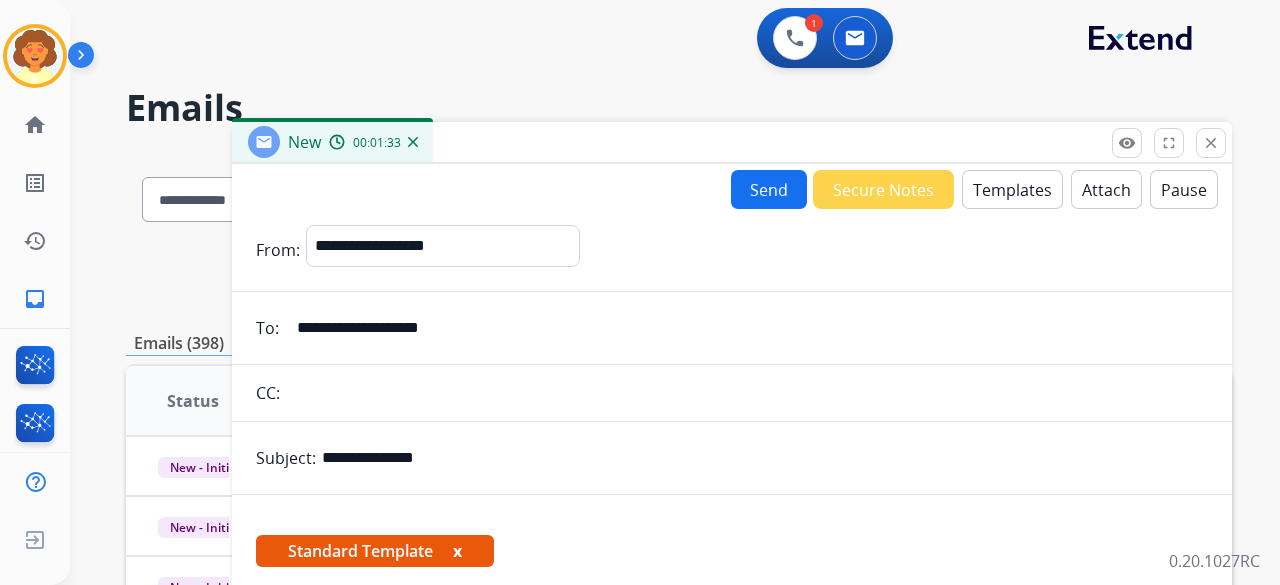 click on "Send" at bounding box center [769, 189] 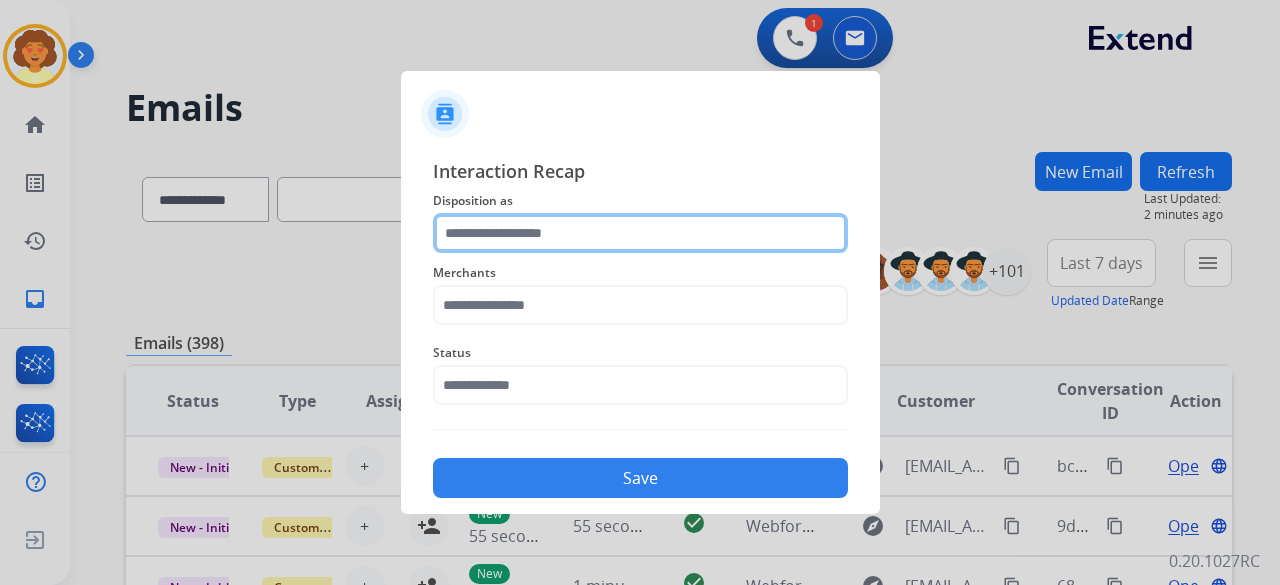 click 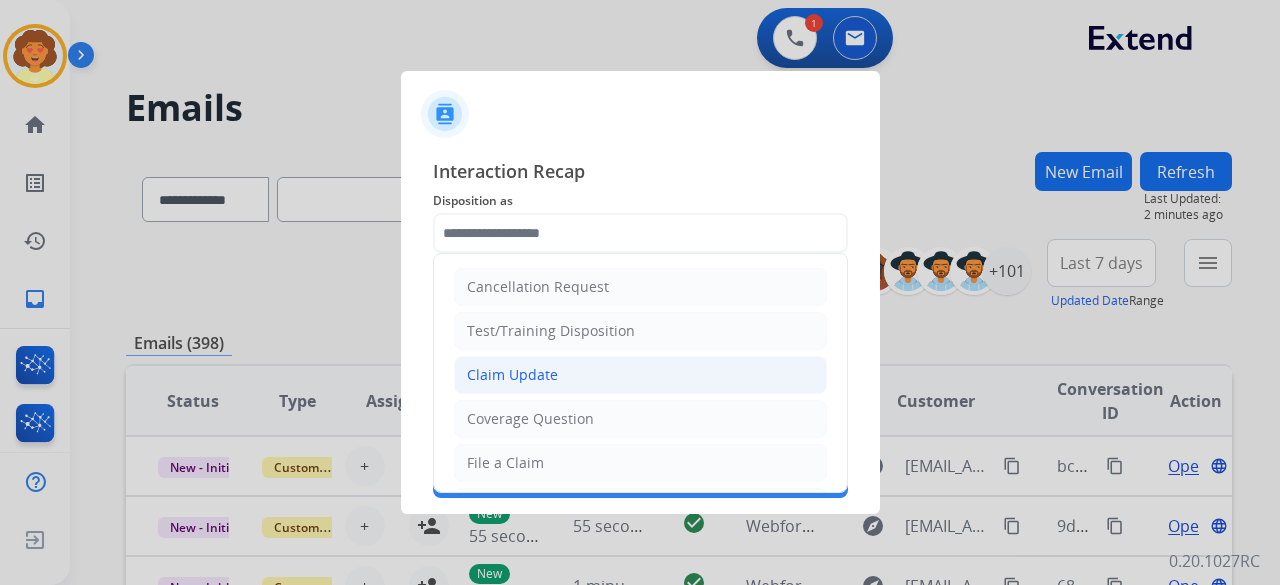 click on "Claim Update" 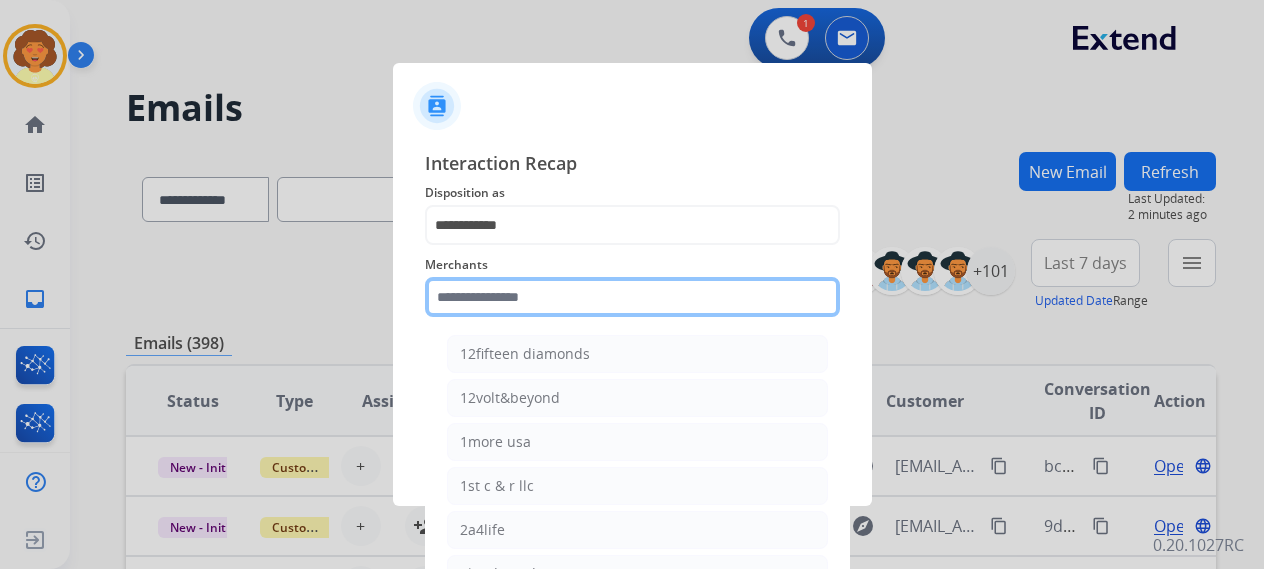 click 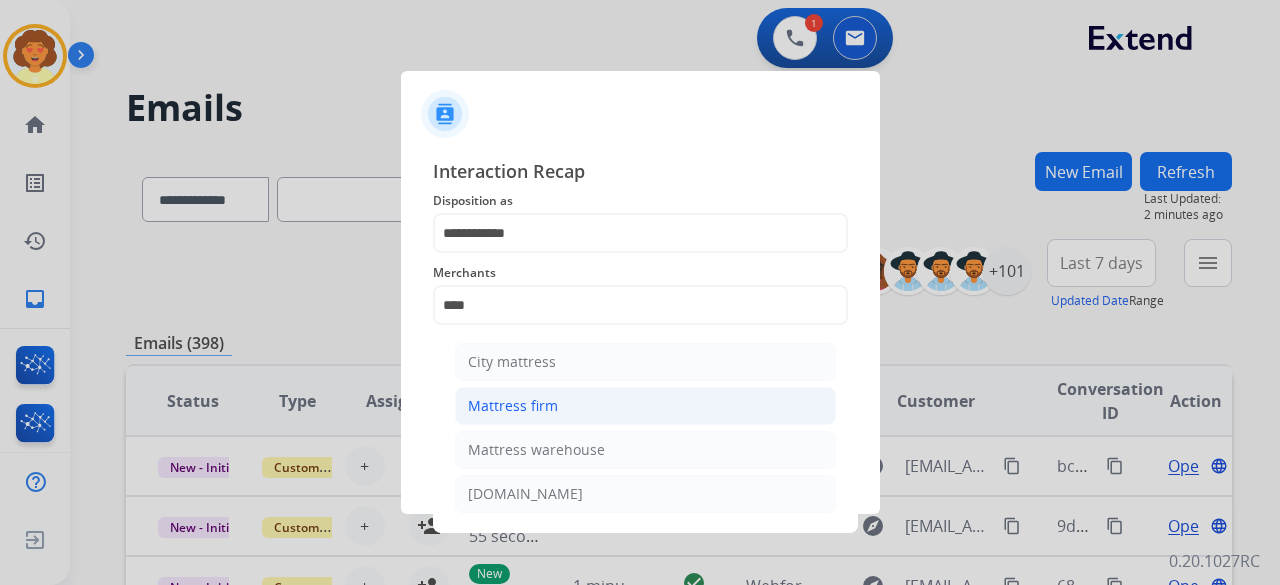 click on "Mattress firm" 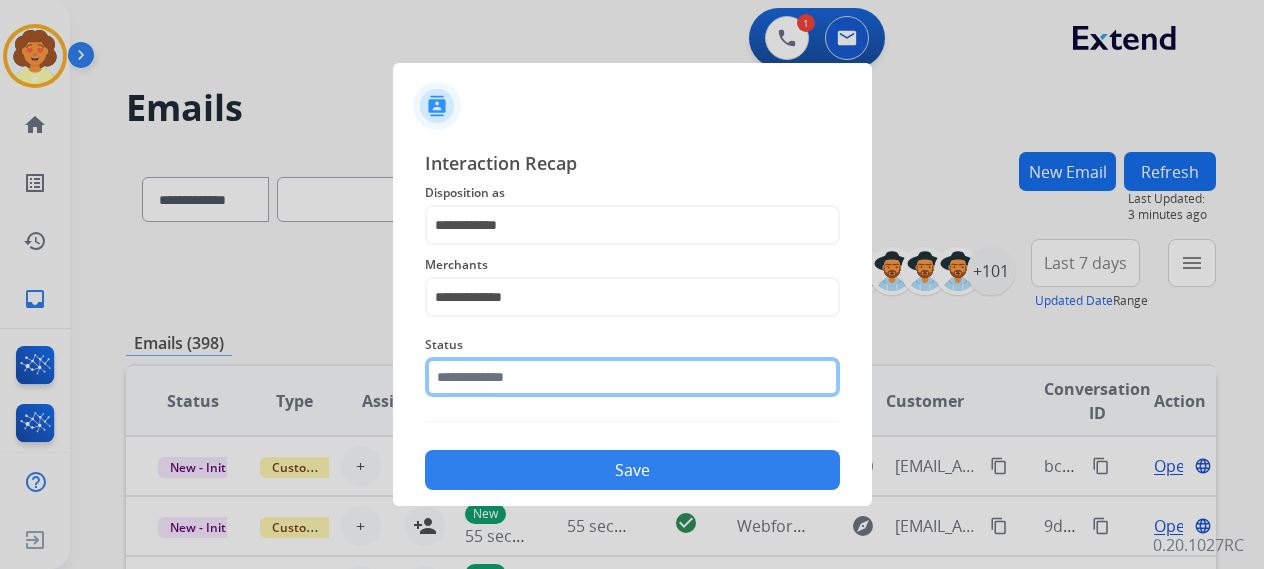 click 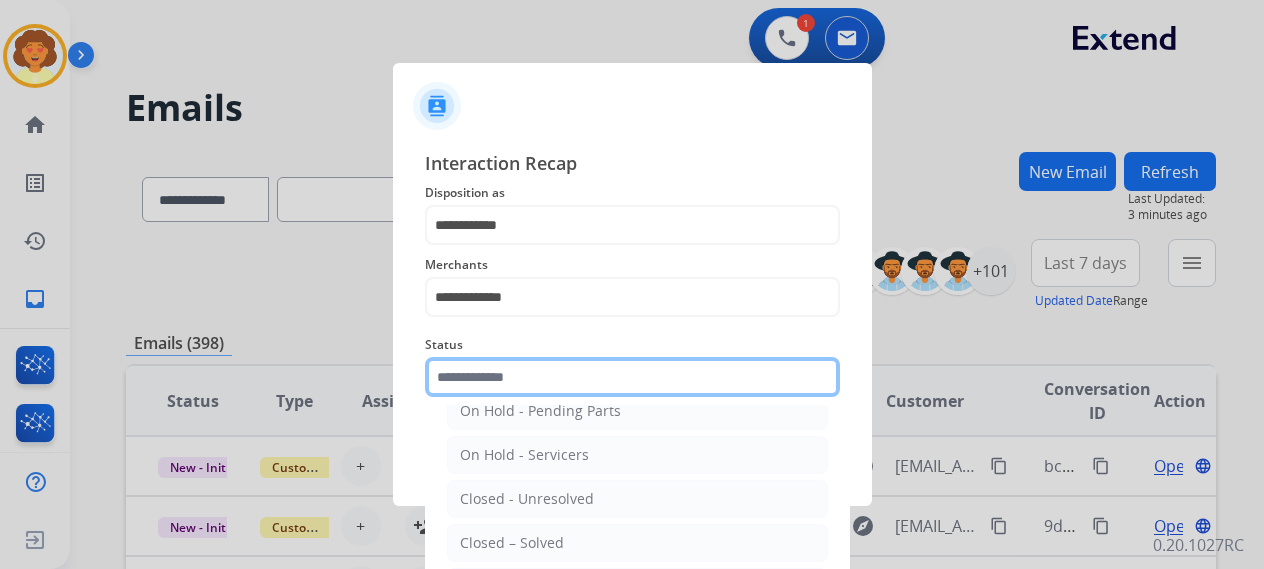 scroll, scrollTop: 114, scrollLeft: 0, axis: vertical 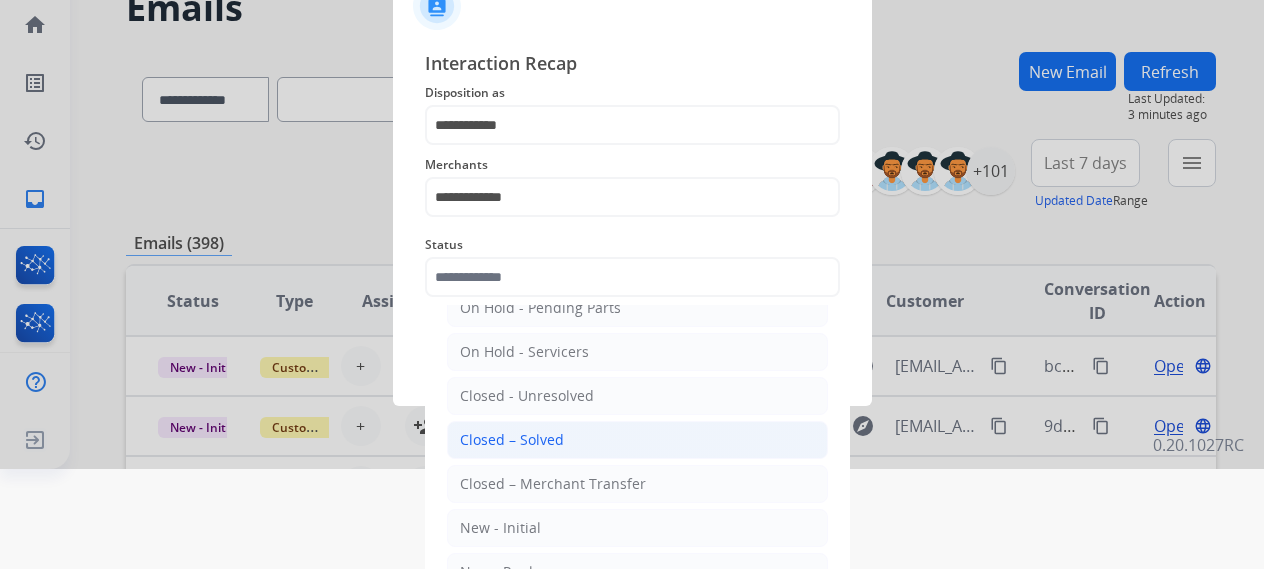 click on "Closed – Solved" 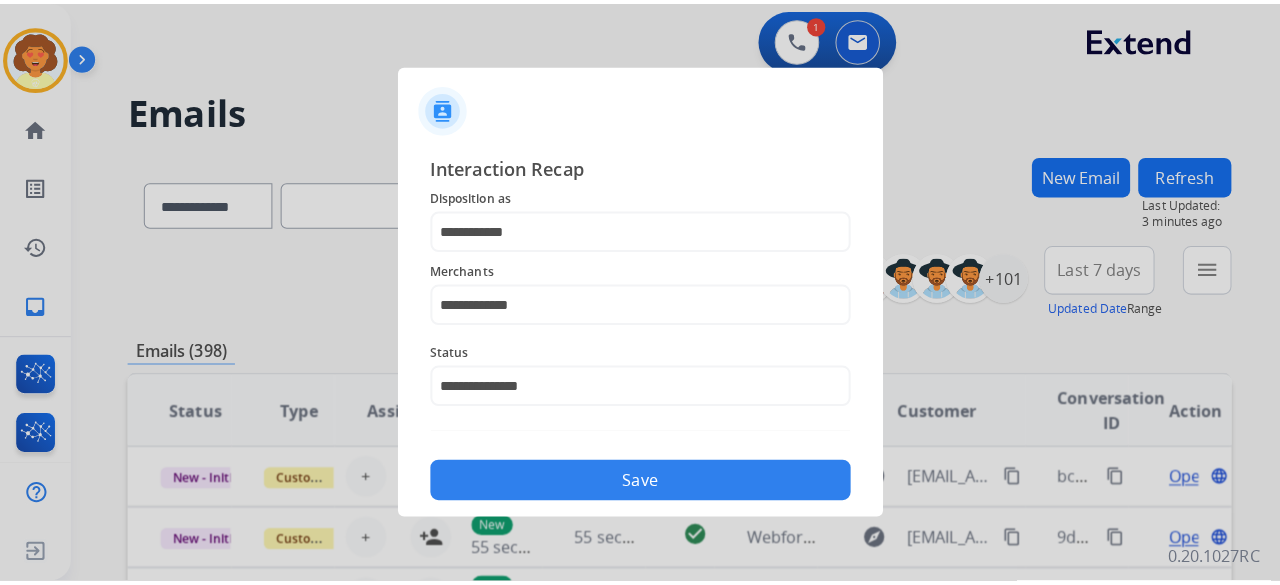 scroll, scrollTop: 0, scrollLeft: 0, axis: both 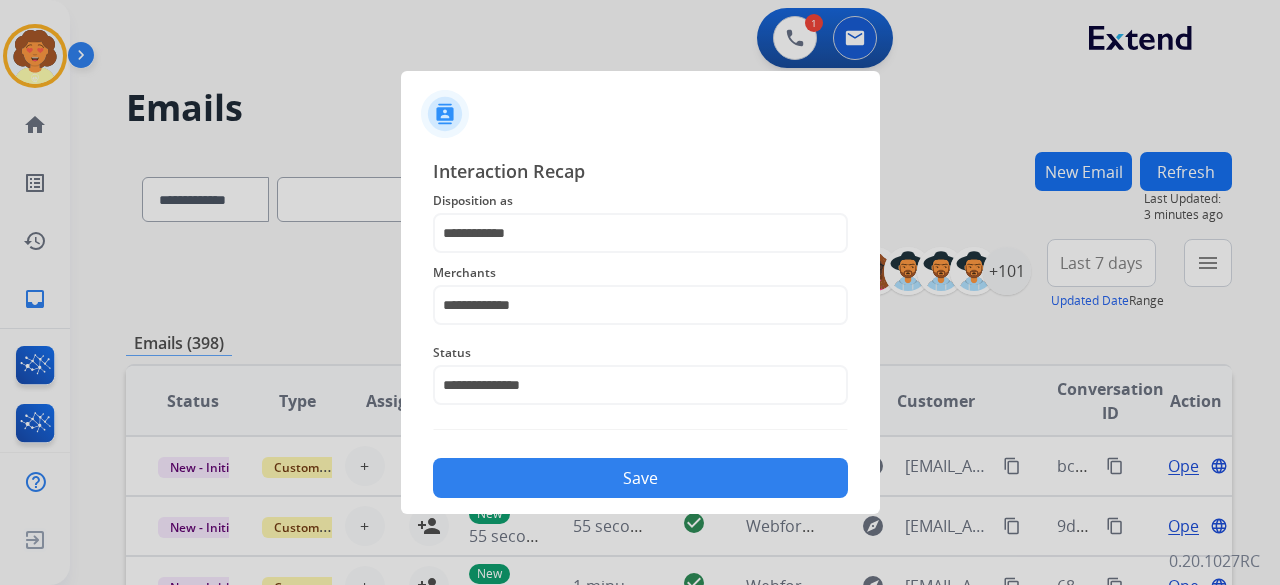 click on "Save" 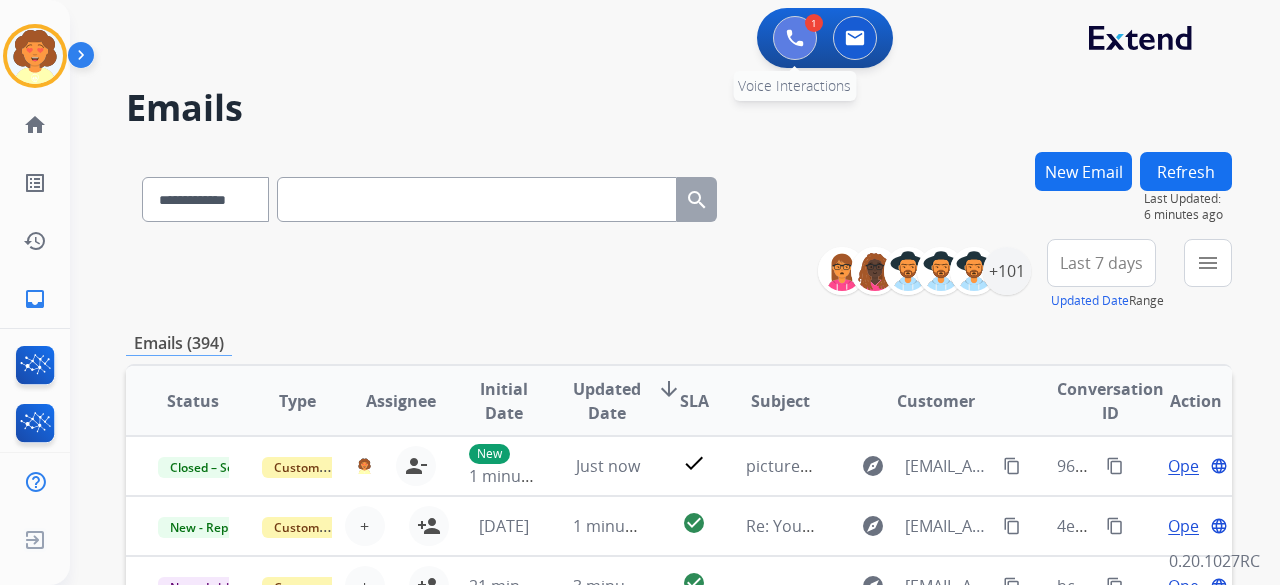 click at bounding box center (795, 38) 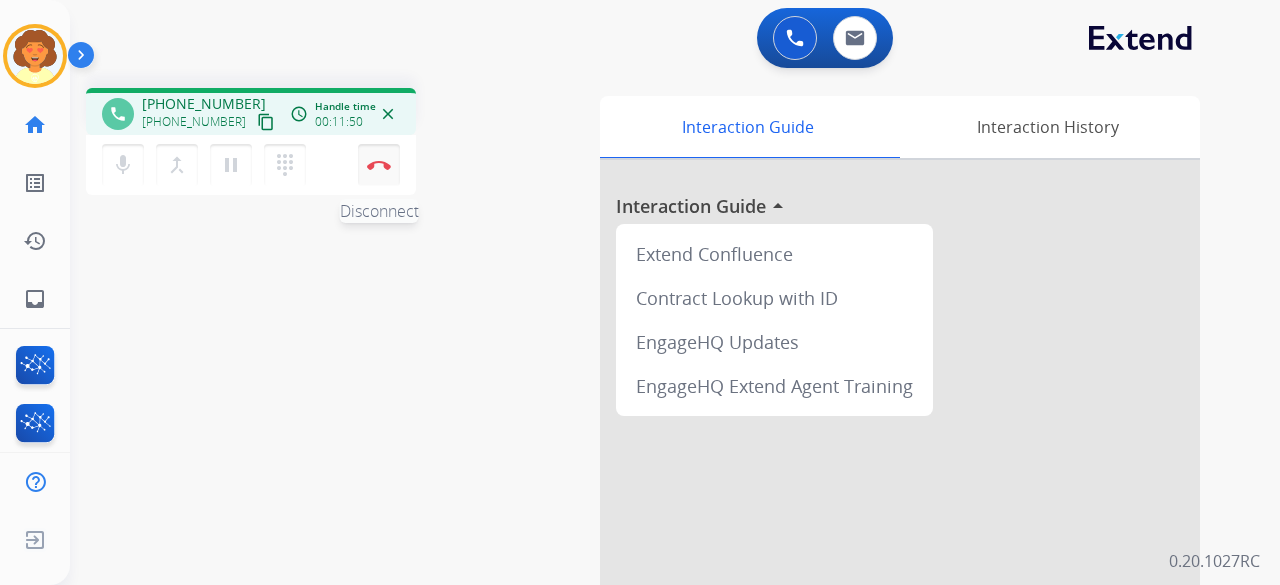 click on "Disconnect" at bounding box center (379, 165) 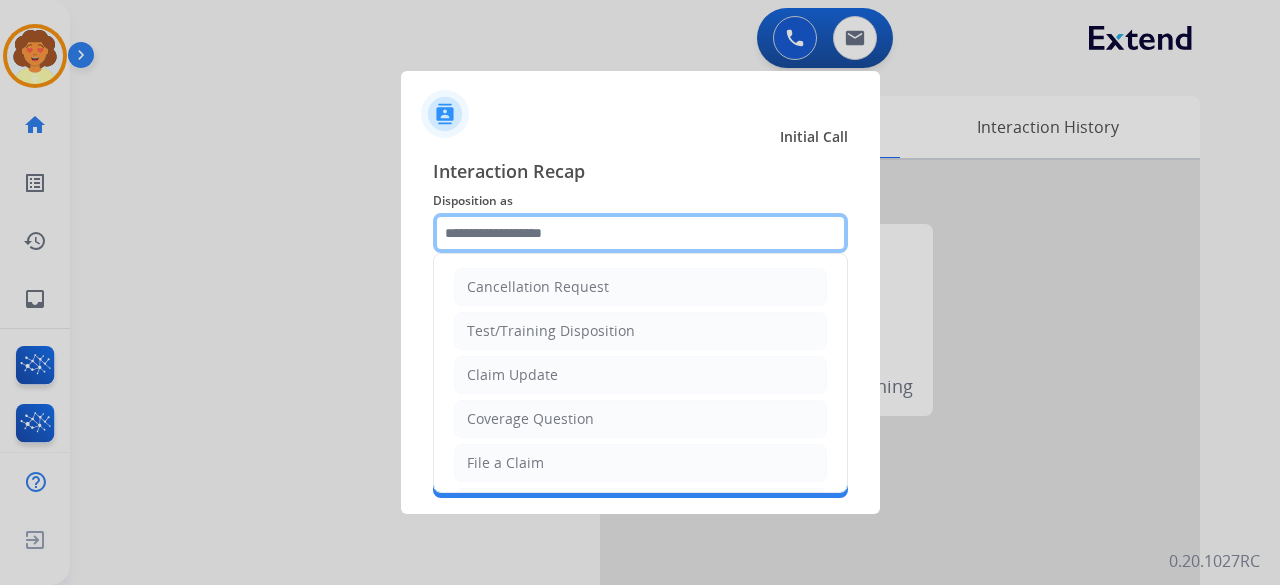 click 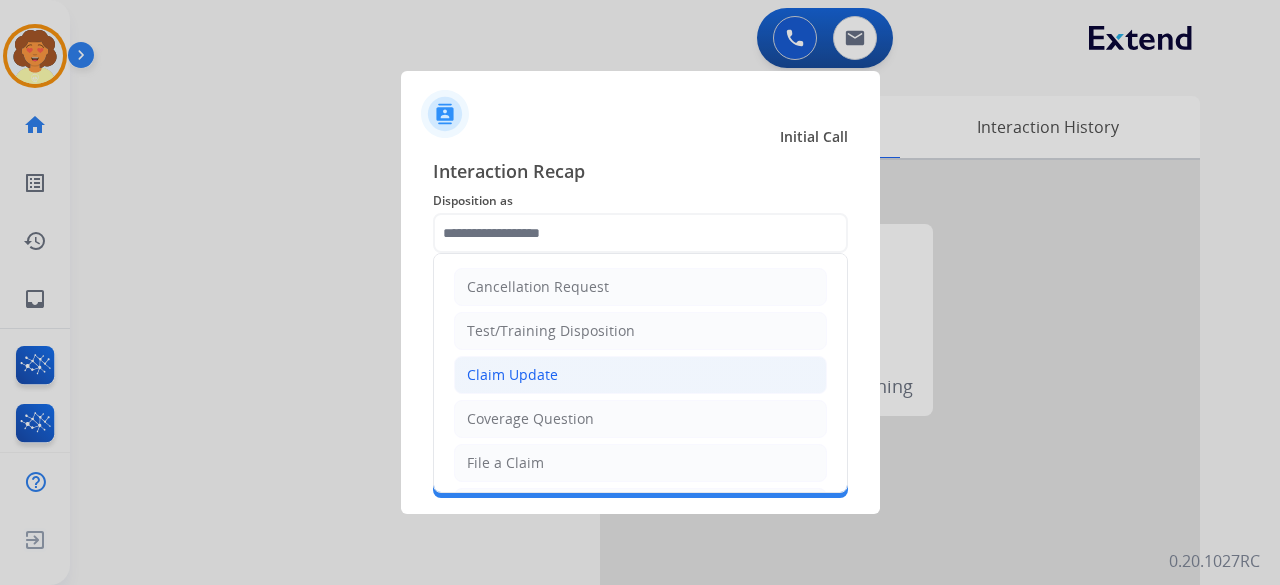 click on "Claim Update" 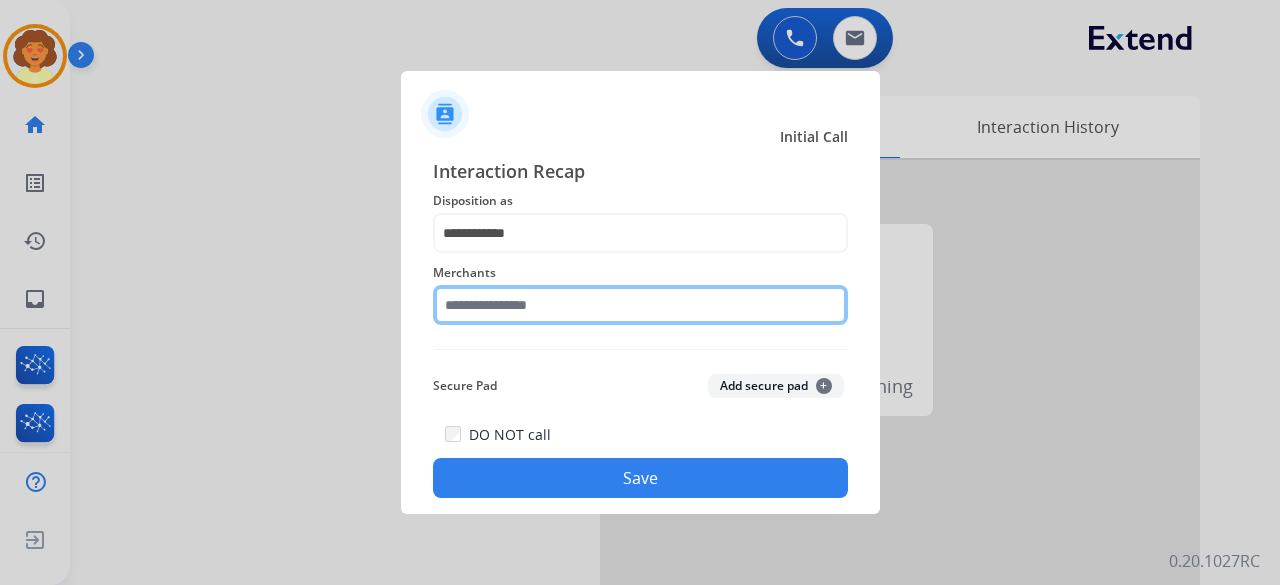 click 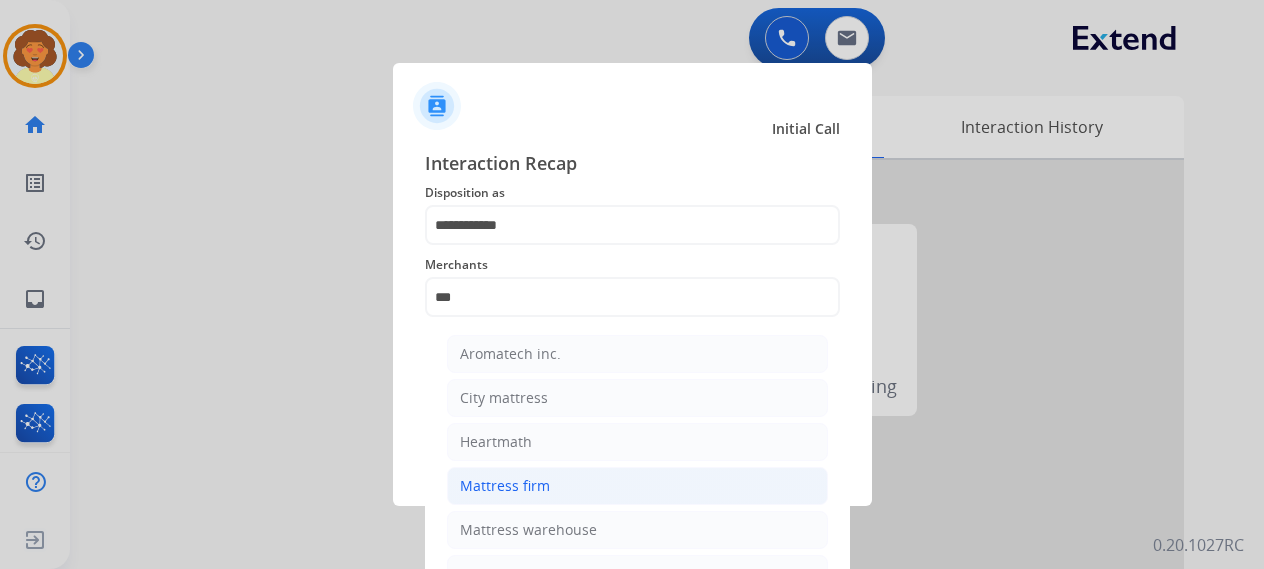 click on "Mattress firm" 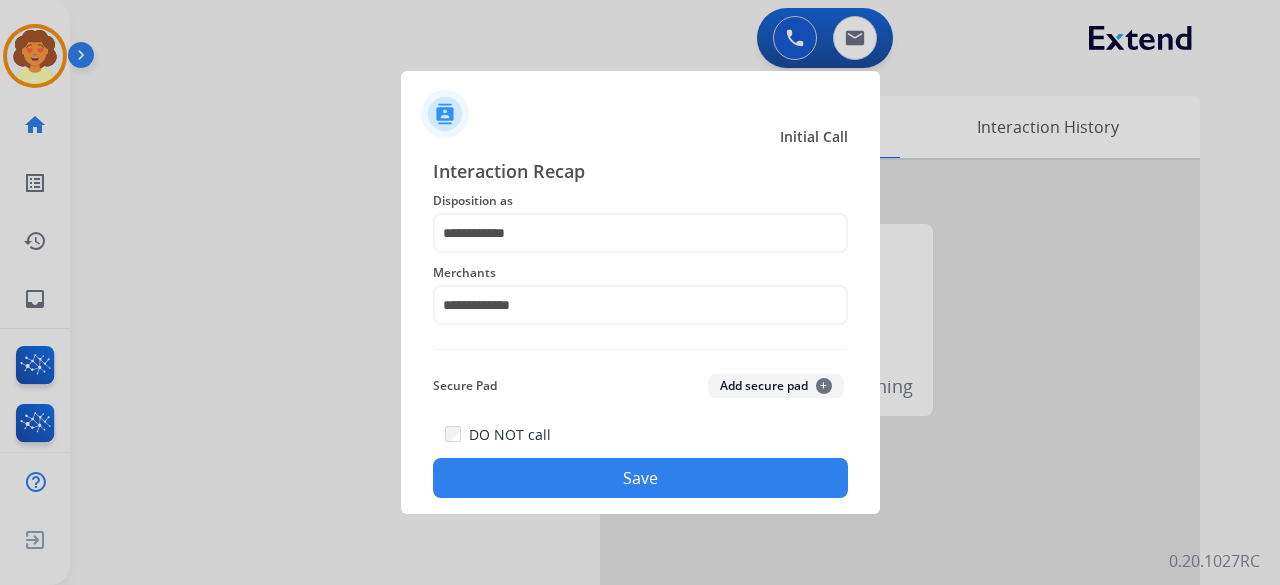 click on "Save" 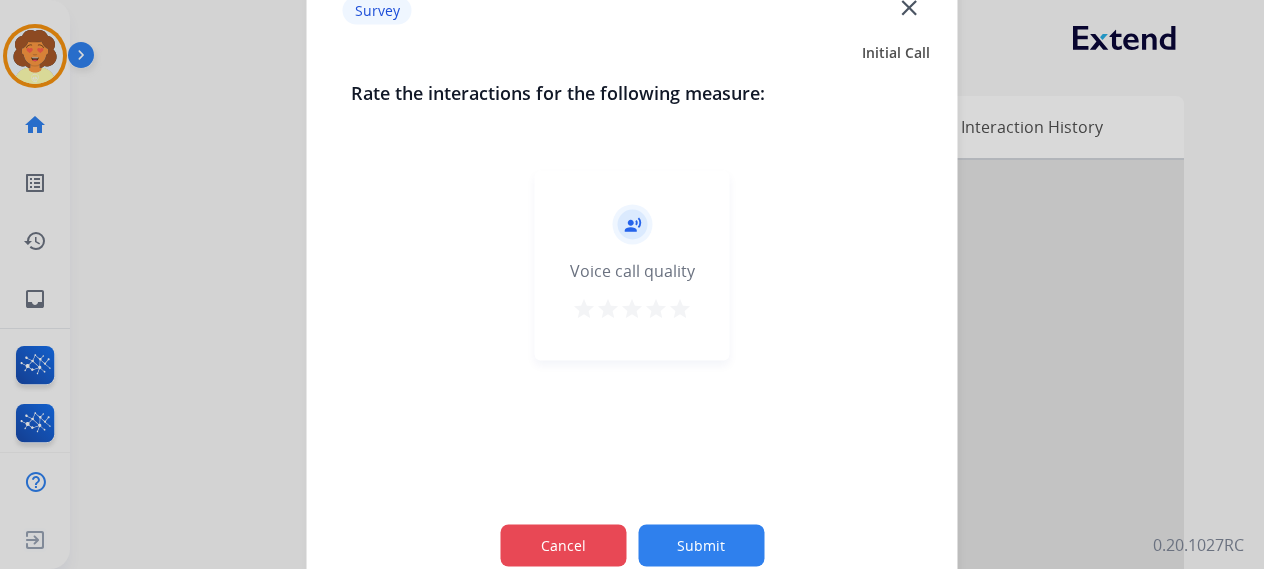 click on "Cancel" 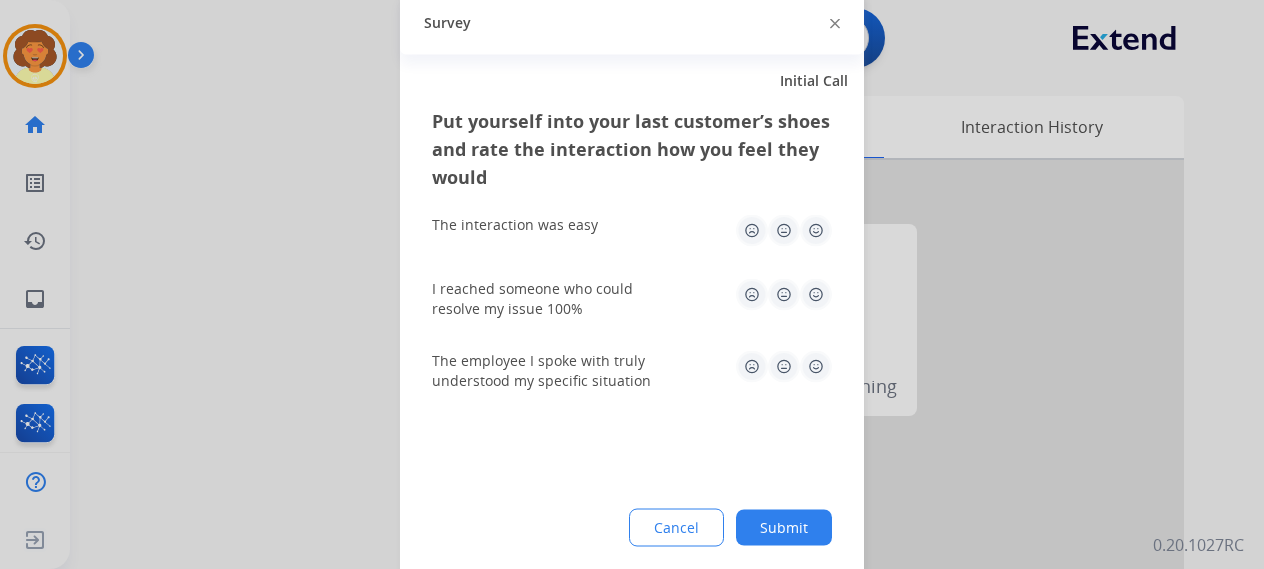 drag, startPoint x: 693, startPoint y: 528, endPoint x: 744, endPoint y: 501, distance: 57.706154 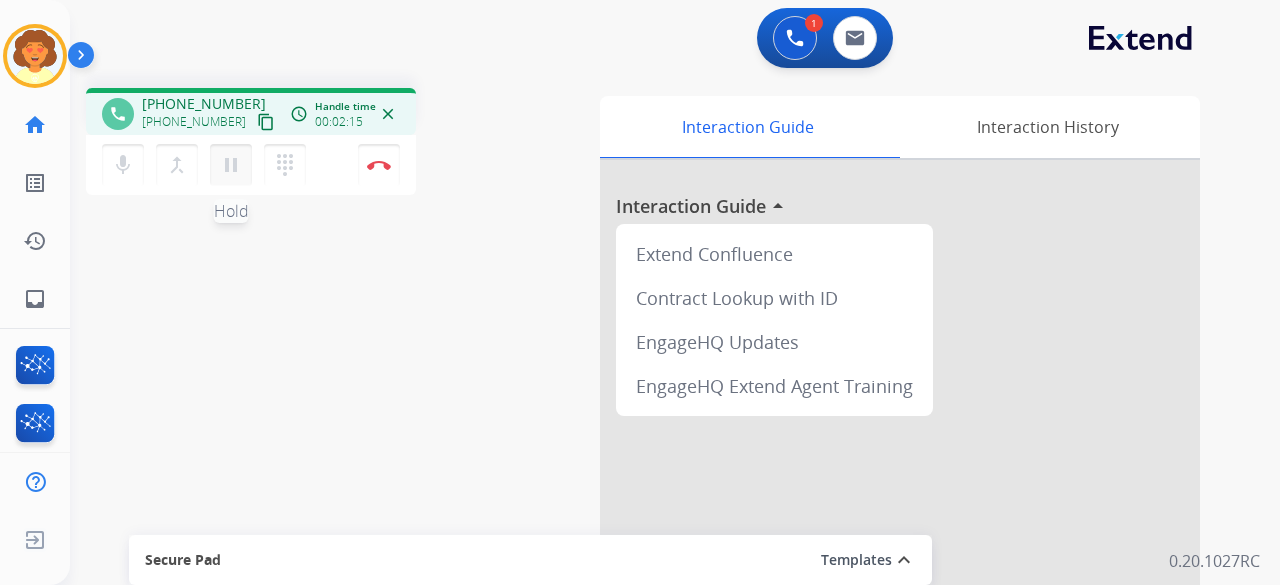 click on "pause" at bounding box center (231, 165) 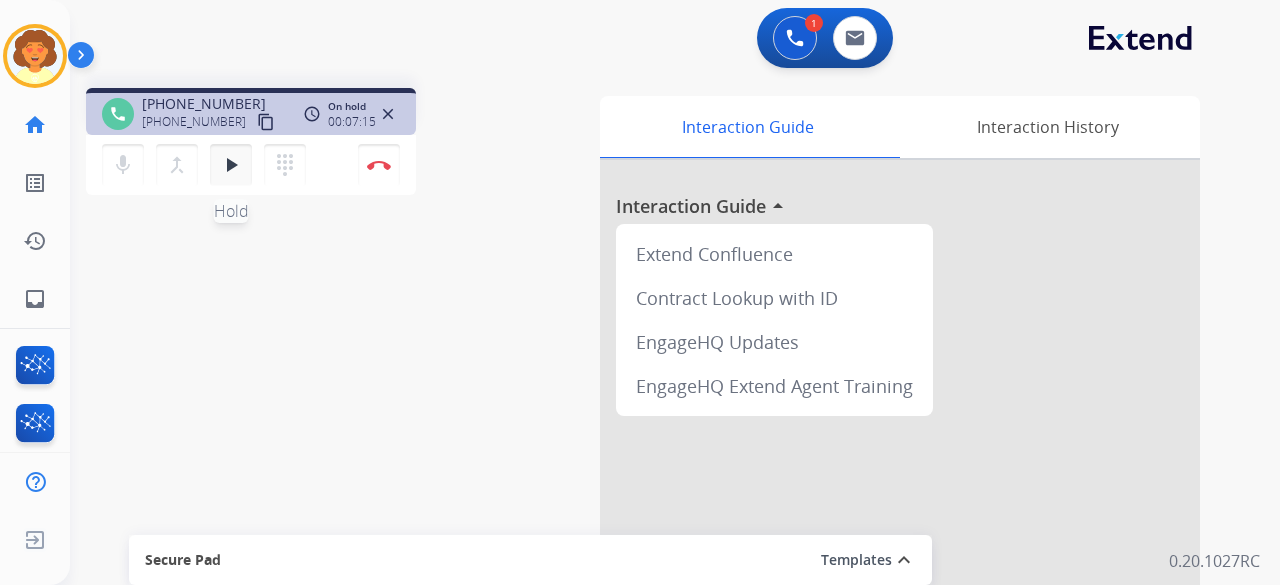 click on "play_arrow Hold" at bounding box center (231, 165) 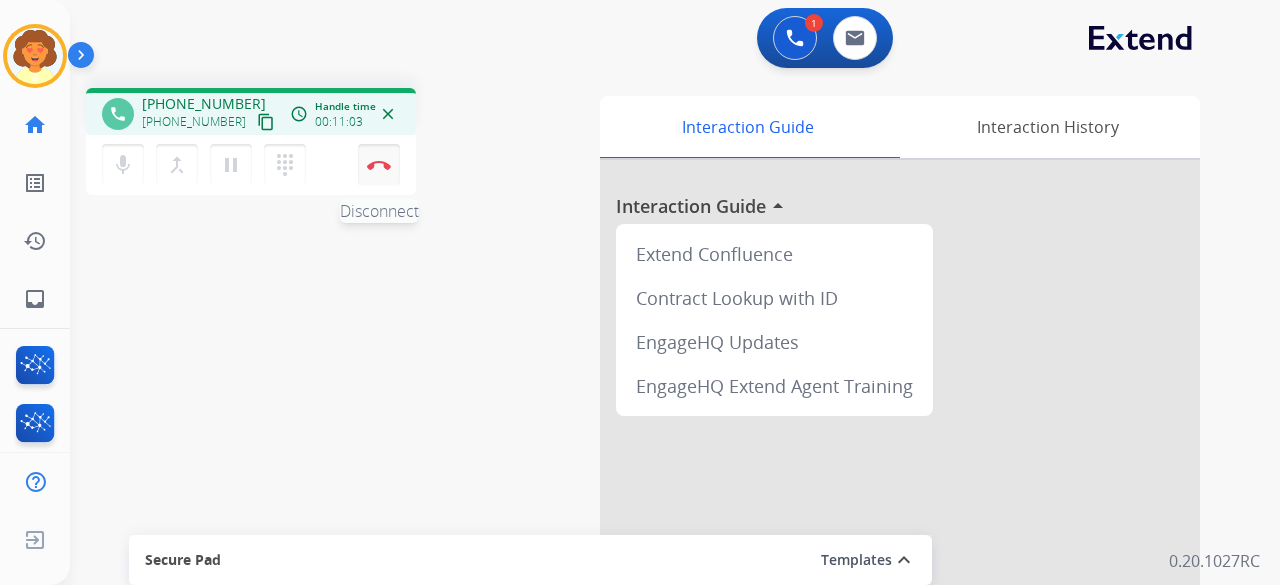 drag, startPoint x: 386, startPoint y: 172, endPoint x: 418, endPoint y: 165, distance: 32.75668 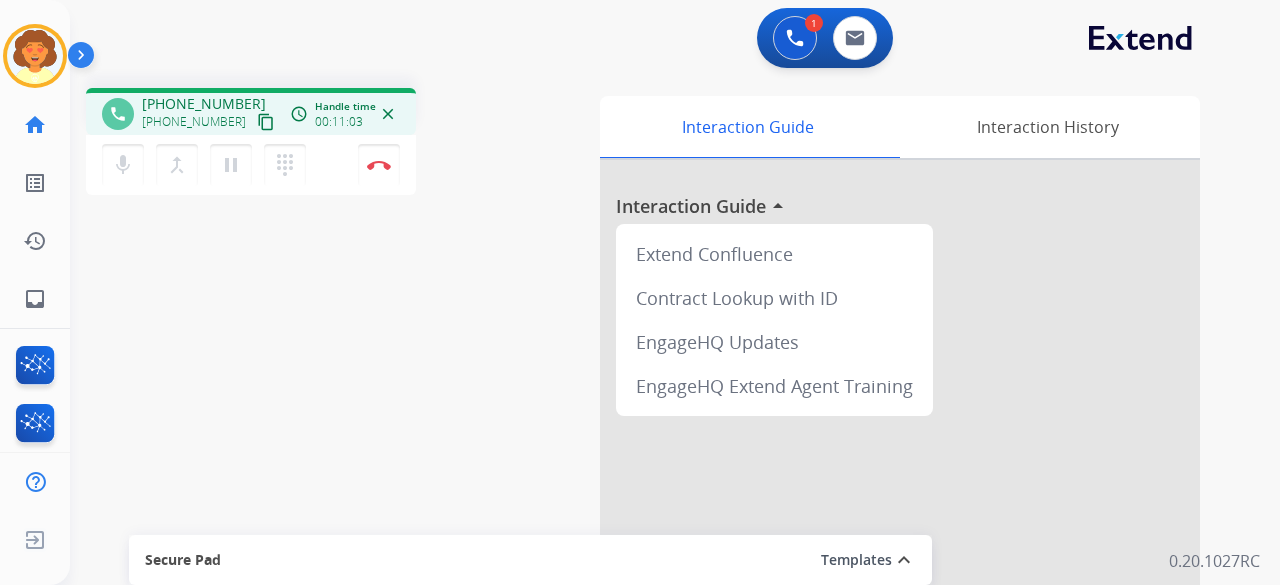 click on "Disconnect" at bounding box center [379, 165] 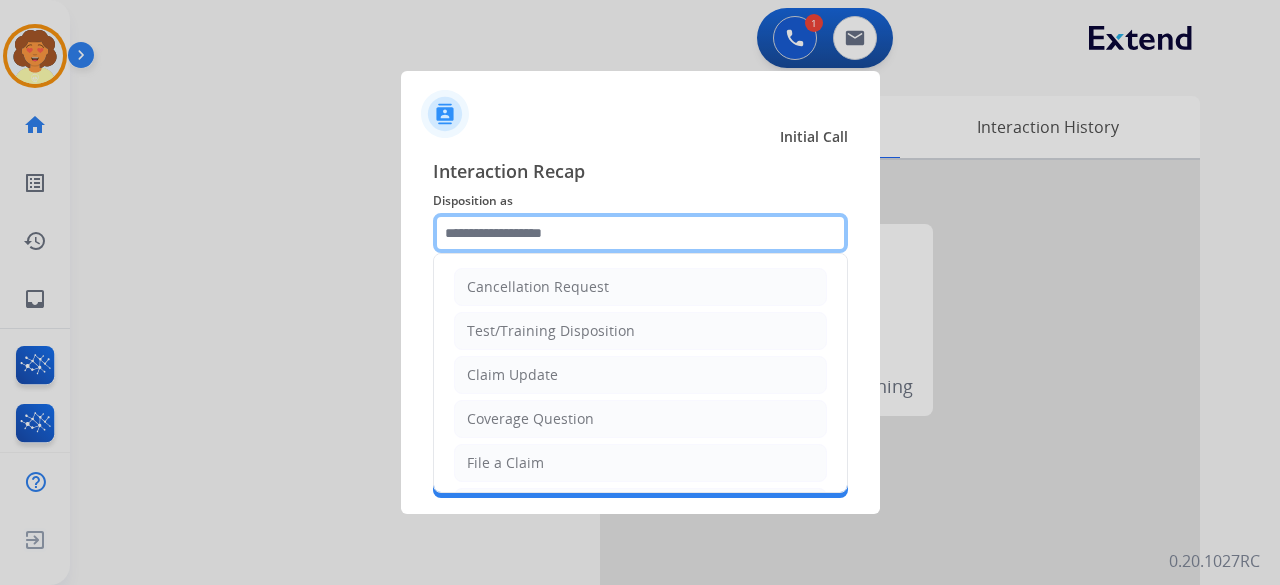 click 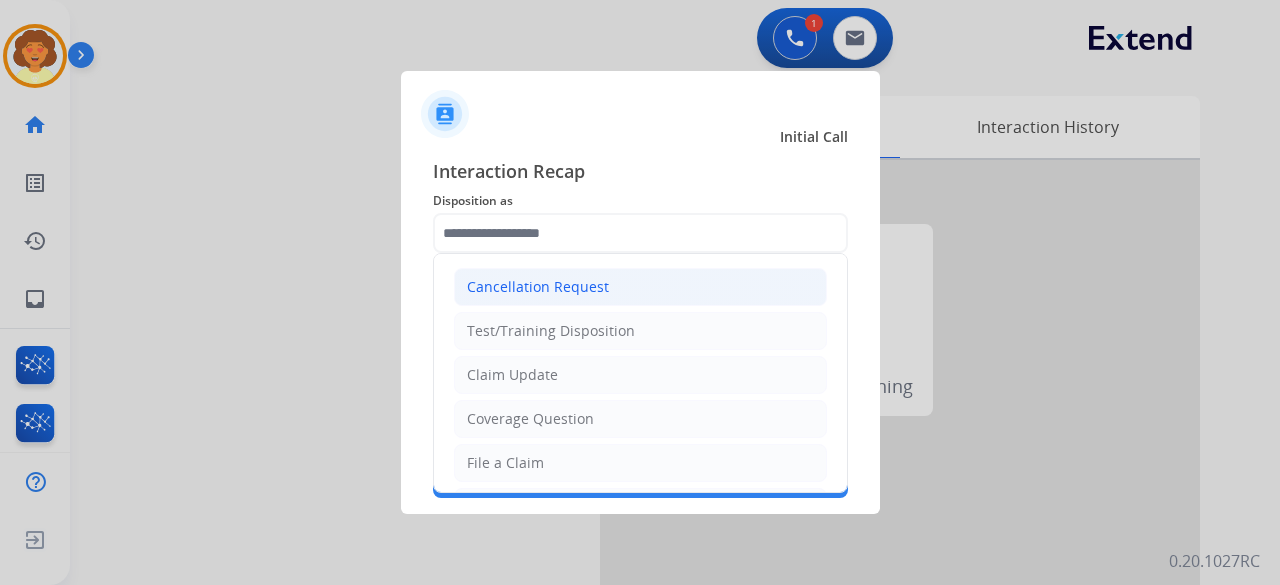 click on "Cancellation Request" 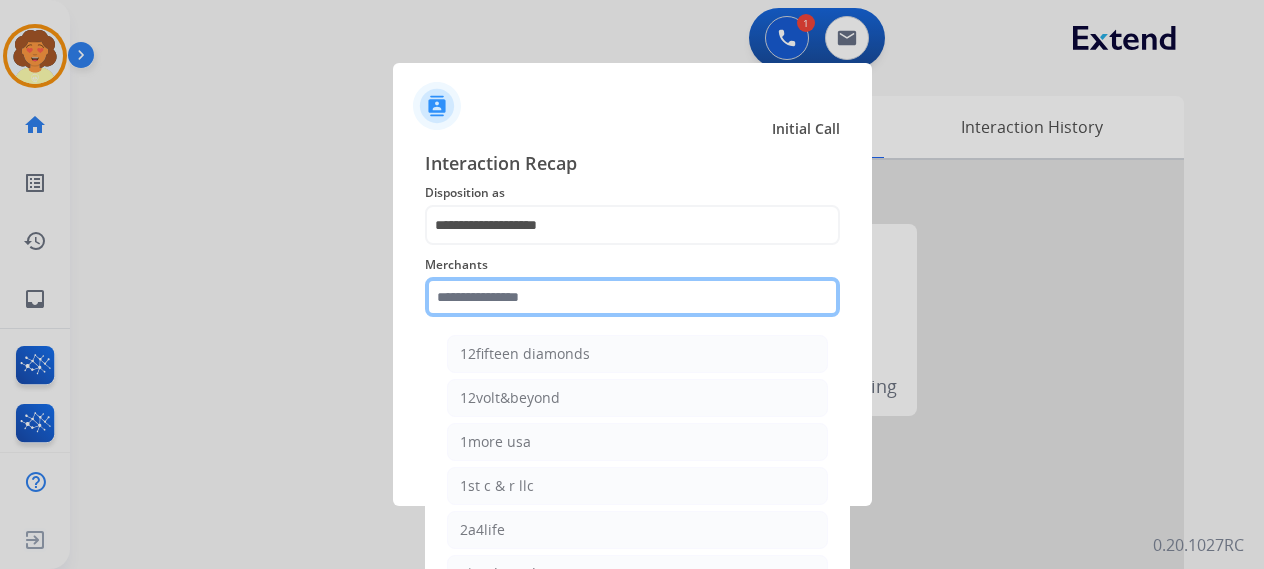 click 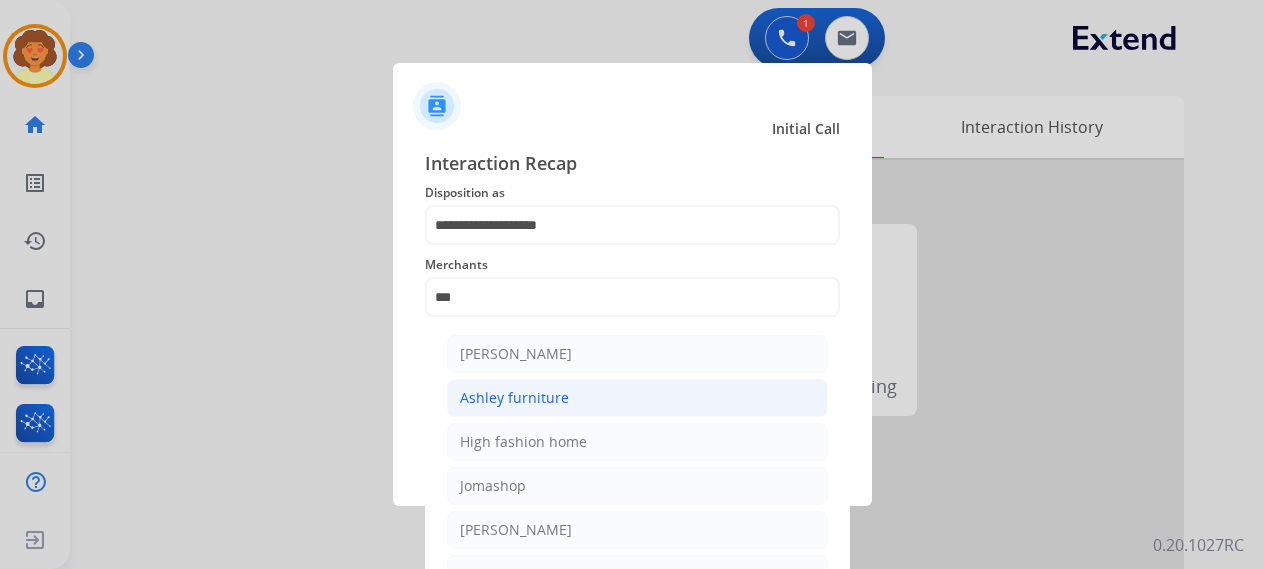 click on "Ashley furniture" 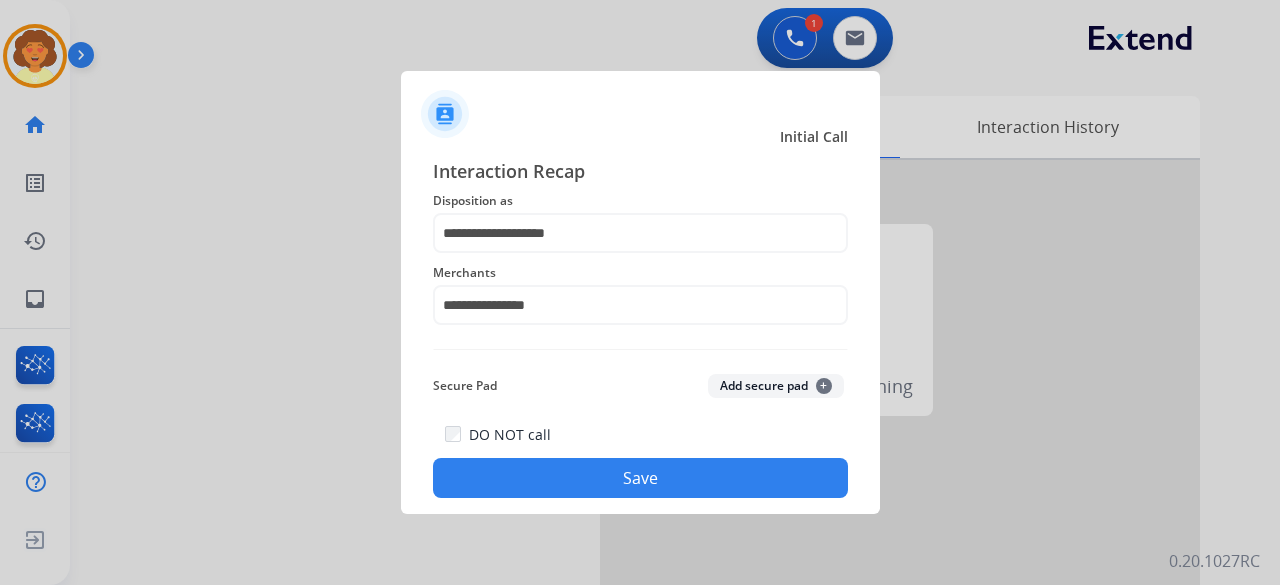 click on "Save" 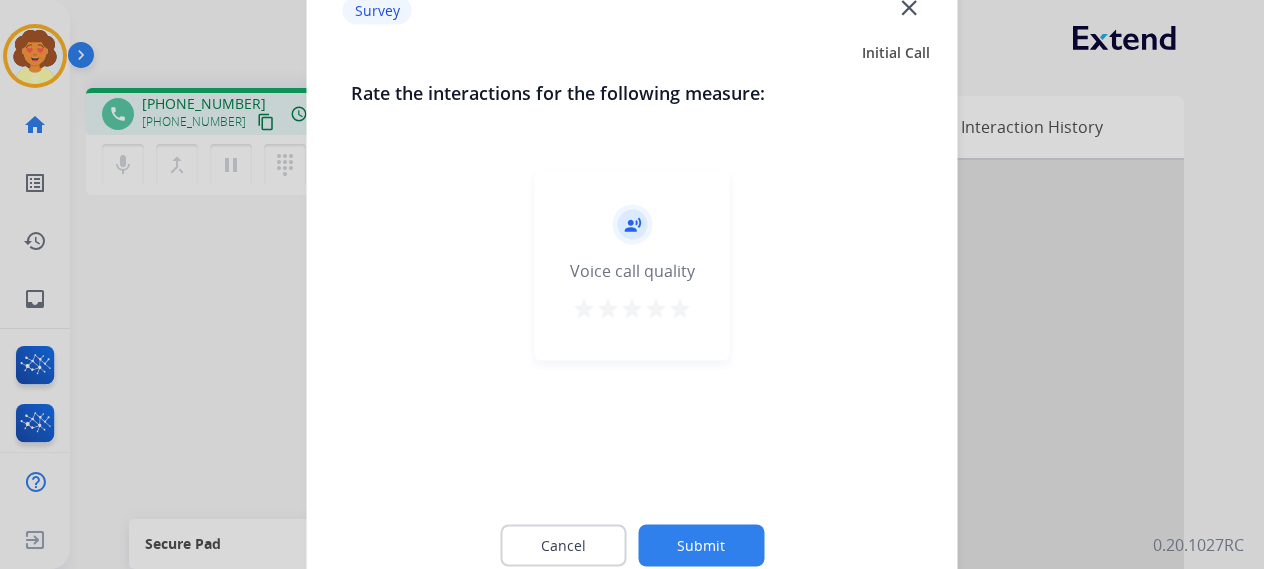 click on "close" 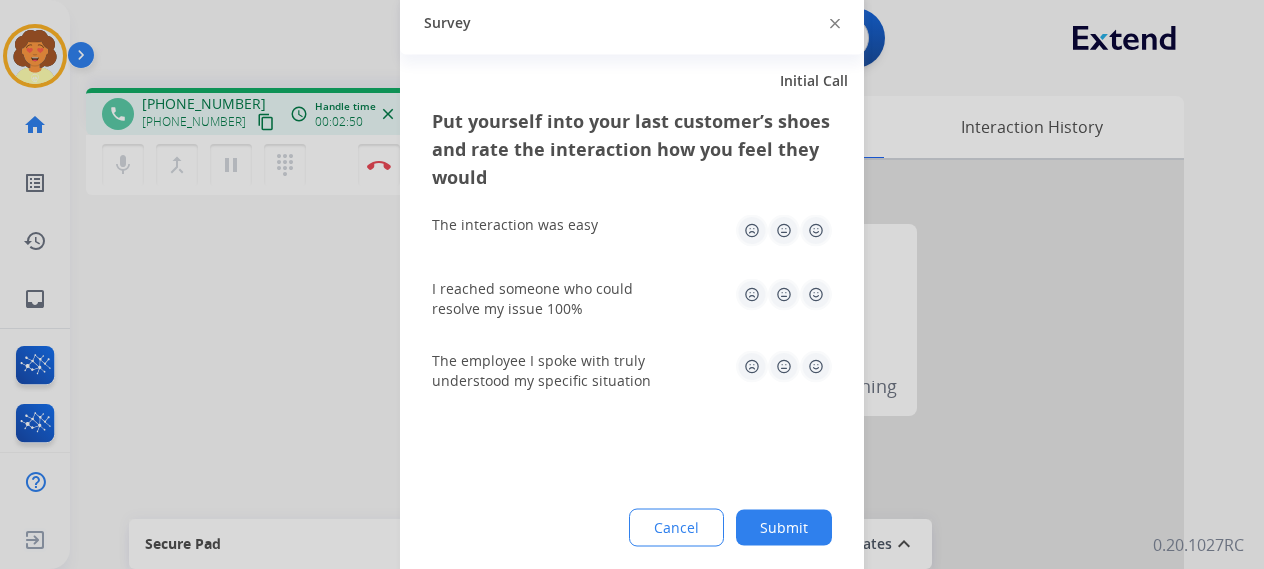 click on "Put yourself into your last customer’s shoes and rate the interaction how you feel they would  The interaction was easy   I reached someone who could resolve my issue 100%   The employee I spoke with truly understood my specific situation  Cancel Submit" 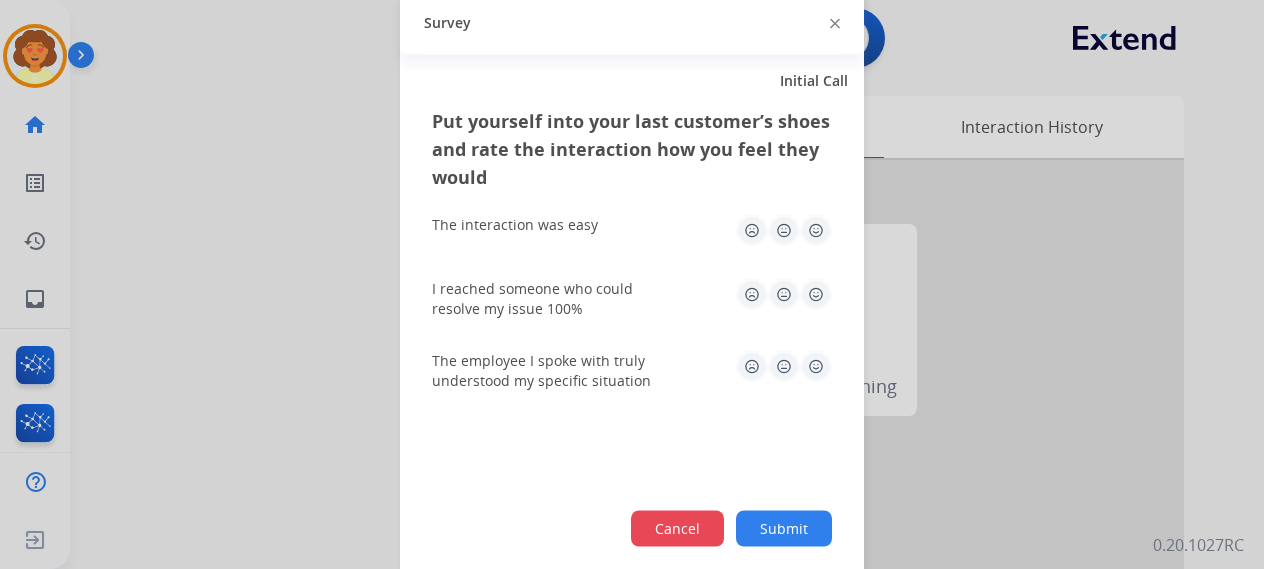 click on "Cancel" 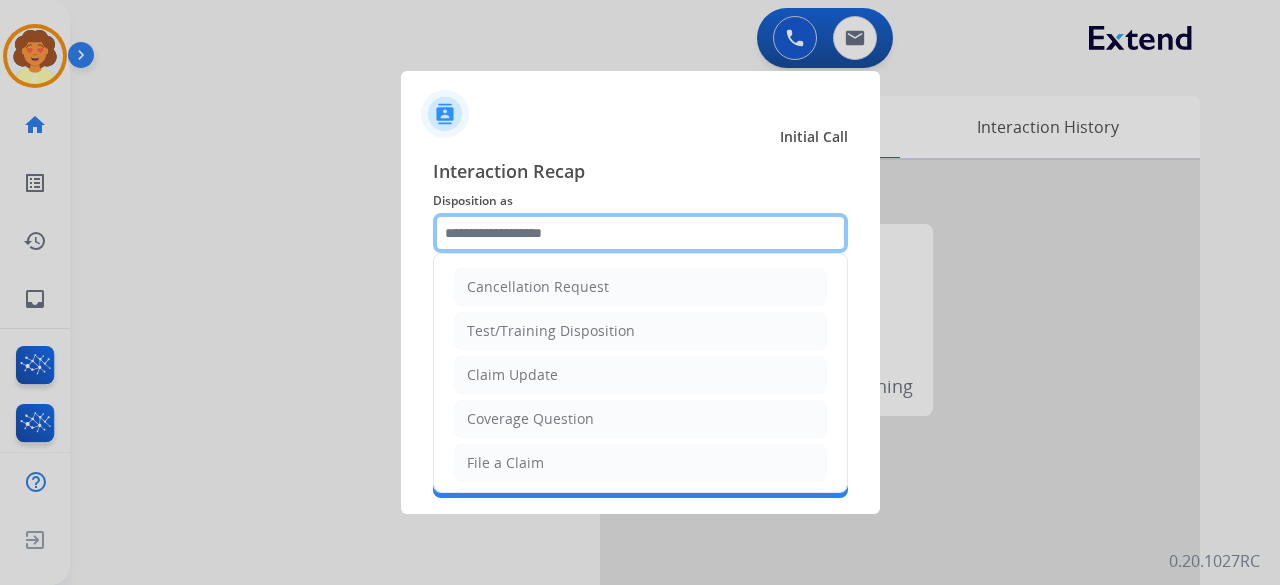 click 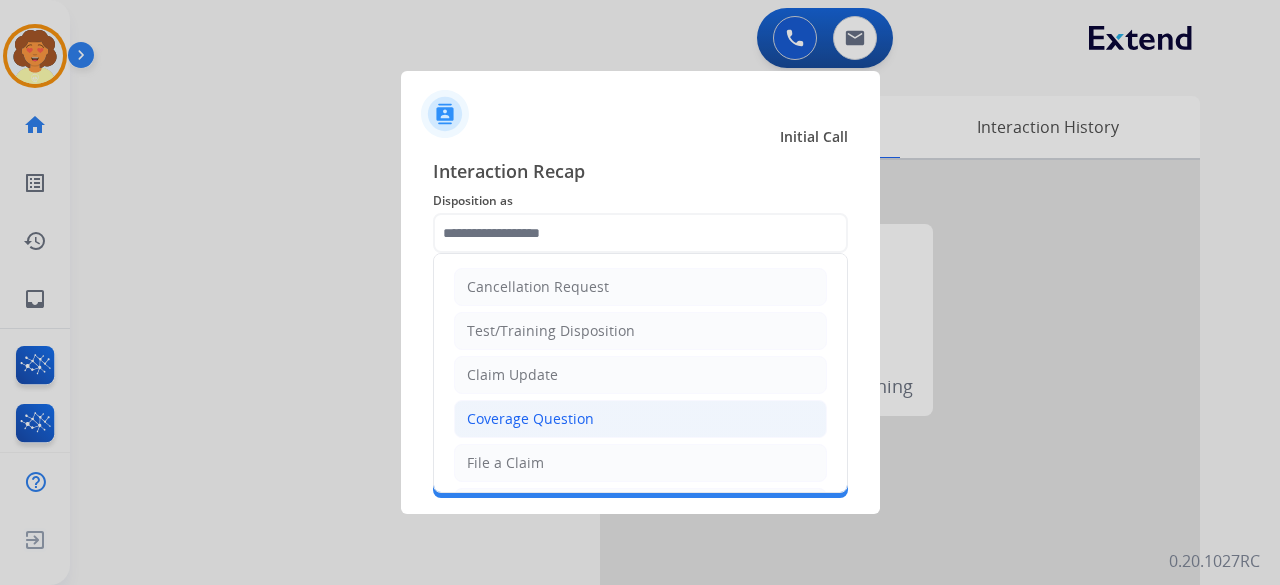 click on "Coverage Question" 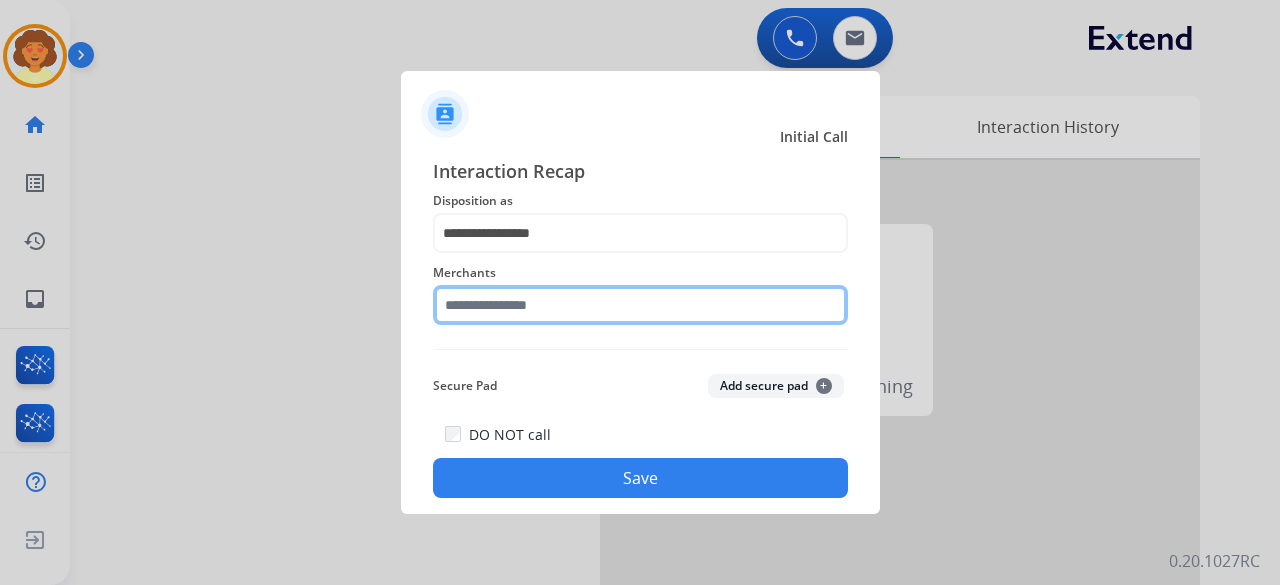 click 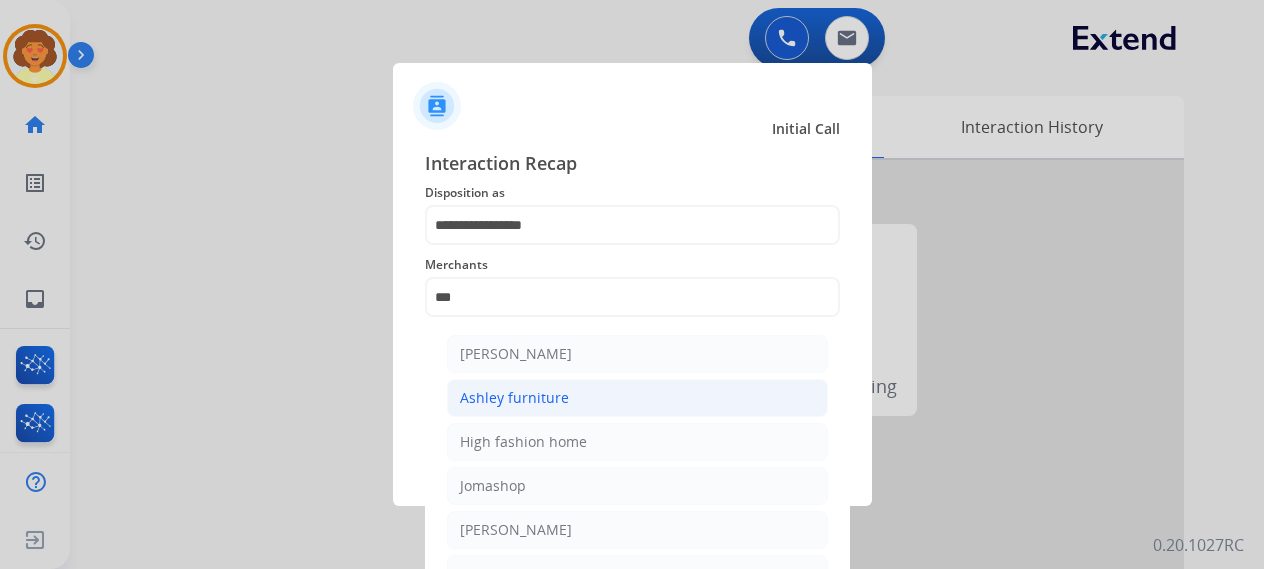 click on "Ashley furniture" 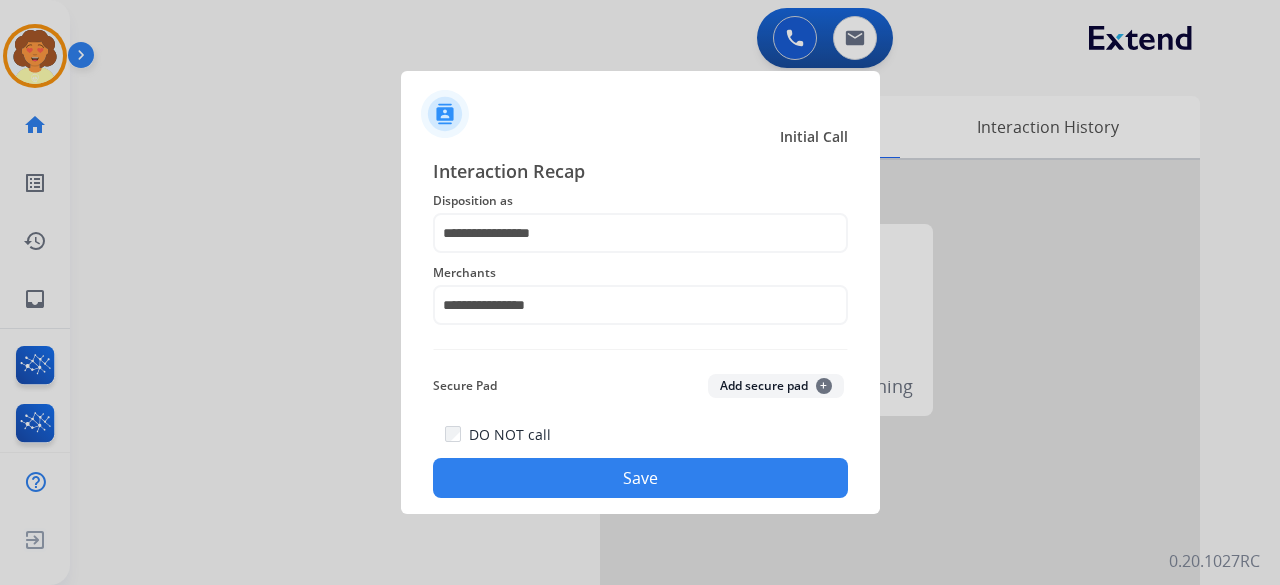 click on "Save" 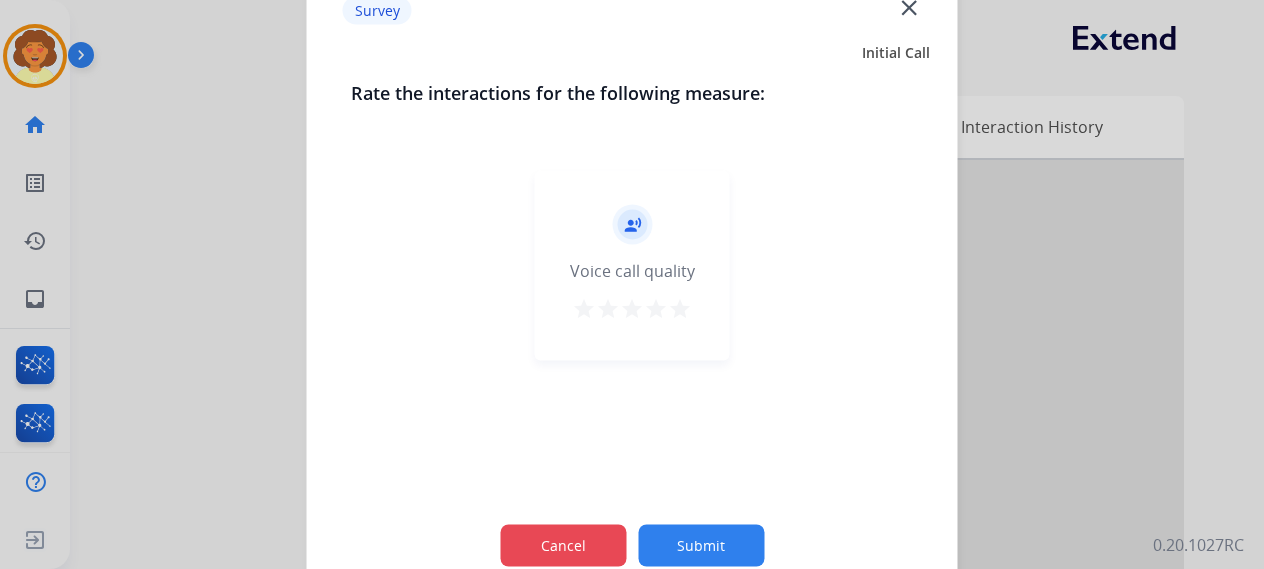 click on "Cancel" 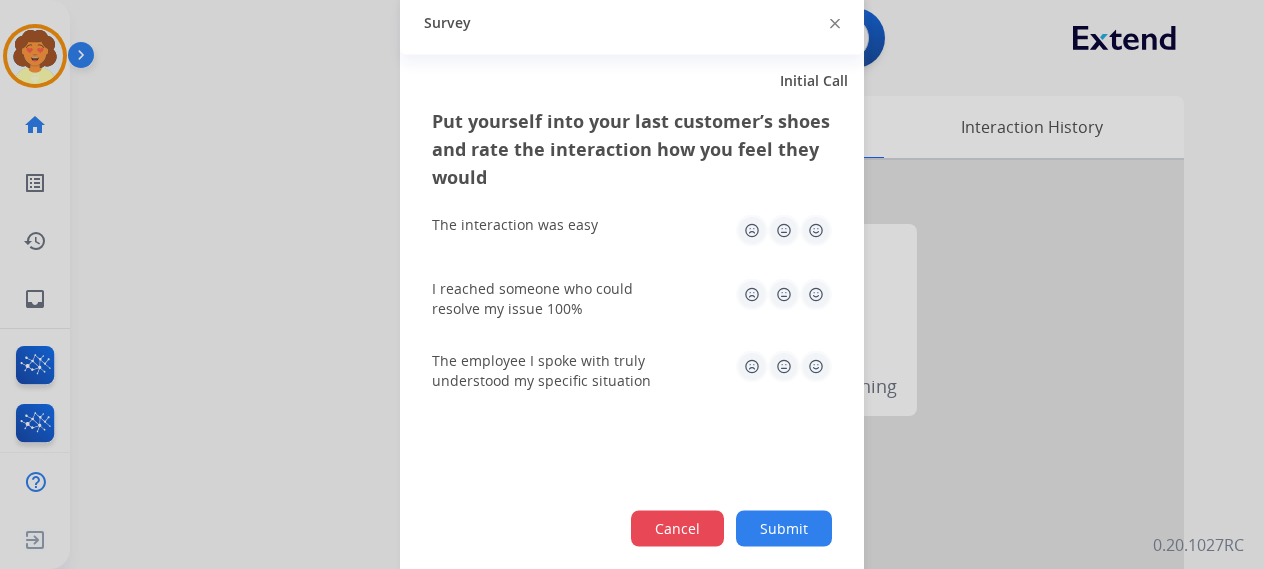 click on "Cancel" 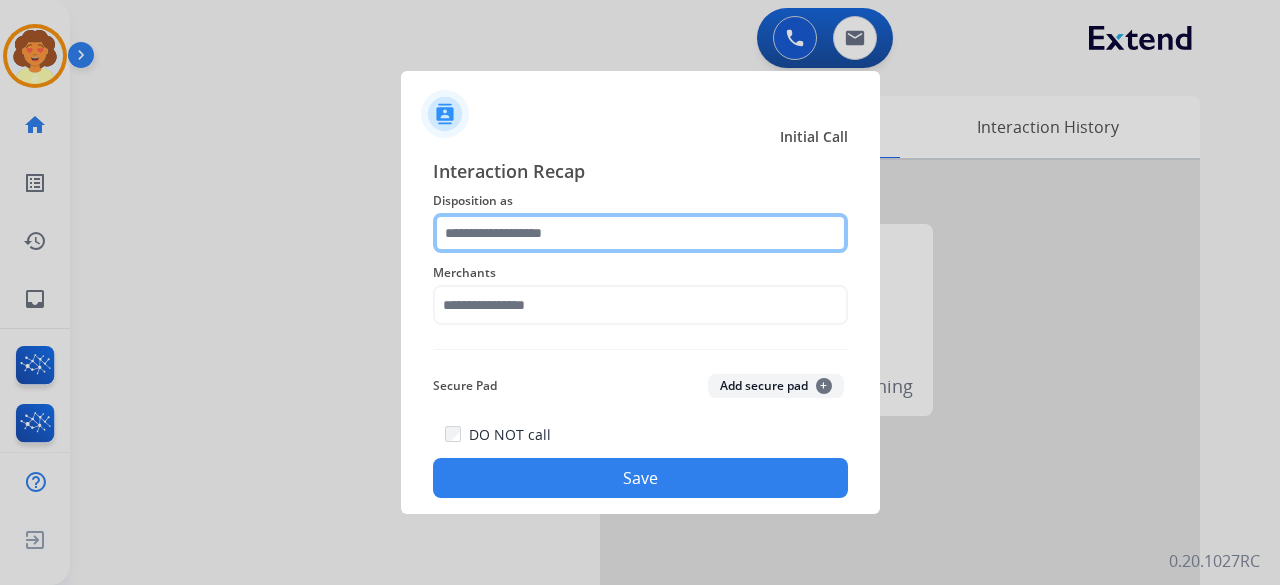 click 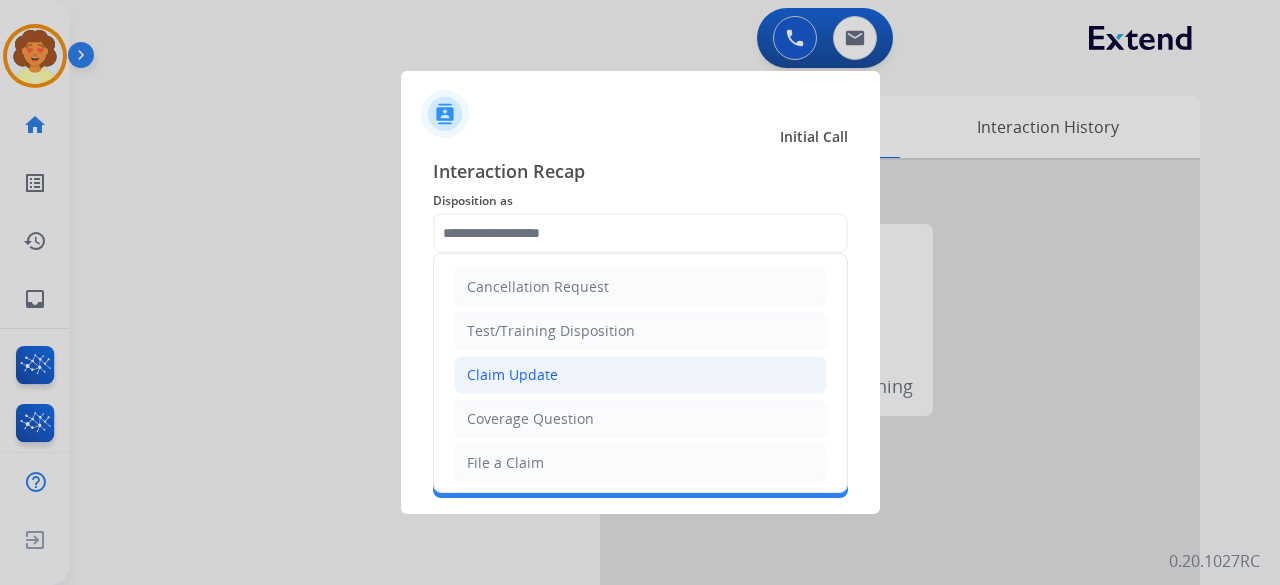click on "Claim Update" 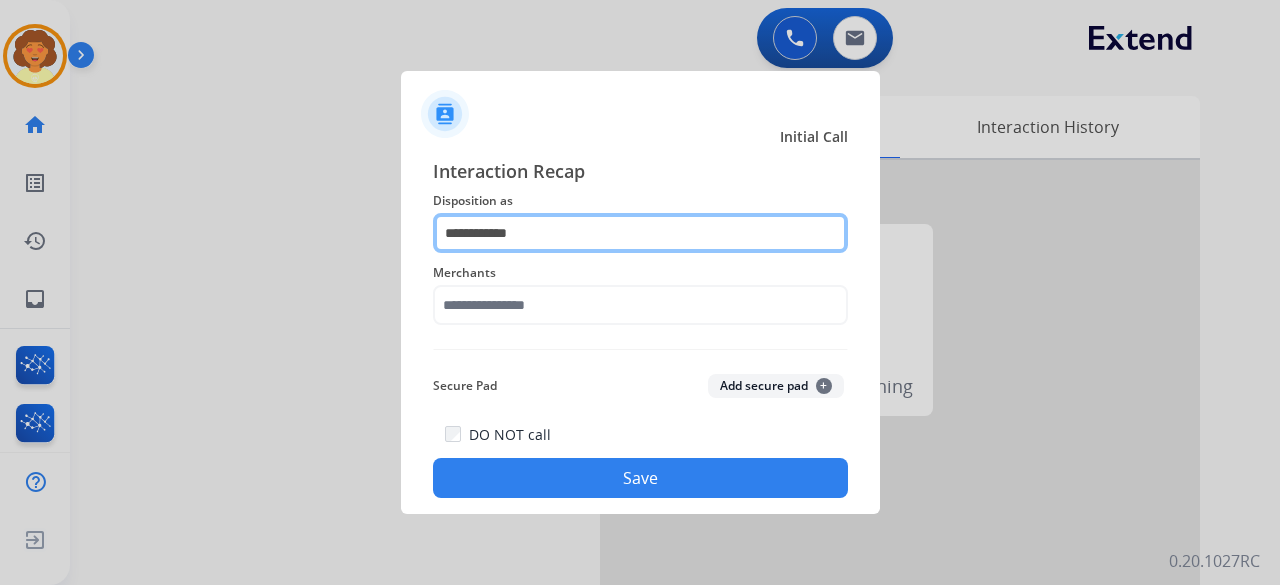click on "**********" 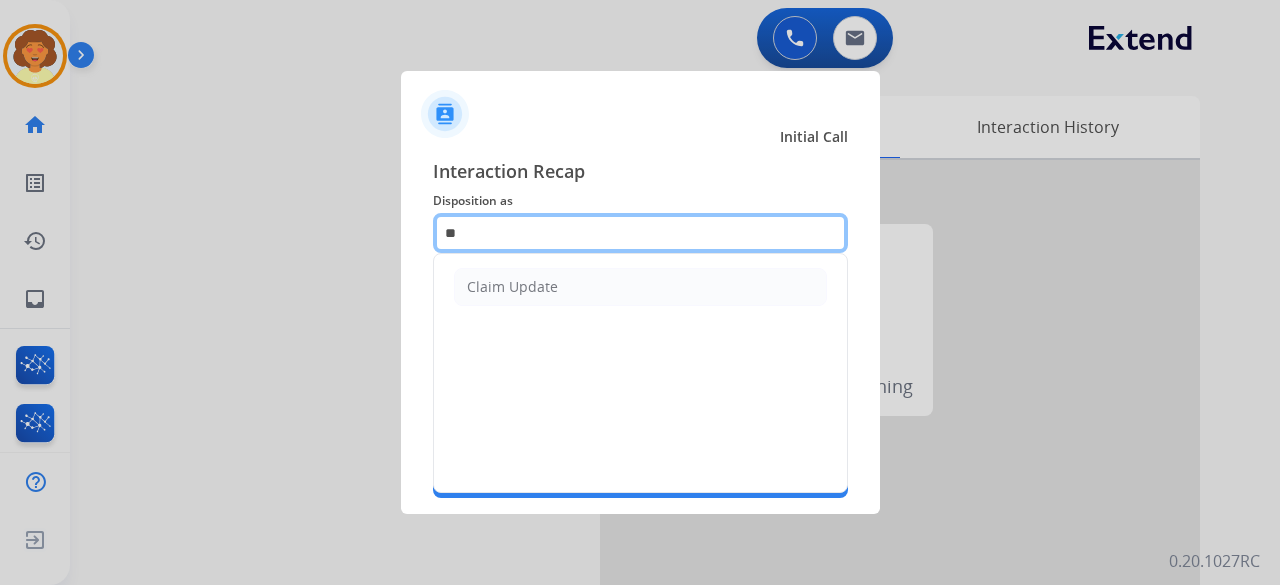 type on "*" 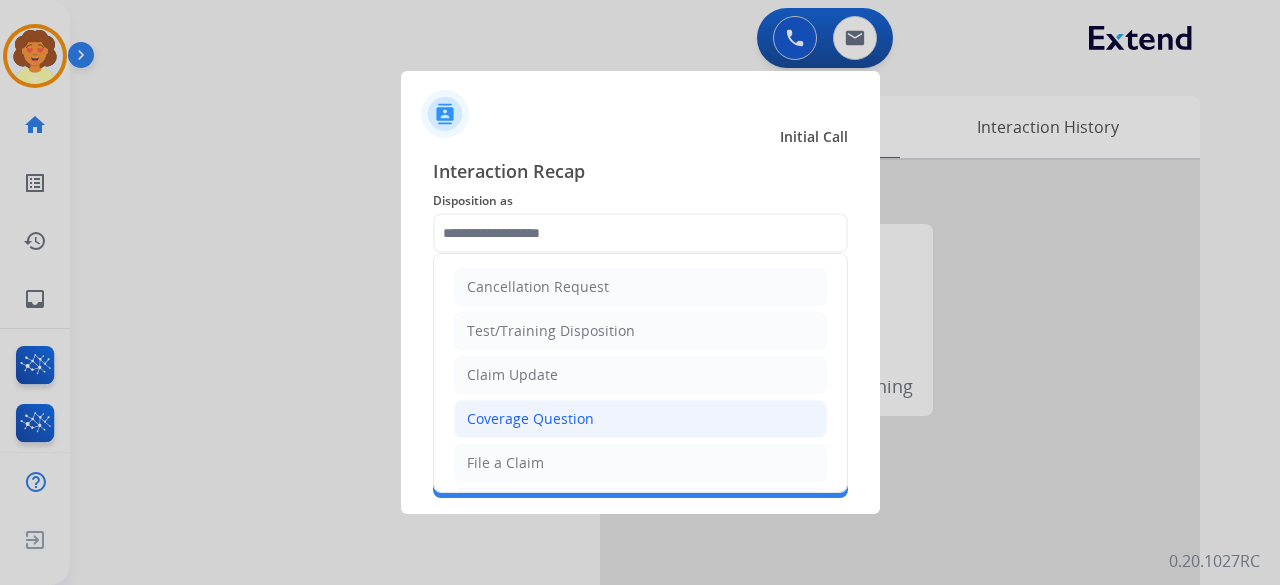 click on "Coverage Question" 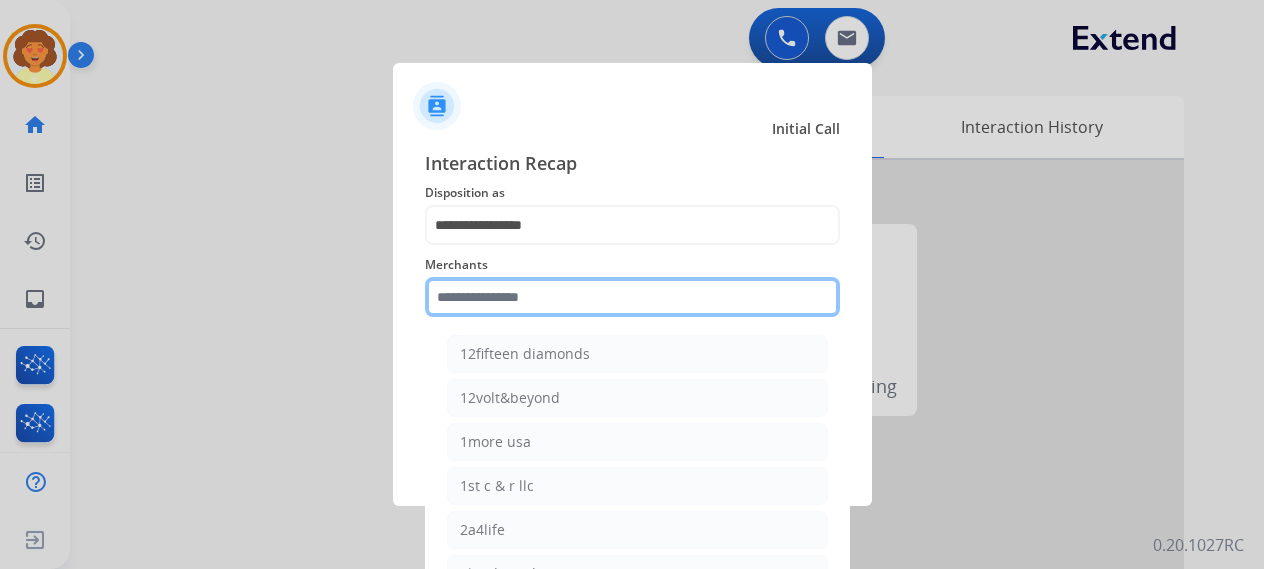 click 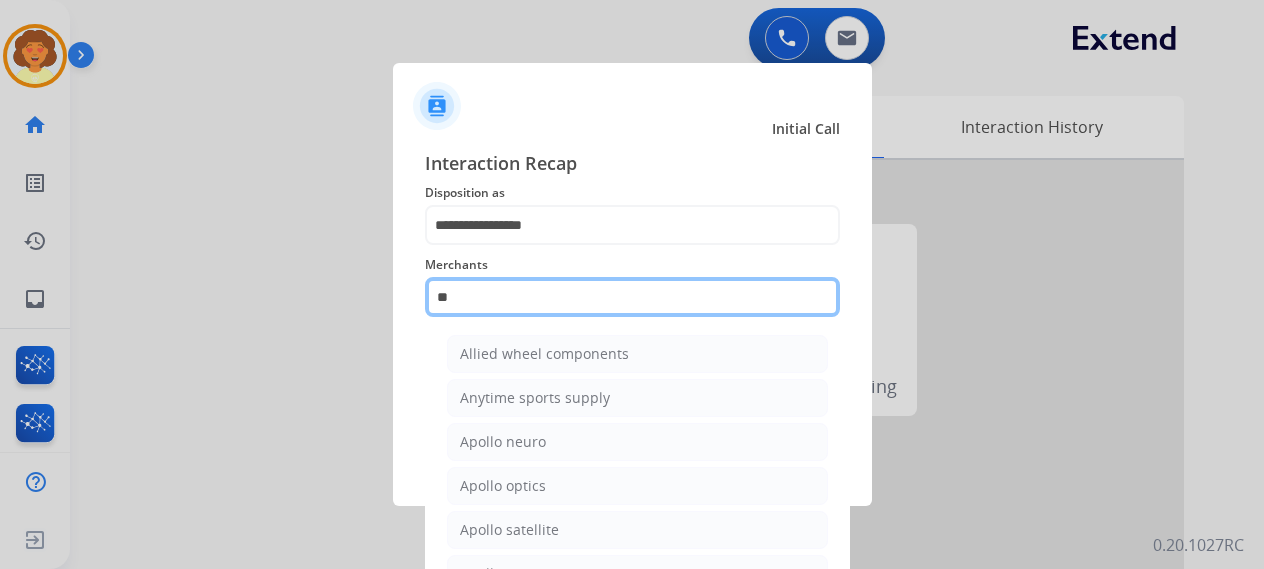 type on "*" 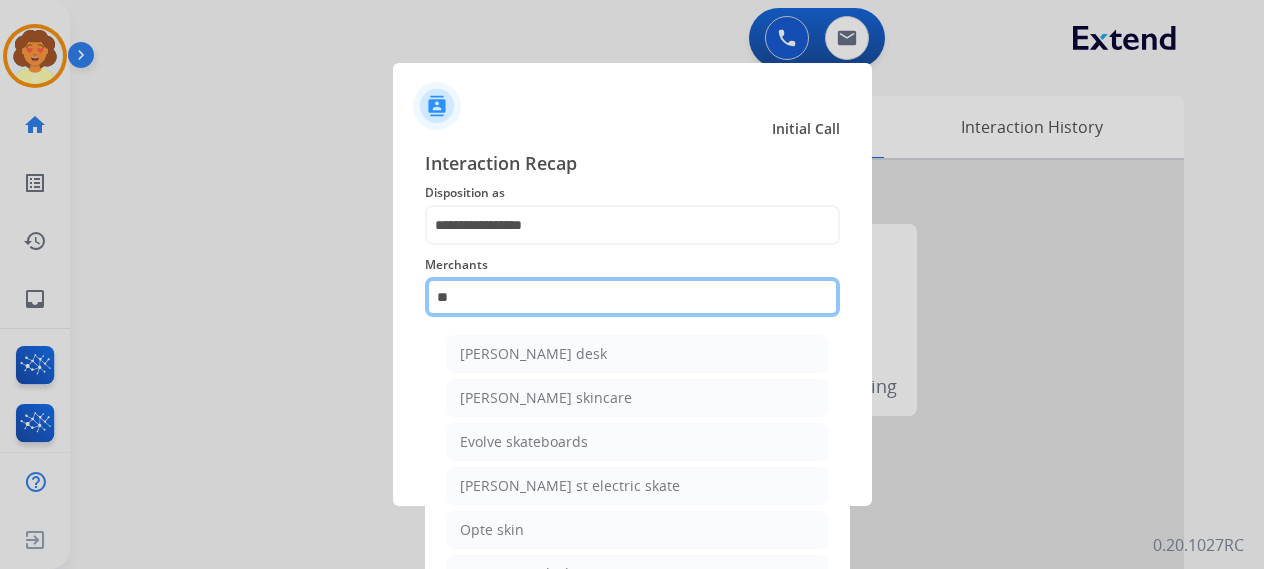 type on "*" 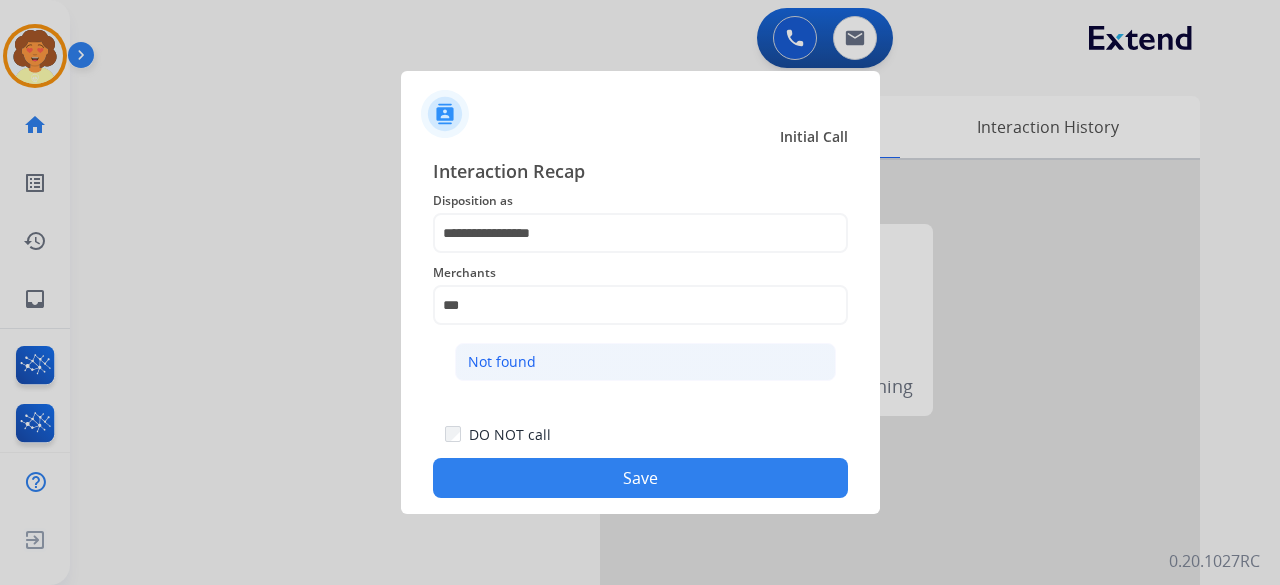 click on "Not found" 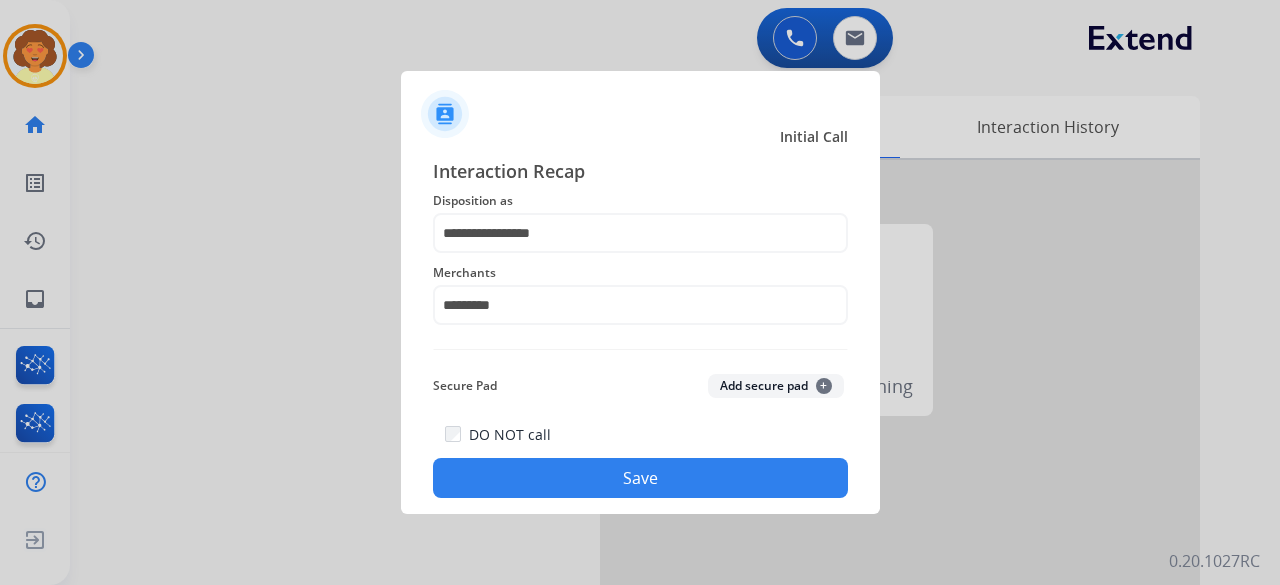 click on "Save" 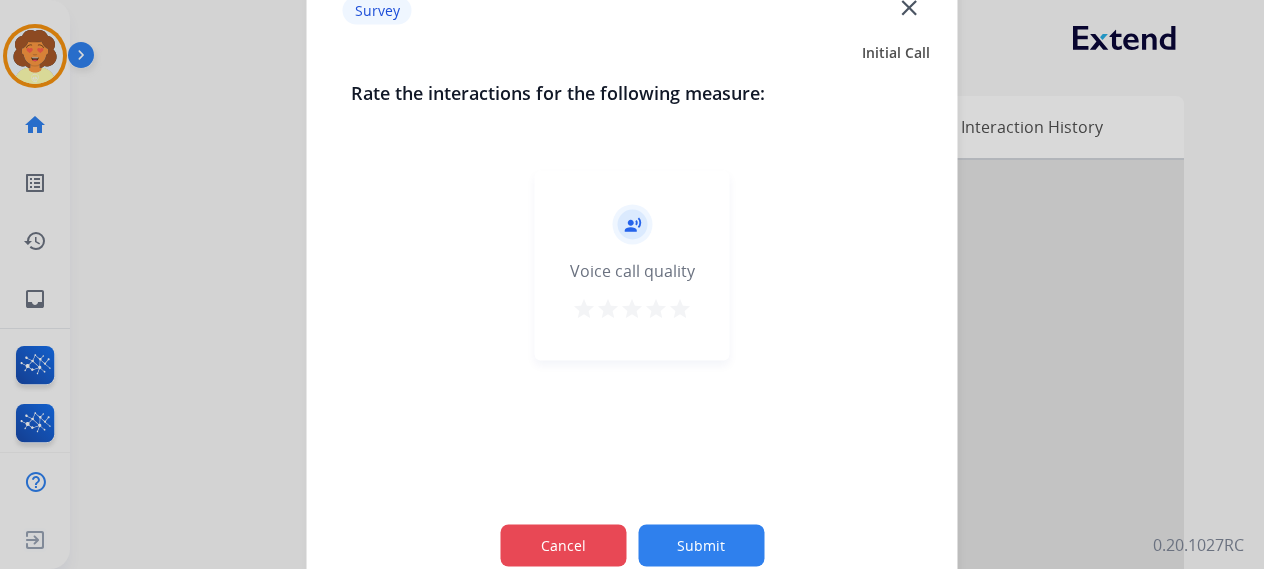 click on "Cancel" 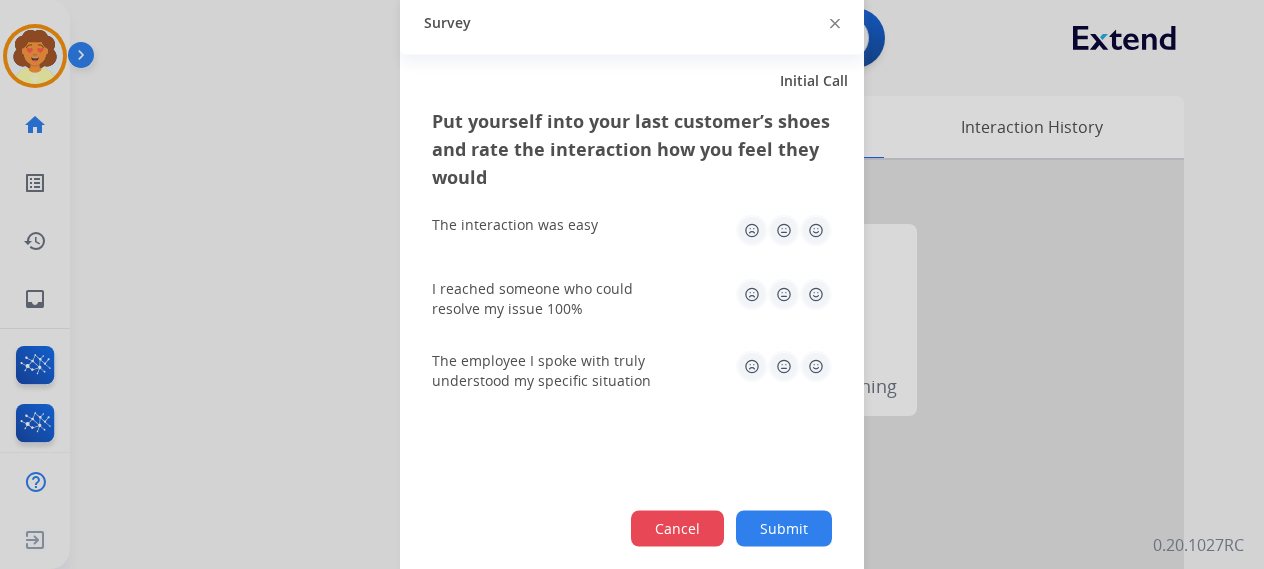 click on "Cancel" 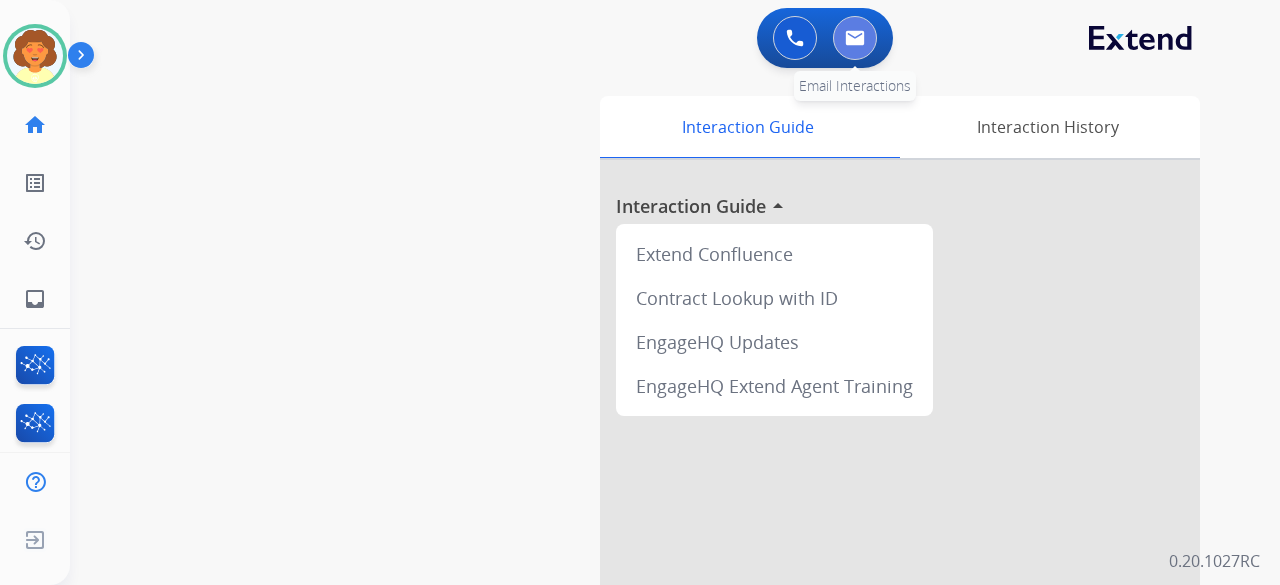 click at bounding box center [855, 38] 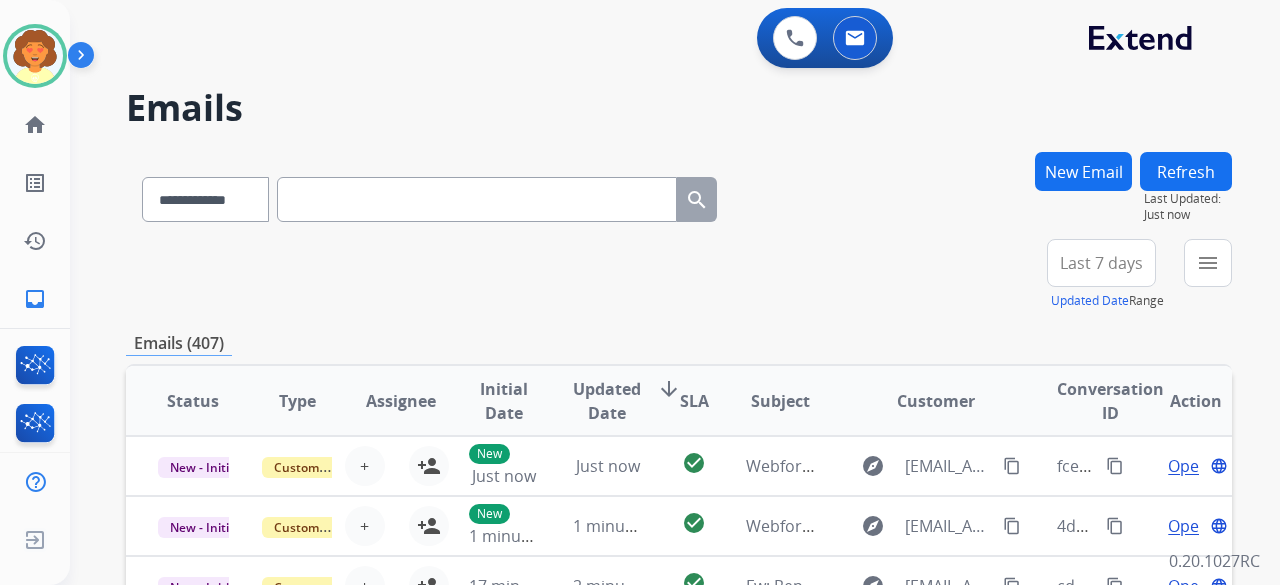 click on "New Email" at bounding box center (1083, 171) 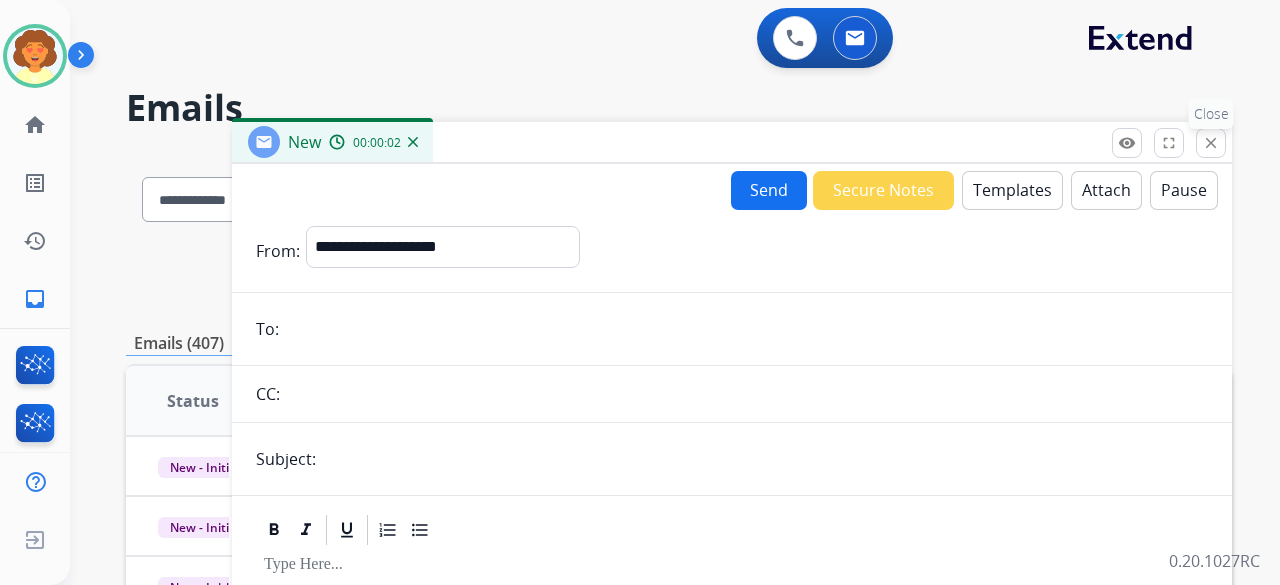 click on "close" at bounding box center [1211, 143] 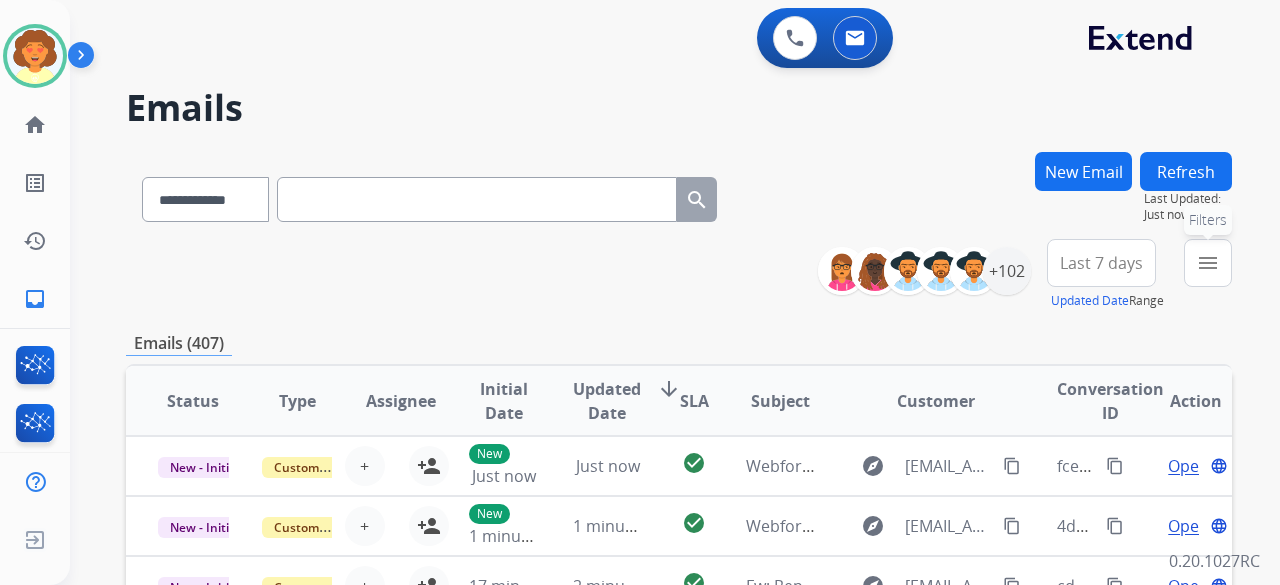 click on "menu" at bounding box center (1208, 263) 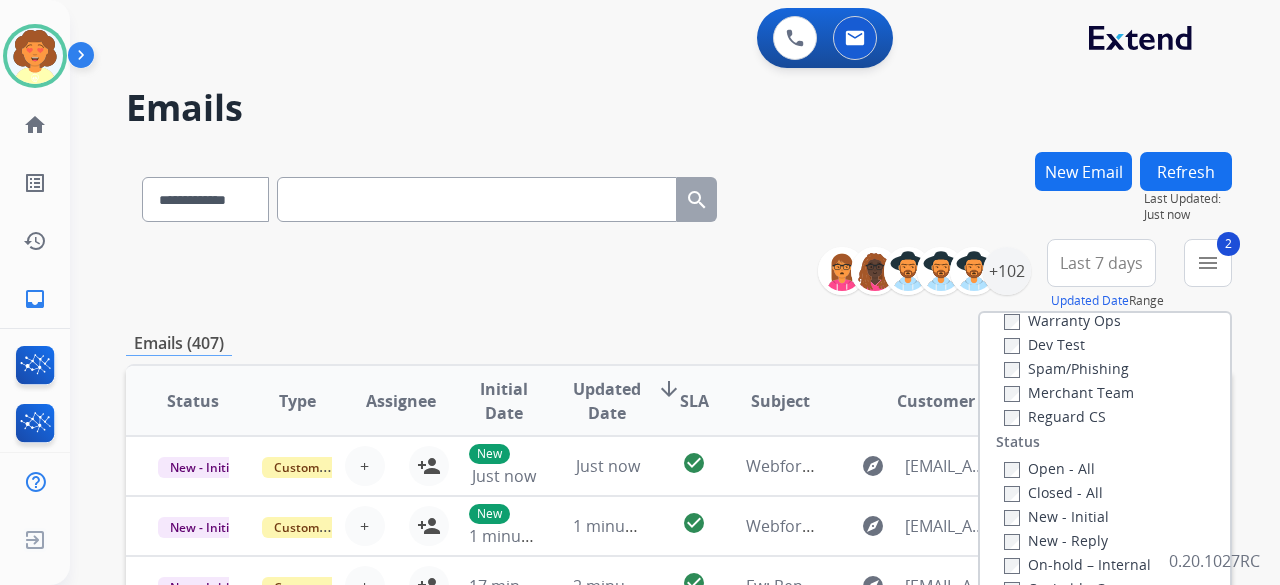 scroll, scrollTop: 200, scrollLeft: 0, axis: vertical 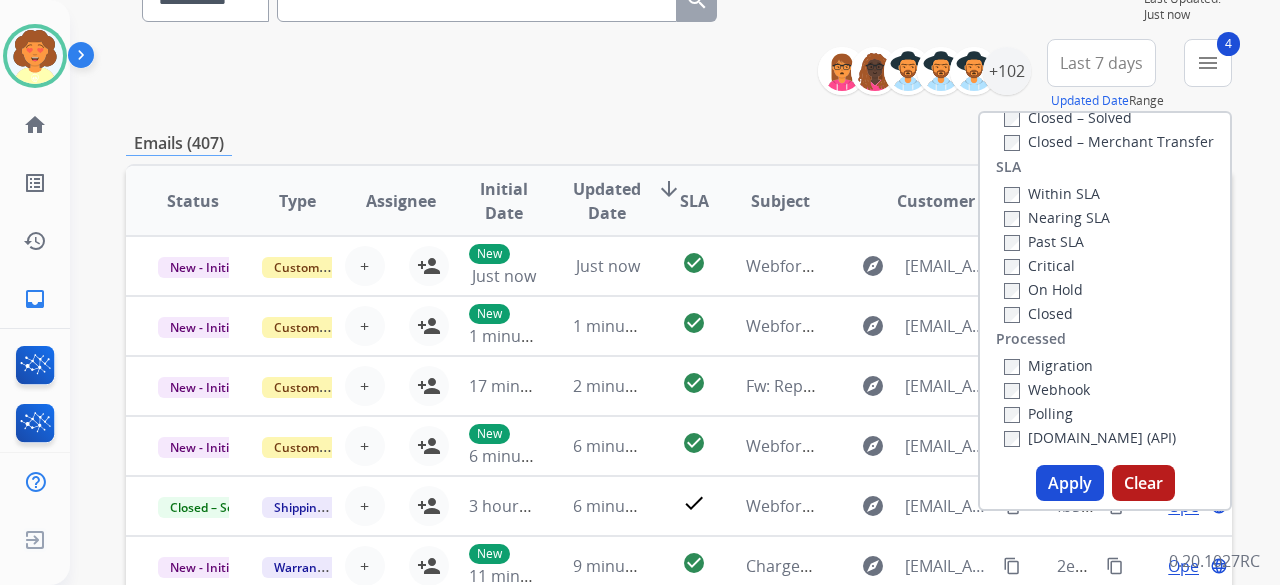 click on "Apply" at bounding box center (1070, 483) 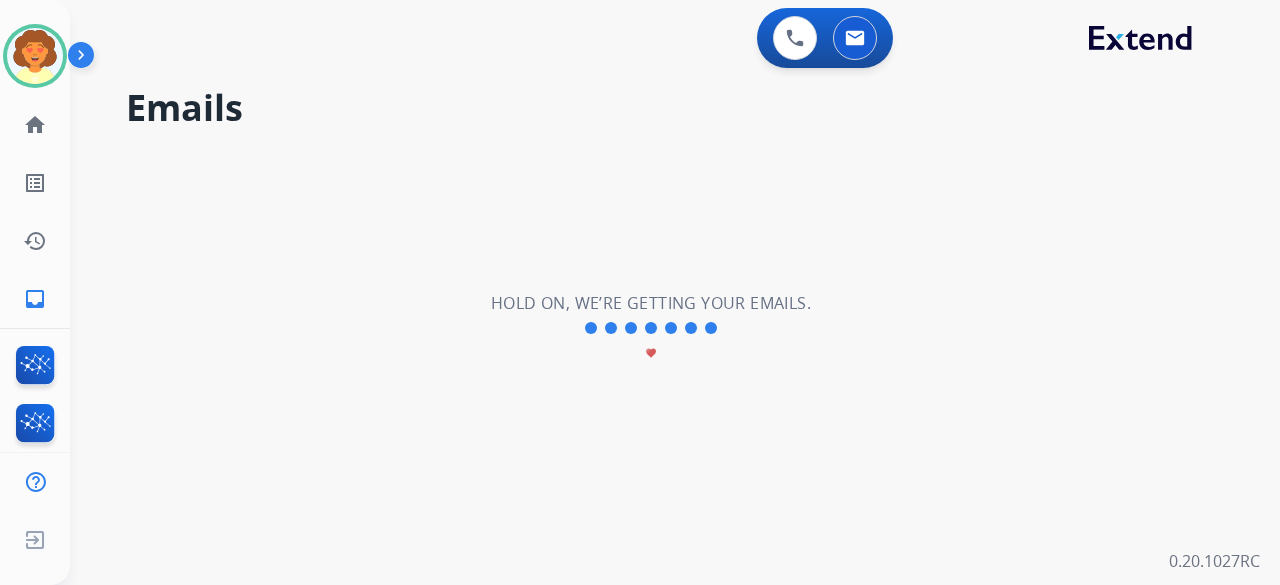 scroll, scrollTop: 0, scrollLeft: 0, axis: both 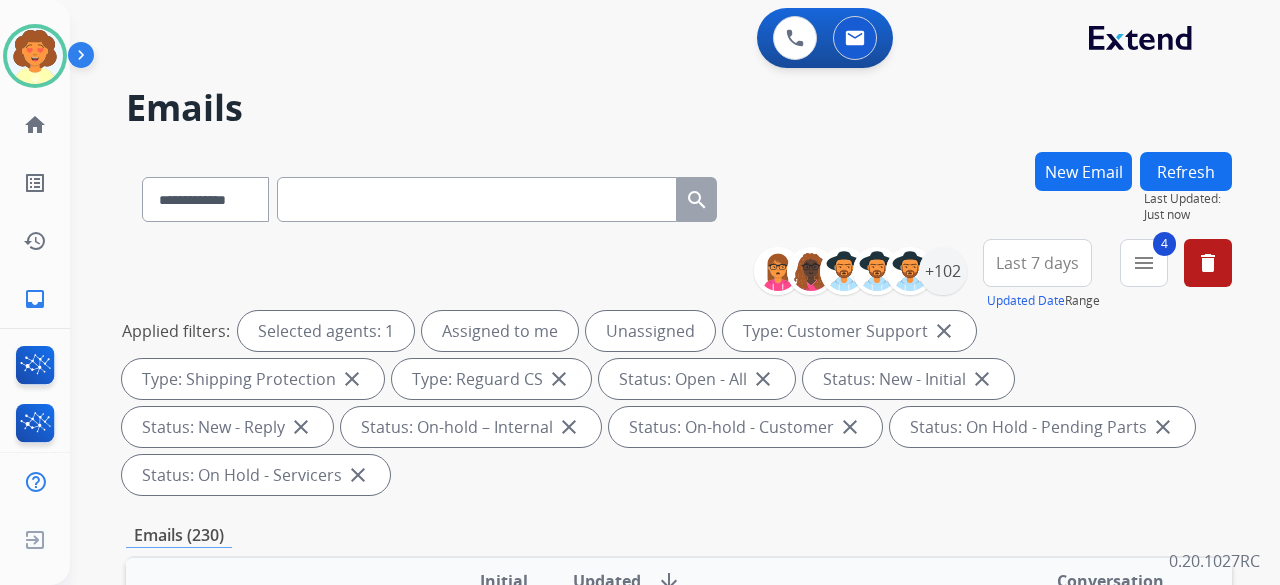 click on "Last 7 days" at bounding box center [1037, 263] 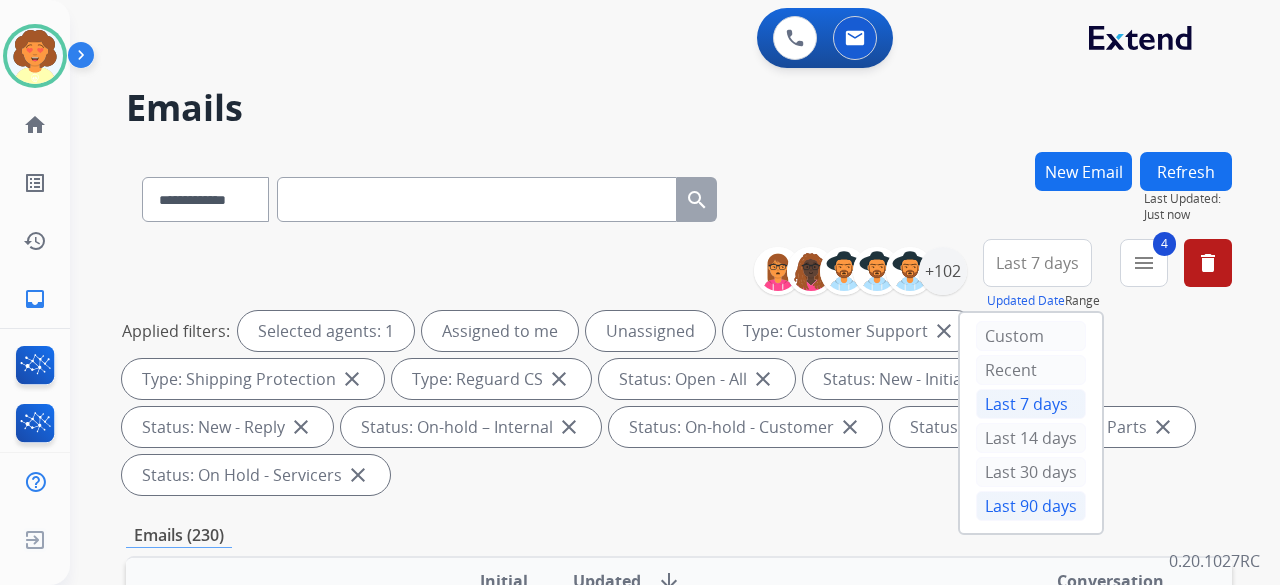 click on "Last 90 days" at bounding box center [1031, 506] 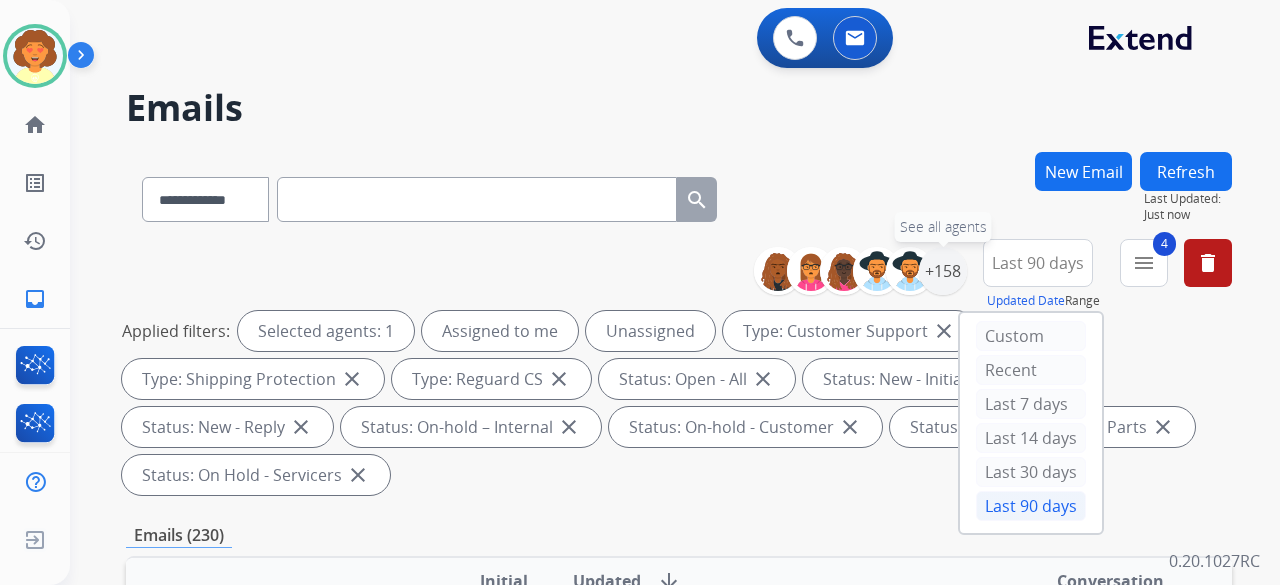 click on "+158" at bounding box center [943, 271] 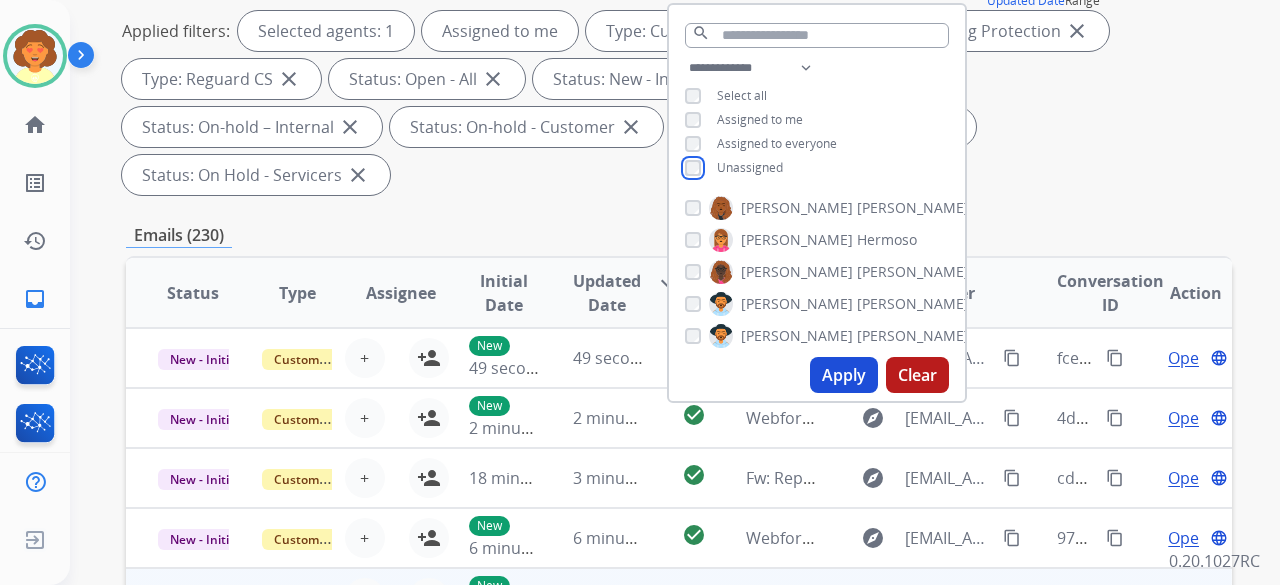 scroll, scrollTop: 500, scrollLeft: 0, axis: vertical 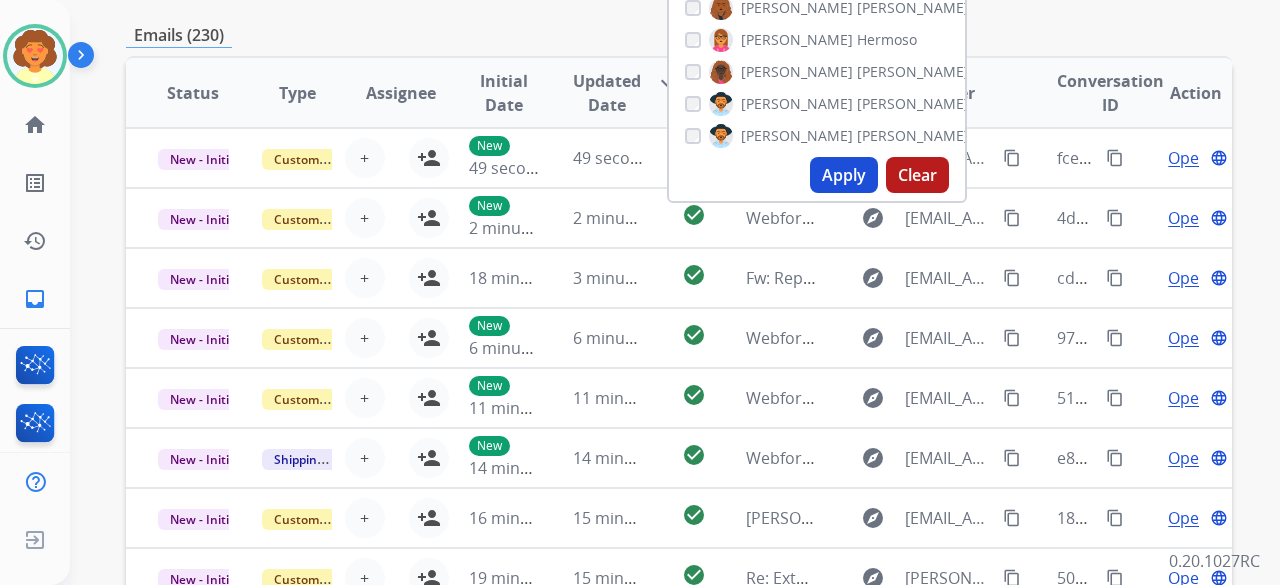 click on "Apply" at bounding box center (844, 175) 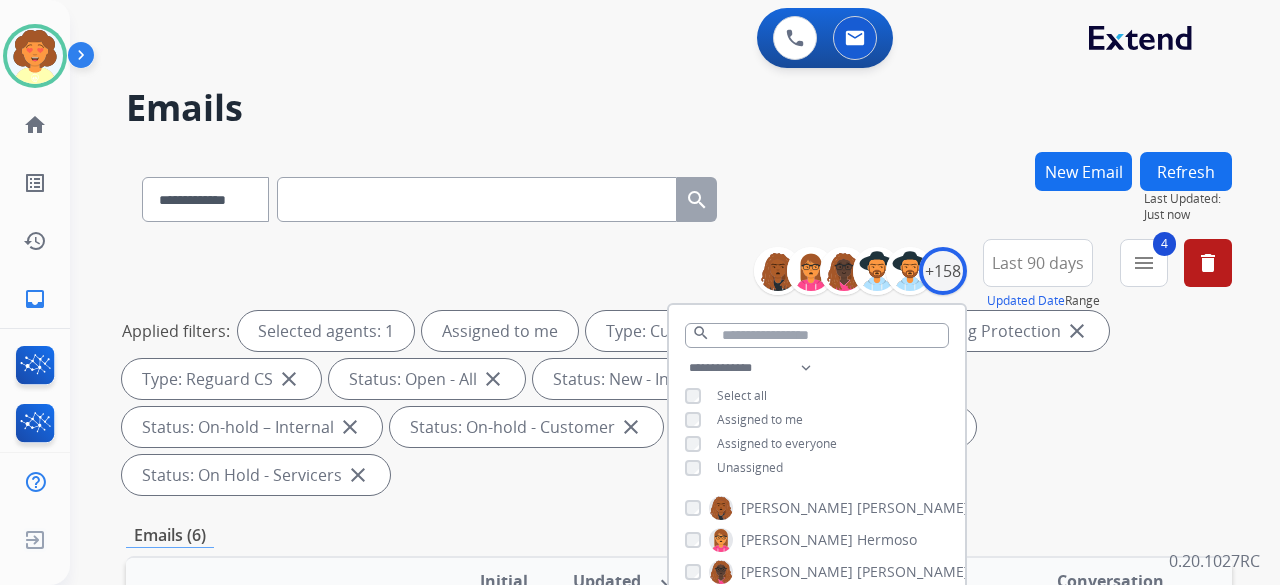 click on "**********" at bounding box center [679, 195] 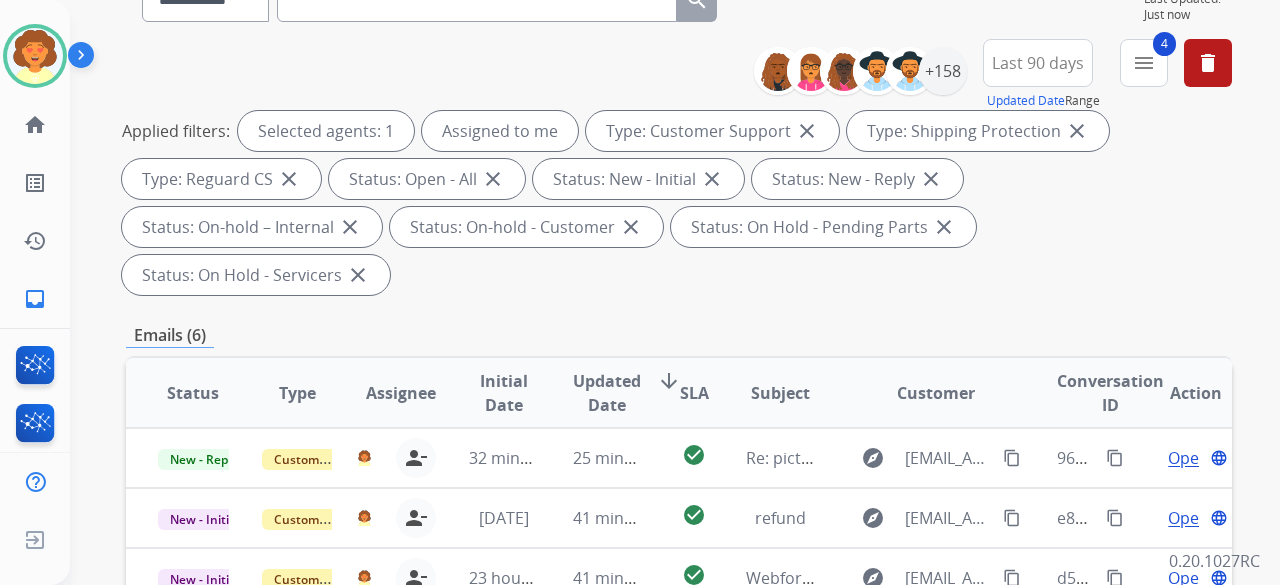 scroll, scrollTop: 0, scrollLeft: 0, axis: both 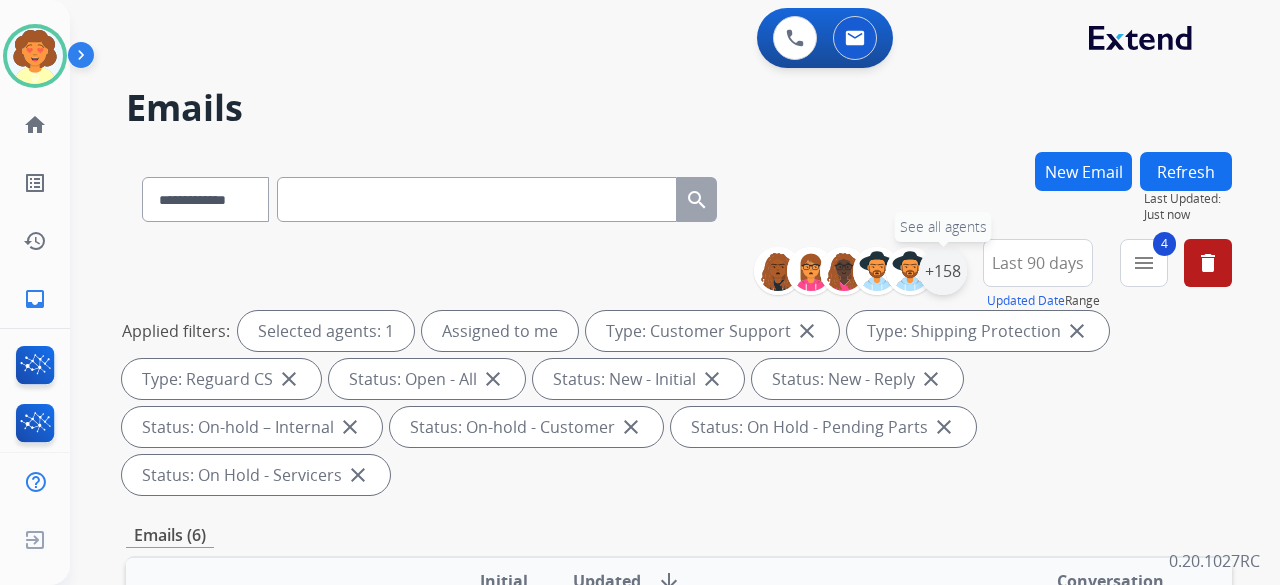 click on "+158" at bounding box center (943, 271) 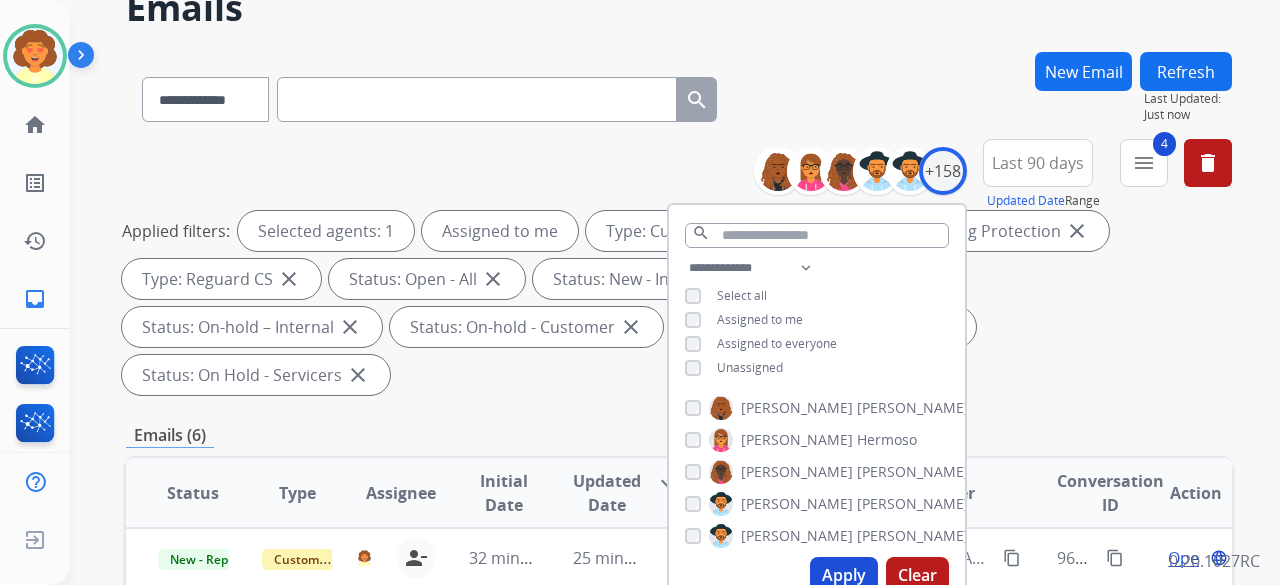 scroll, scrollTop: 300, scrollLeft: 0, axis: vertical 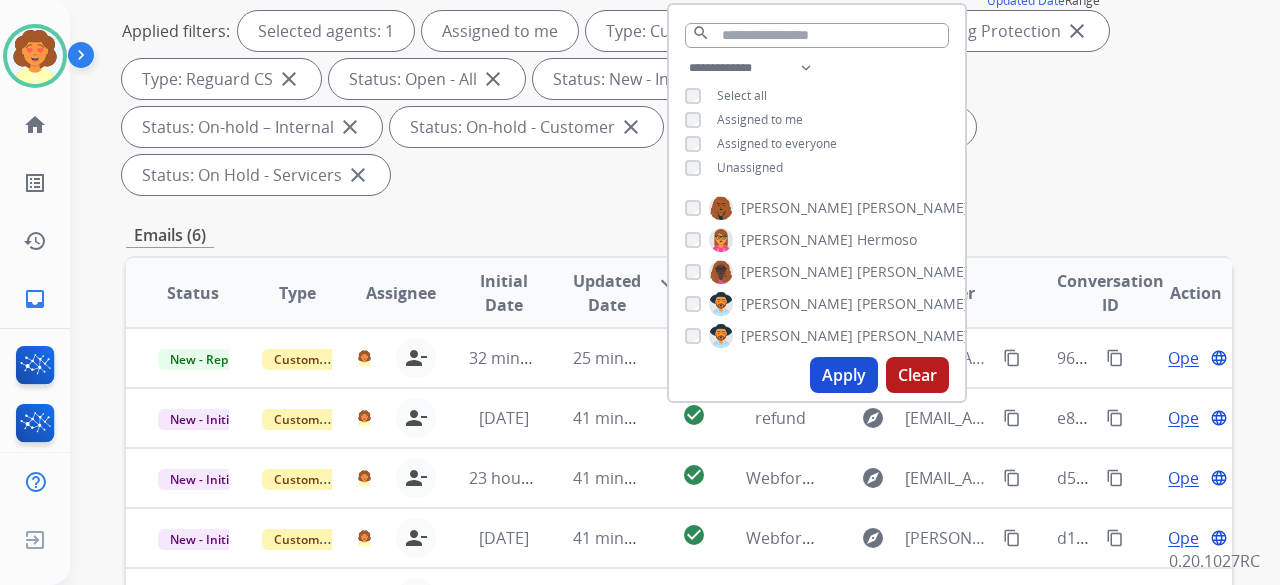 click on "Apply" at bounding box center [844, 375] 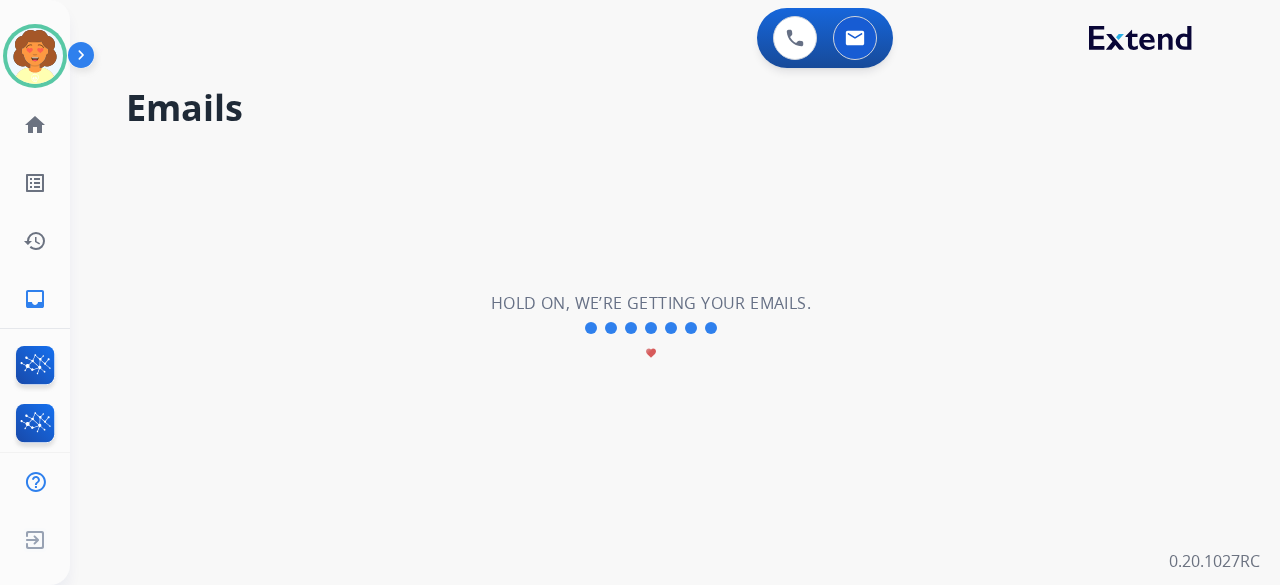 scroll, scrollTop: 0, scrollLeft: 0, axis: both 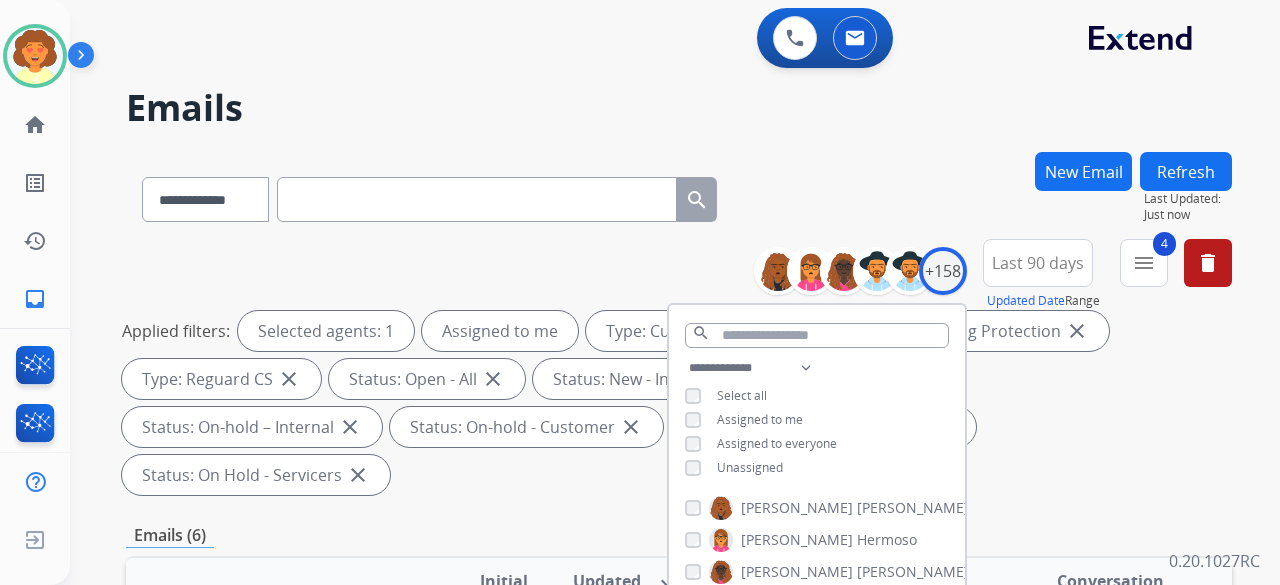 click on "**********" at bounding box center (679, 371) 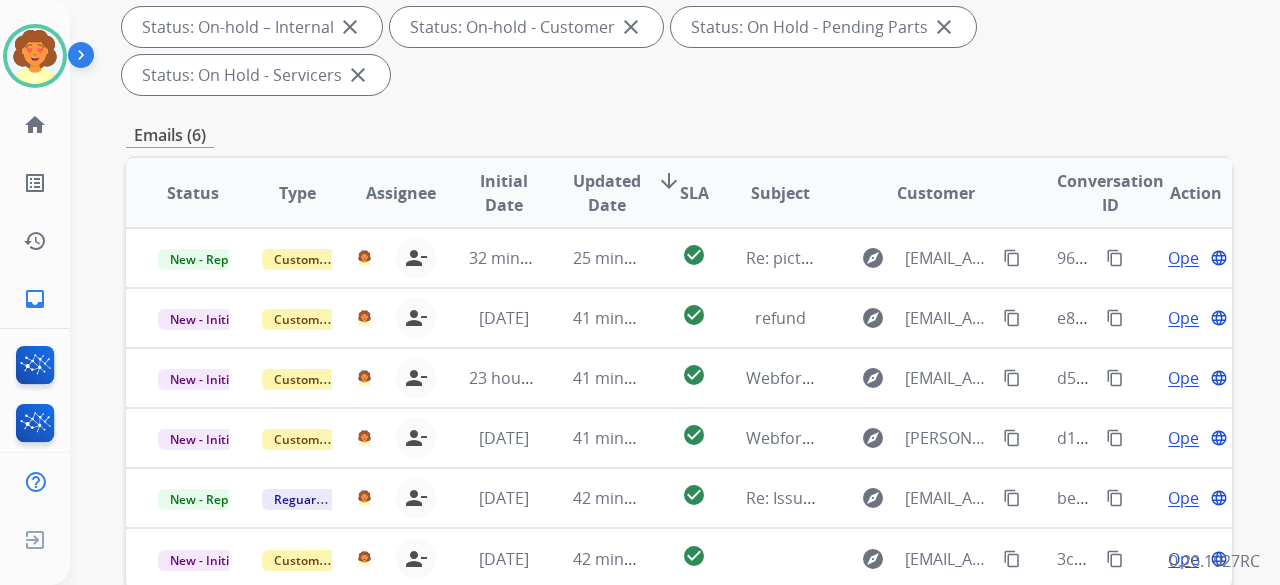 scroll, scrollTop: 600, scrollLeft: 0, axis: vertical 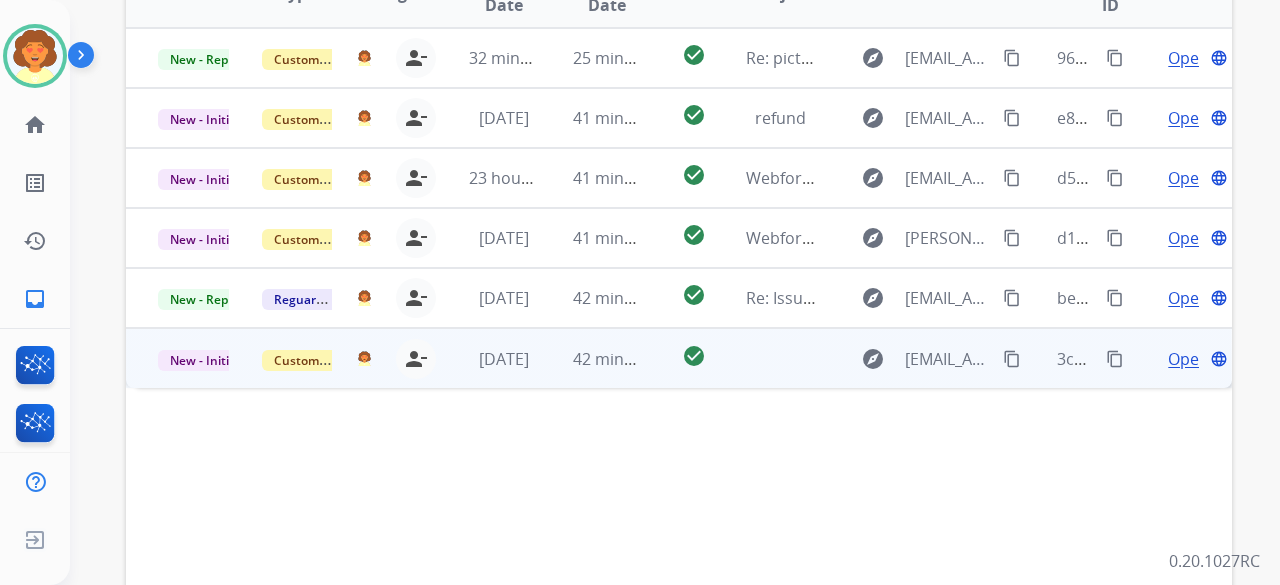 click on "Open" at bounding box center (1188, 359) 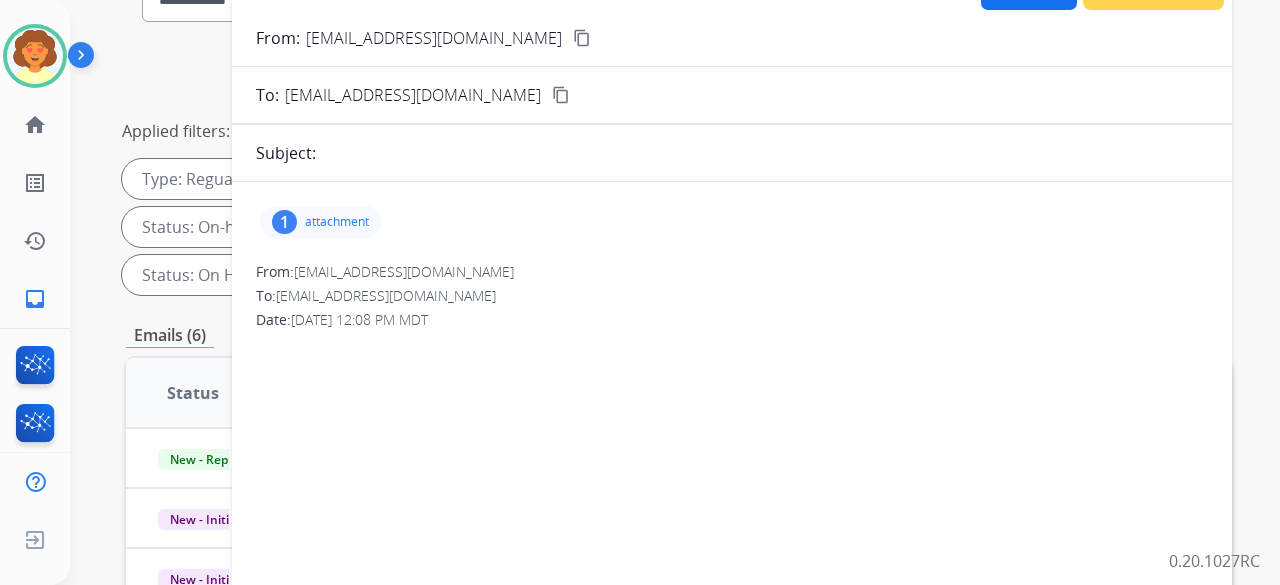 scroll, scrollTop: 100, scrollLeft: 0, axis: vertical 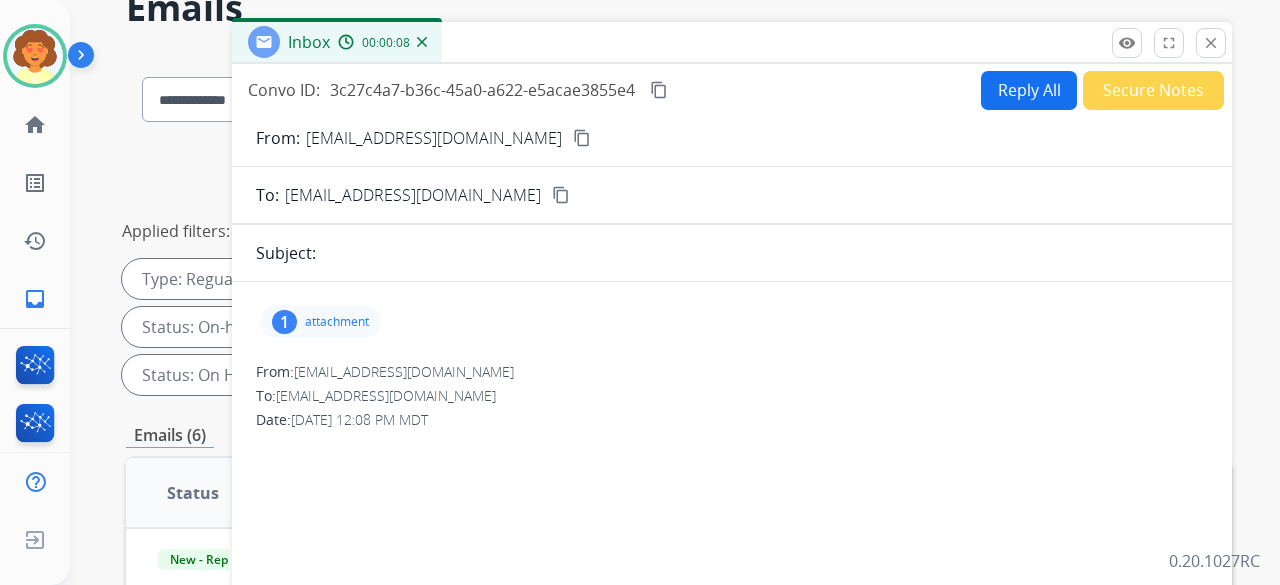 click on "1" at bounding box center (284, 322) 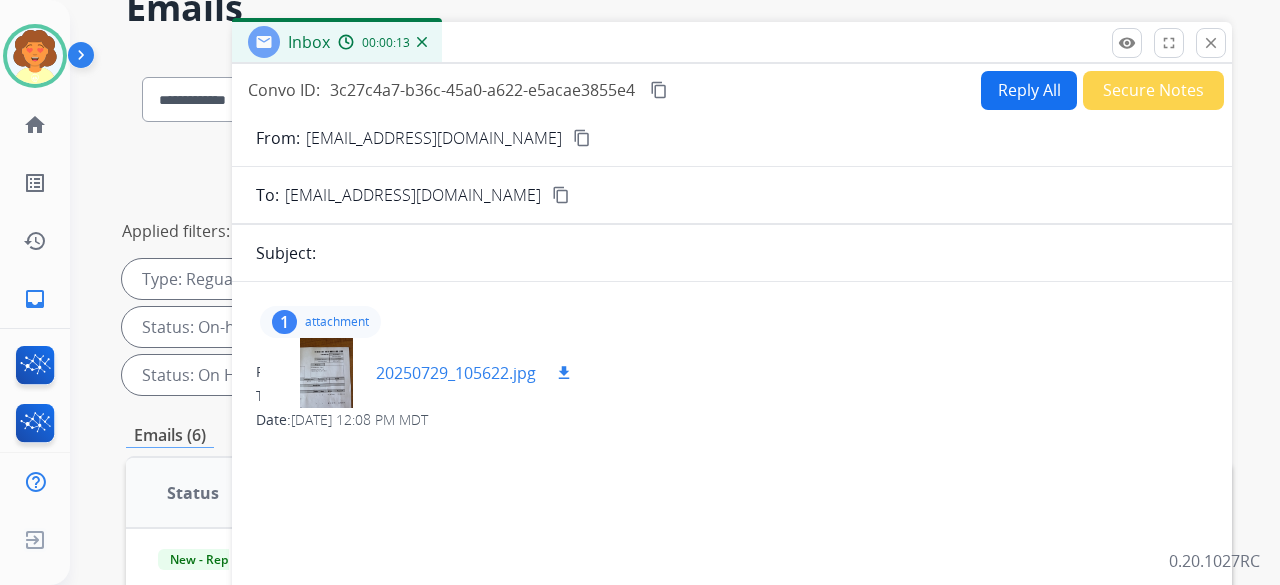 click on "download" at bounding box center (564, 373) 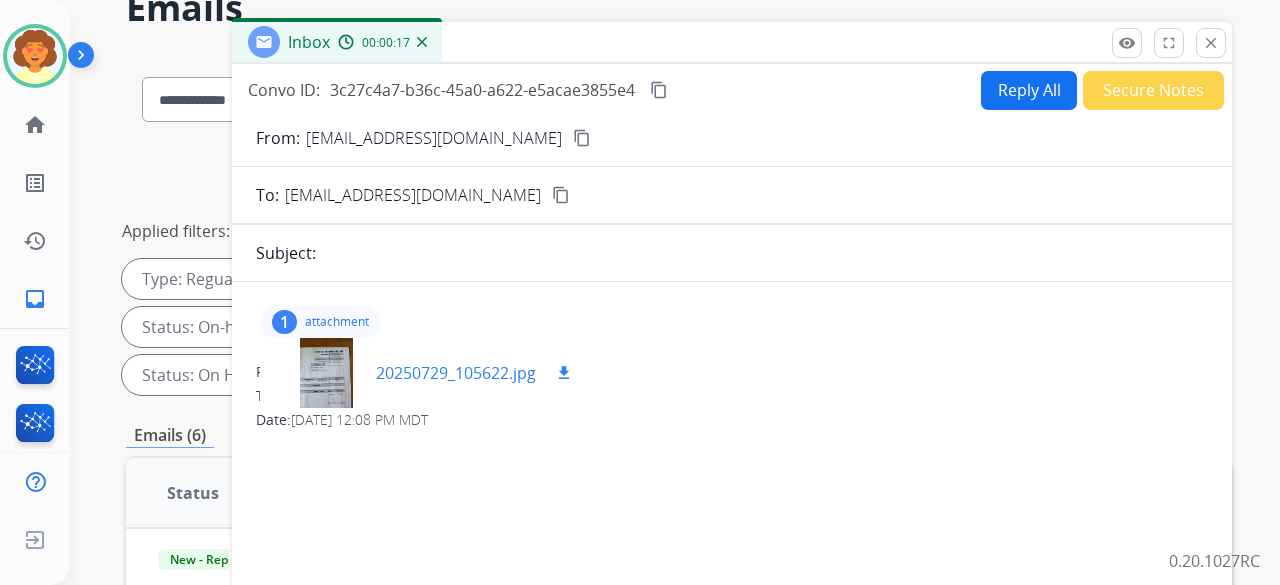 click at bounding box center (326, 373) 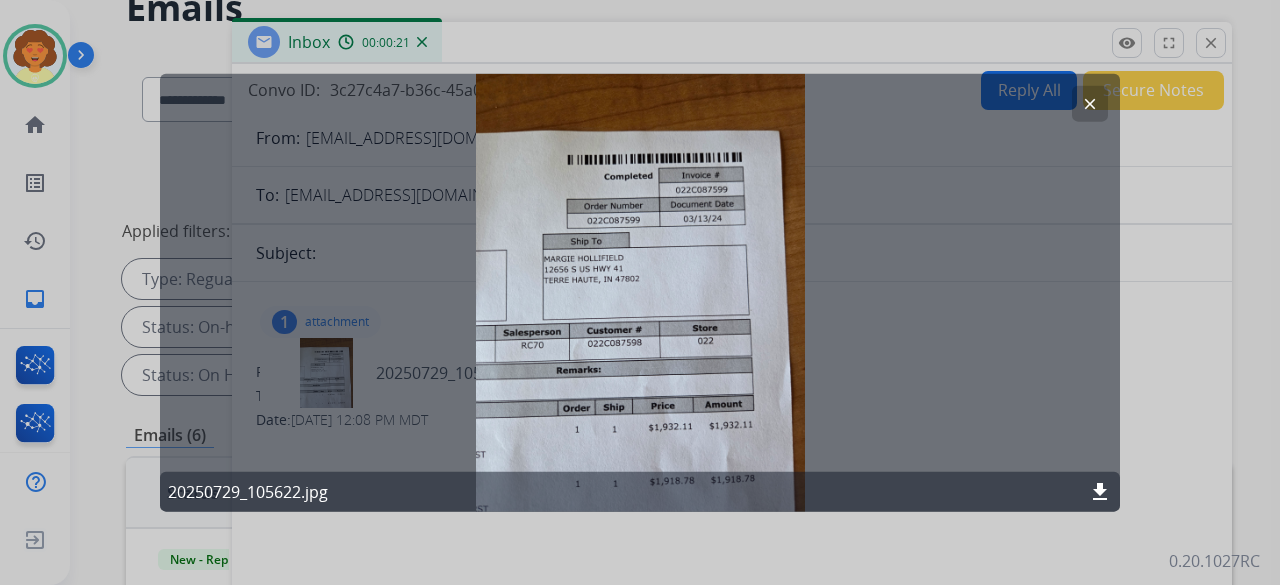 click on "clear" 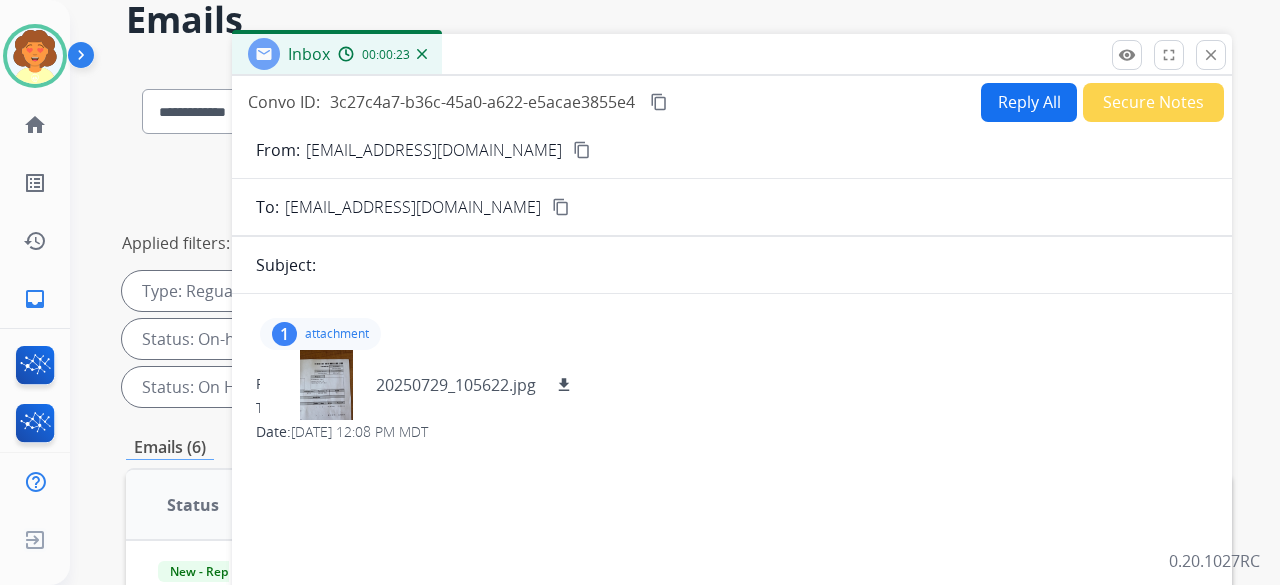 scroll, scrollTop: 0, scrollLeft: 0, axis: both 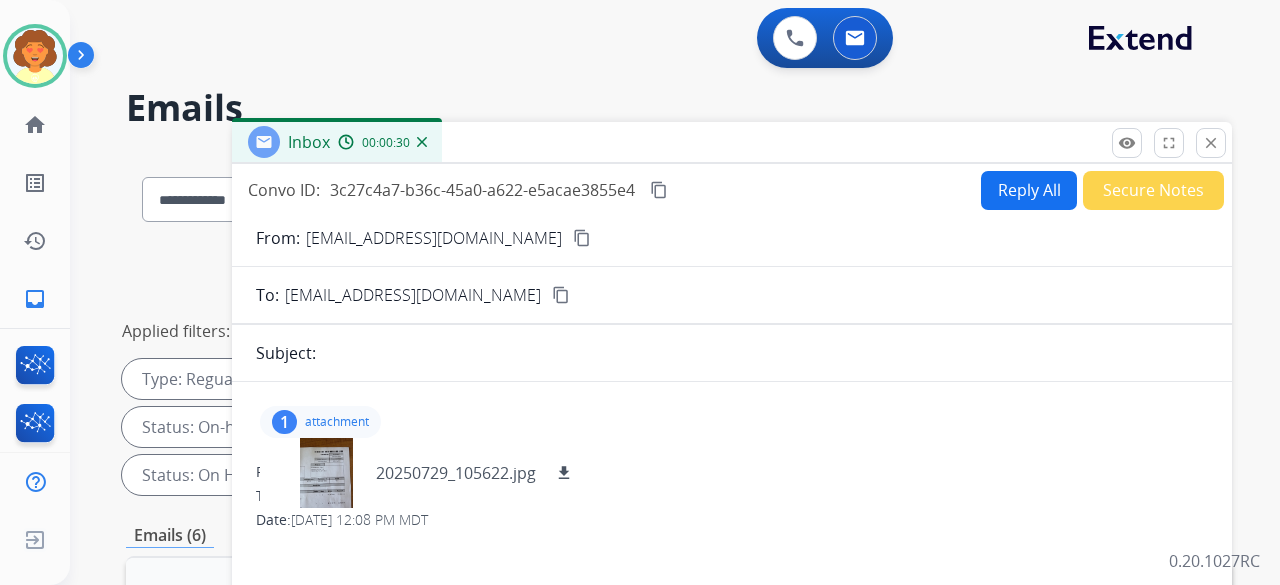 click on "[EMAIL_ADDRESS][DOMAIN_NAME]" at bounding box center (434, 238) 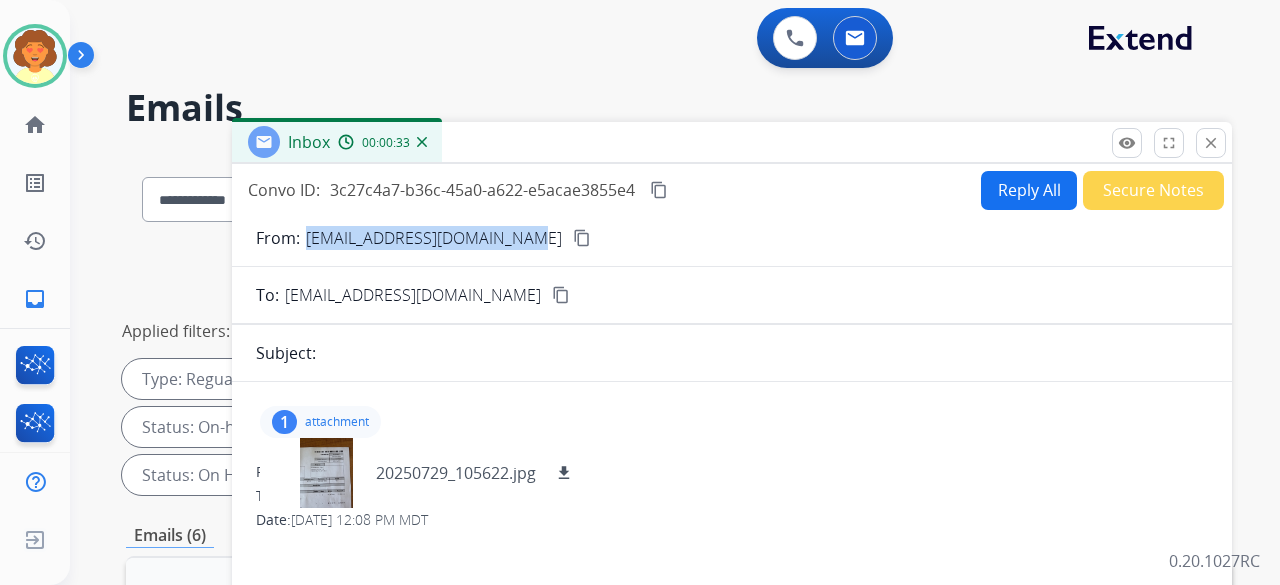 drag, startPoint x: 310, startPoint y: 241, endPoint x: 505, endPoint y: 251, distance: 195.25624 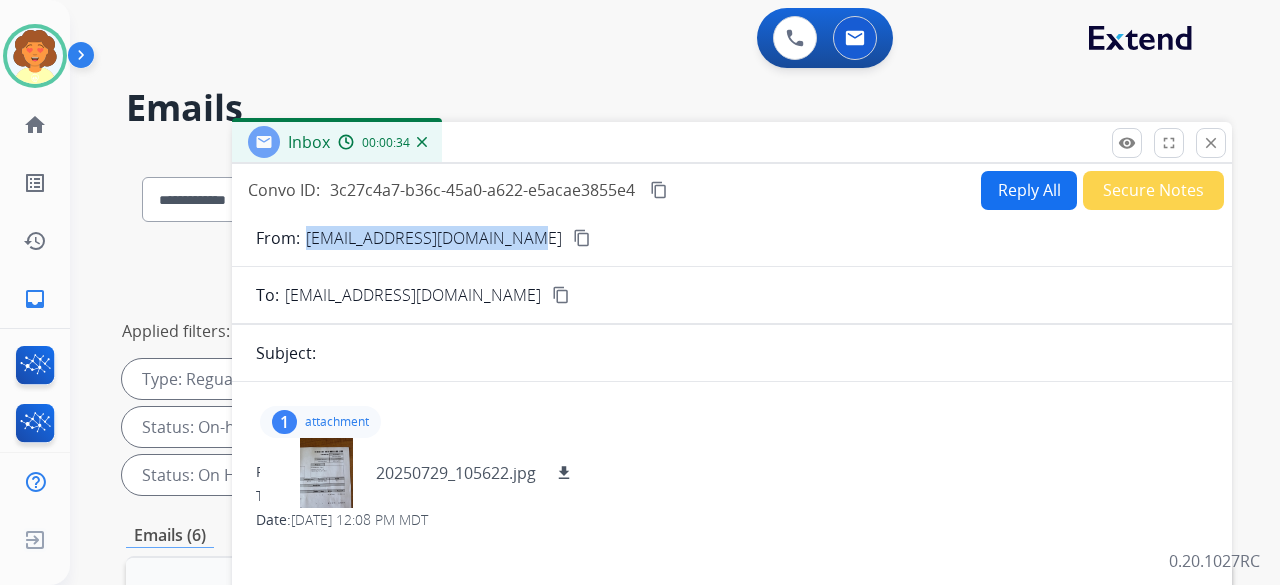 copy on "[EMAIL_ADDRESS][DOMAIN_NAME]" 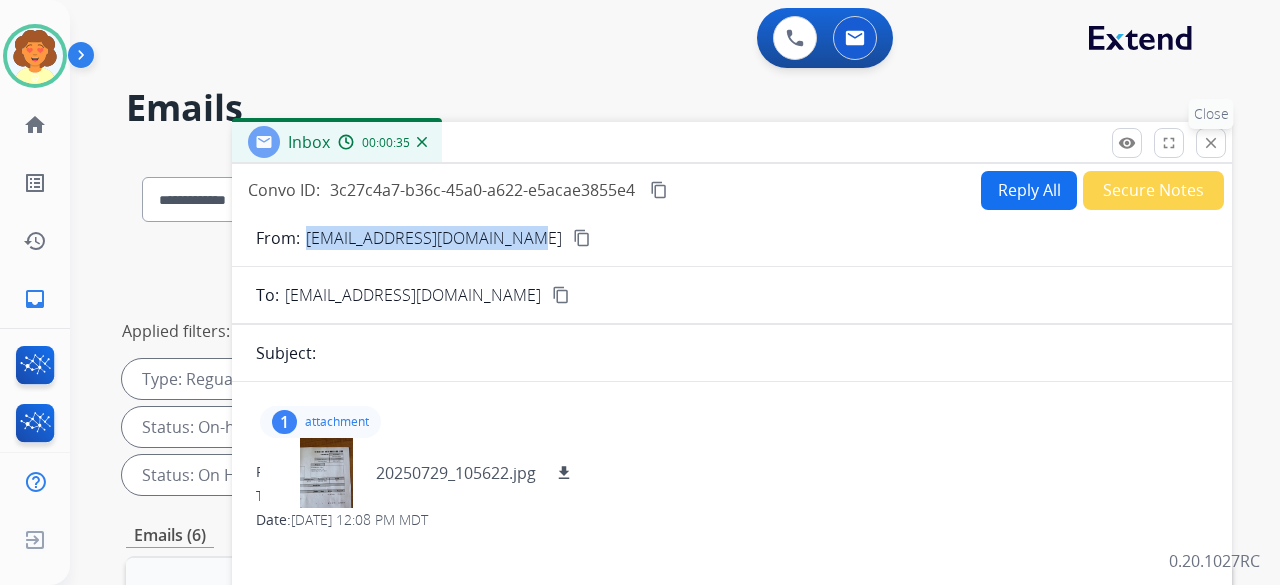 click on "close" at bounding box center (1211, 143) 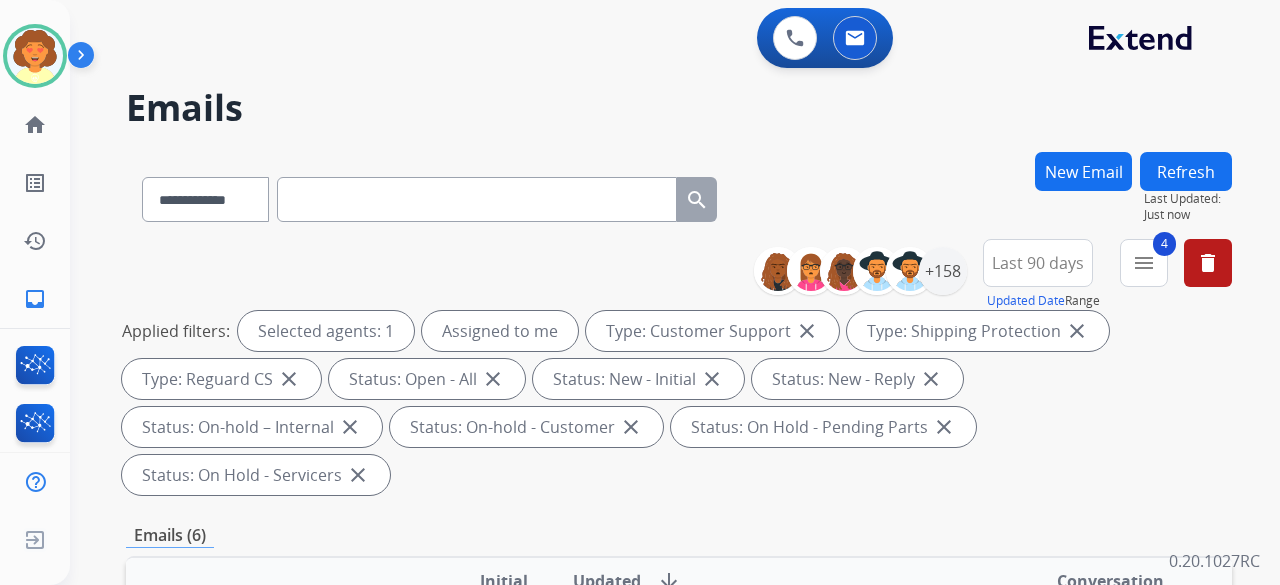 click at bounding box center (477, 199) 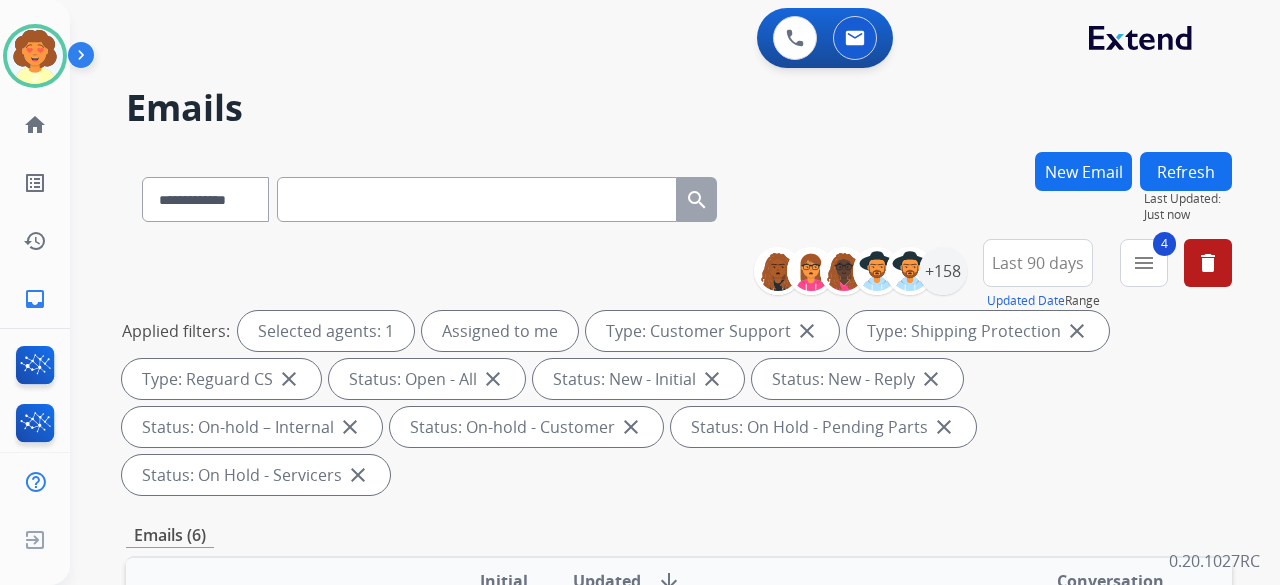paste on "**********" 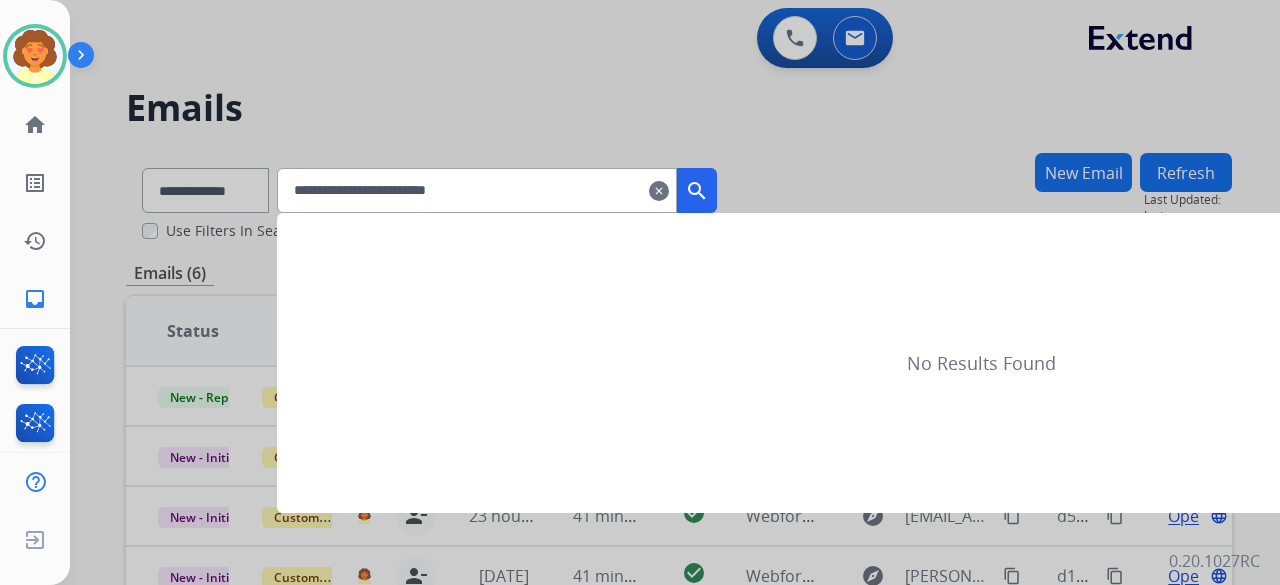 type on "**********" 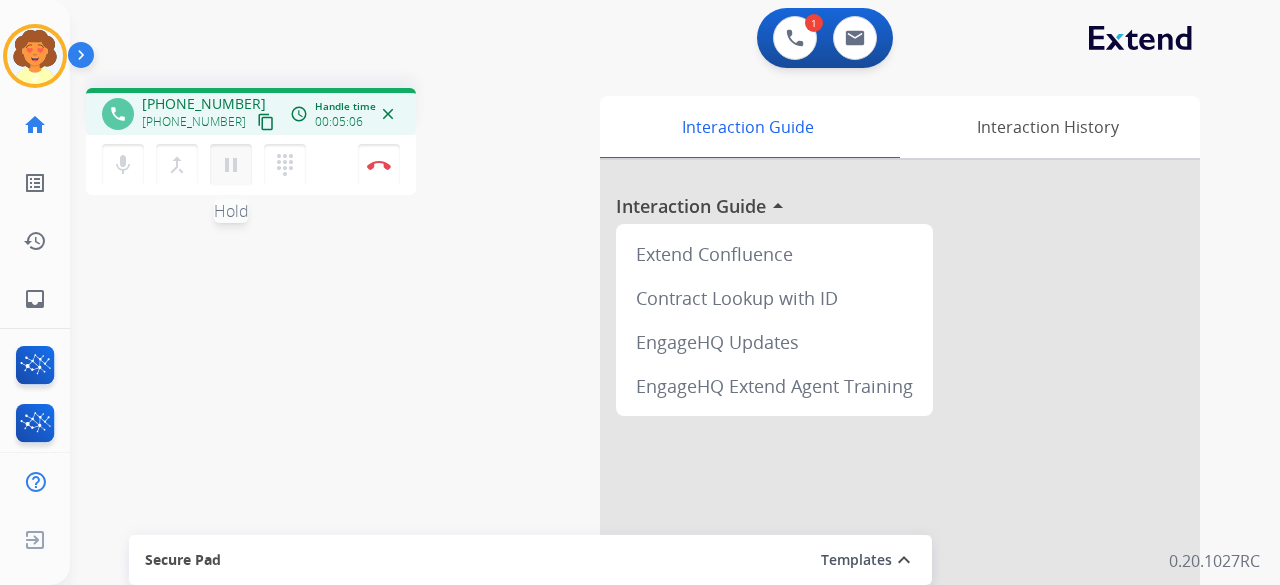 click on "pause" at bounding box center [231, 165] 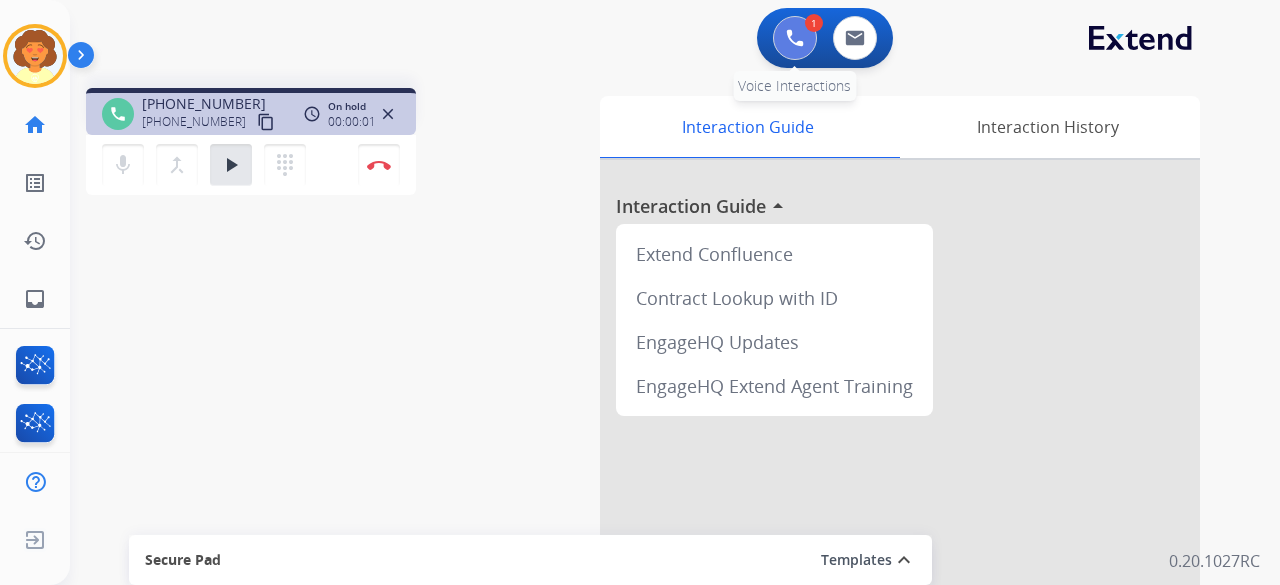 click at bounding box center (795, 38) 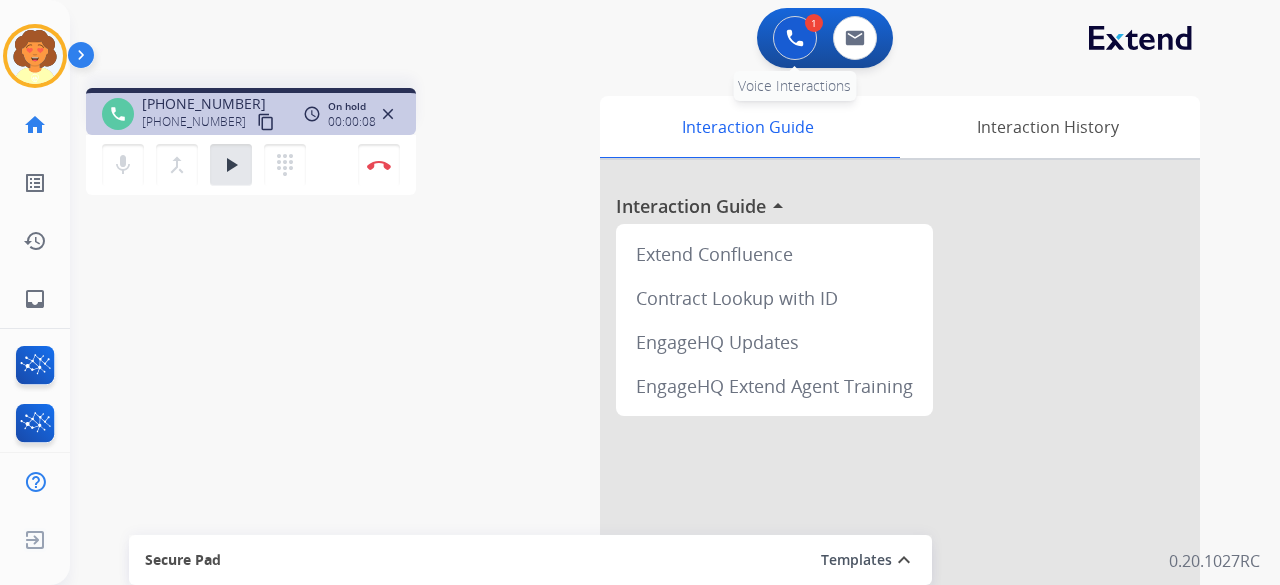 click at bounding box center [795, 38] 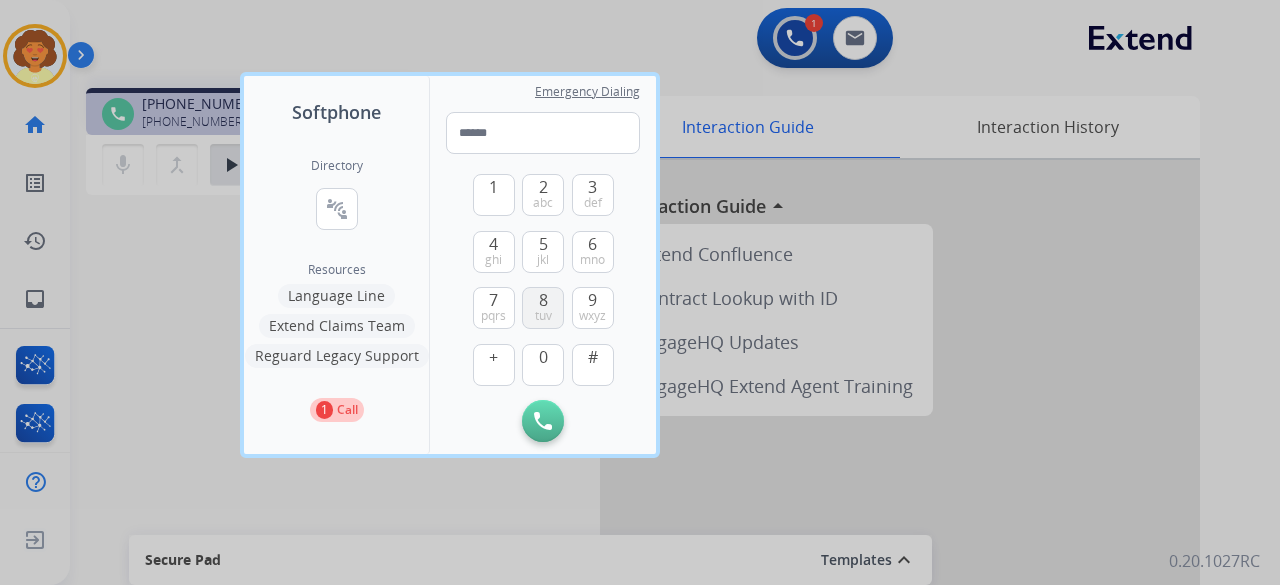 click on "8" at bounding box center (543, 300) 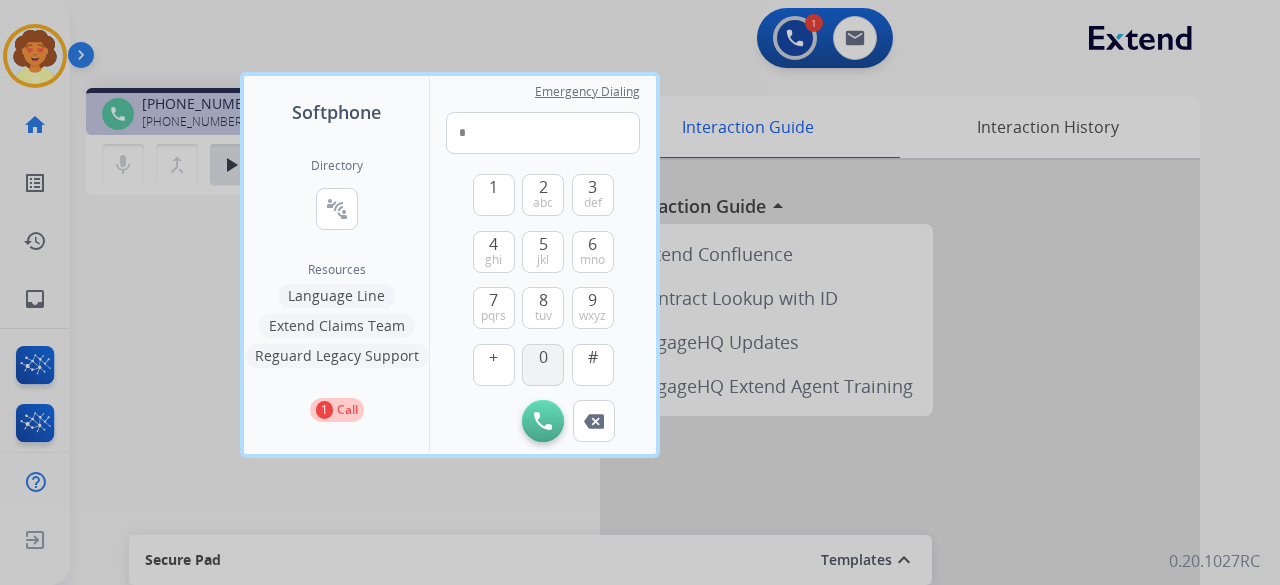 click on "0" at bounding box center [543, 357] 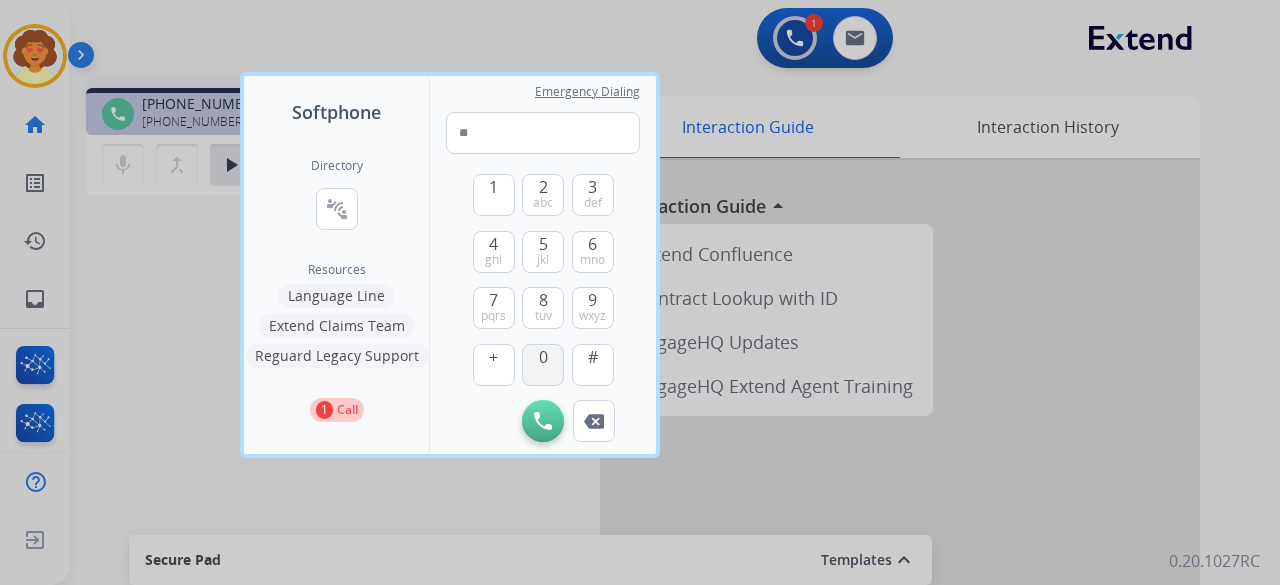 click on "0" at bounding box center [543, 357] 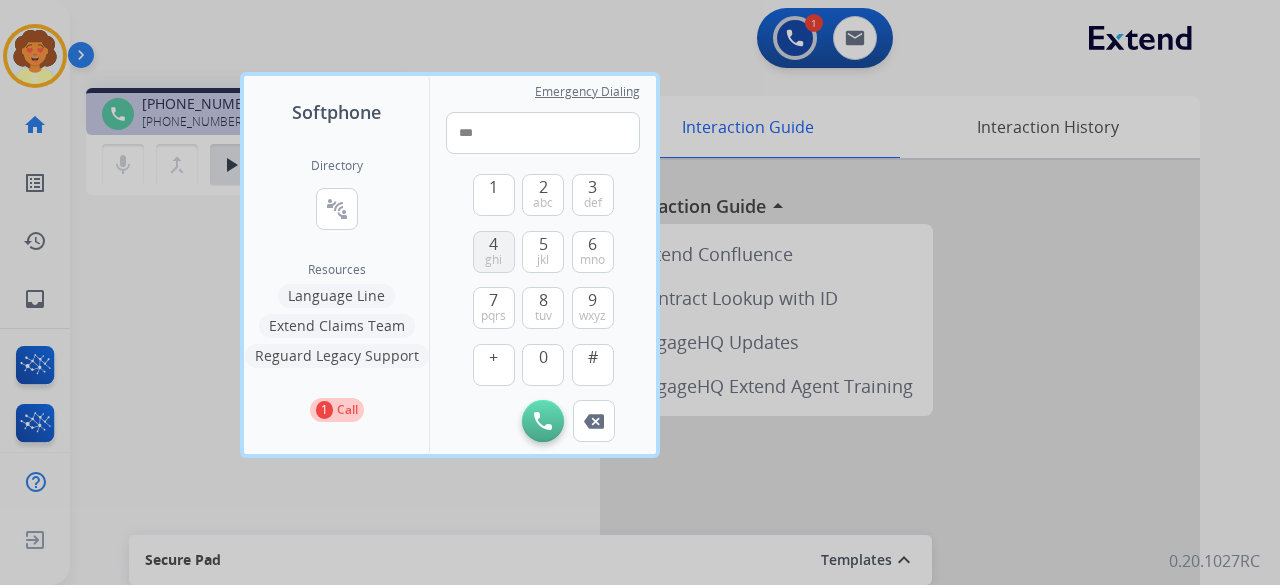 click on "4 ghi" at bounding box center (494, 252) 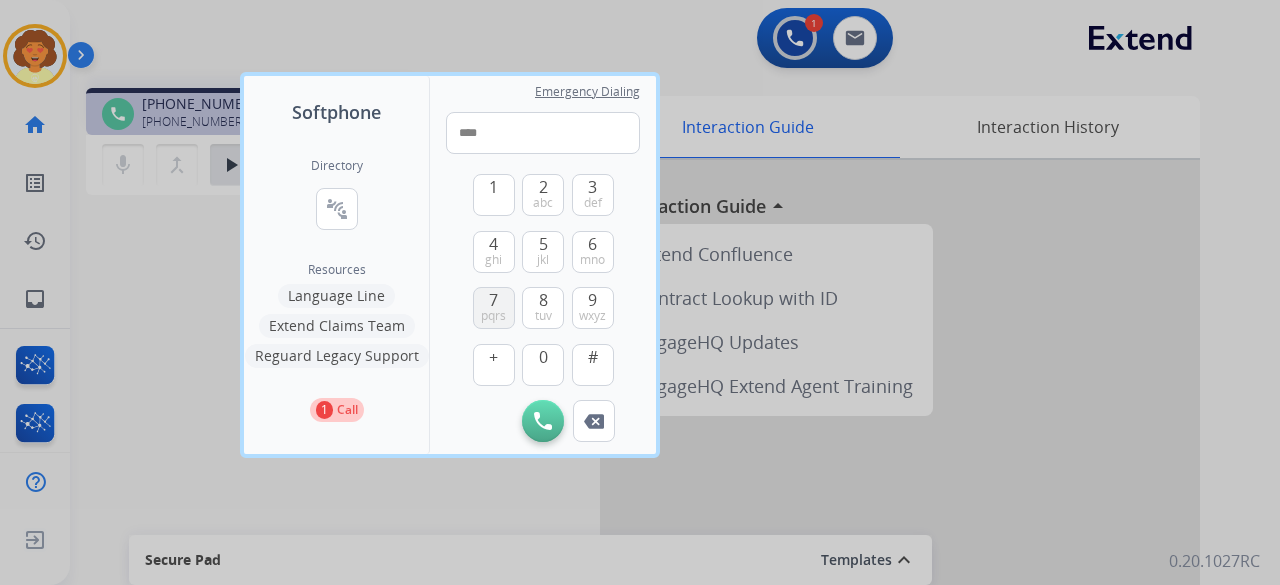 click on "pqrs" at bounding box center (493, 316) 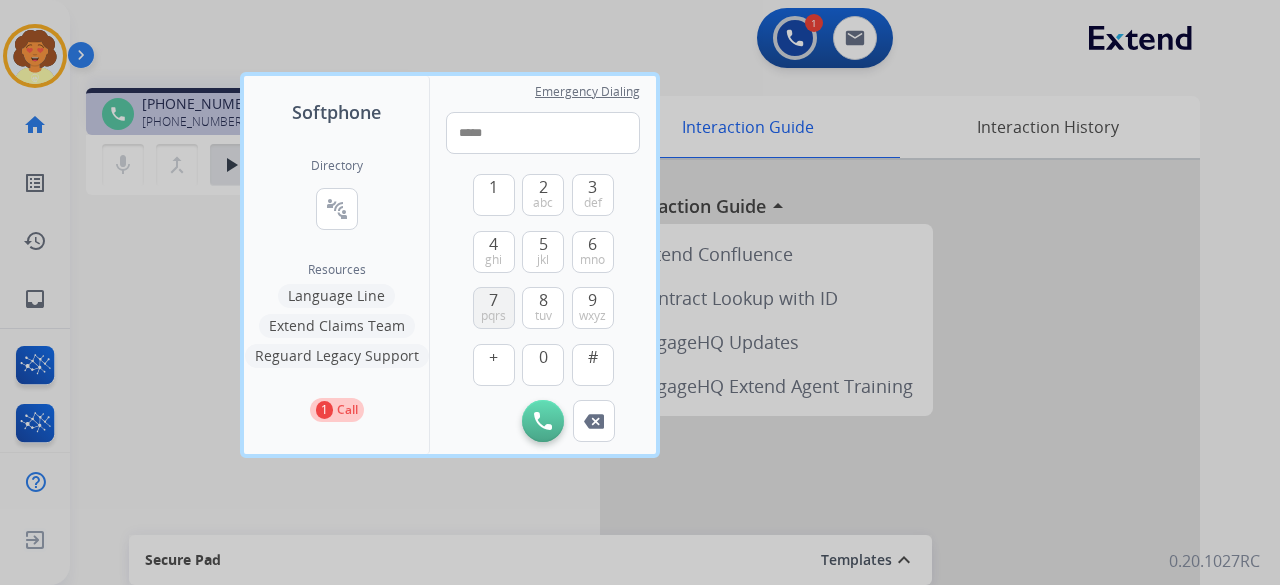 click on "pqrs" at bounding box center (493, 316) 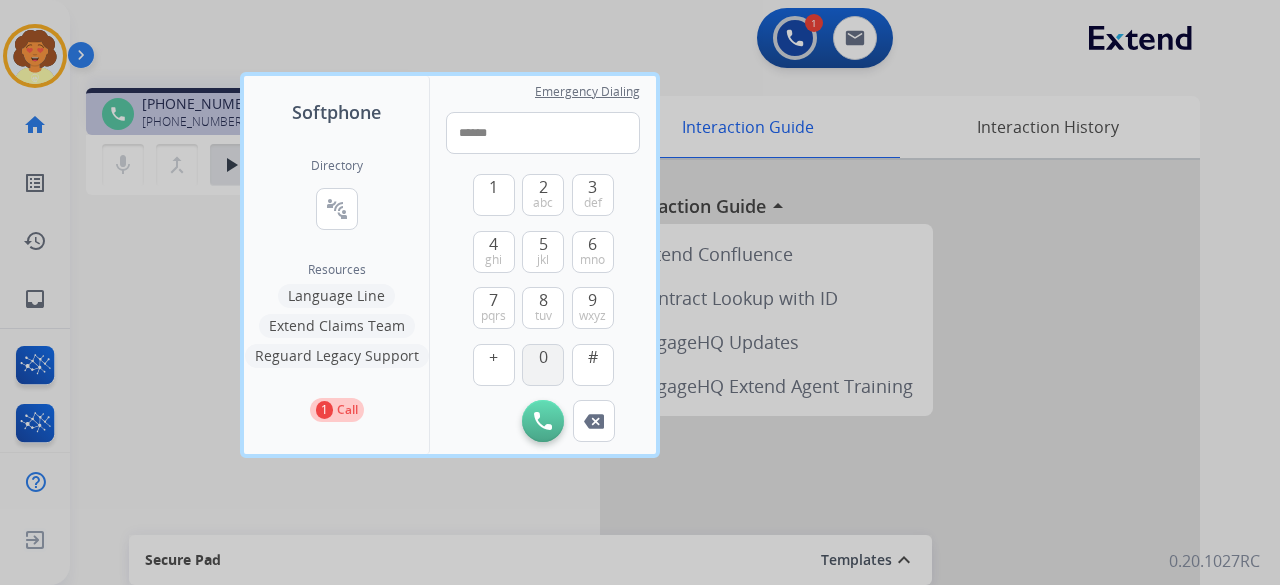 click on "0" at bounding box center [543, 365] 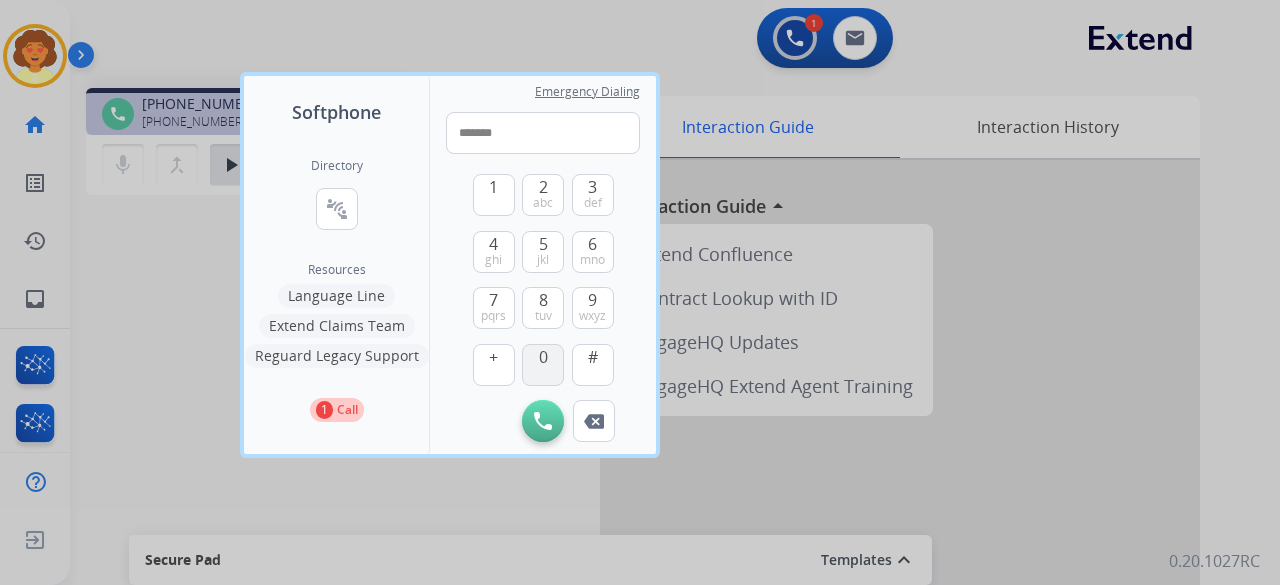 click on "0" at bounding box center (543, 365) 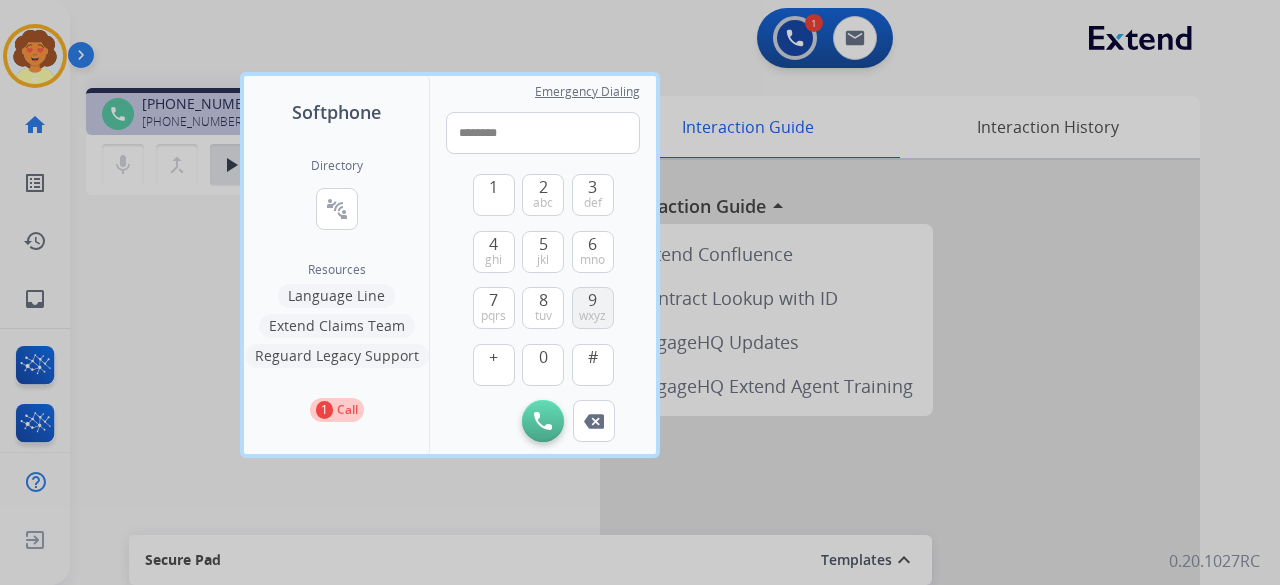 click on "9" at bounding box center [592, 300] 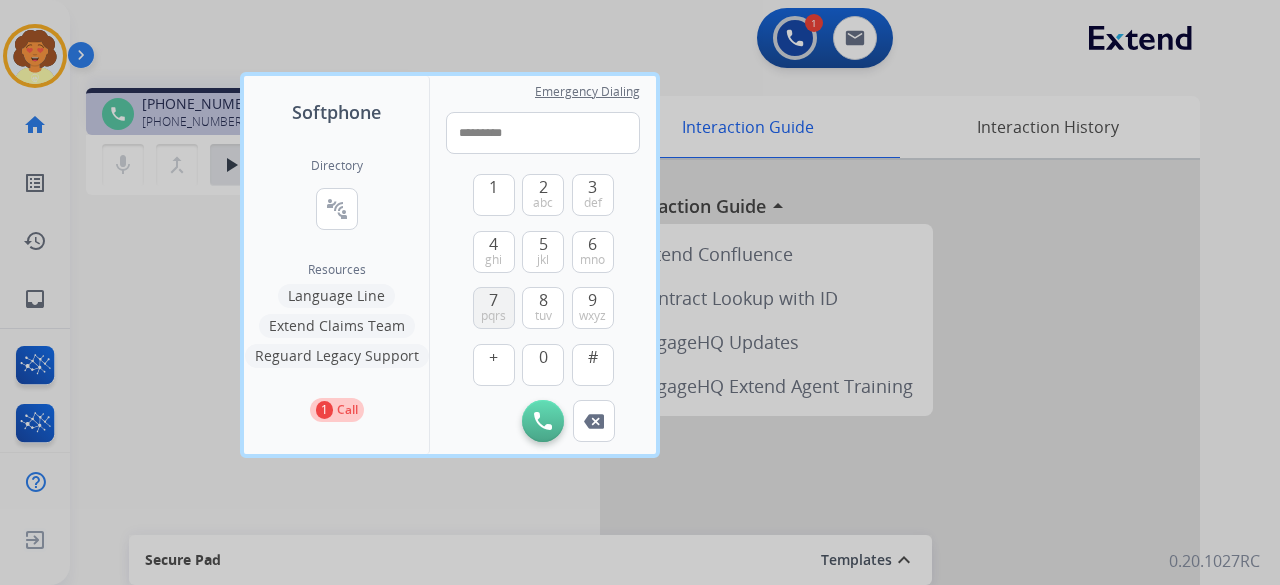 click on "7" at bounding box center (493, 300) 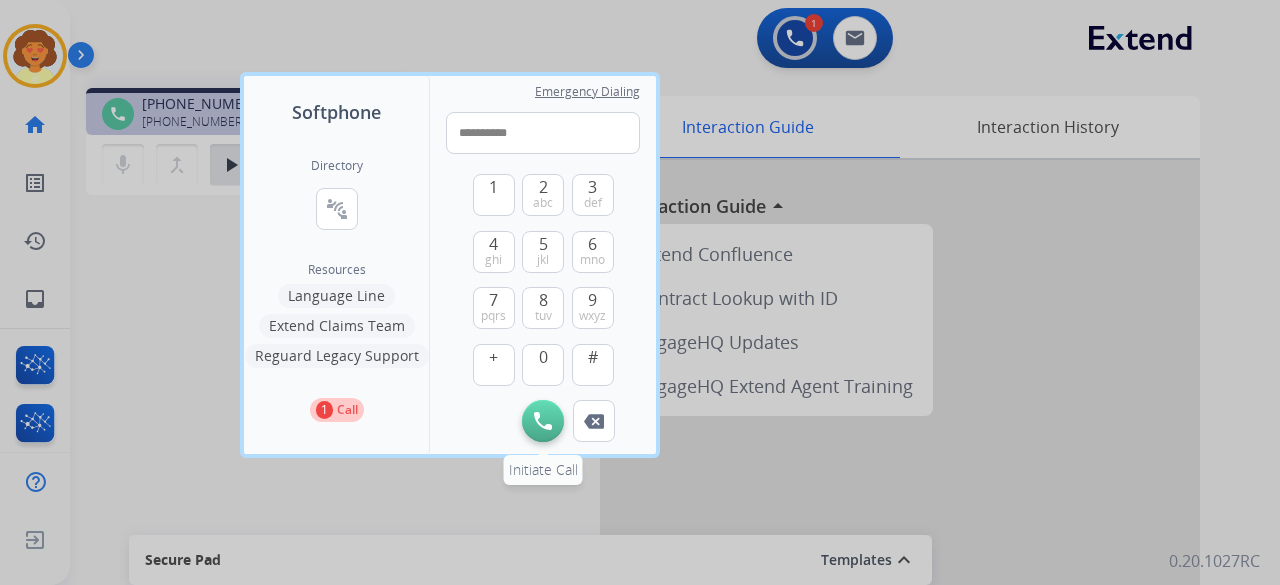 click at bounding box center (543, 421) 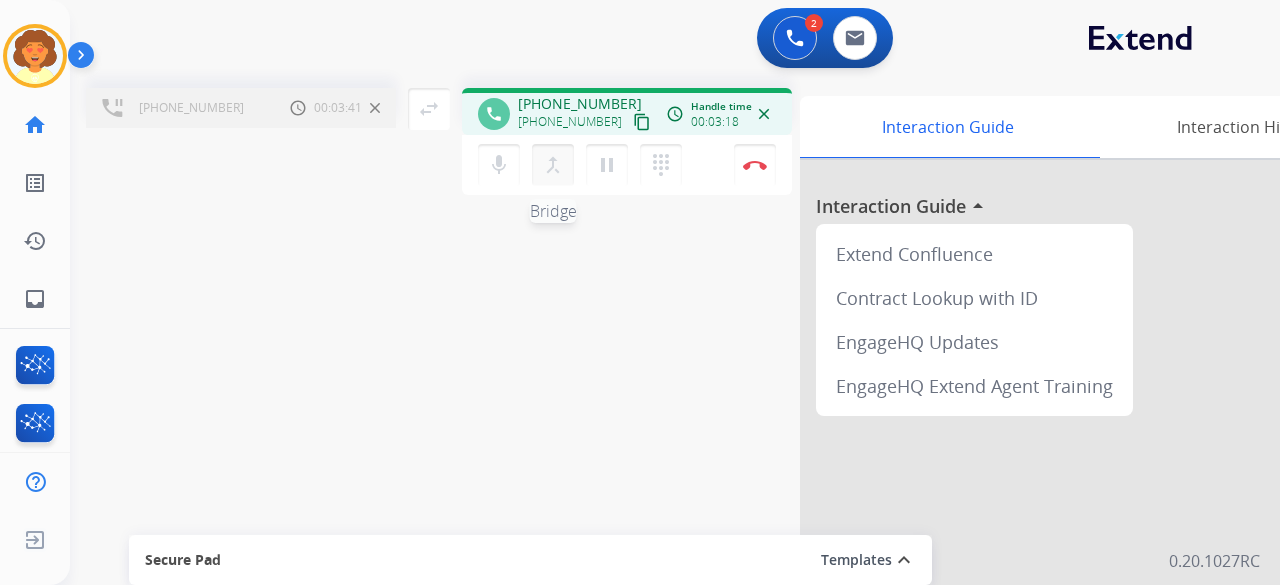 click on "merge_type" at bounding box center [553, 165] 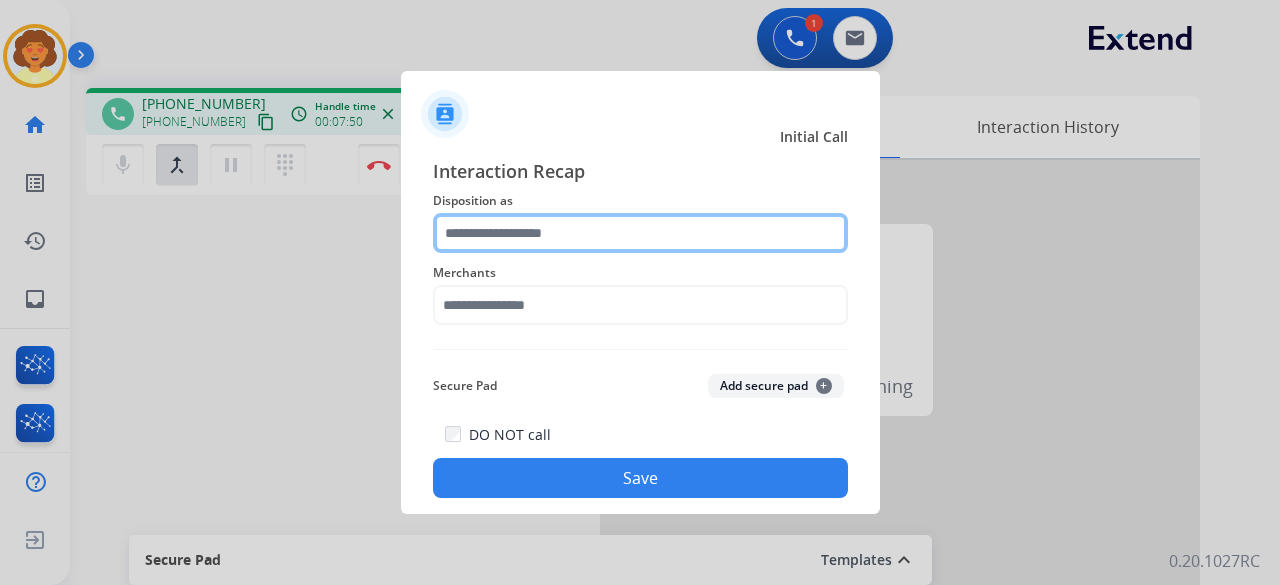 click 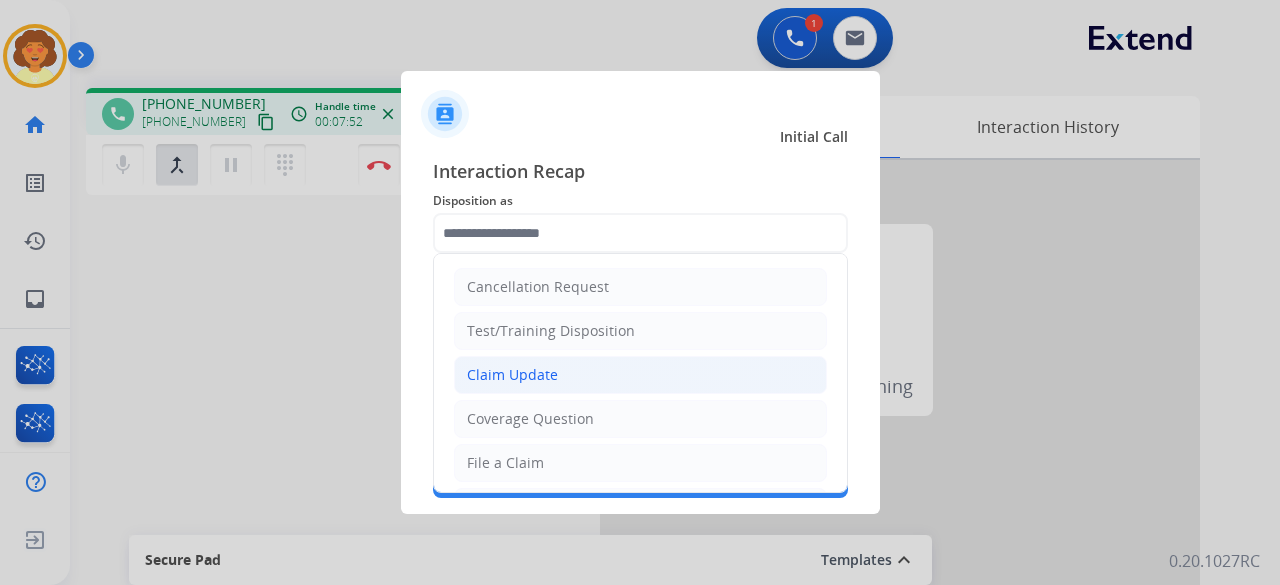 click on "Claim Update" 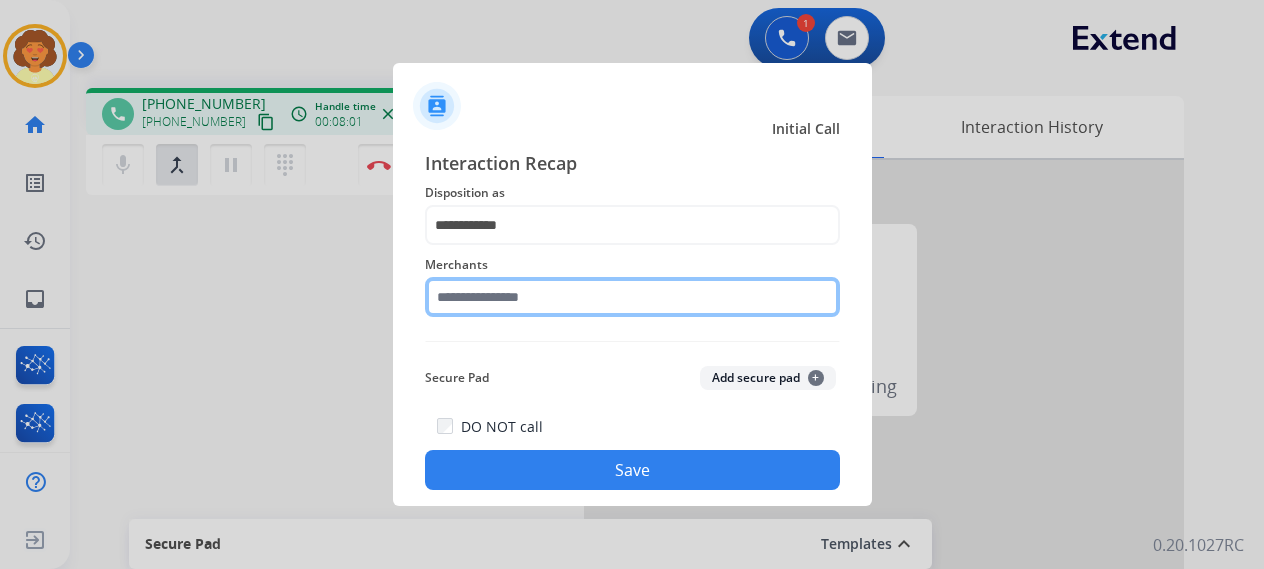 click 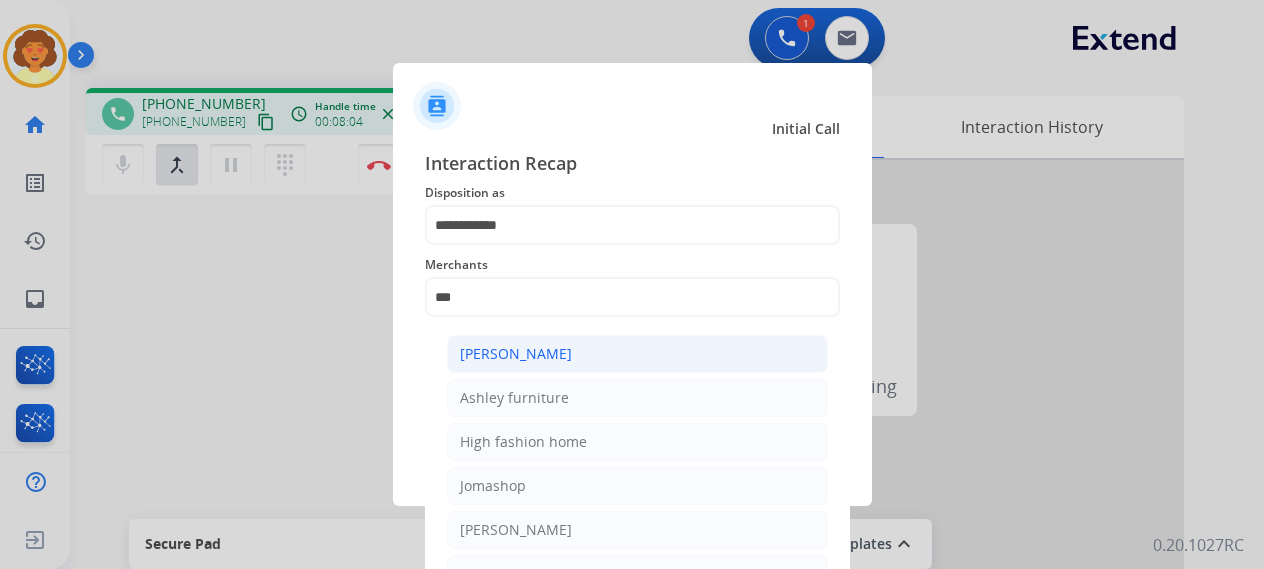 click on "[PERSON_NAME]" 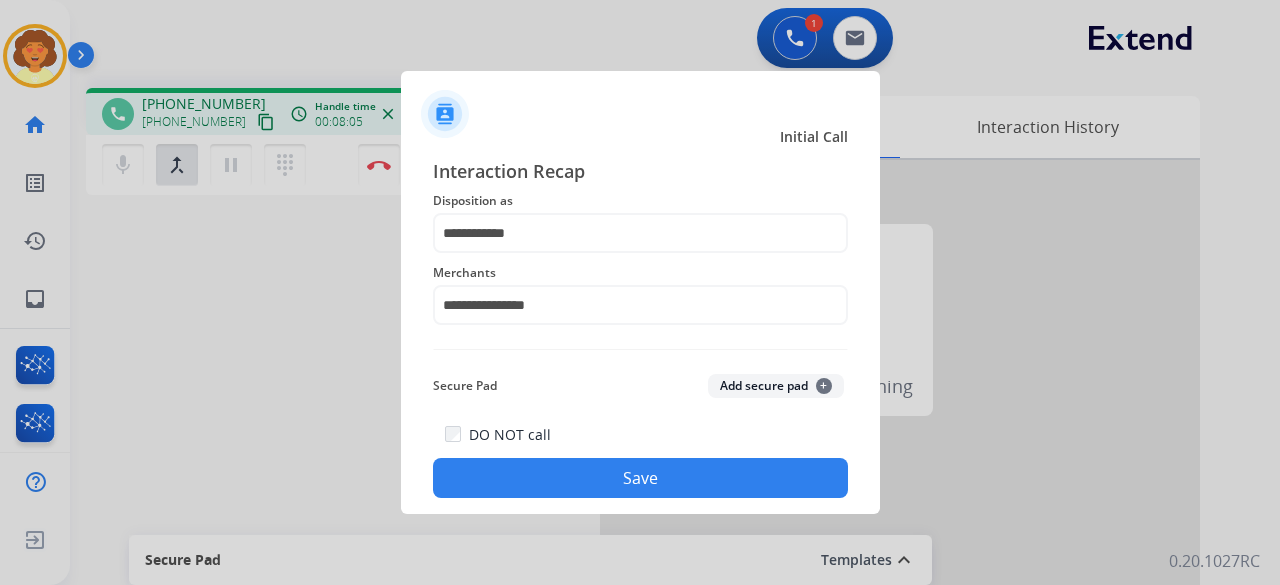 click on "Save" 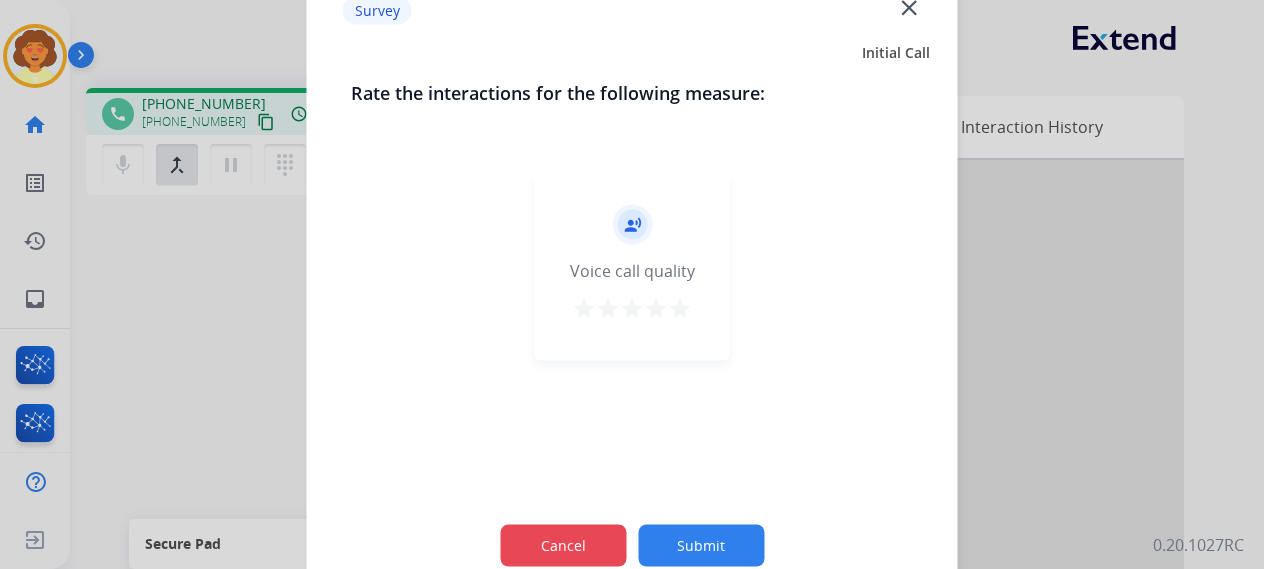 click on "Cancel" 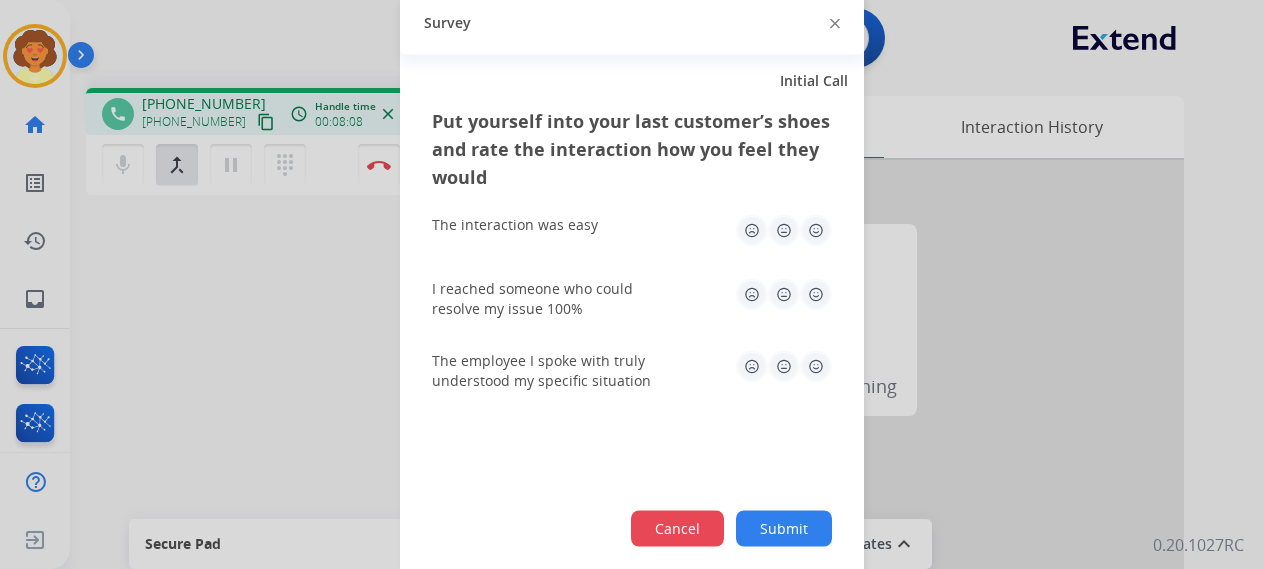 click on "Cancel" 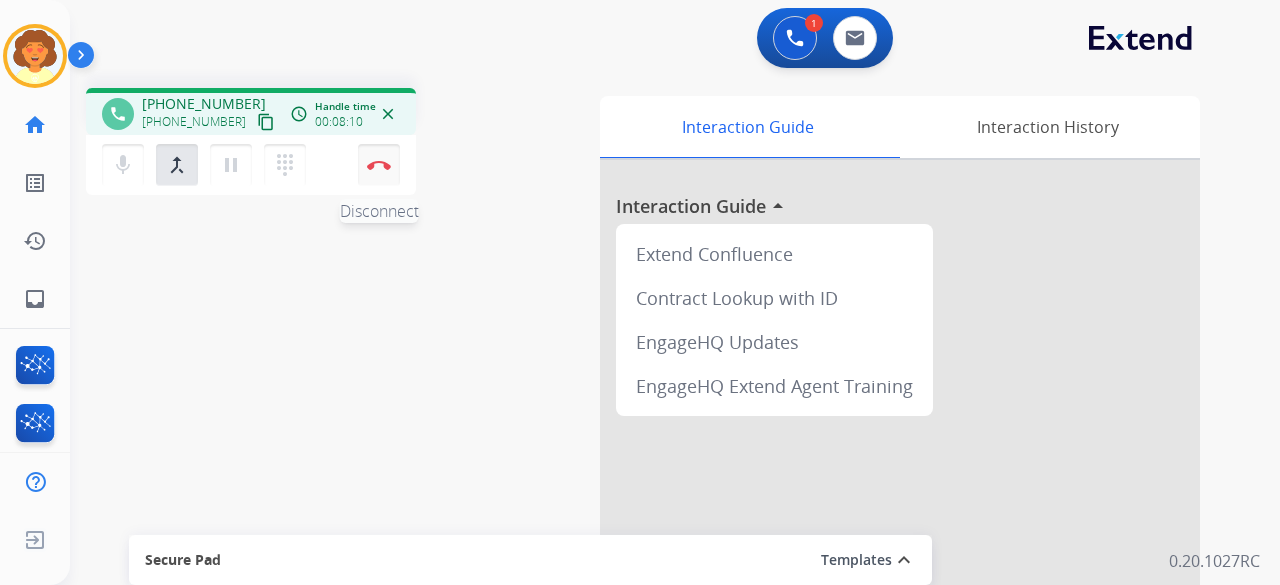 click on "Disconnect" at bounding box center (379, 165) 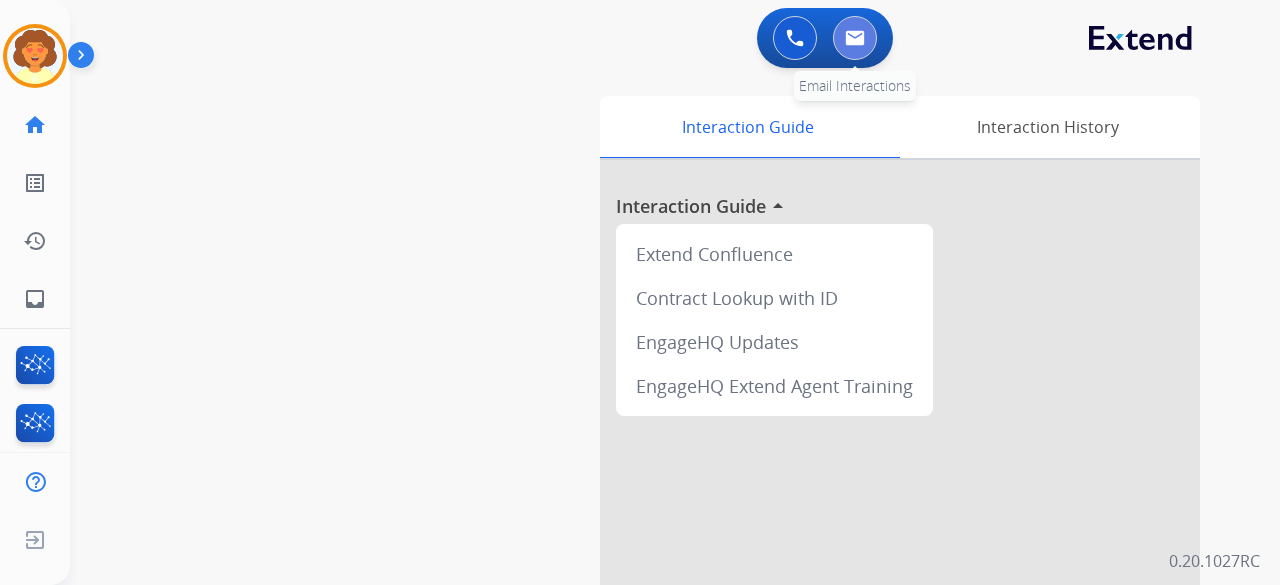 click at bounding box center (855, 38) 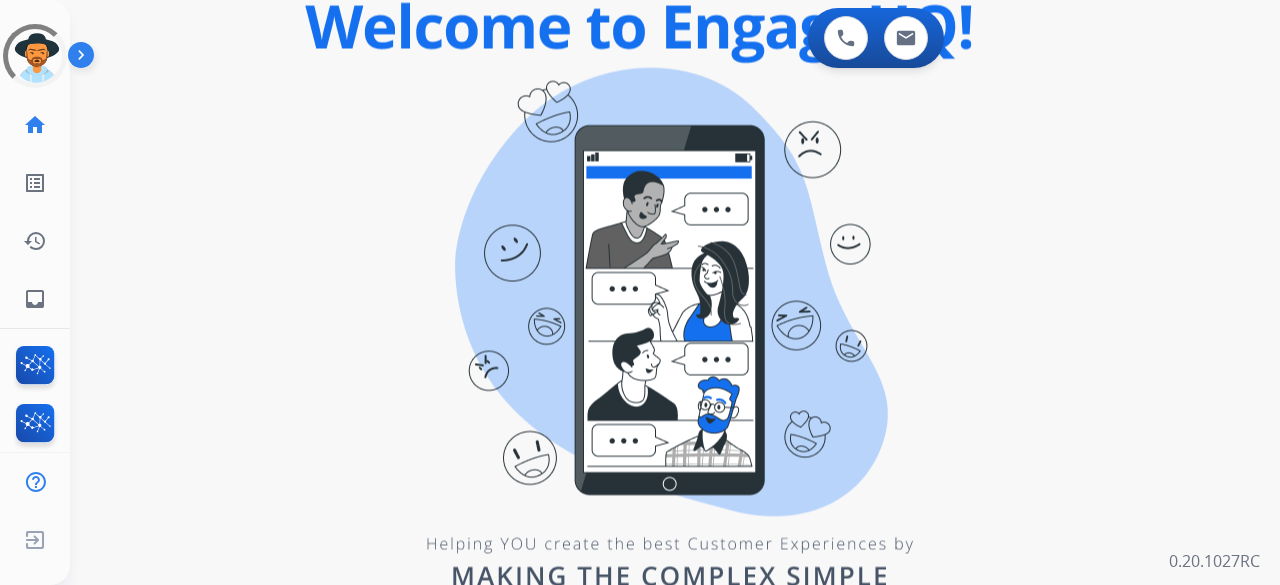 scroll, scrollTop: 0, scrollLeft: 0, axis: both 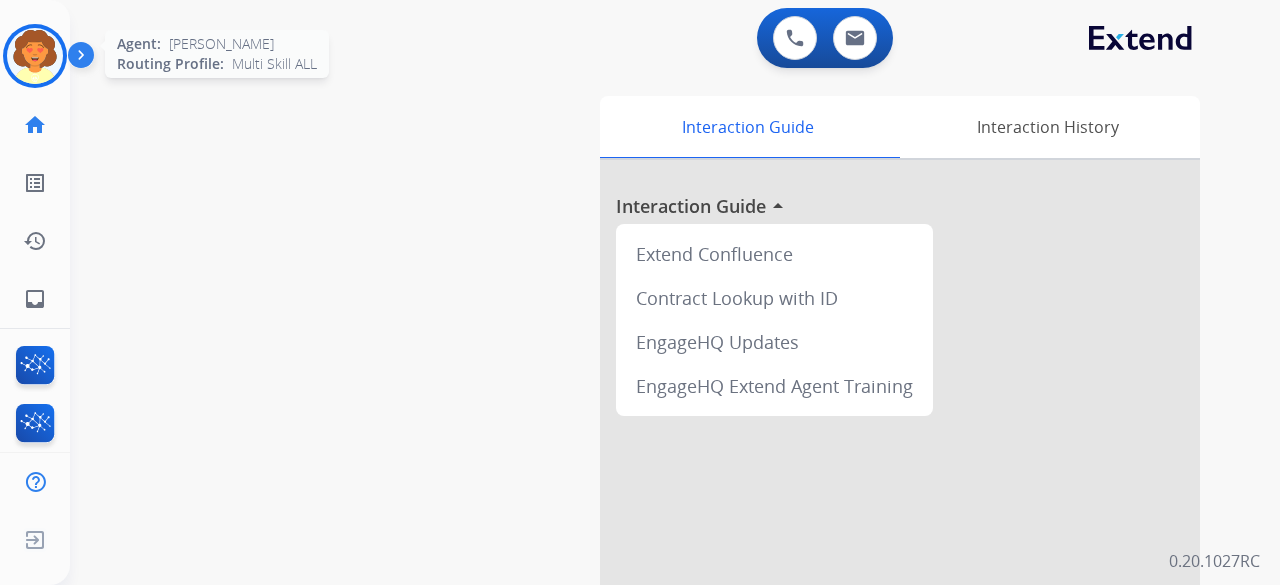click at bounding box center [35, 56] 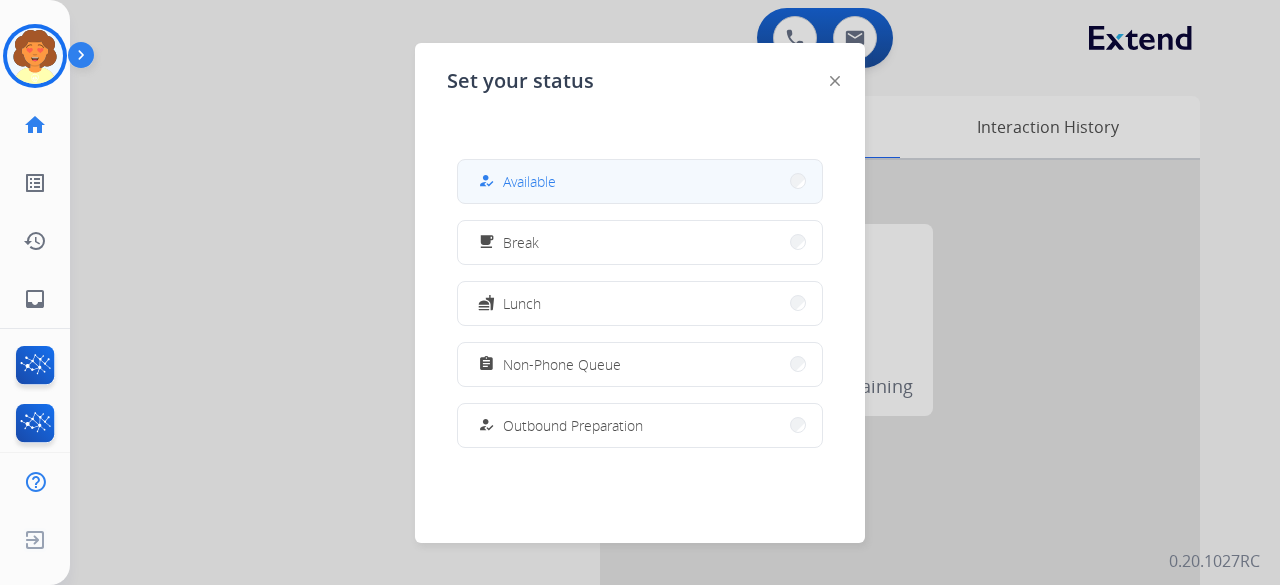 click on "how_to_reg Available" at bounding box center [640, 181] 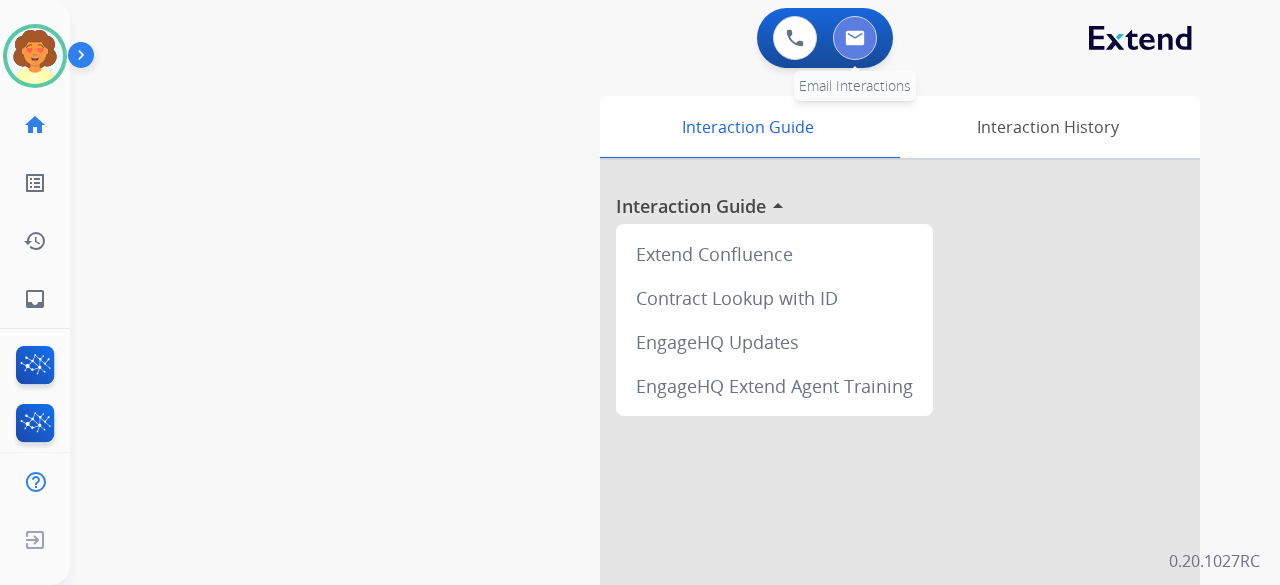 click at bounding box center (855, 38) 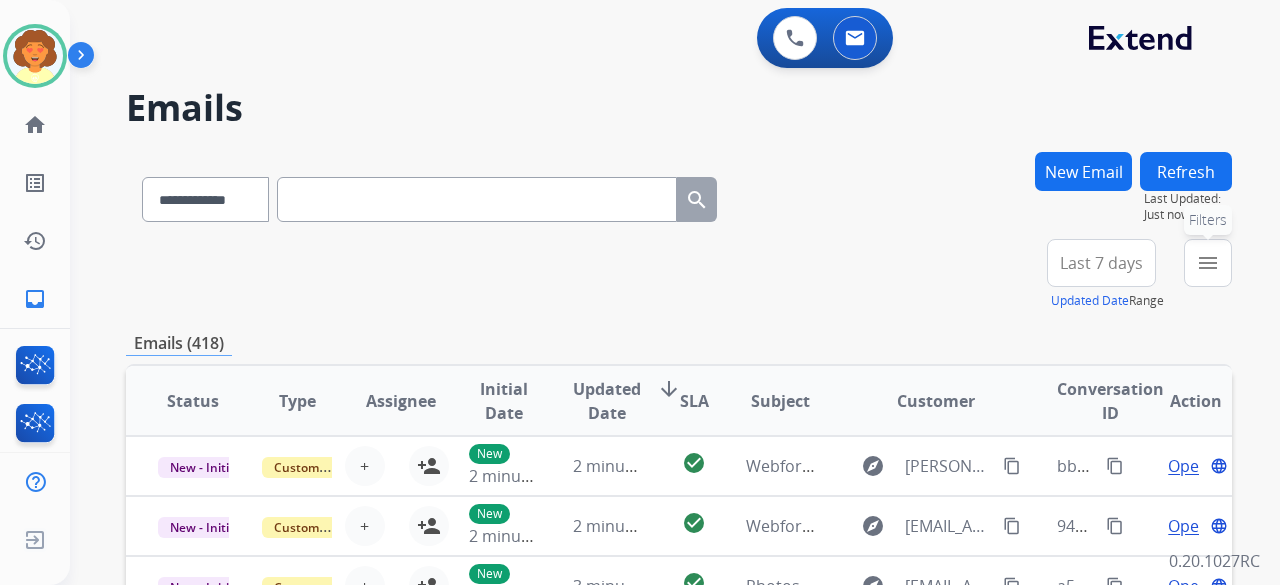 click on "menu" at bounding box center [1208, 263] 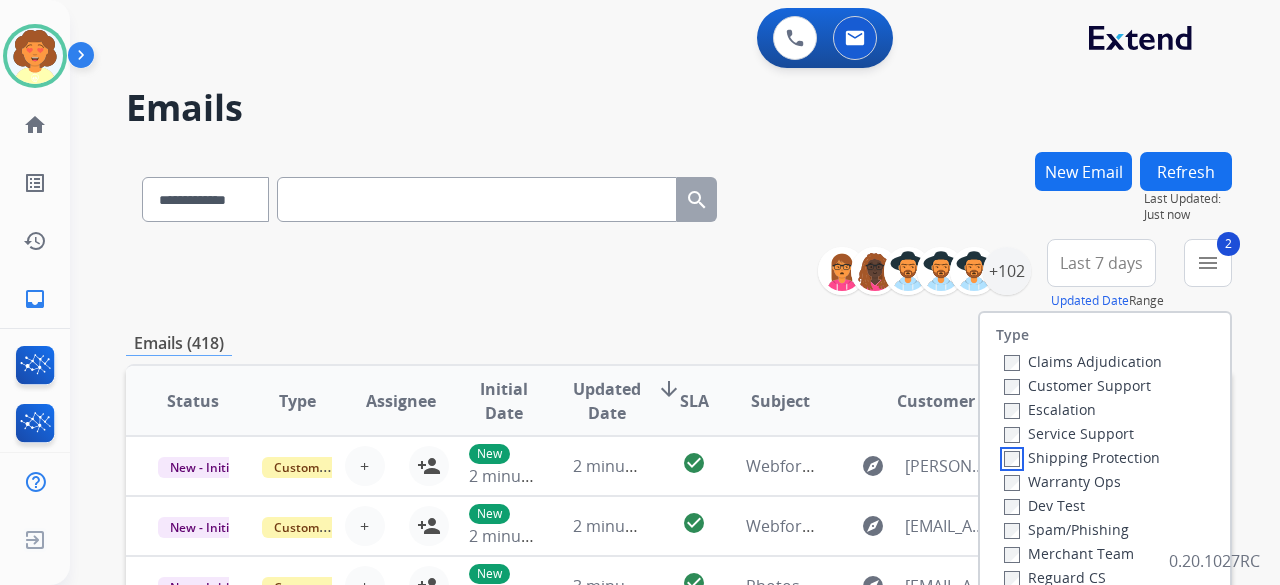 scroll, scrollTop: 200, scrollLeft: 0, axis: vertical 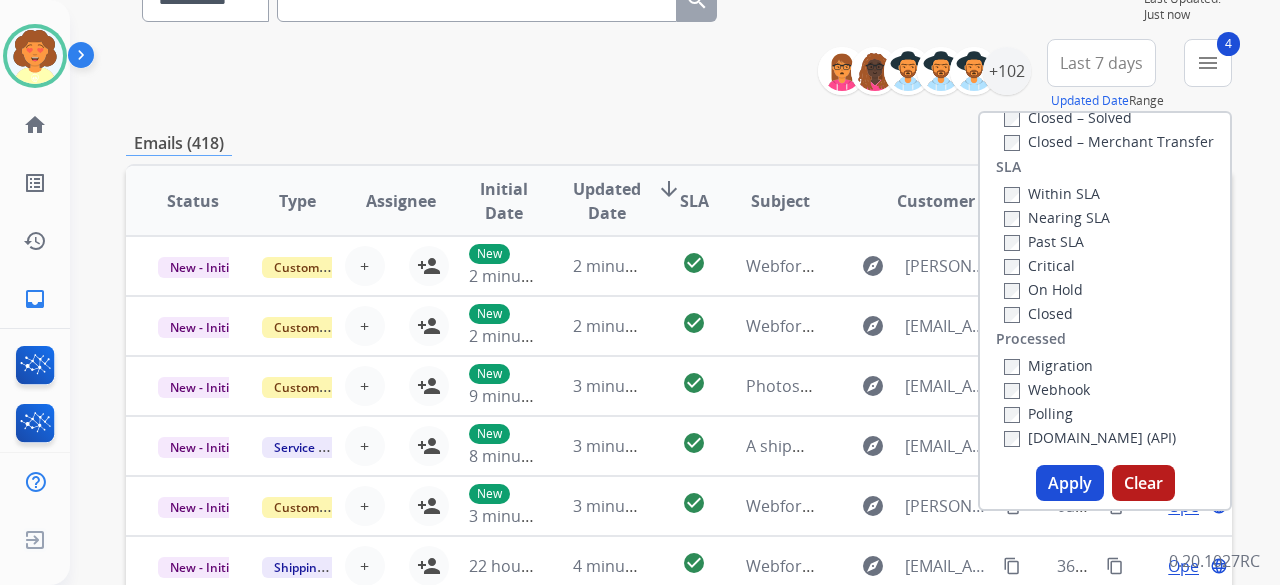 click on "Apply" at bounding box center (1070, 483) 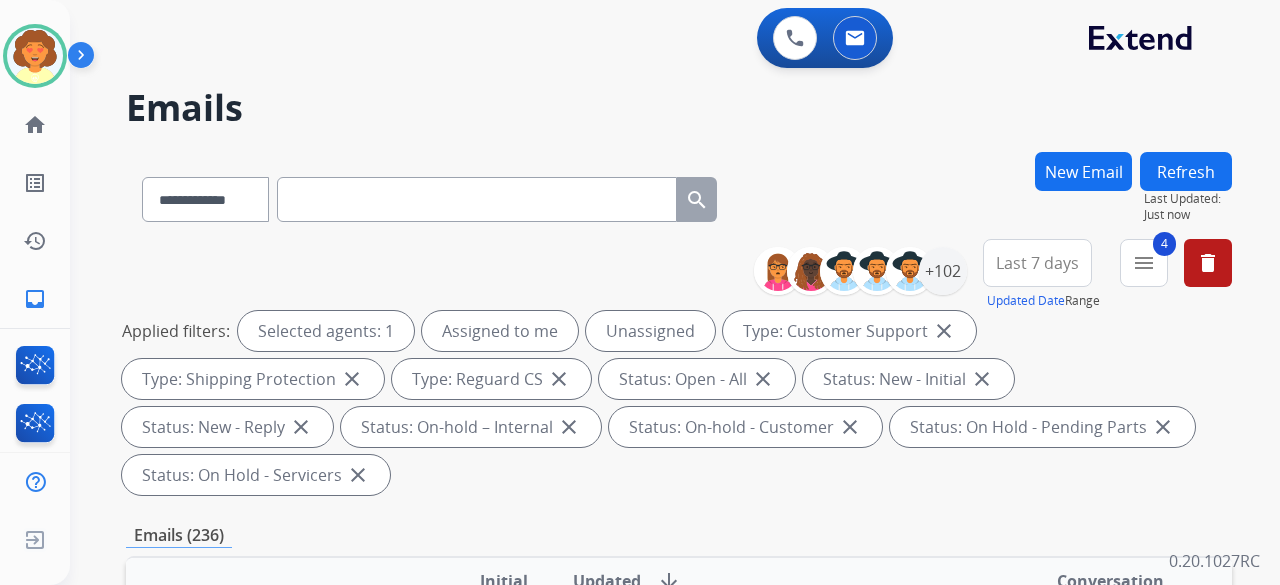 click on "Last 7 days" at bounding box center [1037, 263] 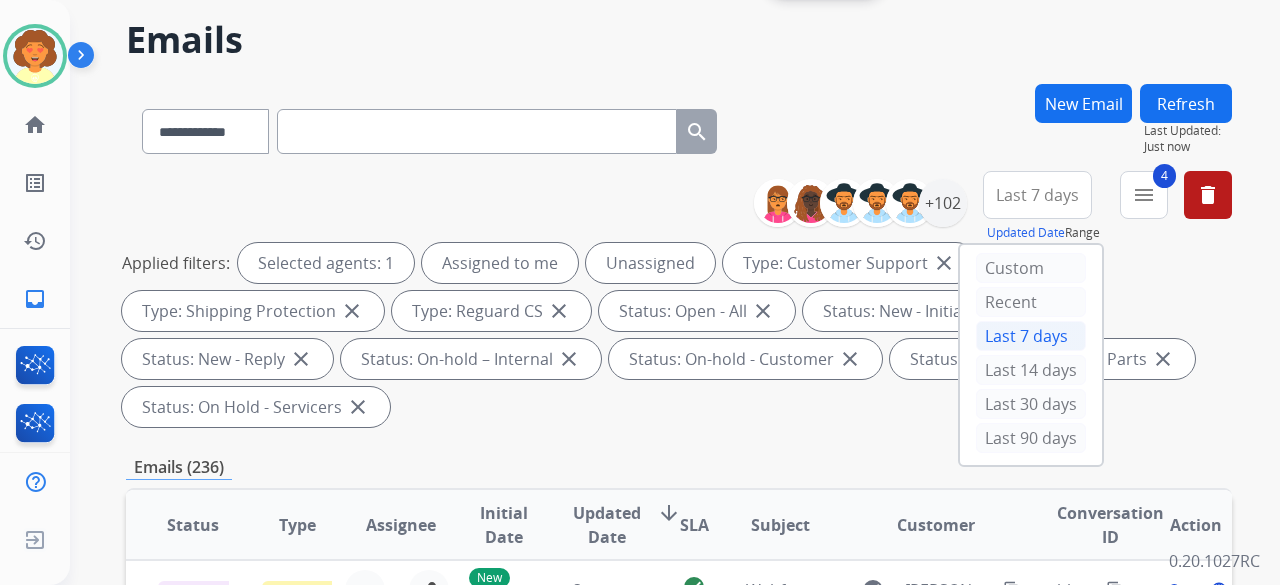 scroll, scrollTop: 100, scrollLeft: 0, axis: vertical 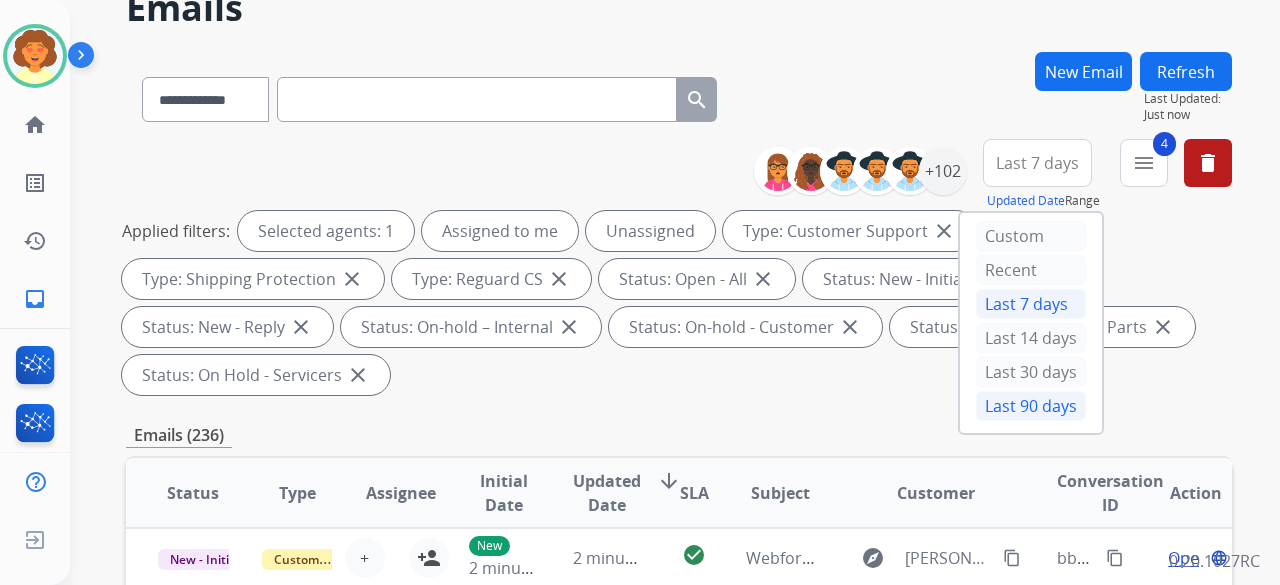 click on "Last 90 days" at bounding box center [1031, 406] 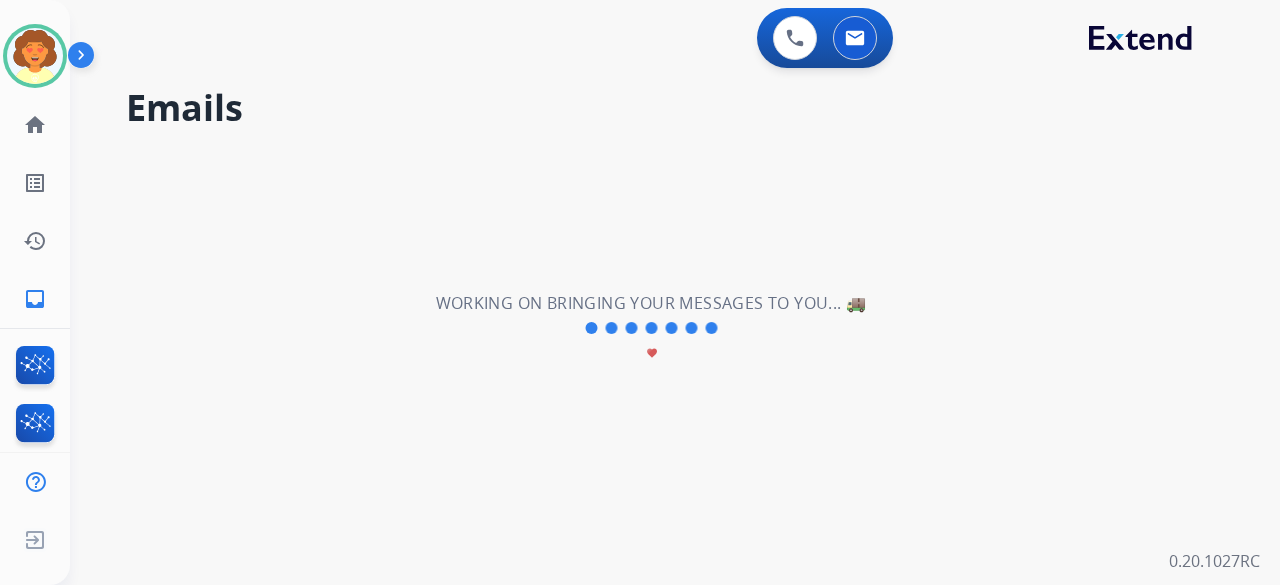 scroll, scrollTop: 0, scrollLeft: 0, axis: both 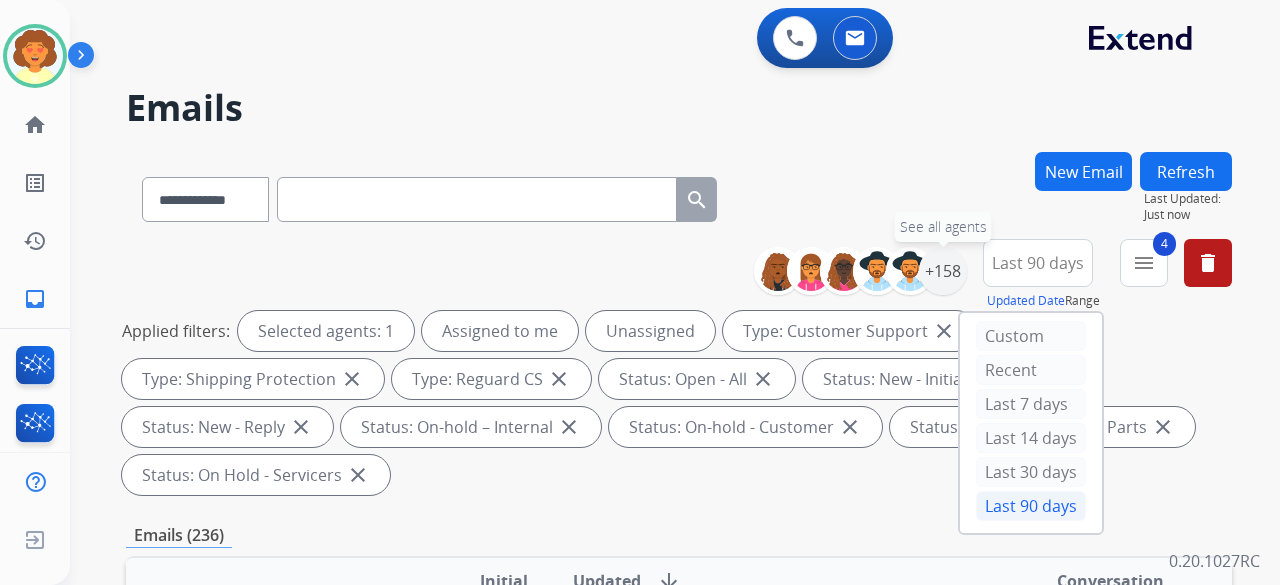 click on "+158" at bounding box center [943, 271] 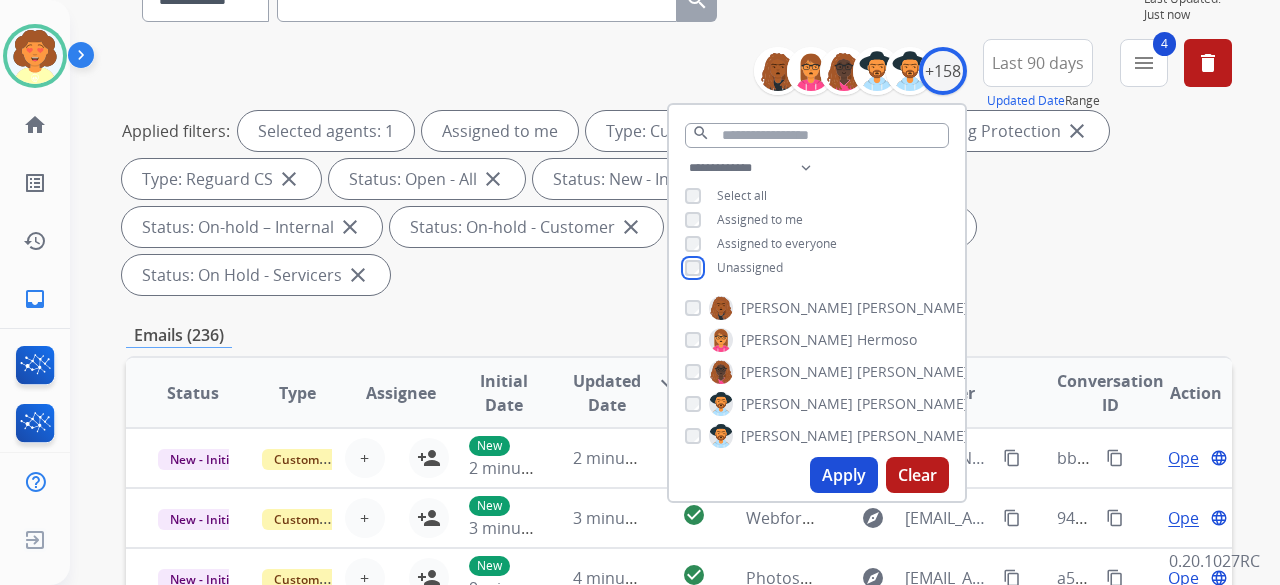 scroll, scrollTop: 300, scrollLeft: 0, axis: vertical 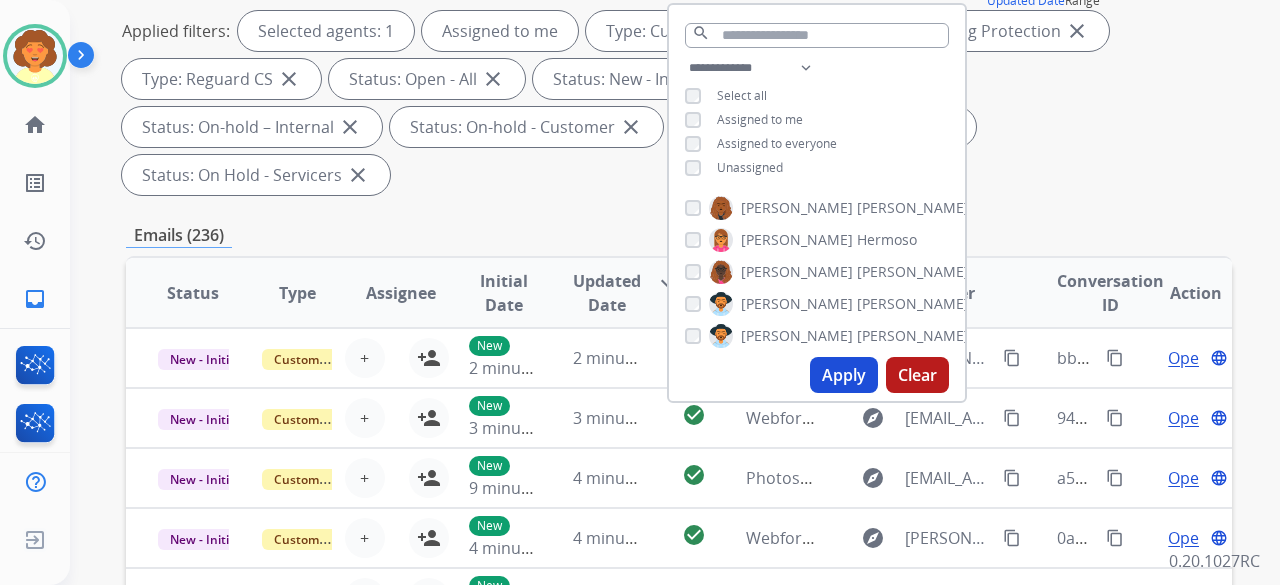 click on "Apply" at bounding box center [844, 375] 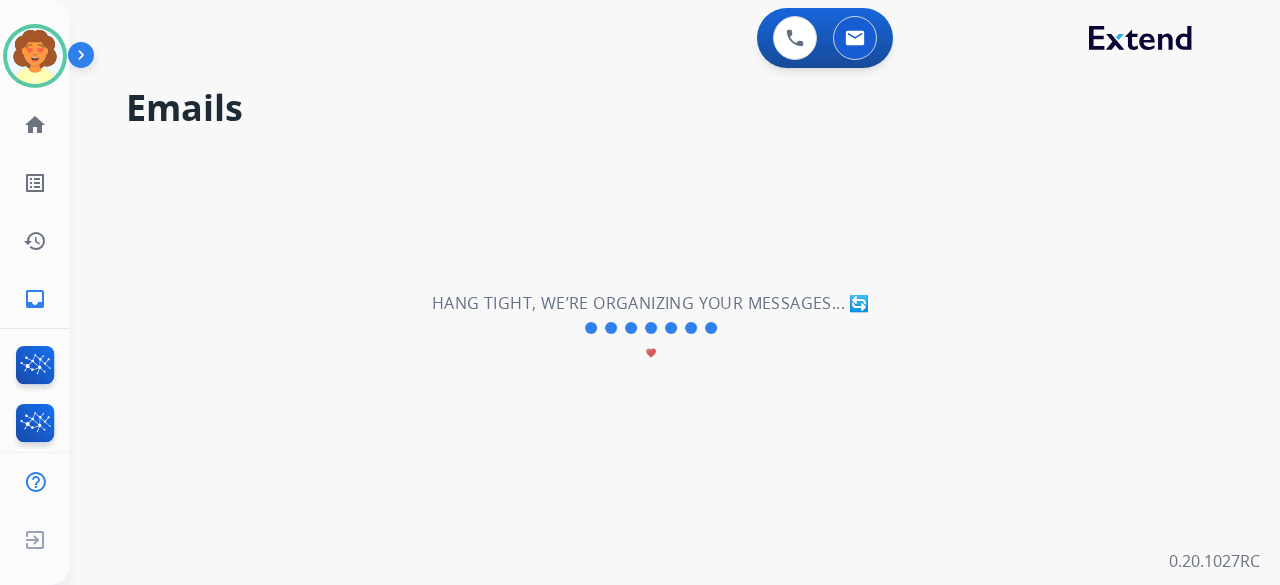 scroll, scrollTop: 0, scrollLeft: 0, axis: both 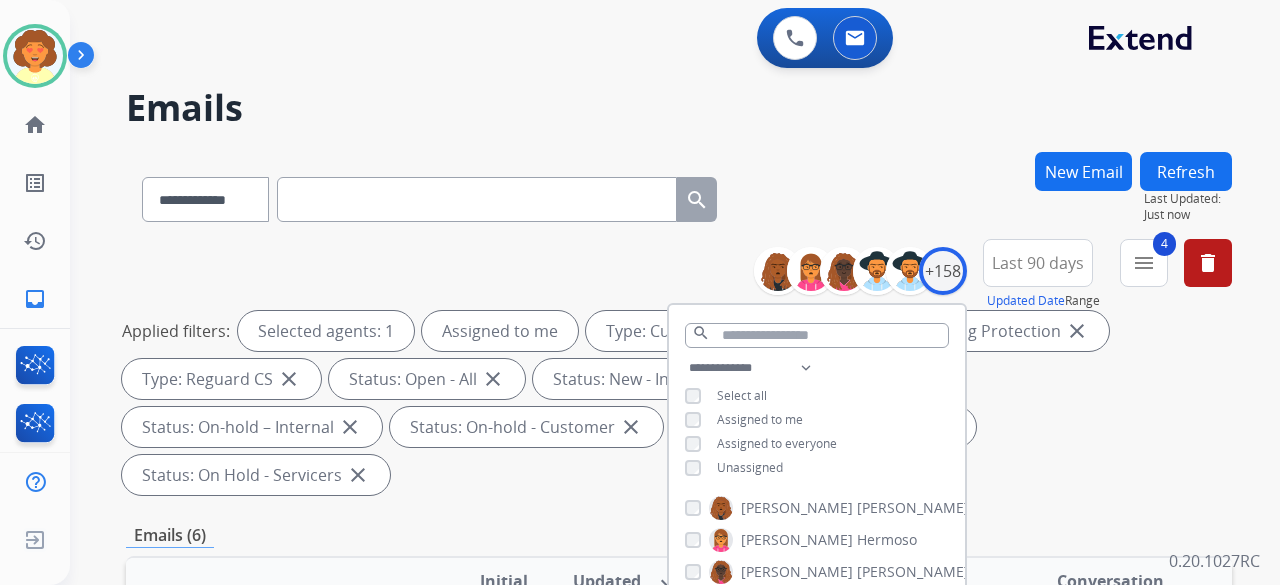 click on "**********" at bounding box center [679, 195] 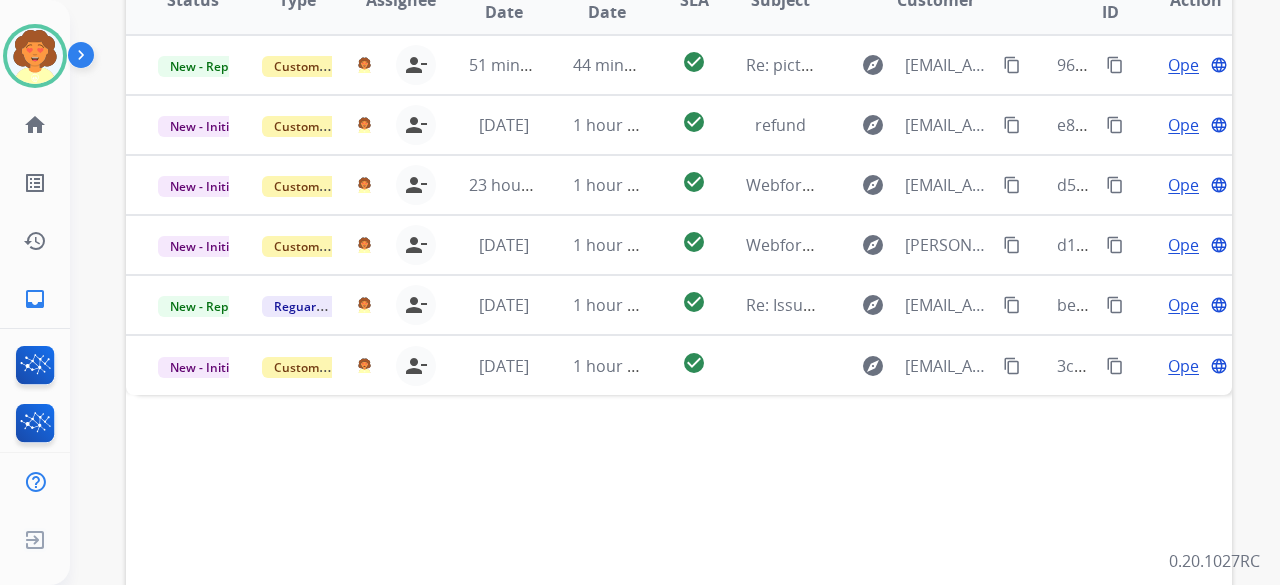 scroll, scrollTop: 600, scrollLeft: 0, axis: vertical 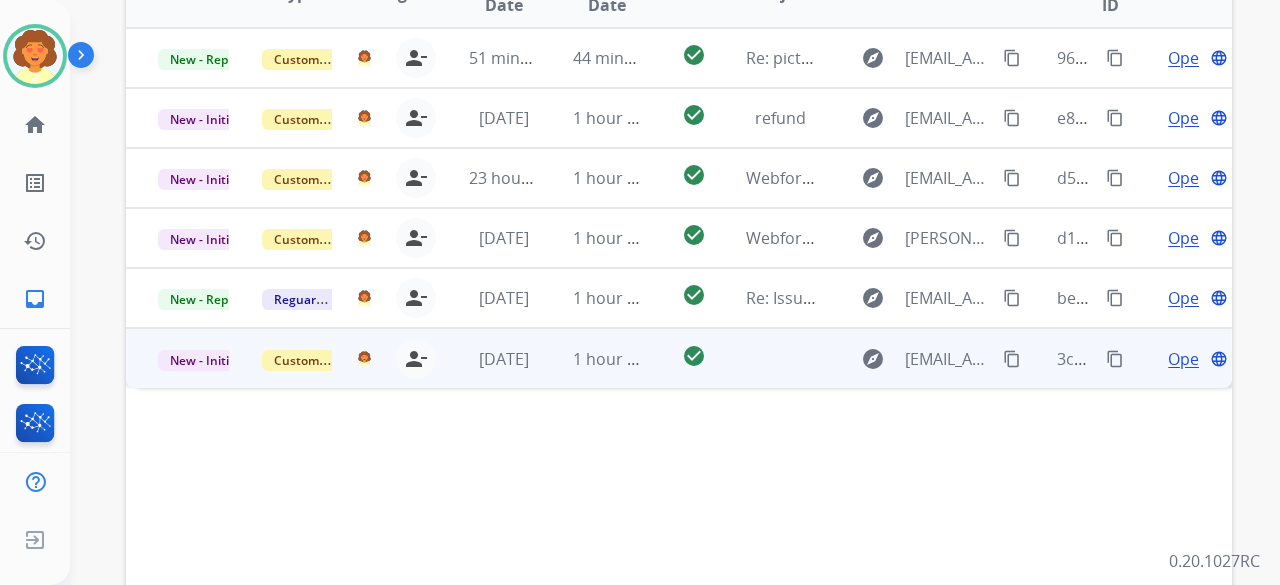 click on "Open" at bounding box center [1188, 359] 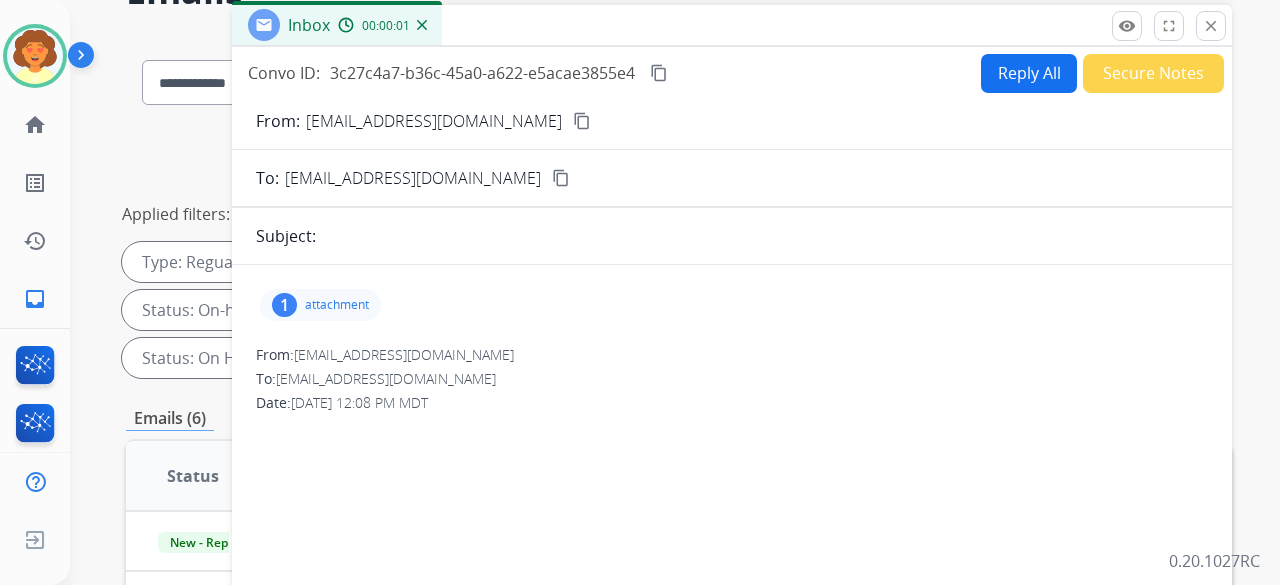 scroll, scrollTop: 0, scrollLeft: 0, axis: both 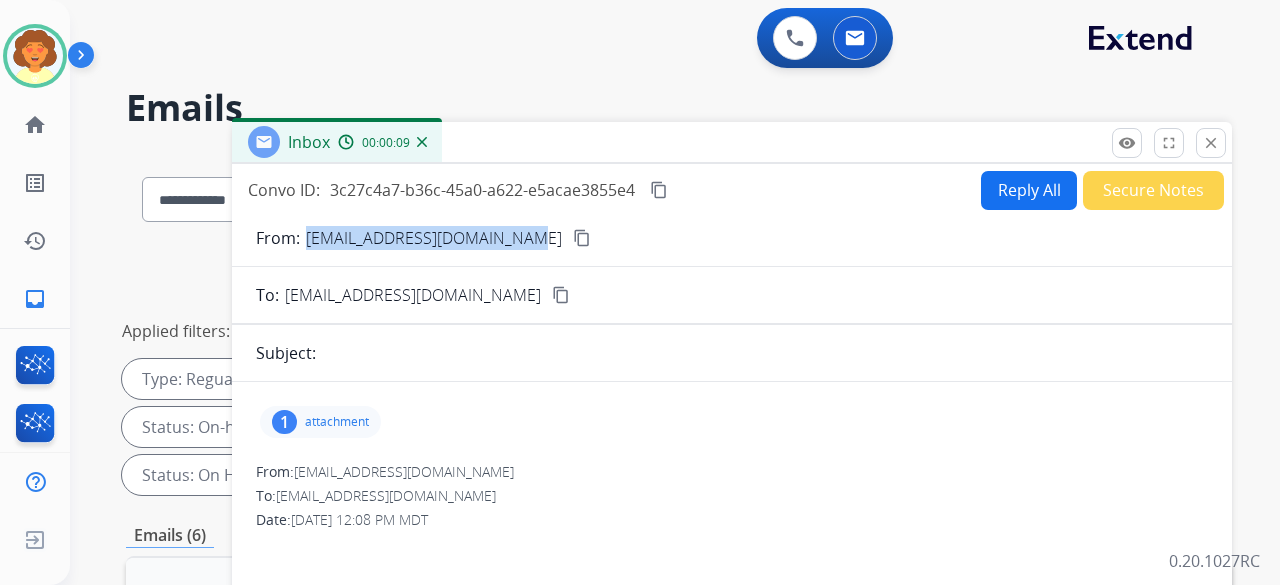 drag, startPoint x: 308, startPoint y: 239, endPoint x: 496, endPoint y: 257, distance: 188.85974 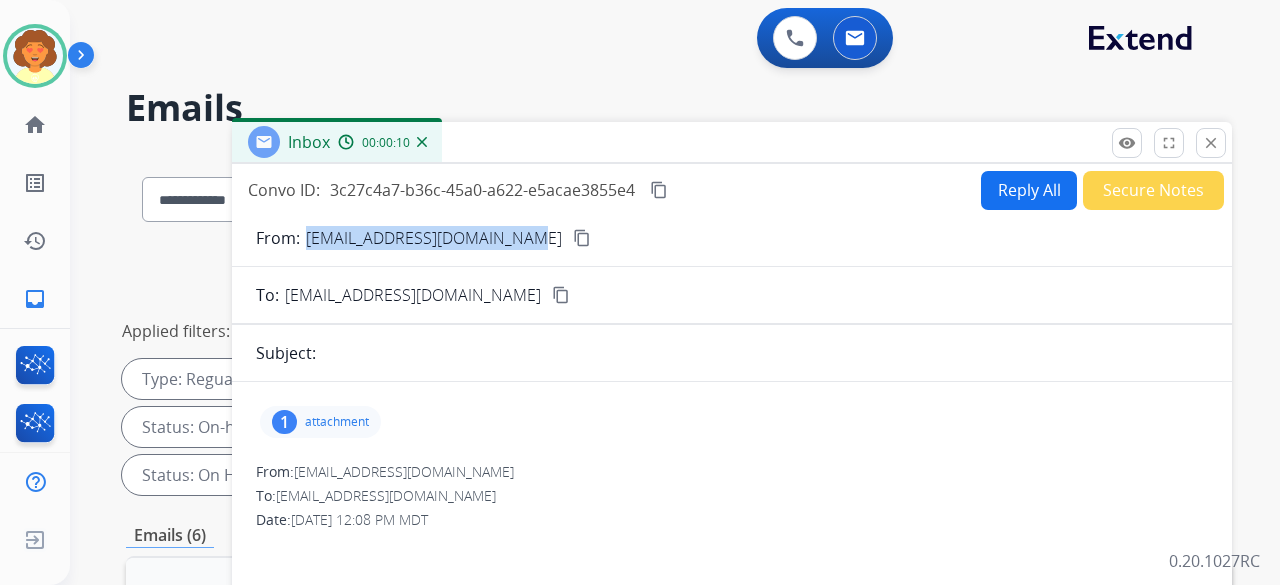 copy on "[EMAIL_ADDRESS][DOMAIN_NAME]" 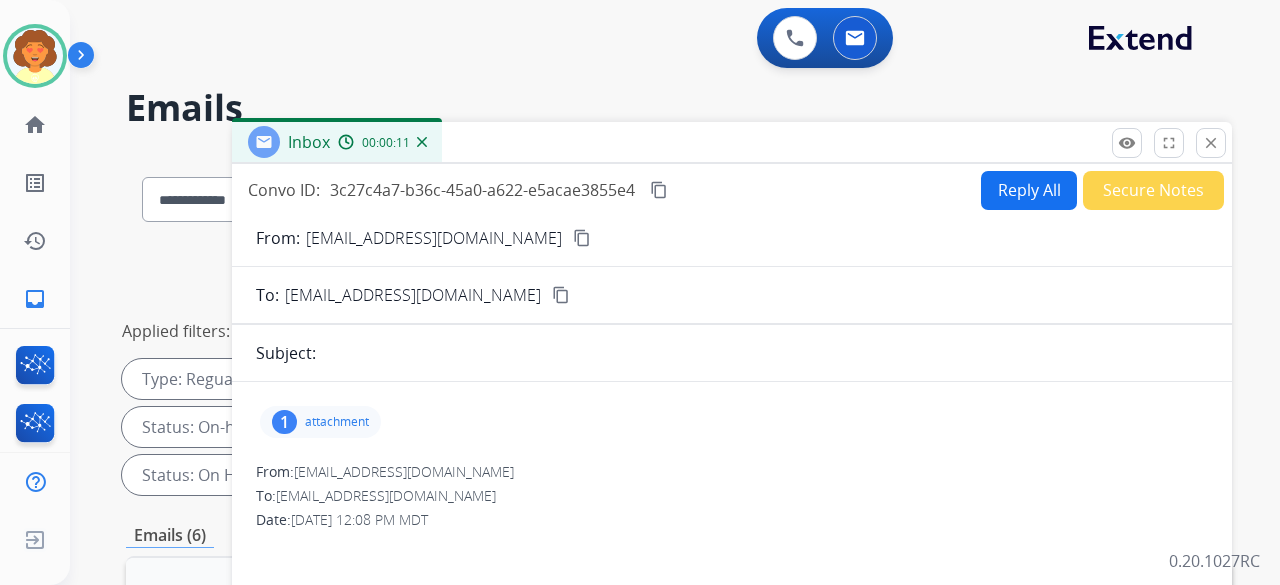 click on "**********" at bounding box center (651, 364) 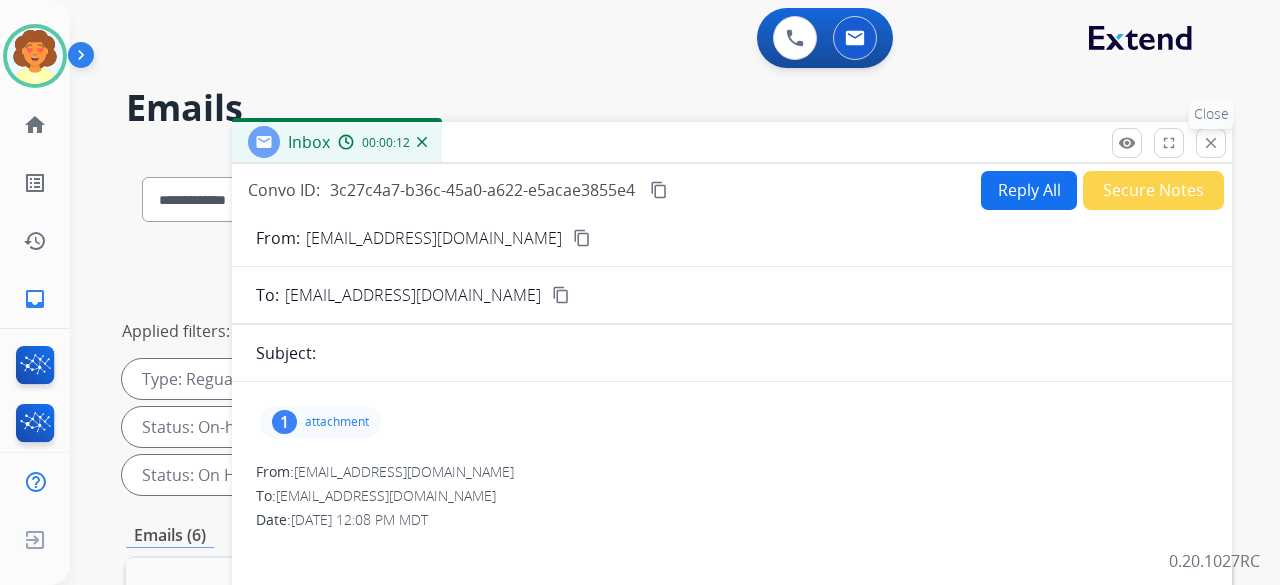click on "close" at bounding box center [1211, 143] 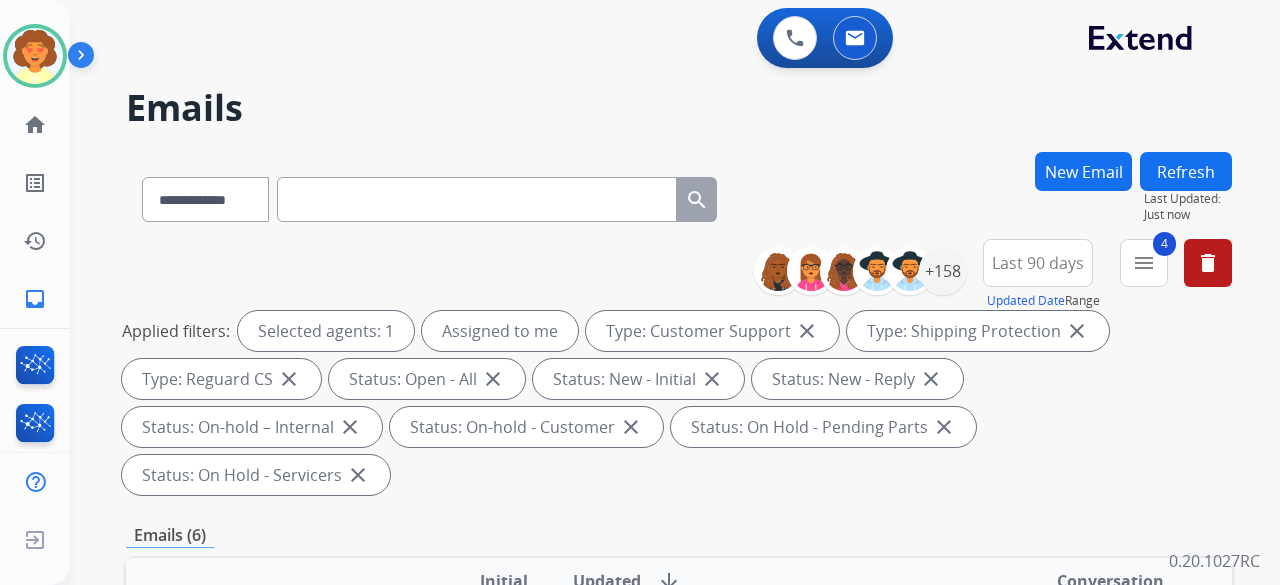 click at bounding box center (477, 199) 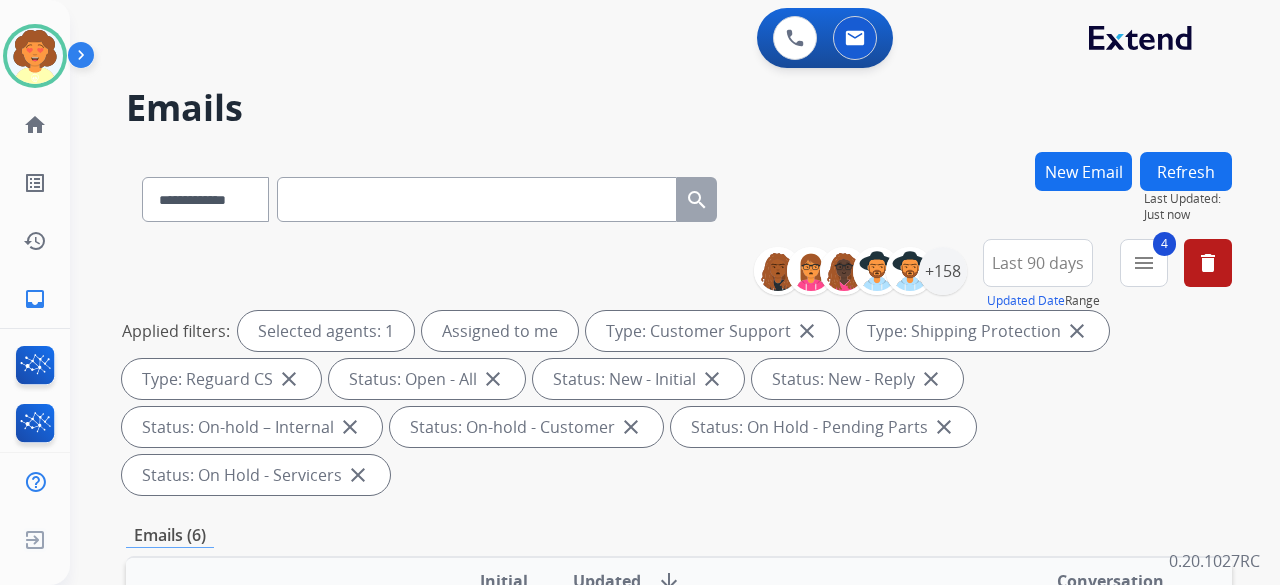 paste on "**********" 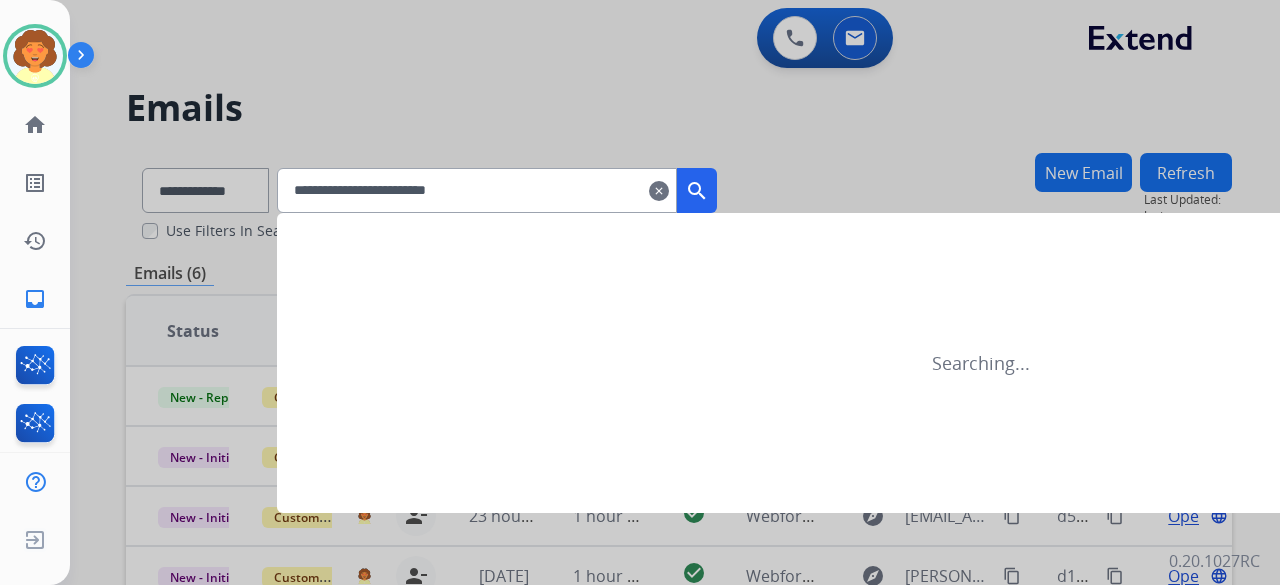 type on "**********" 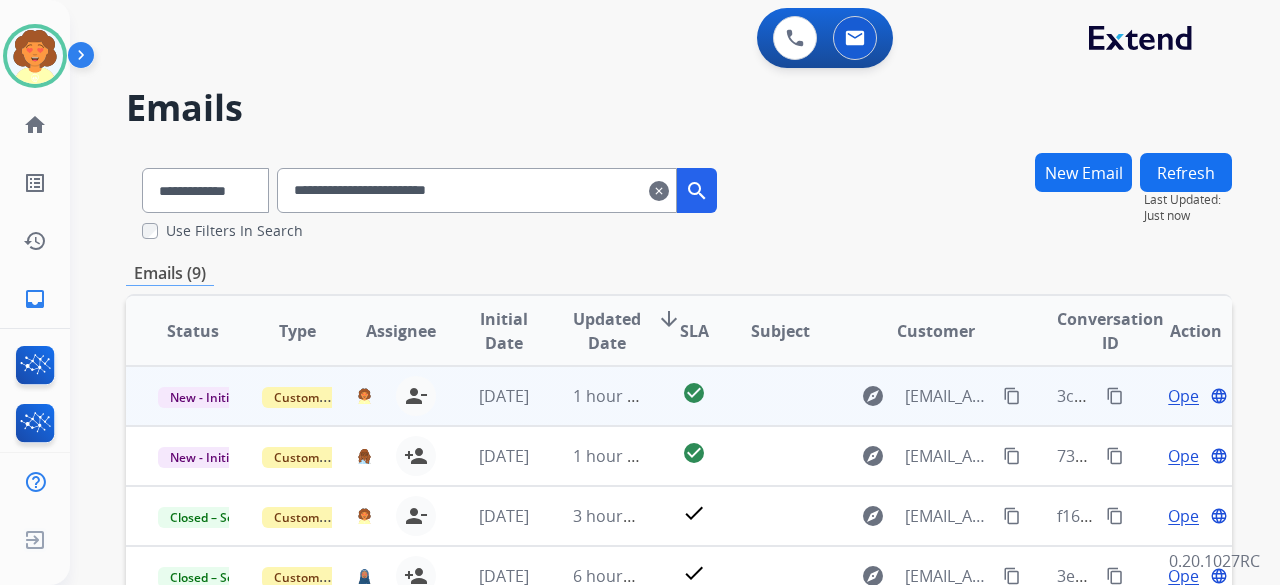 click on "Open" at bounding box center [1188, 396] 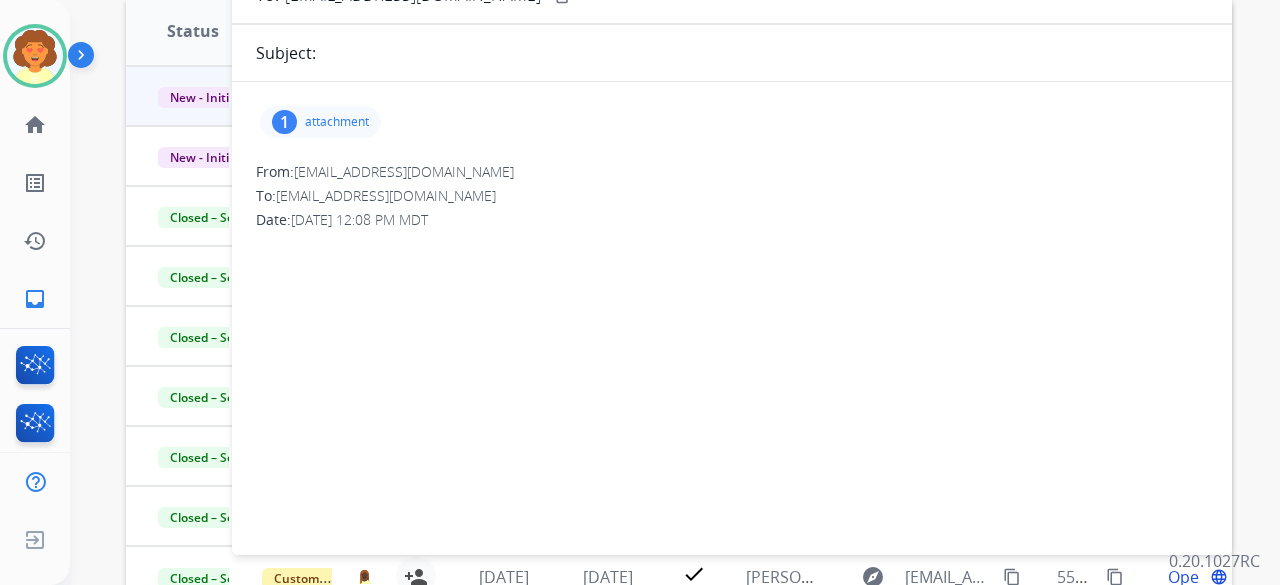 scroll, scrollTop: 0, scrollLeft: 0, axis: both 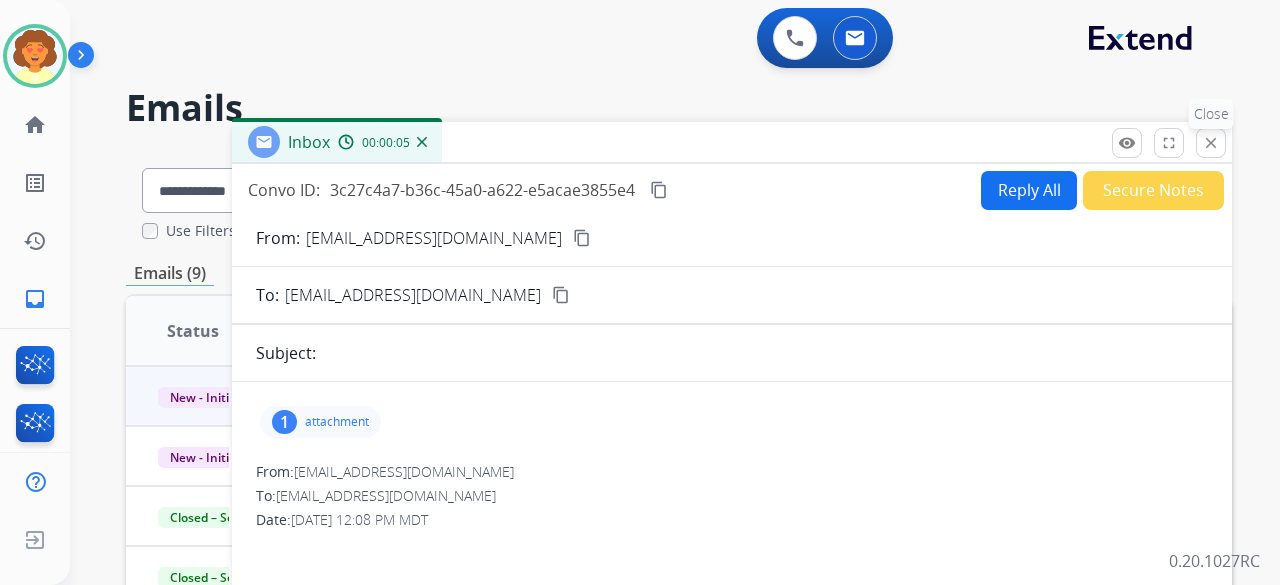 click on "close" at bounding box center (1211, 143) 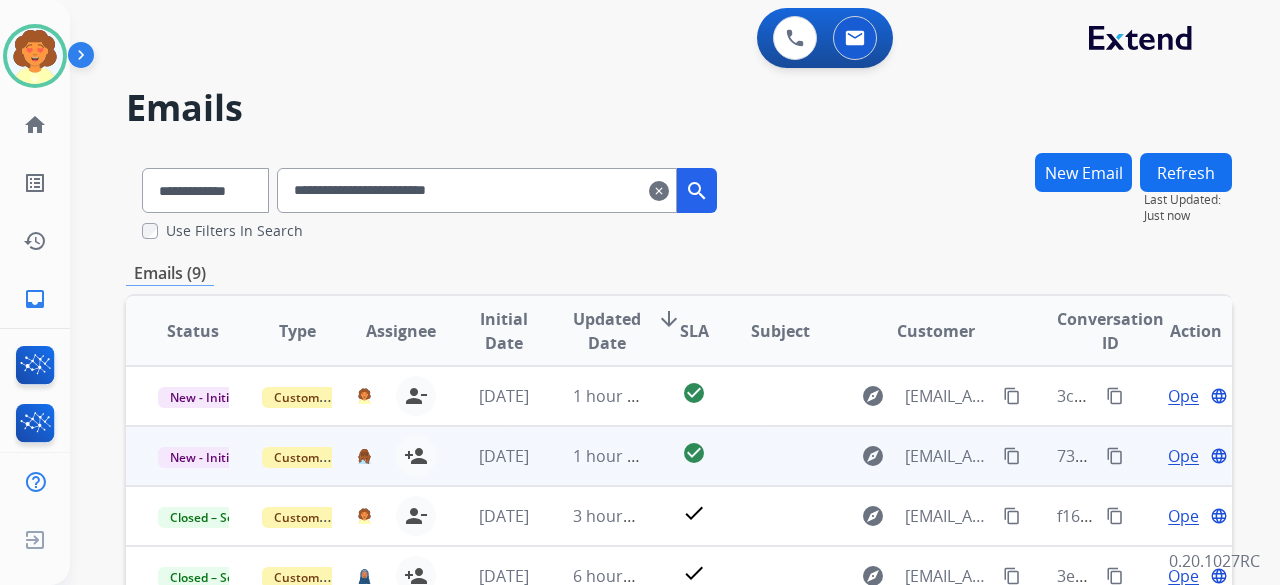click on "Open" at bounding box center [1188, 456] 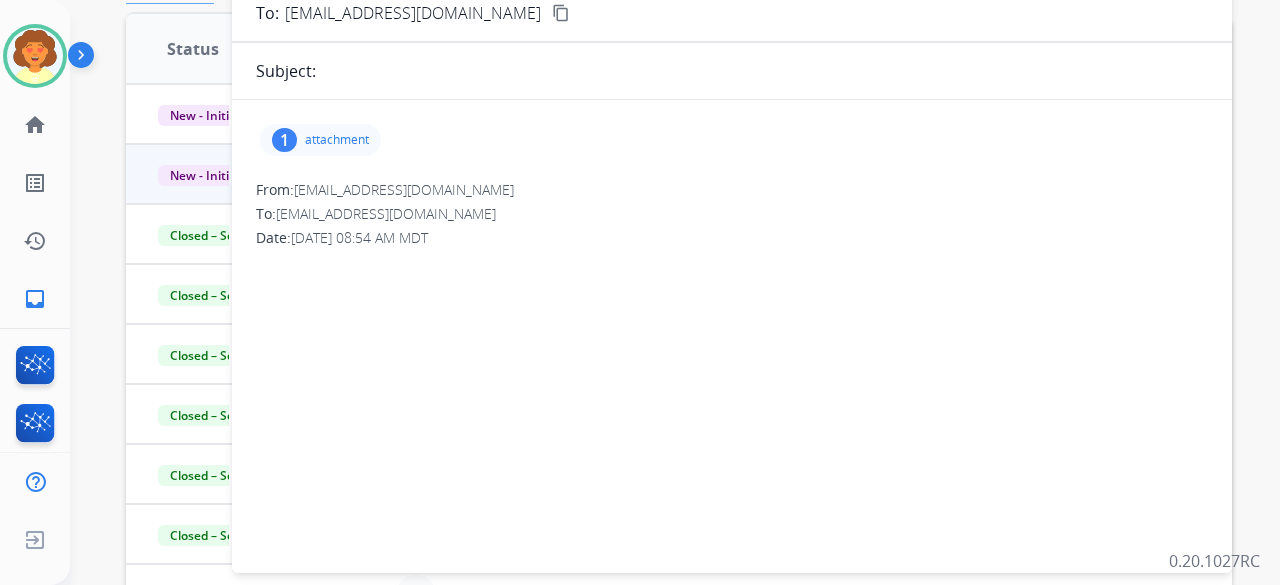 scroll, scrollTop: 82, scrollLeft: 0, axis: vertical 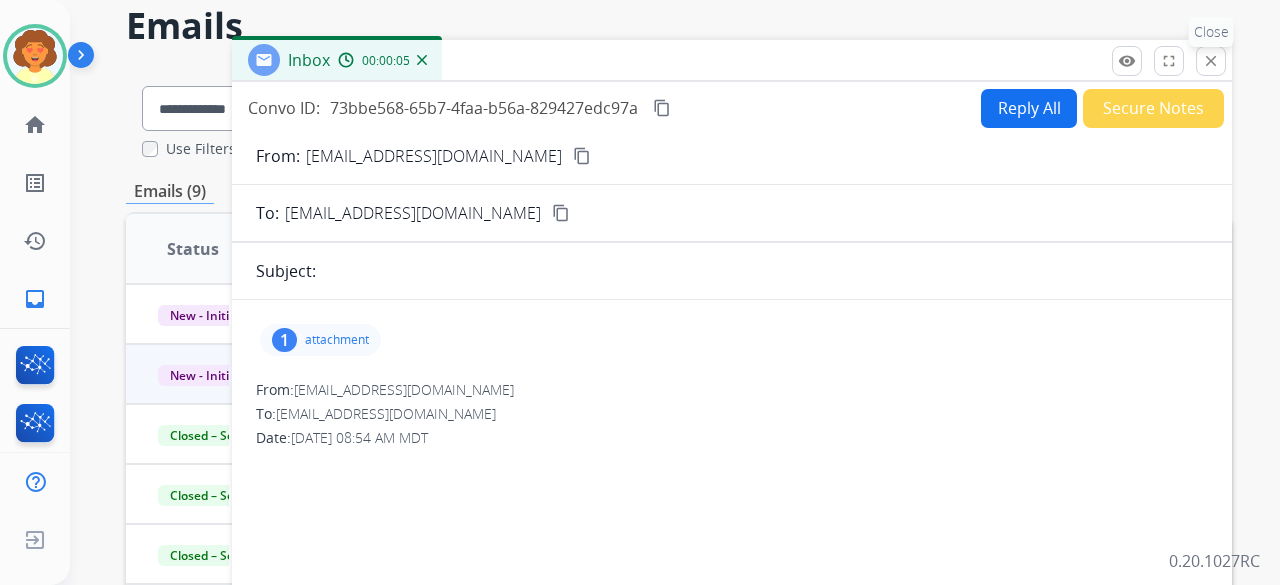 click on "close" at bounding box center (1211, 61) 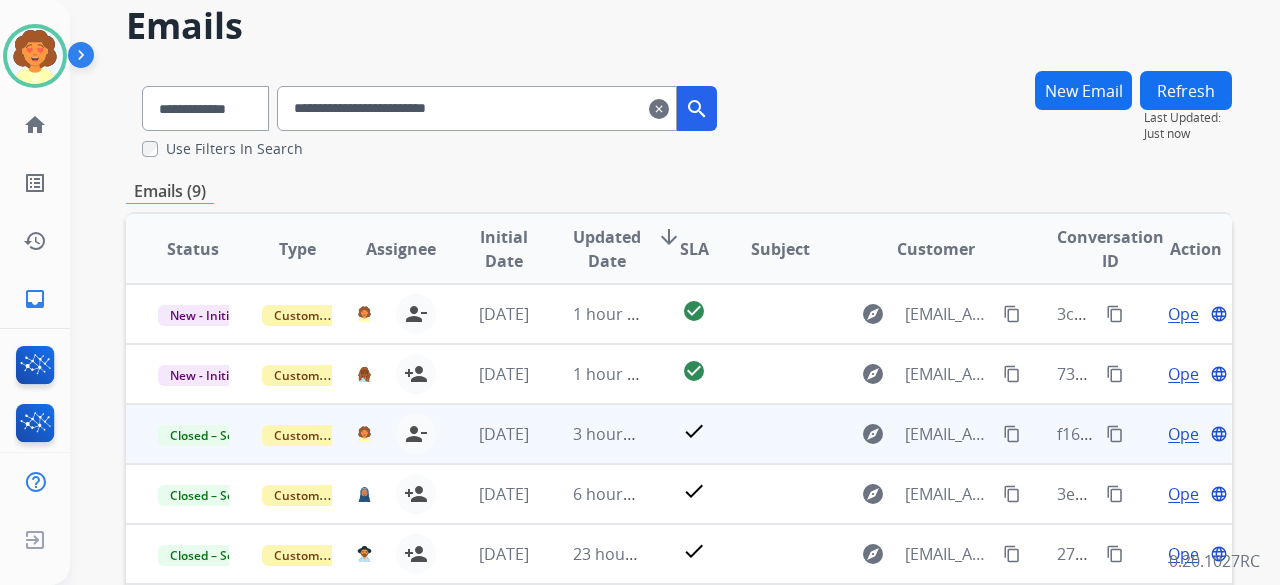 click on "Open" at bounding box center [1188, 434] 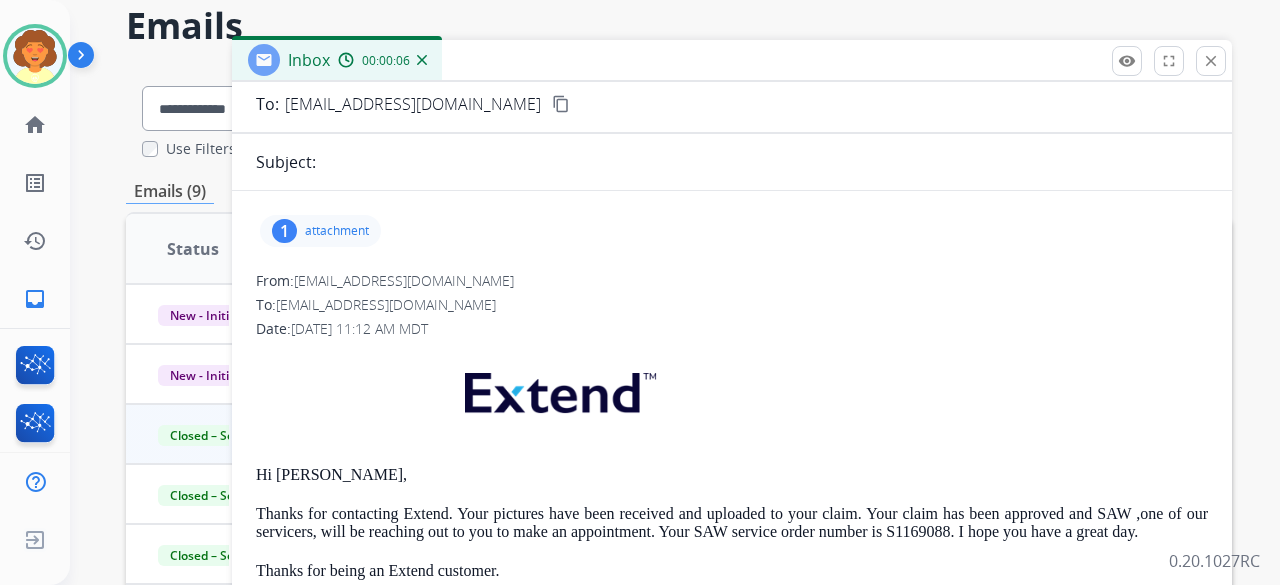 scroll, scrollTop: 0, scrollLeft: 0, axis: both 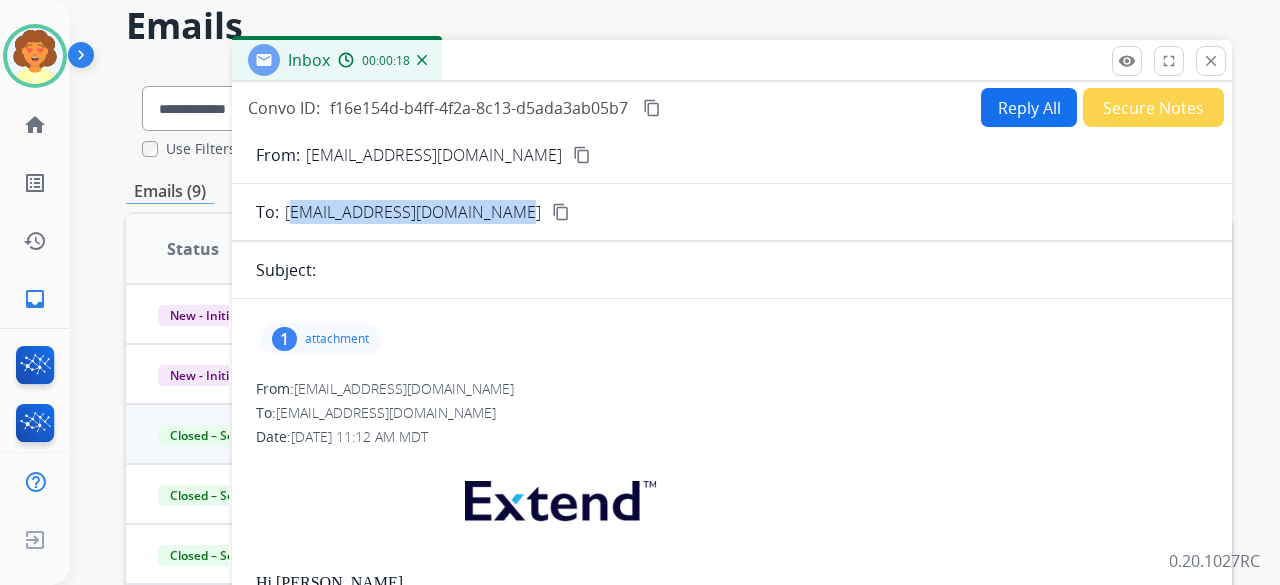 drag, startPoint x: 284, startPoint y: 213, endPoint x: 474, endPoint y: 213, distance: 190 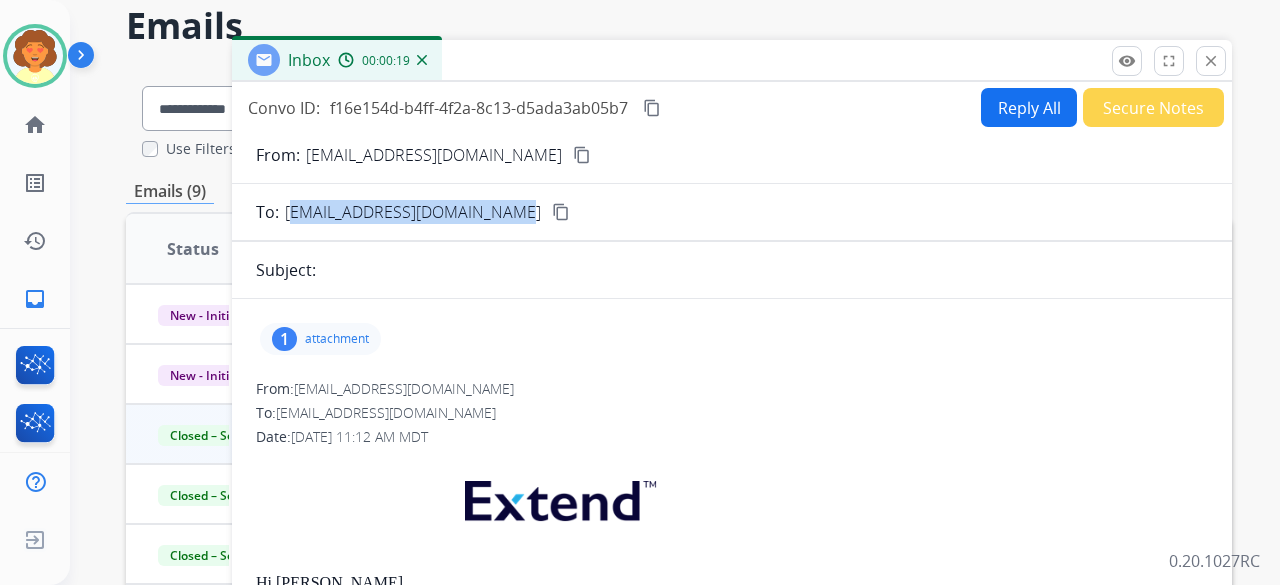 copy on "[EMAIL_ADDRESS][DOMAIN_NAME]" 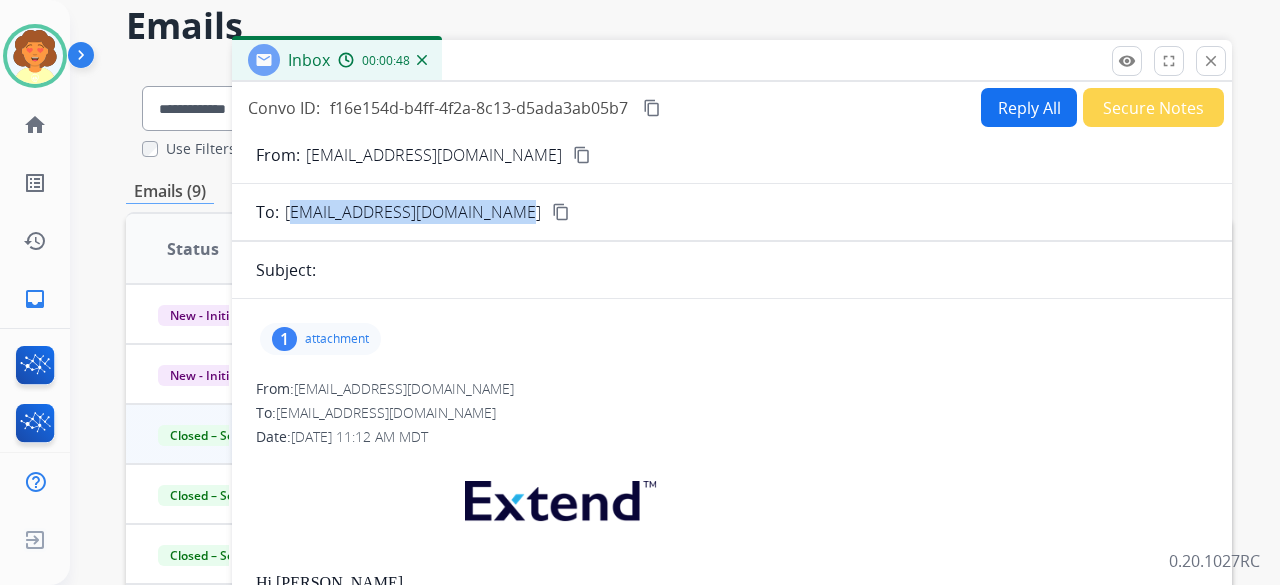 click on "Reply All" at bounding box center (1029, 107) 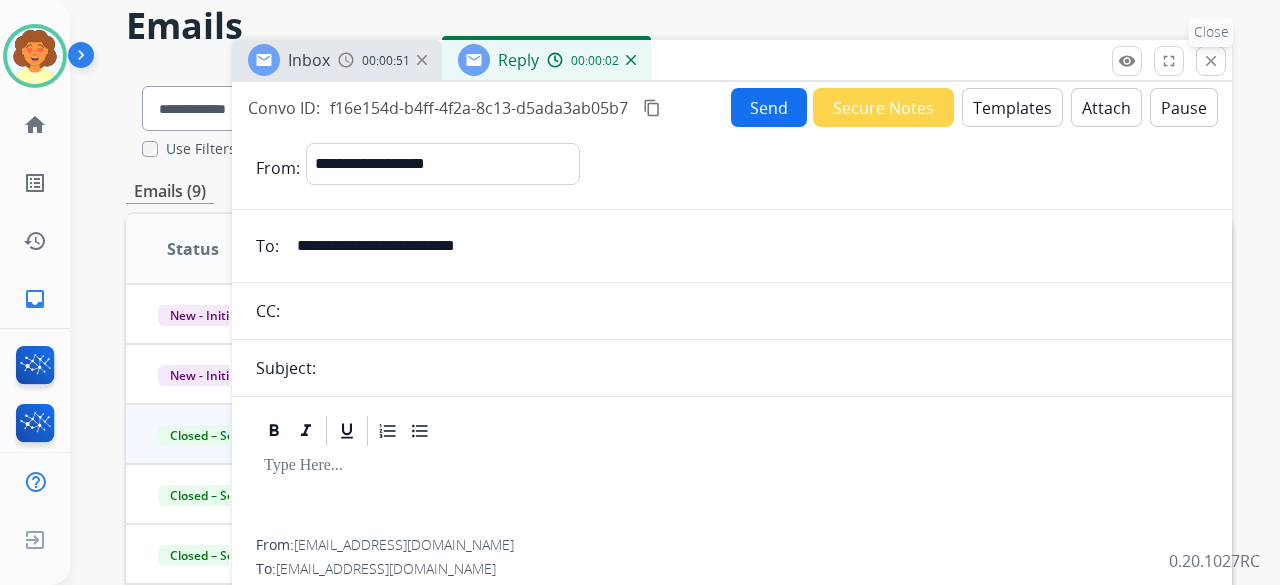 click on "close" at bounding box center (1211, 61) 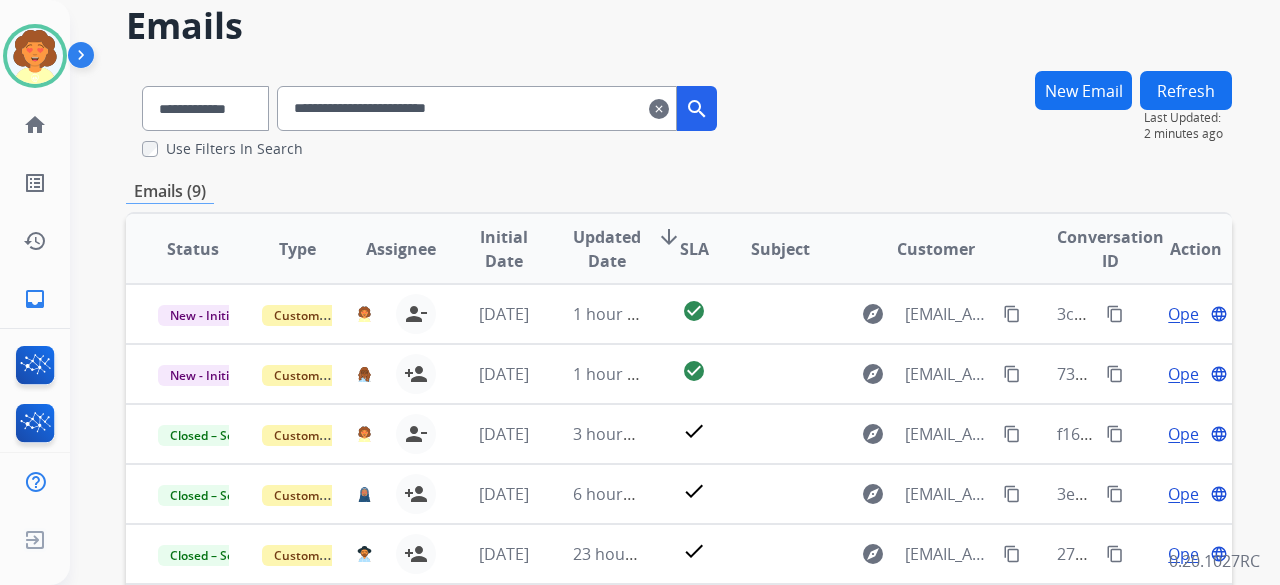 click on "New Email" at bounding box center [1083, 90] 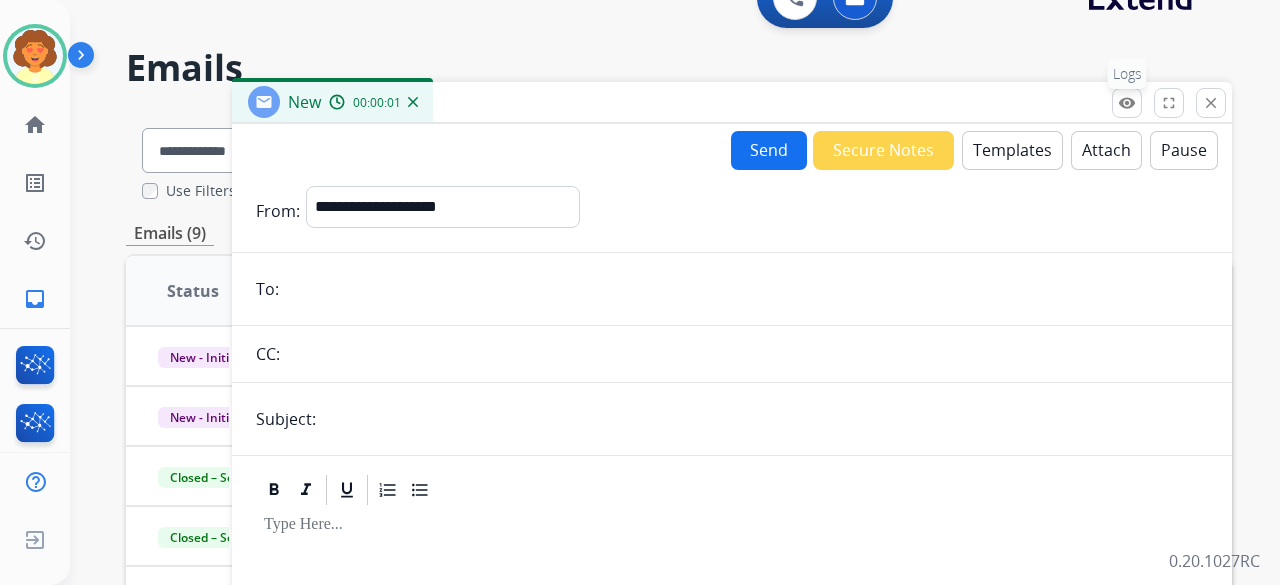 scroll, scrollTop: 0, scrollLeft: 0, axis: both 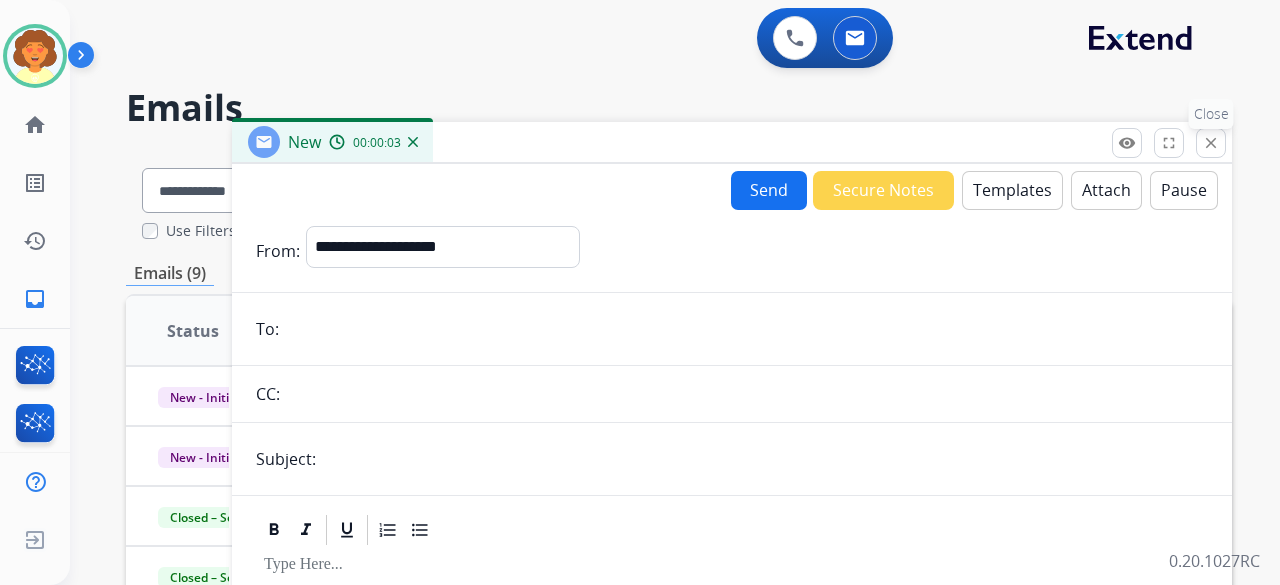 click on "close Close" at bounding box center (1211, 143) 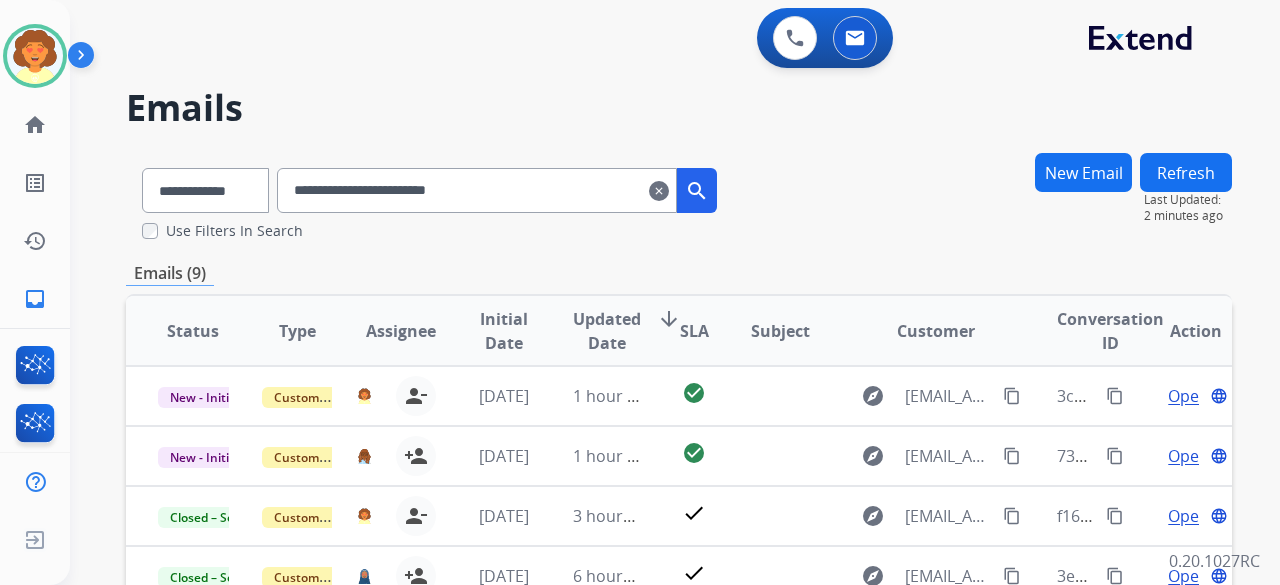 click on "clear" at bounding box center (659, 191) 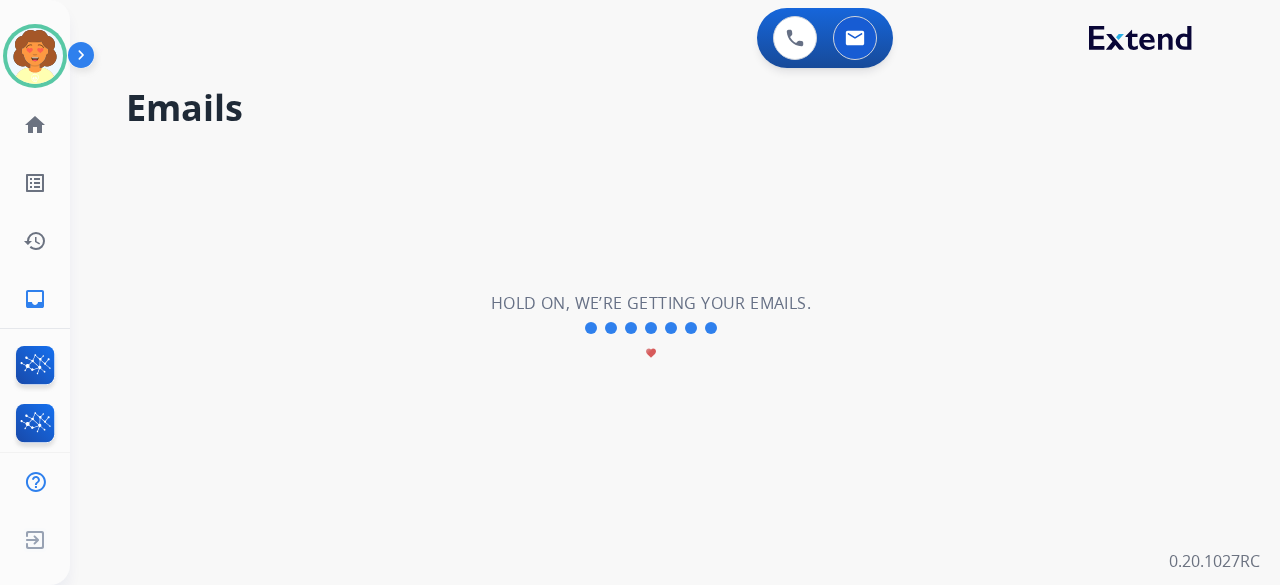 type 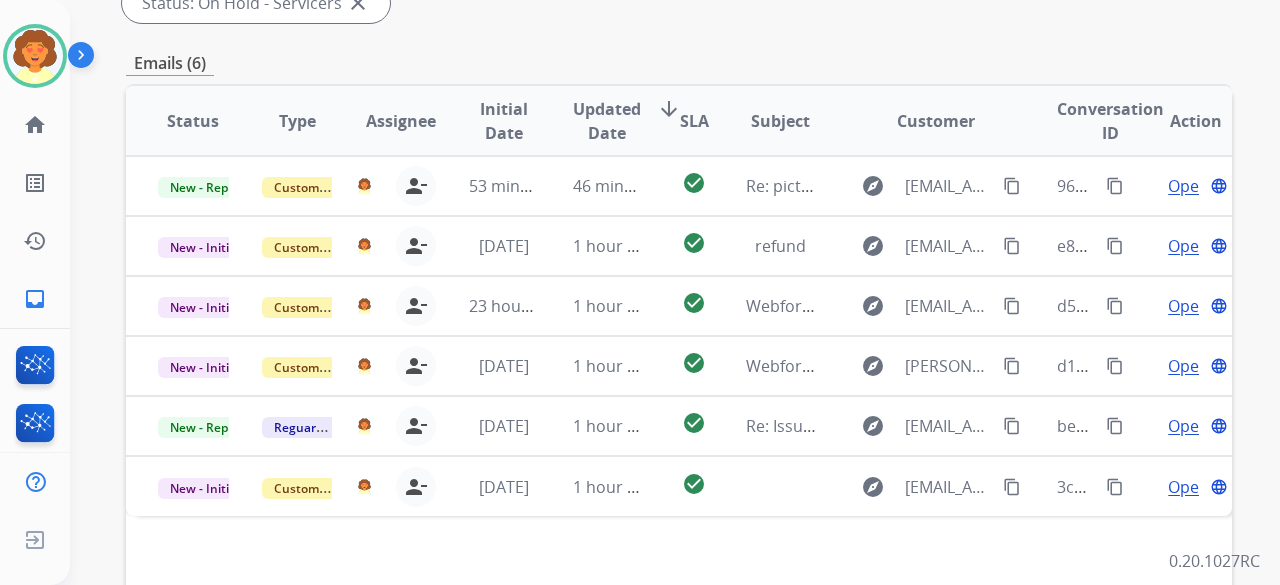 scroll, scrollTop: 500, scrollLeft: 0, axis: vertical 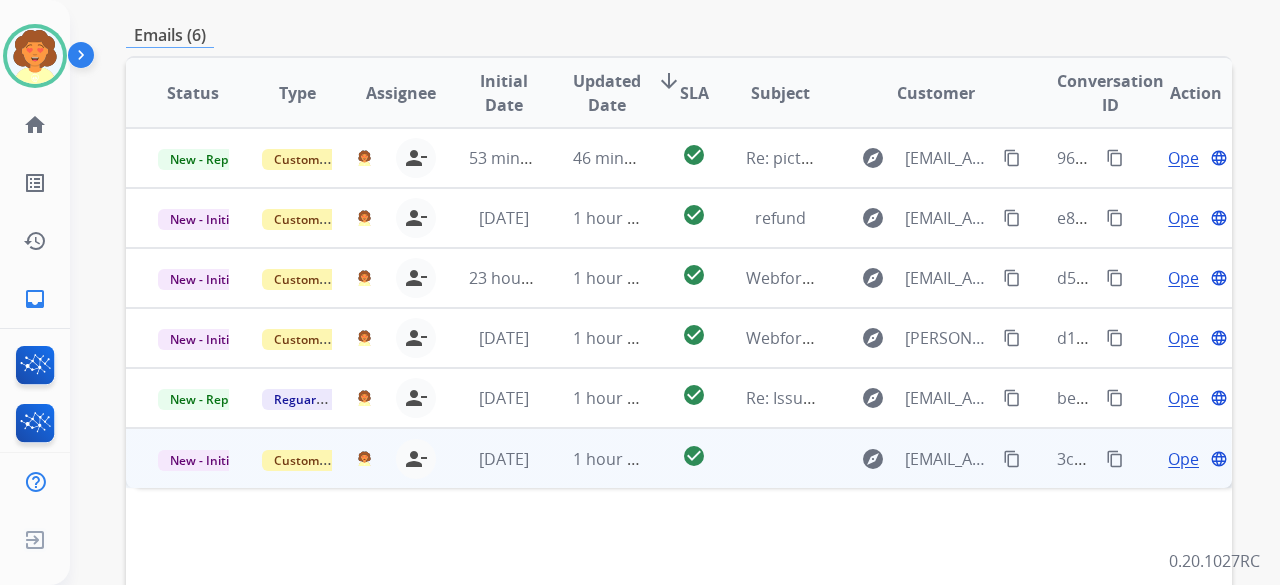 click on "Open" at bounding box center (1188, 459) 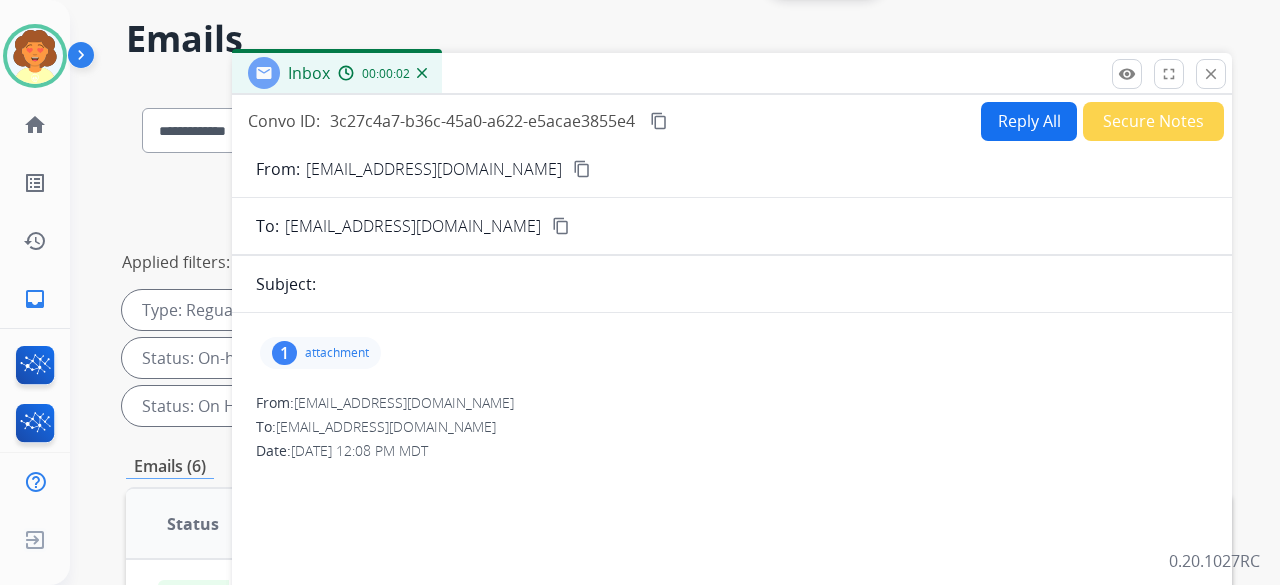 scroll, scrollTop: 0, scrollLeft: 0, axis: both 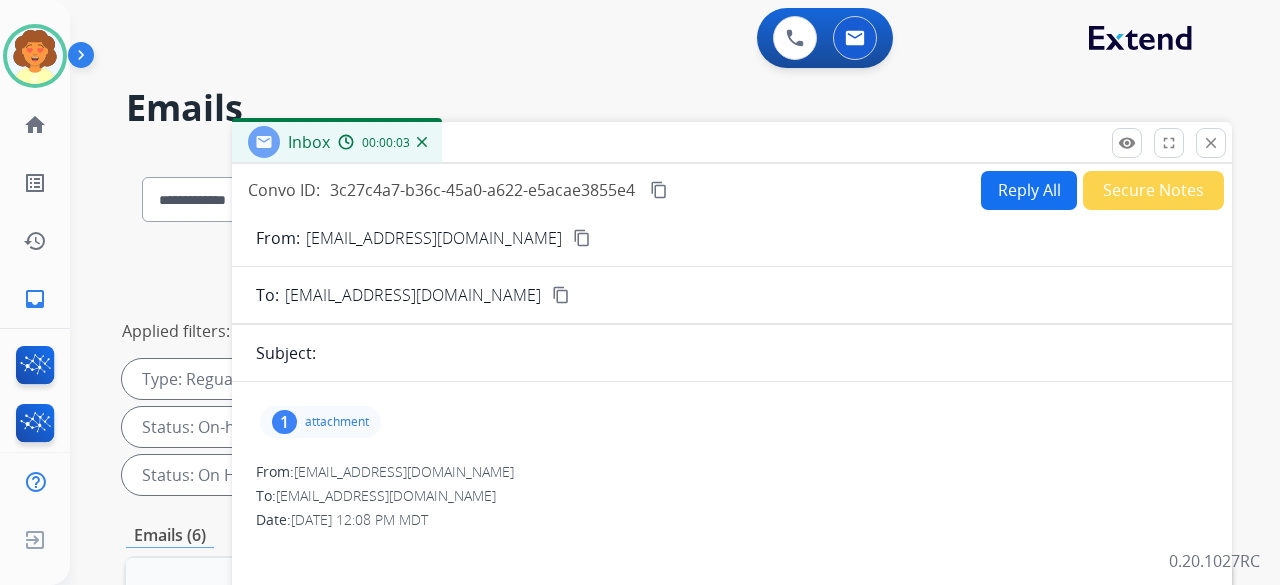 click on "Reply All" at bounding box center [1029, 190] 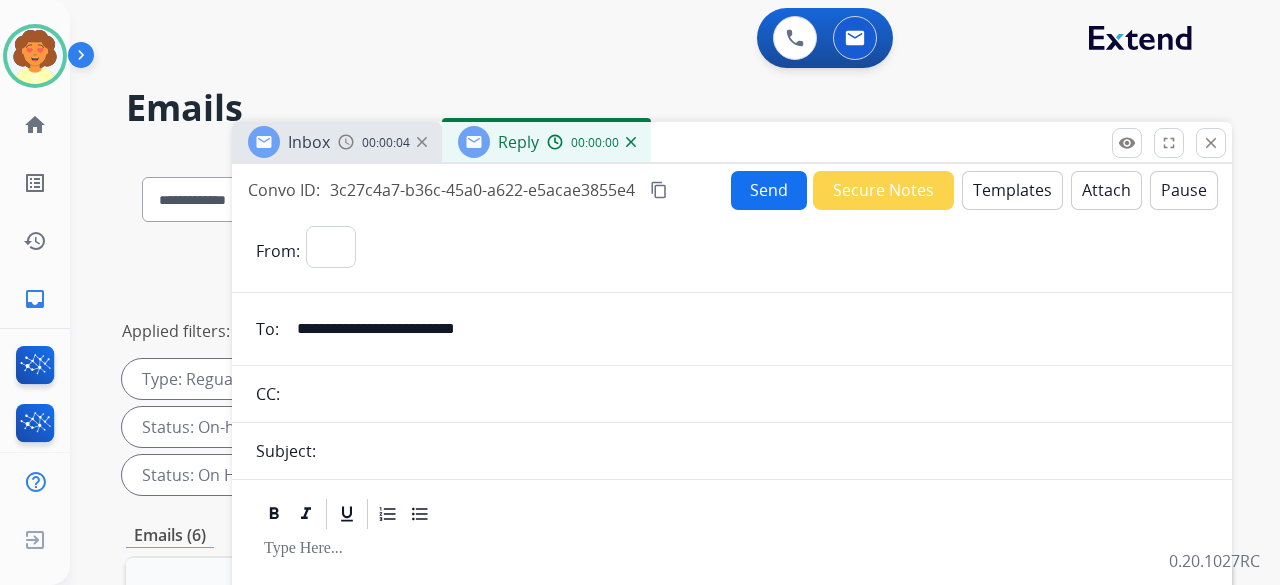 select on "**********" 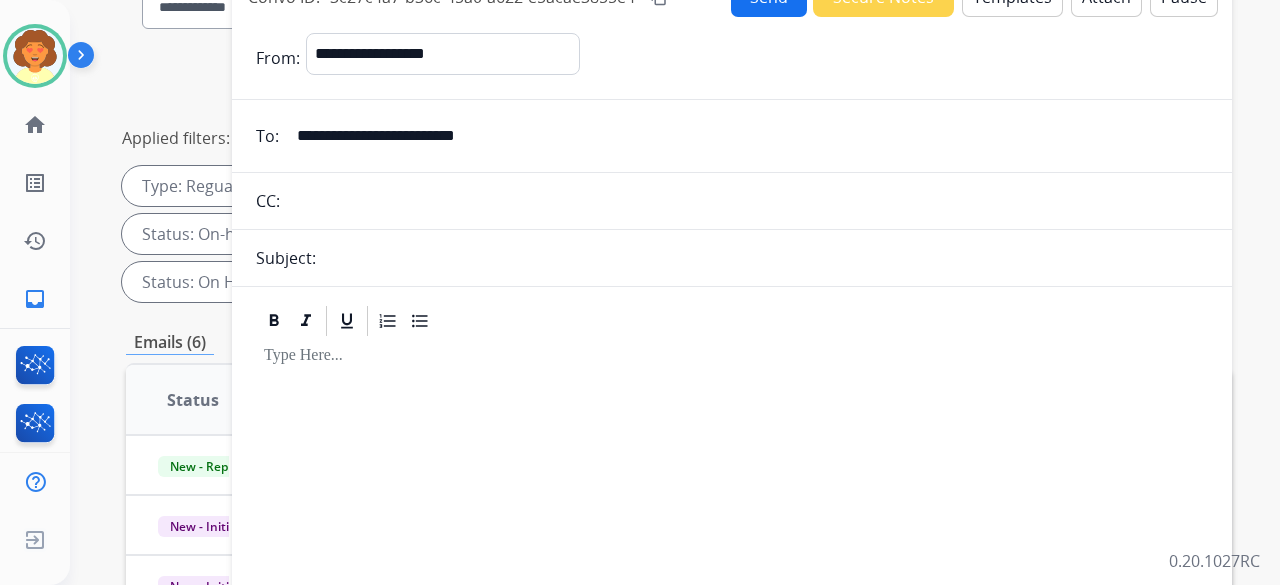 scroll, scrollTop: 200, scrollLeft: 0, axis: vertical 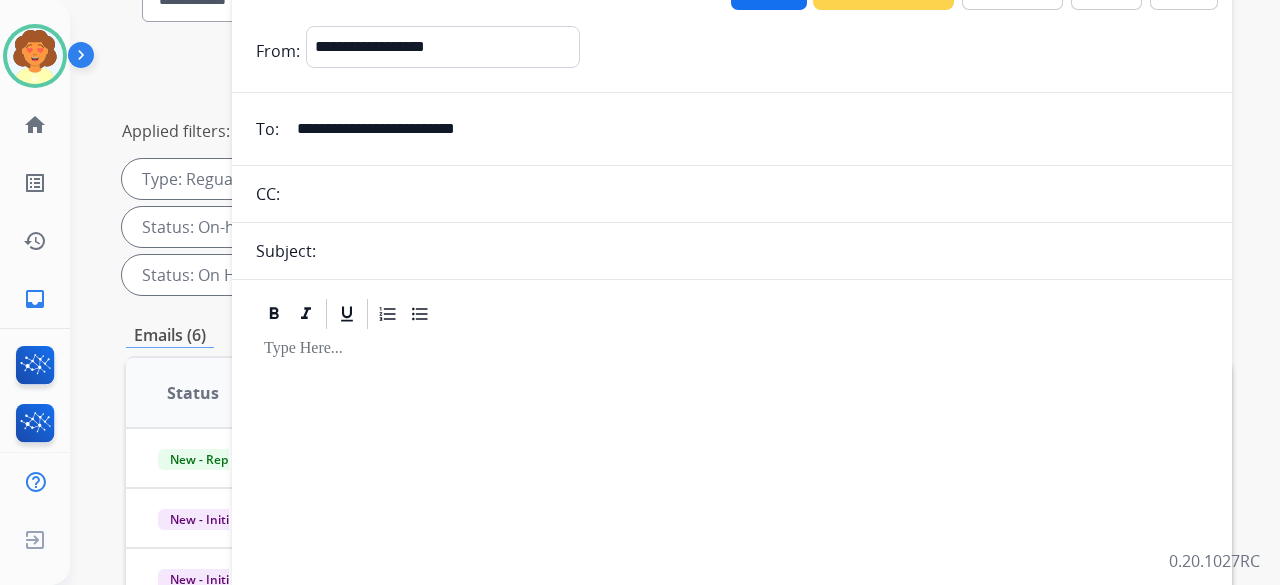 click on "Subject:" at bounding box center (732, 251) 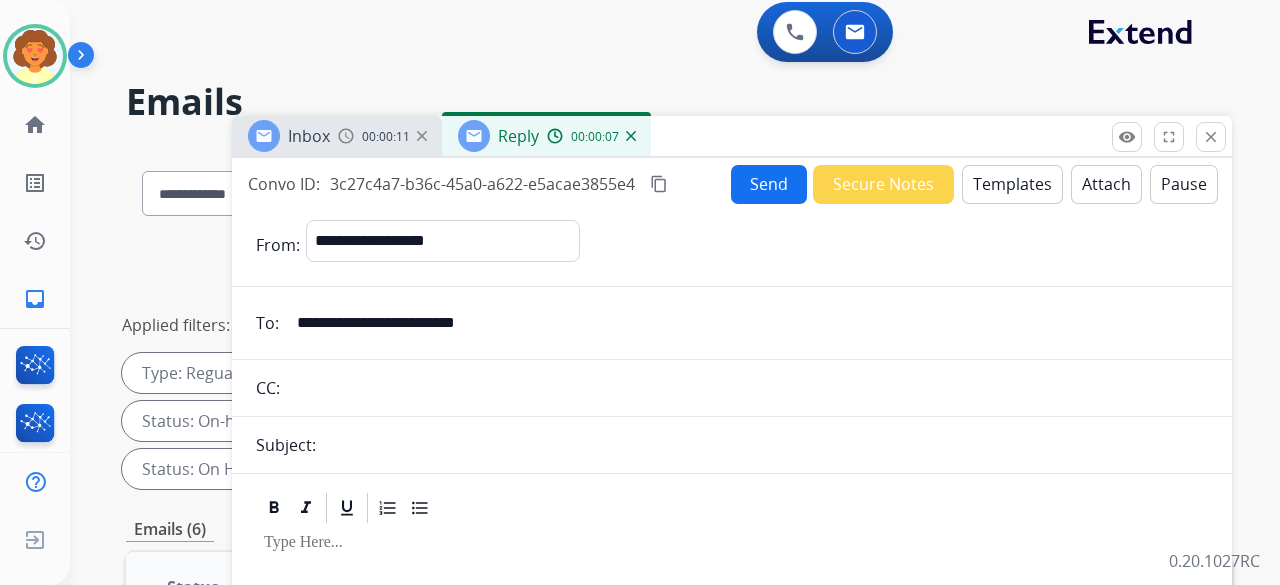 scroll, scrollTop: 0, scrollLeft: 0, axis: both 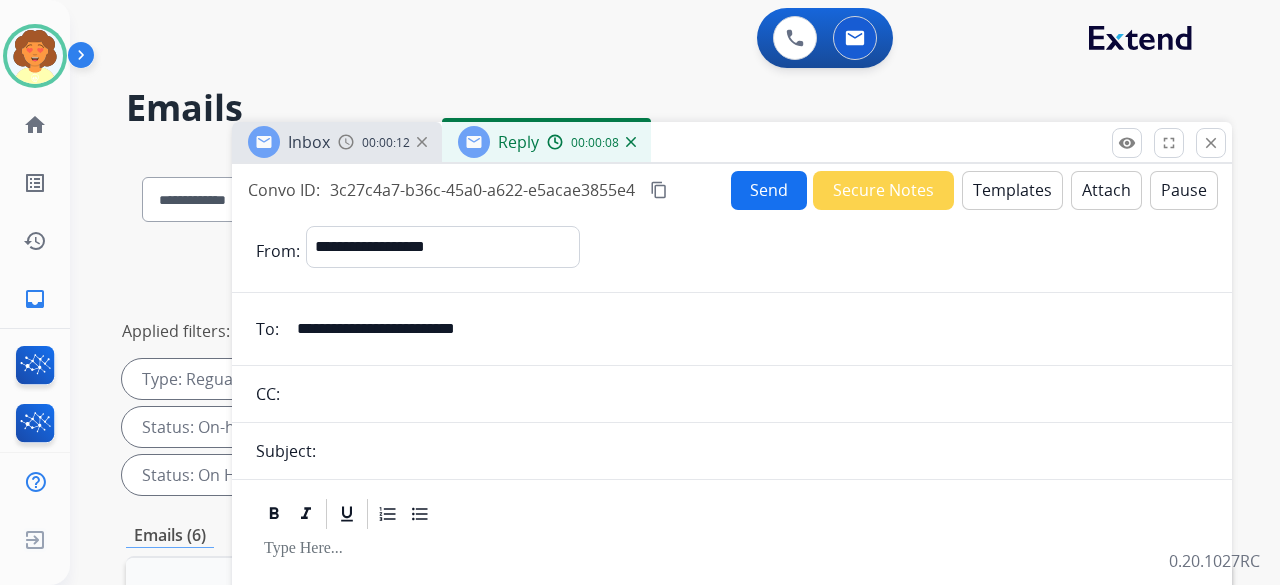 click on "Templates" at bounding box center [1012, 190] 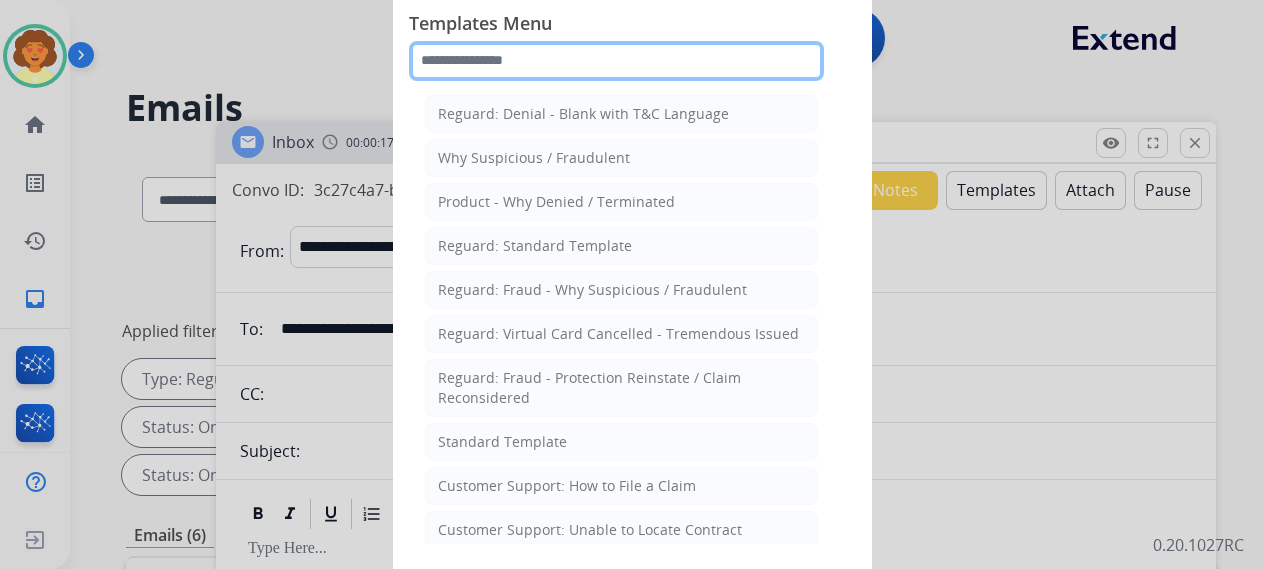click 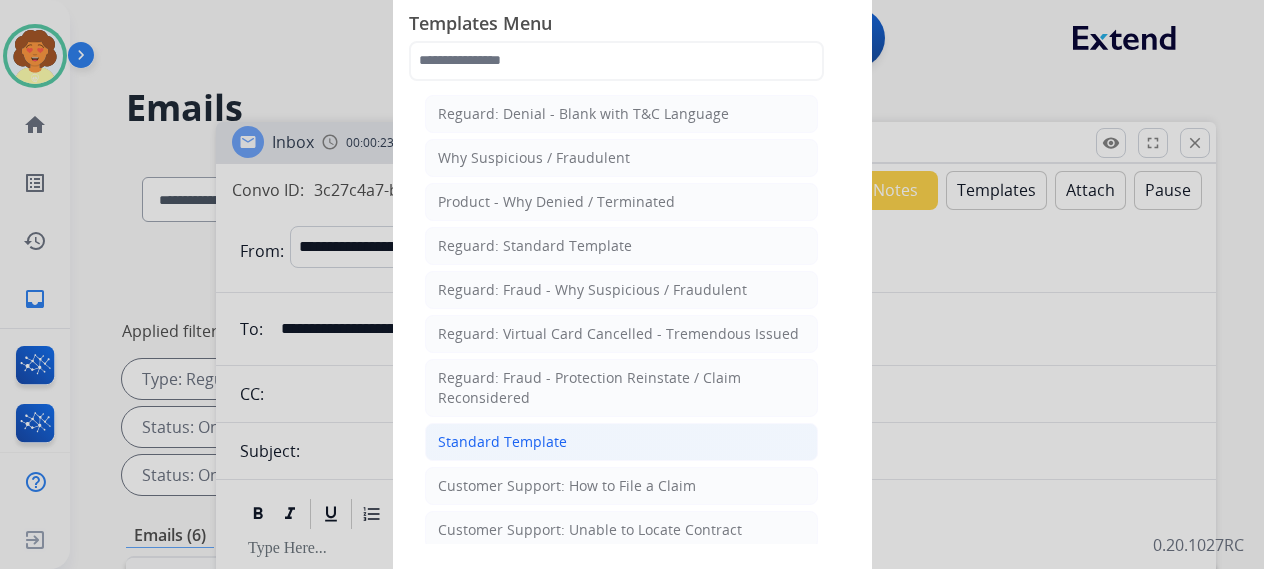 click on "Standard Template" 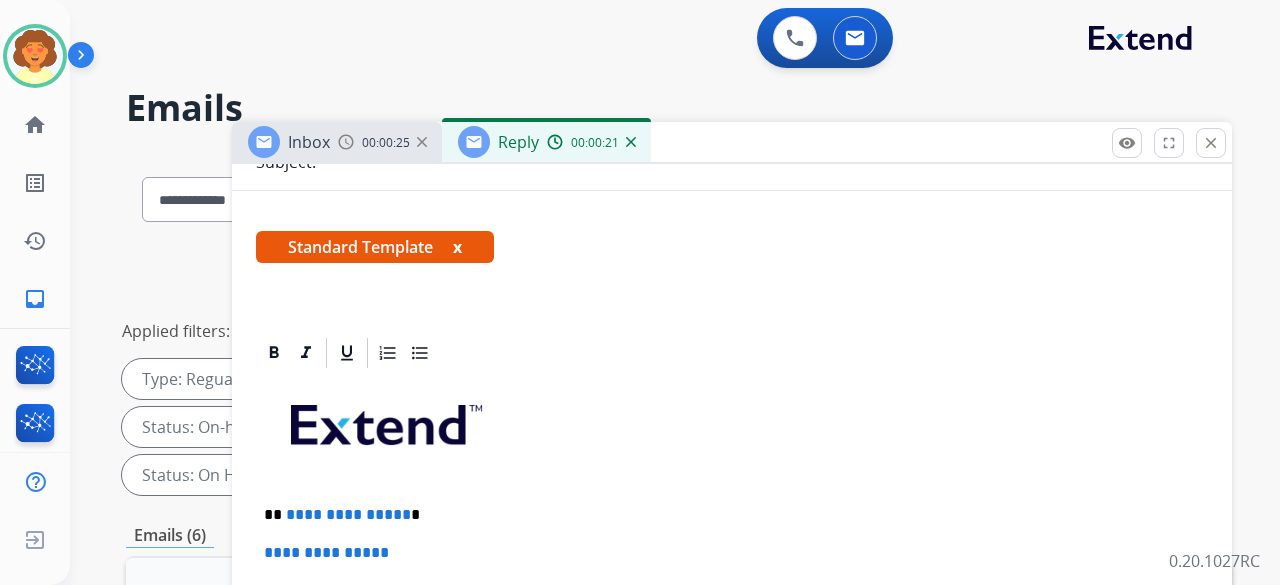 scroll, scrollTop: 400, scrollLeft: 0, axis: vertical 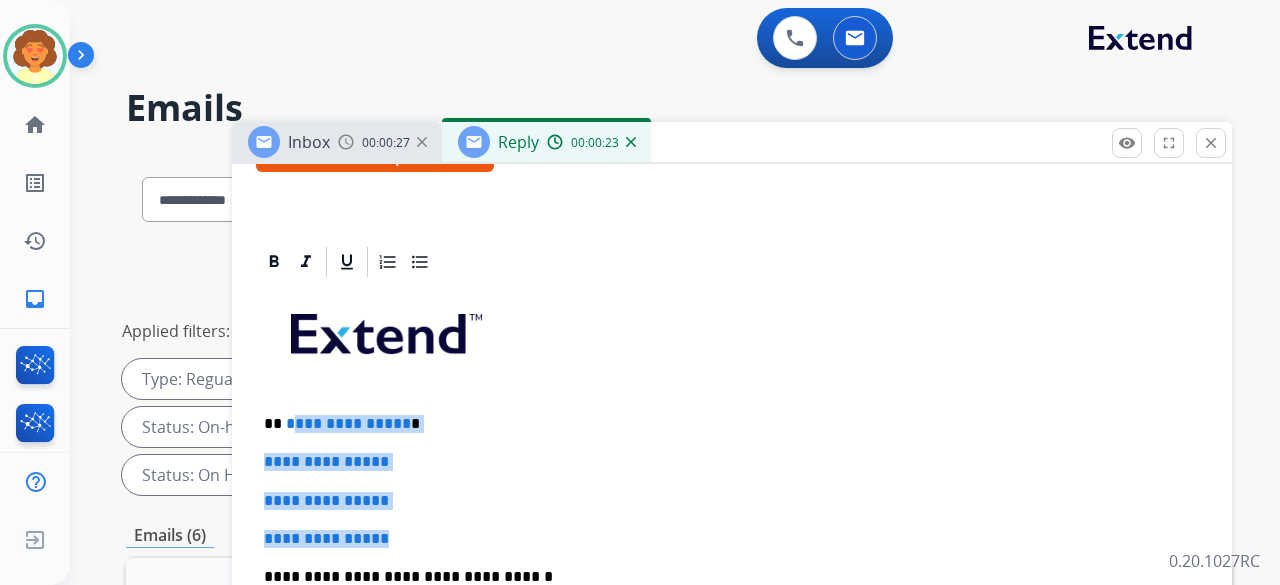 drag, startPoint x: 287, startPoint y: 397, endPoint x: 427, endPoint y: 507, distance: 178.04494 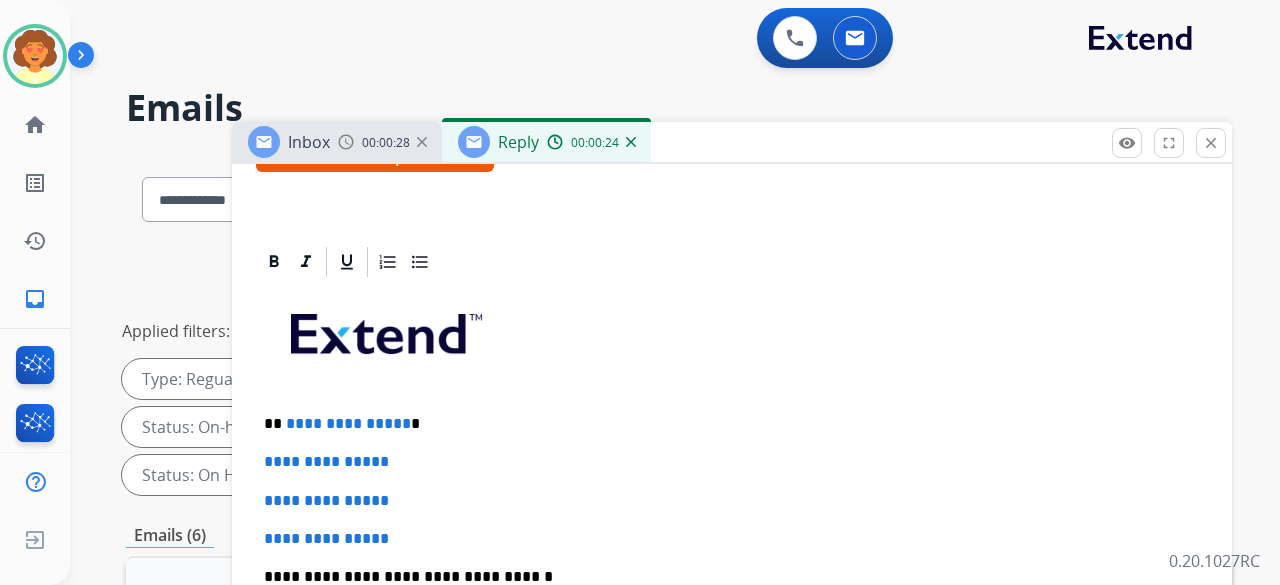 scroll, scrollTop: 298, scrollLeft: 0, axis: vertical 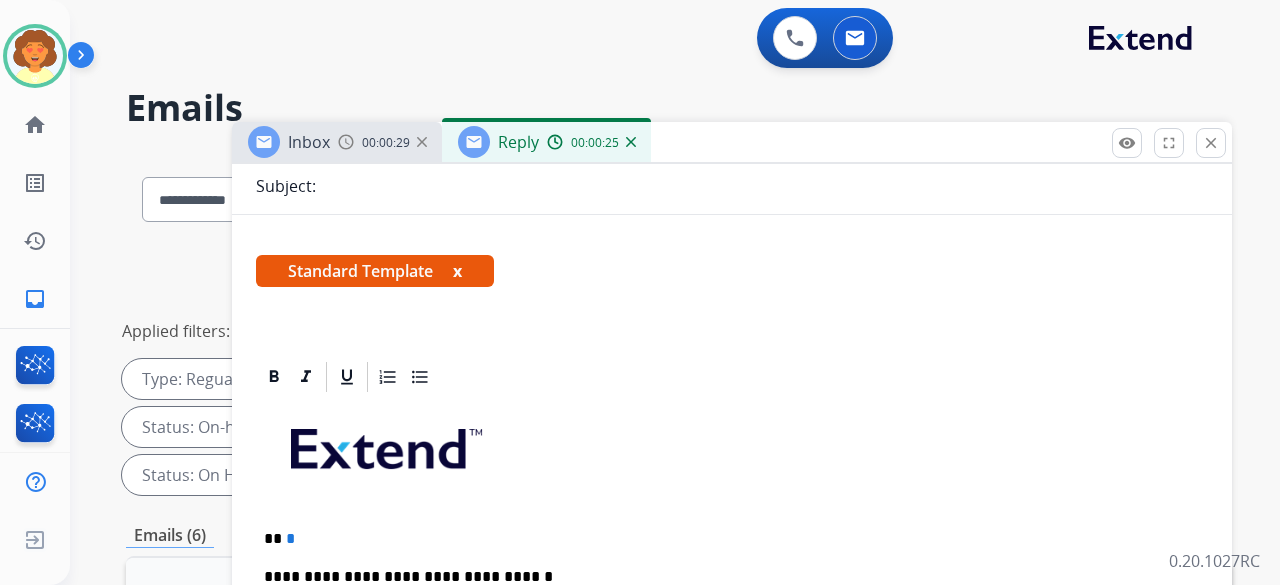 type 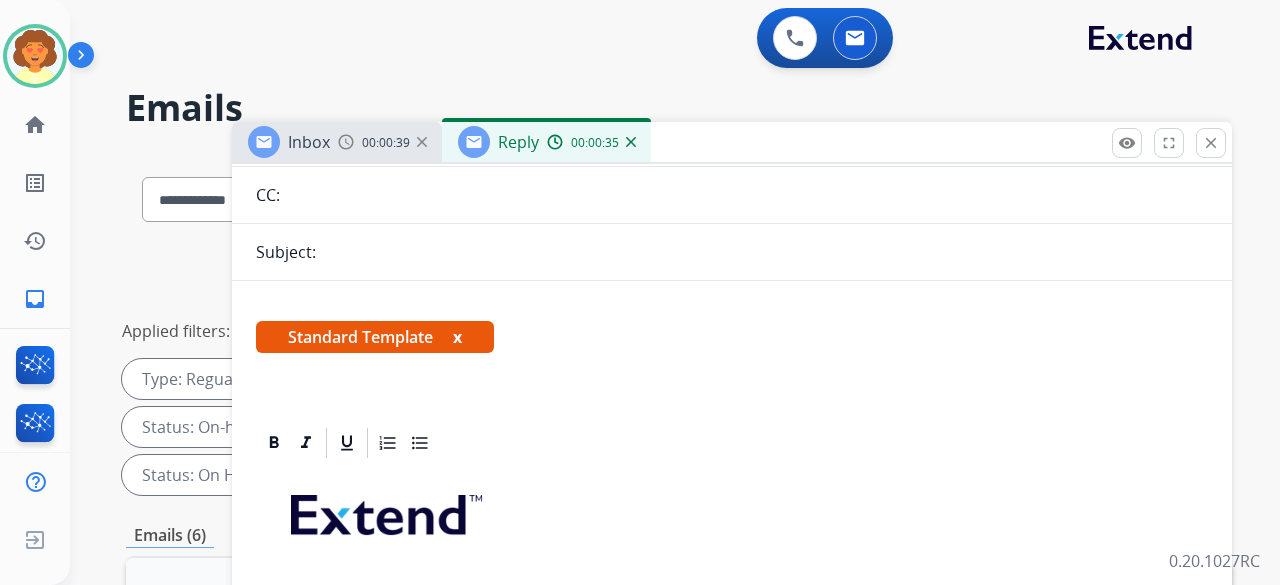 scroll, scrollTop: 298, scrollLeft: 0, axis: vertical 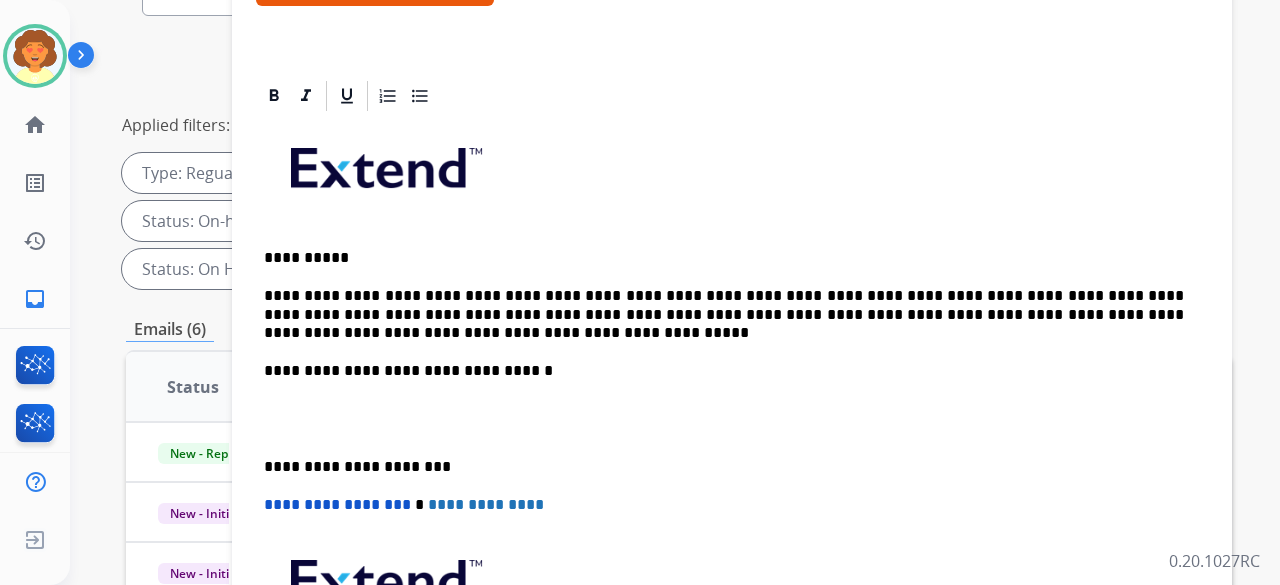click at bounding box center (732, 419) 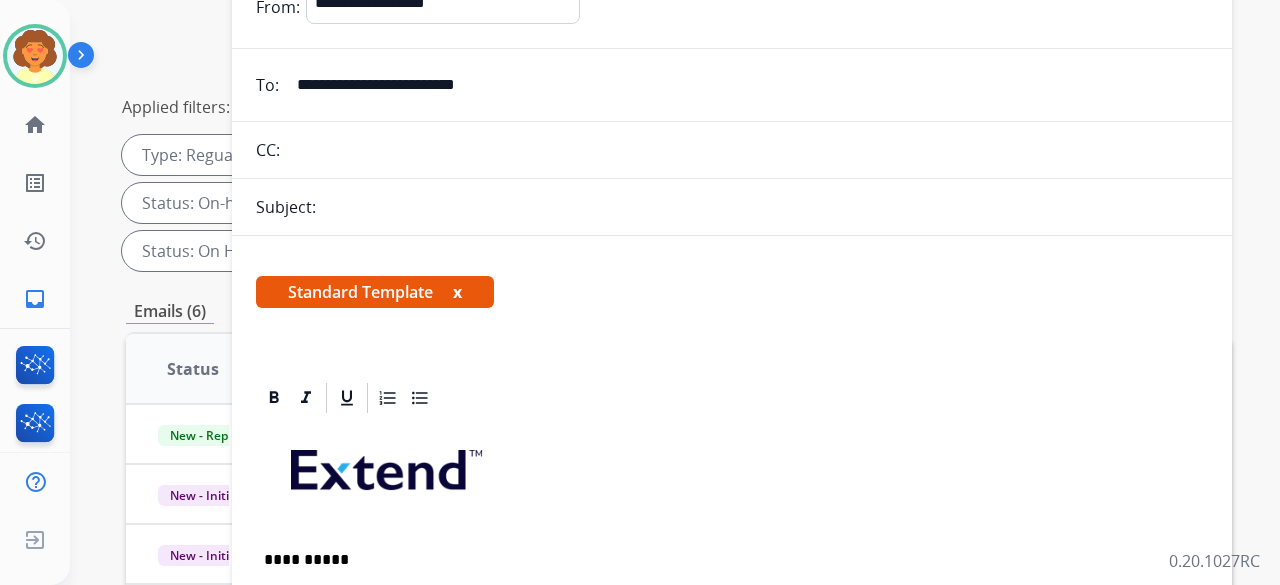 scroll, scrollTop: 0, scrollLeft: 0, axis: both 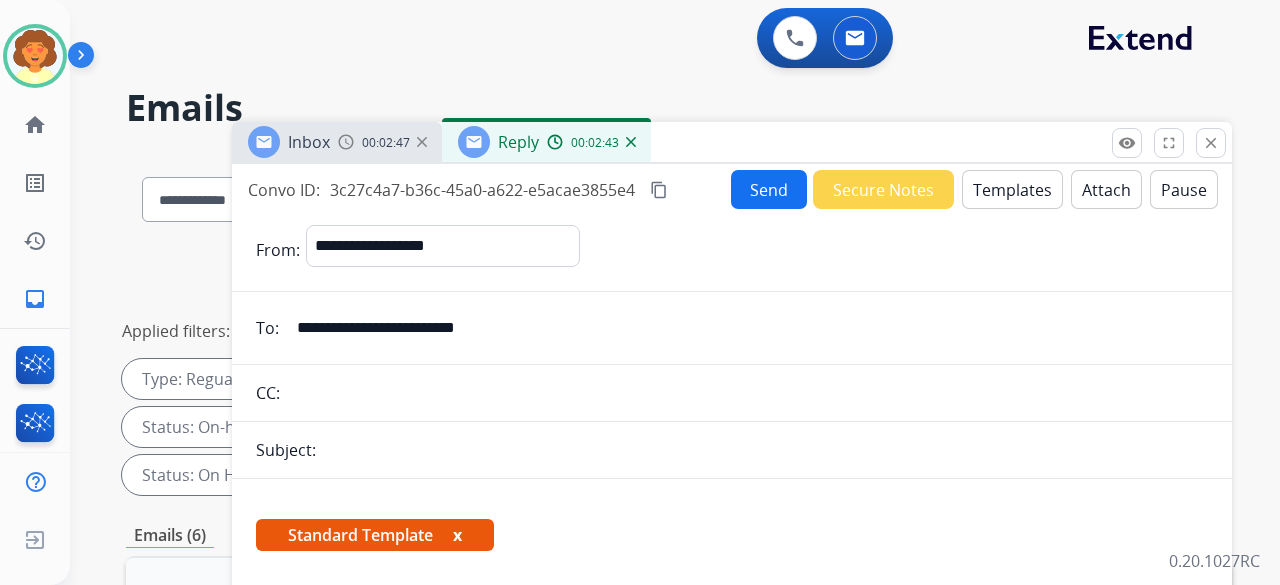 click on "Send" at bounding box center (769, 189) 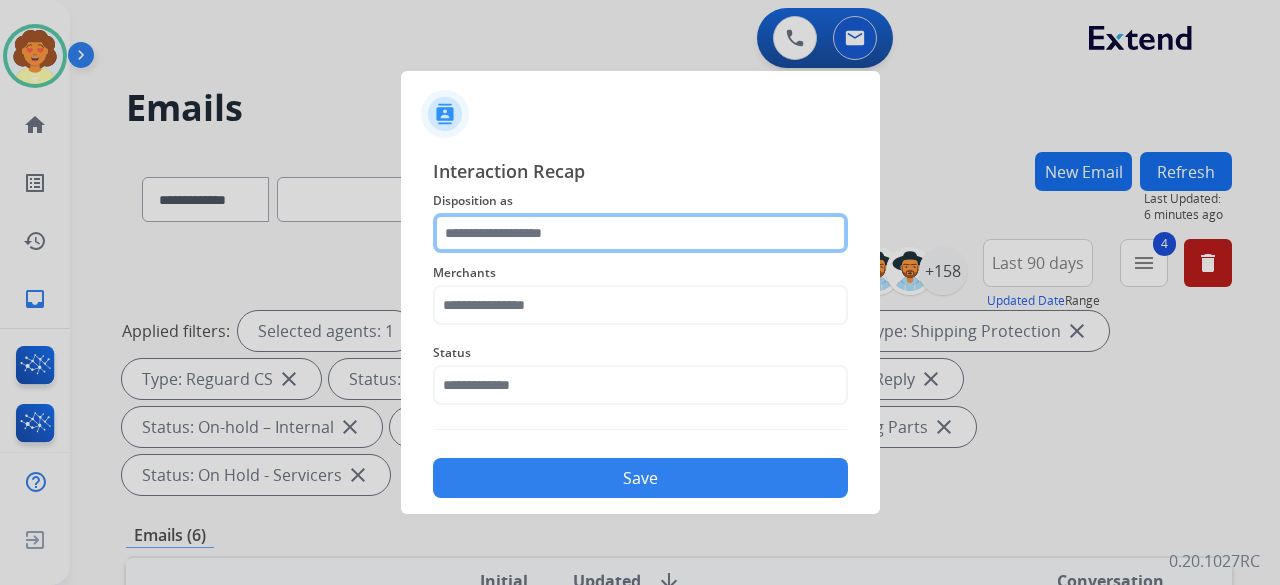 click 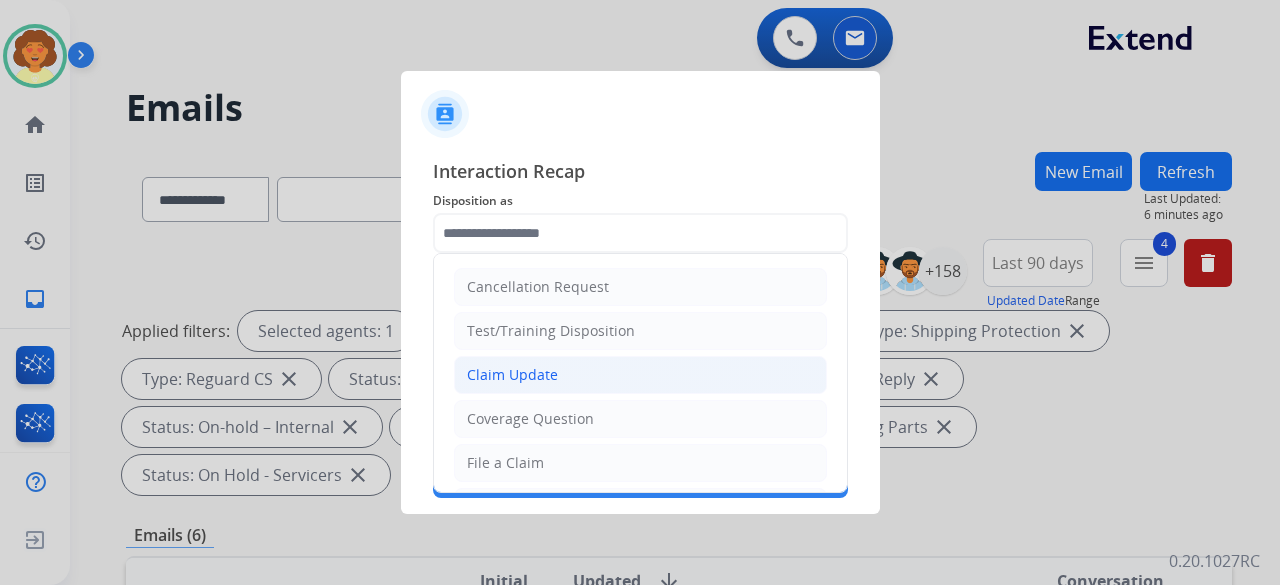 click on "Claim Update" 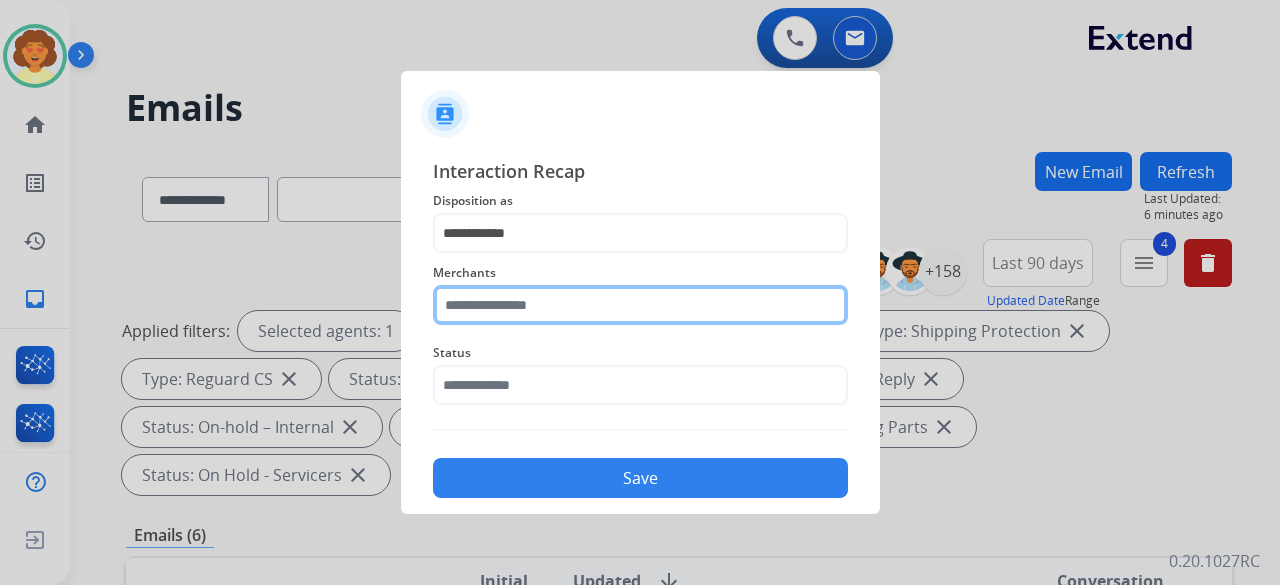 click 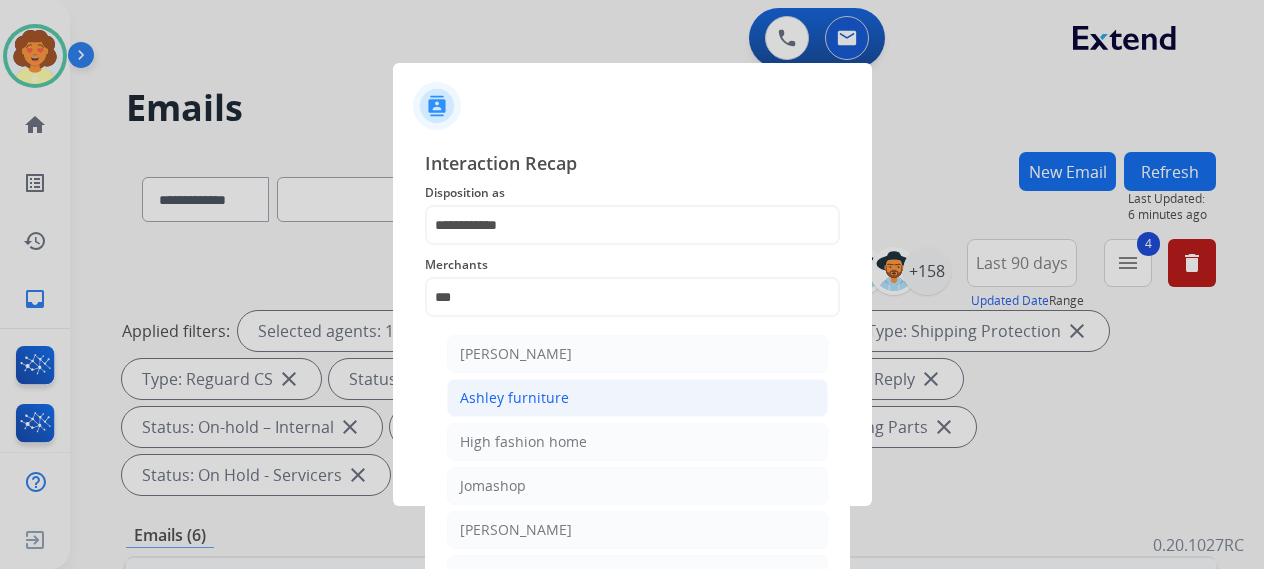 click on "Ashley furniture" 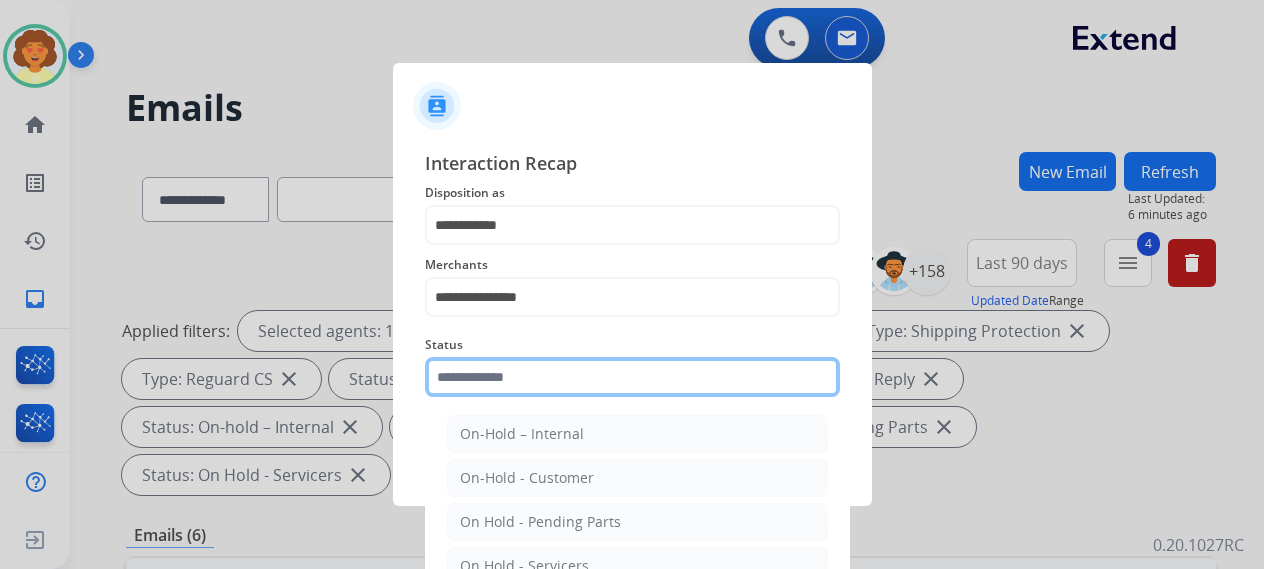 click 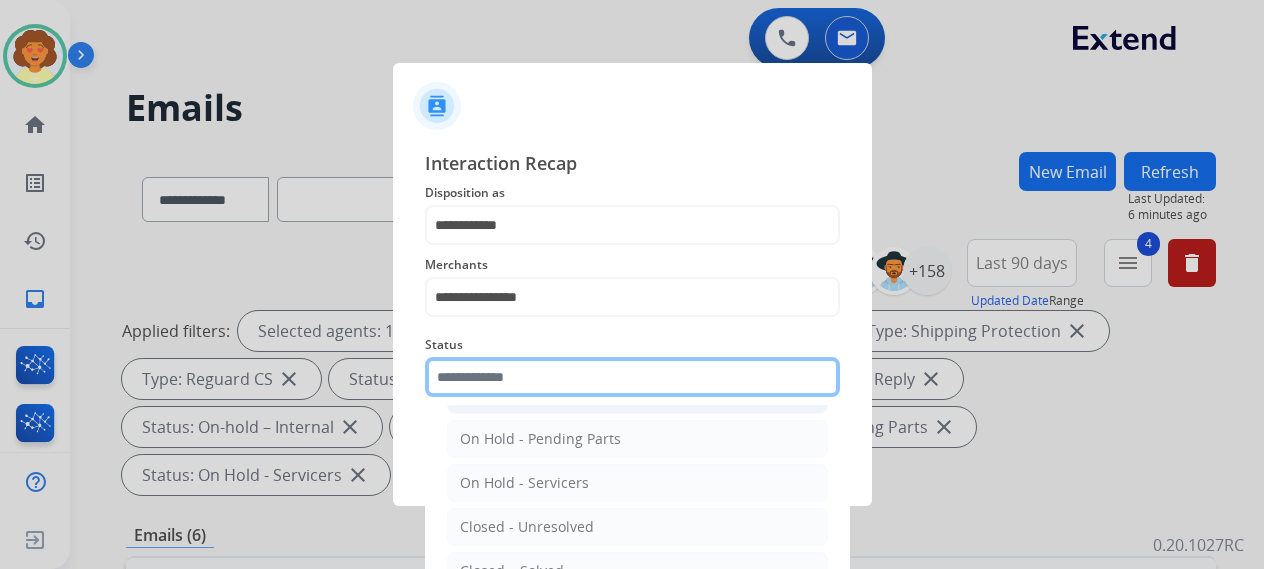 scroll, scrollTop: 114, scrollLeft: 0, axis: vertical 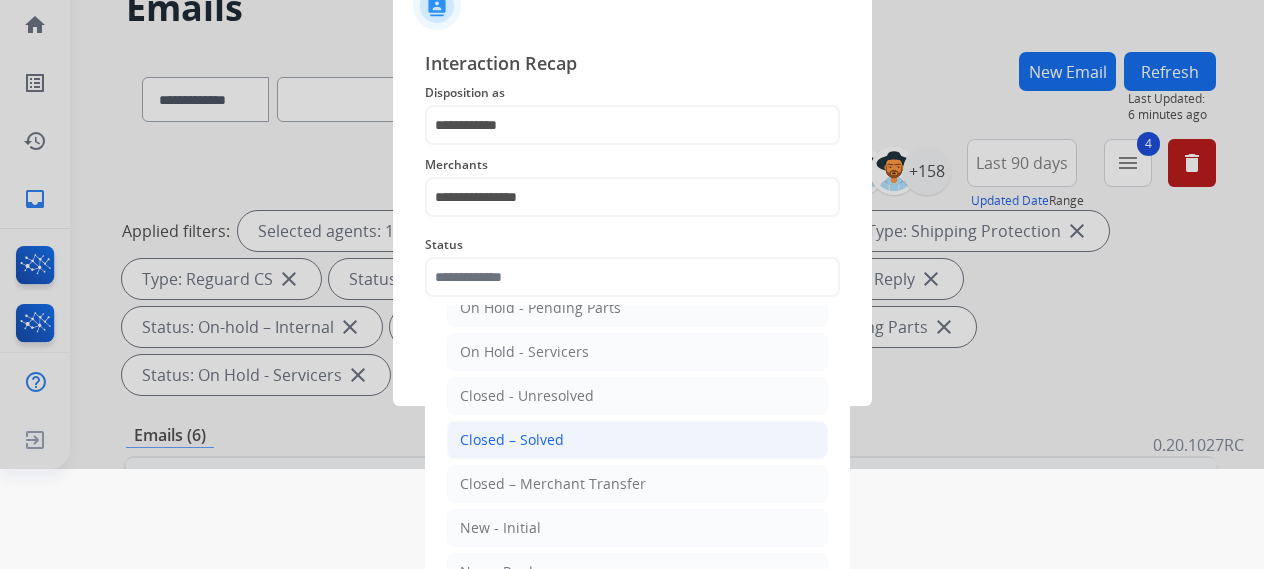 click on "Closed – Solved" 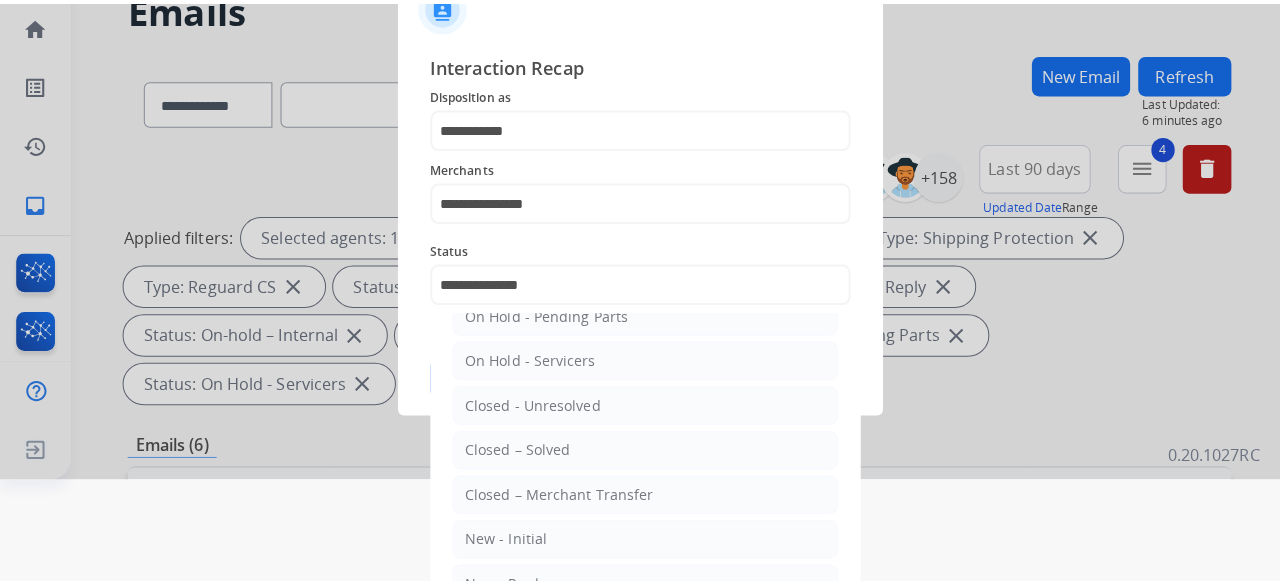 scroll, scrollTop: 0, scrollLeft: 0, axis: both 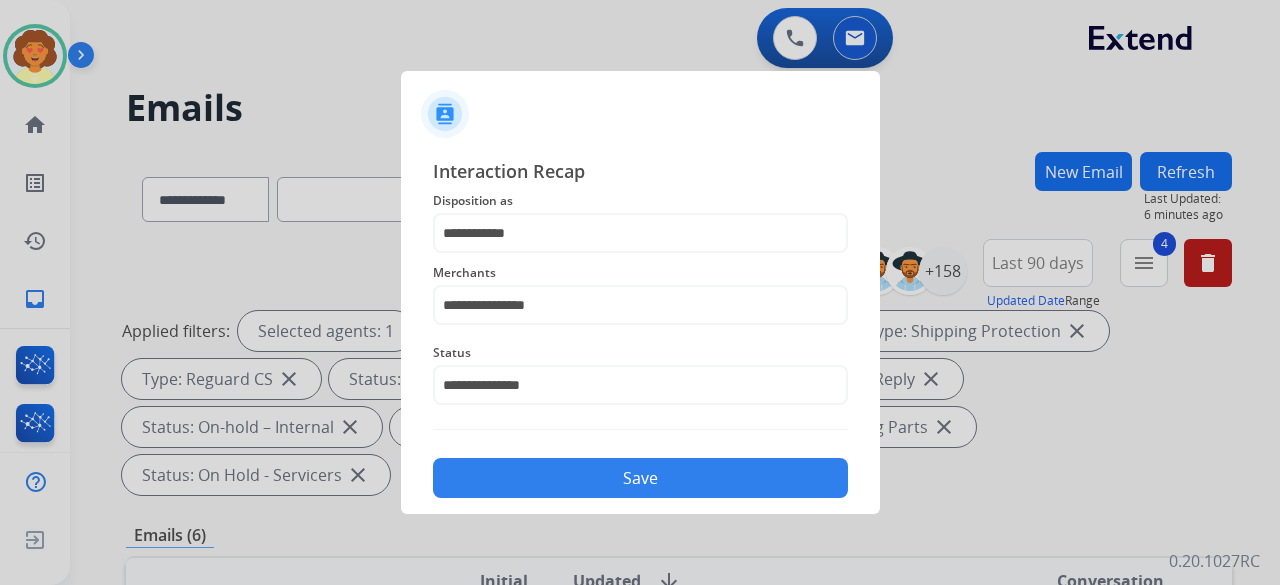 drag, startPoint x: 630, startPoint y: 481, endPoint x: 823, endPoint y: 404, distance: 207.79317 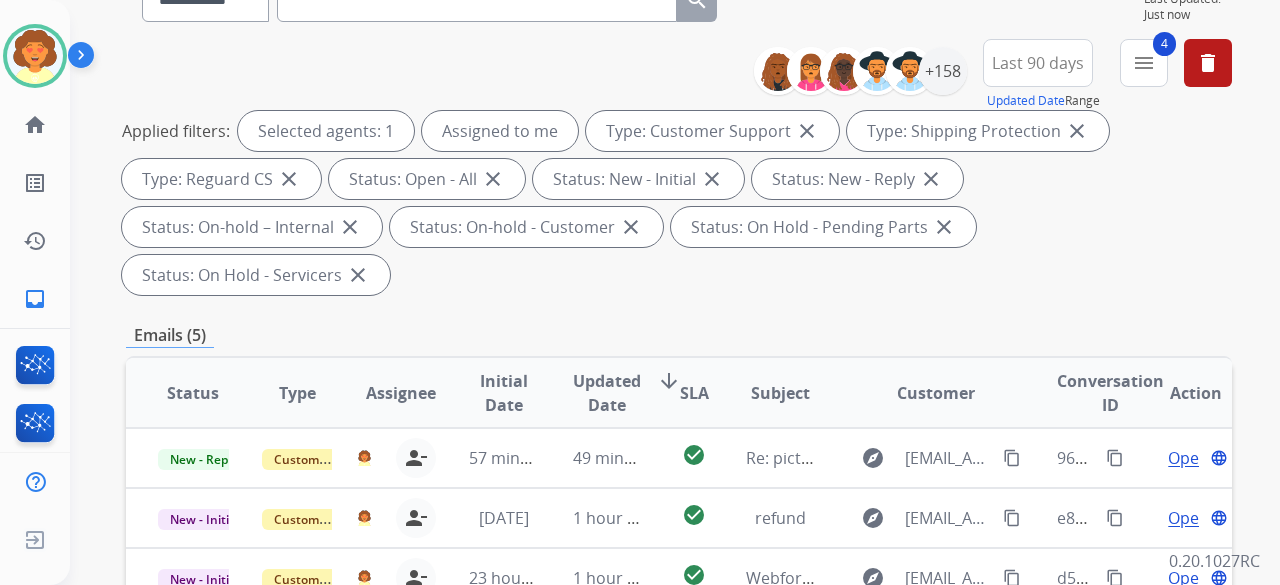 scroll, scrollTop: 500, scrollLeft: 0, axis: vertical 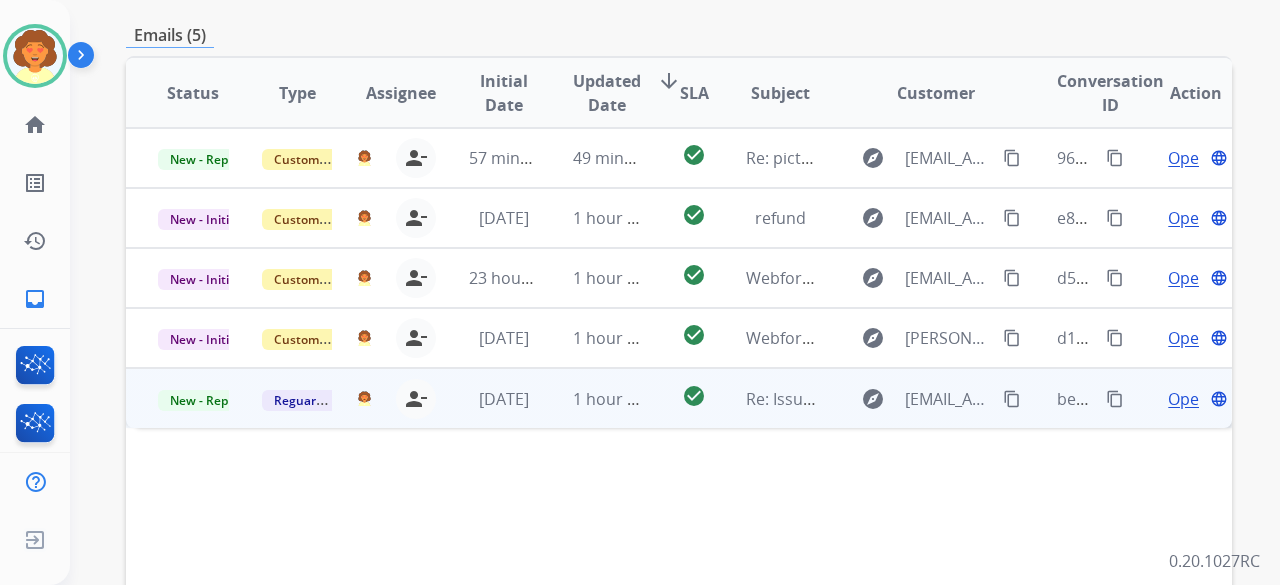 click on "Open" at bounding box center [1188, 399] 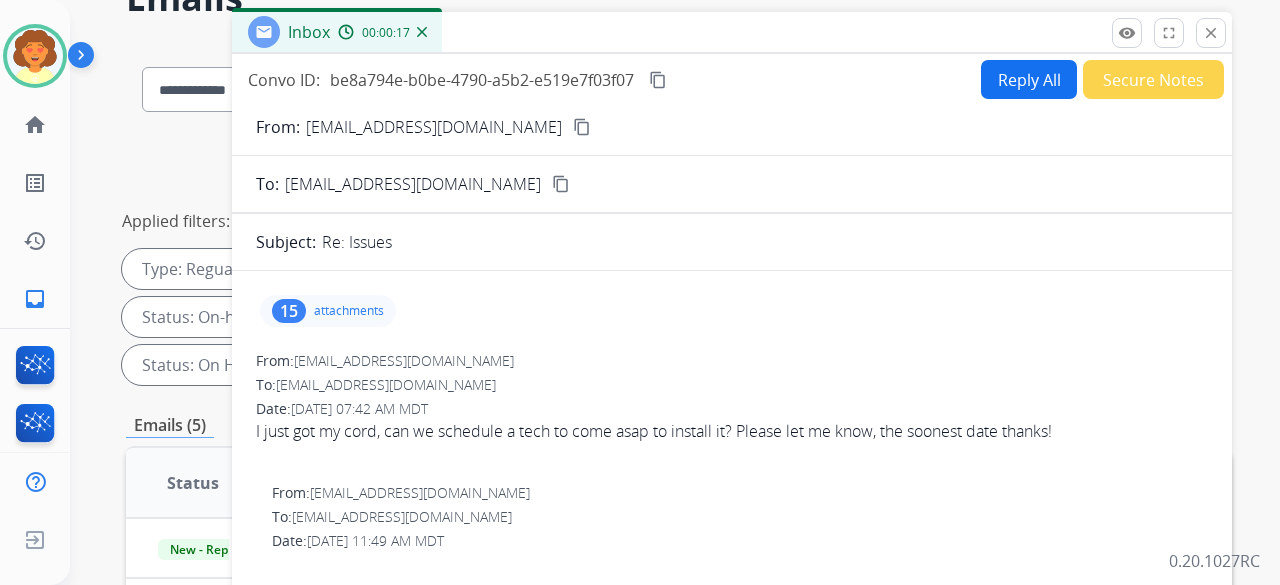 scroll, scrollTop: 100, scrollLeft: 0, axis: vertical 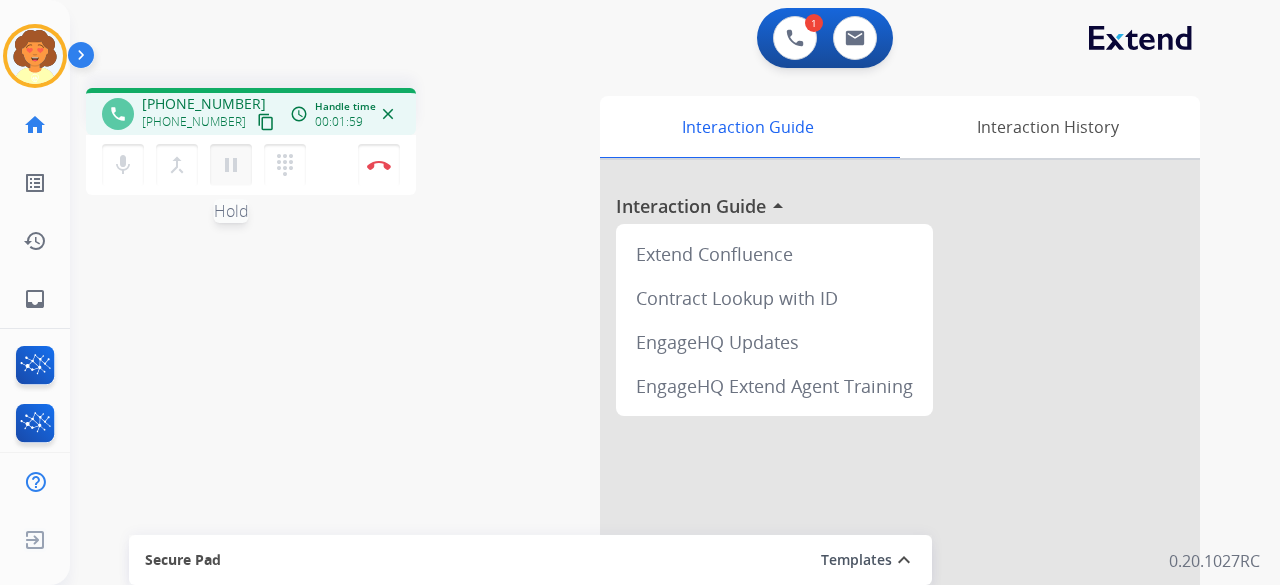 click on "pause" at bounding box center [231, 165] 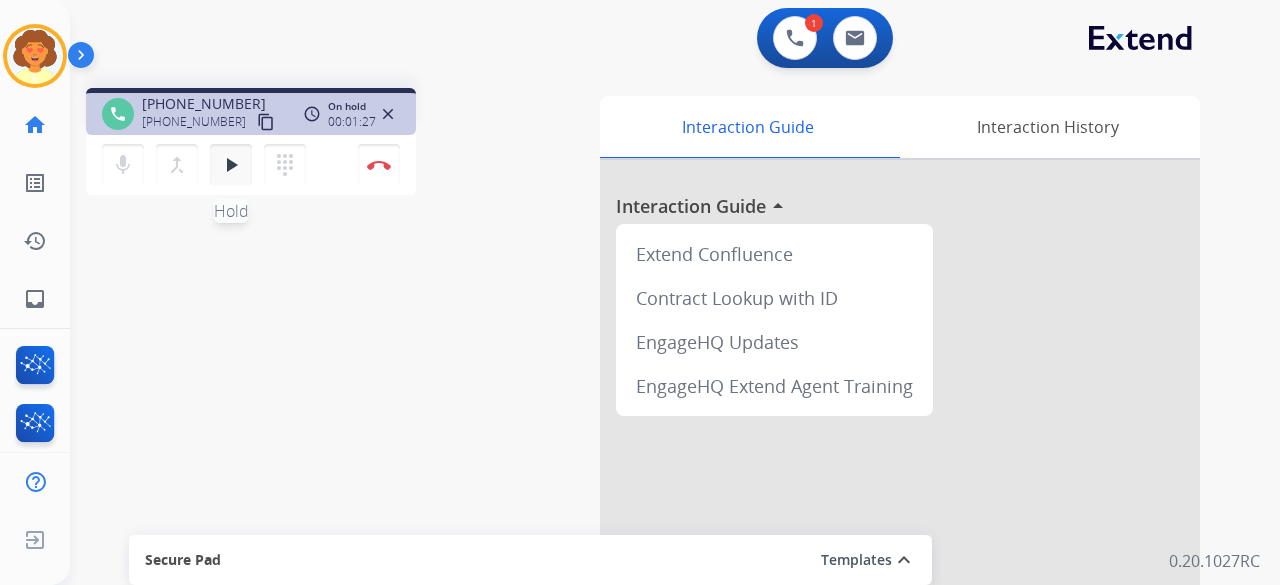 click on "play_arrow" at bounding box center [231, 165] 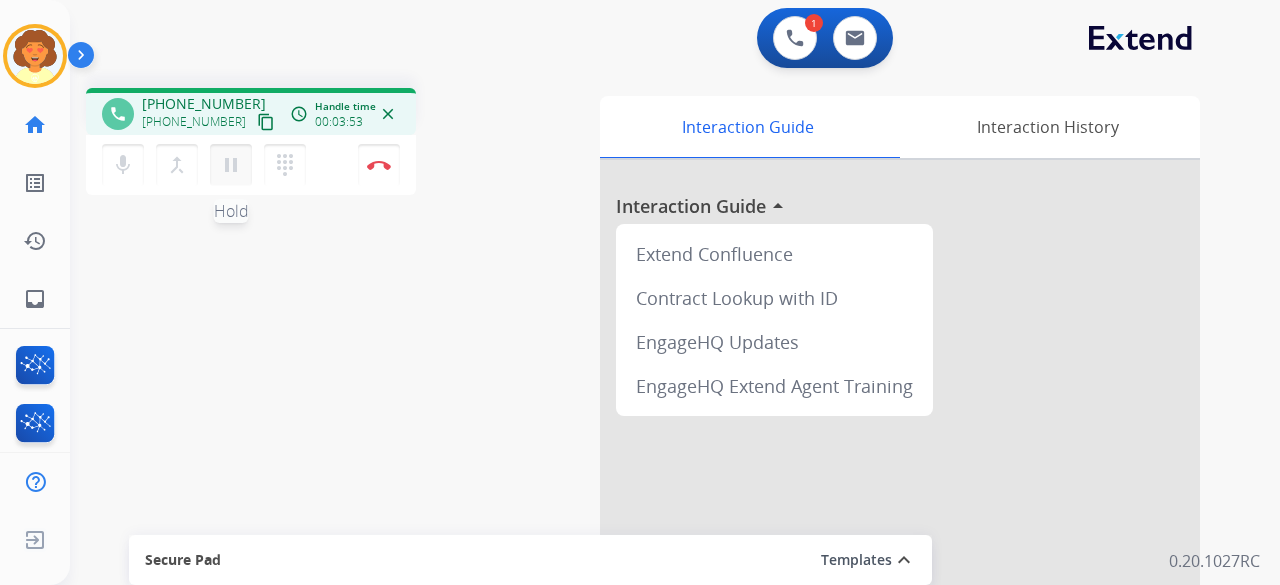 click on "pause" at bounding box center [231, 165] 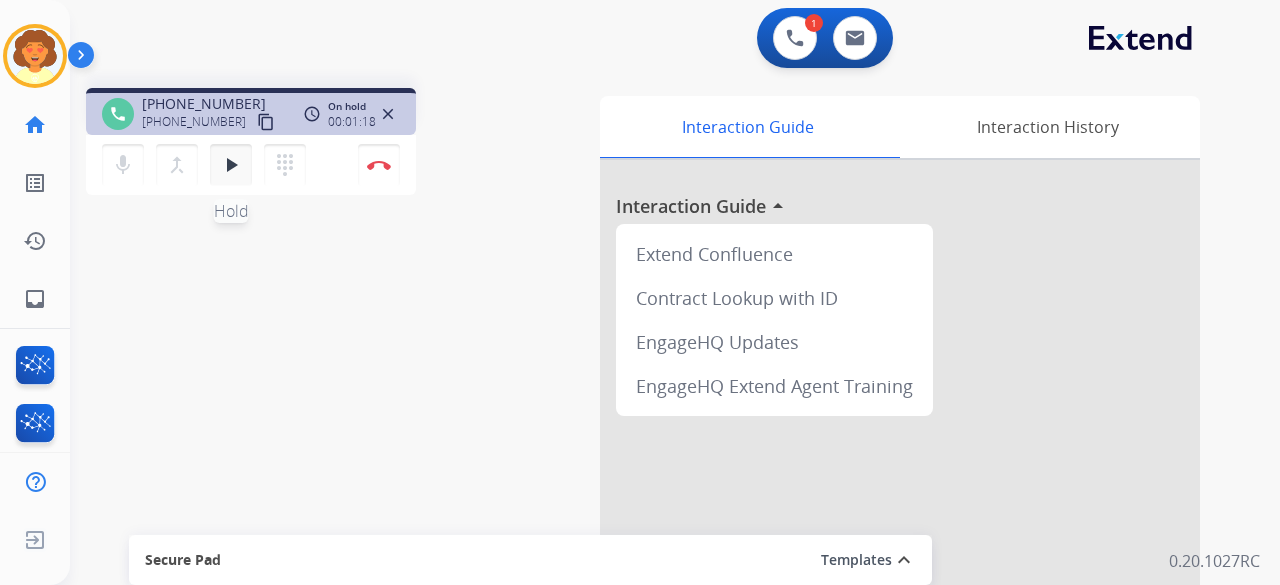 click on "play_arrow" at bounding box center (231, 165) 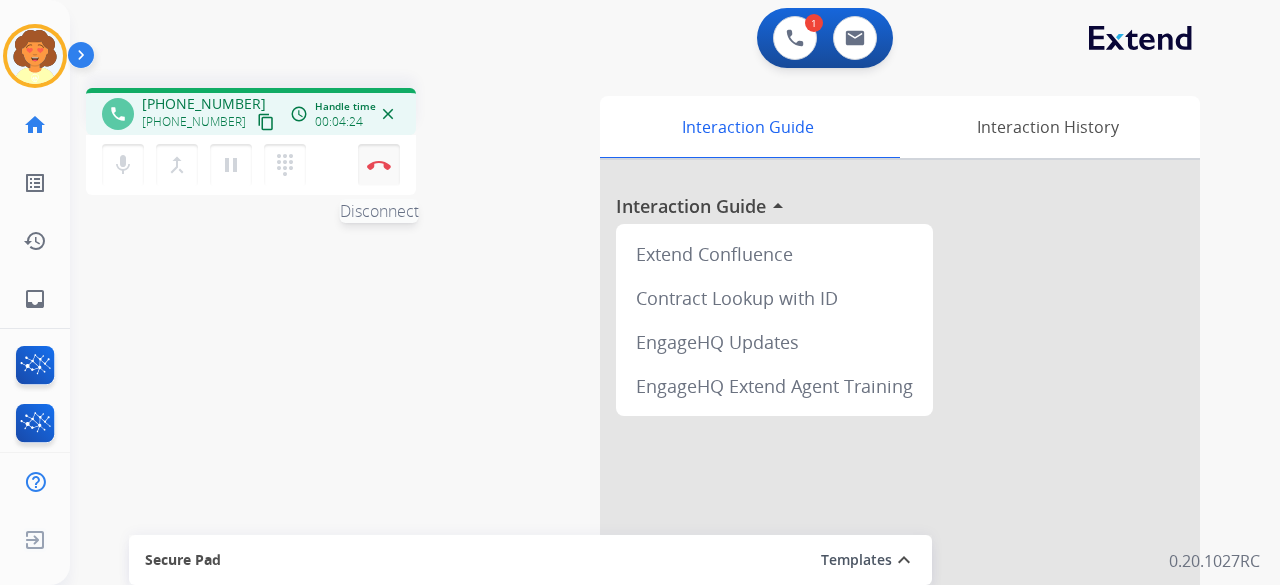 click at bounding box center [379, 165] 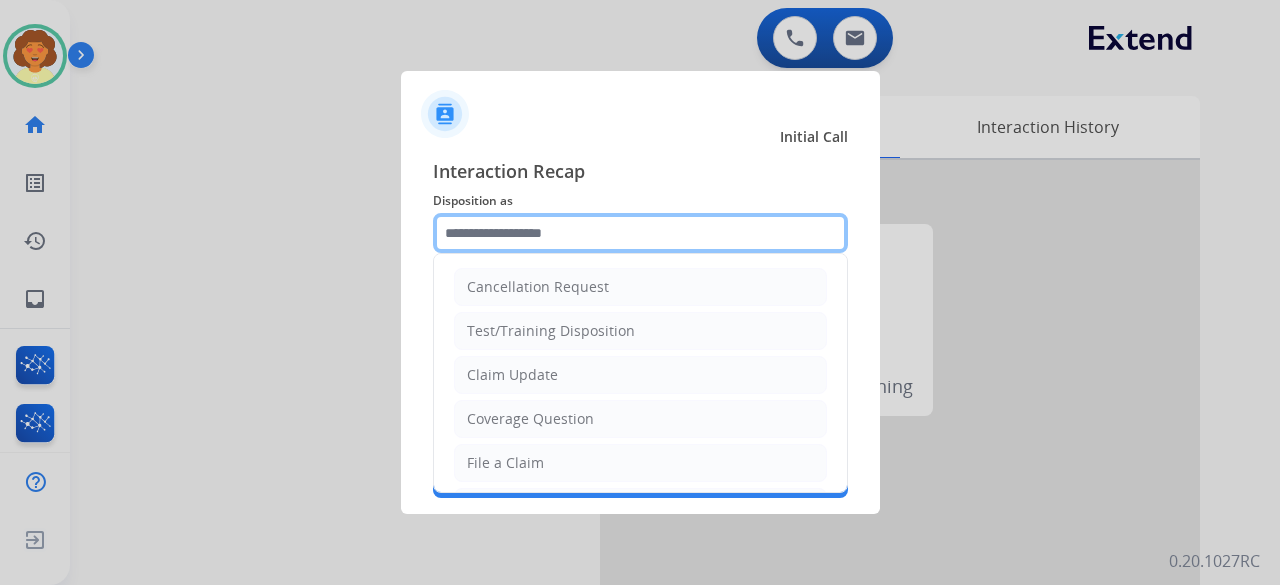 click 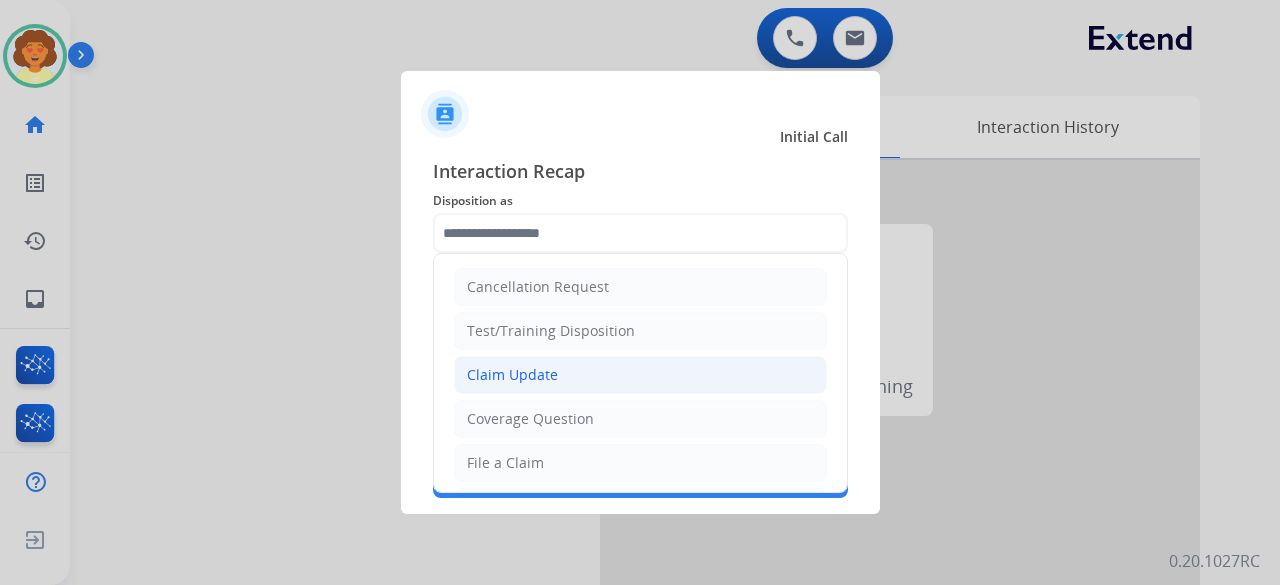 click on "Claim Update" 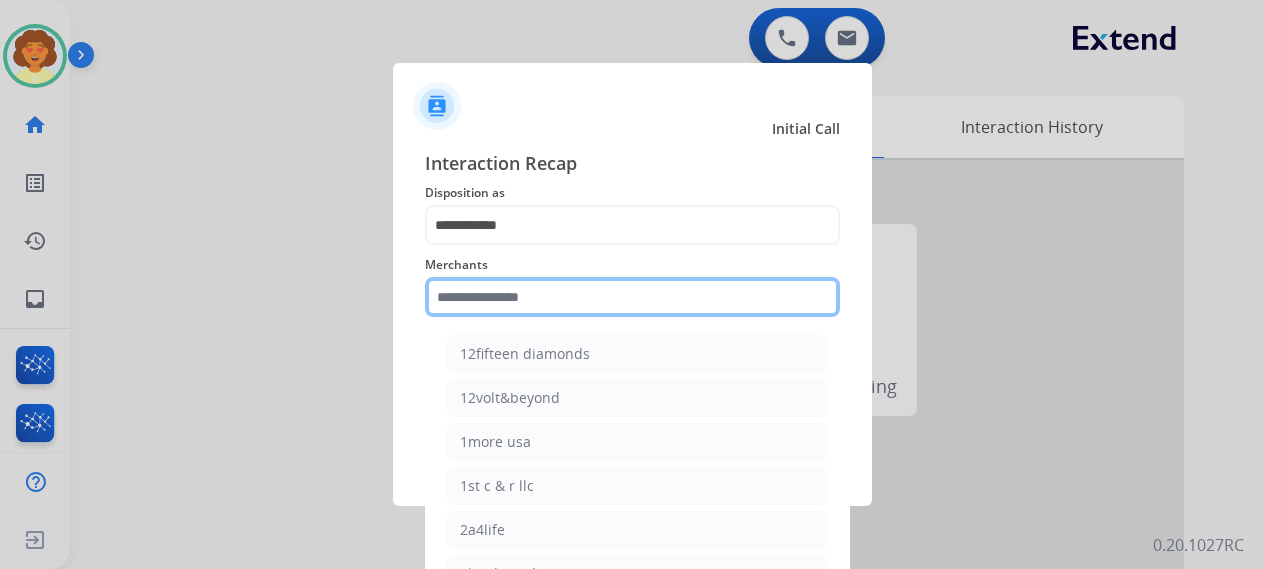 click 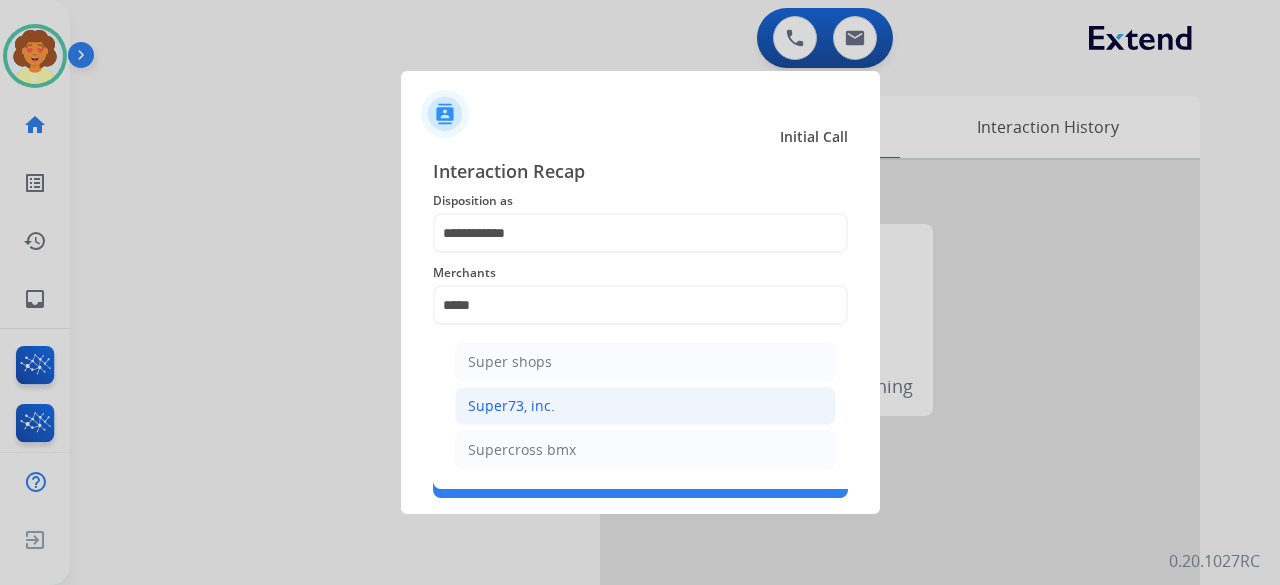 click on "Super73, inc." 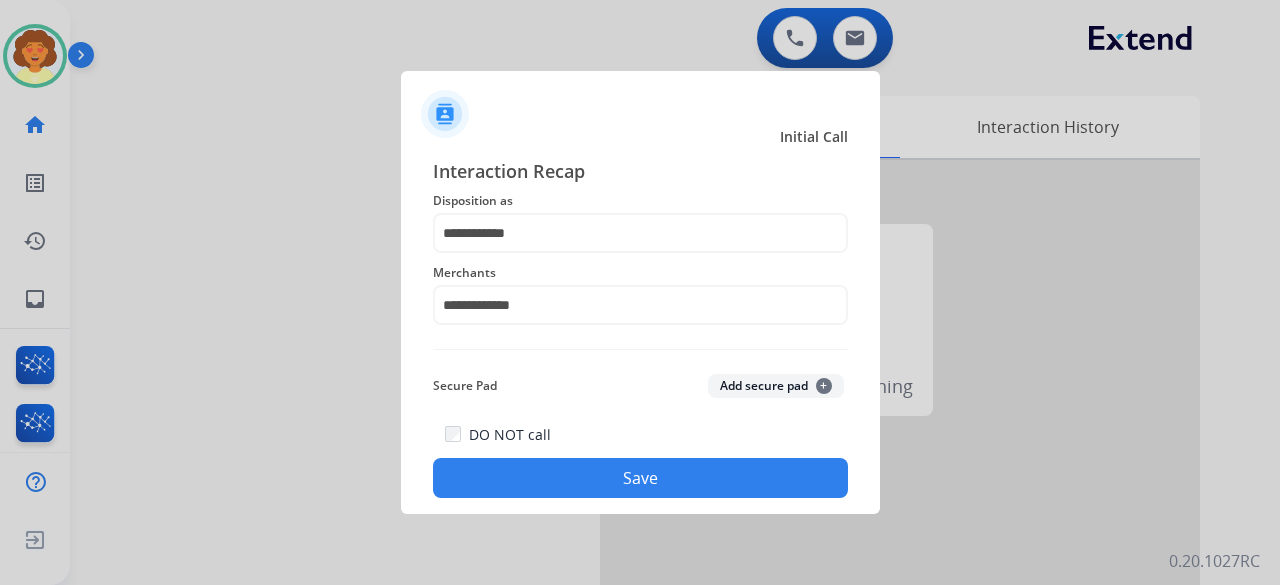 click on "Save" 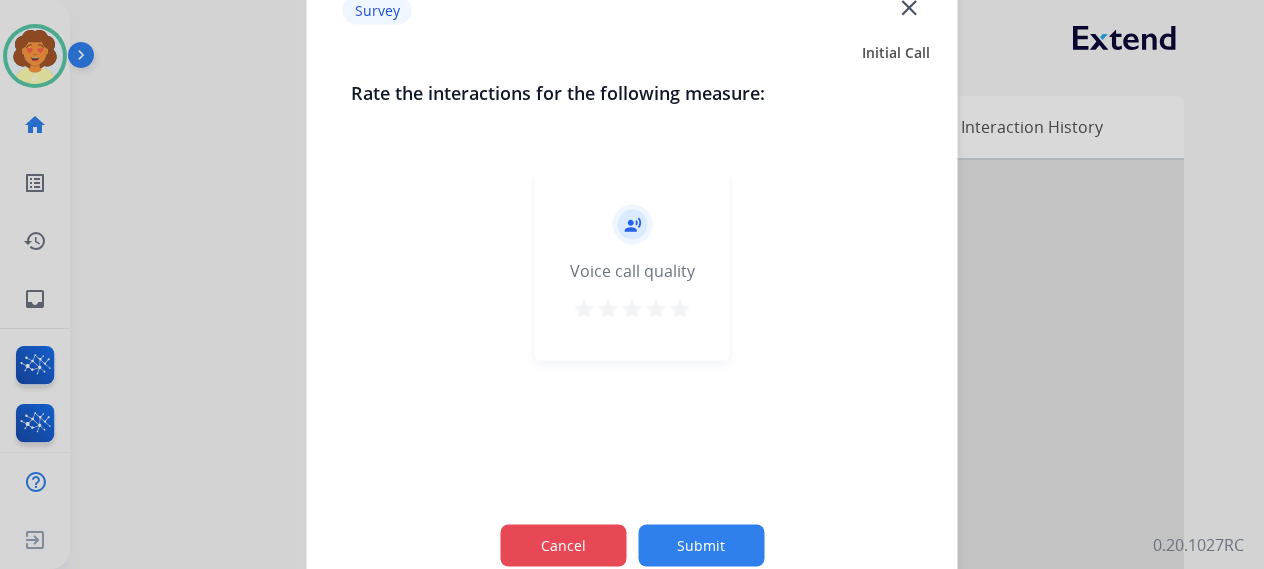 click on "Cancel" 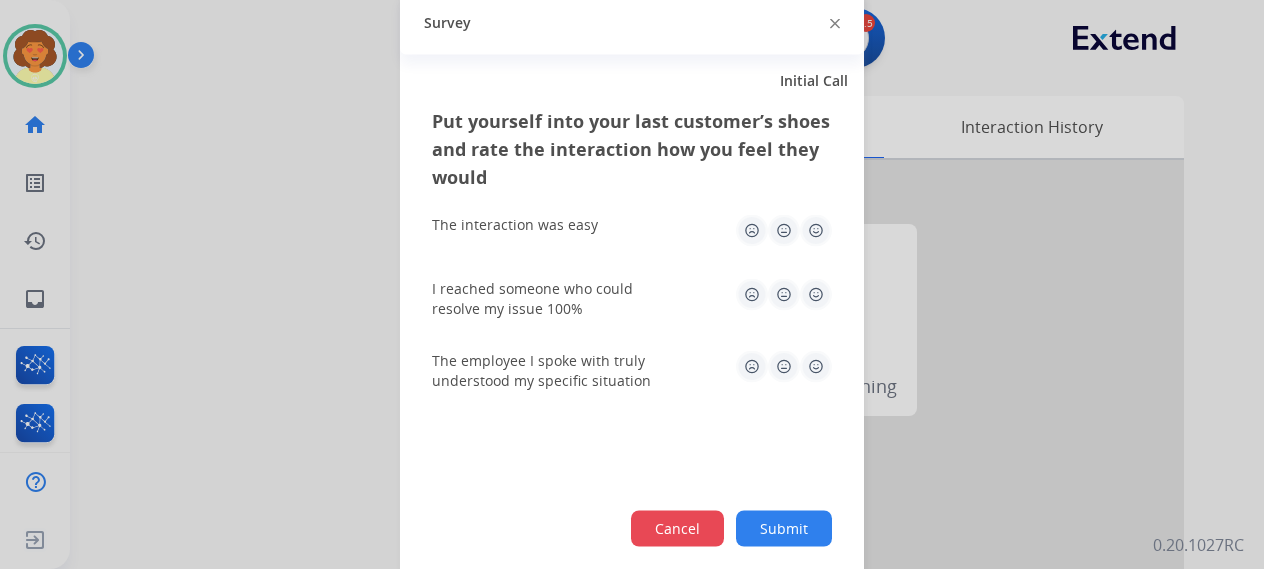 click on "Cancel" 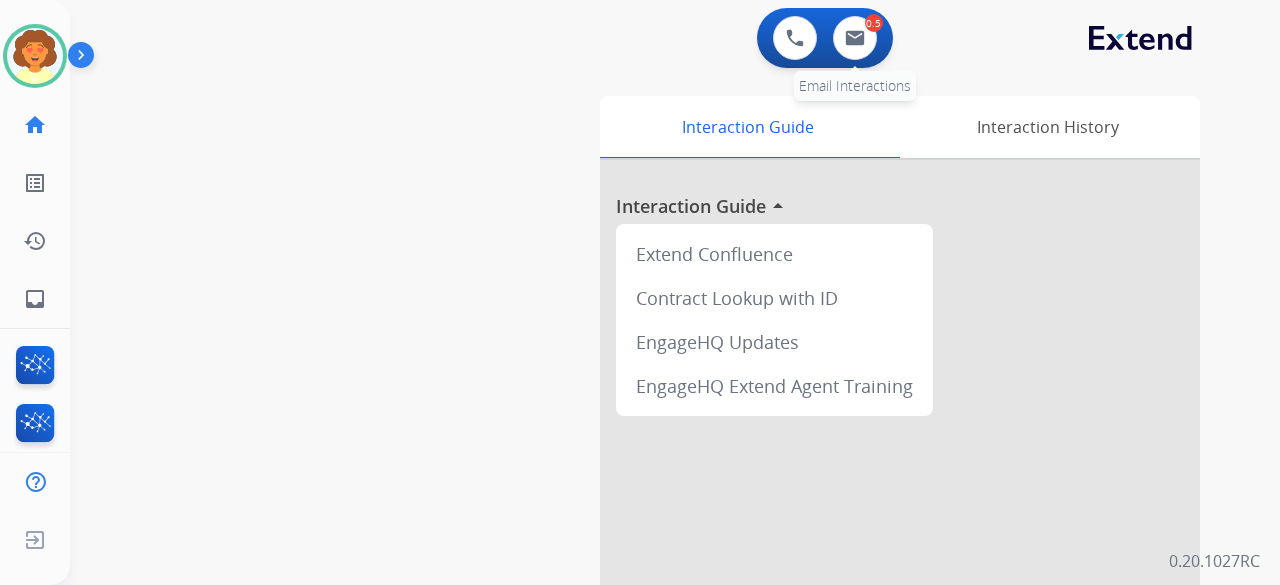 click on "0.5" at bounding box center (874, 23) 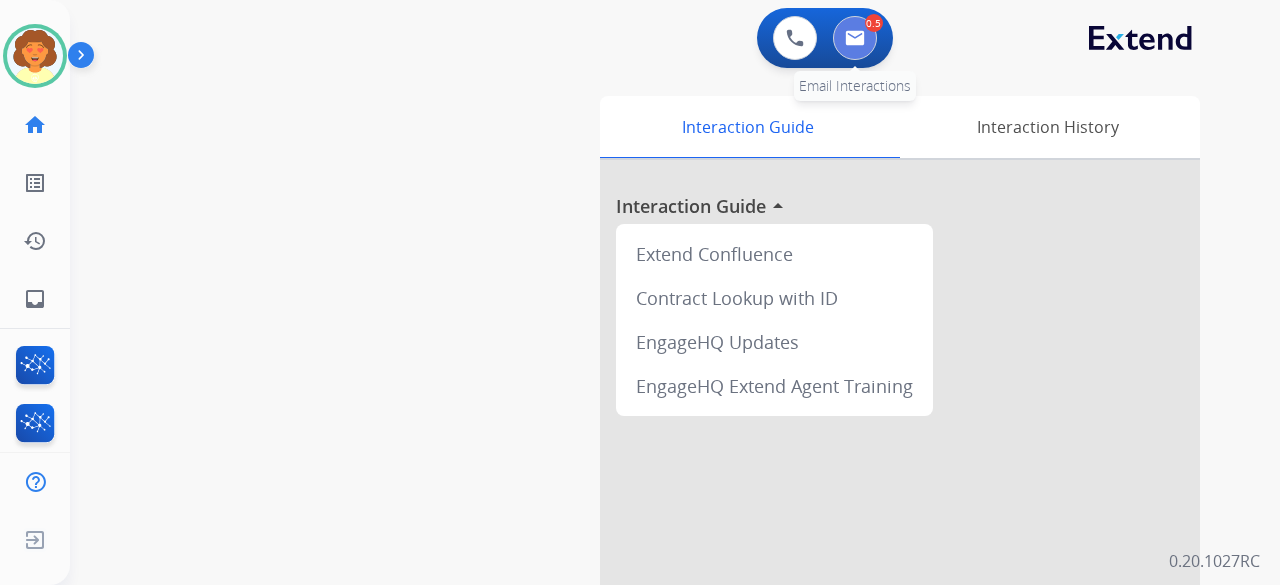 click at bounding box center [855, 38] 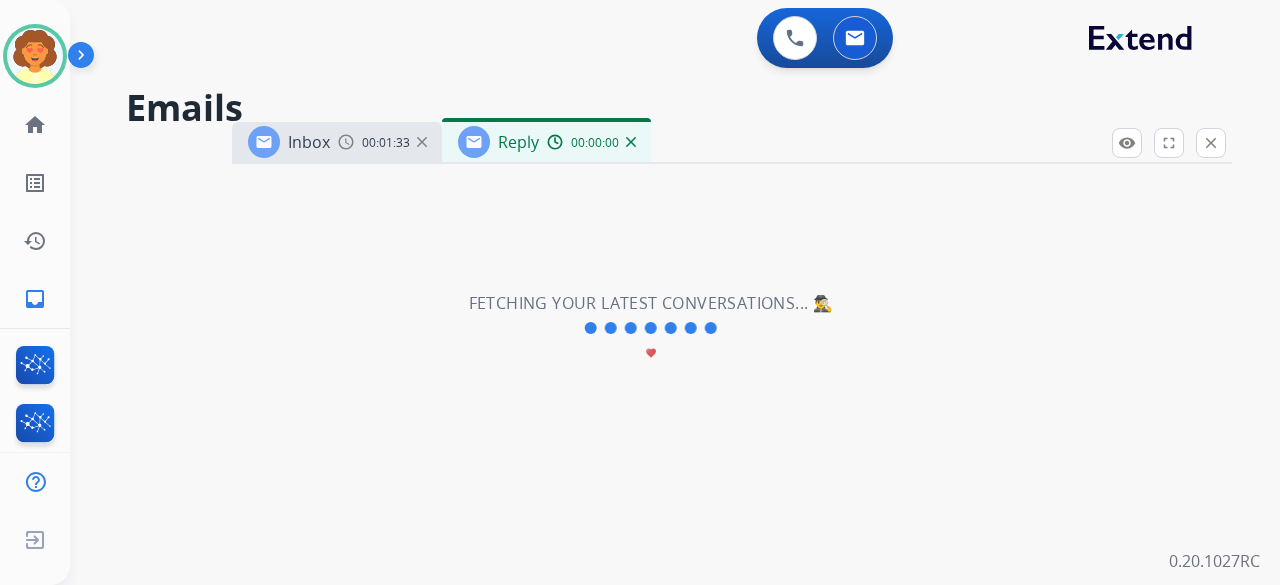select on "**********" 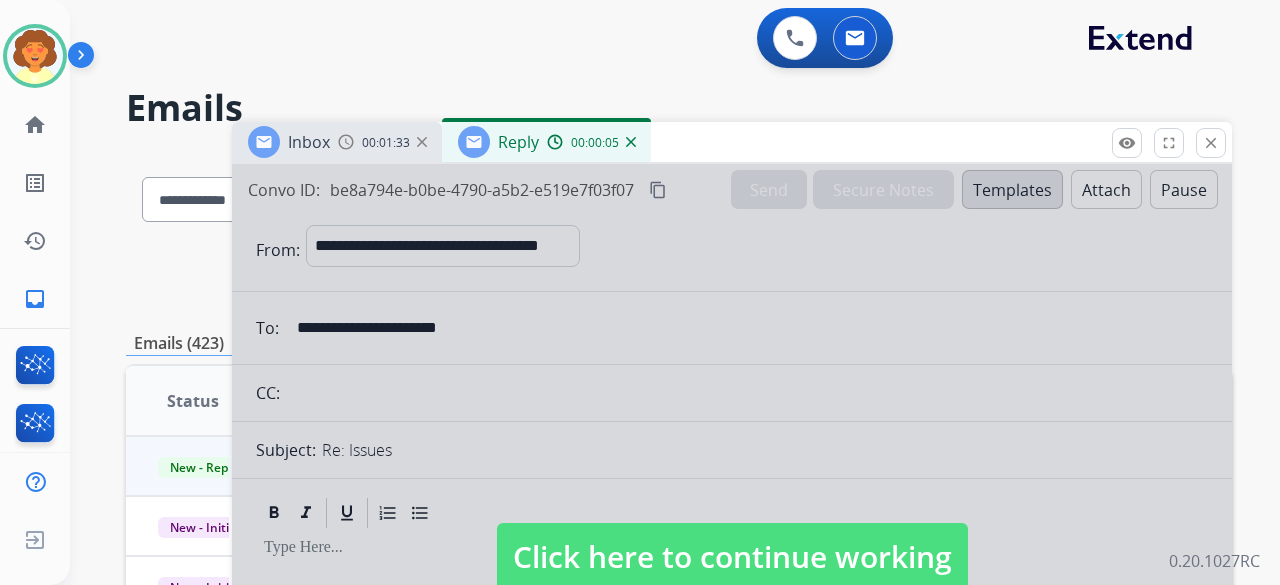 click on "**********" at bounding box center (651, 364) 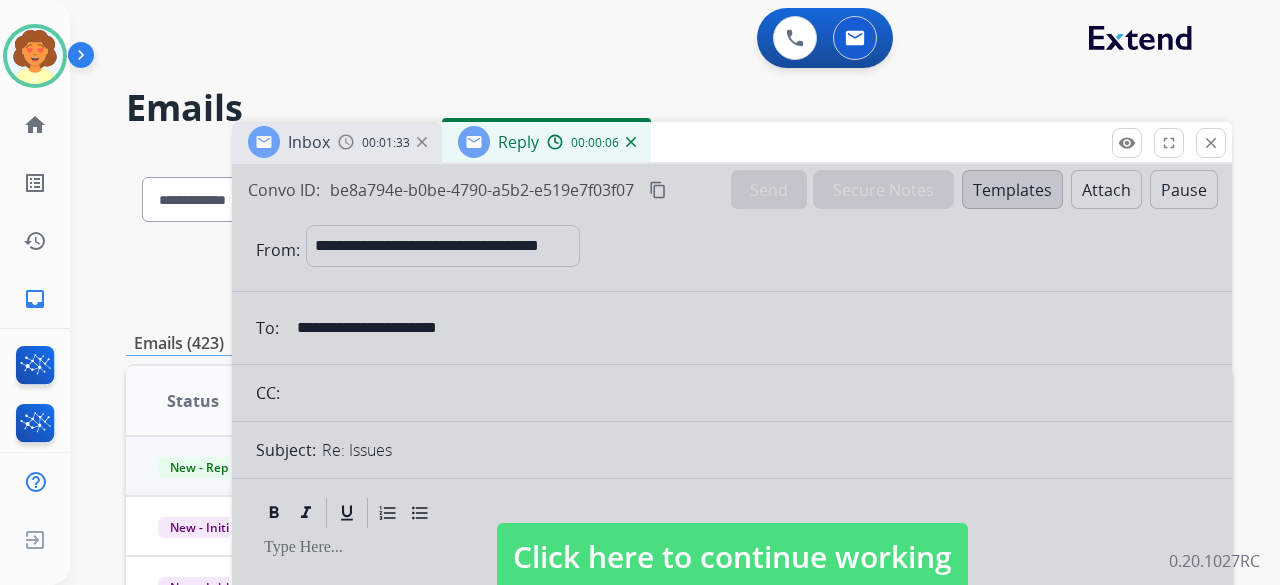 click at bounding box center [732, 537] 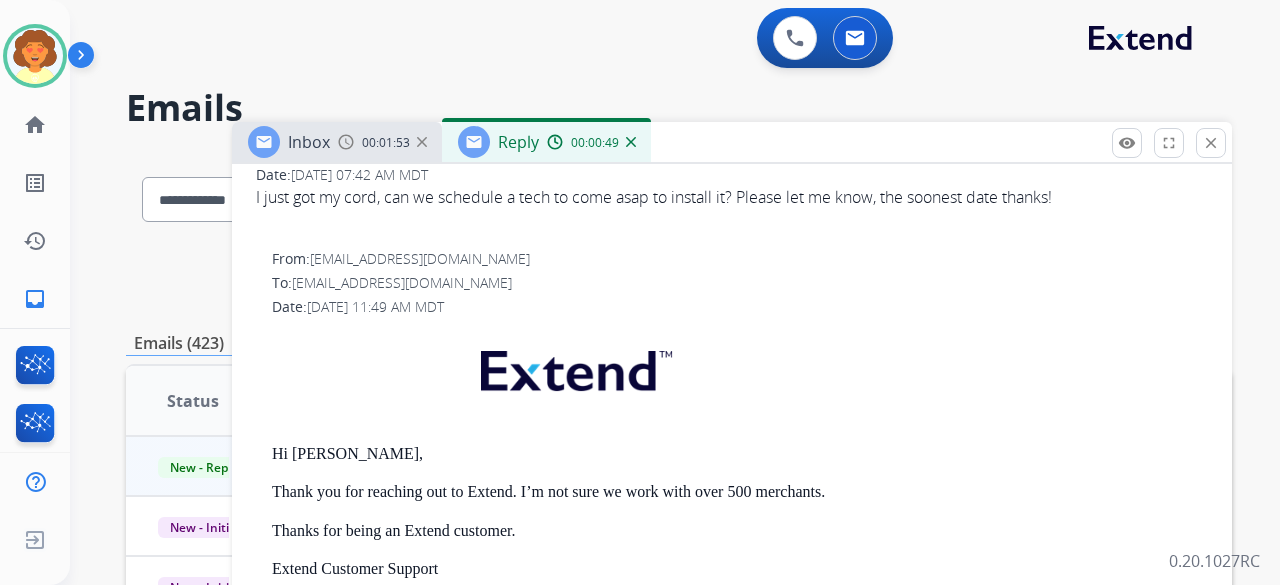 scroll, scrollTop: 300, scrollLeft: 0, axis: vertical 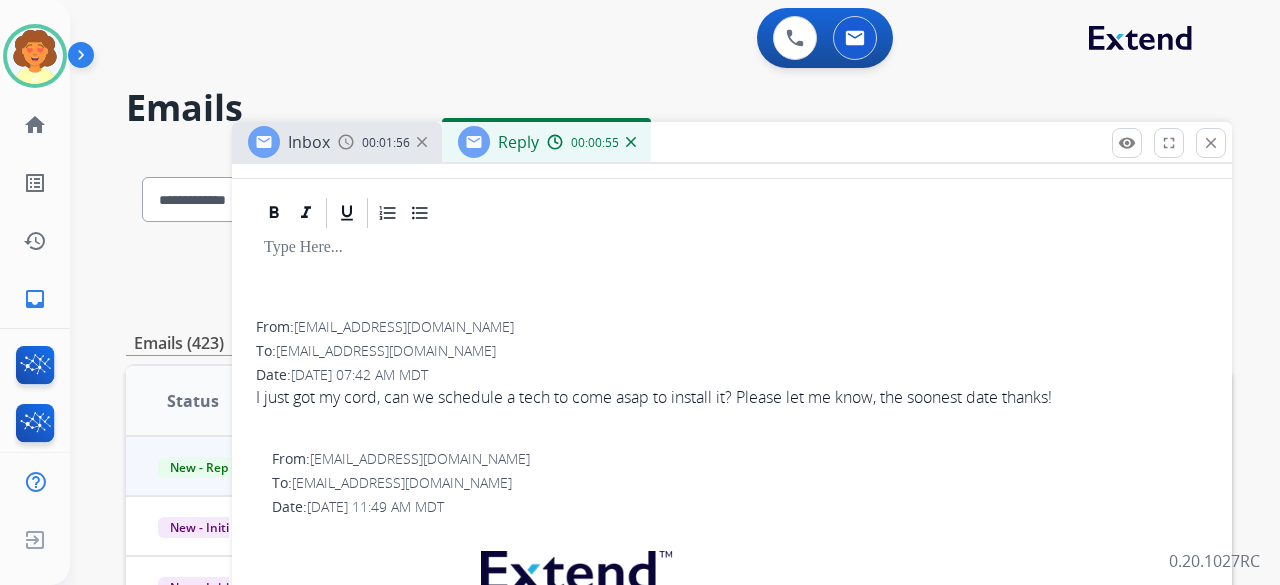 click on "[EMAIL_ADDRESS][DOMAIN_NAME]" at bounding box center [404, 326] 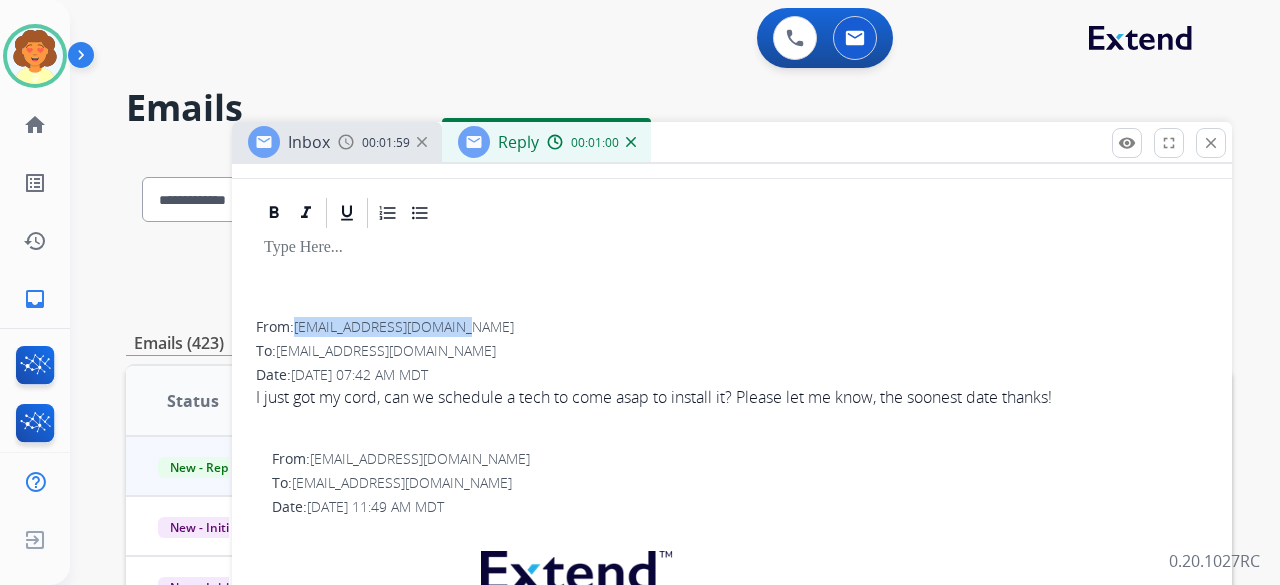 drag, startPoint x: 297, startPoint y: 320, endPoint x: 452, endPoint y: 333, distance: 155.5442 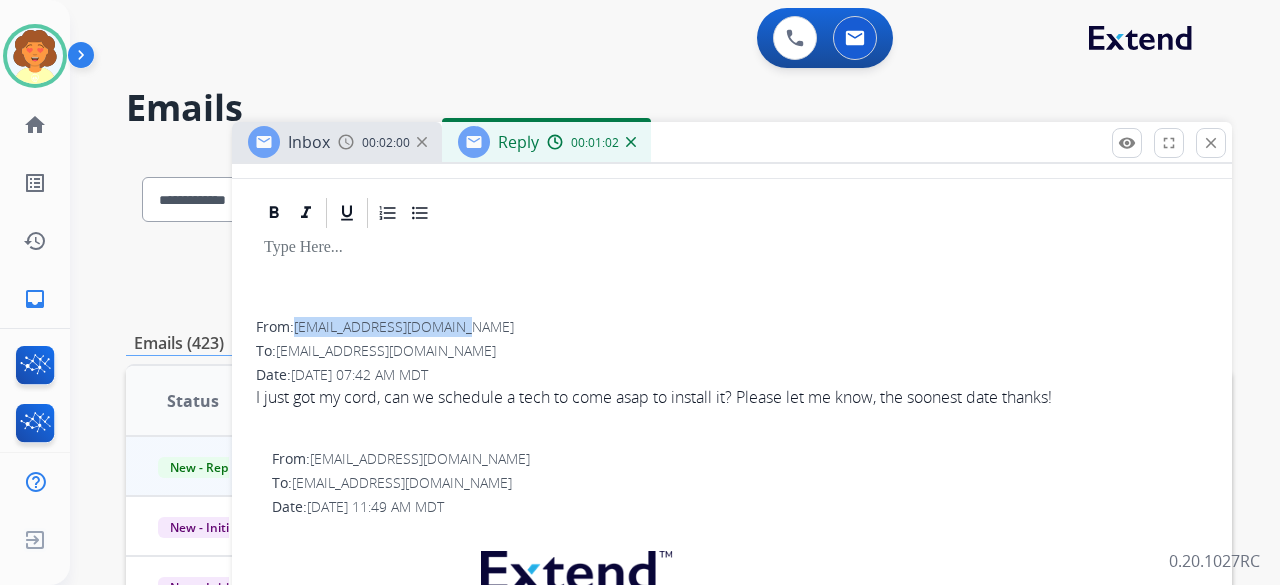 copy on "[EMAIL_ADDRESS][DOMAIN_NAME]" 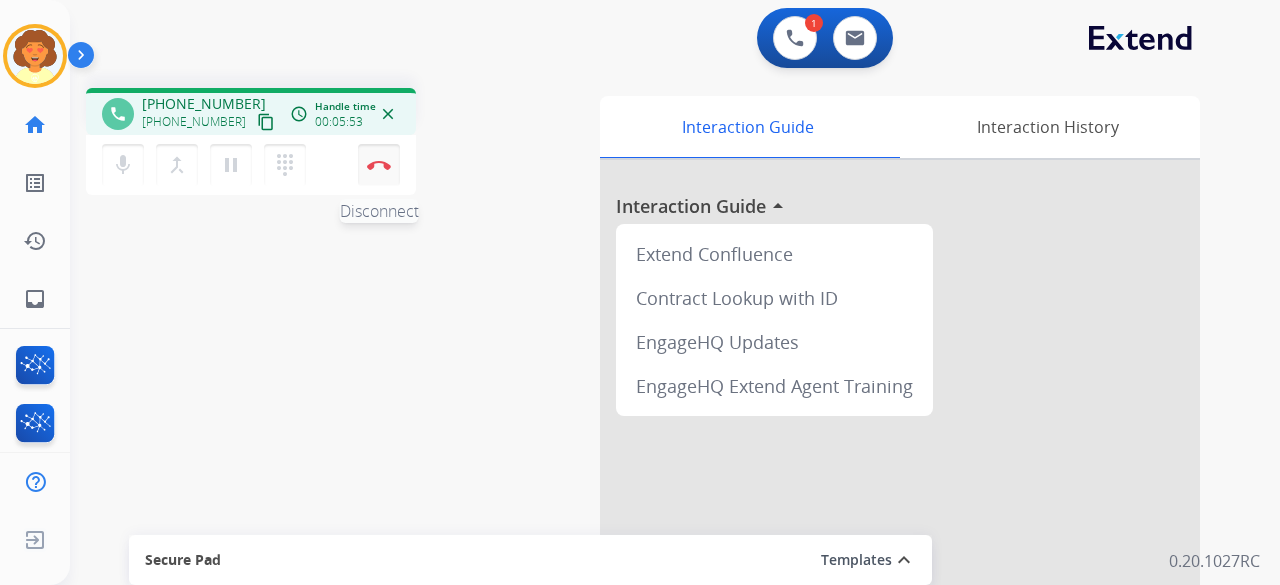 click on "Disconnect" at bounding box center [379, 165] 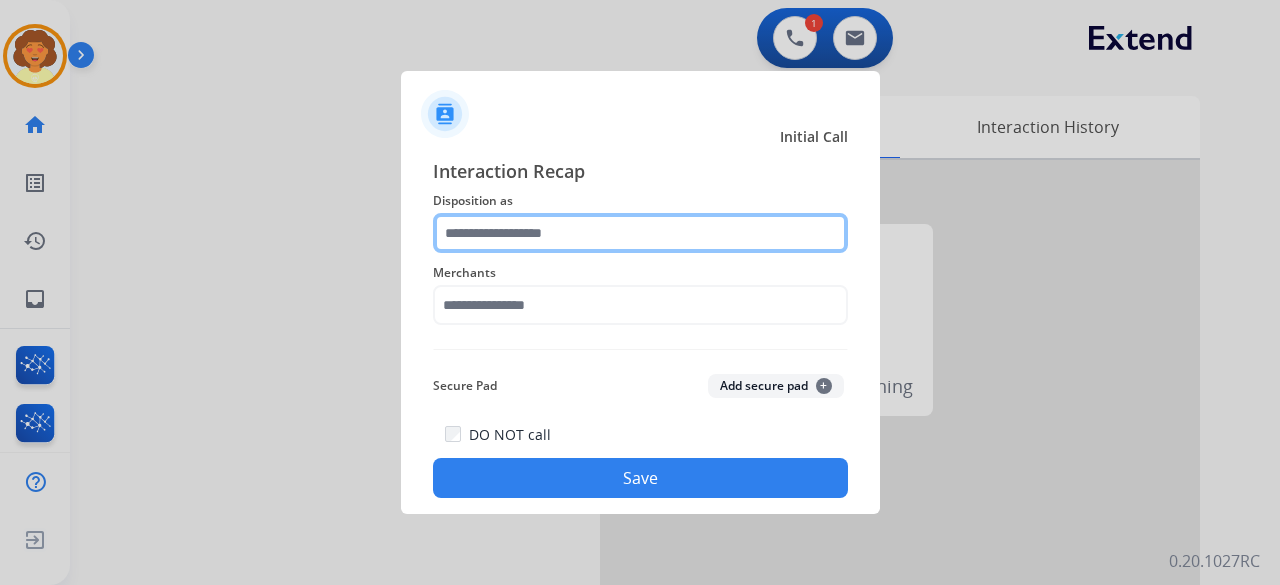 click 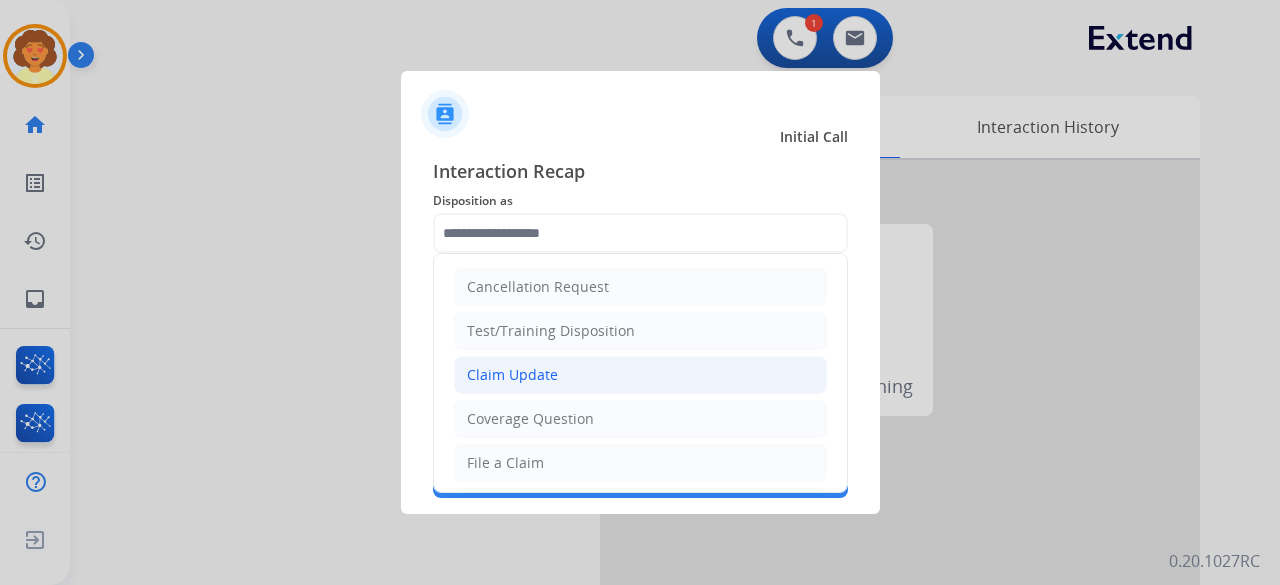 click on "Claim Update" 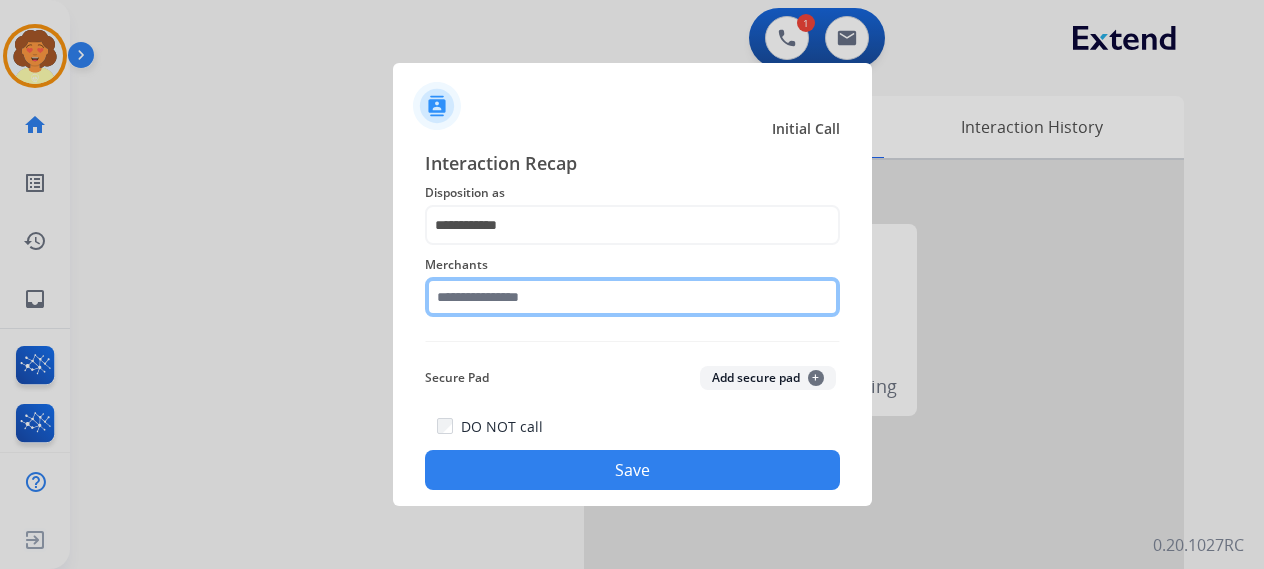 click 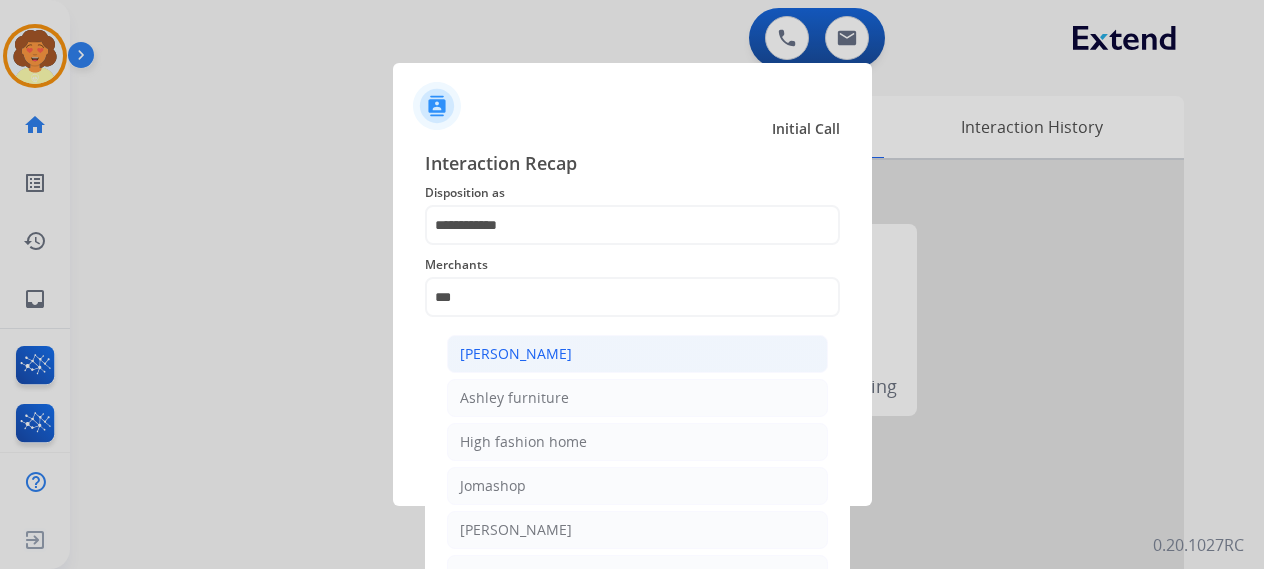 click on "[PERSON_NAME]" 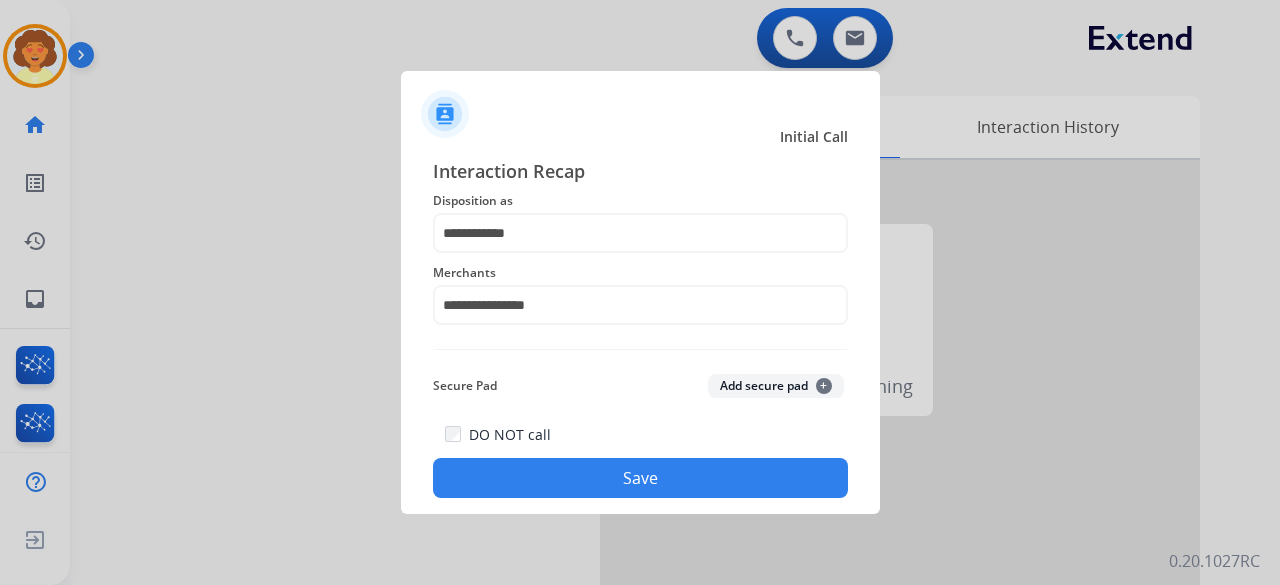 click on "Save" 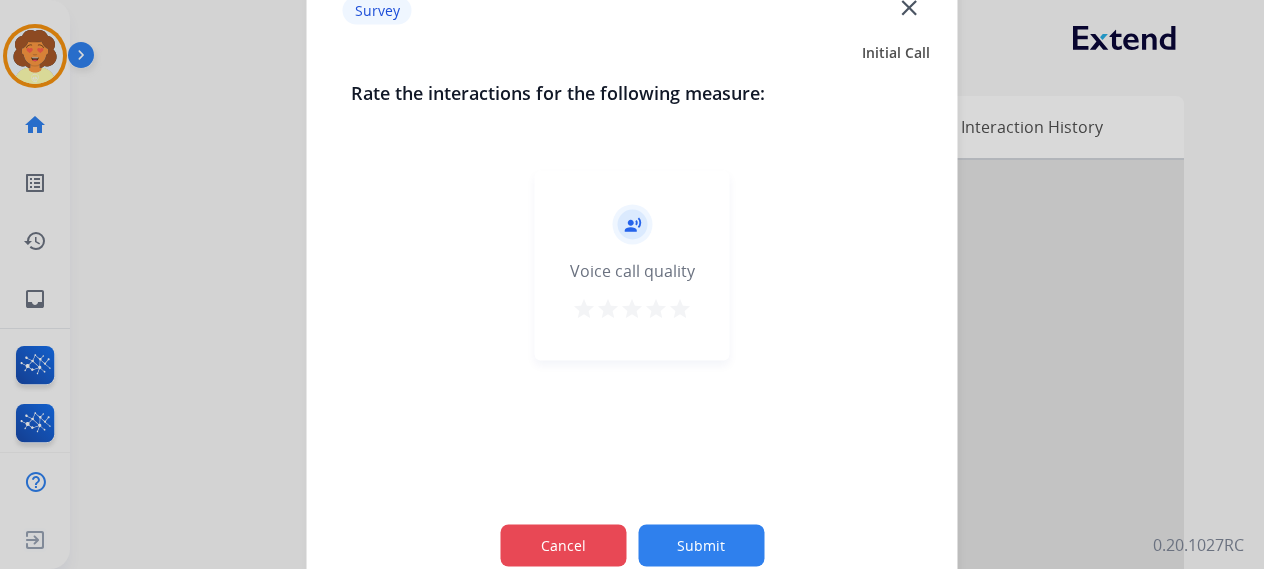 click on "Cancel" 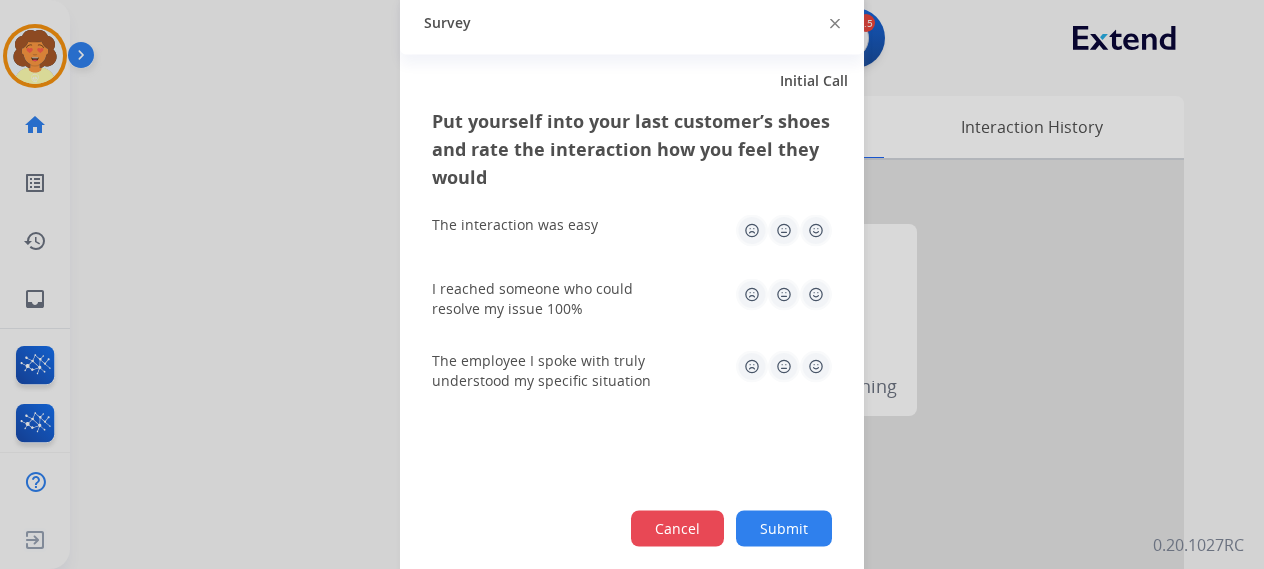 click on "Cancel" 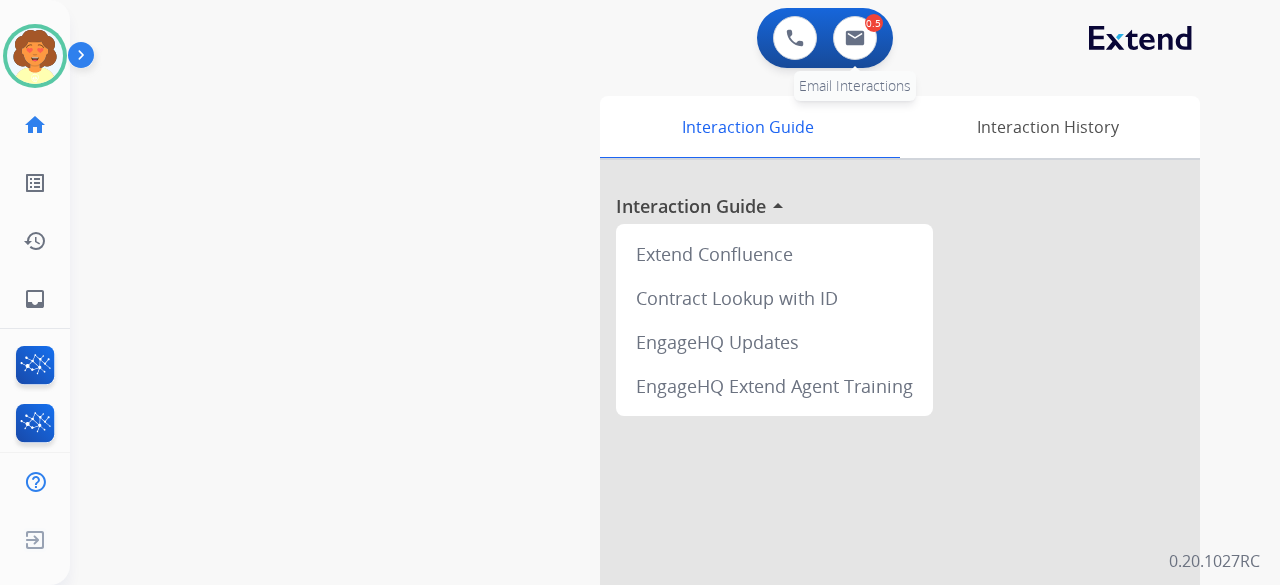click on "0.5" at bounding box center [874, 23] 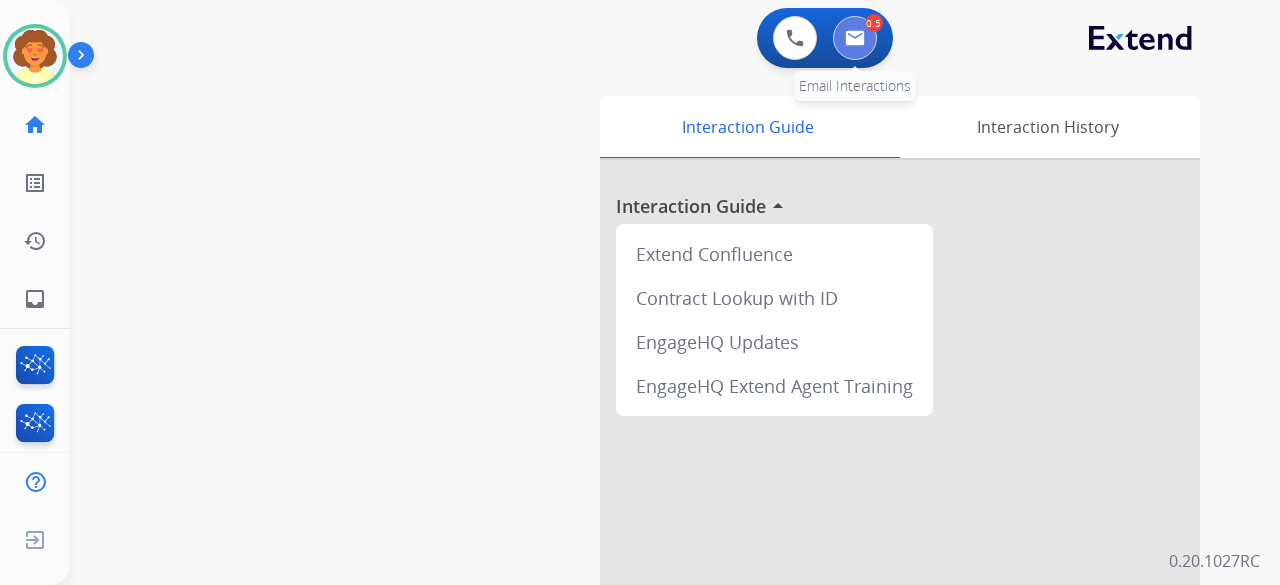 click at bounding box center (855, 38) 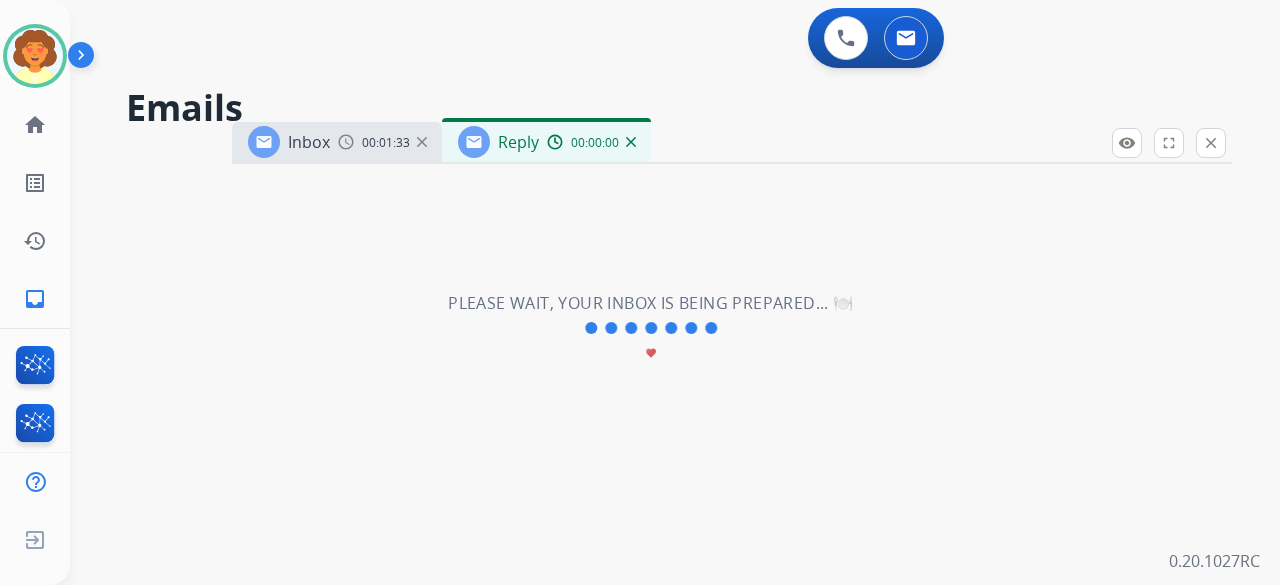 select on "**********" 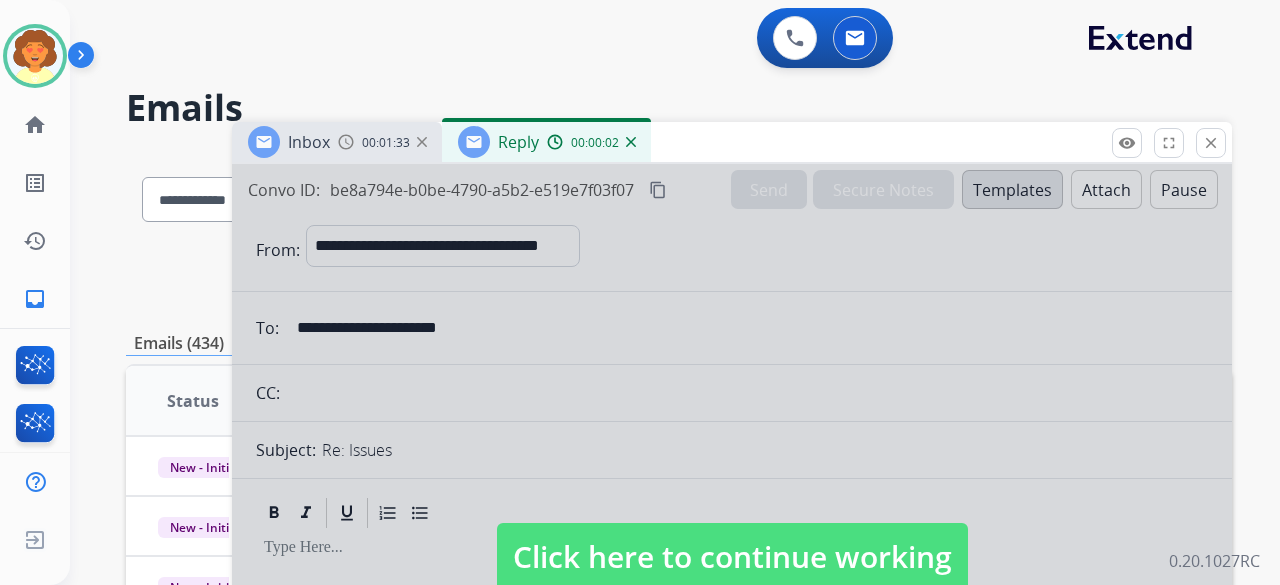 click at bounding box center (732, 537) 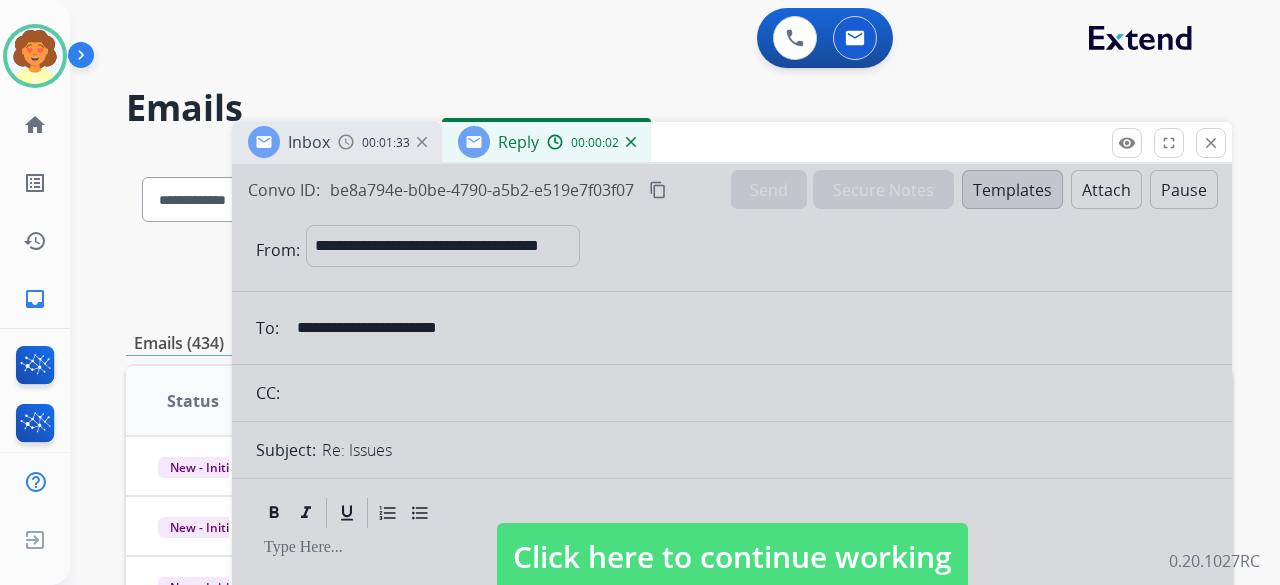 select 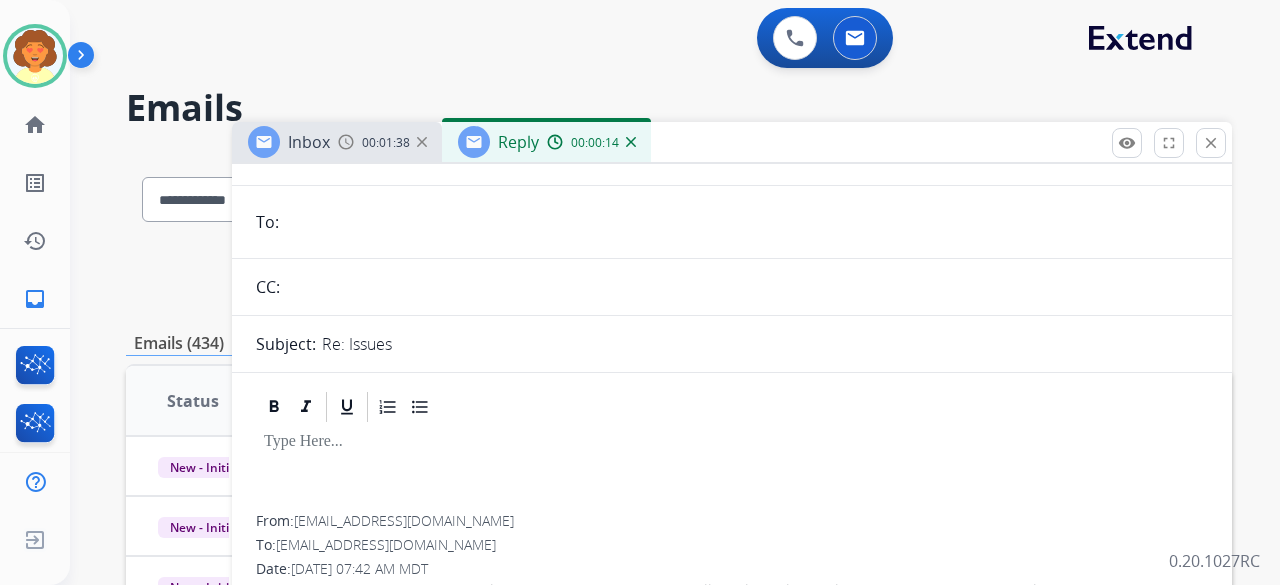 scroll, scrollTop: 0, scrollLeft: 0, axis: both 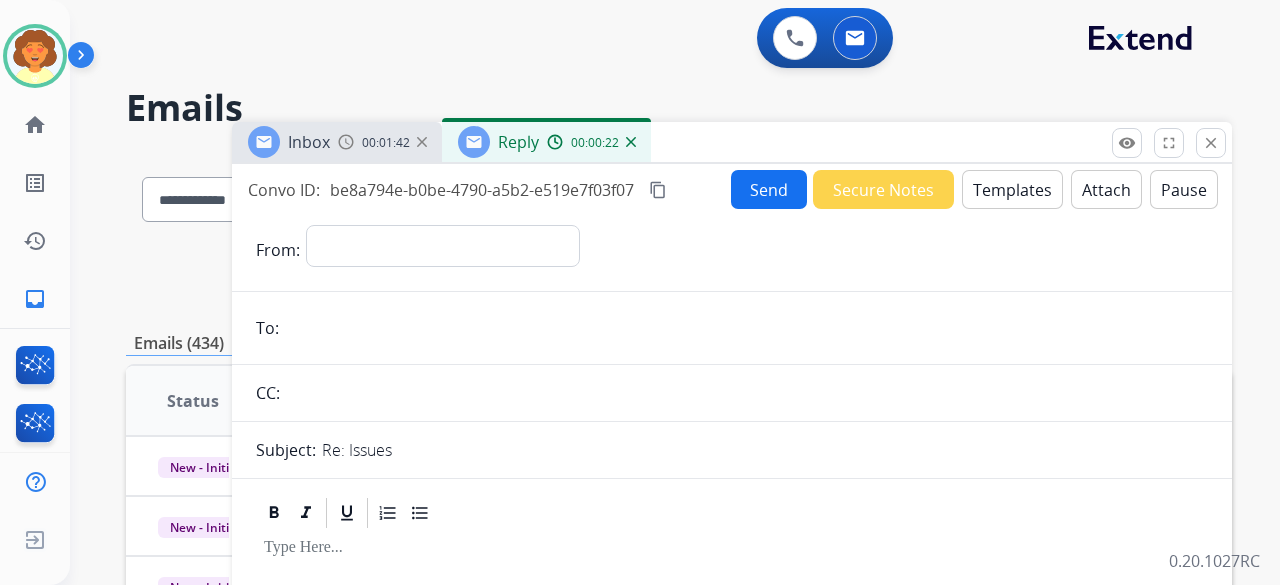 drag, startPoint x: 254, startPoint y: 190, endPoint x: 642, endPoint y: 206, distance: 388.32974 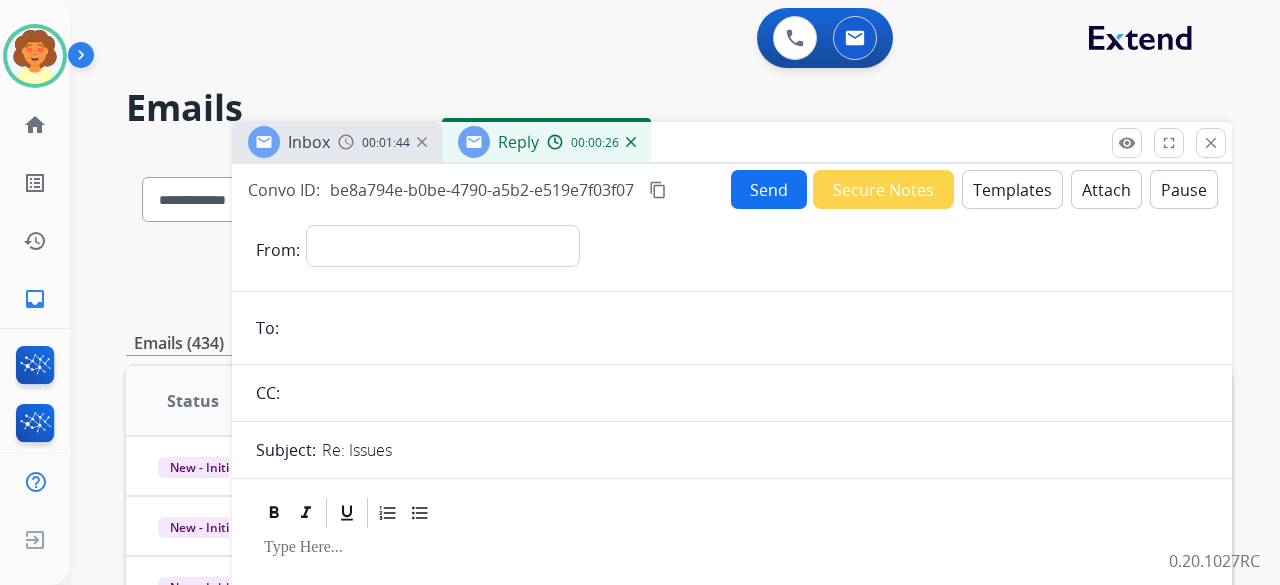 copy on "Convo ID:  be8a794e-b0be-4790-a5b2-e519e7f03f07" 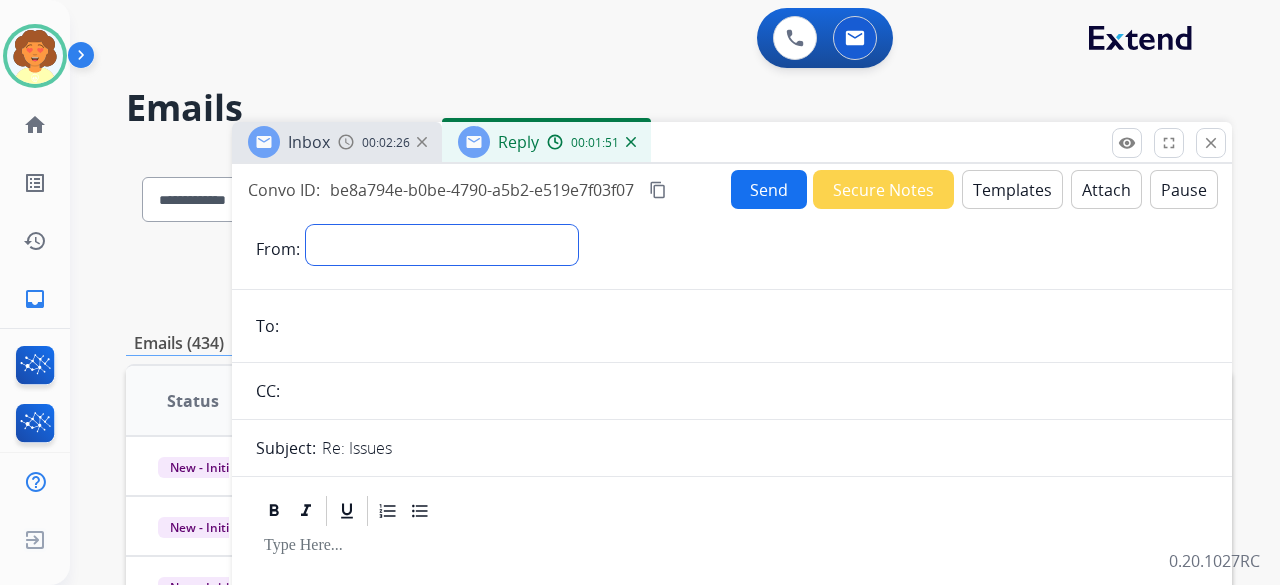 click on "**********" at bounding box center (442, 245) 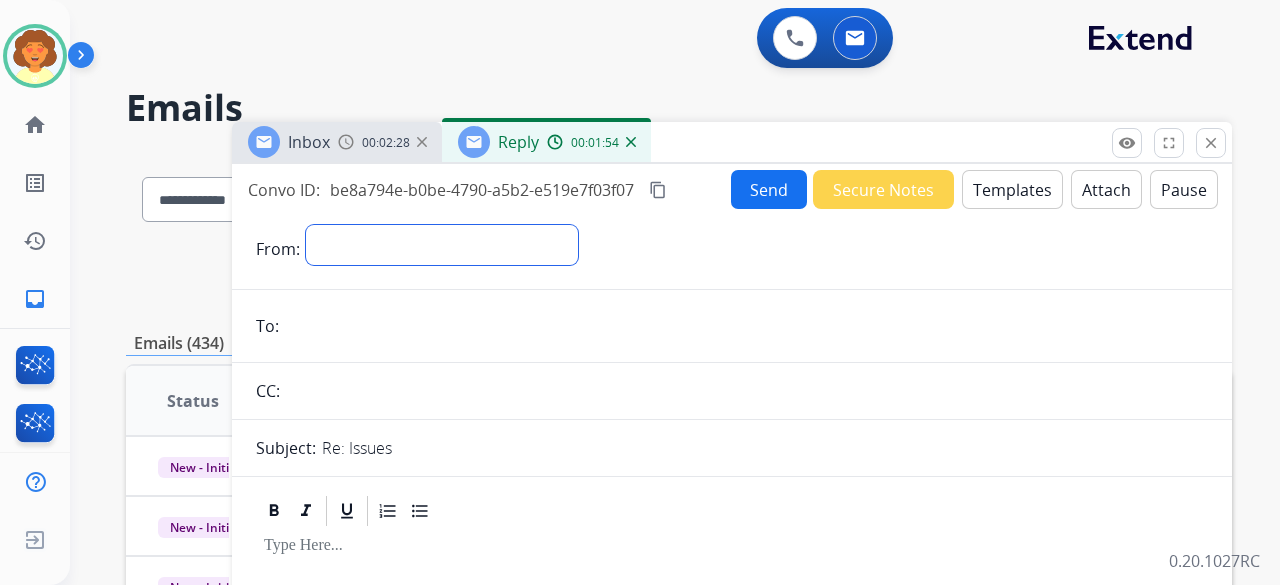 select on "**********" 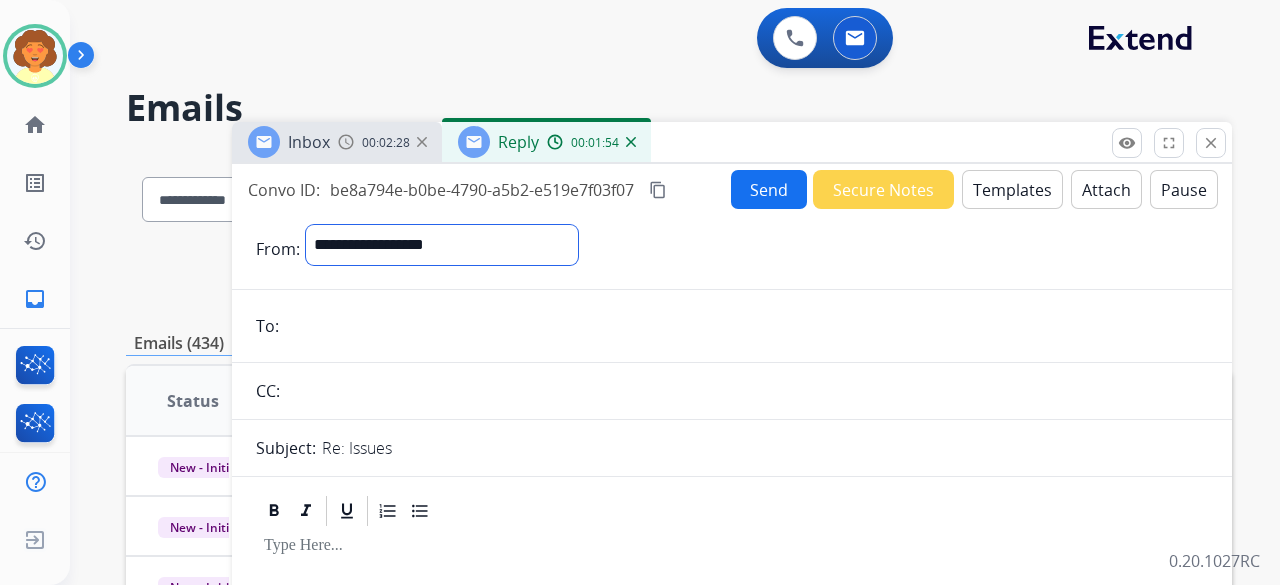 click on "**********" at bounding box center (442, 245) 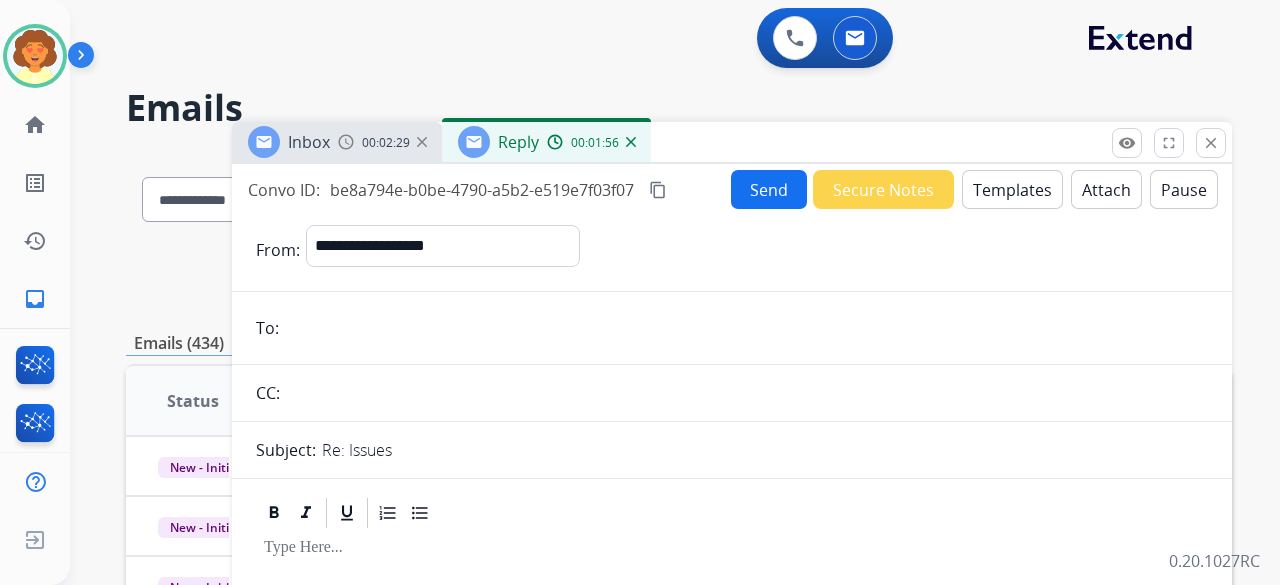 click at bounding box center (746, 328) 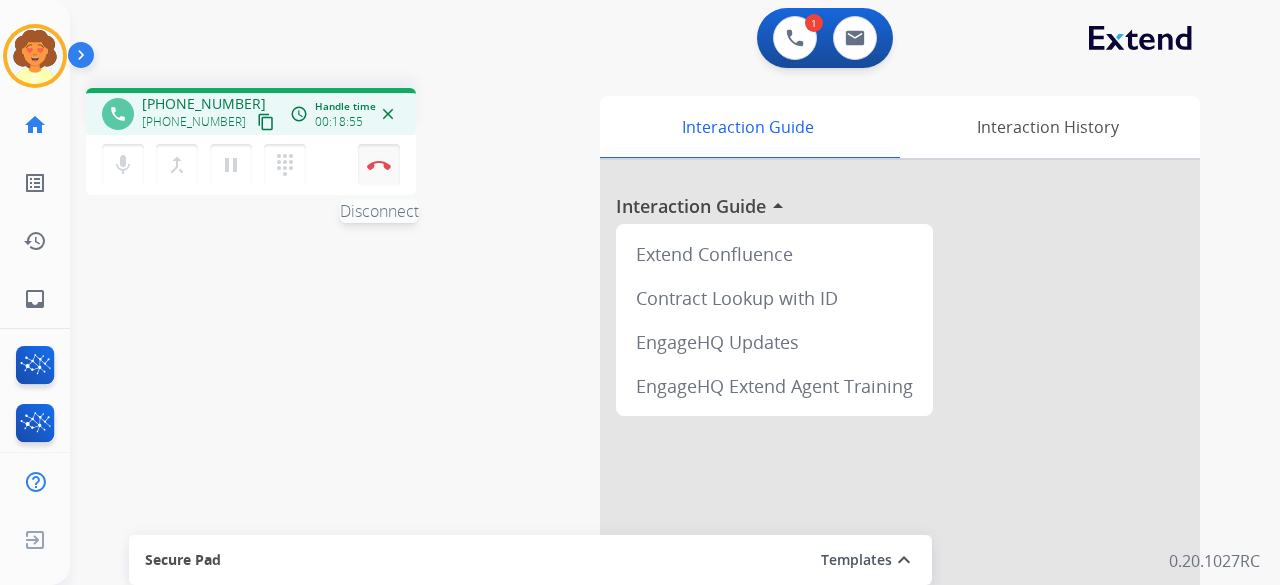 click on "Disconnect" at bounding box center [379, 165] 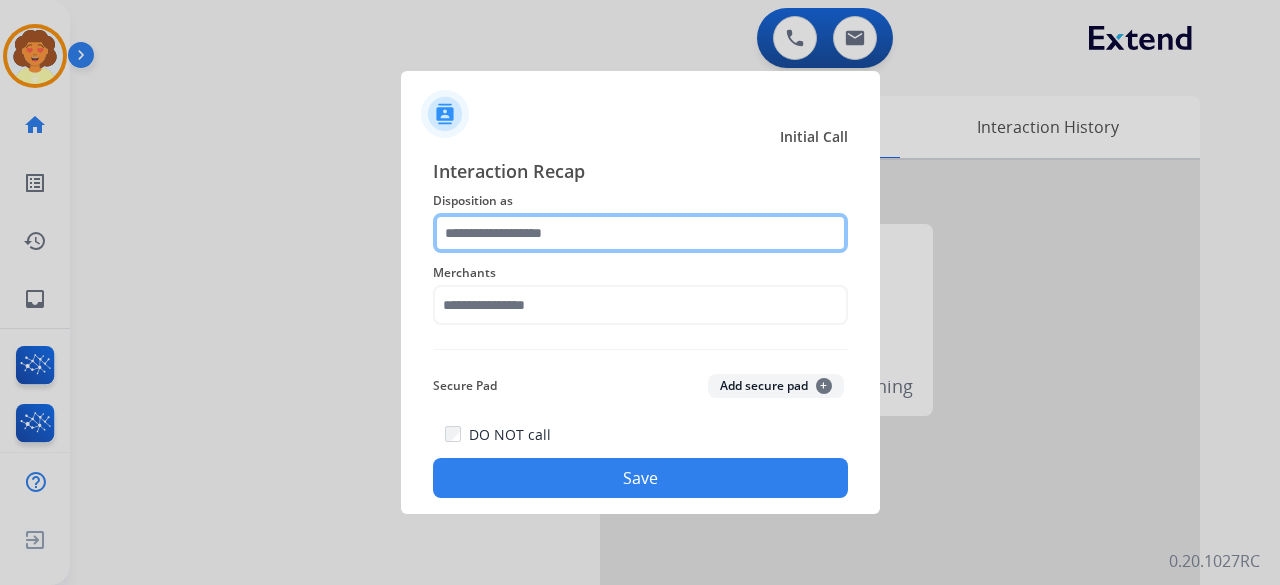 click 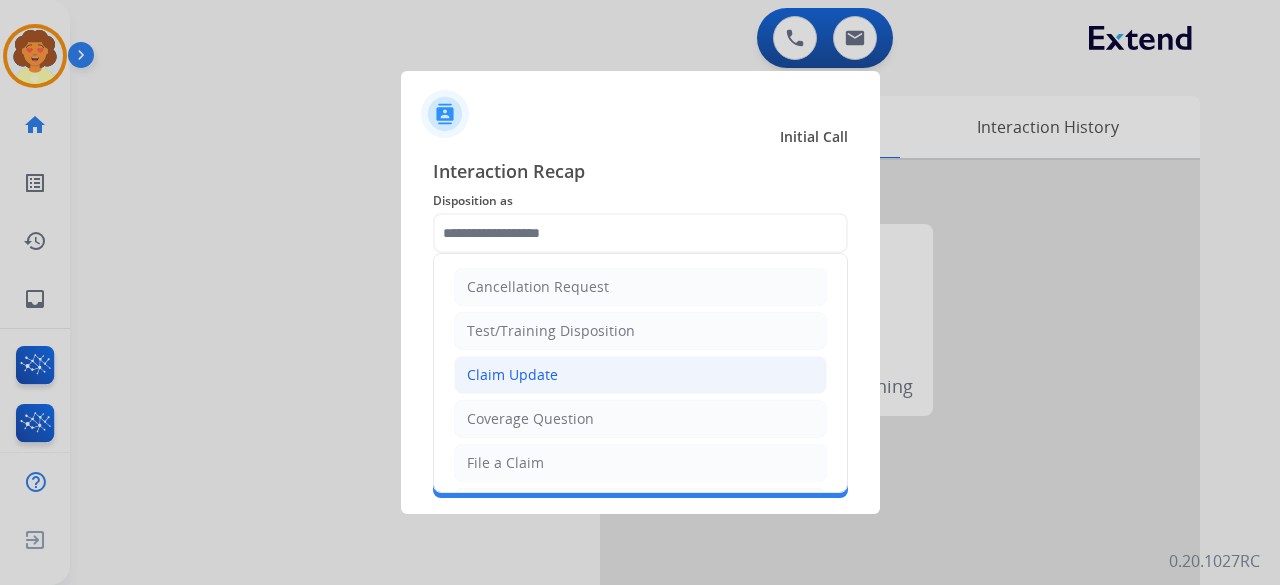 click on "Claim Update" 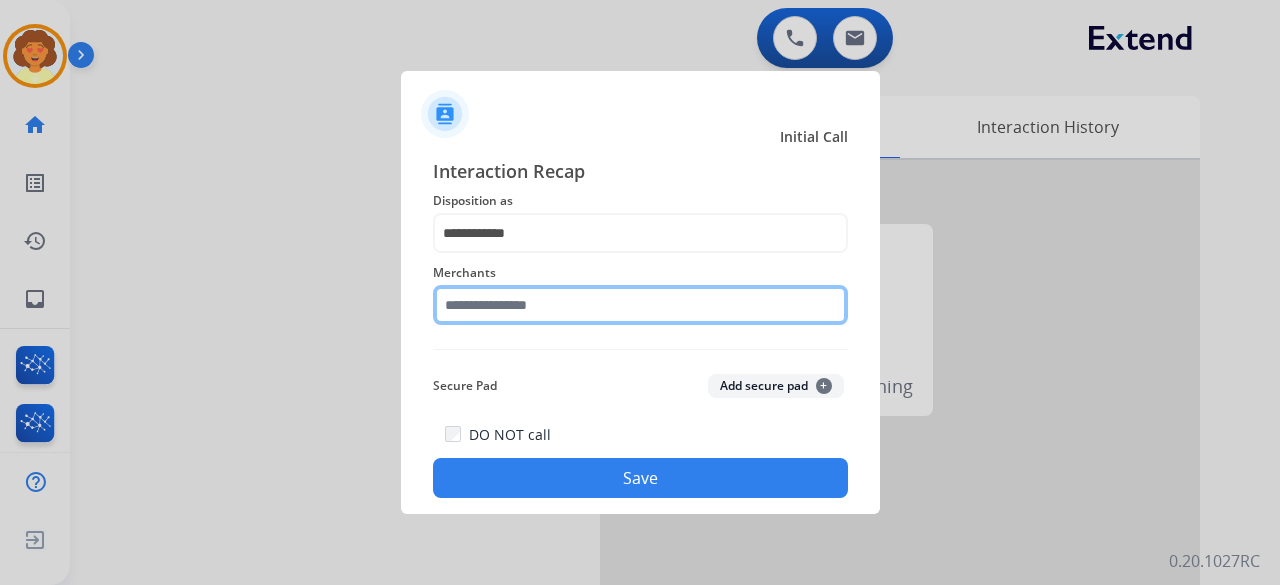 click 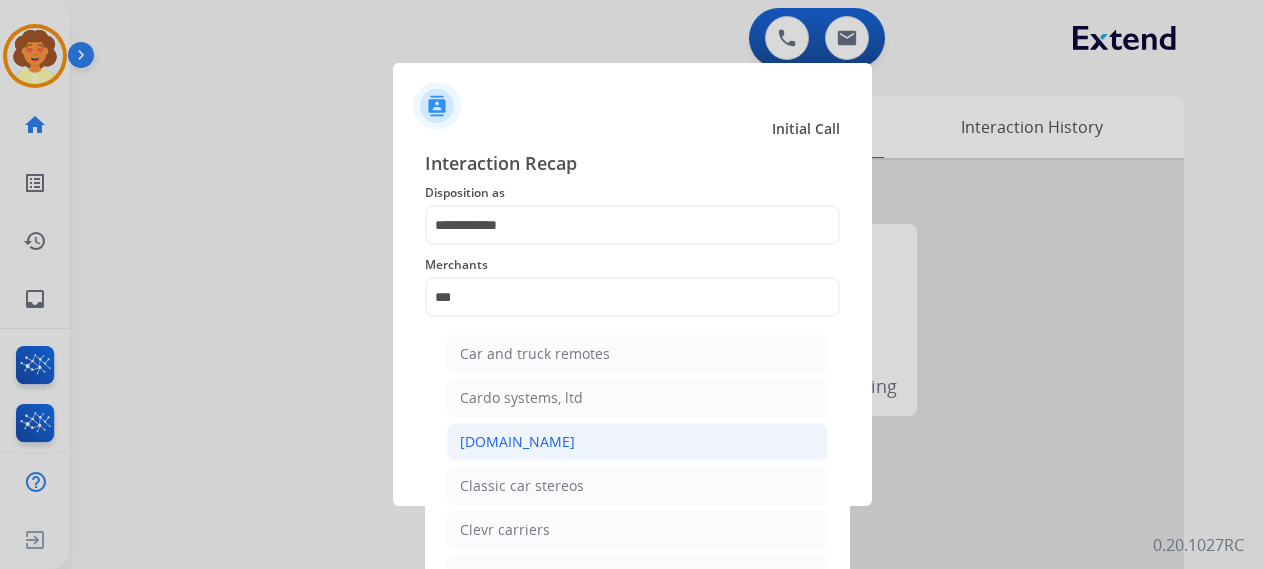 click on "[DOMAIN_NAME]" 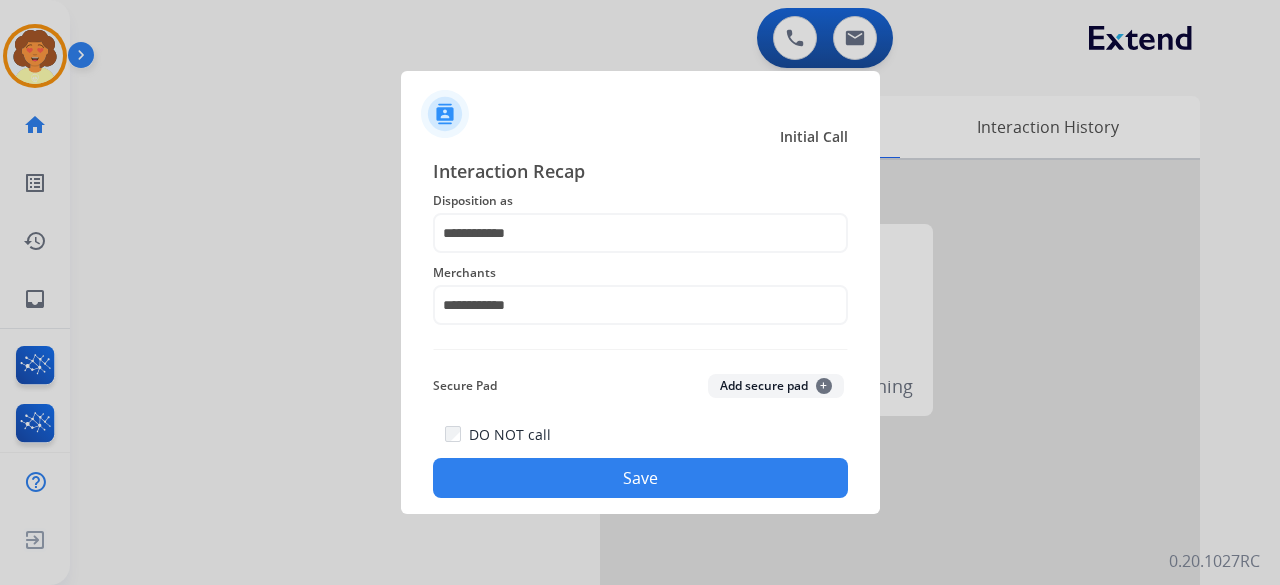 click on "Save" 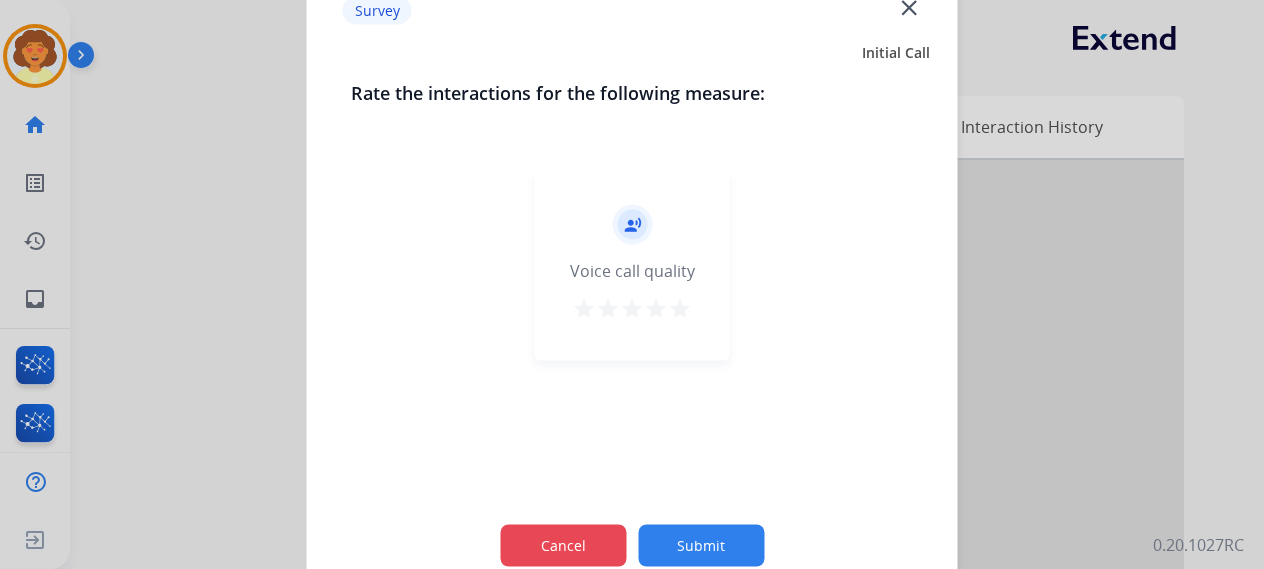 click on "Cancel" 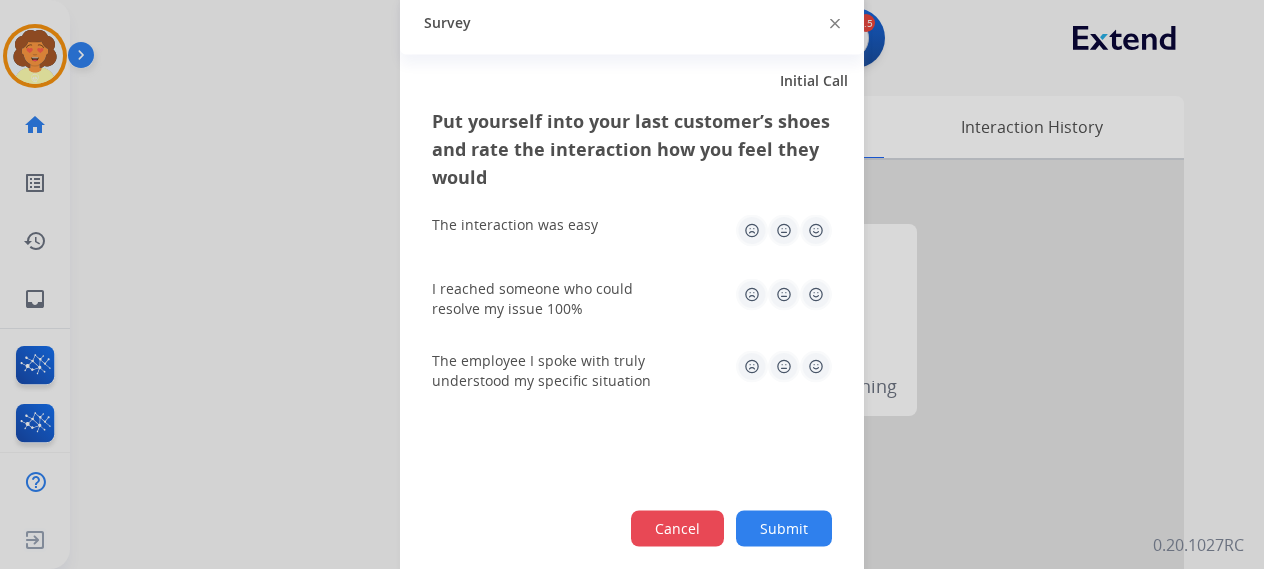 click on "Cancel" 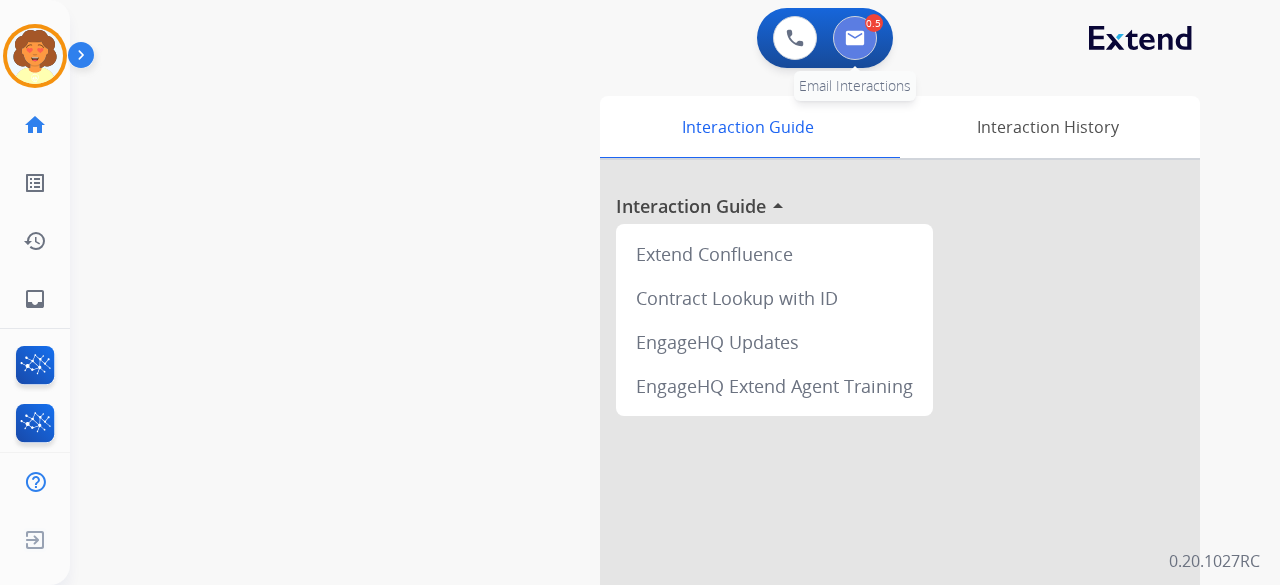 click at bounding box center [855, 38] 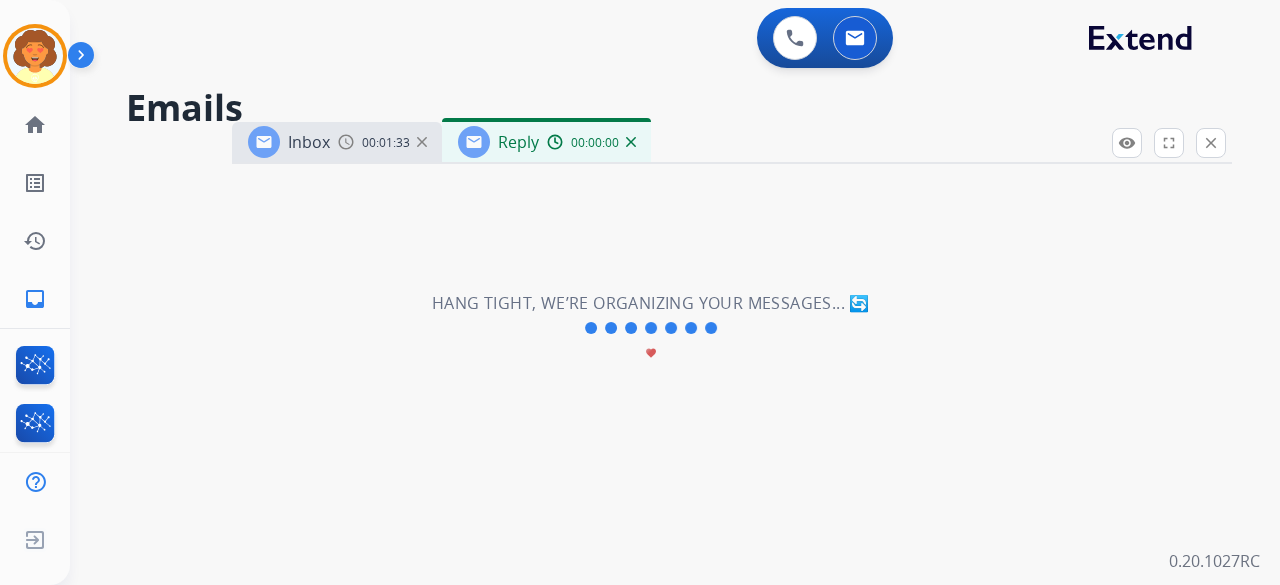 select on "**********" 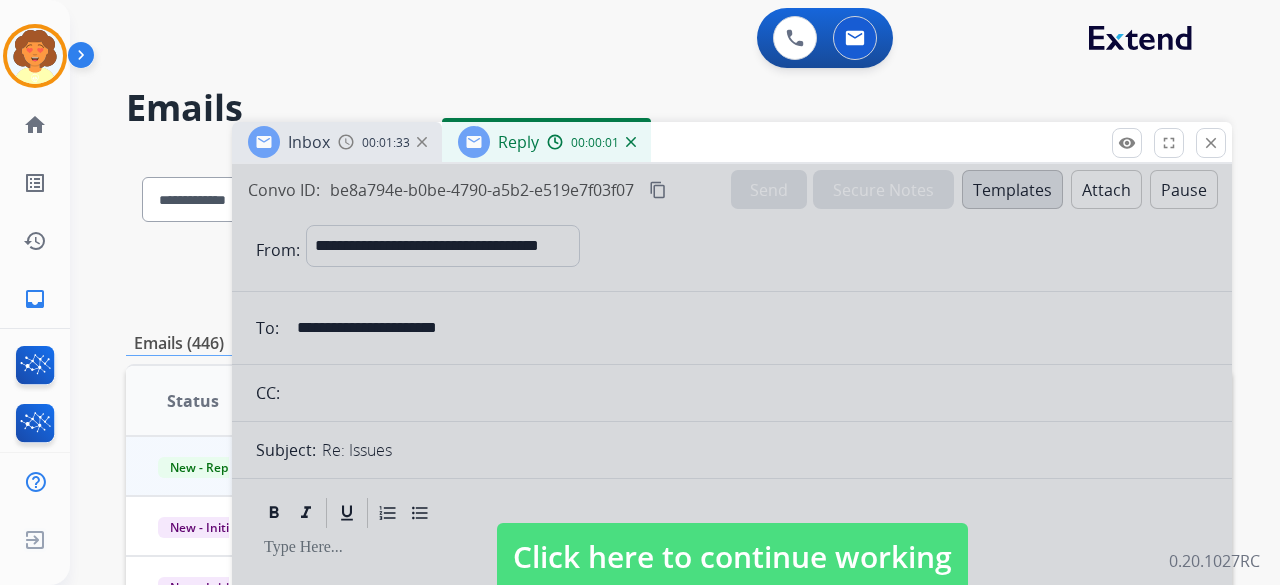 click at bounding box center [732, 537] 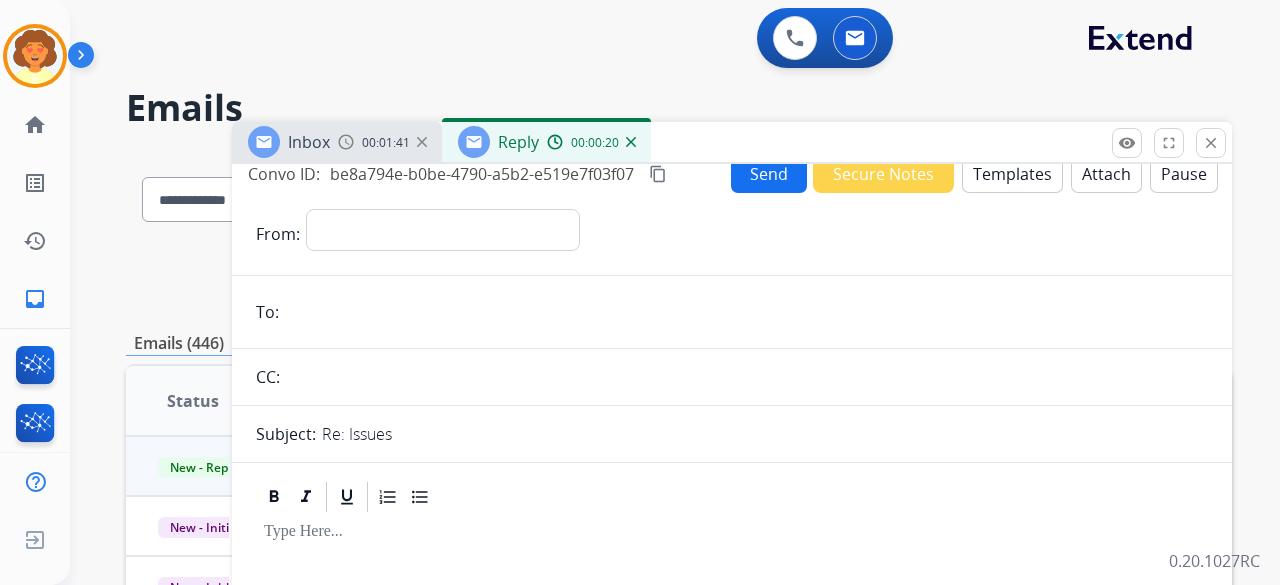 scroll, scrollTop: 0, scrollLeft: 0, axis: both 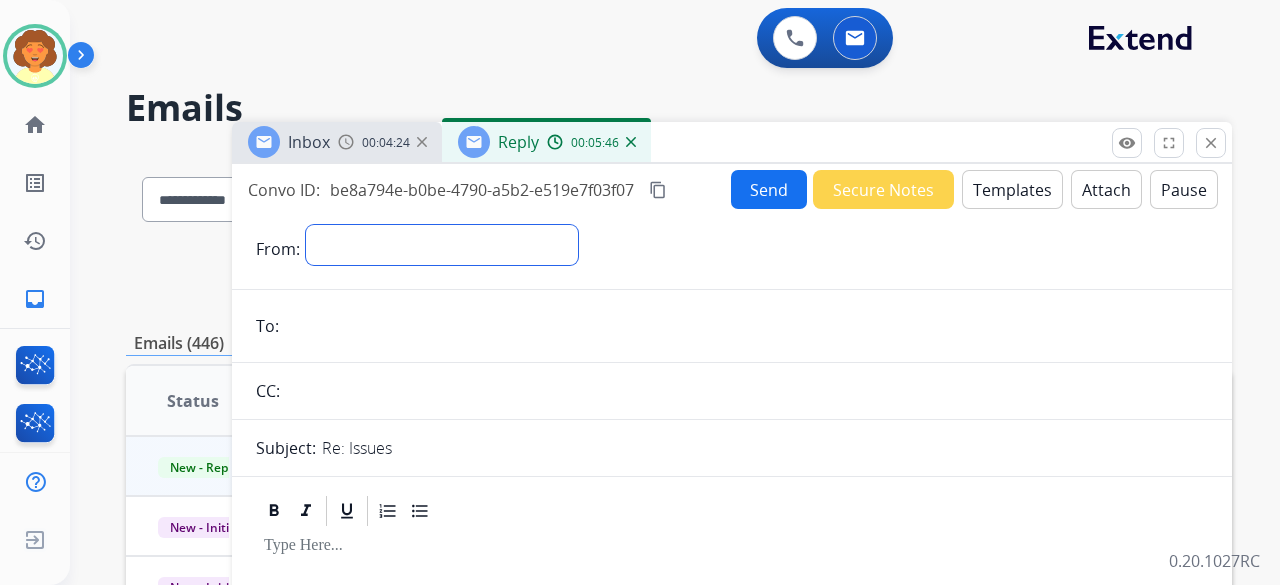 click on "**********" at bounding box center [442, 245] 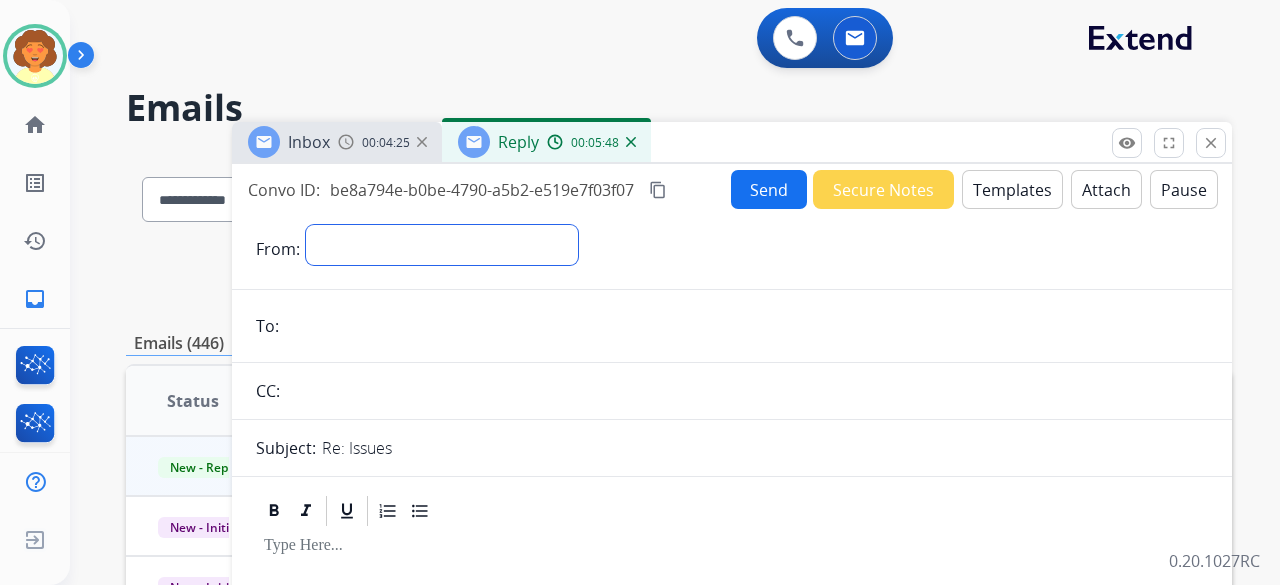 select on "**********" 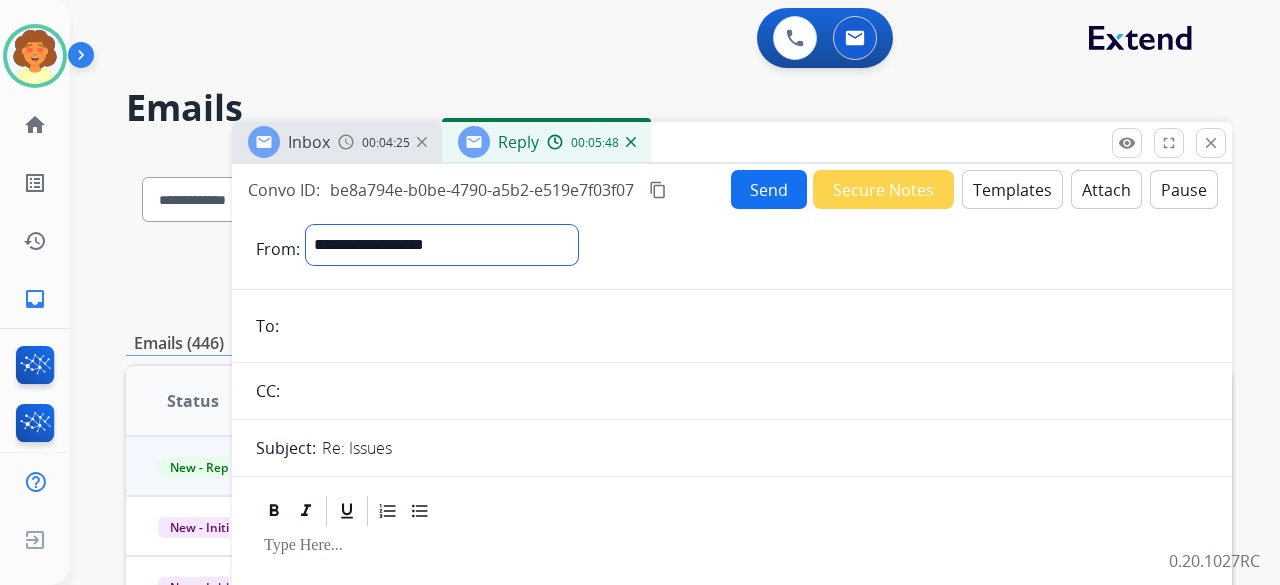 click on "**********" at bounding box center (442, 245) 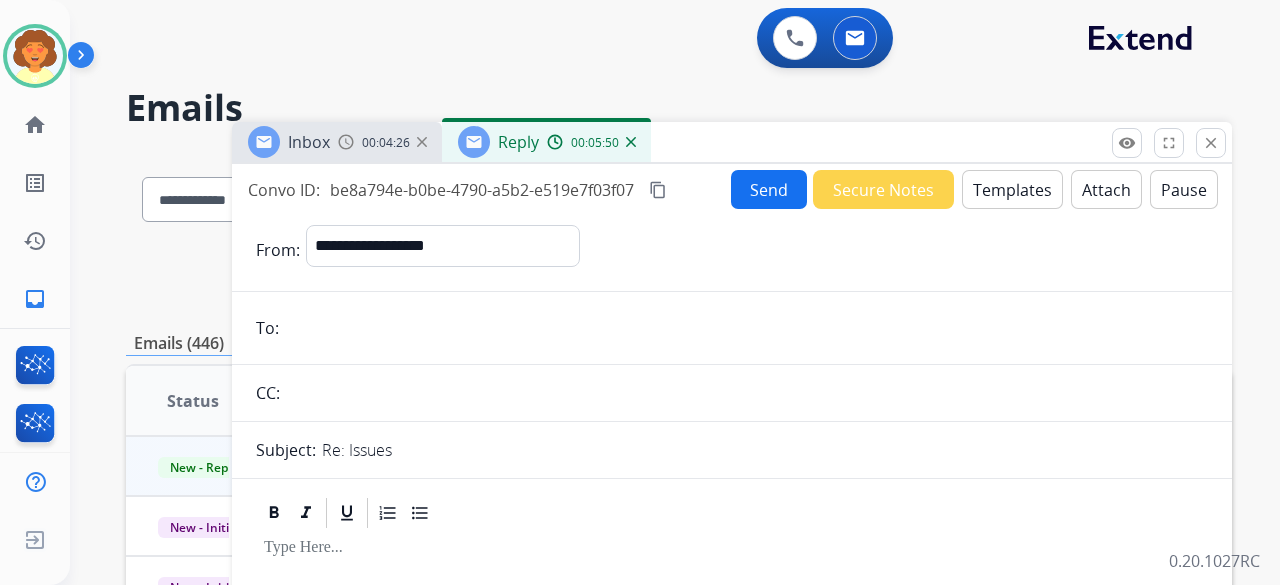 click at bounding box center [746, 328] 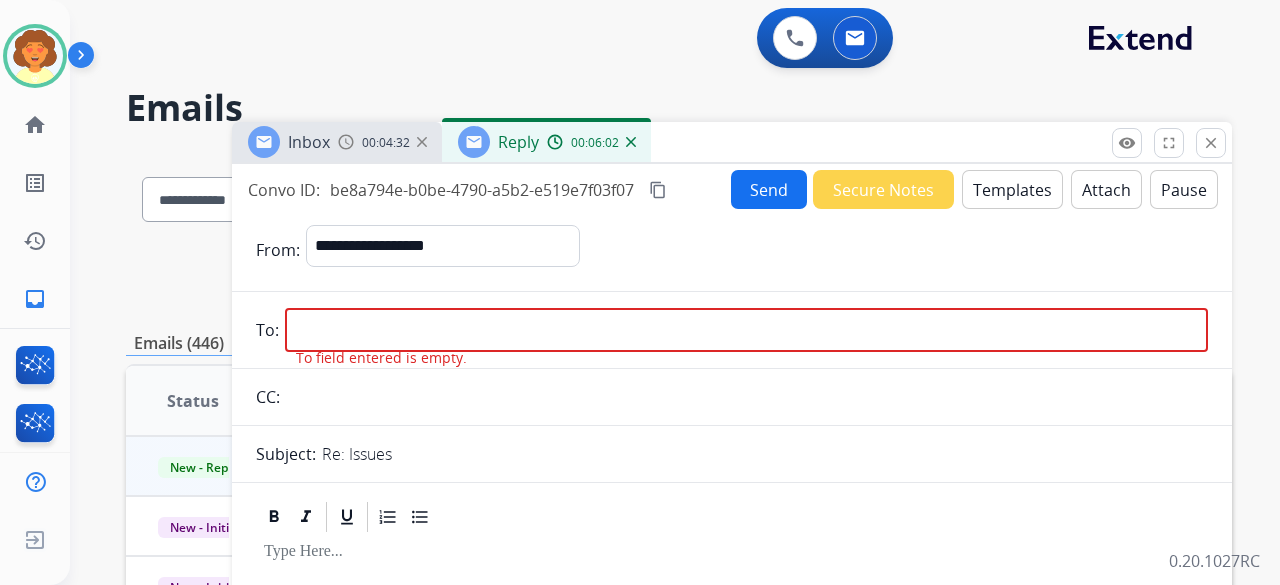 click at bounding box center [746, 330] 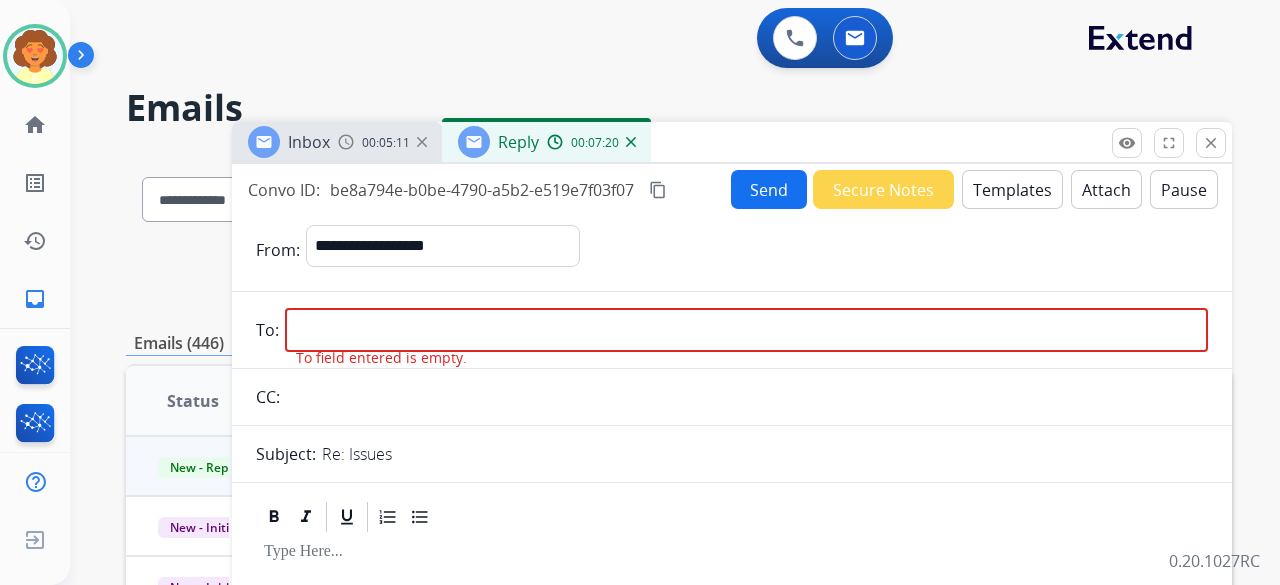 drag, startPoint x: 323, startPoint y: 329, endPoint x: 837, endPoint y: 339, distance: 514.0973 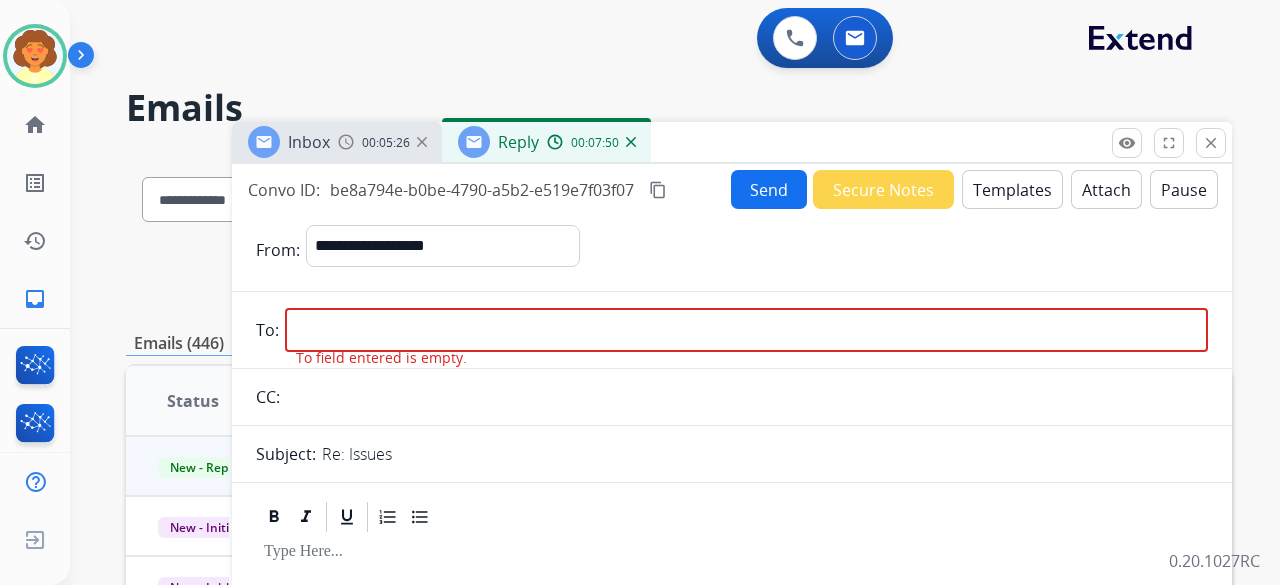 click at bounding box center (746, 330) 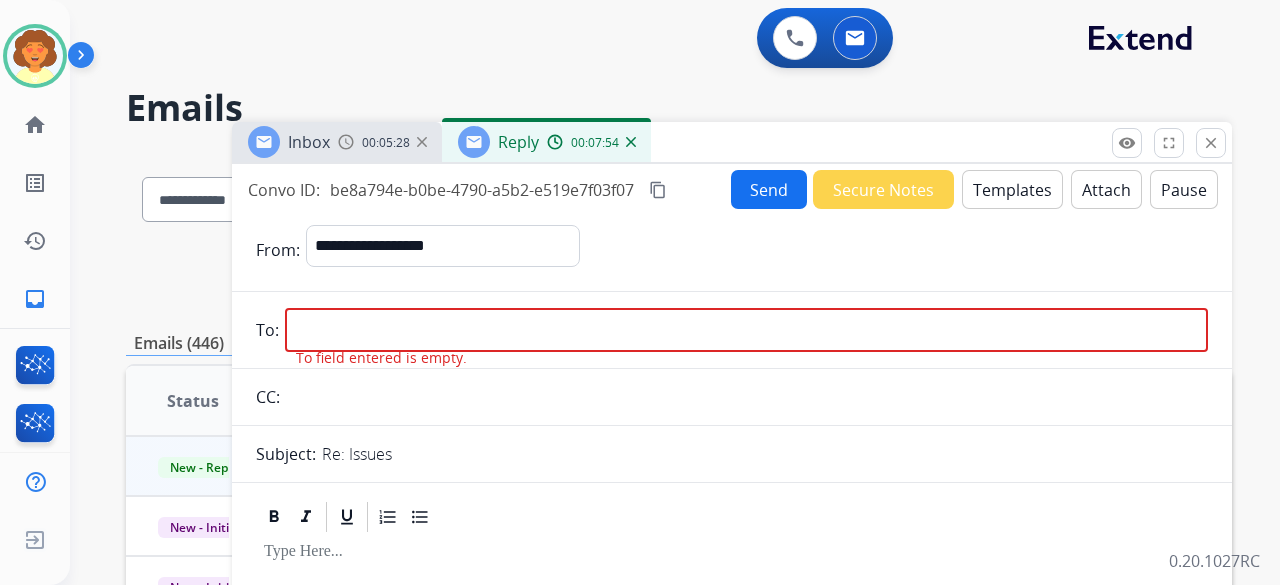 paste on "**********" 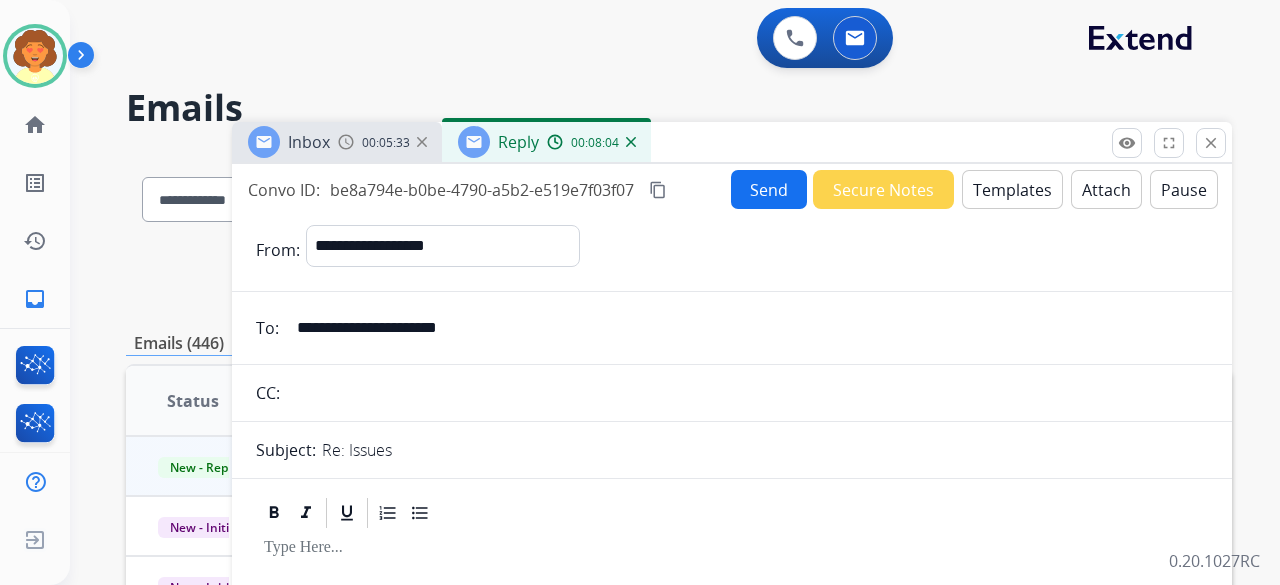 type on "**********" 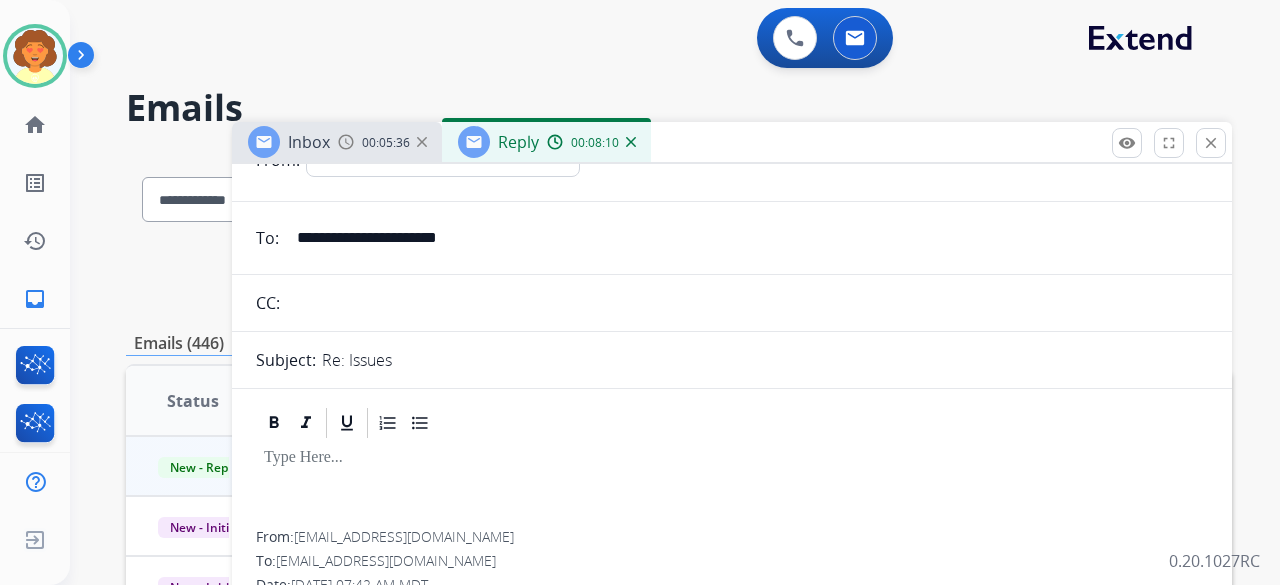 scroll, scrollTop: 0, scrollLeft: 0, axis: both 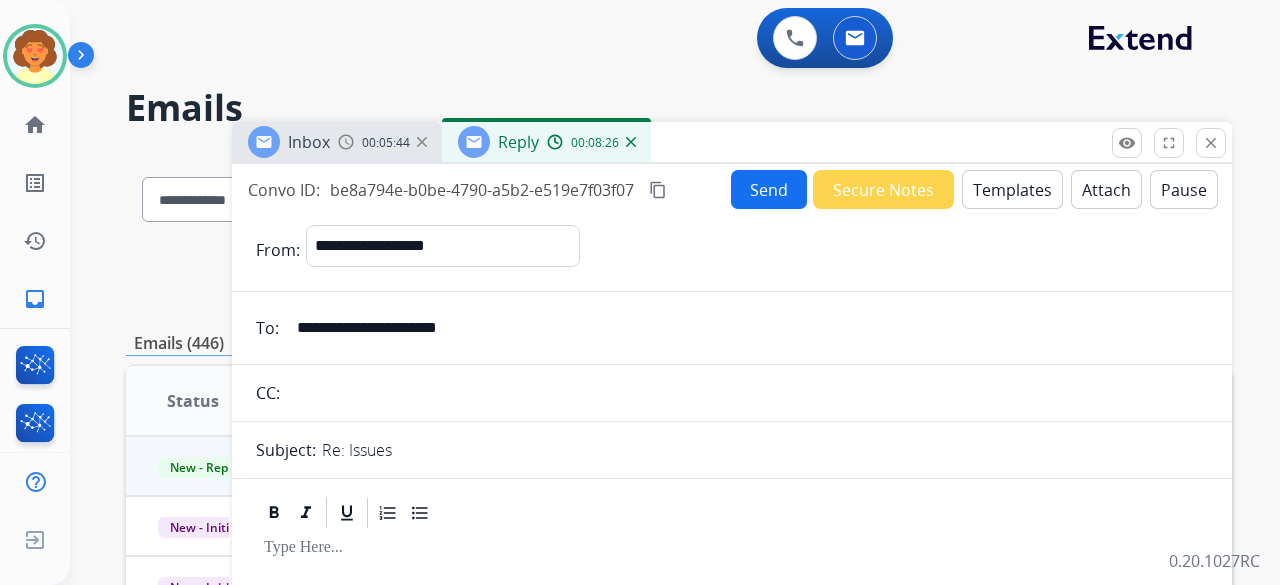 click on "Templates" at bounding box center (1012, 189) 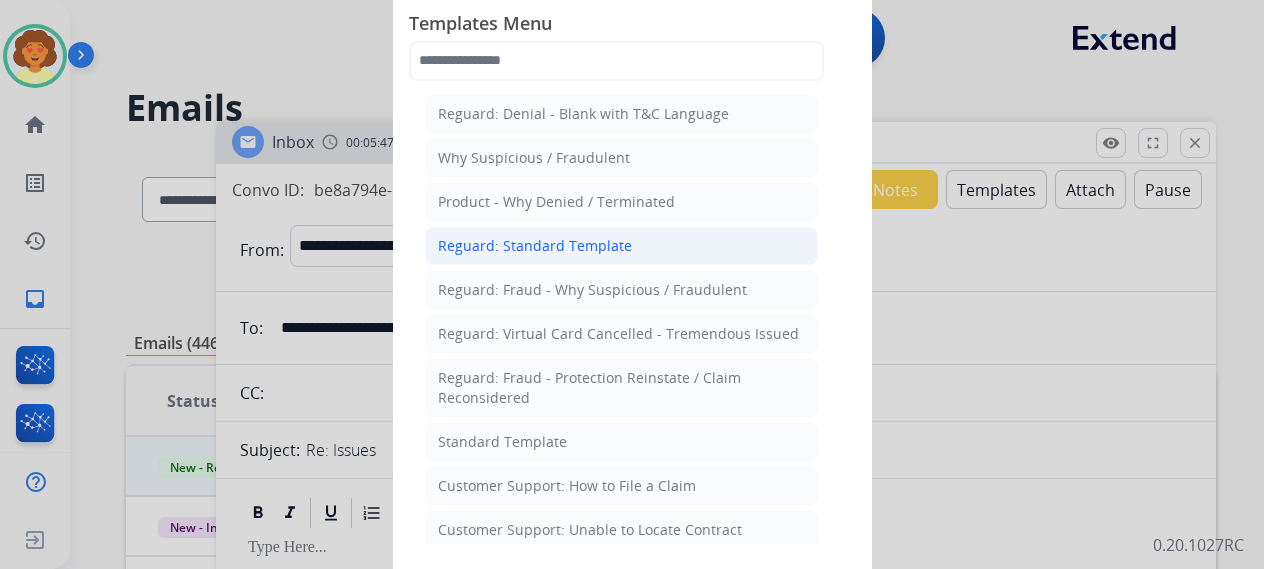 click on "Reguard: Standard Template" 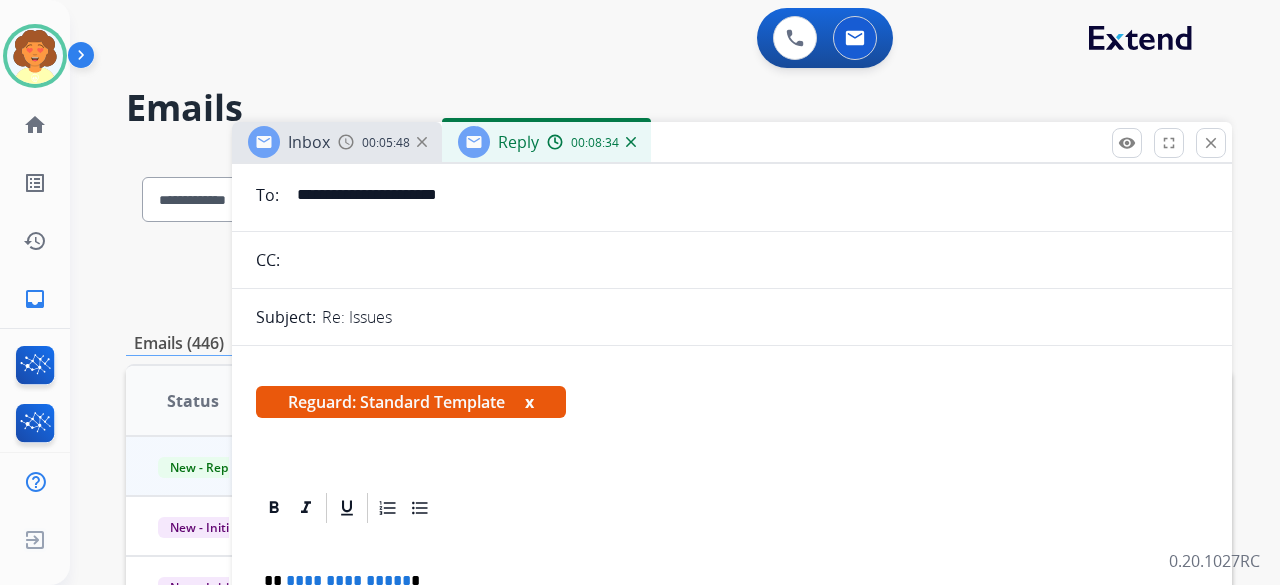 scroll, scrollTop: 300, scrollLeft: 0, axis: vertical 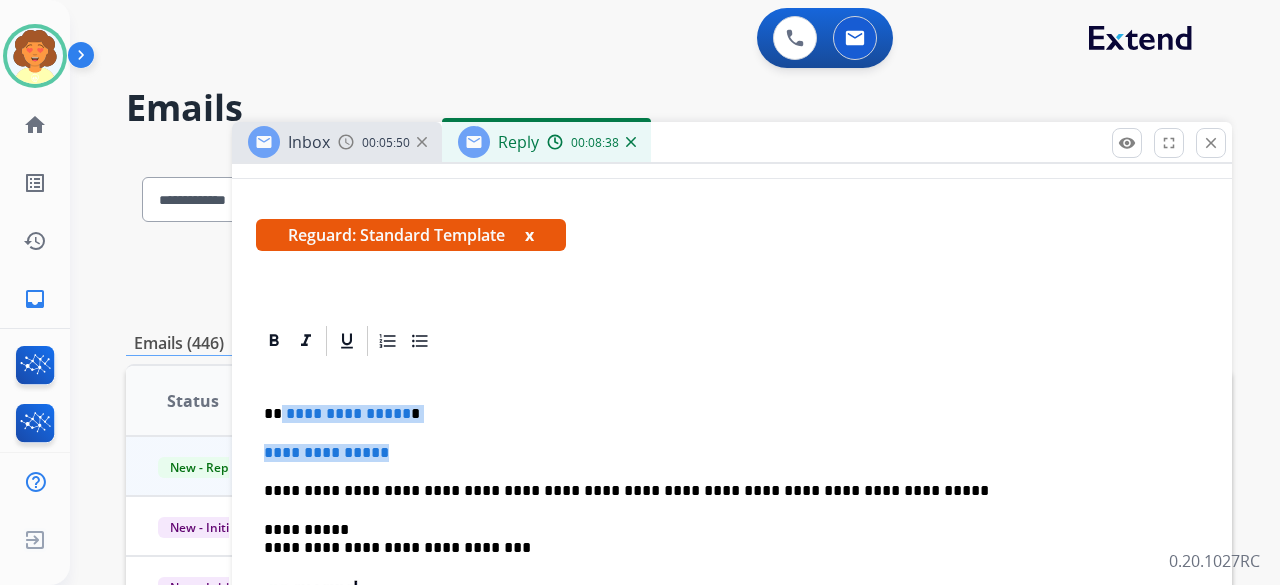 drag, startPoint x: 281, startPoint y: 413, endPoint x: 444, endPoint y: 459, distance: 169.36647 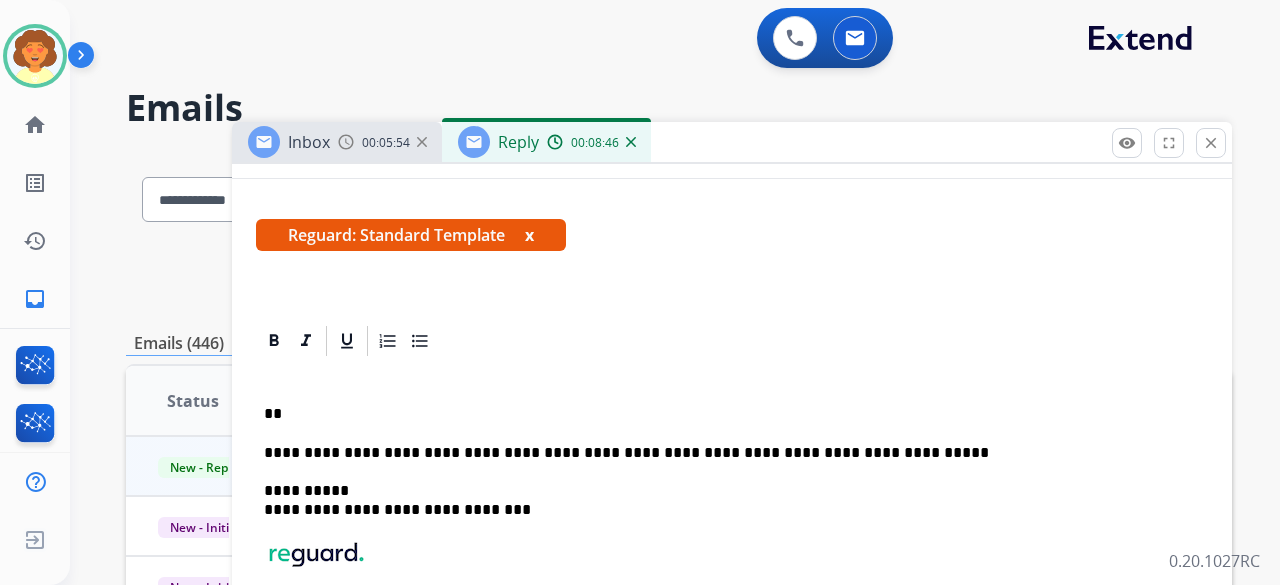 type 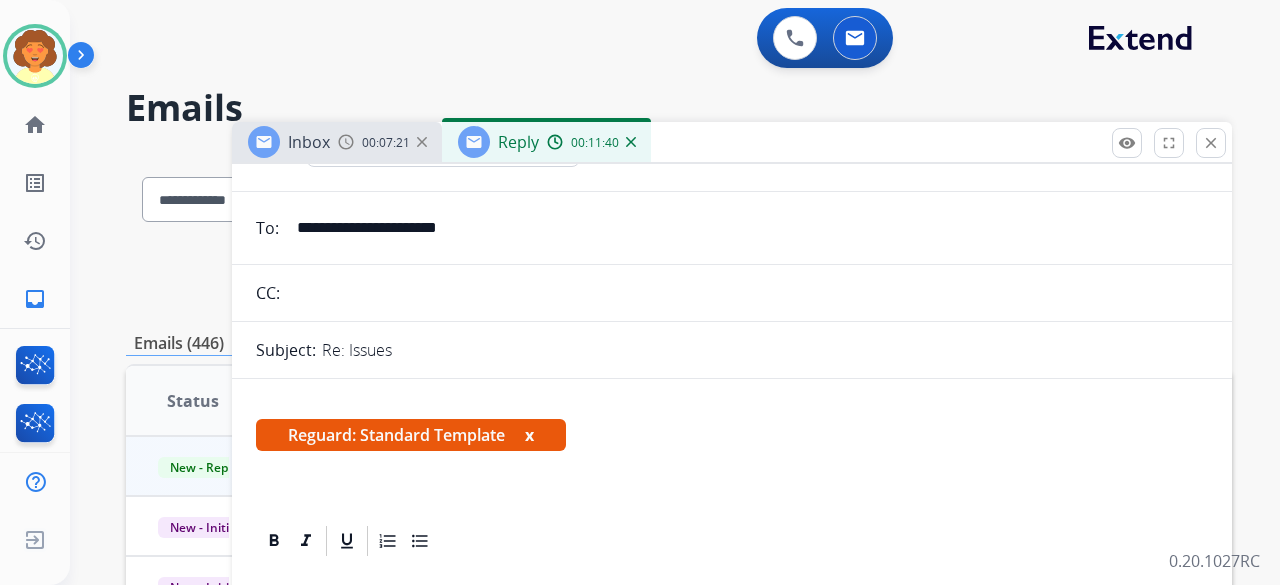 scroll, scrollTop: 0, scrollLeft: 0, axis: both 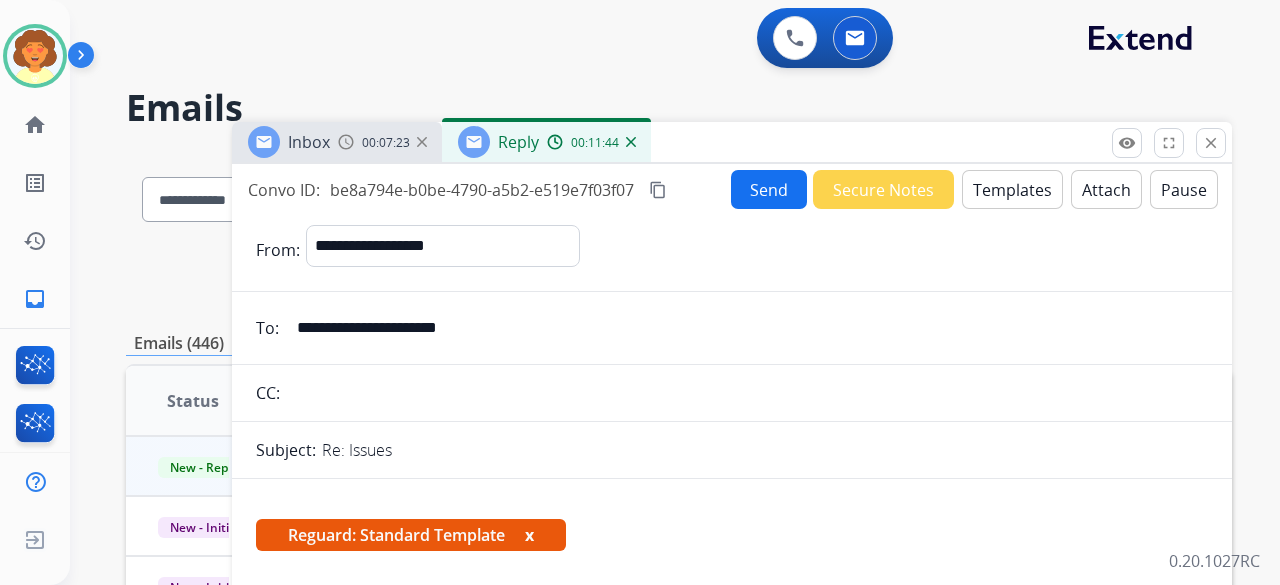 click on "Send" at bounding box center [769, 189] 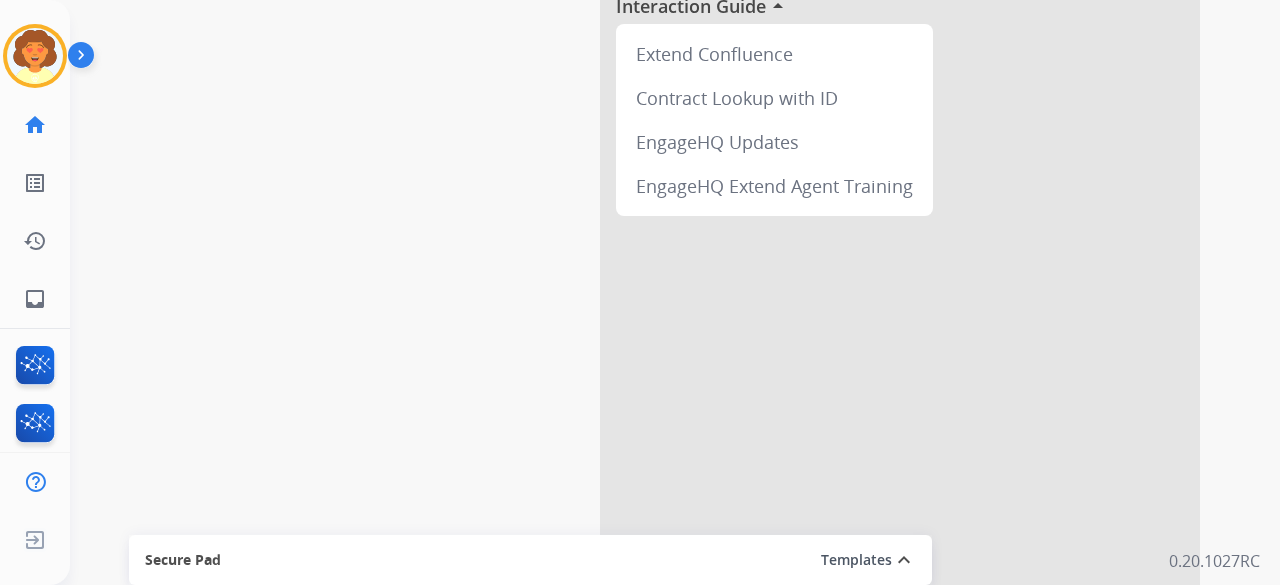 scroll, scrollTop: 0, scrollLeft: 0, axis: both 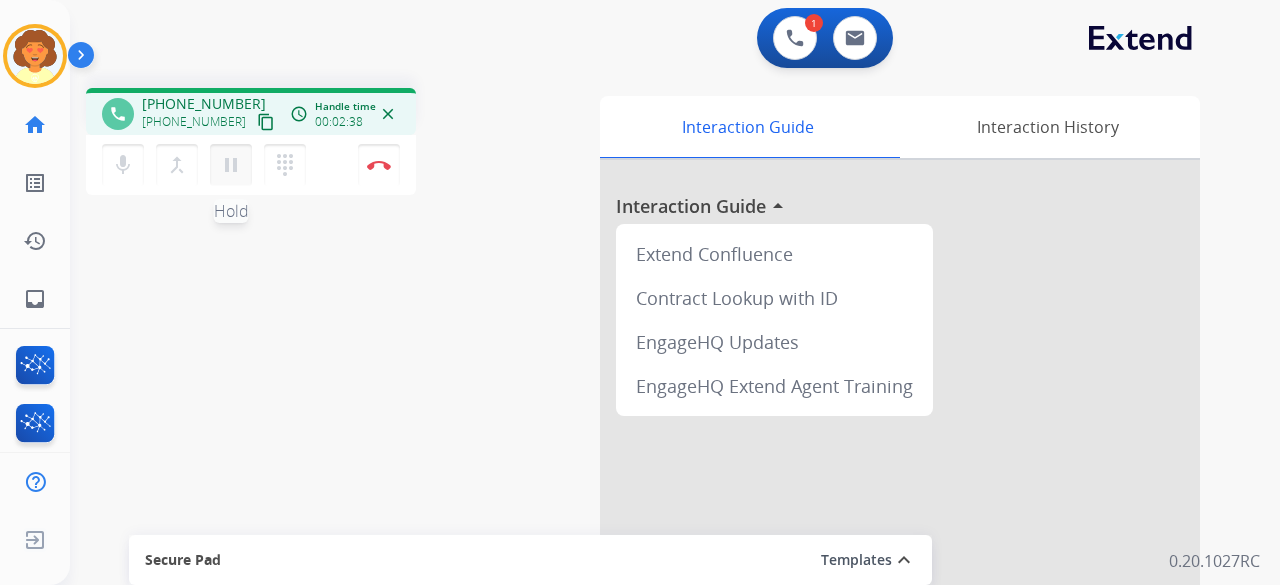 click on "pause" at bounding box center (231, 165) 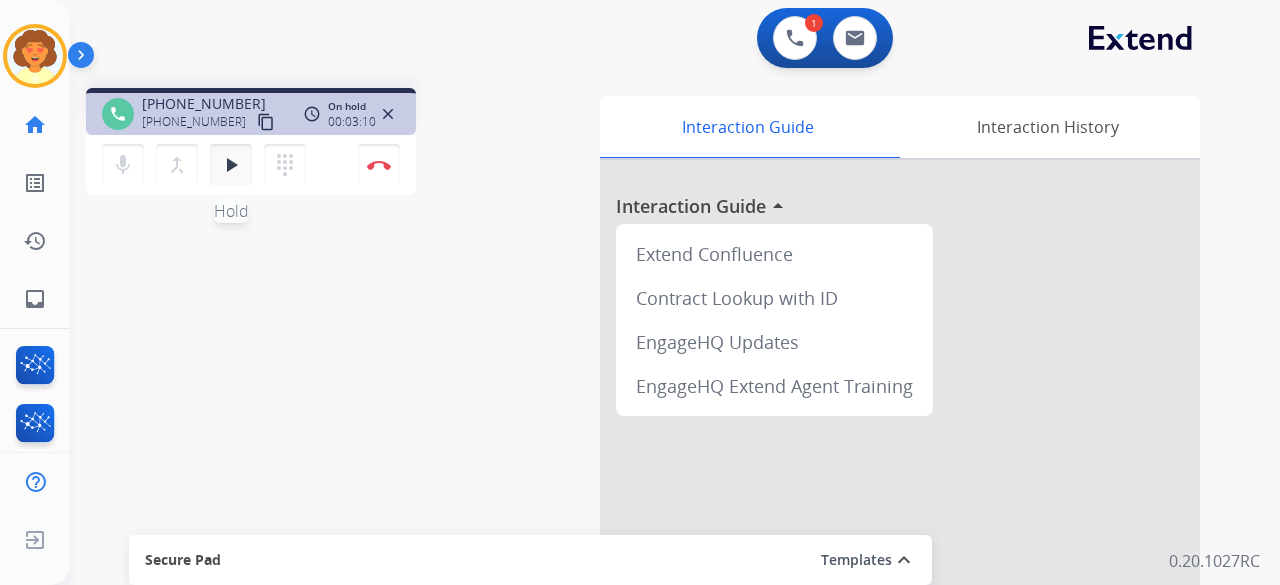 click on "play_arrow" at bounding box center [231, 165] 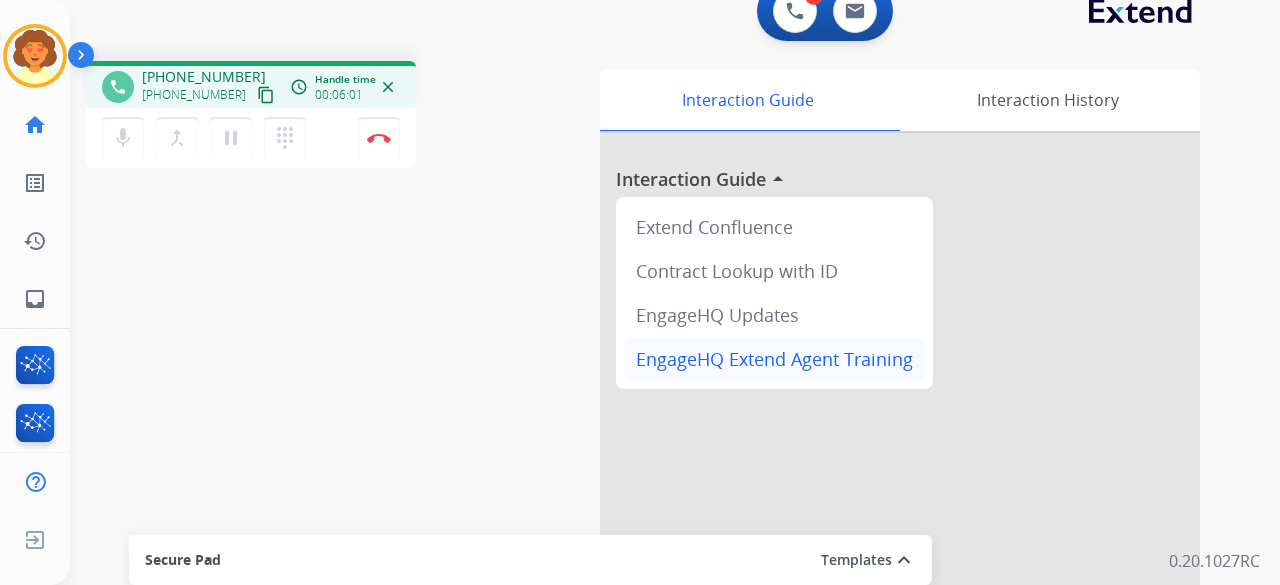 scroll, scrollTop: 0, scrollLeft: 0, axis: both 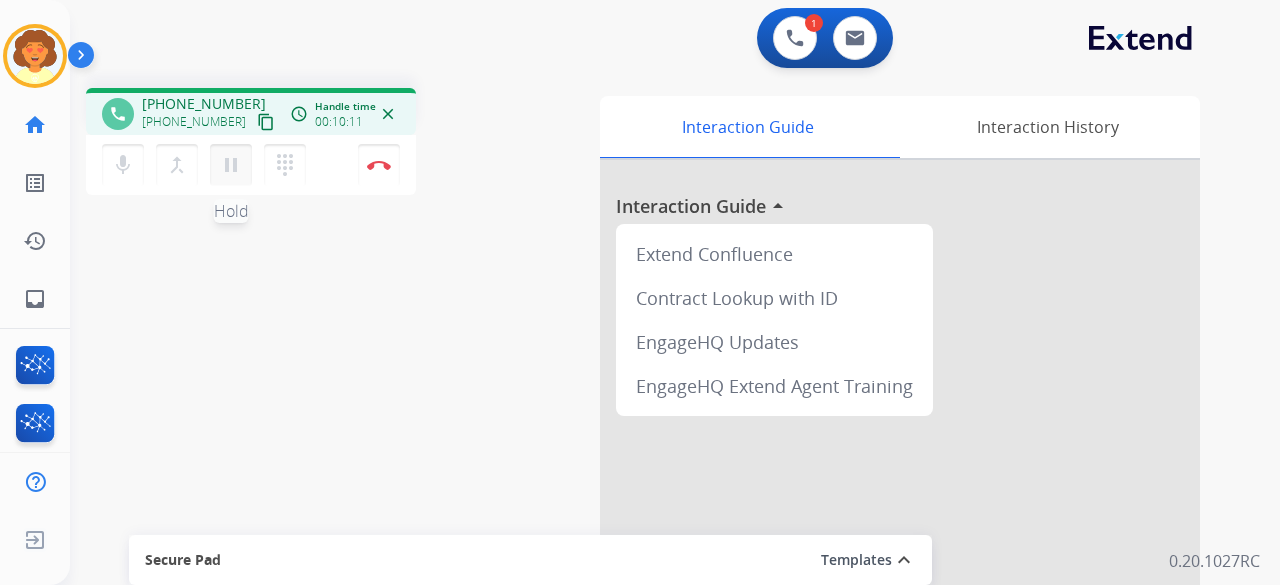 click on "pause Hold" at bounding box center [231, 165] 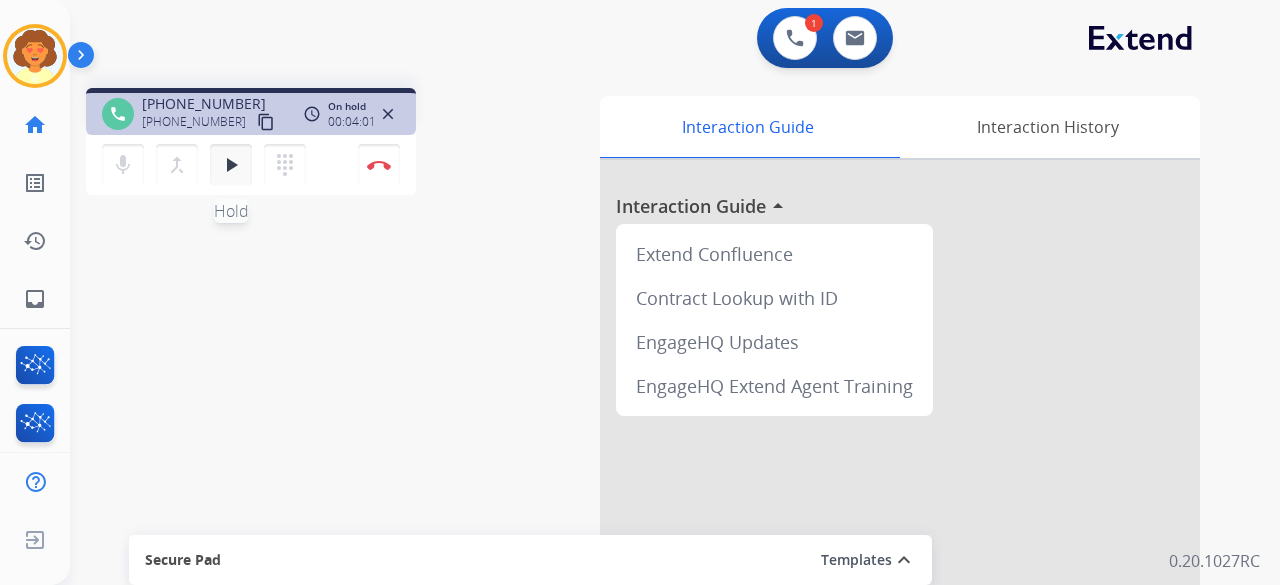 drag, startPoint x: 217, startPoint y: 147, endPoint x: 498, endPoint y: 165, distance: 281.57593 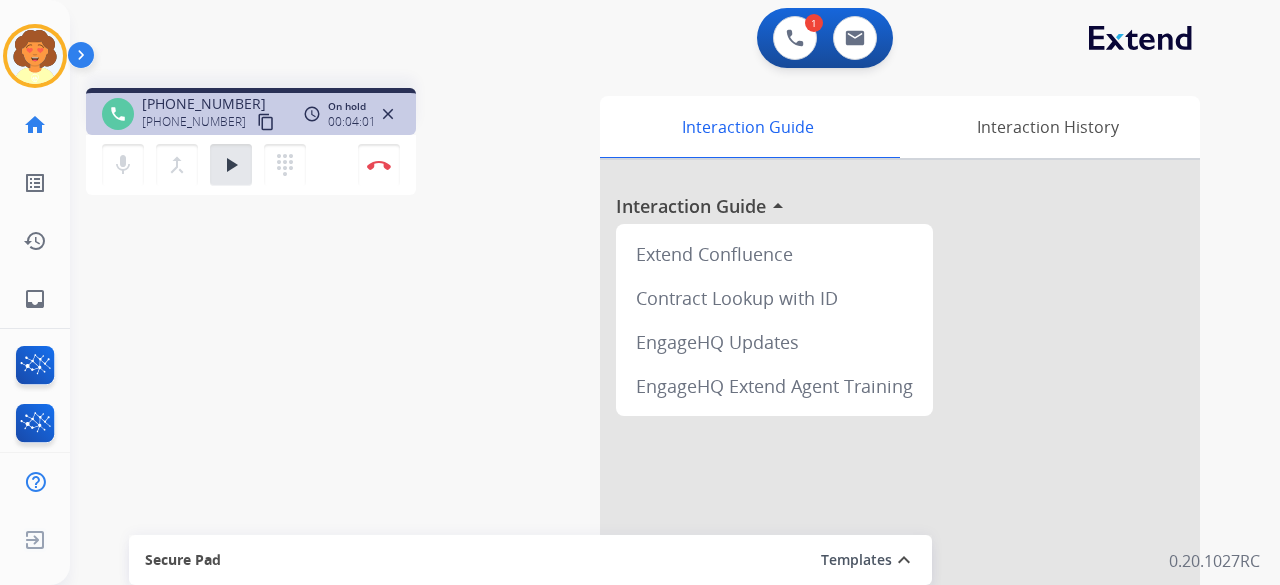 click on "play_arrow Hold" at bounding box center (231, 165) 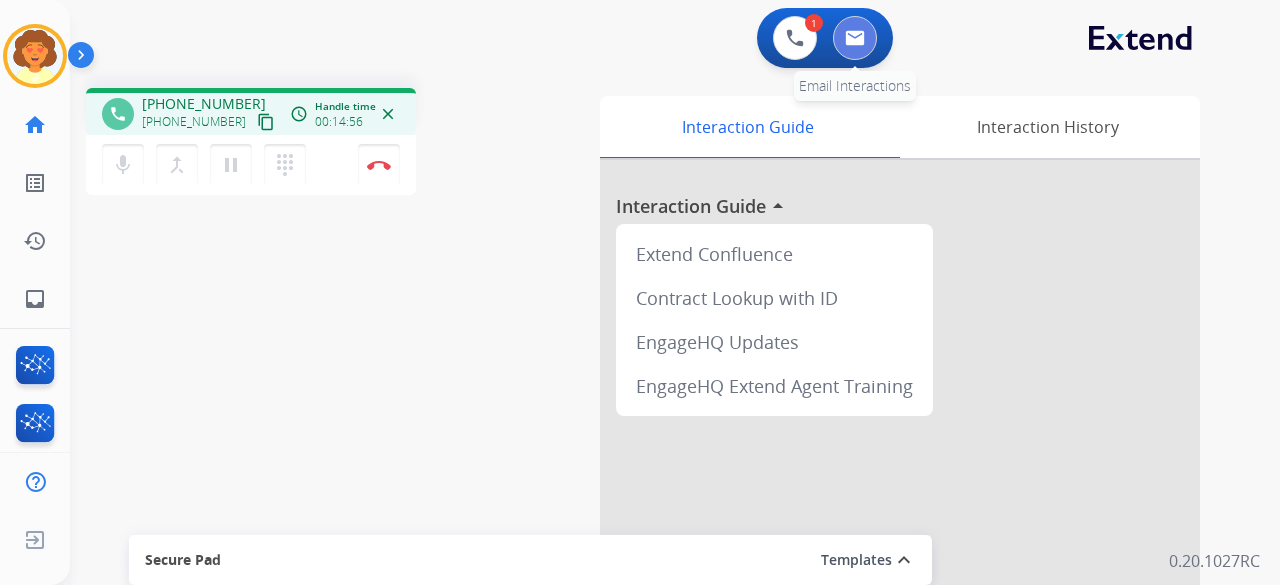click at bounding box center [855, 38] 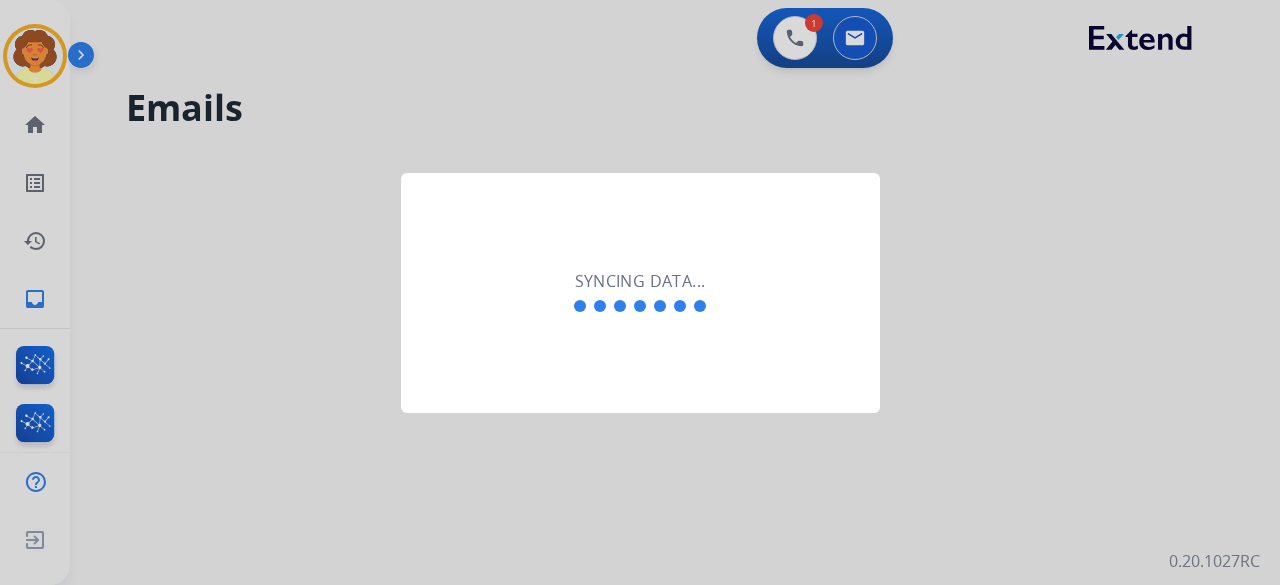 click at bounding box center (640, 292) 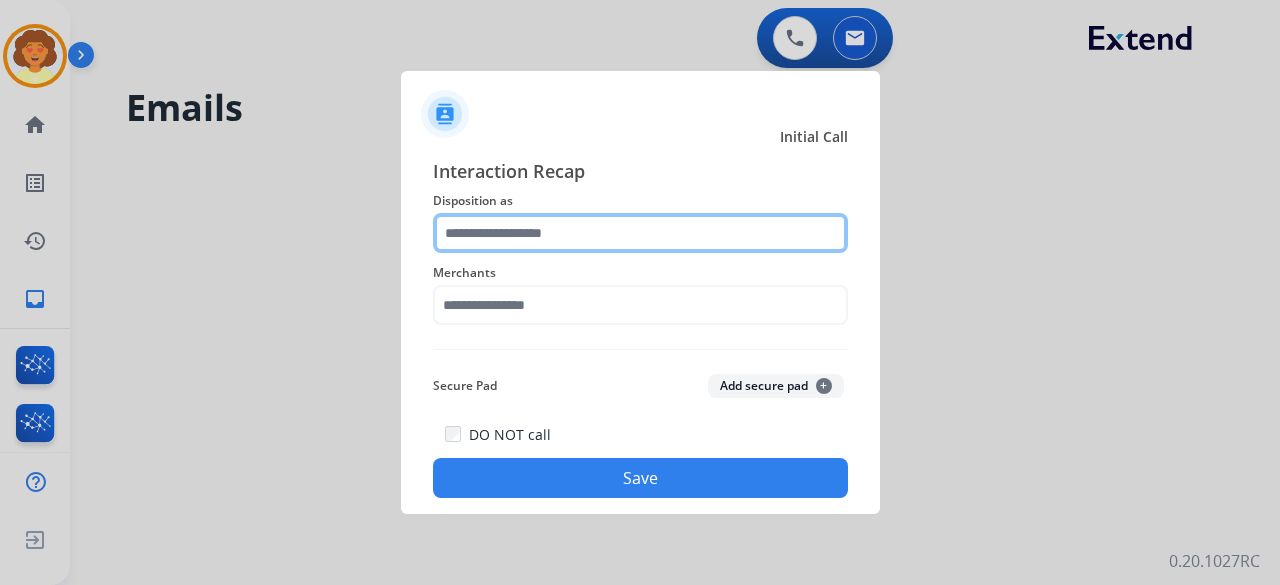 click 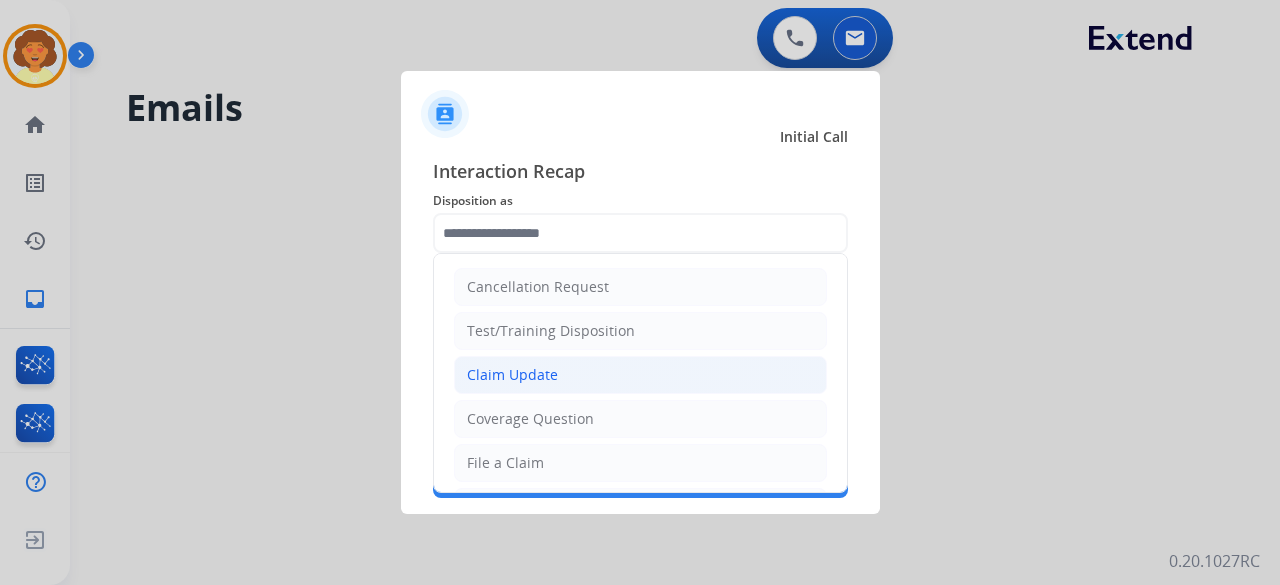 click on "Claim Update" 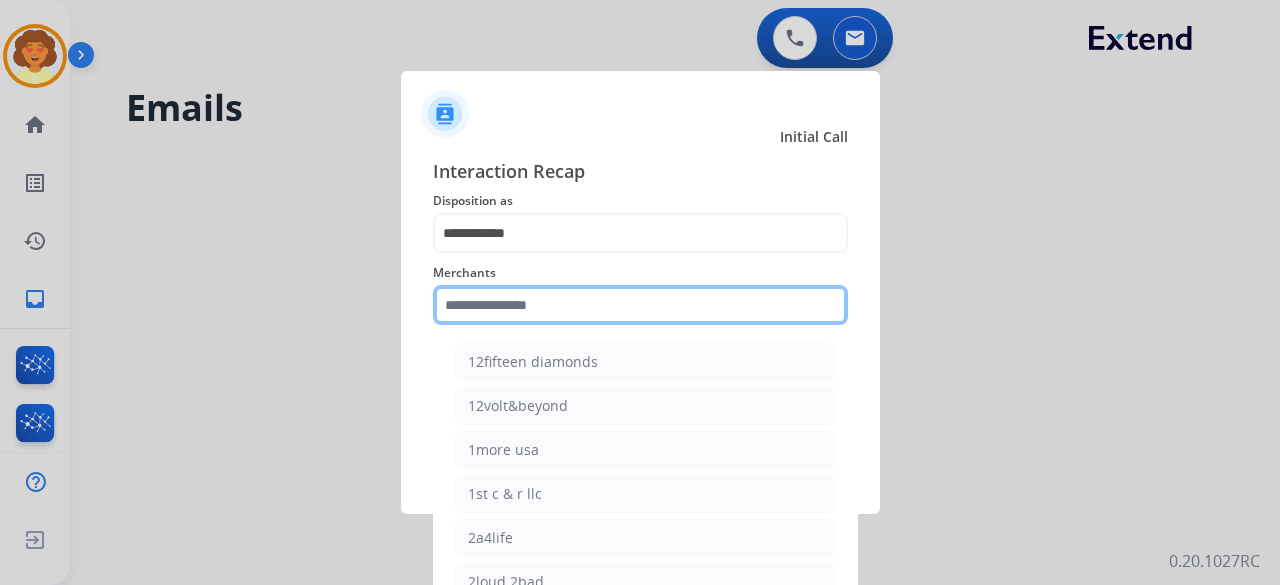 click 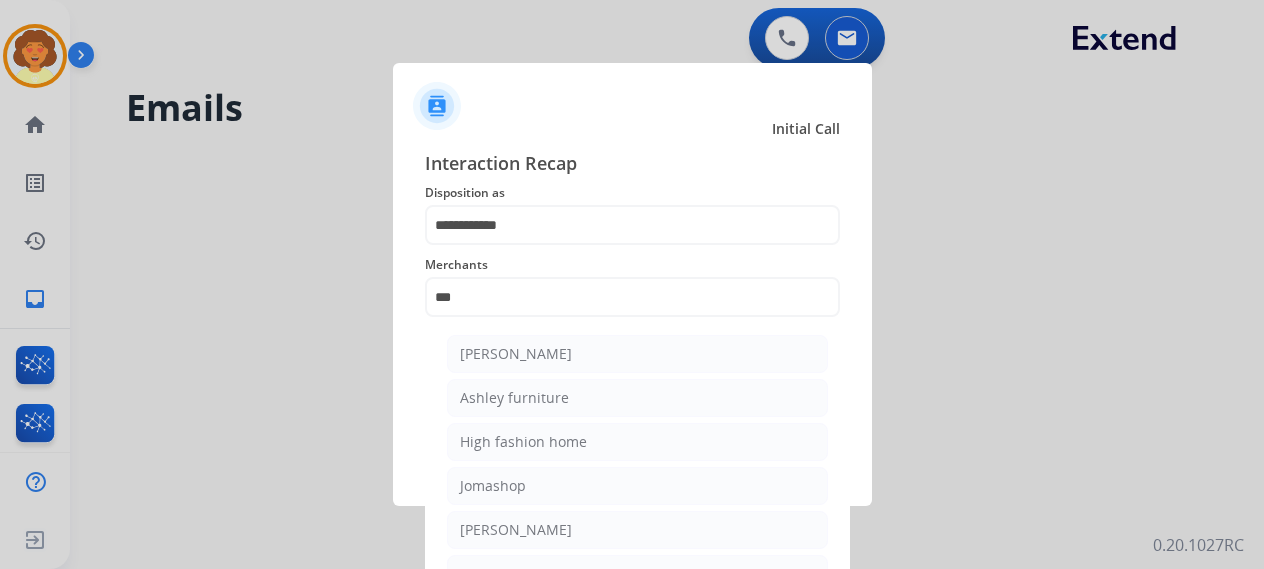 drag, startPoint x: 544, startPoint y: 351, endPoint x: 739, endPoint y: 287, distance: 205.23401 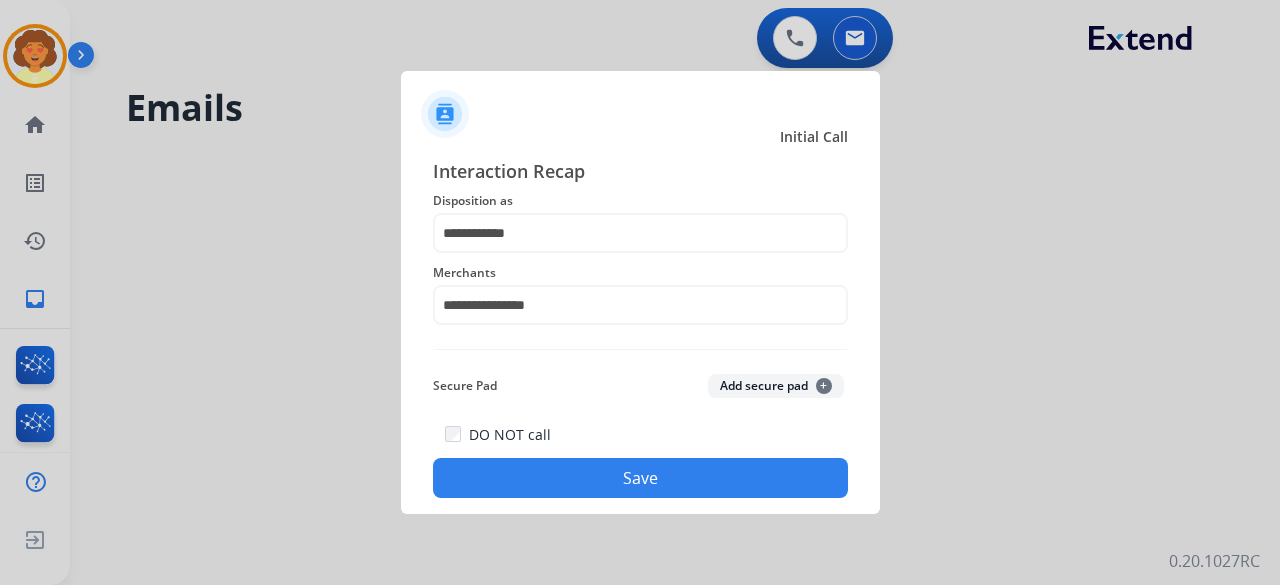 click on "Save" 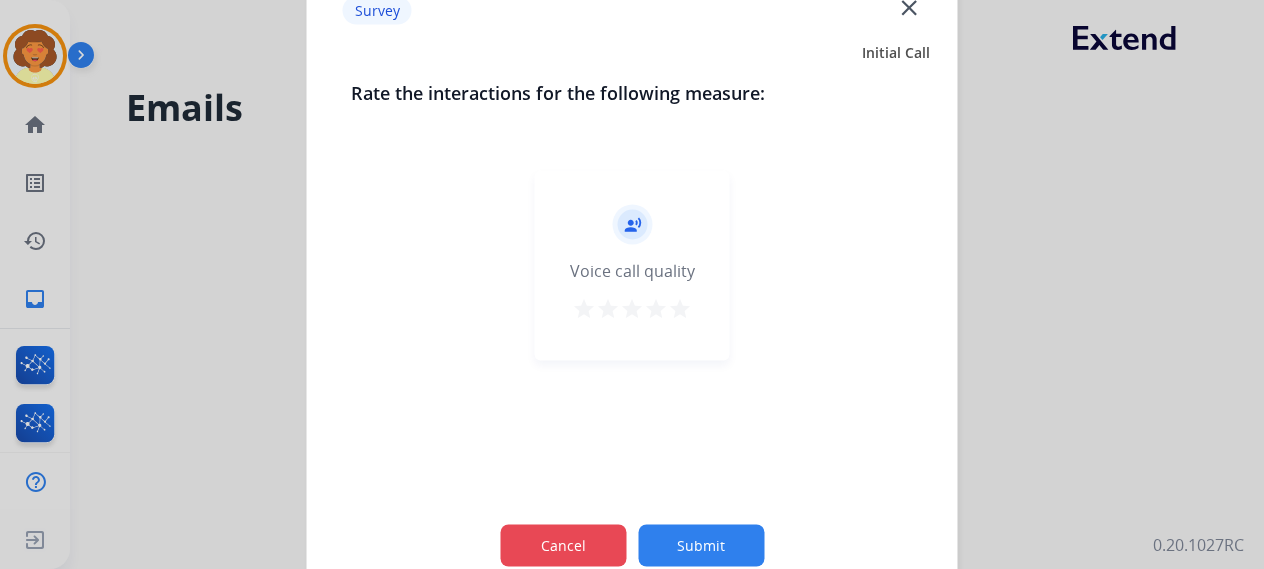 click on "Cancel" 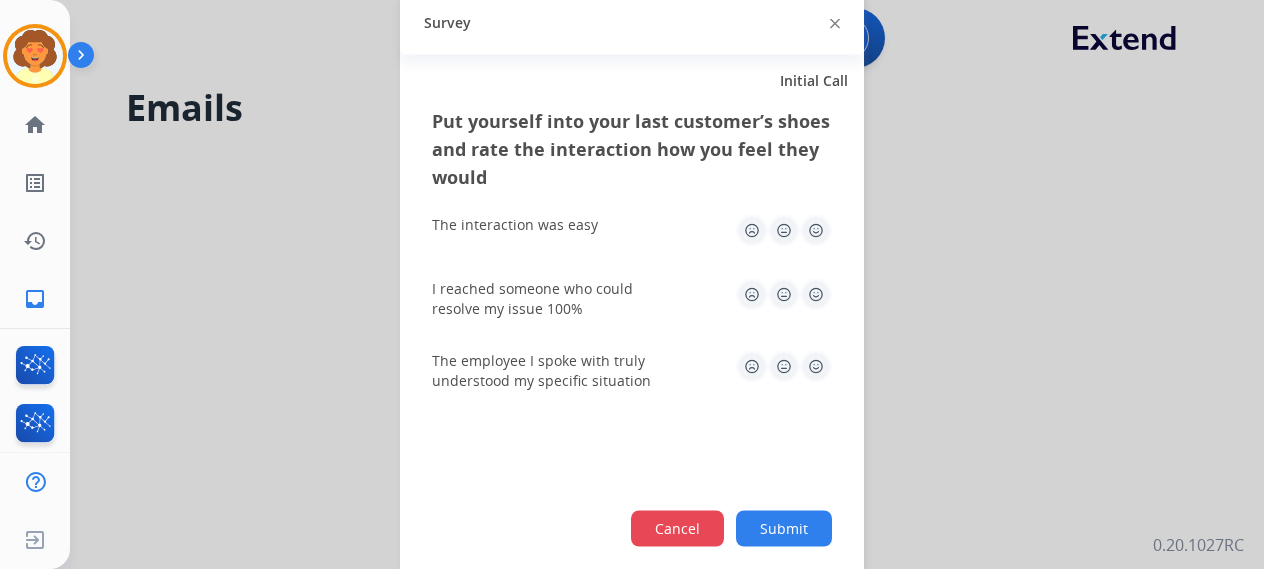 click on "Cancel" 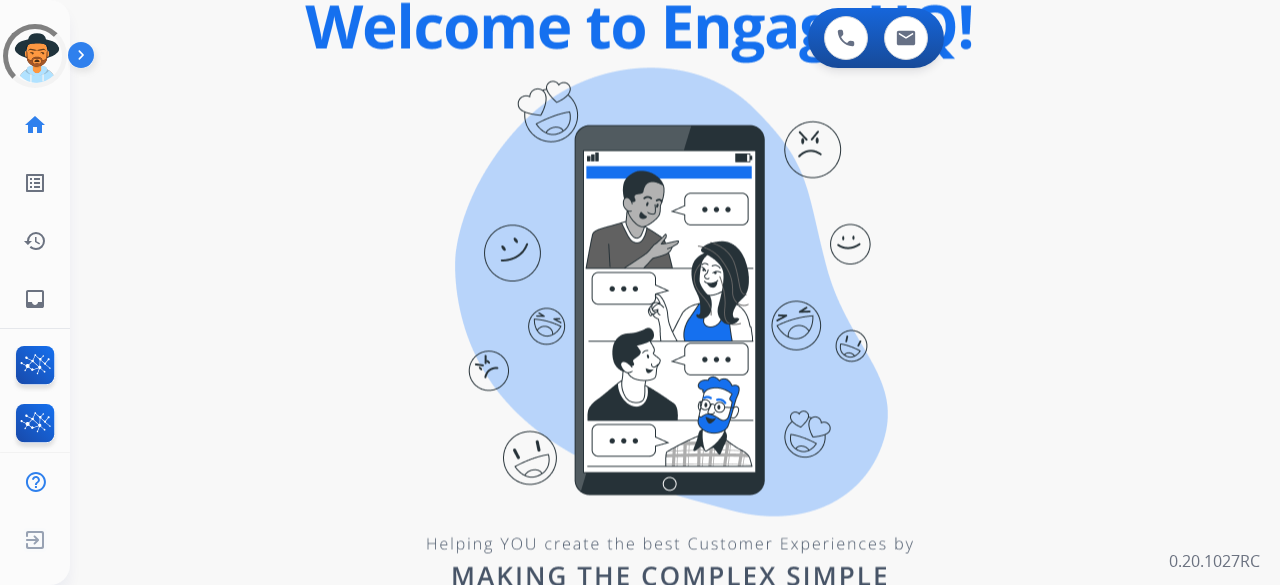 scroll, scrollTop: 0, scrollLeft: 0, axis: both 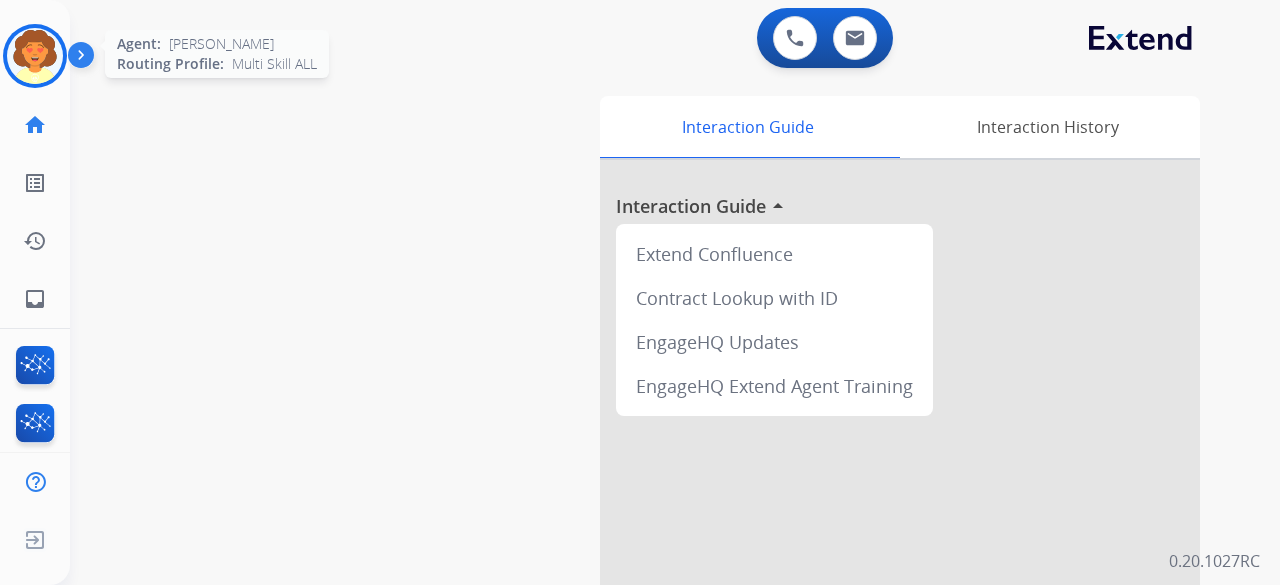 click at bounding box center [35, 56] 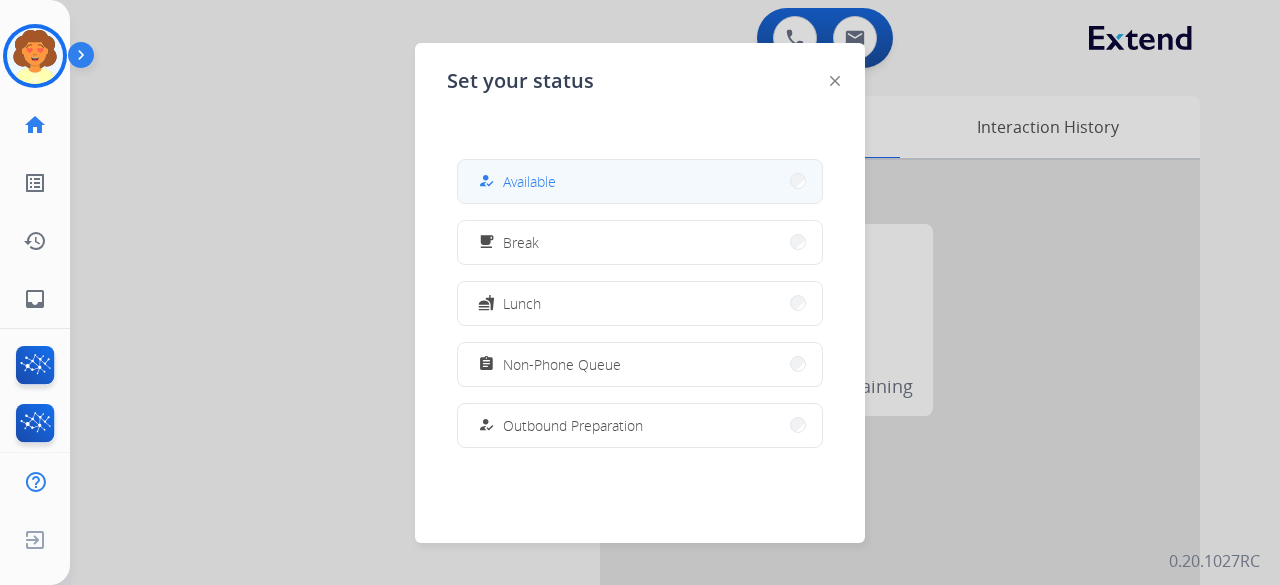 click on "how_to_reg Available" at bounding box center (640, 181) 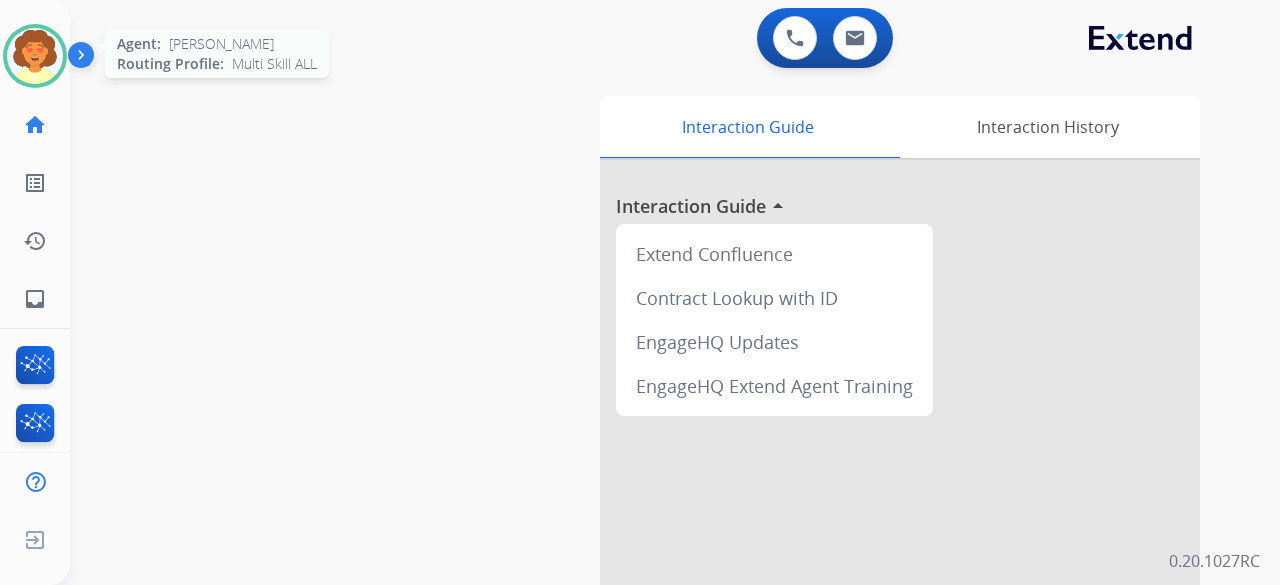 click at bounding box center [35, 56] 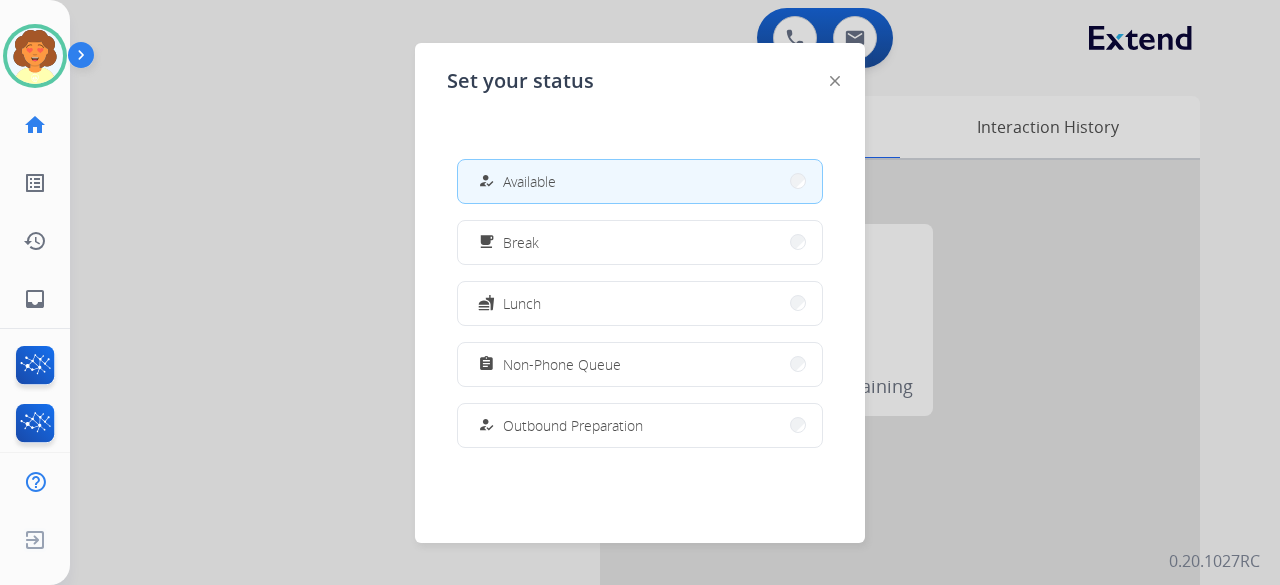 click at bounding box center (640, 292) 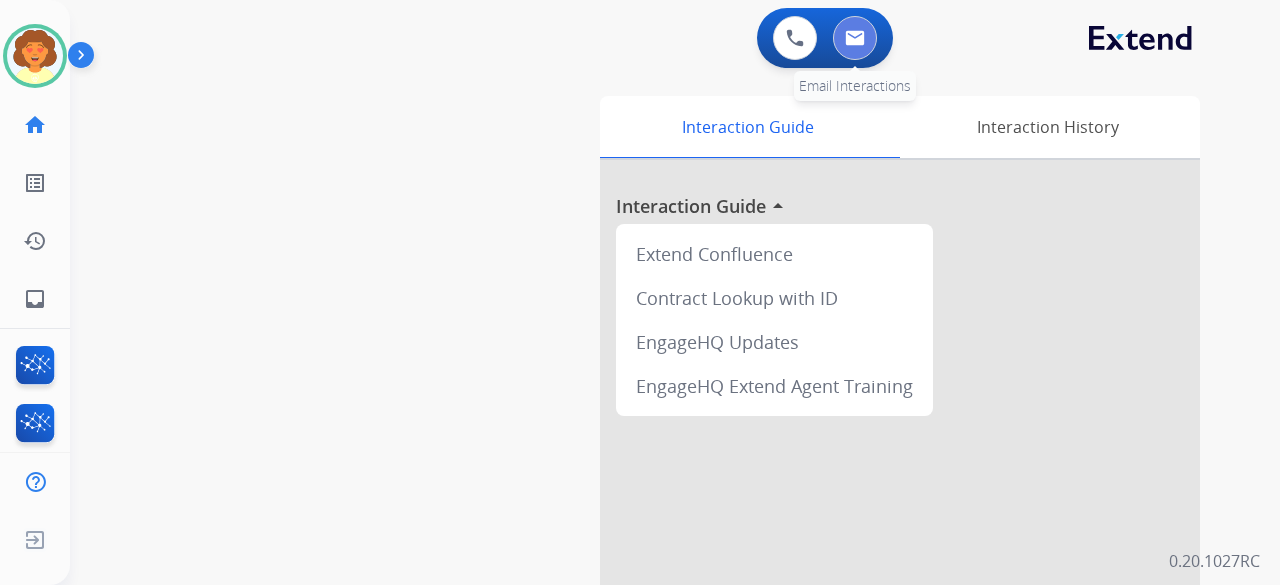 click at bounding box center [855, 38] 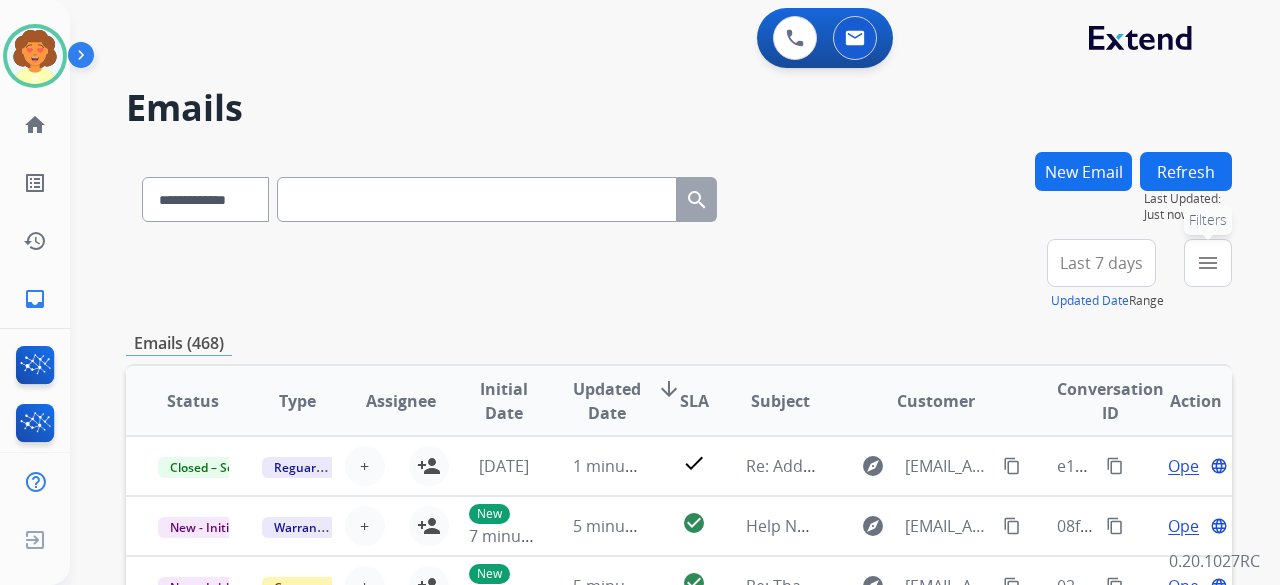 click on "menu" at bounding box center [1208, 263] 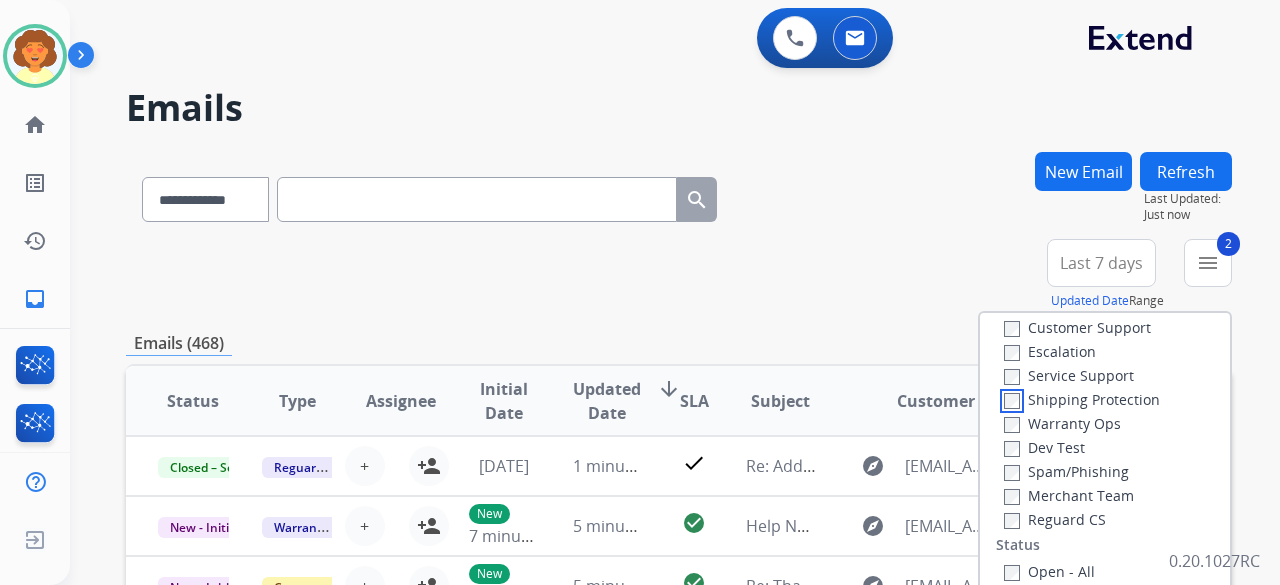 scroll, scrollTop: 100, scrollLeft: 0, axis: vertical 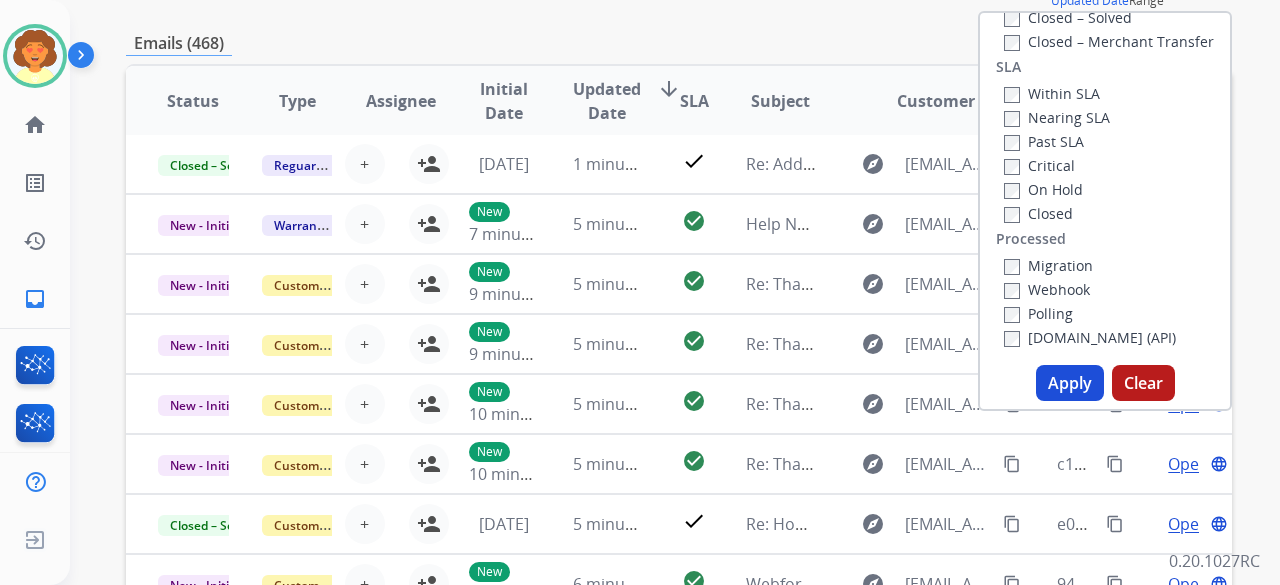 click on "Apply" at bounding box center (1070, 383) 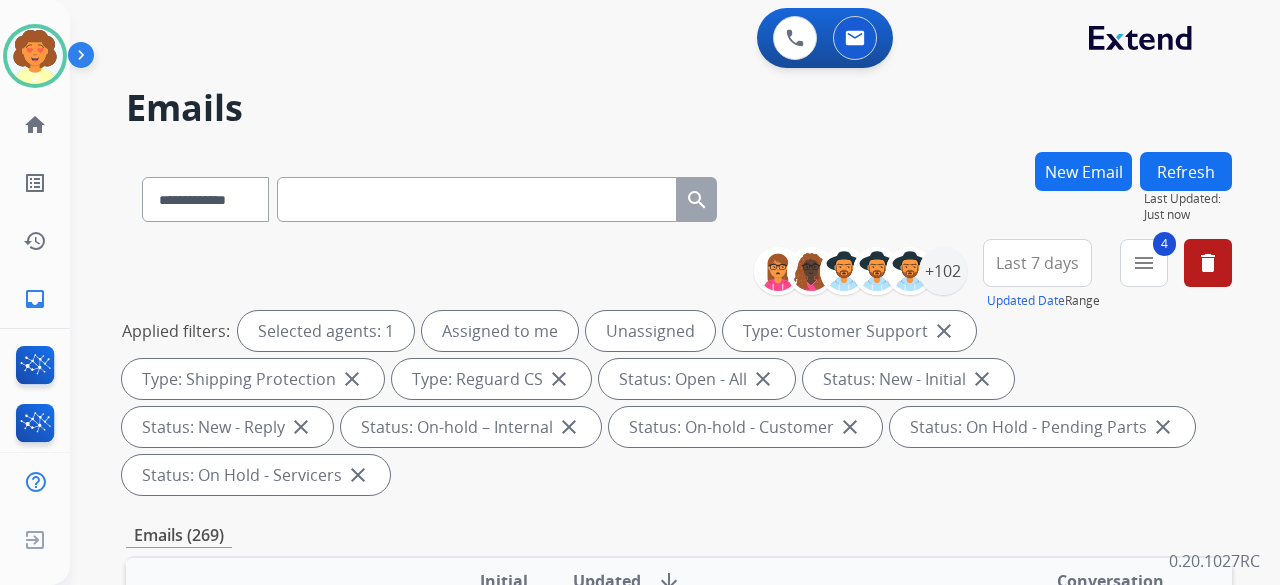 click on "Last 7 days" at bounding box center [1037, 263] 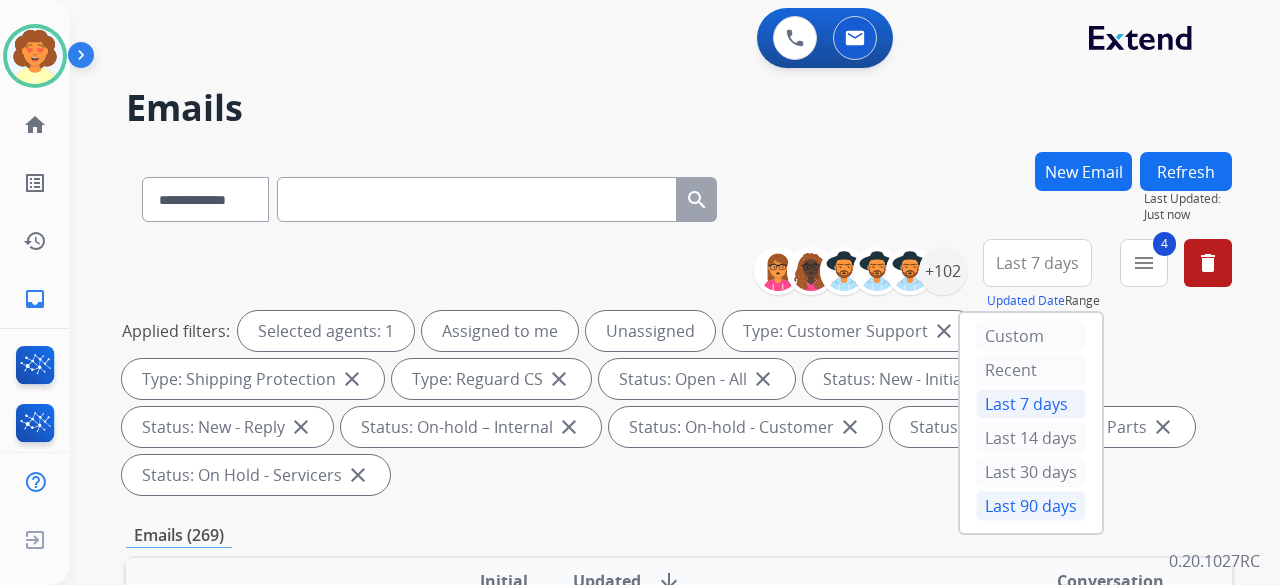 click on "Last 90 days" at bounding box center [1031, 506] 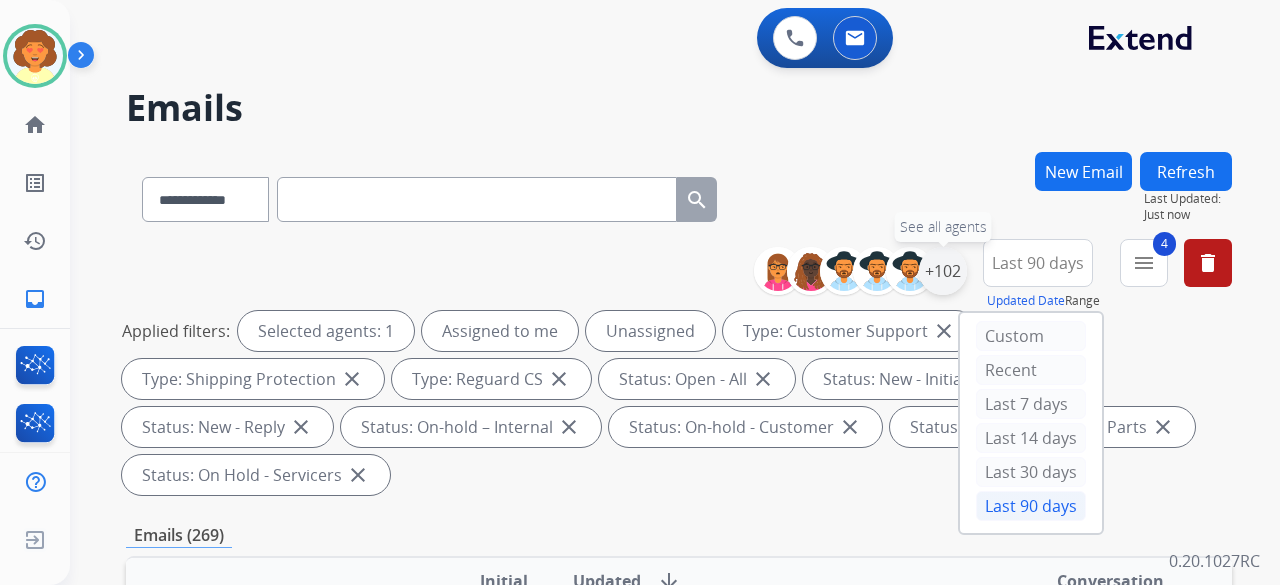 click on "+102" at bounding box center [943, 271] 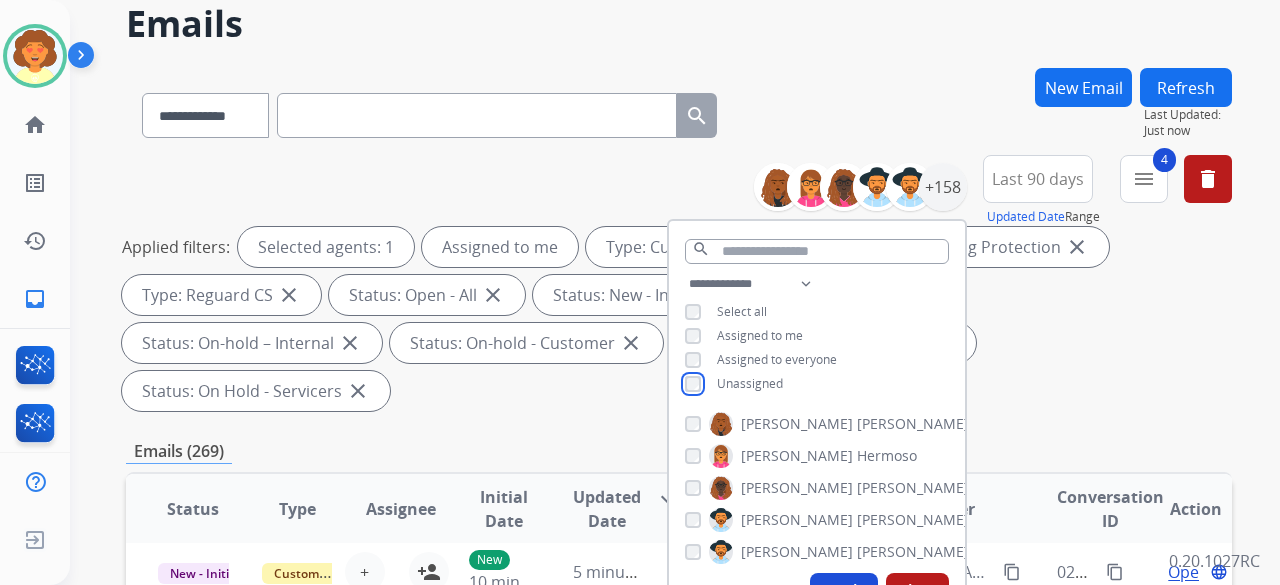 scroll, scrollTop: 200, scrollLeft: 0, axis: vertical 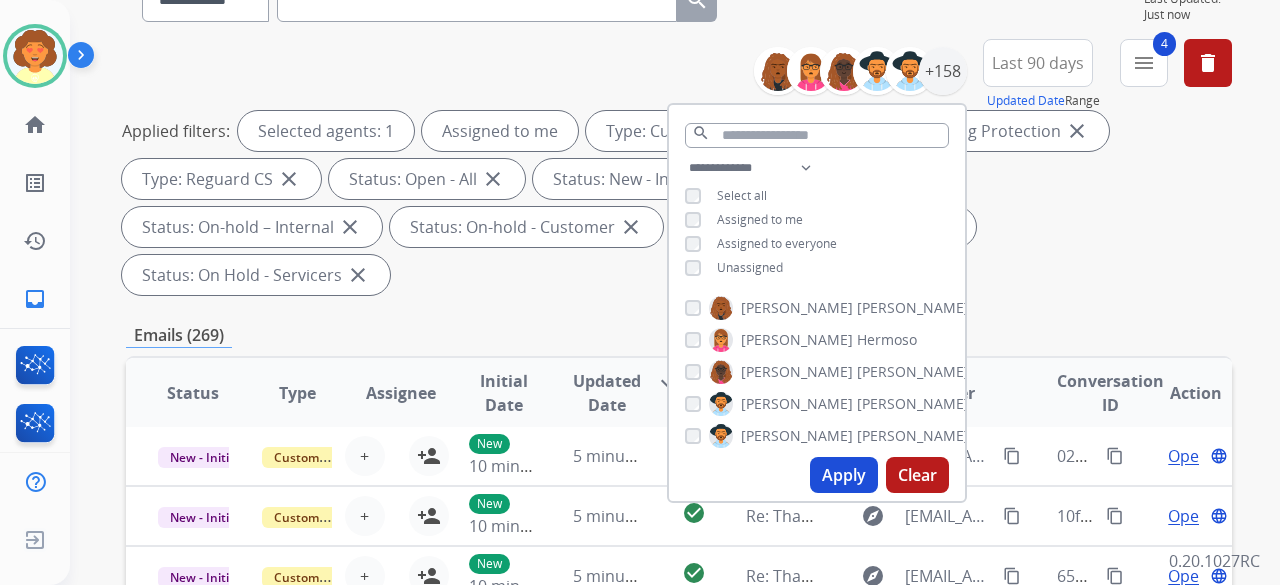 click on "Apply" at bounding box center (844, 475) 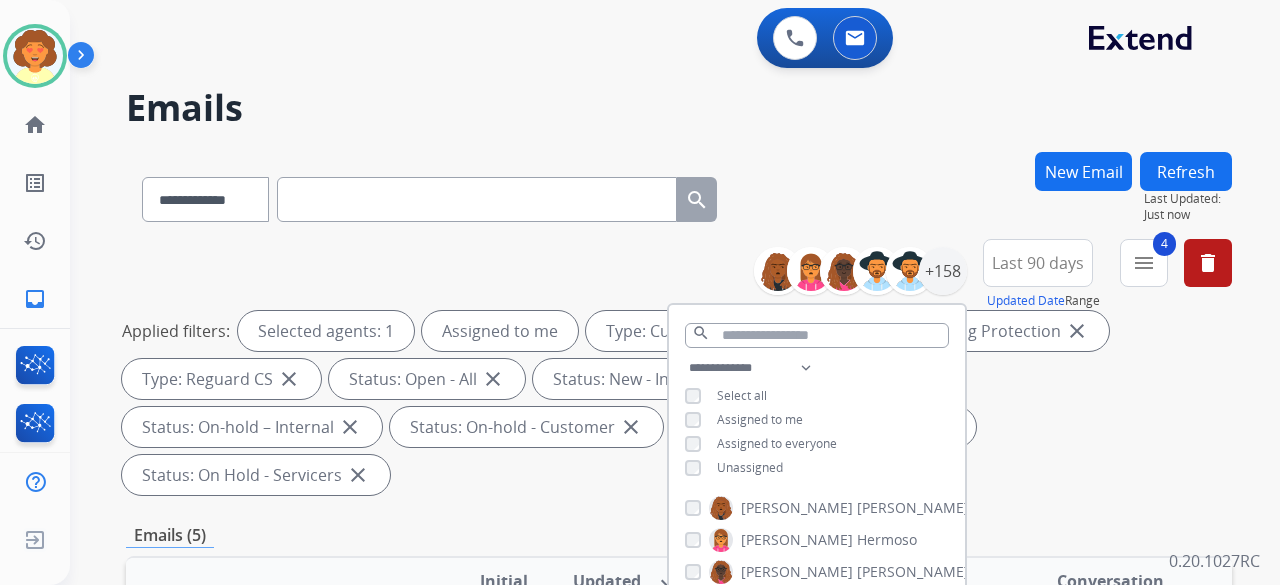 scroll, scrollTop: 0, scrollLeft: 0, axis: both 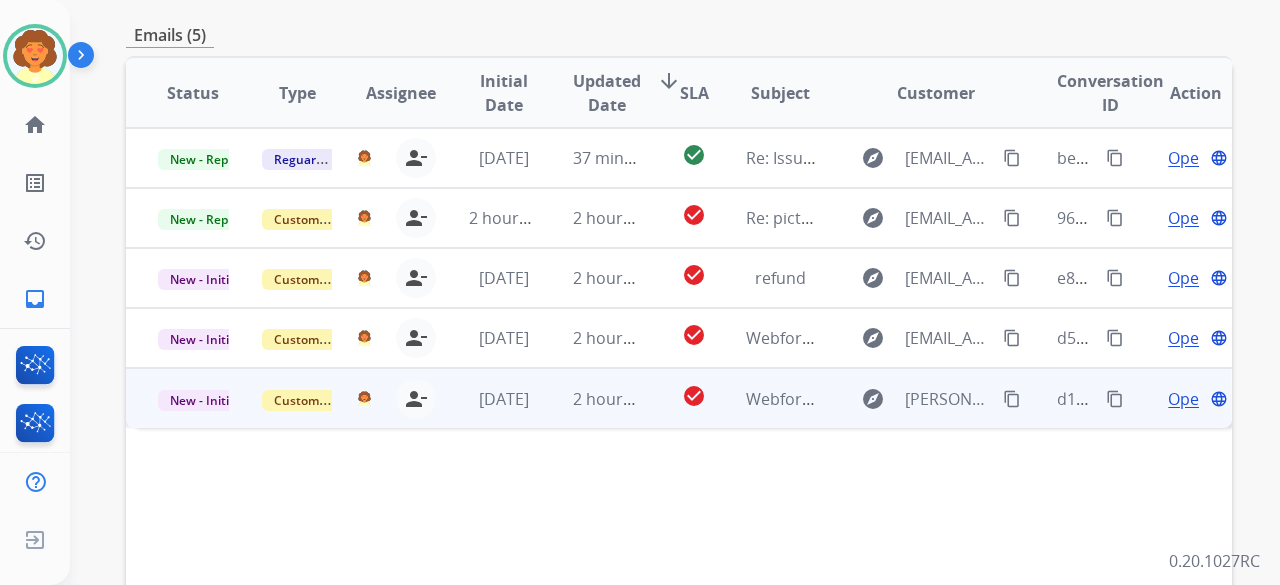click on "Open" at bounding box center (1188, 399) 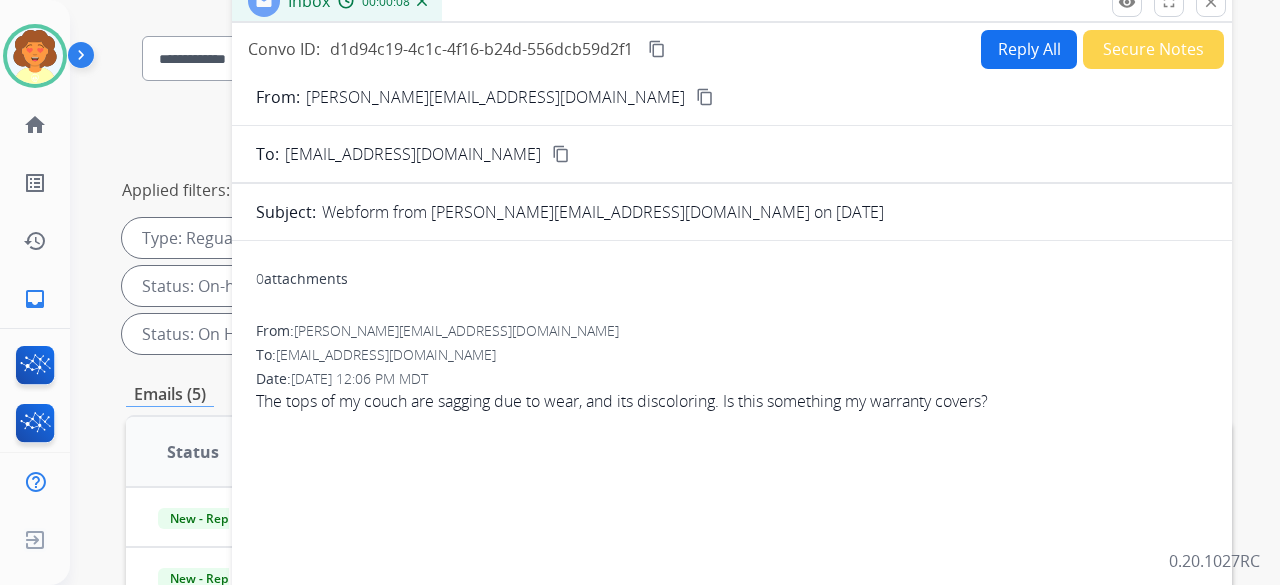 scroll, scrollTop: 100, scrollLeft: 0, axis: vertical 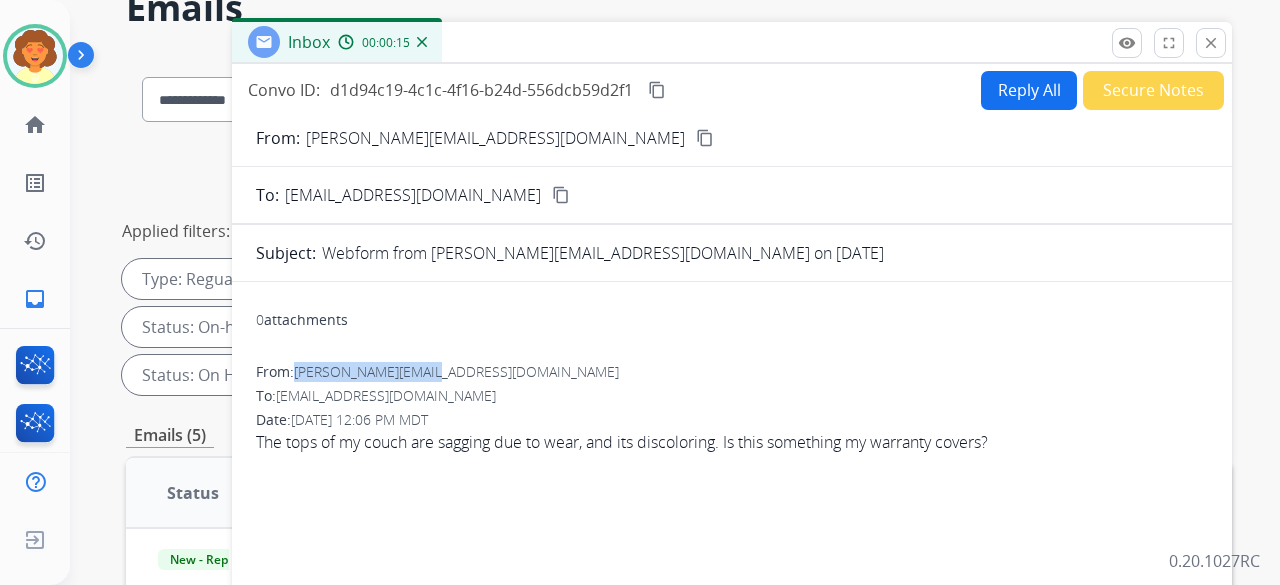 drag, startPoint x: 299, startPoint y: 373, endPoint x: 438, endPoint y: 372, distance: 139.0036 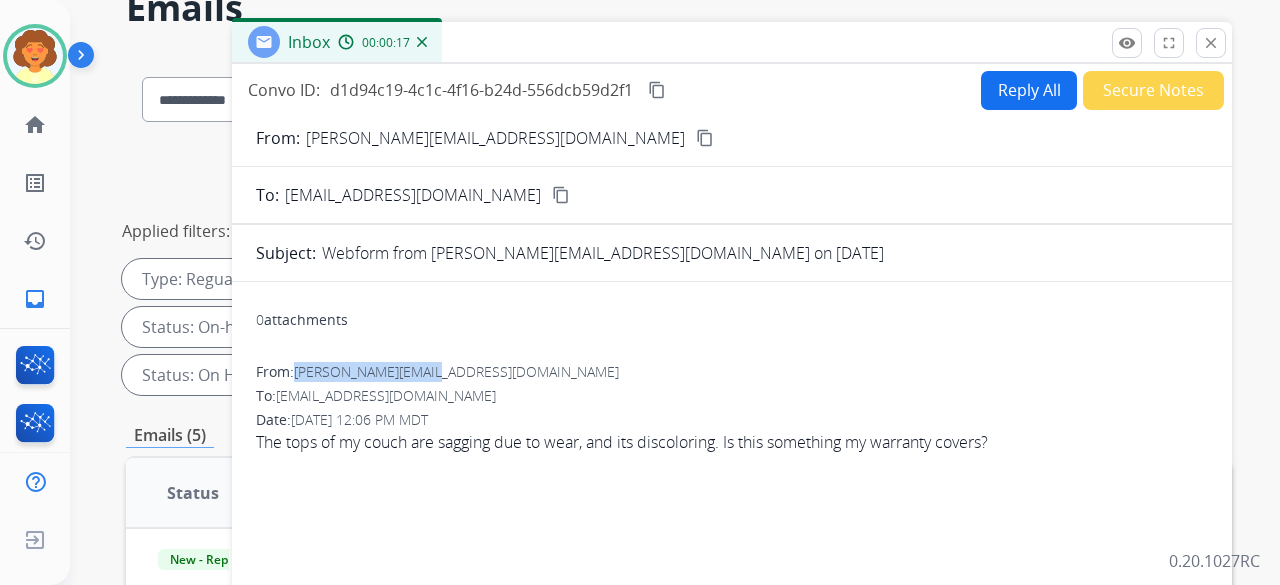 copy on "[PERSON_NAME][EMAIL_ADDRESS][DOMAIN_NAME]" 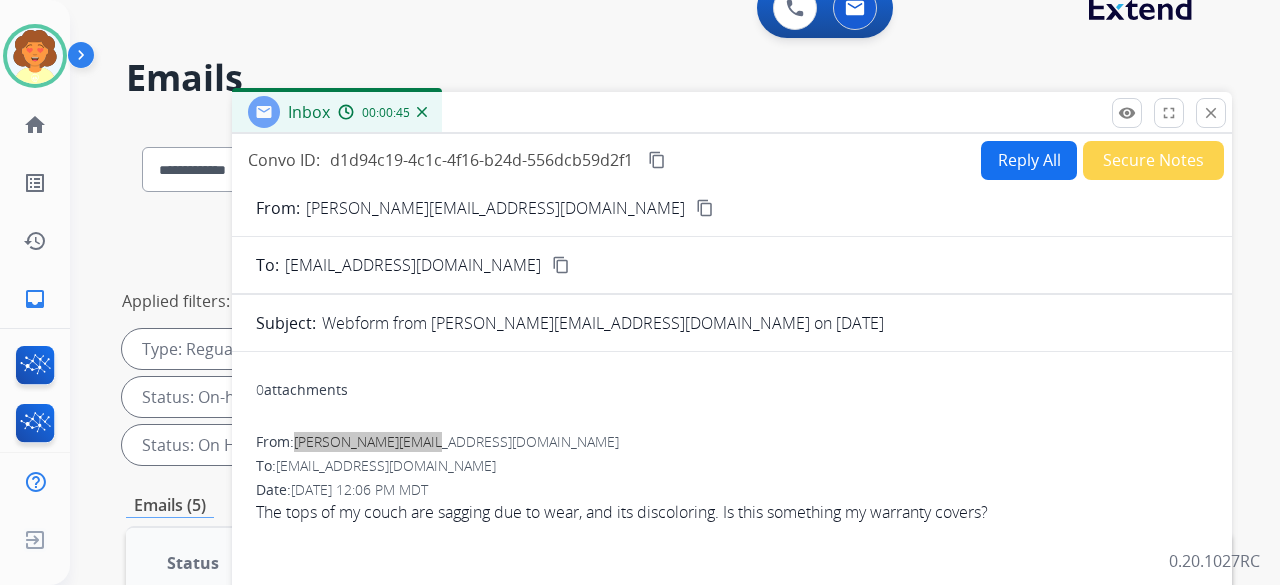 scroll, scrollTop: 0, scrollLeft: 0, axis: both 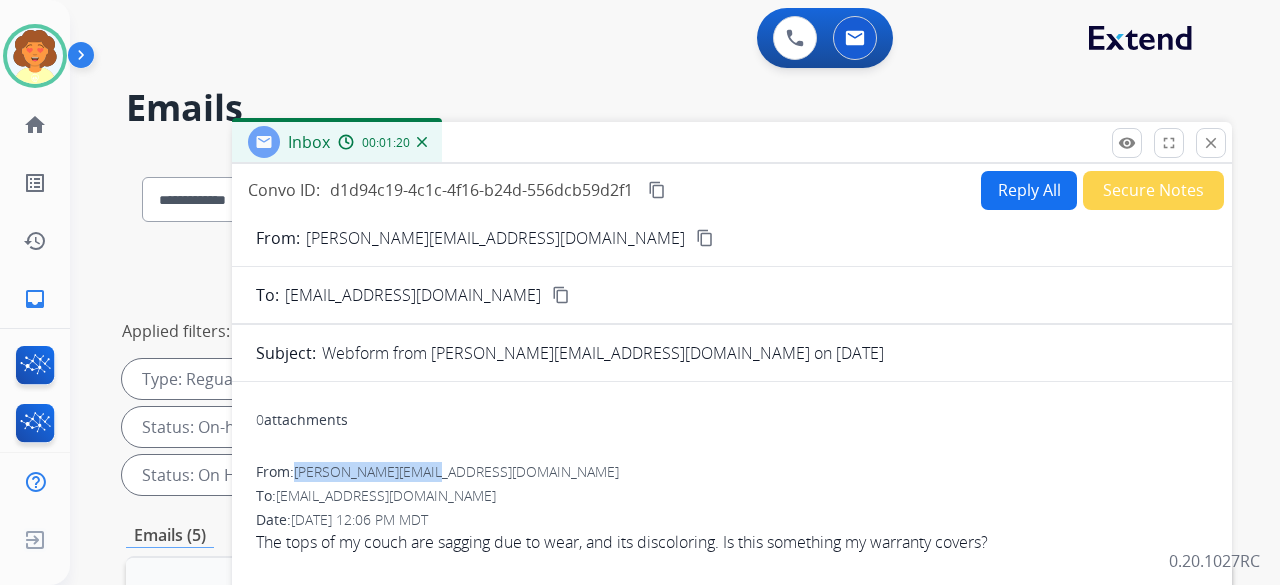 click on "Reply All" at bounding box center [1029, 190] 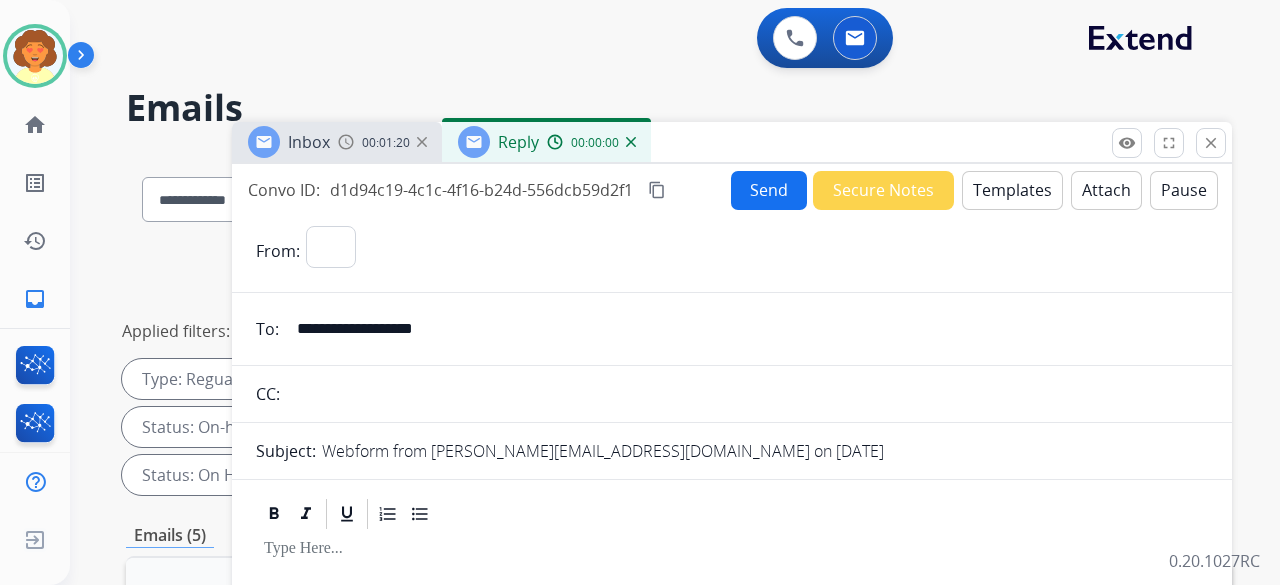 select on "**********" 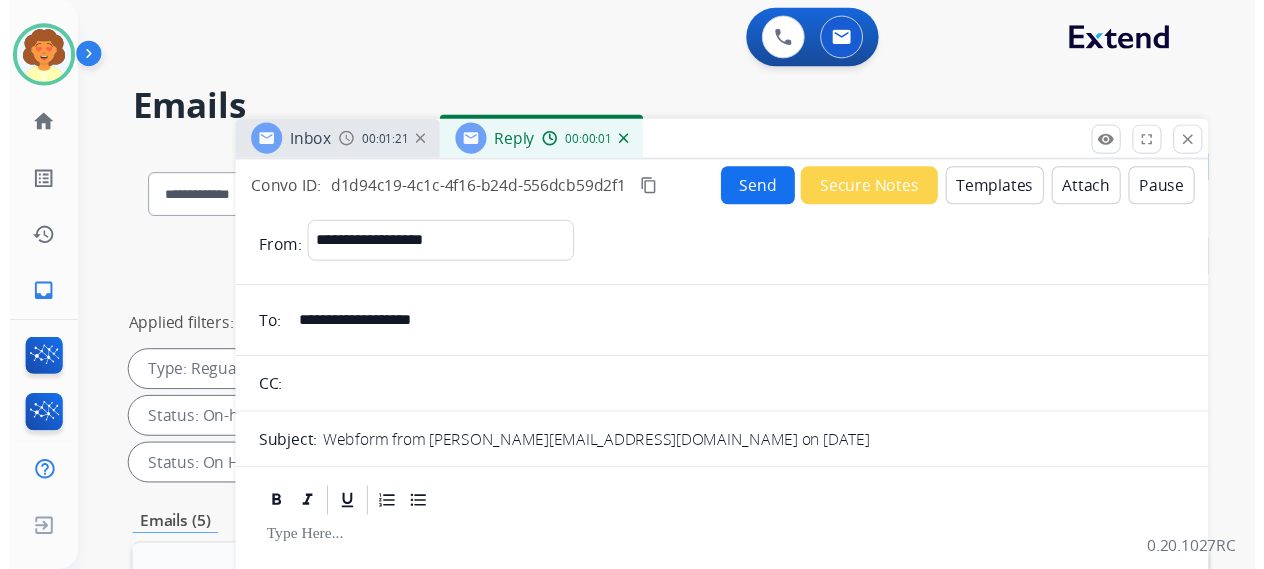 scroll, scrollTop: 100, scrollLeft: 0, axis: vertical 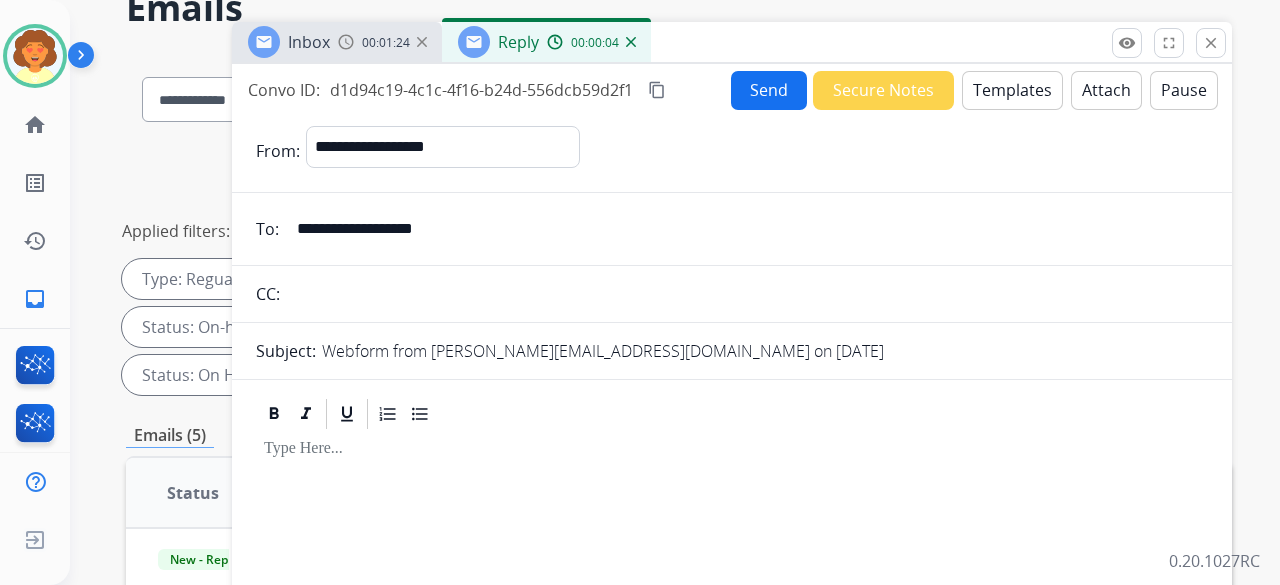 click on "Templates" at bounding box center [1012, 90] 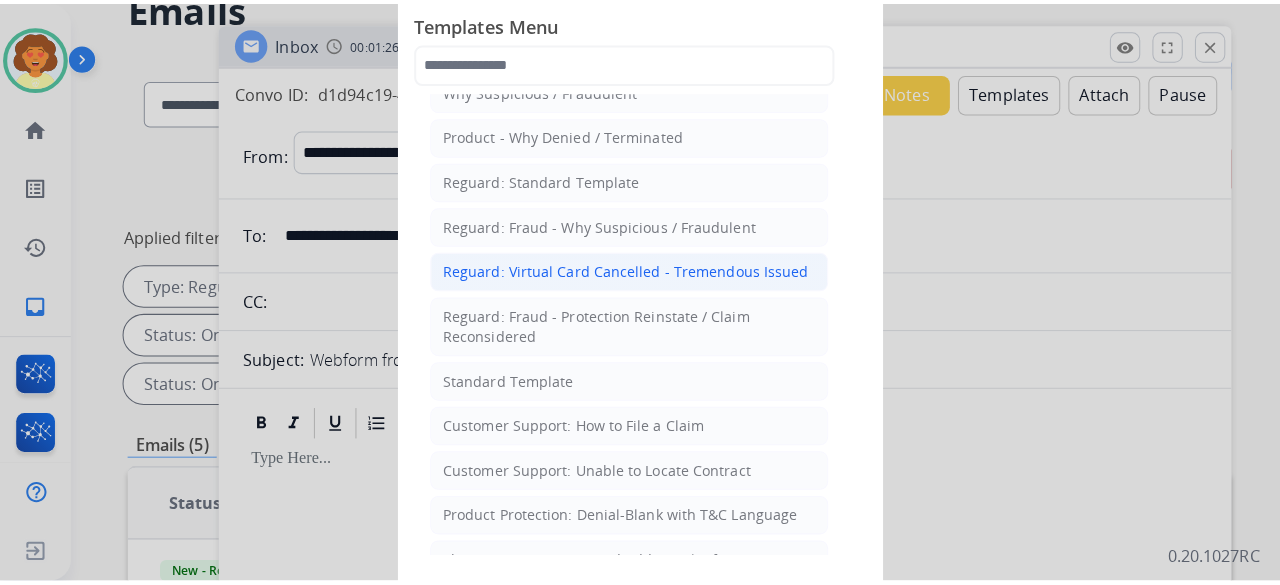 scroll, scrollTop: 100, scrollLeft: 0, axis: vertical 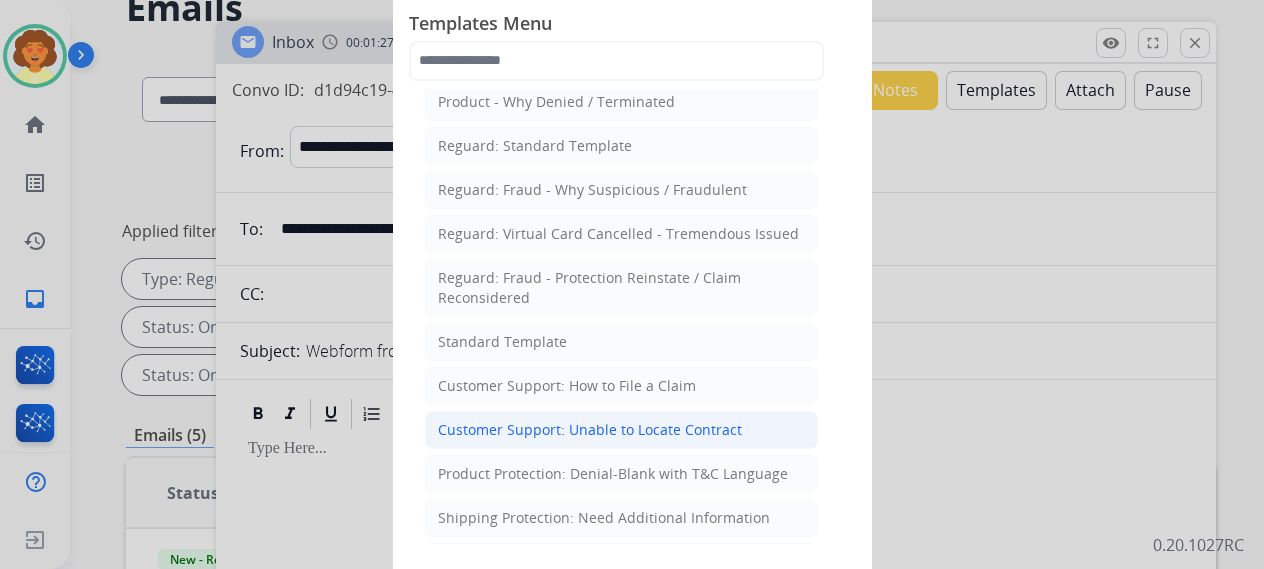 click on "Customer Support: Unable to Locate Contract" 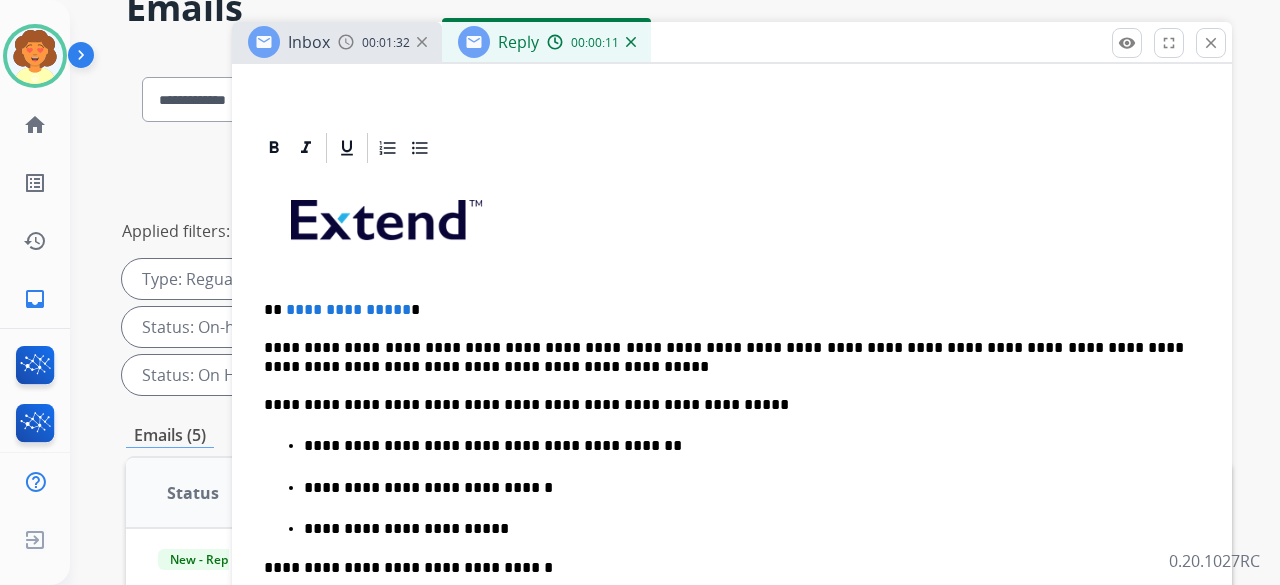 scroll, scrollTop: 400, scrollLeft: 0, axis: vertical 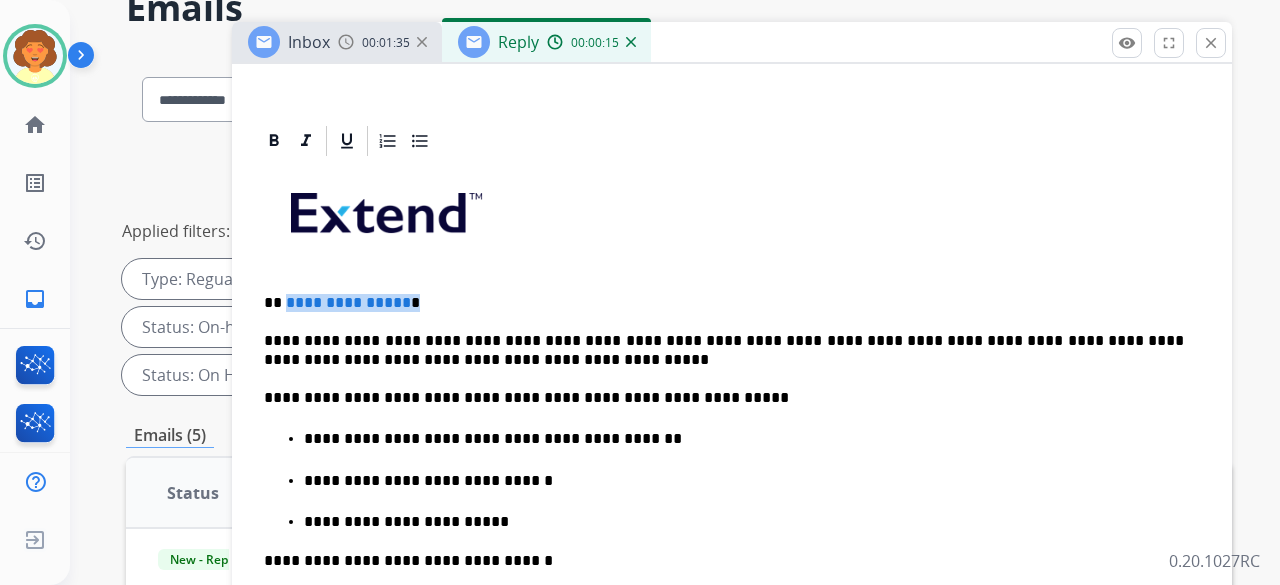 drag, startPoint x: 283, startPoint y: 298, endPoint x: 434, endPoint y: 301, distance: 151.0298 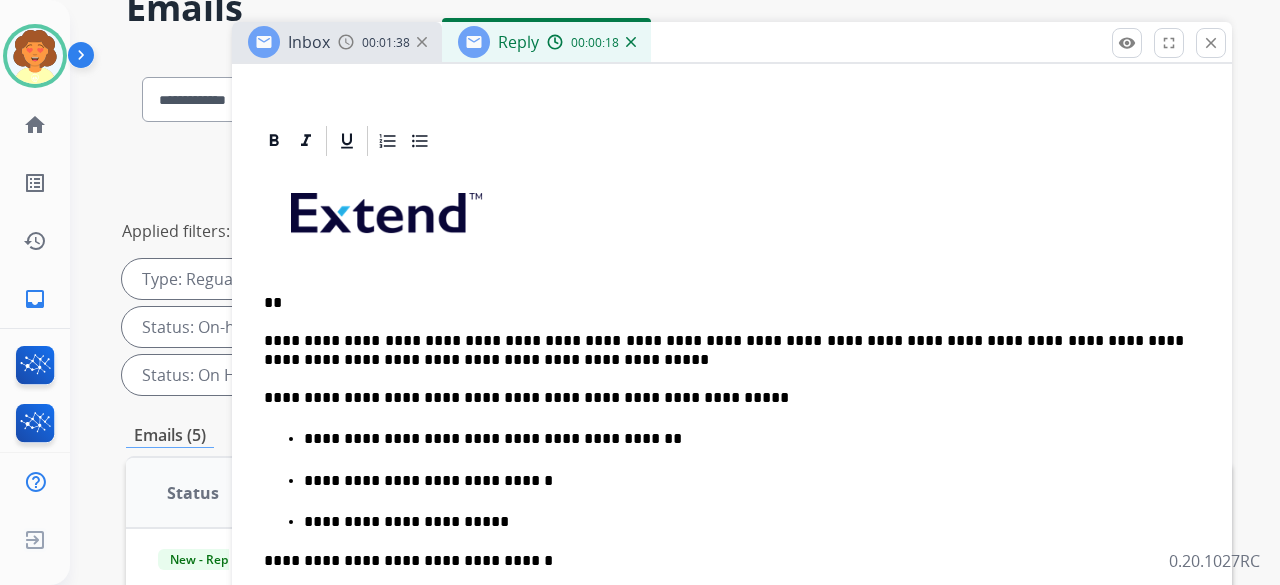 type 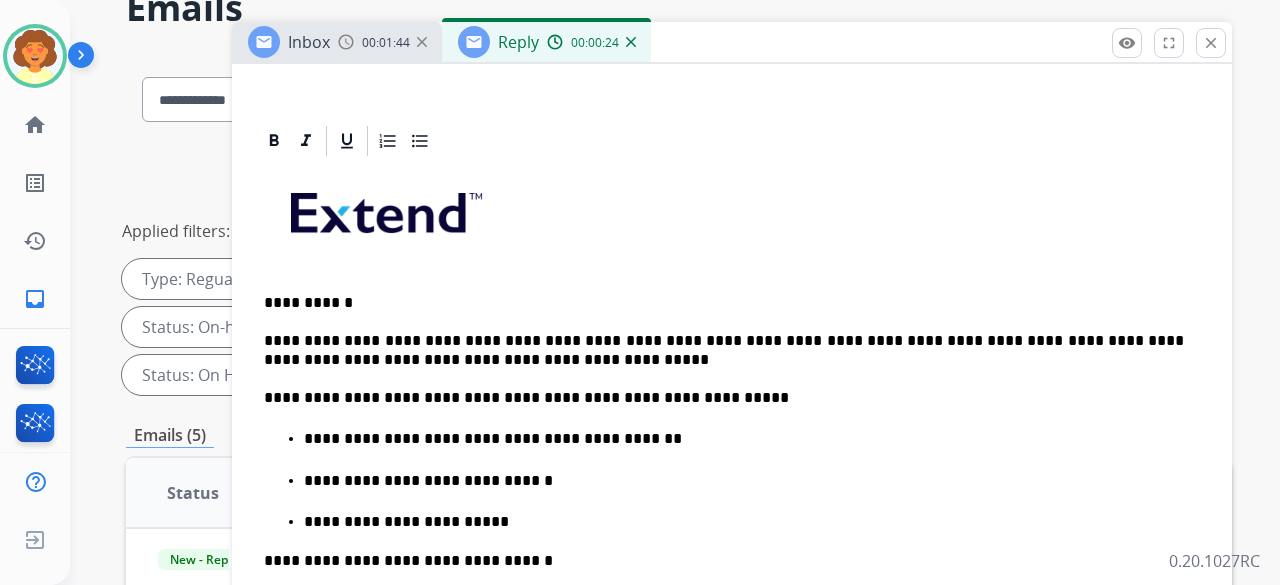 scroll, scrollTop: 524, scrollLeft: 0, axis: vertical 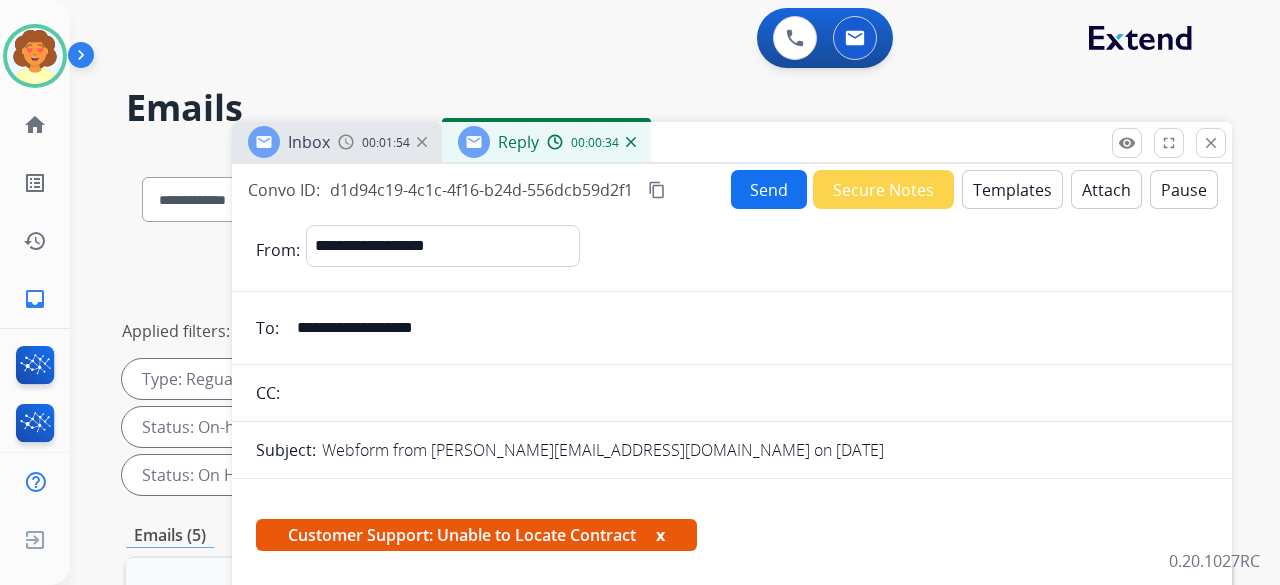 click on "Send" at bounding box center [769, 189] 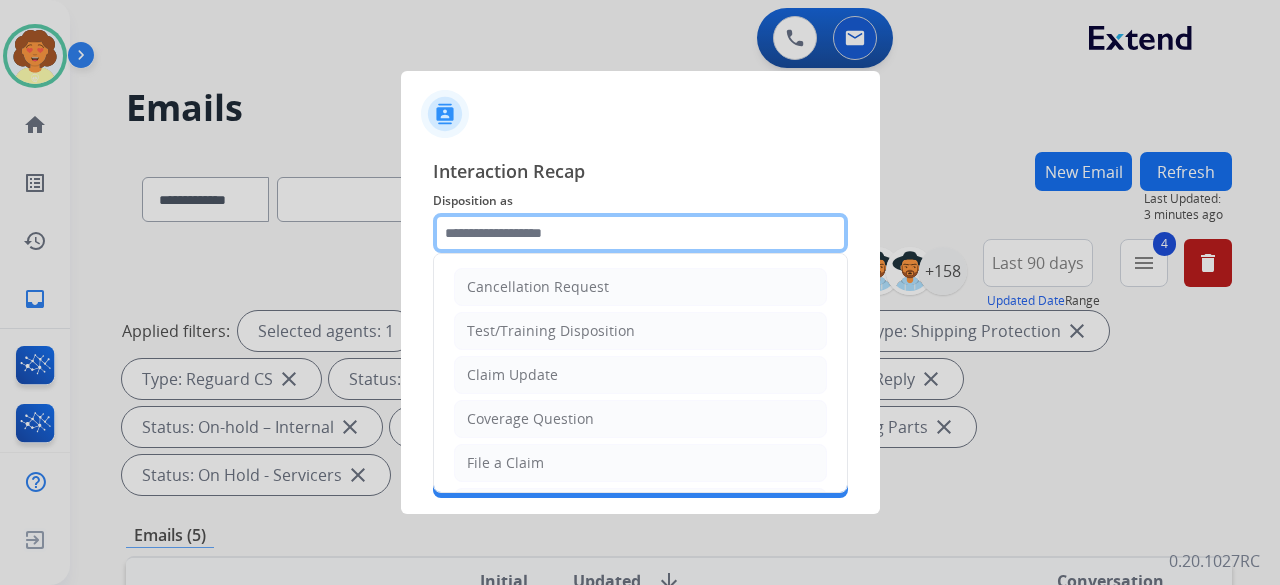 click 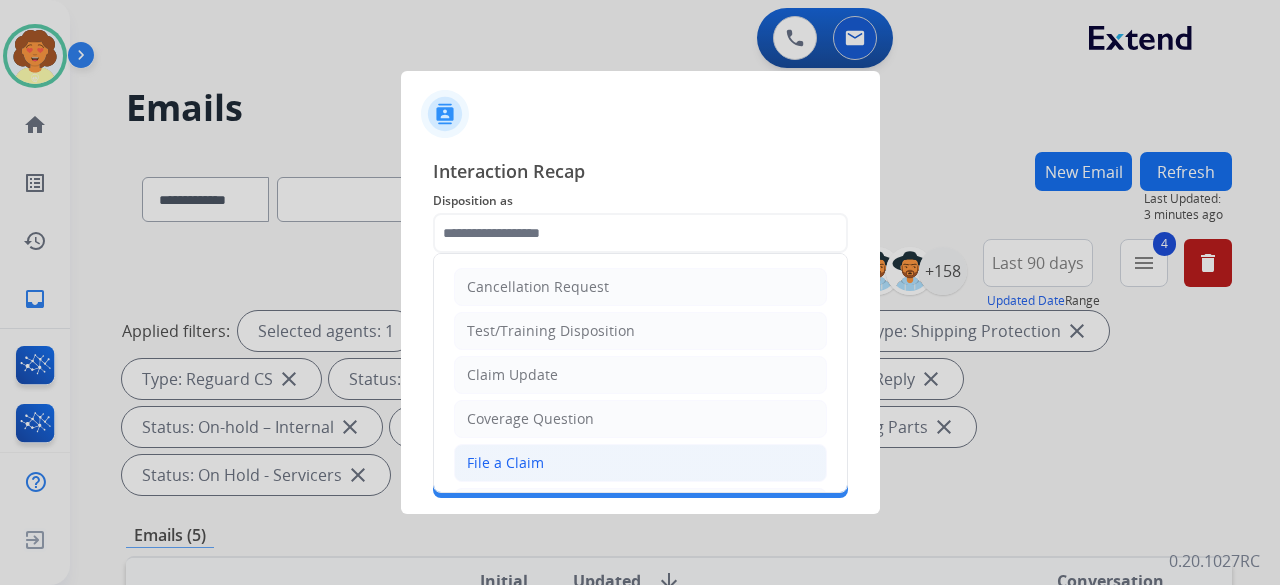 click on "File a Claim" 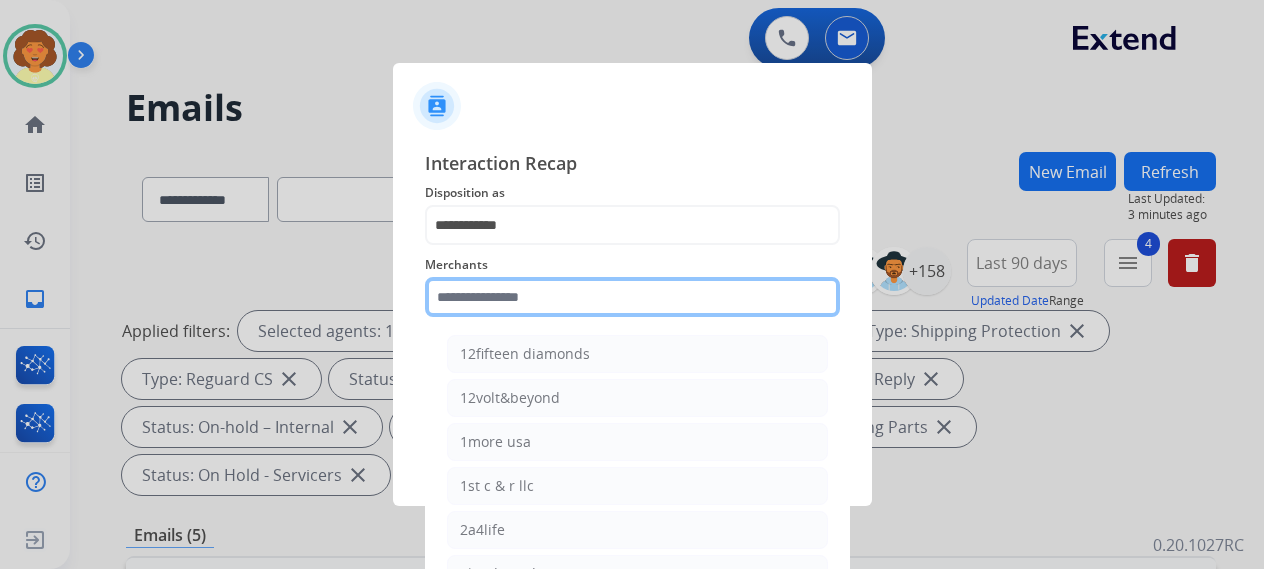 click 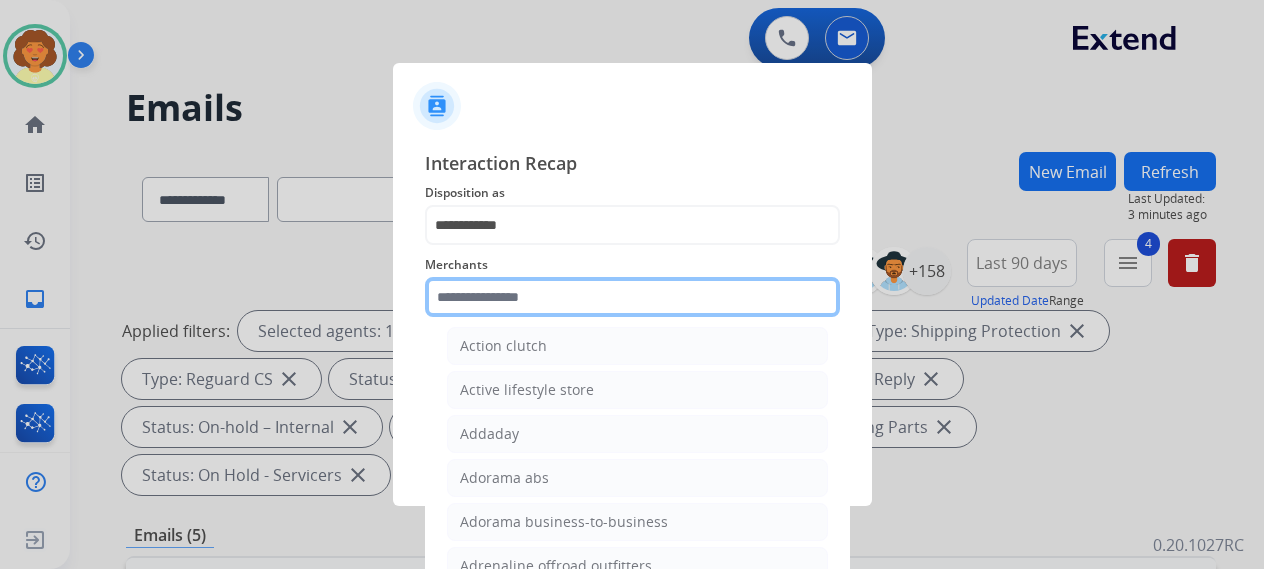 scroll, scrollTop: 500, scrollLeft: 0, axis: vertical 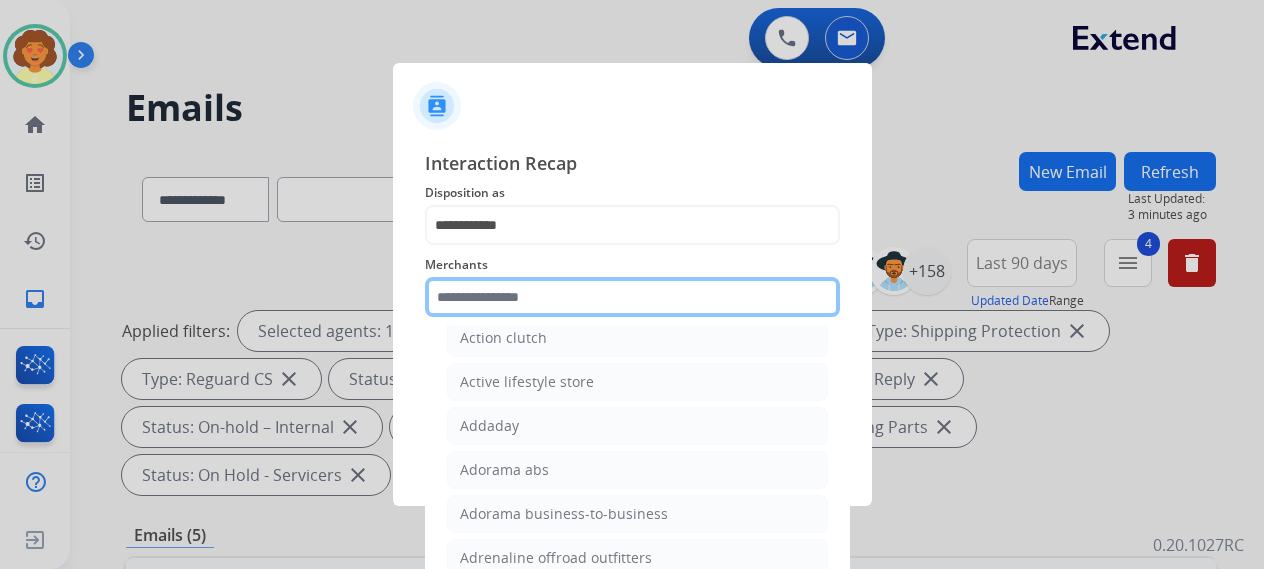 click 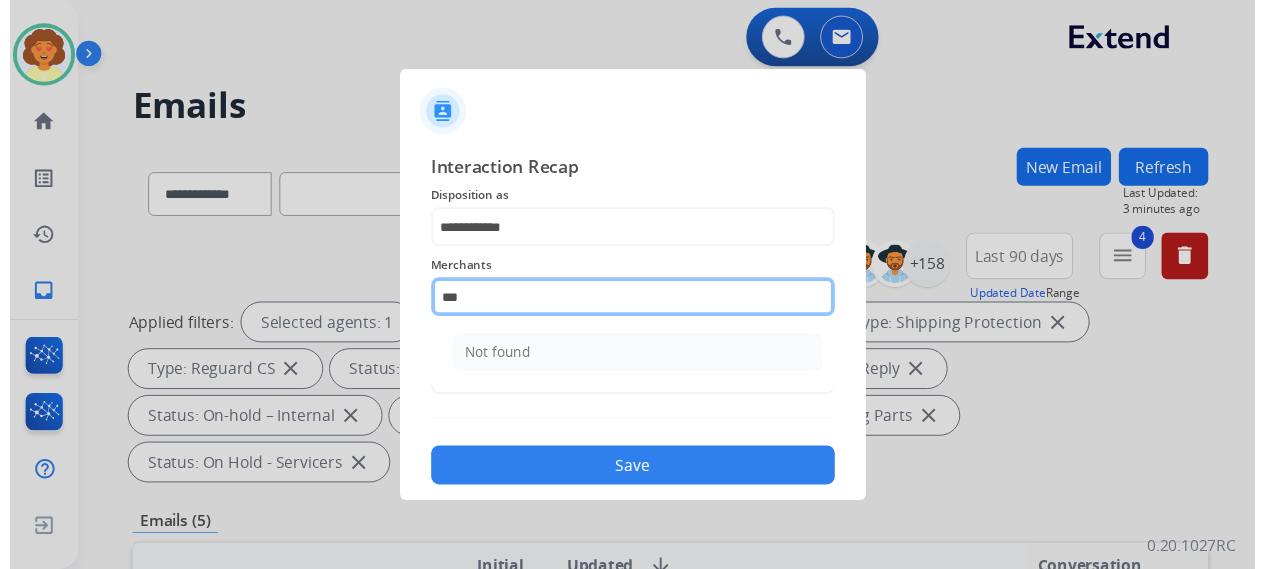 scroll, scrollTop: 0, scrollLeft: 0, axis: both 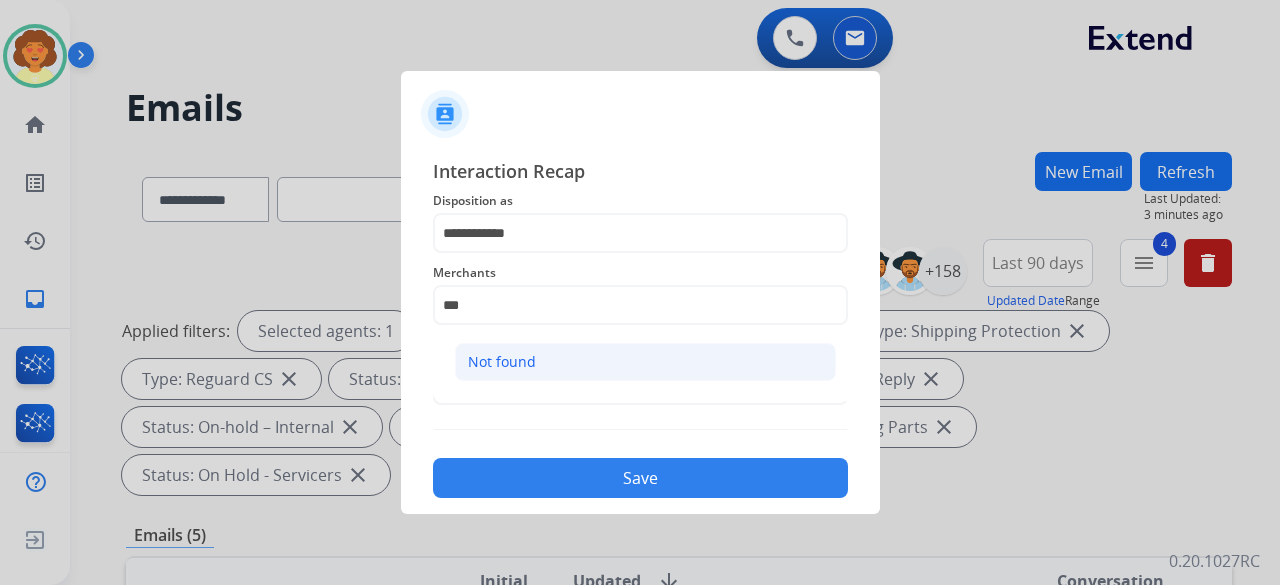 click on "Not found" 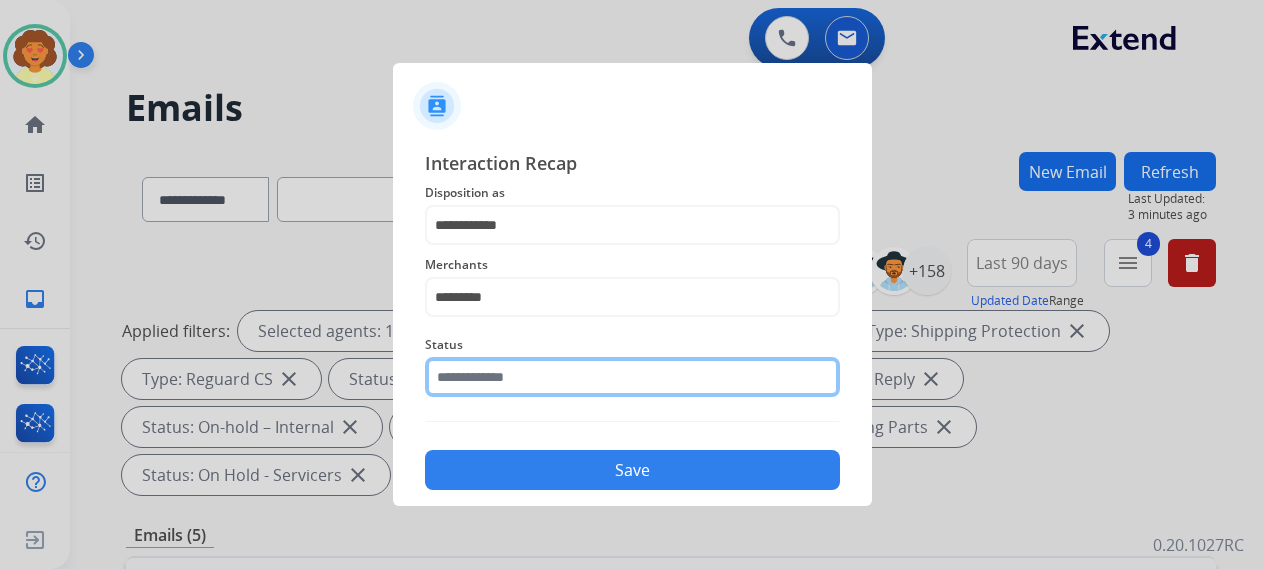 click 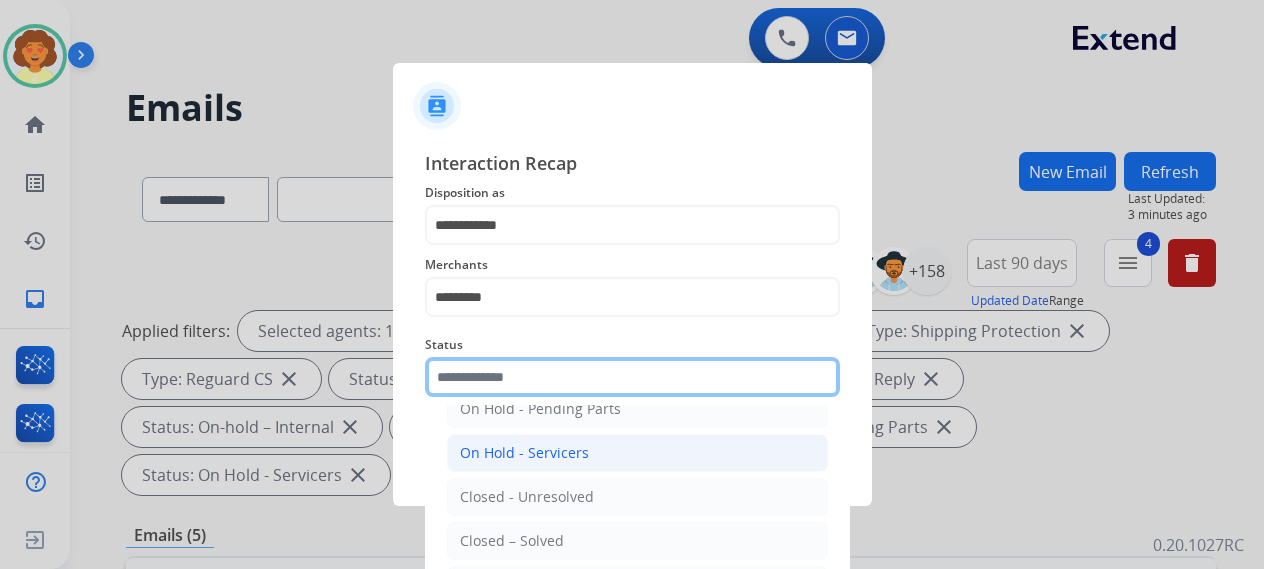 scroll, scrollTop: 114, scrollLeft: 0, axis: vertical 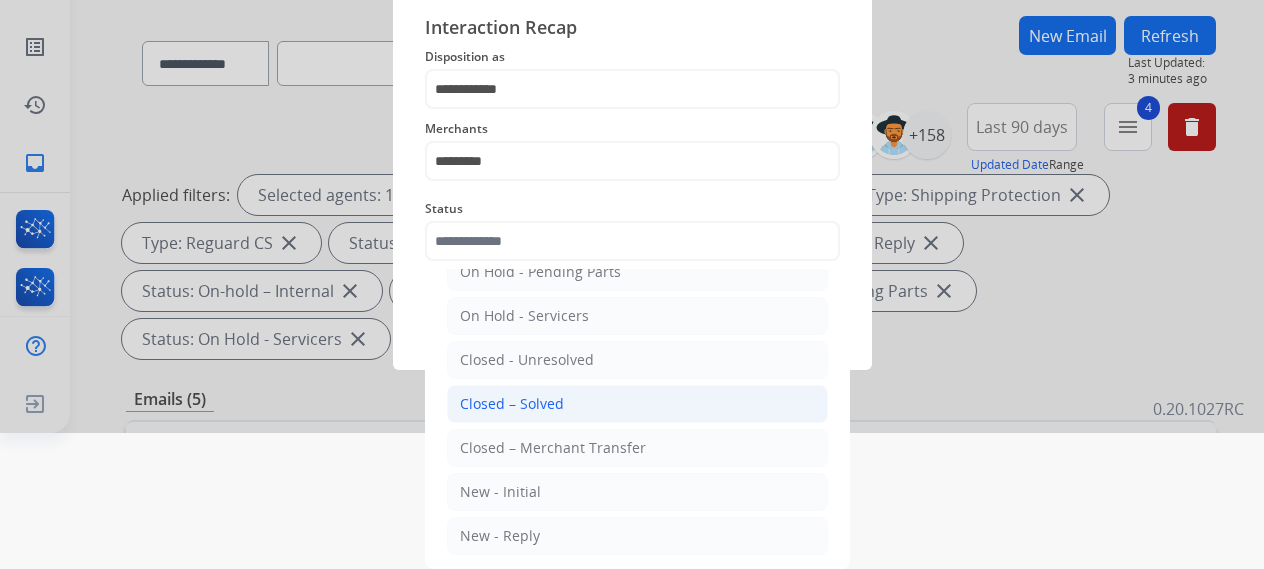 click on "Closed – Solved" 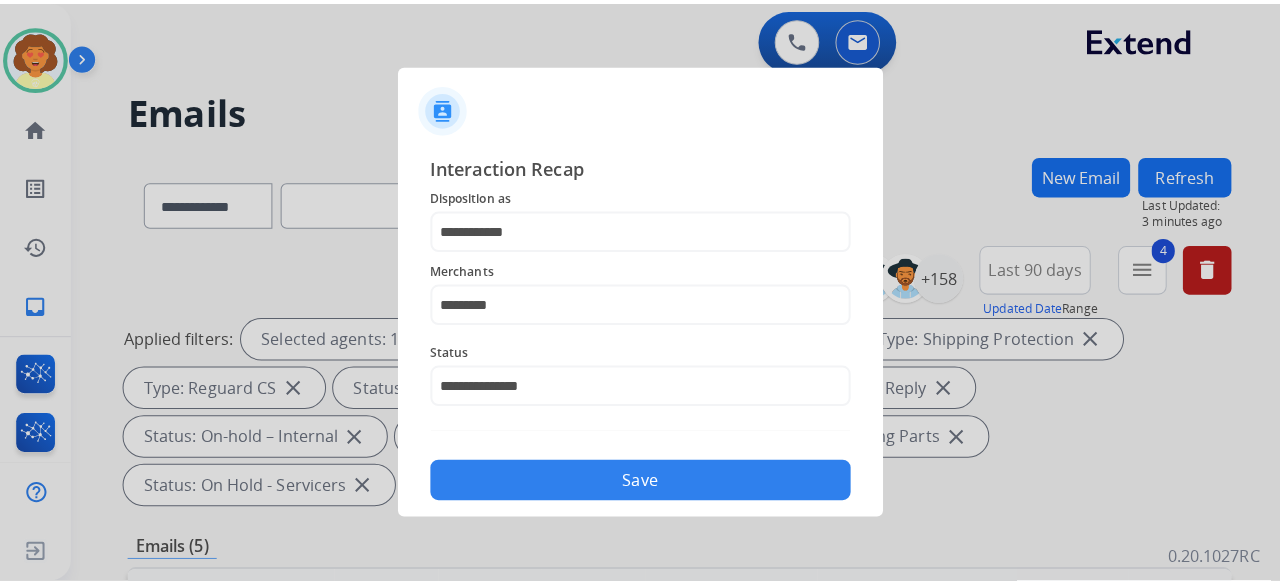 scroll, scrollTop: 0, scrollLeft: 0, axis: both 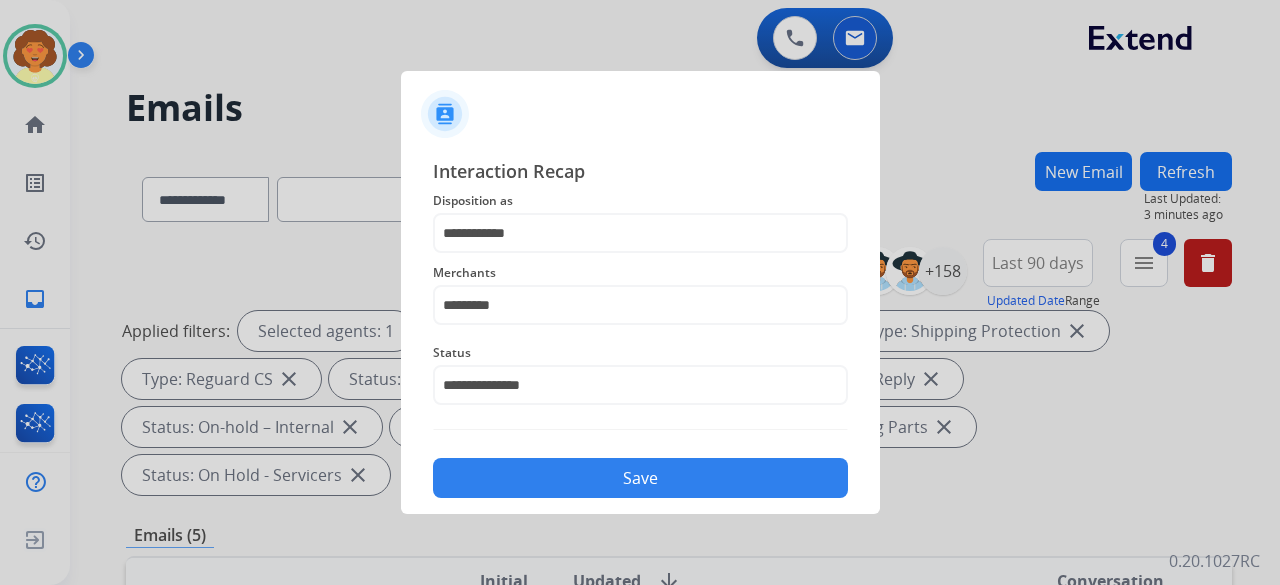 click on "Save" 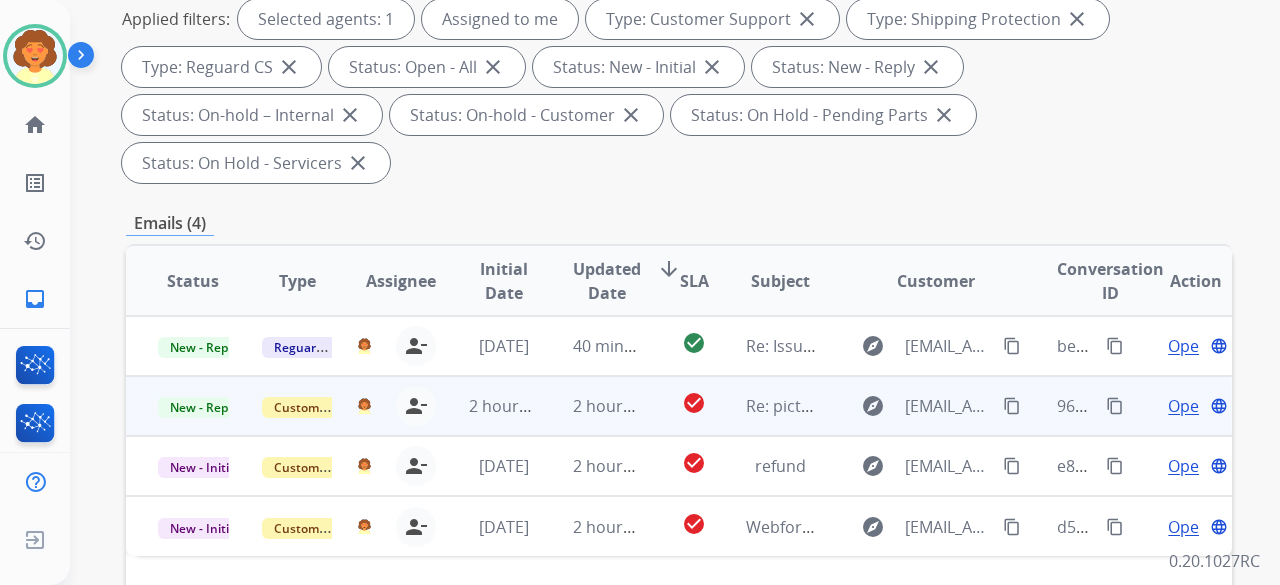 scroll, scrollTop: 400, scrollLeft: 0, axis: vertical 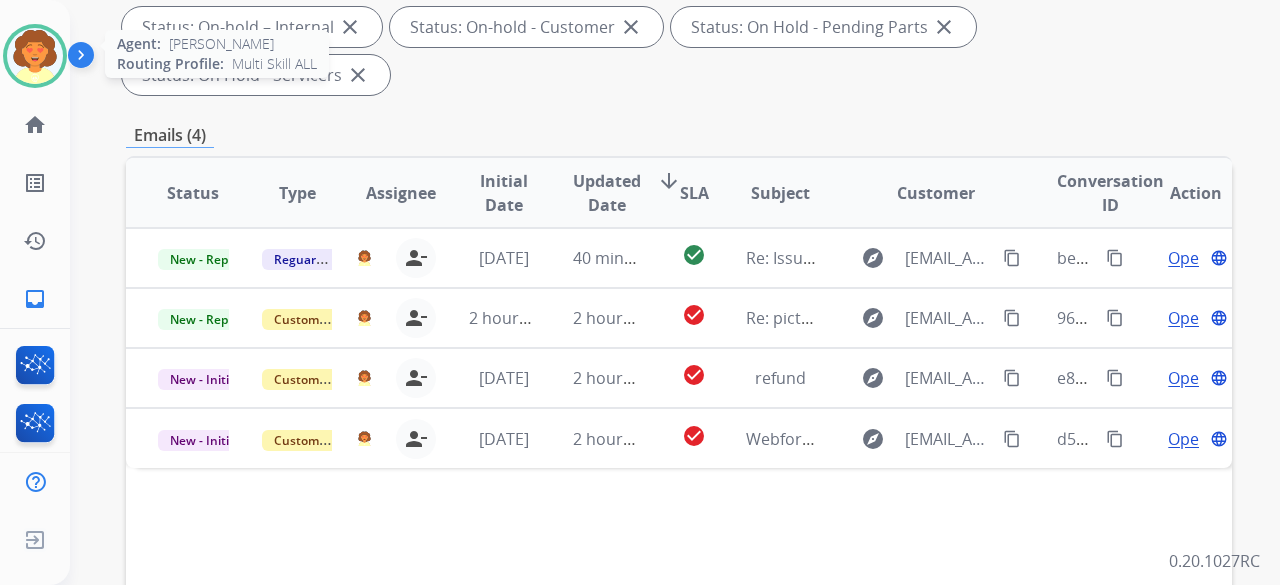 click at bounding box center (35, 56) 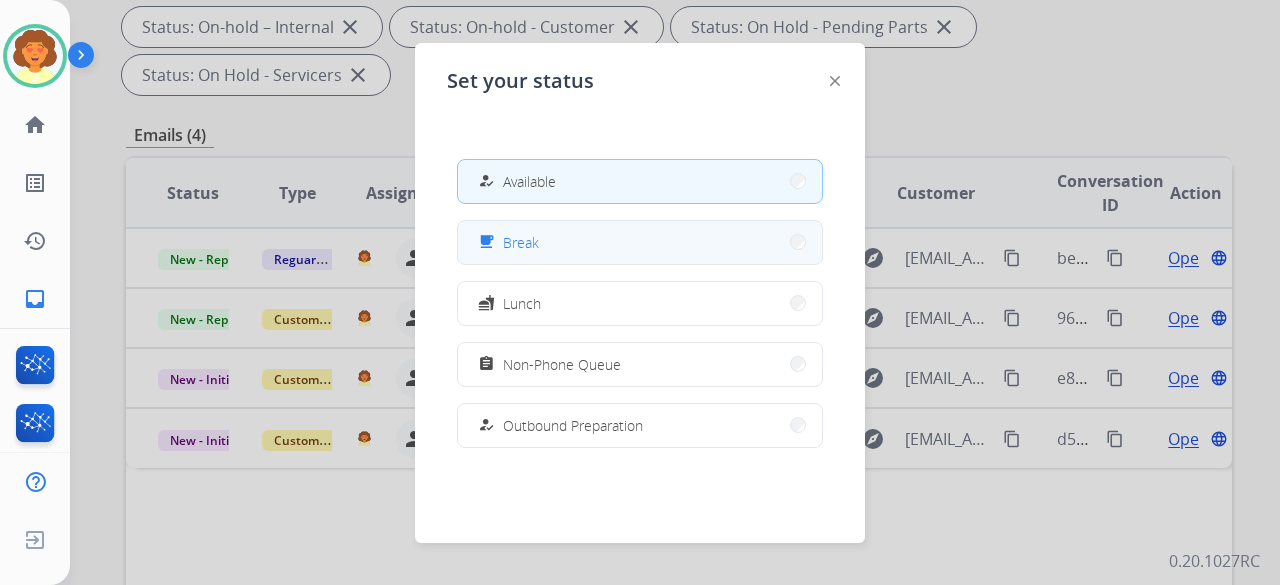 click on "free_breakfast Break" at bounding box center (640, 242) 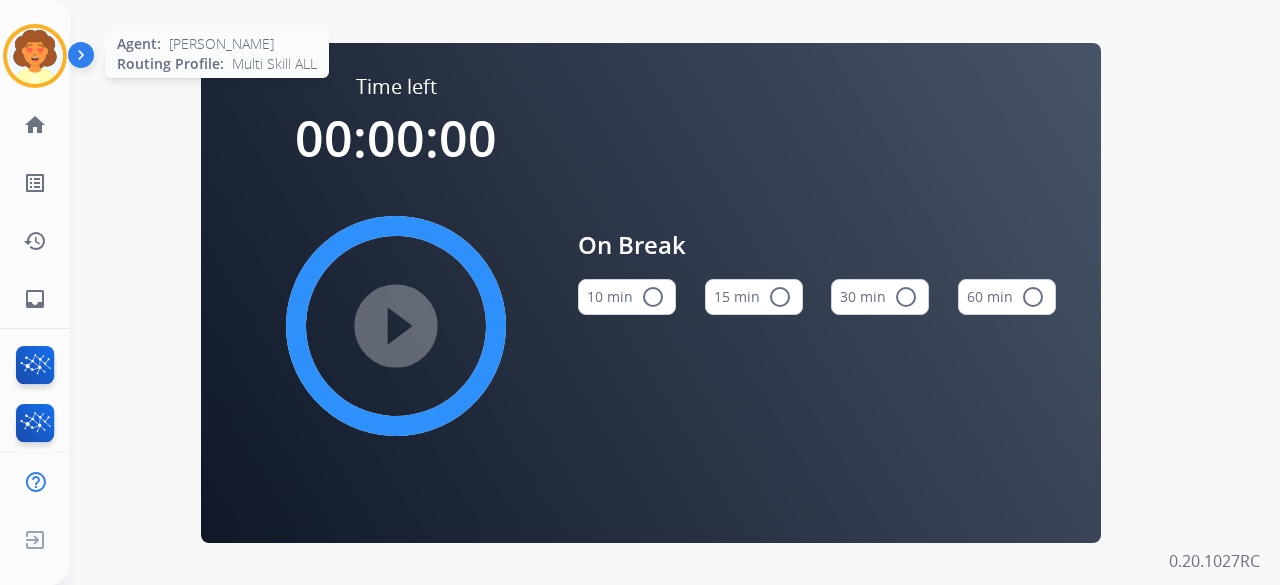 click at bounding box center (35, 56) 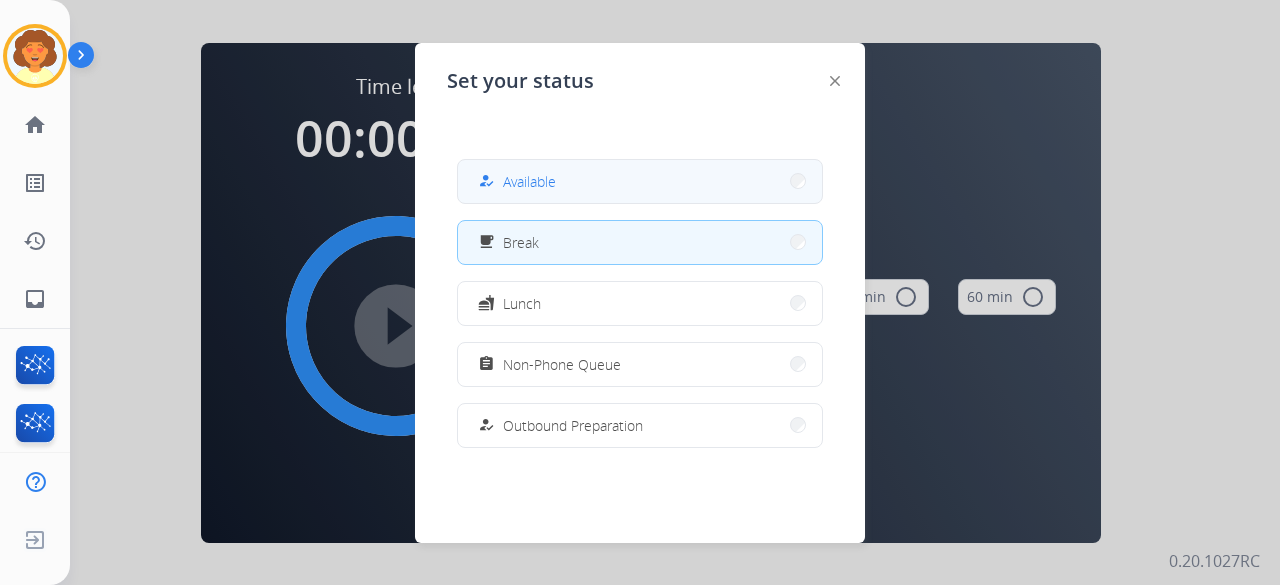 click on "Available" at bounding box center [529, 181] 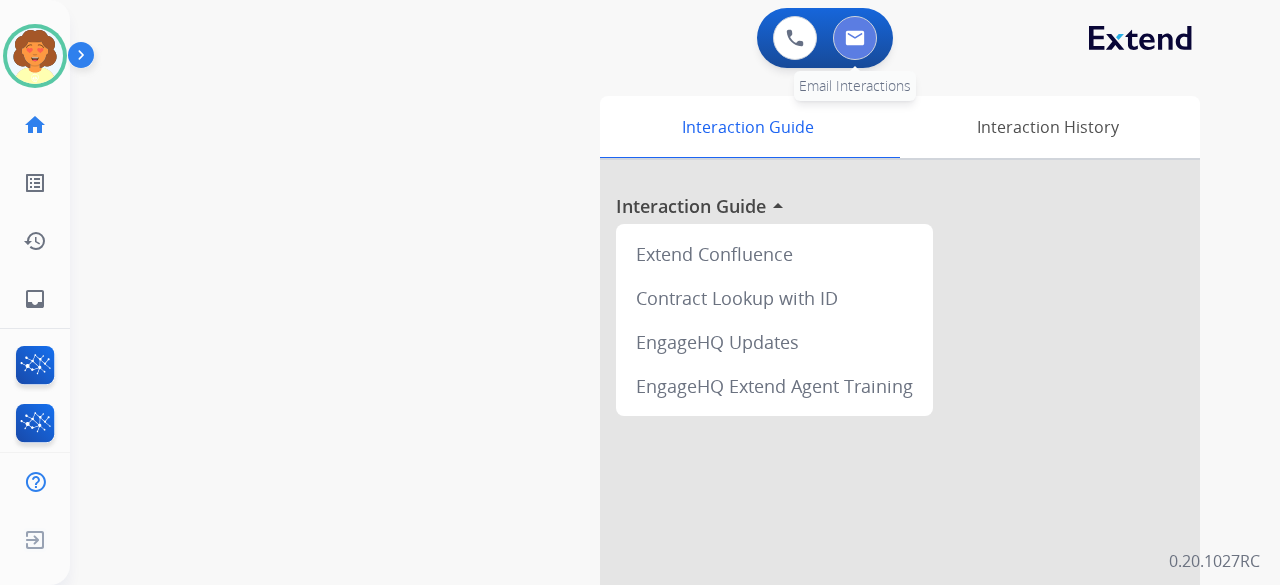 click at bounding box center (855, 38) 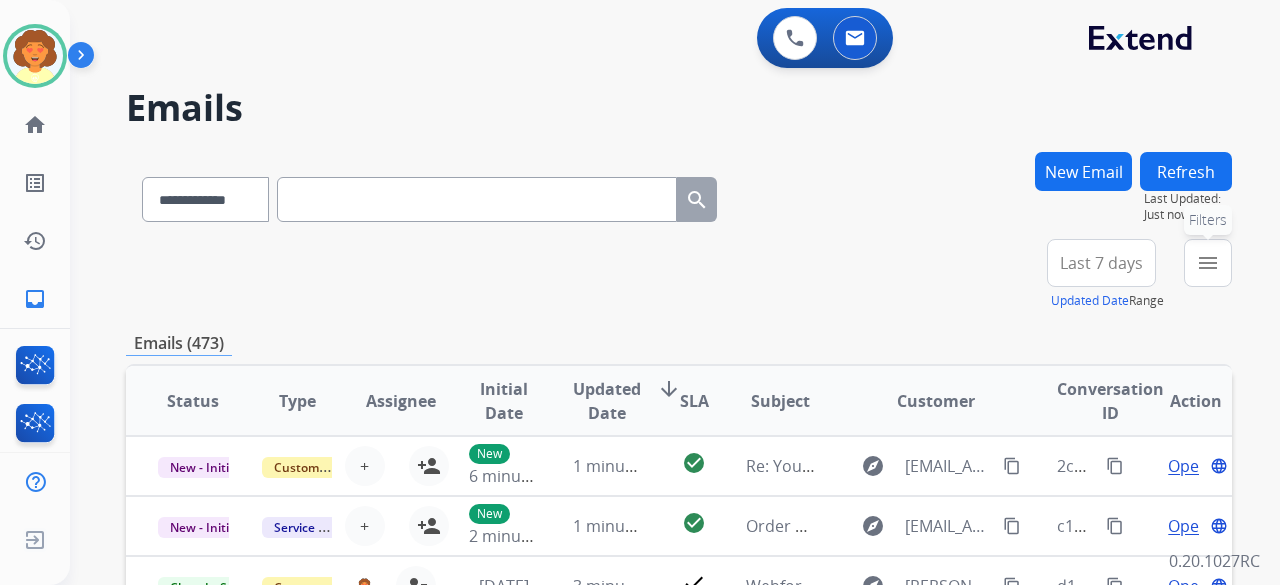 click on "menu" at bounding box center (1208, 263) 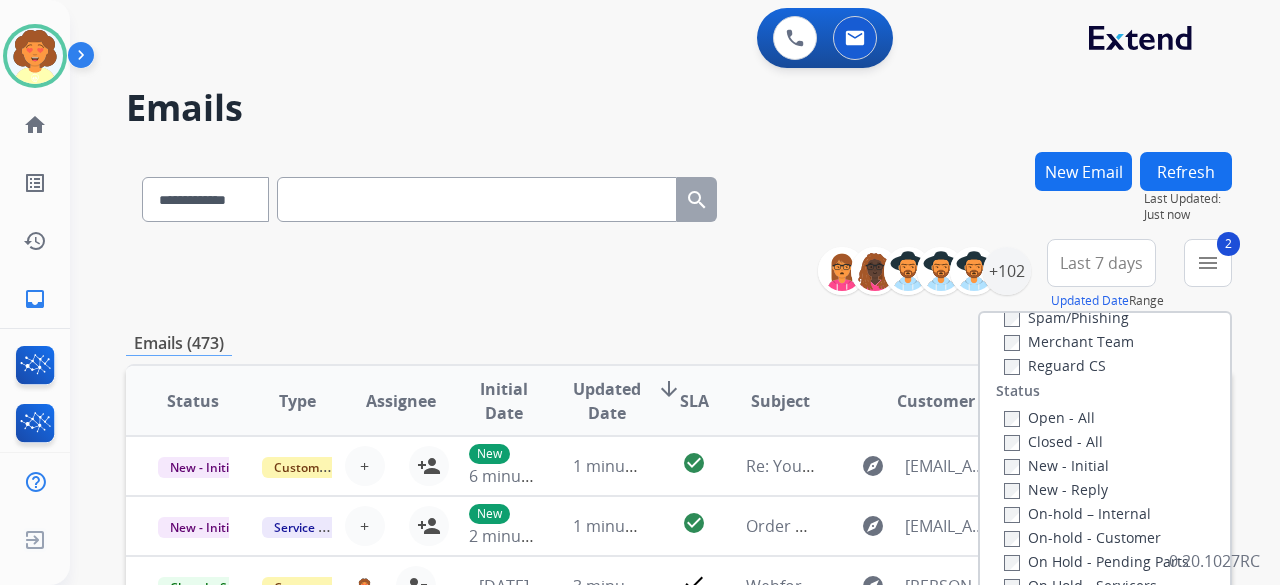 scroll, scrollTop: 100, scrollLeft: 0, axis: vertical 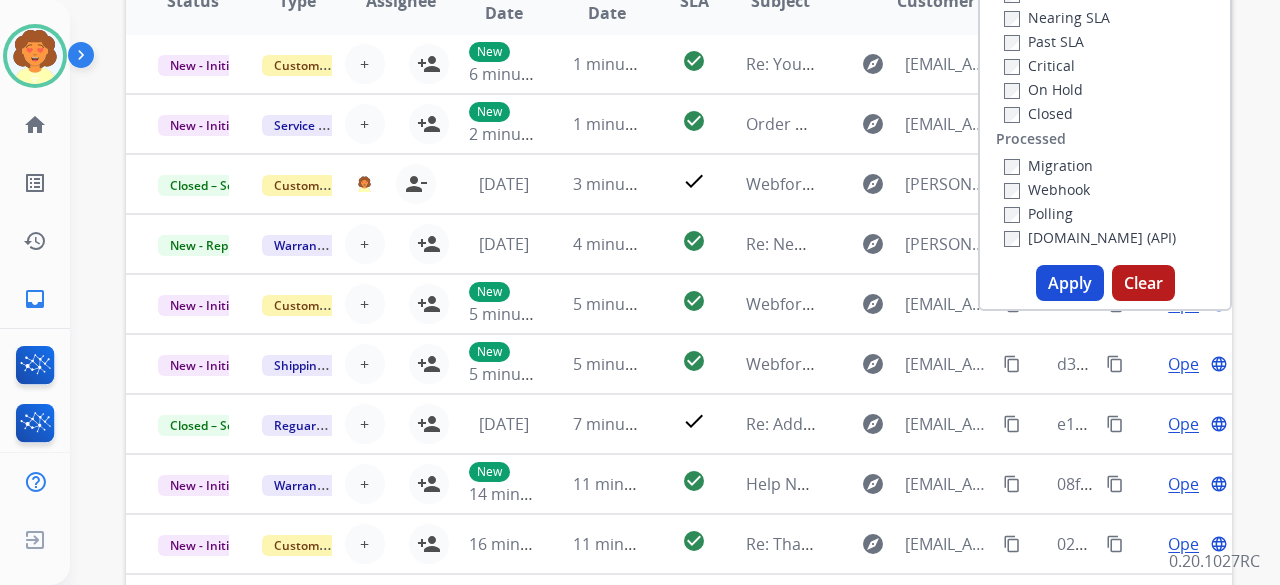 click on "Apply" at bounding box center [1070, 283] 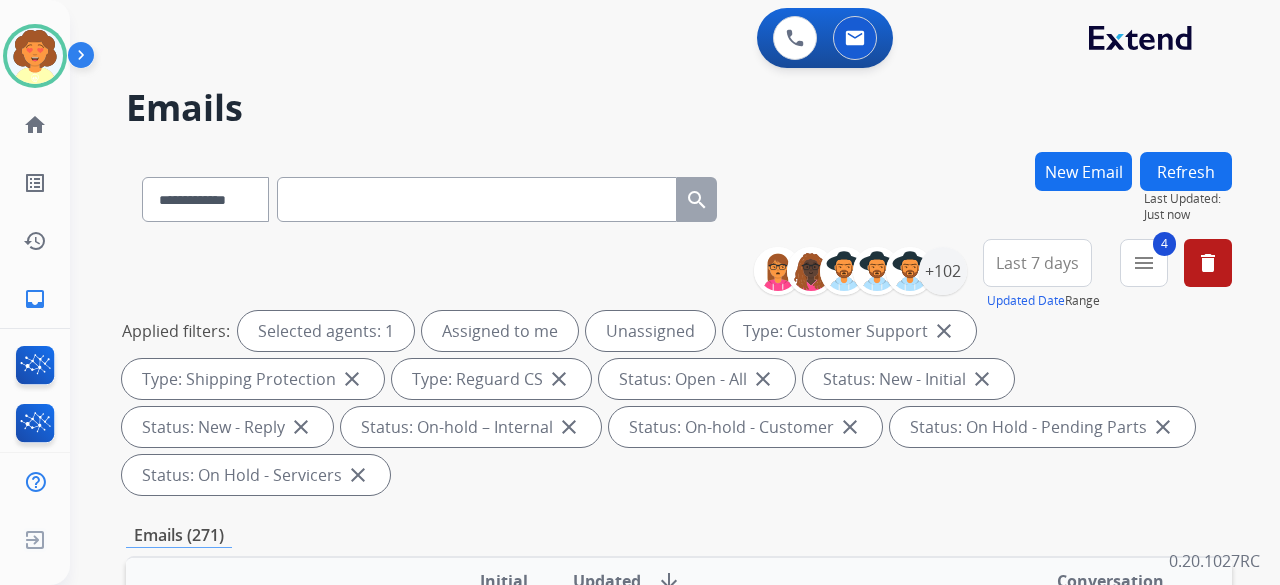 click on "Last 7 days" at bounding box center [1037, 263] 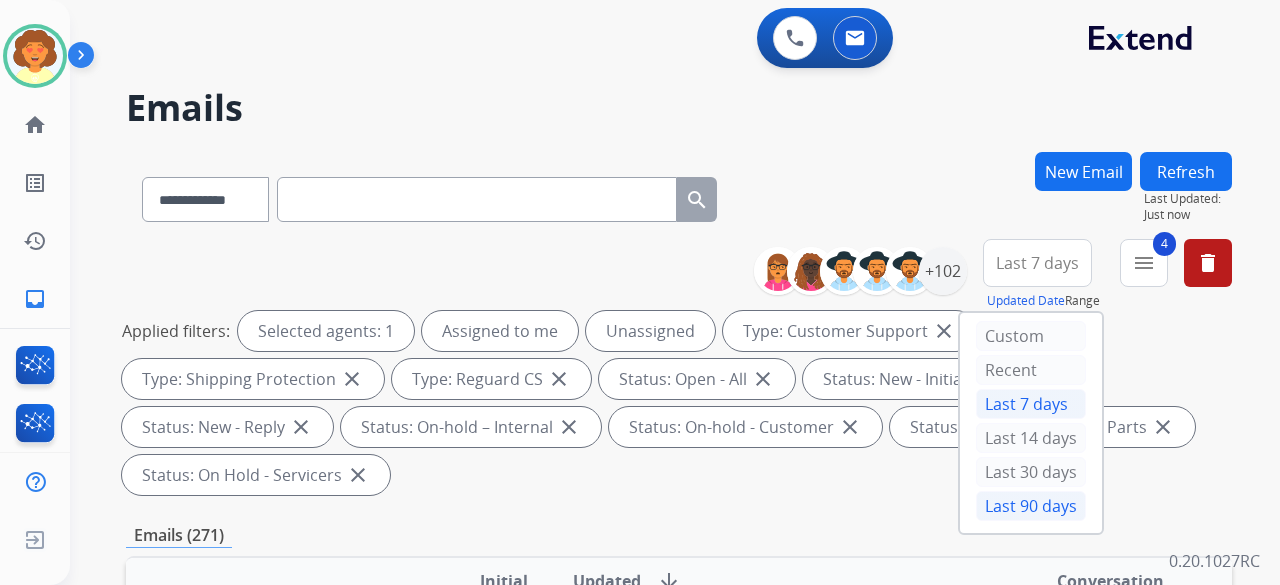 click on "Last 90 days" at bounding box center [1031, 506] 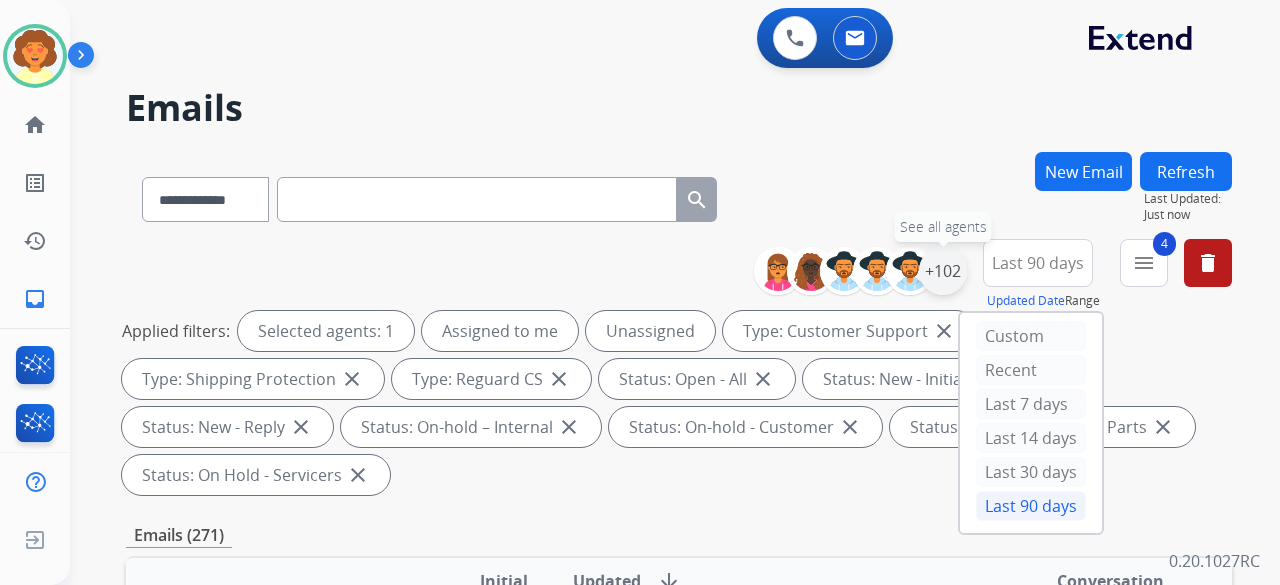 click on "+102" at bounding box center (943, 271) 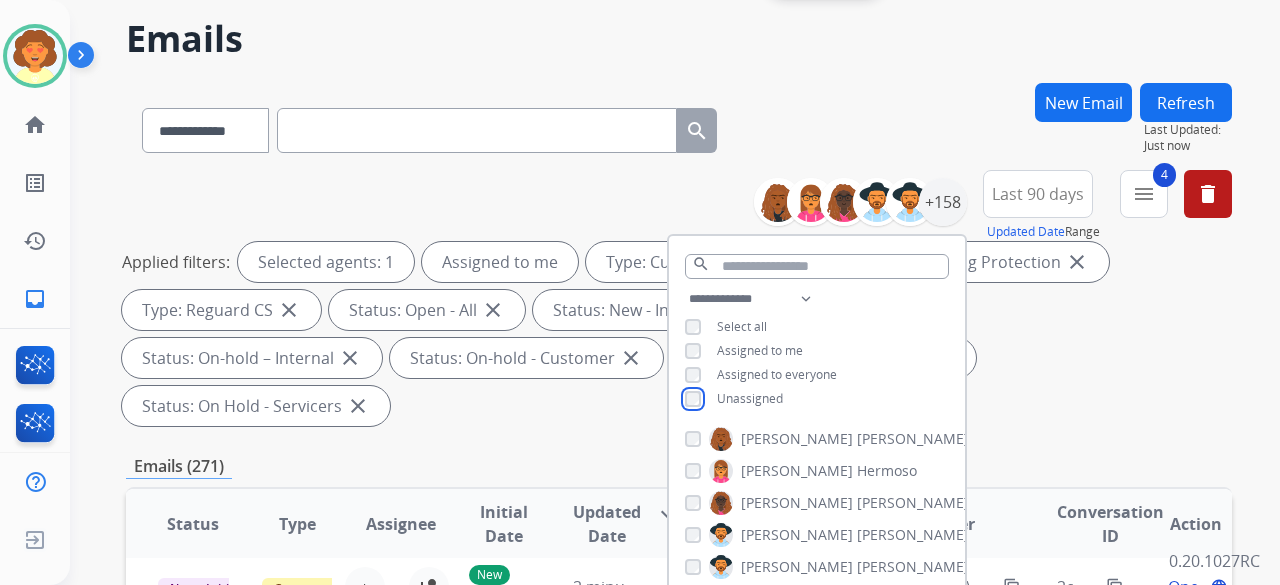 scroll, scrollTop: 100, scrollLeft: 0, axis: vertical 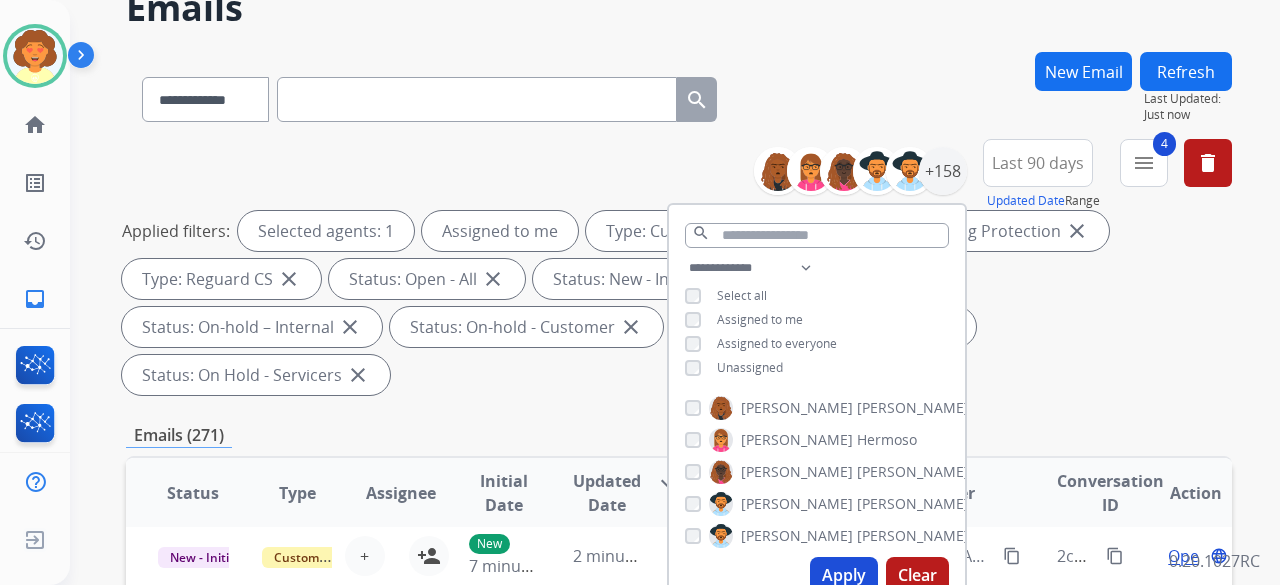 click on "Apply" at bounding box center (844, 575) 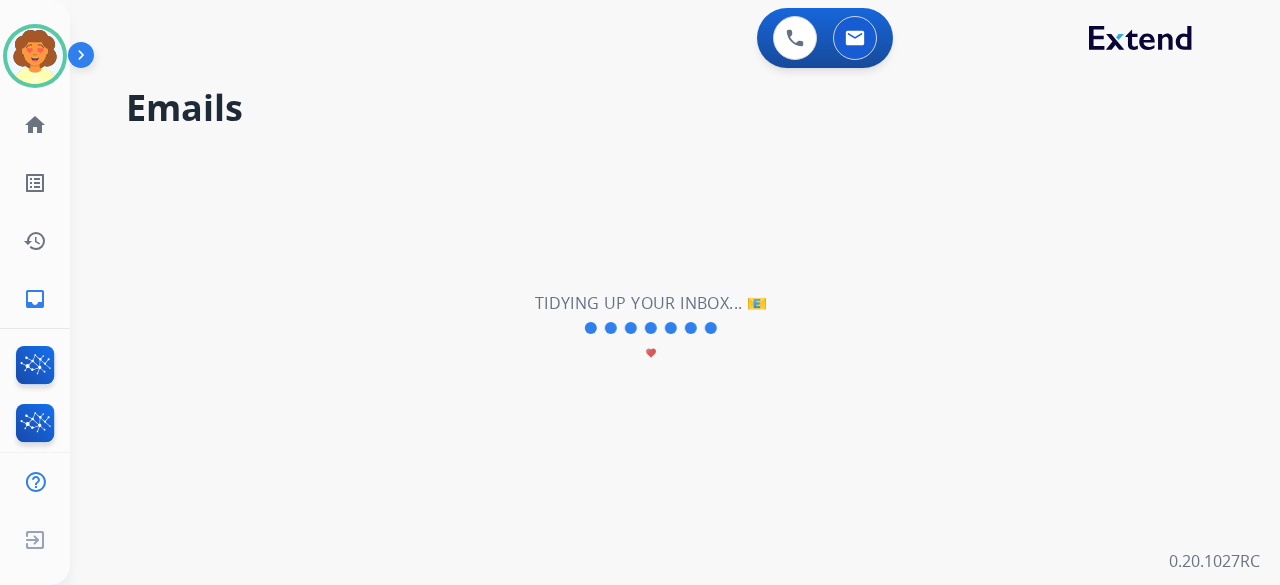 scroll, scrollTop: 0, scrollLeft: 0, axis: both 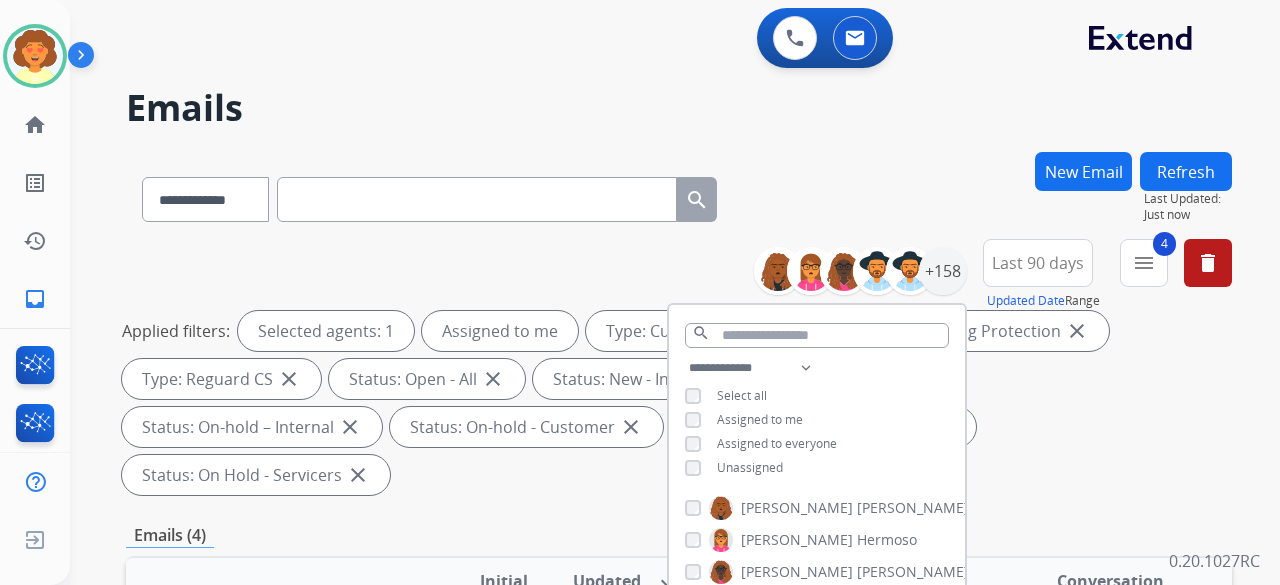 click on "**********" at bounding box center (679, 741) 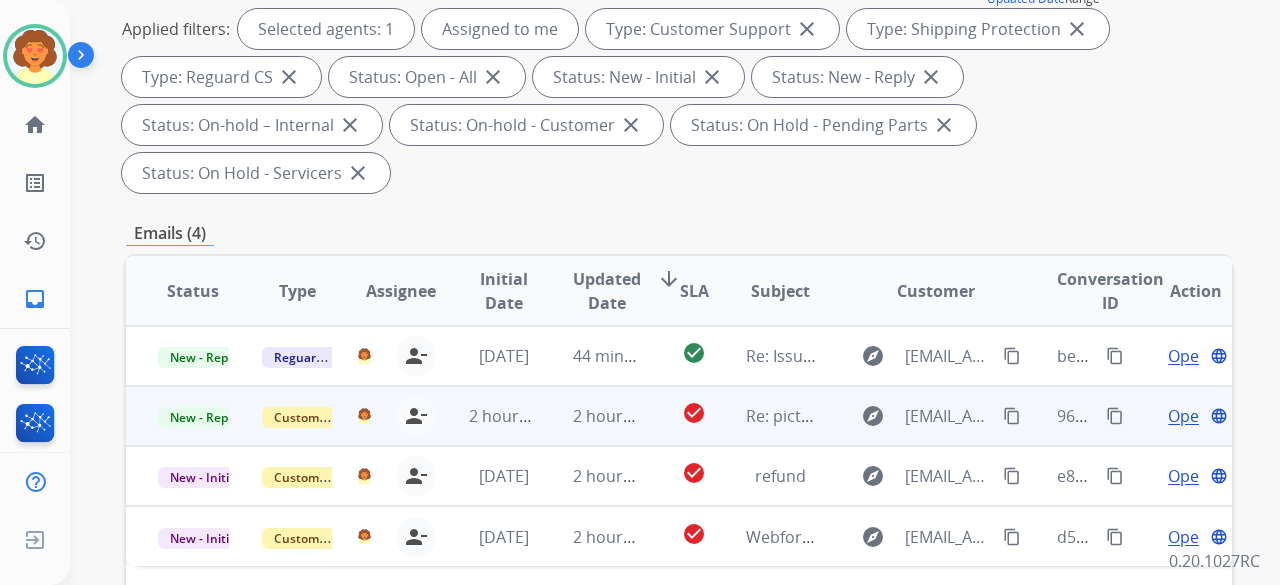 scroll, scrollTop: 400, scrollLeft: 0, axis: vertical 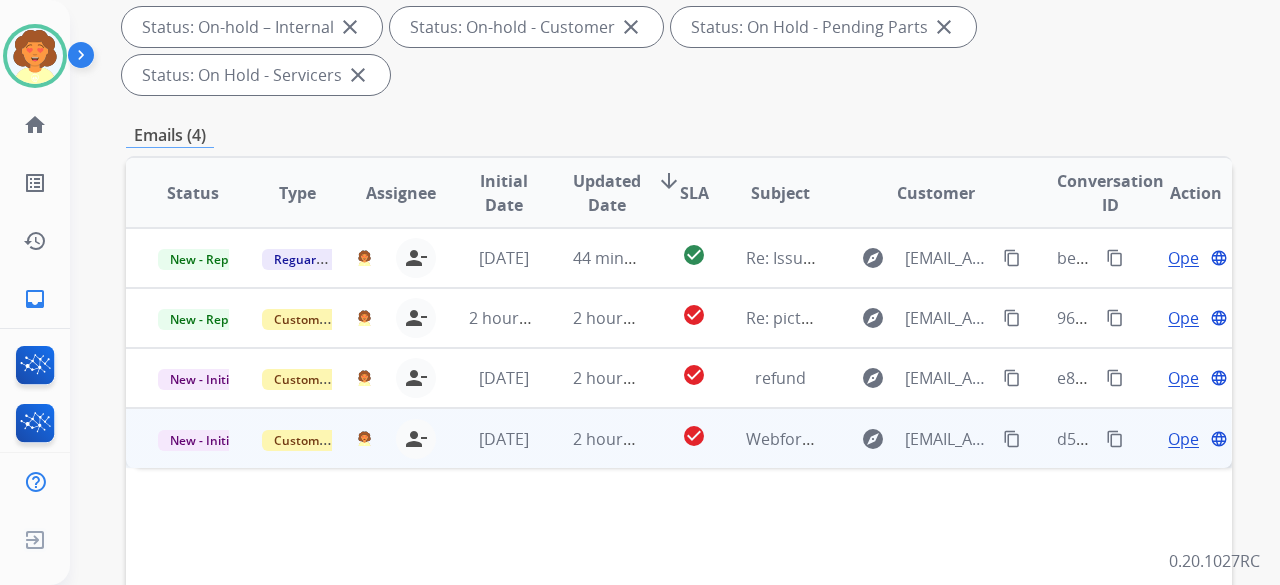 click on "Open" at bounding box center [1188, 439] 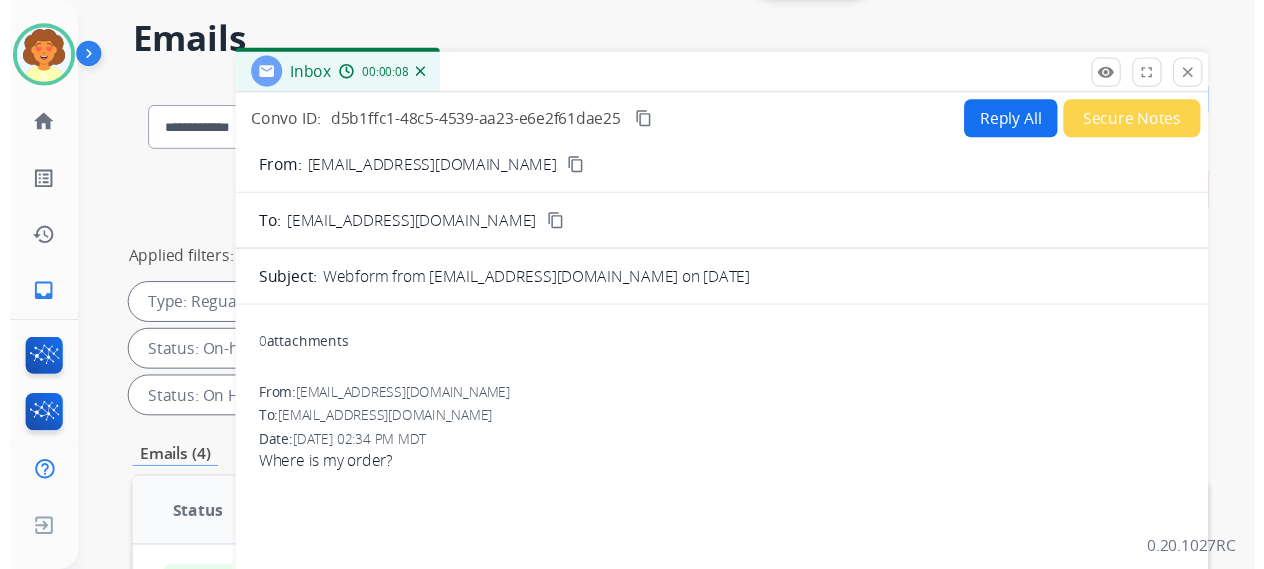 scroll, scrollTop: 100, scrollLeft: 0, axis: vertical 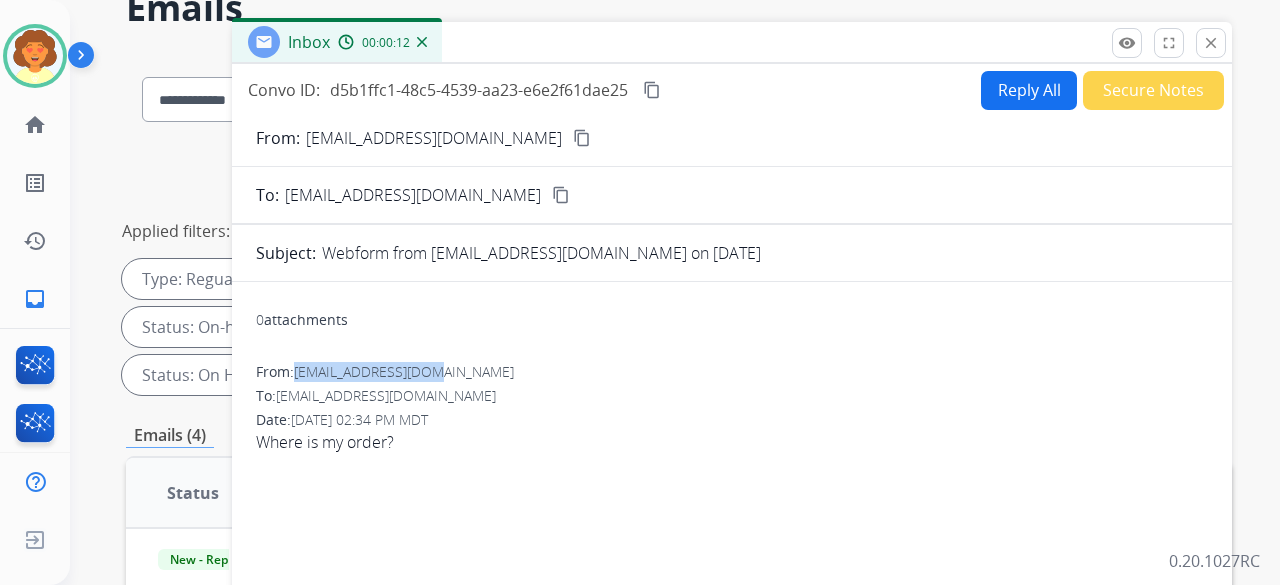 drag, startPoint x: 298, startPoint y: 373, endPoint x: 456, endPoint y: 371, distance: 158.01266 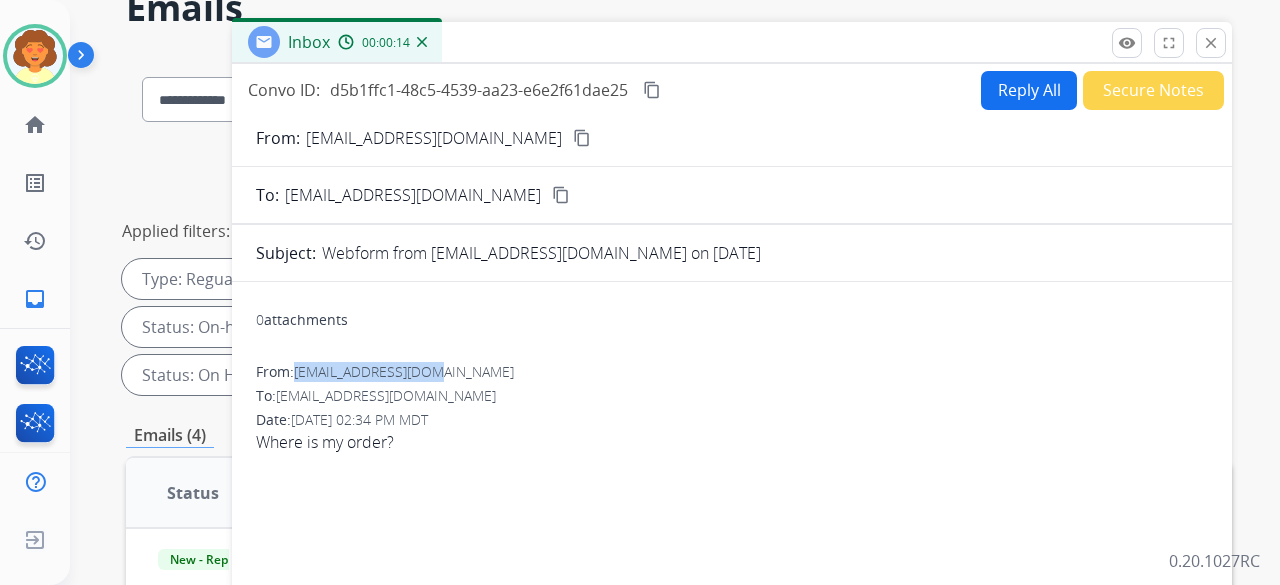 copy on "[EMAIL_ADDRESS][DOMAIN_NAME]" 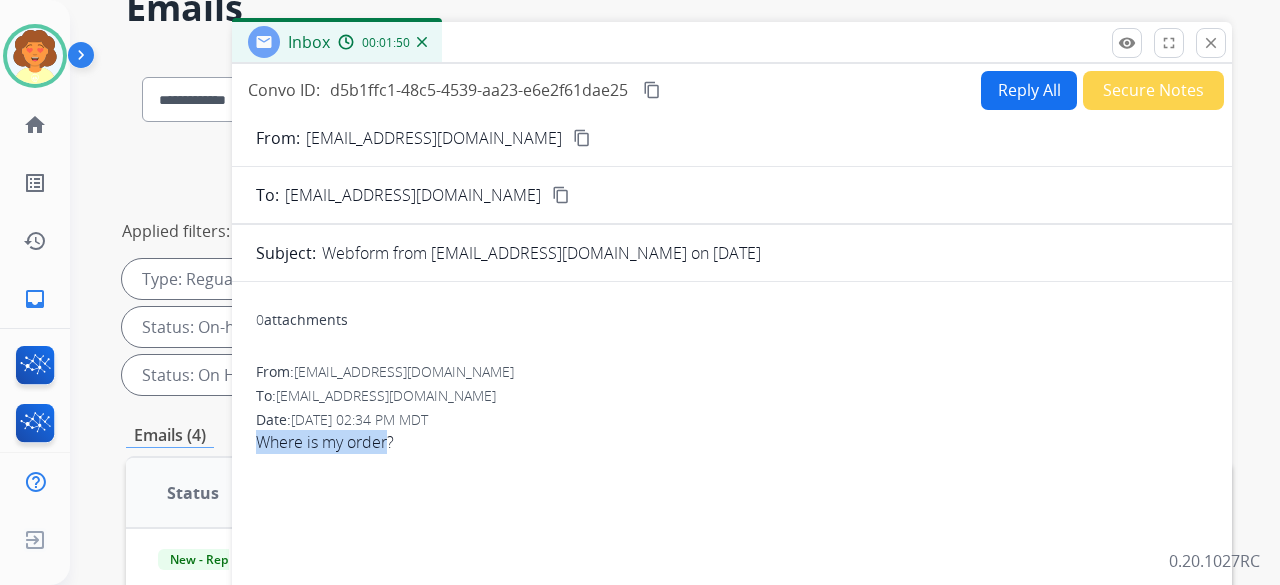 drag, startPoint x: 256, startPoint y: 437, endPoint x: 391, endPoint y: 442, distance: 135.09256 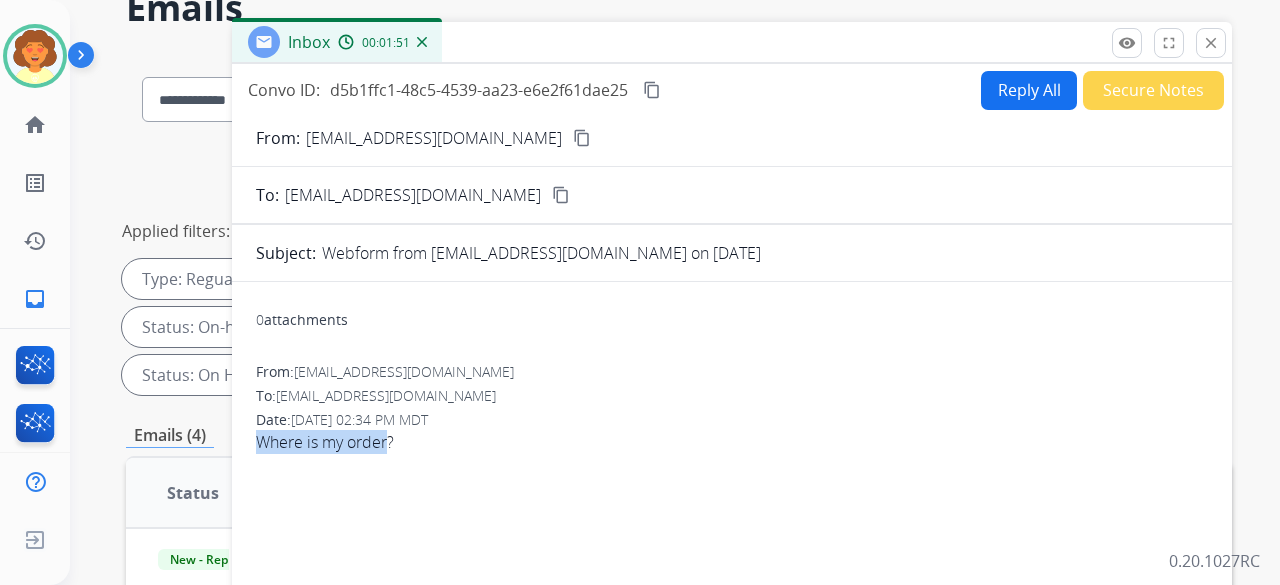 copy on "Where is my order" 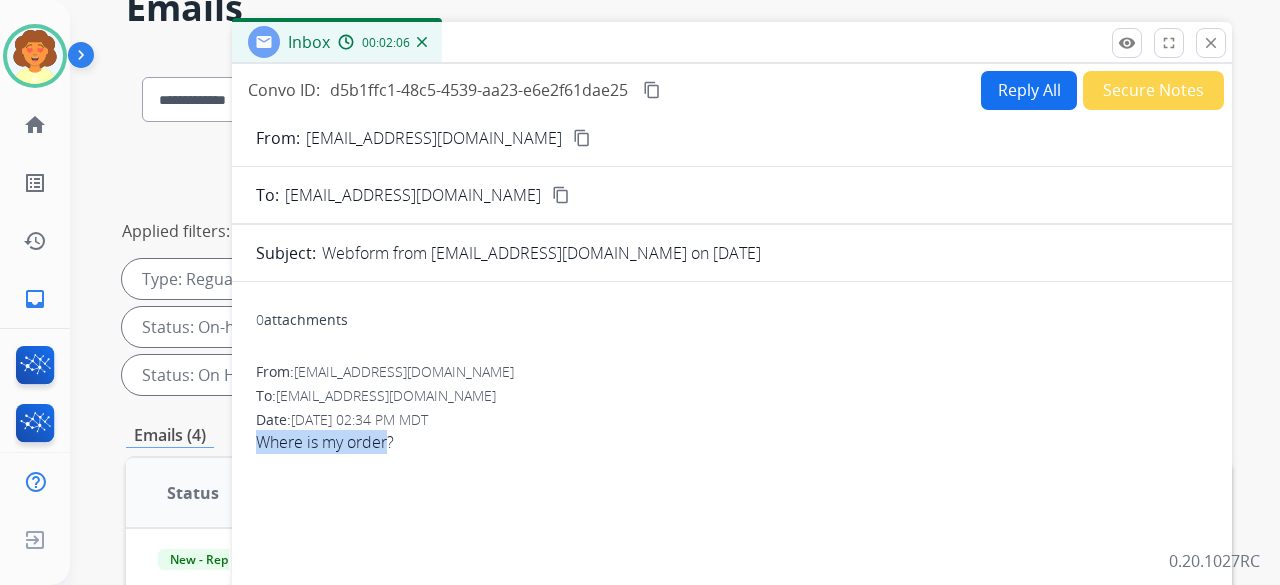 click on "Where is my order?" at bounding box center [732, 442] 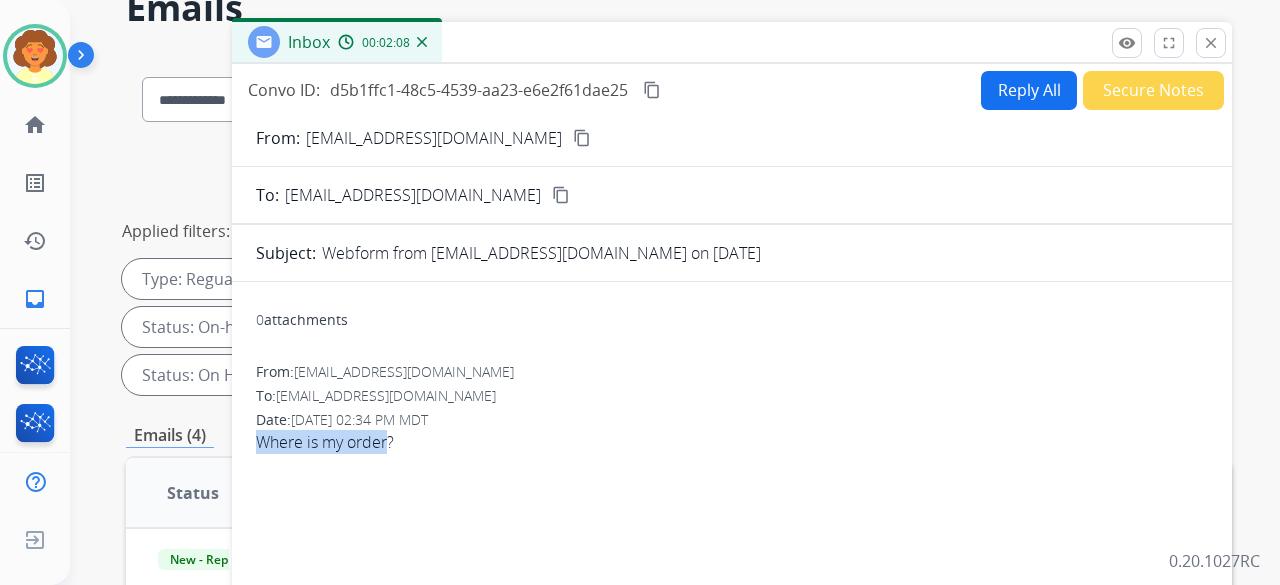 copy on "Where is my order" 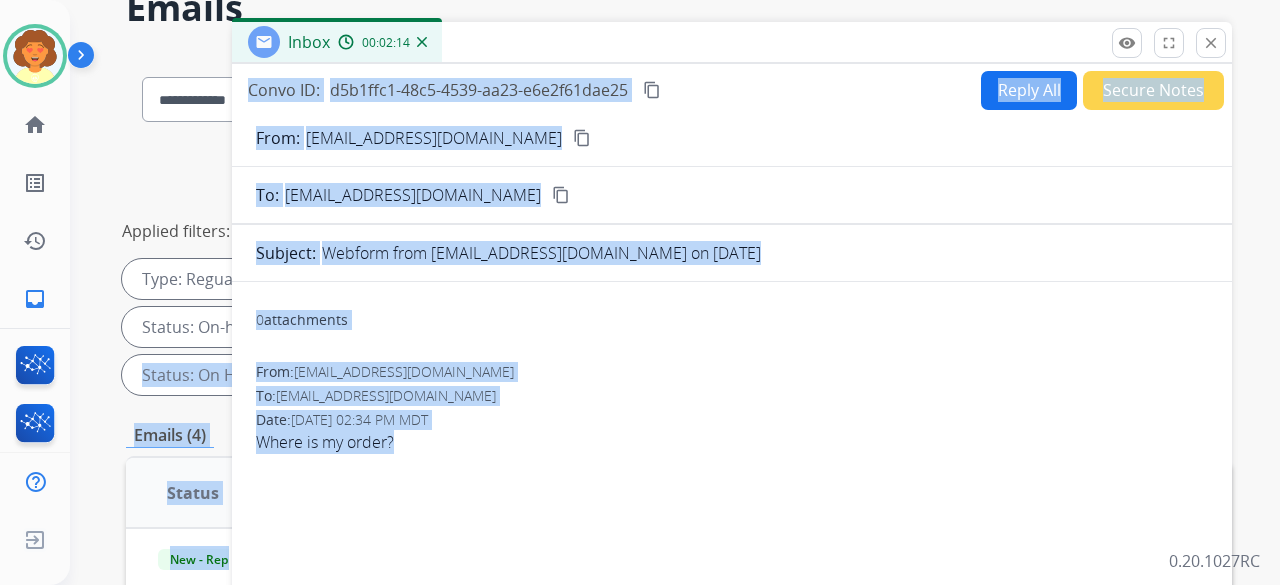 drag, startPoint x: 1197, startPoint y: 276, endPoint x: 298, endPoint y: 491, distance: 924.3517 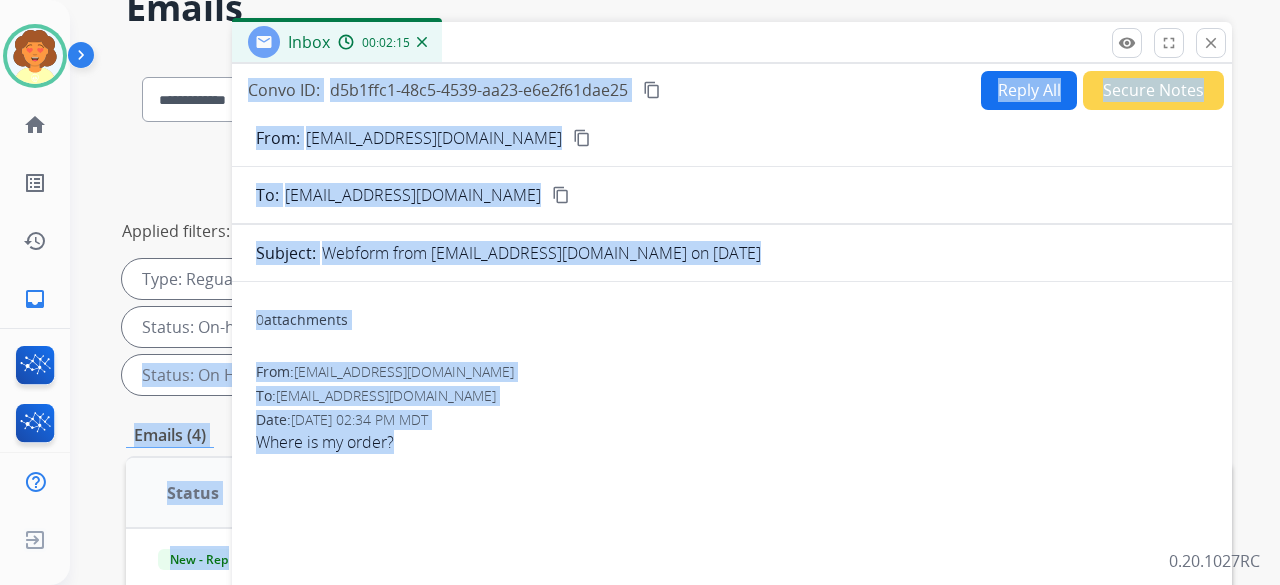 click on "Where is my order?" at bounding box center [732, 442] 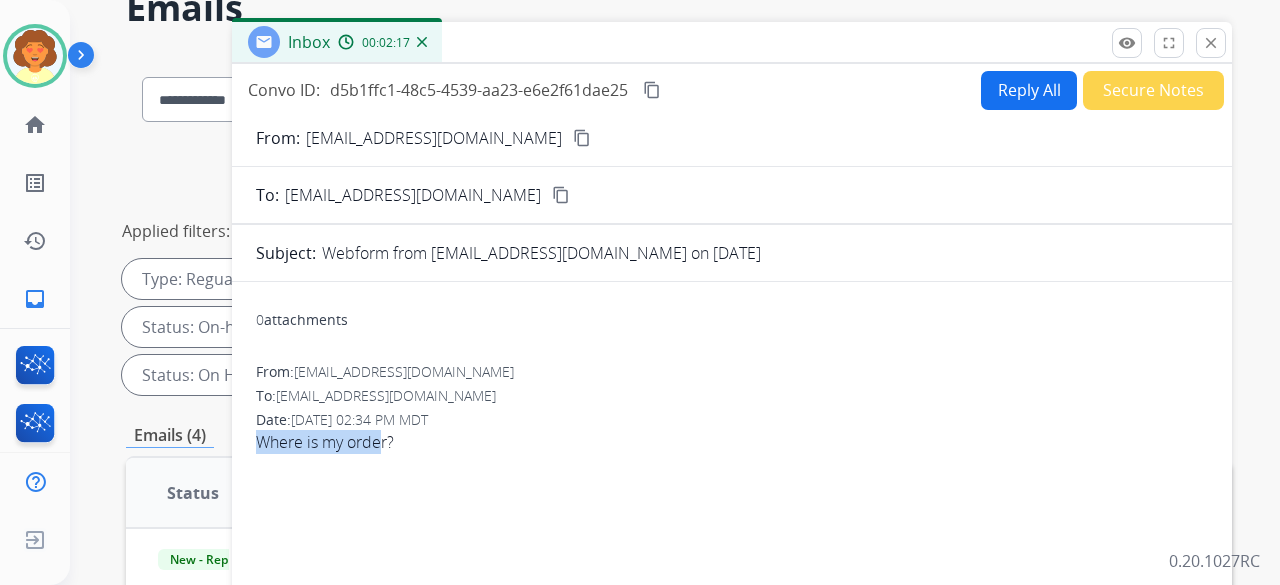 drag, startPoint x: 258, startPoint y: 439, endPoint x: 384, endPoint y: 439, distance: 126 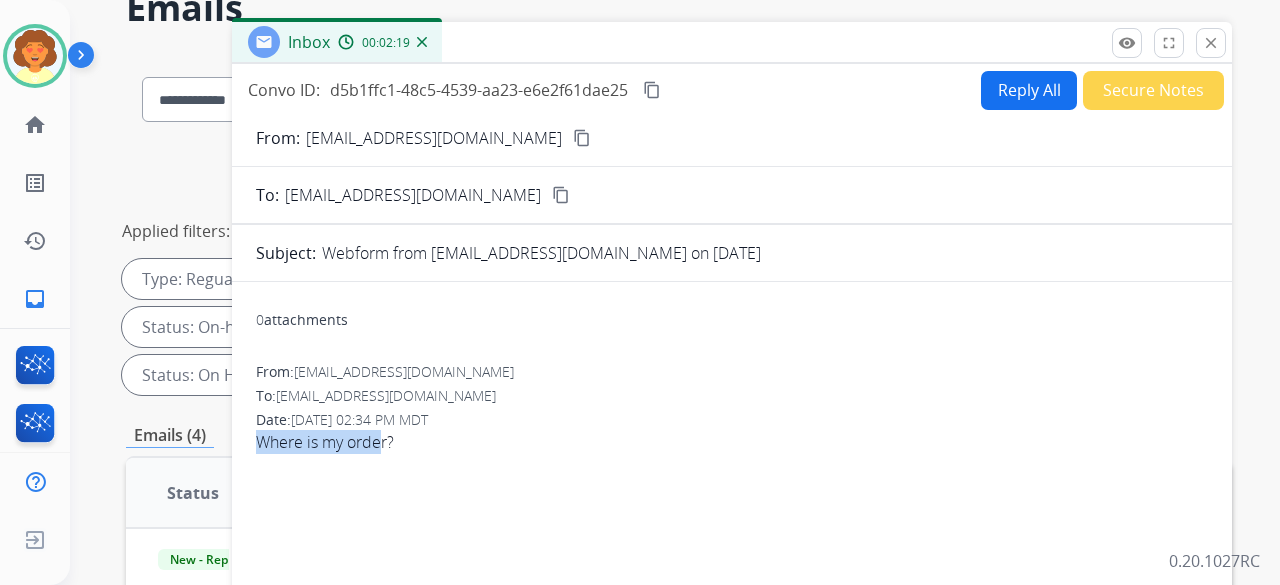 copy on "Where is my orde" 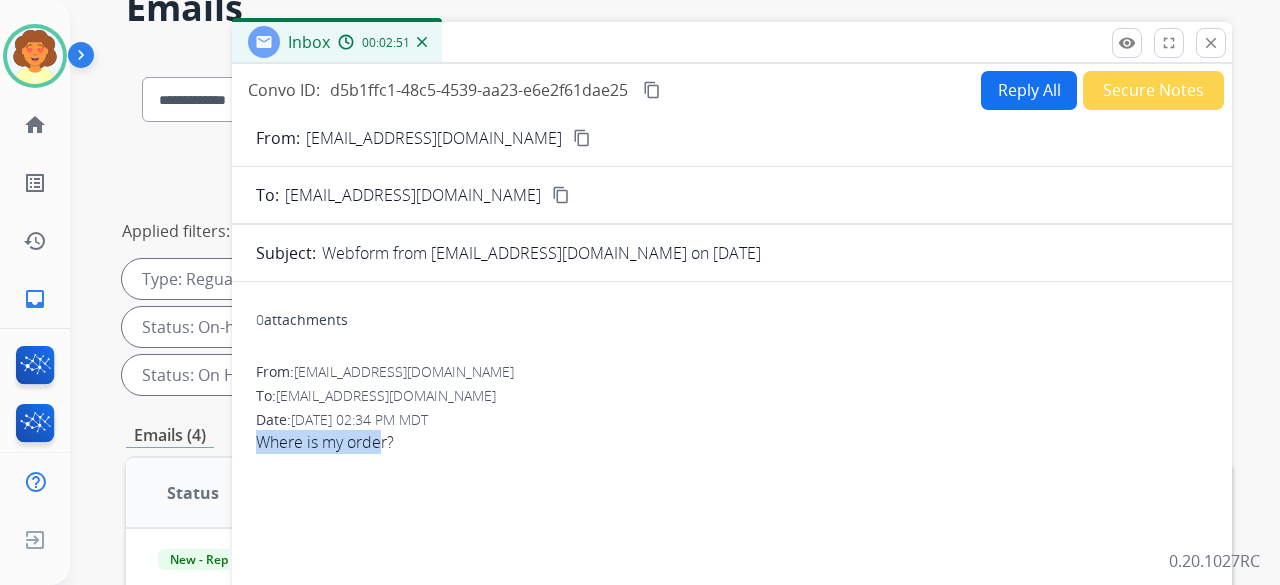 click on "Reply All" at bounding box center (1029, 90) 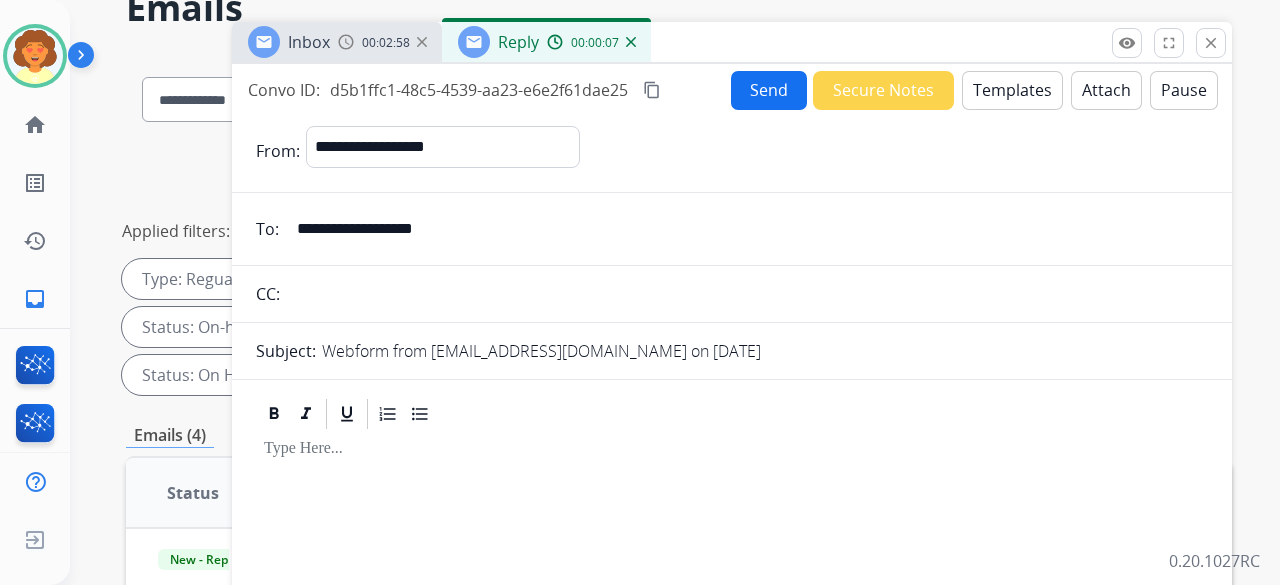 click on "Templates" at bounding box center [1012, 90] 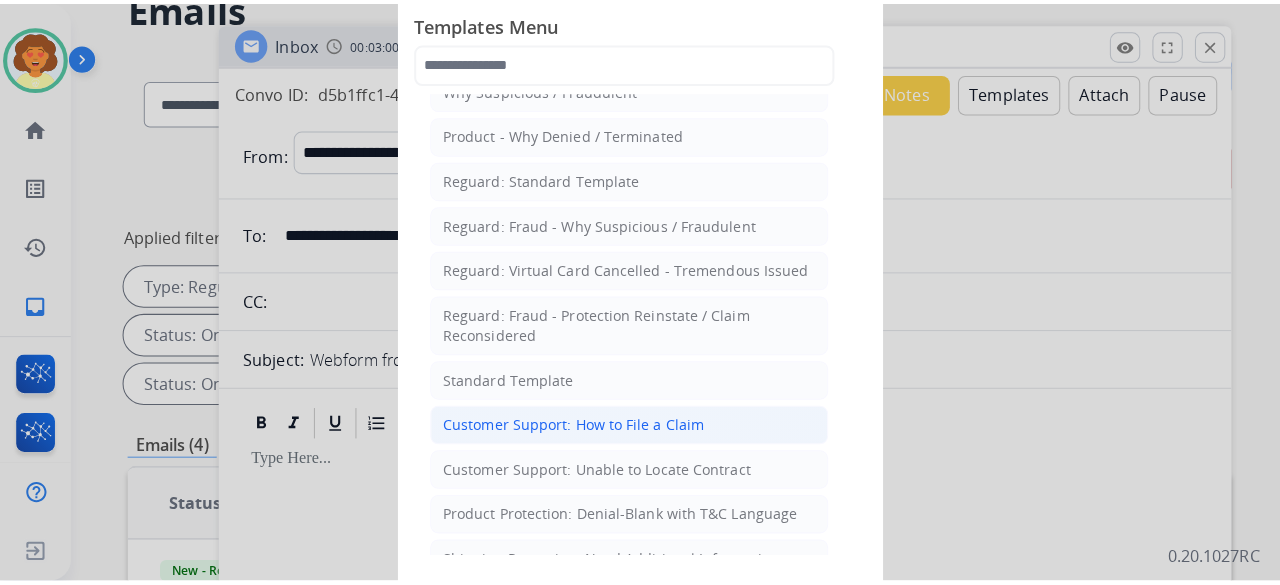 scroll, scrollTop: 100, scrollLeft: 0, axis: vertical 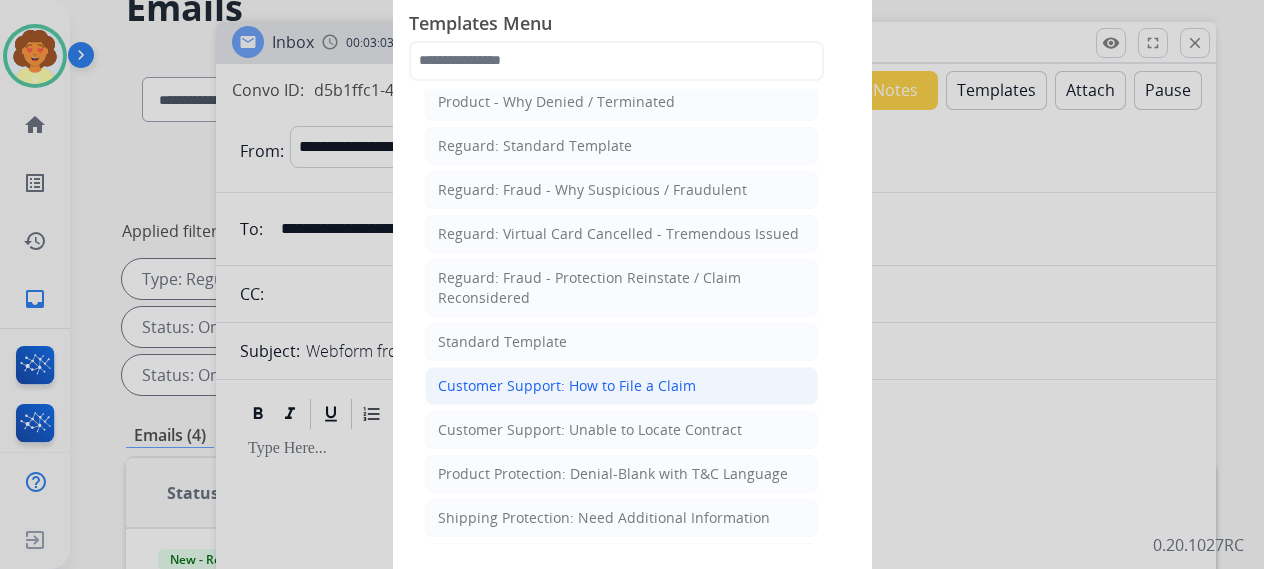 click on "Customer Support: How to File a Claim" 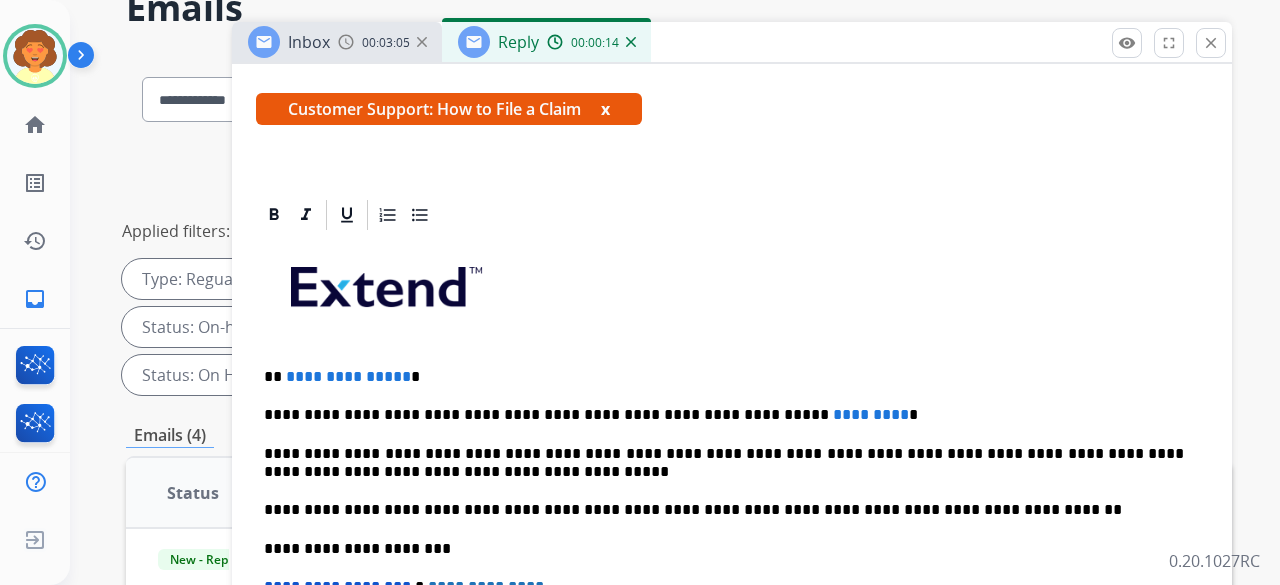 scroll, scrollTop: 360, scrollLeft: 0, axis: vertical 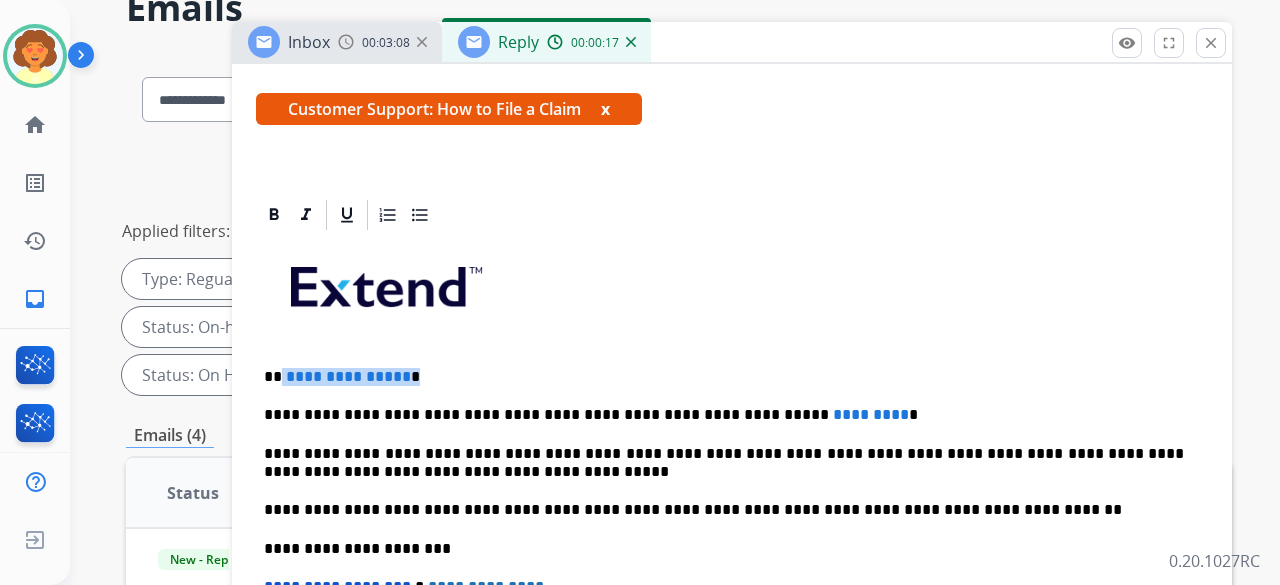drag, startPoint x: 278, startPoint y: 338, endPoint x: 406, endPoint y: 330, distance: 128.24976 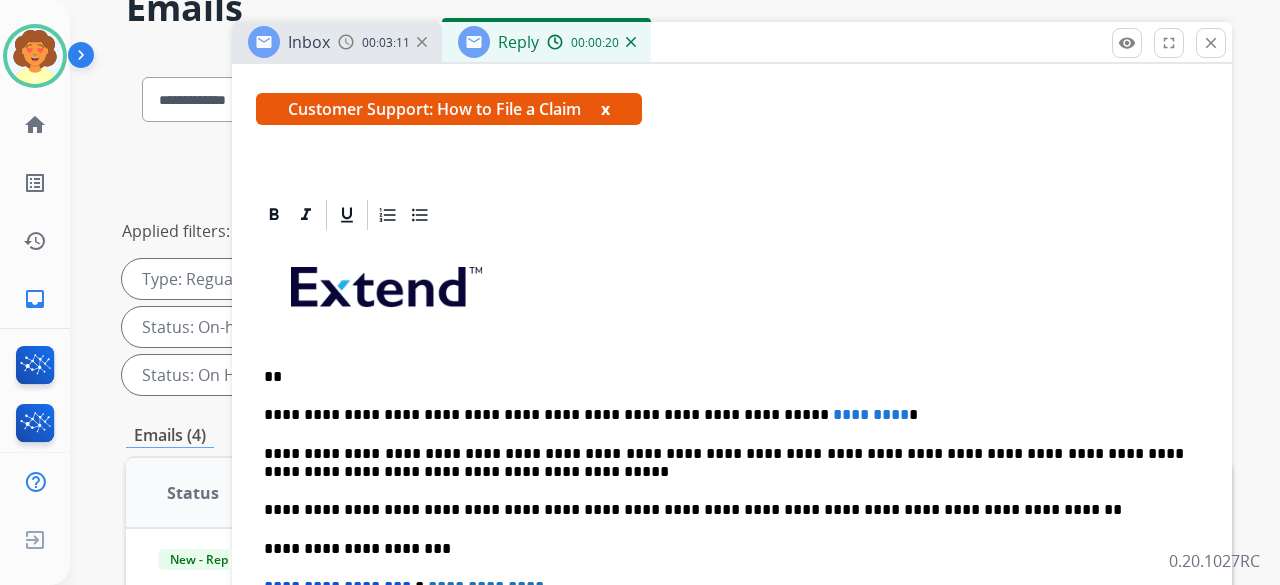type 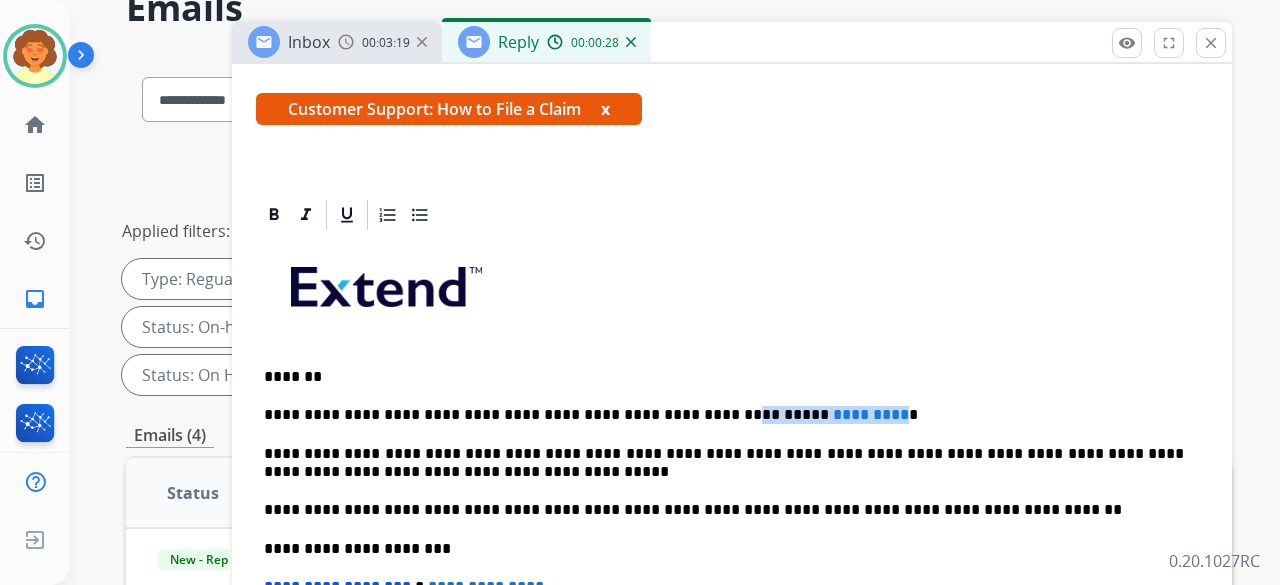 drag, startPoint x: 808, startPoint y: 374, endPoint x: 668, endPoint y: 387, distance: 140.60228 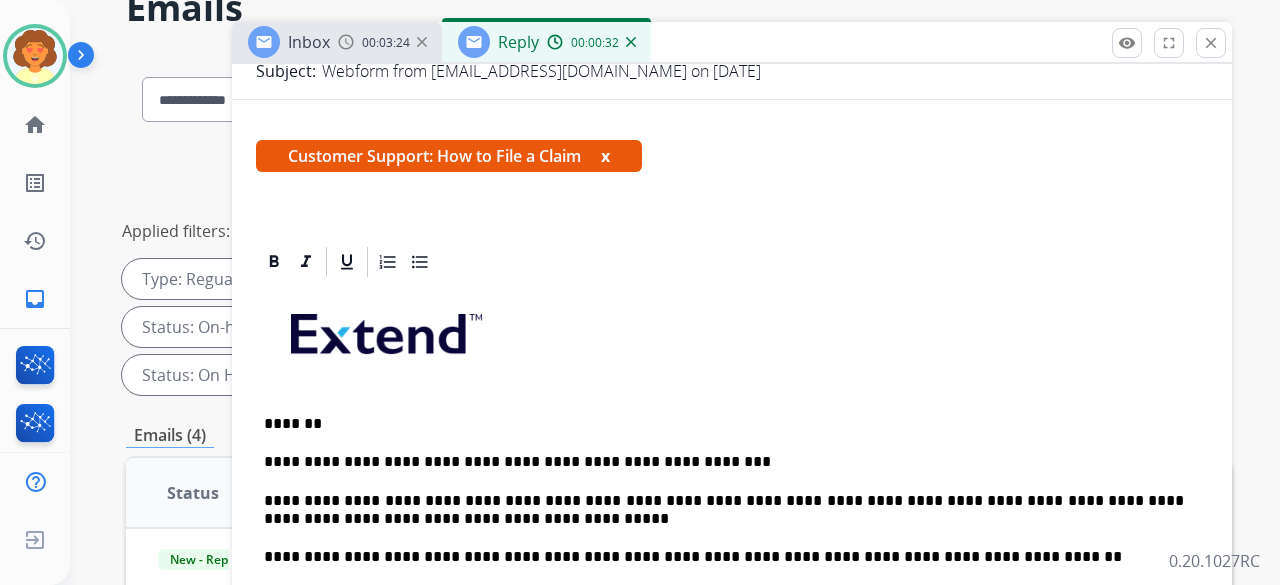 scroll, scrollTop: 360, scrollLeft: 0, axis: vertical 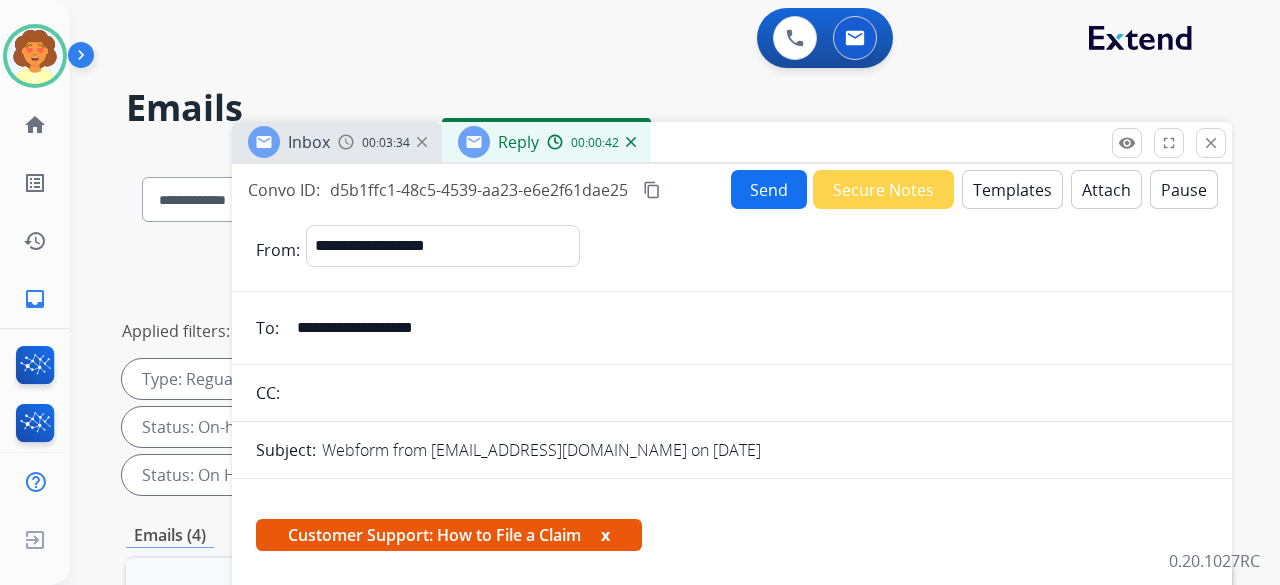 click on "Send" at bounding box center [769, 189] 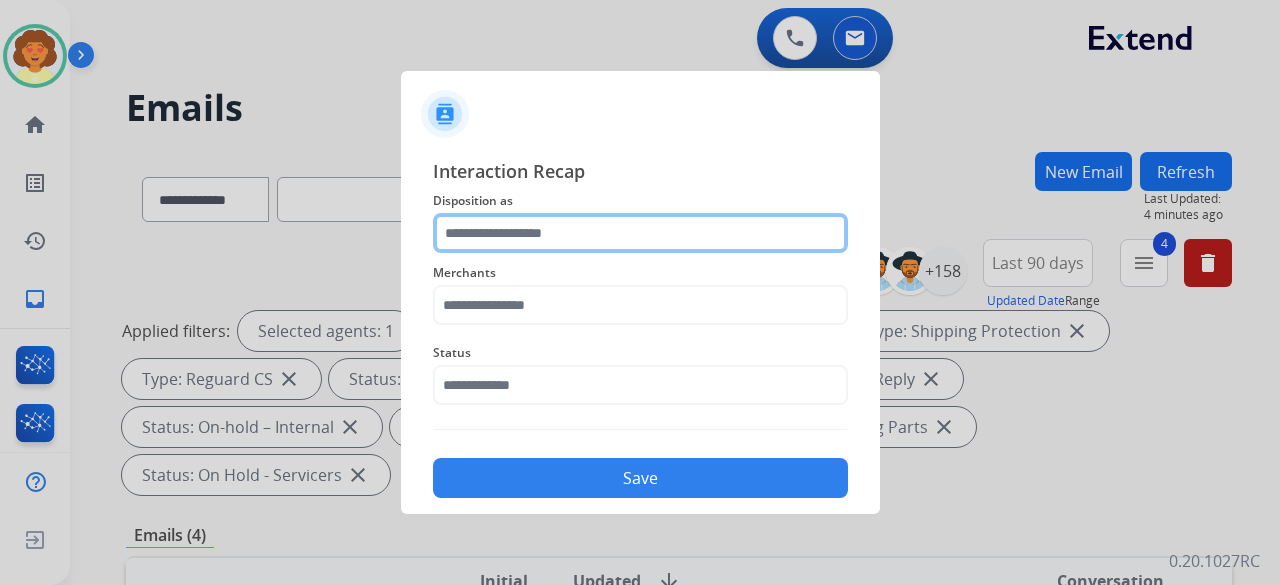 click 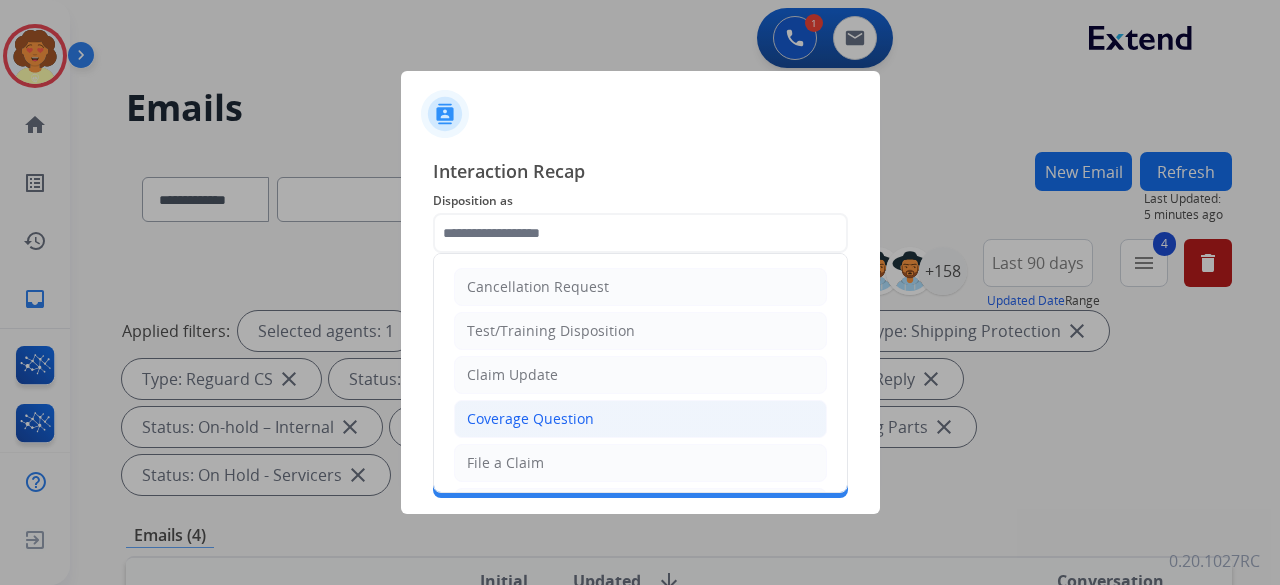 click on "Coverage Question" 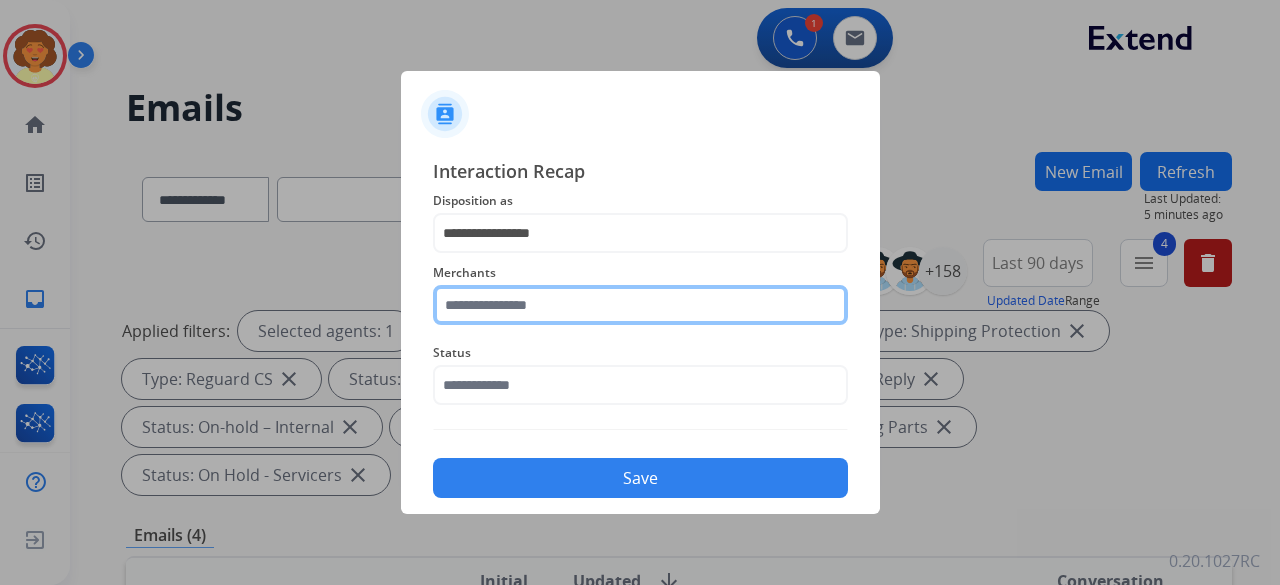 click 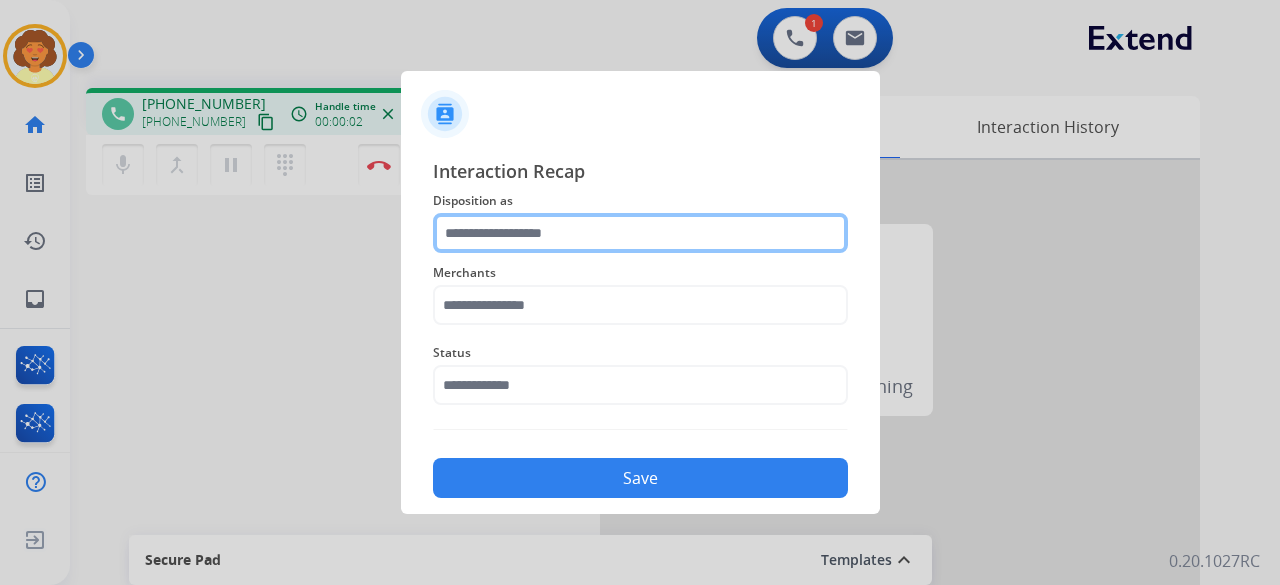 click 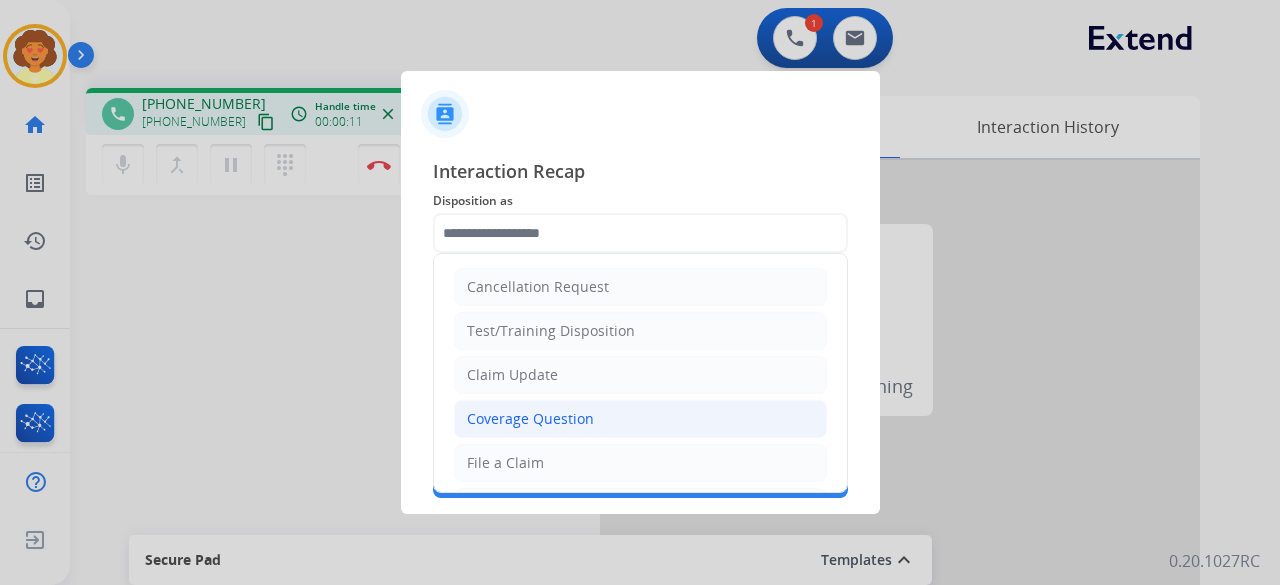 click on "Coverage Question" 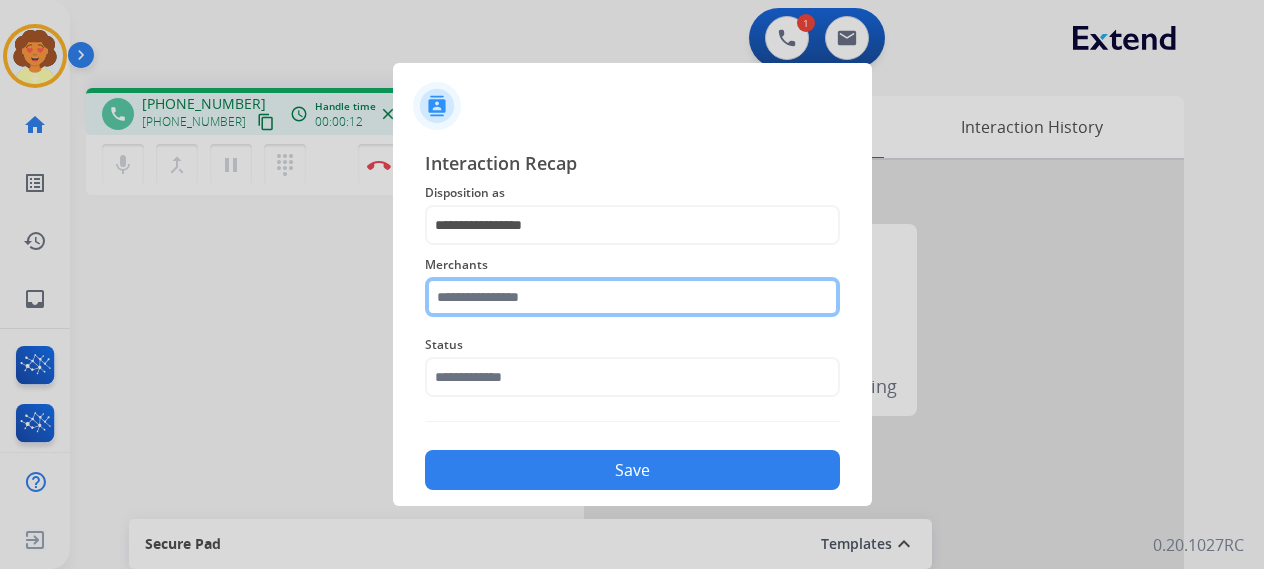 click 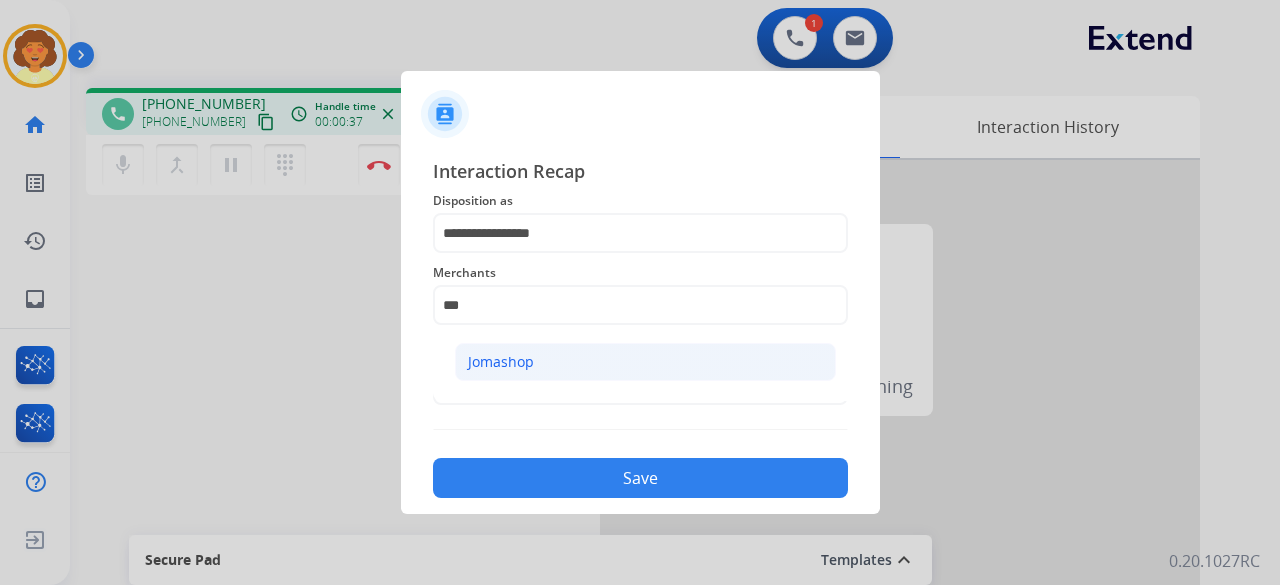 click on "Jomashop" 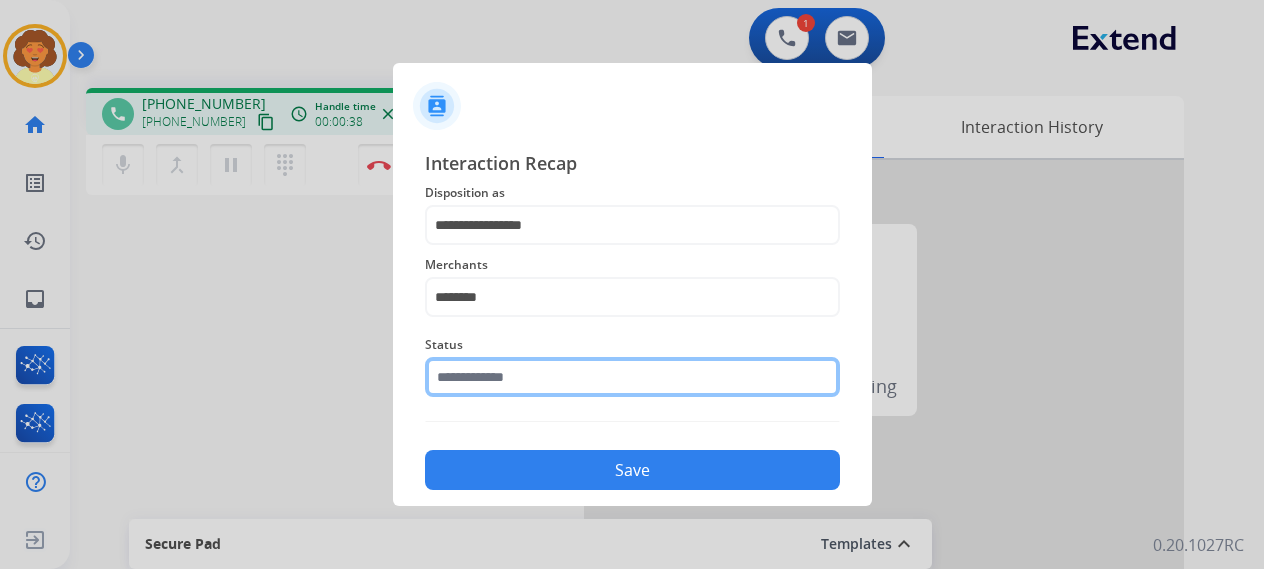 click 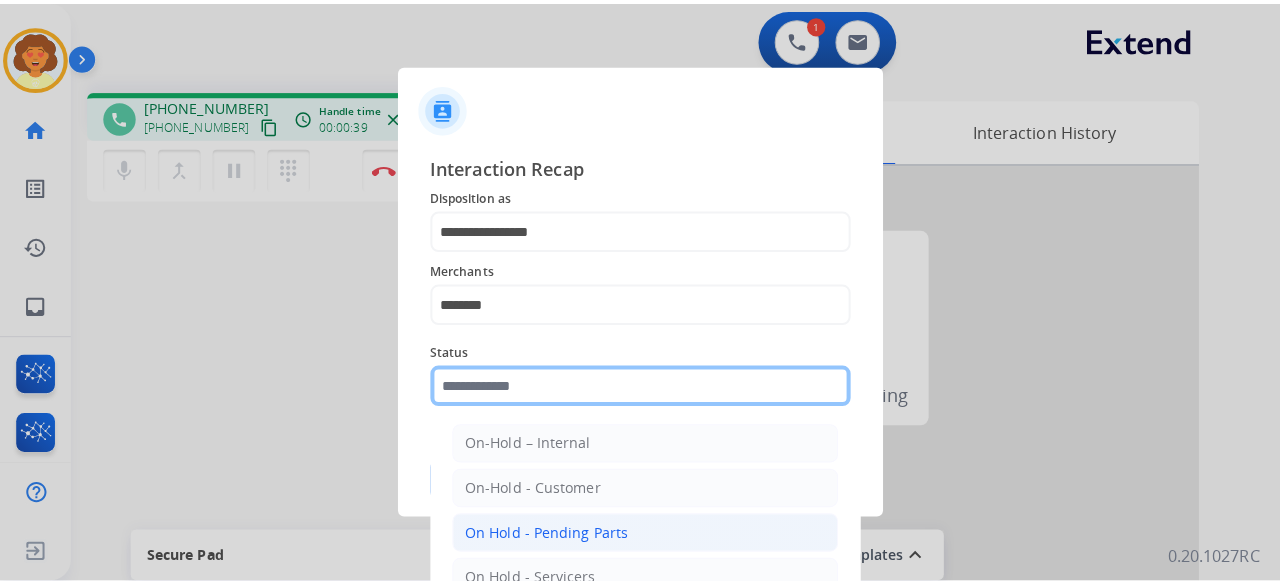 scroll, scrollTop: 114, scrollLeft: 0, axis: vertical 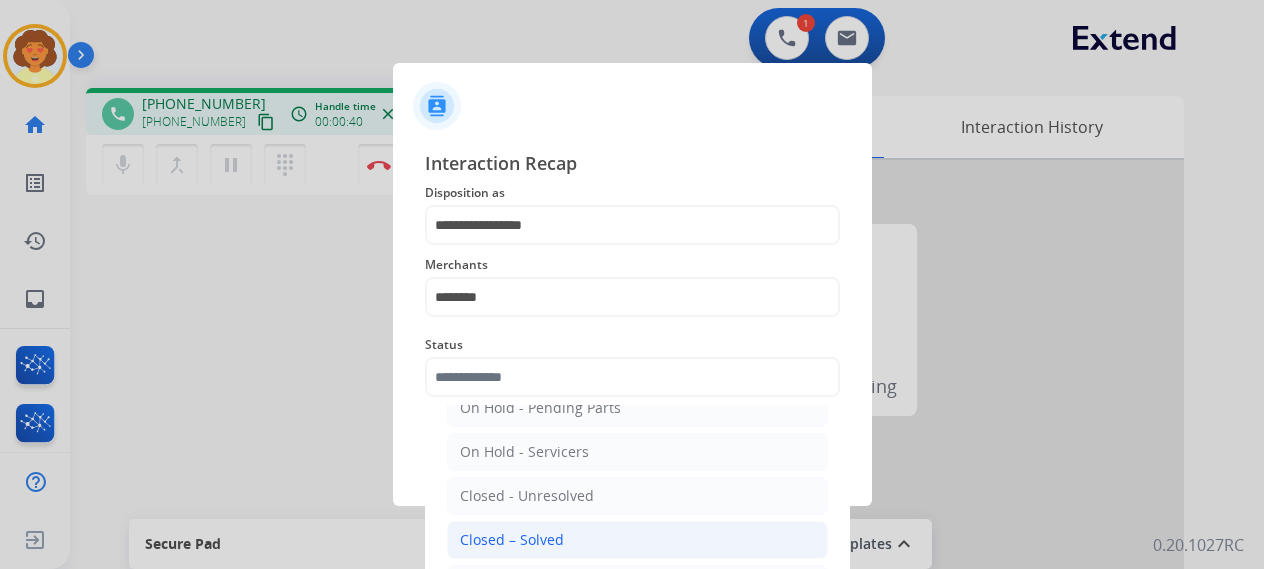 click on "Closed – Solved" 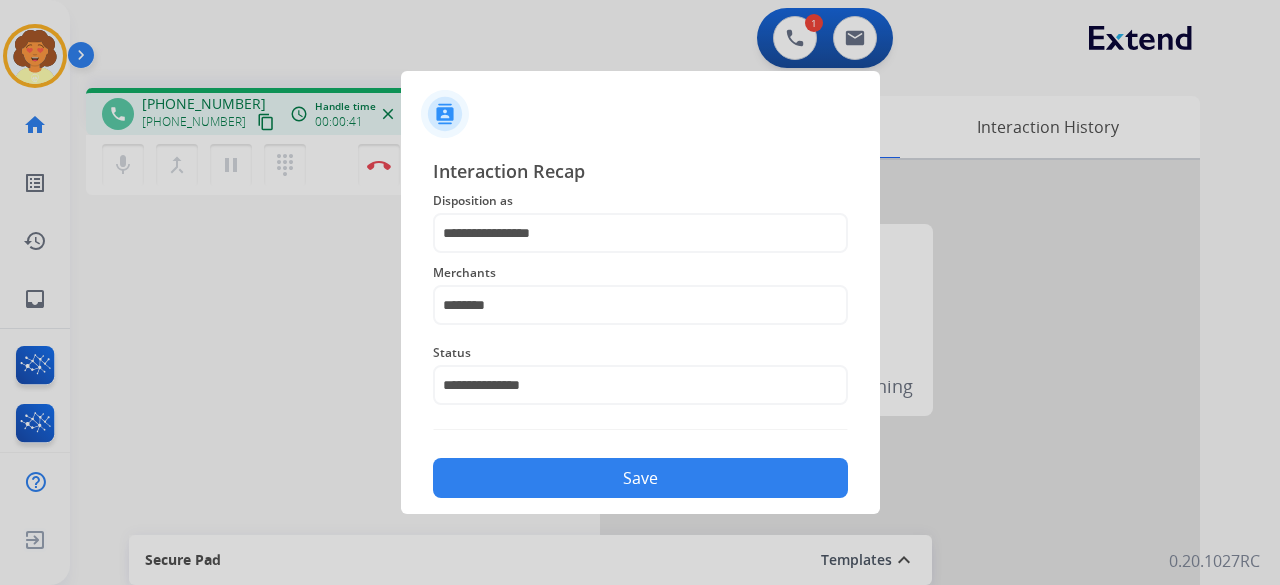 click on "Save" 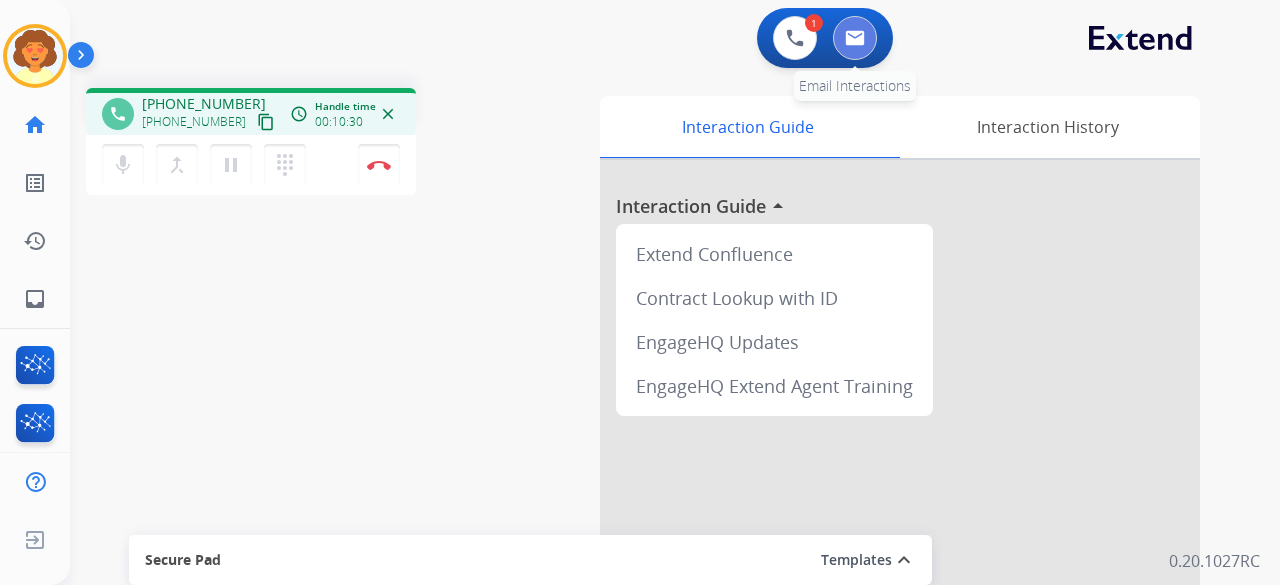 click at bounding box center [855, 38] 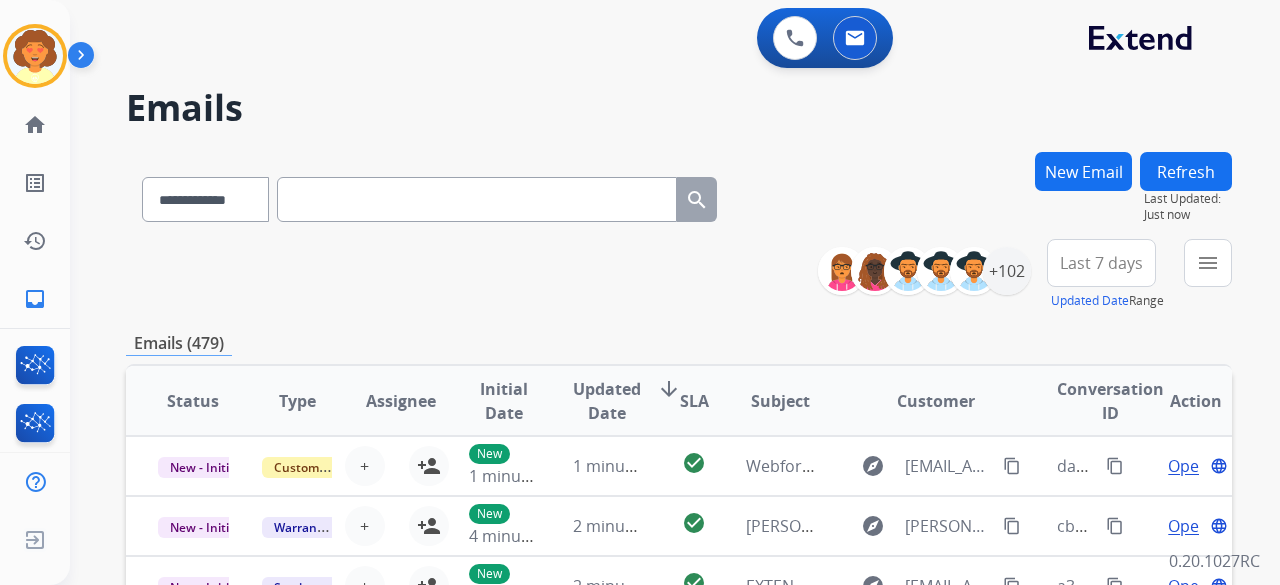 click on "New Email" at bounding box center (1083, 171) 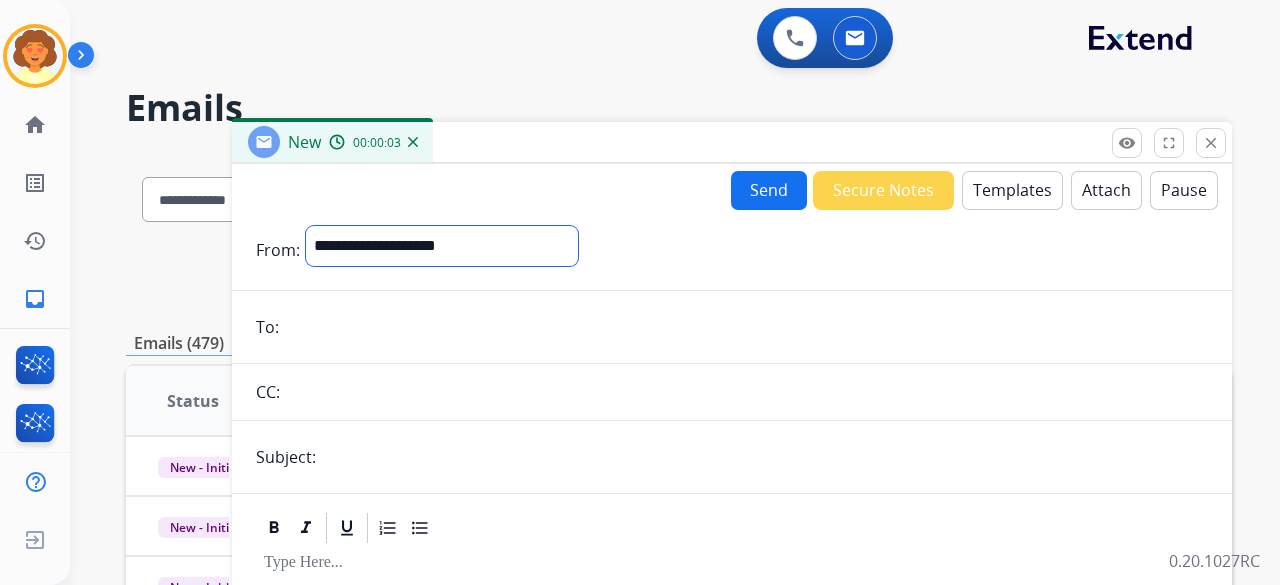 click on "**********" at bounding box center [442, 246] 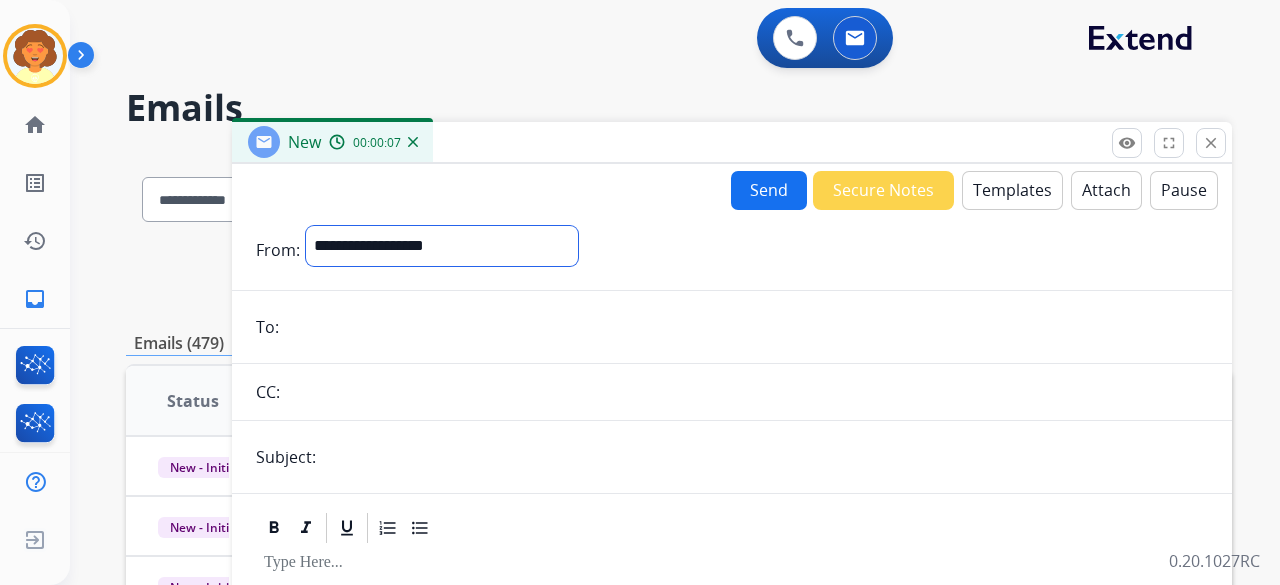 click on "**********" at bounding box center (442, 246) 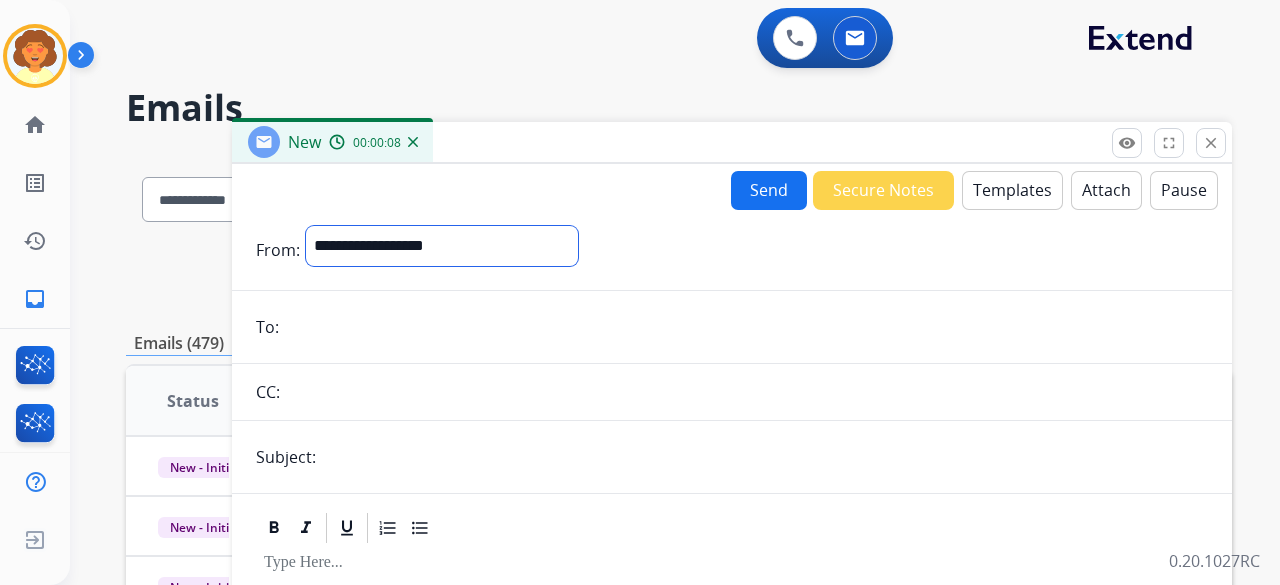 click on "**********" at bounding box center (442, 246) 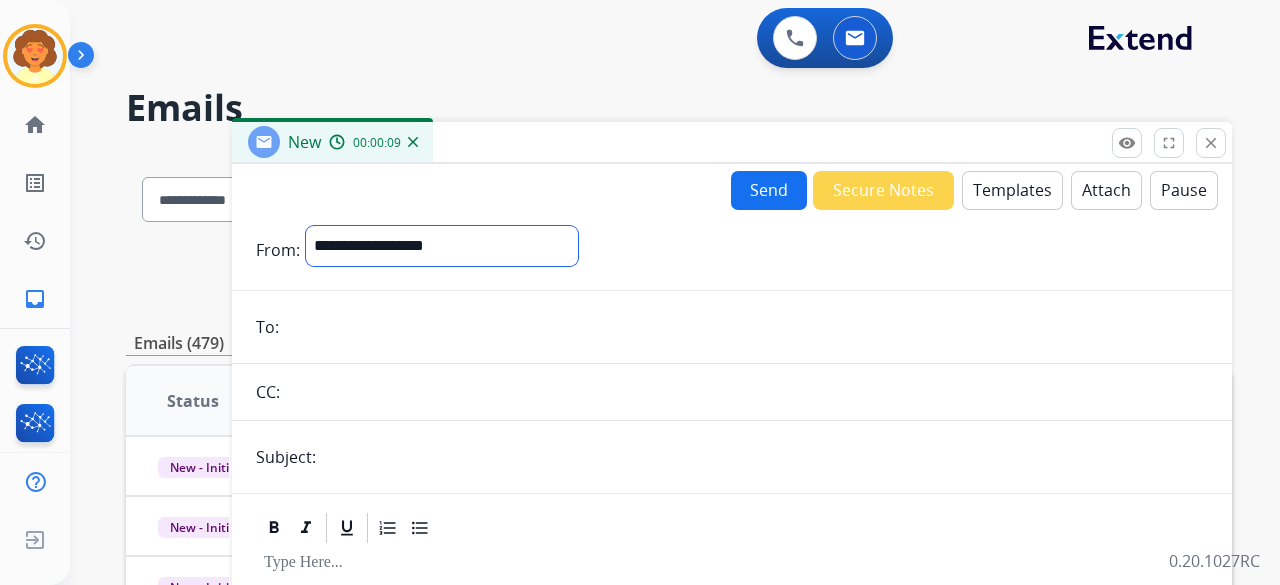 select on "**********" 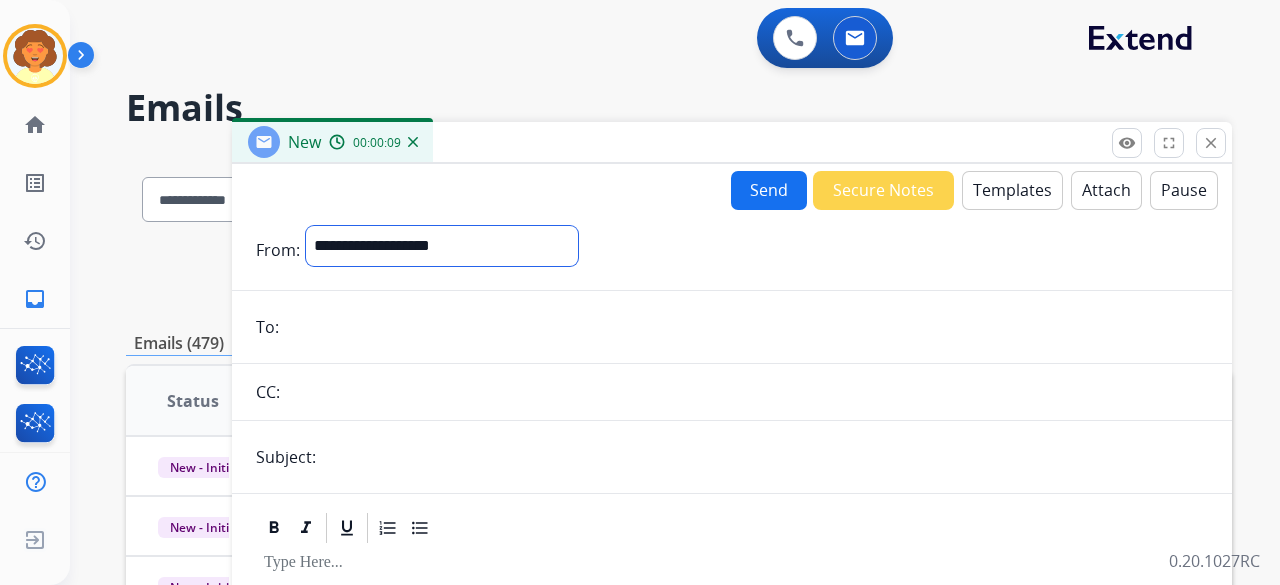click on "**********" at bounding box center [442, 246] 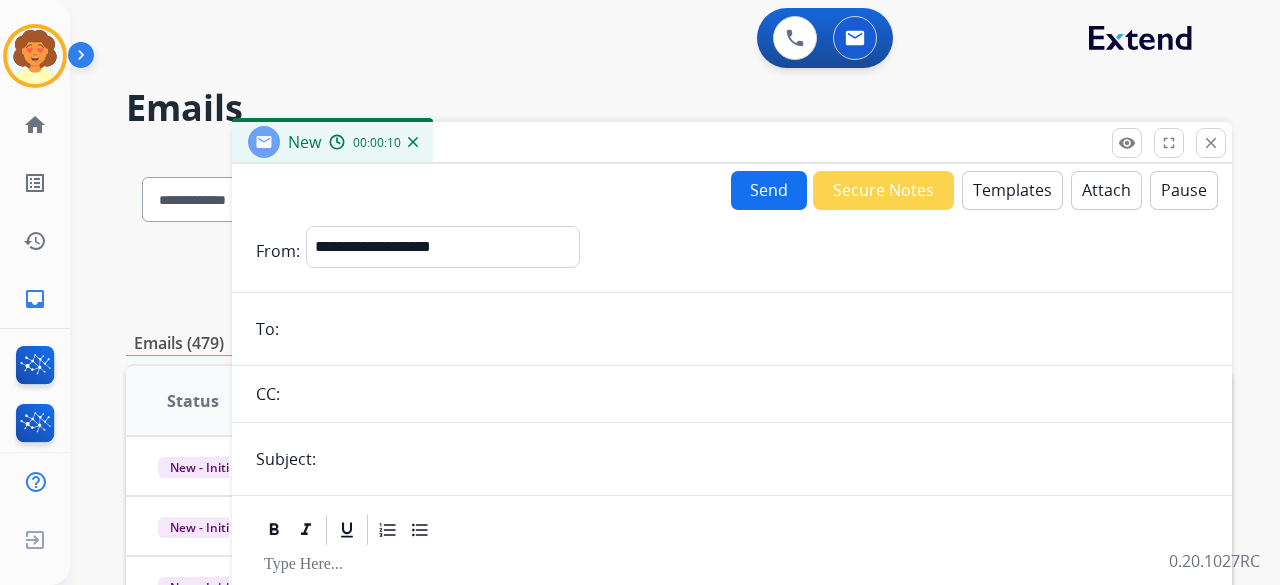 click at bounding box center [746, 329] 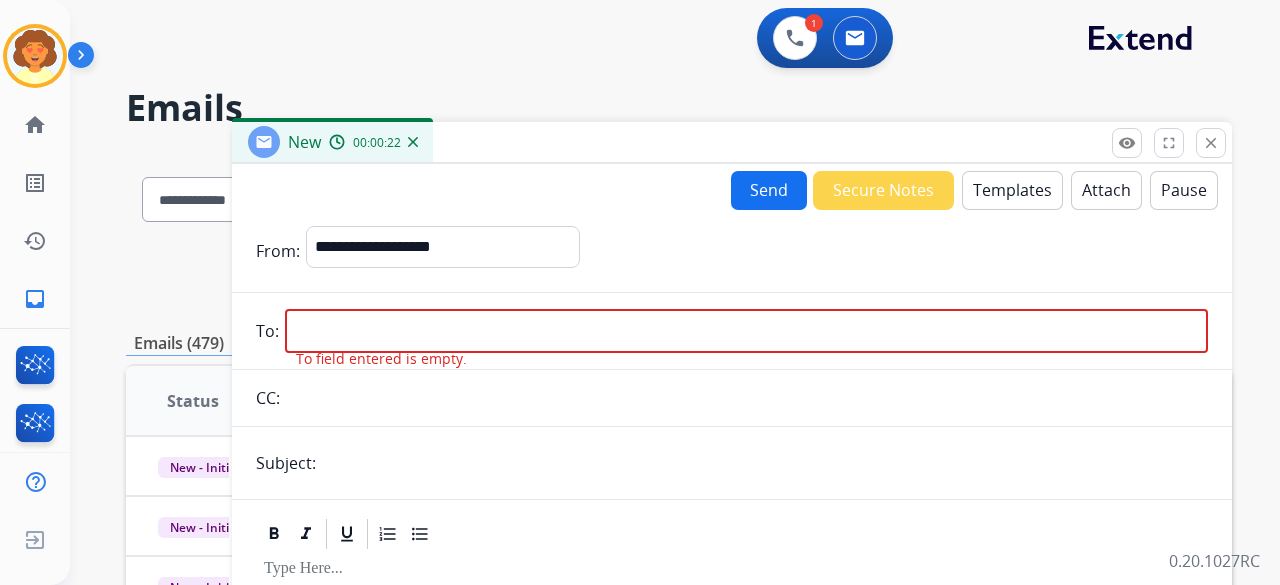 click at bounding box center (746, 331) 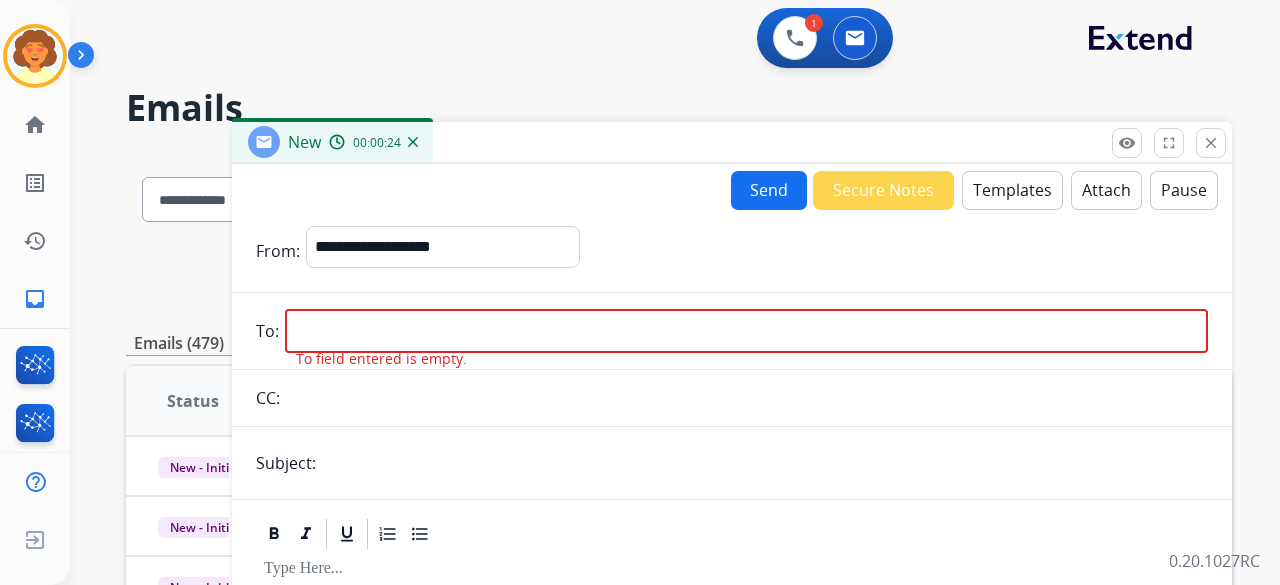 paste on "**********" 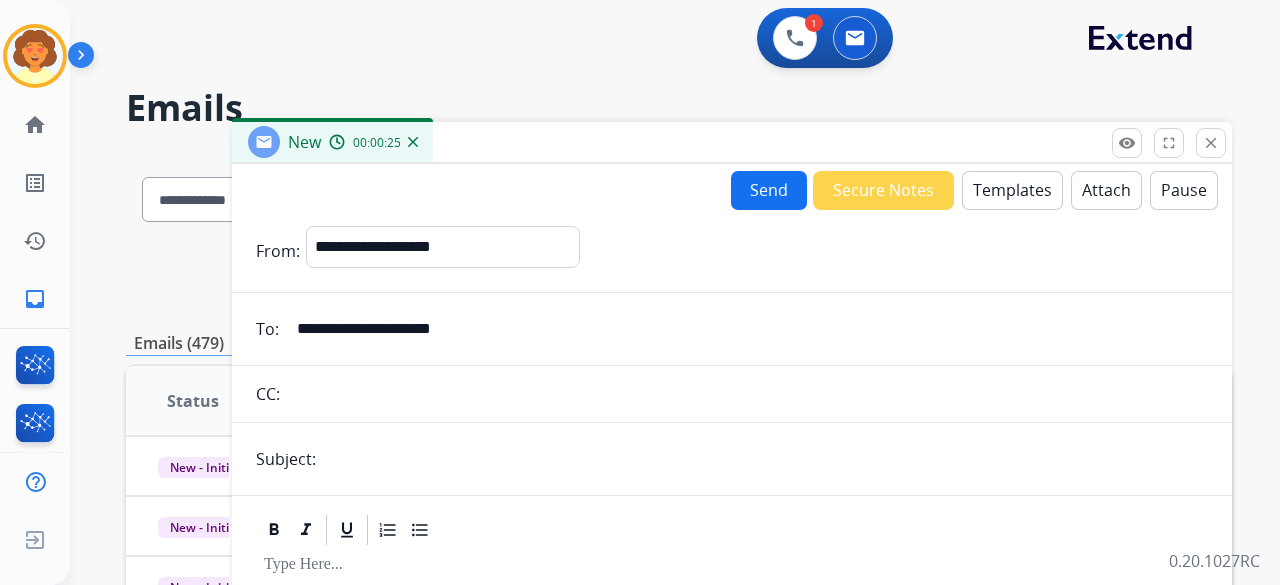 type on "**********" 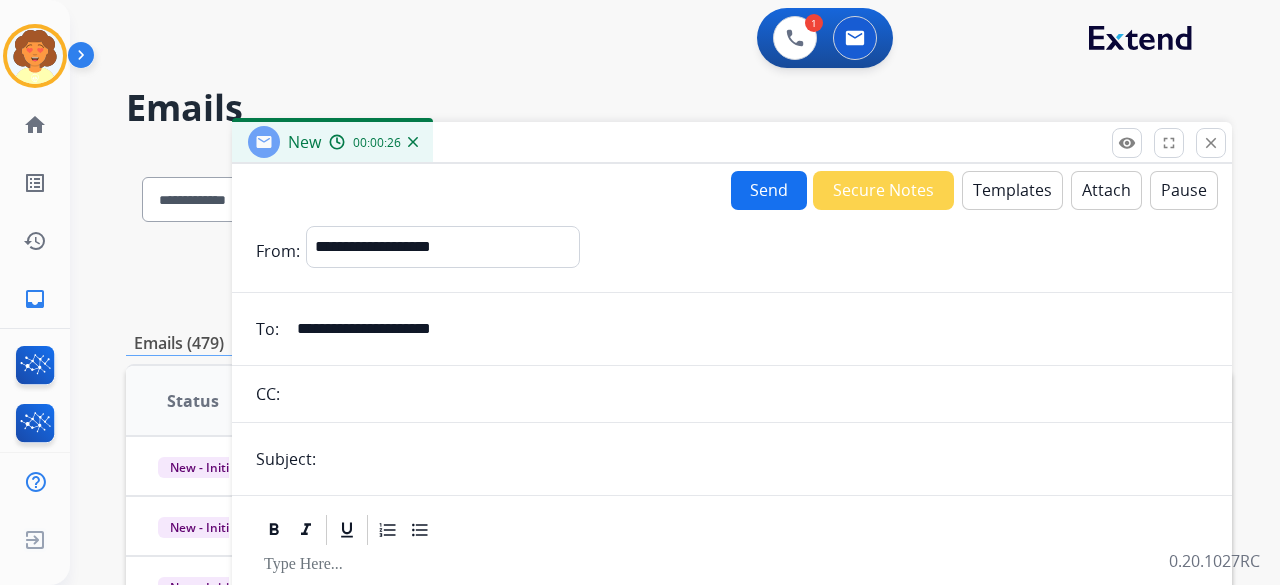 type on "**********" 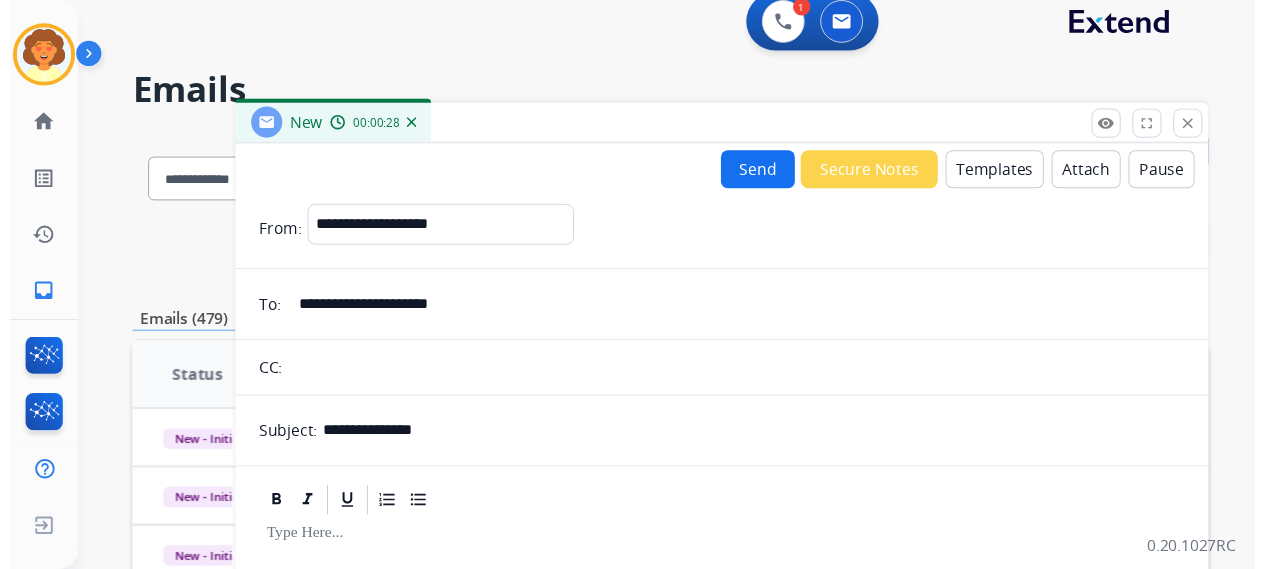 scroll, scrollTop: 0, scrollLeft: 0, axis: both 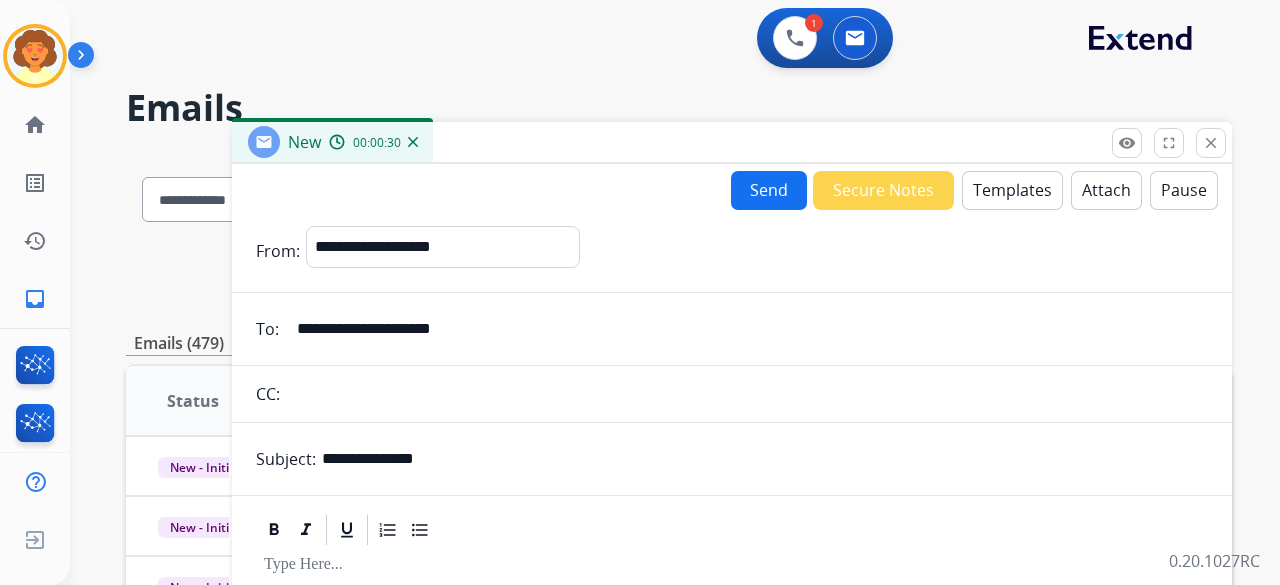 click on "Templates" at bounding box center [1012, 190] 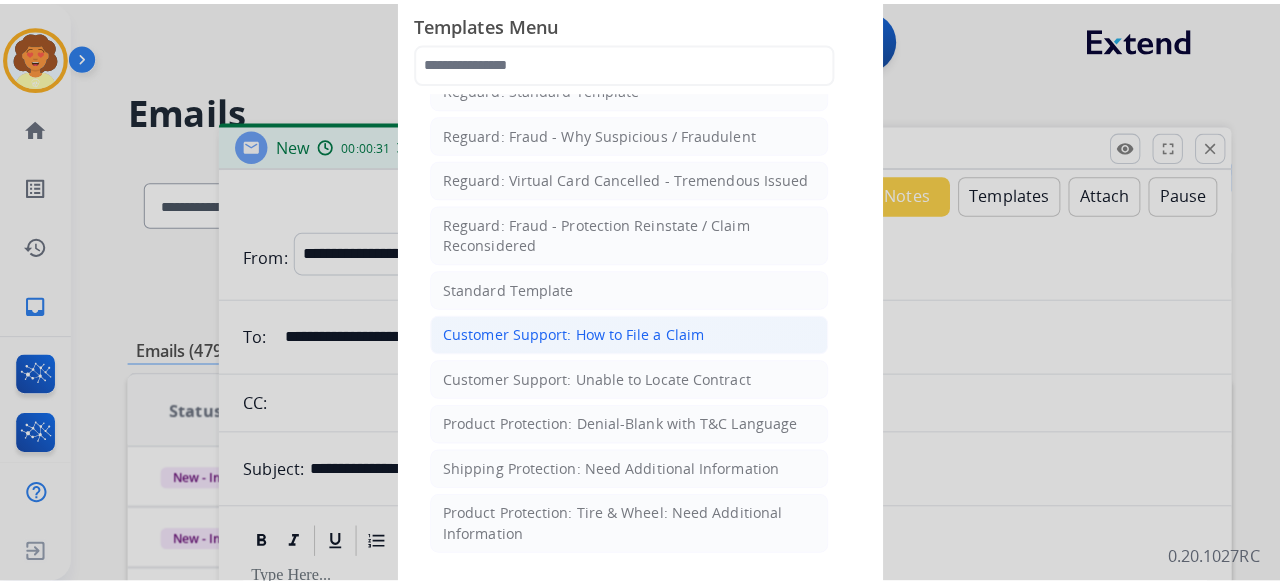 scroll, scrollTop: 200, scrollLeft: 0, axis: vertical 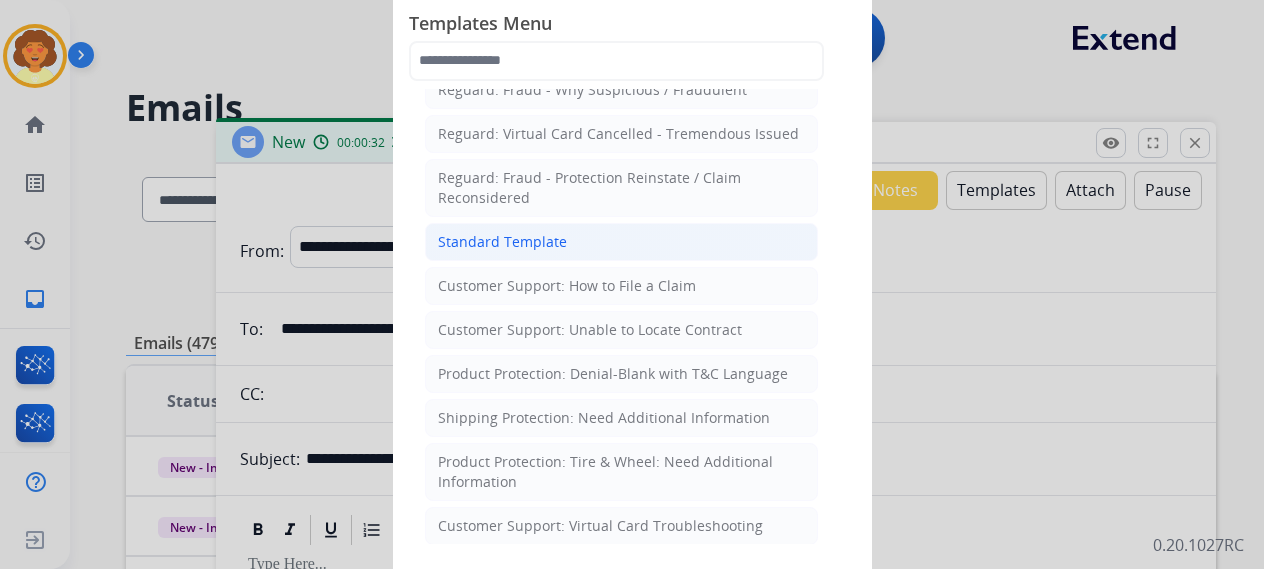 click on "Standard Template" 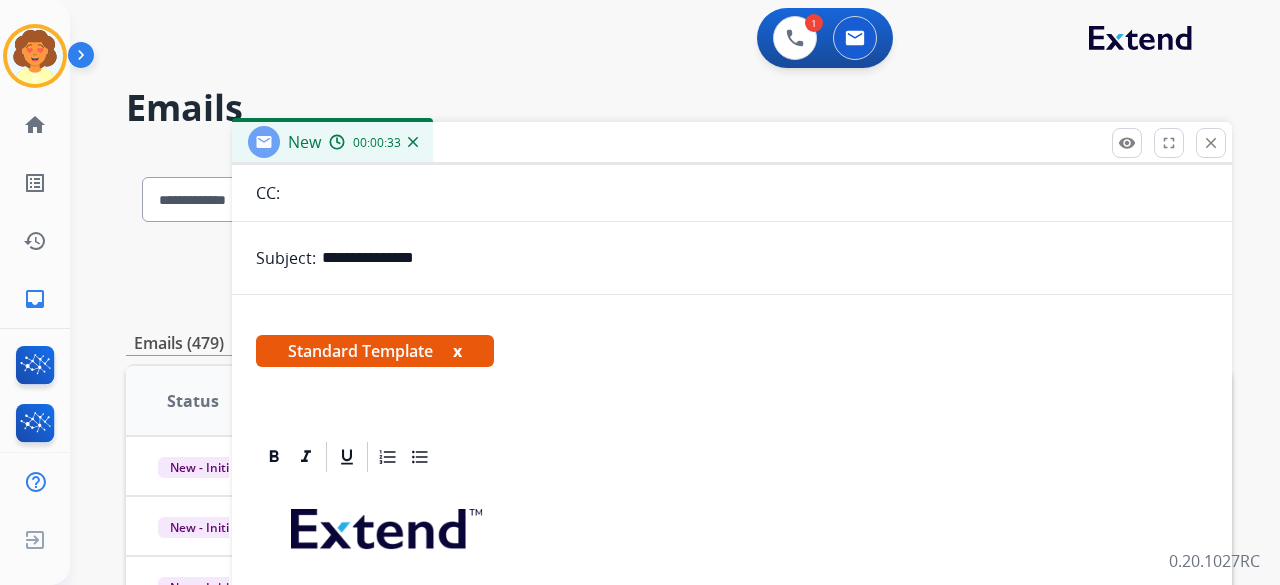 scroll, scrollTop: 400, scrollLeft: 0, axis: vertical 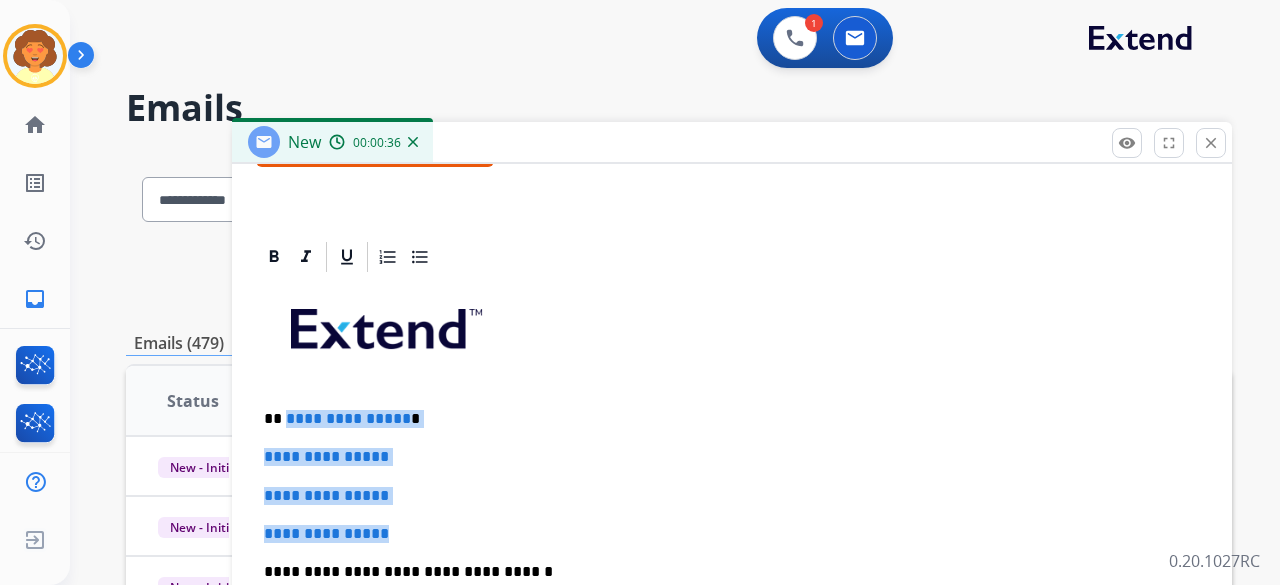 drag, startPoint x: 285, startPoint y: 413, endPoint x: 467, endPoint y: 515, distance: 208.63365 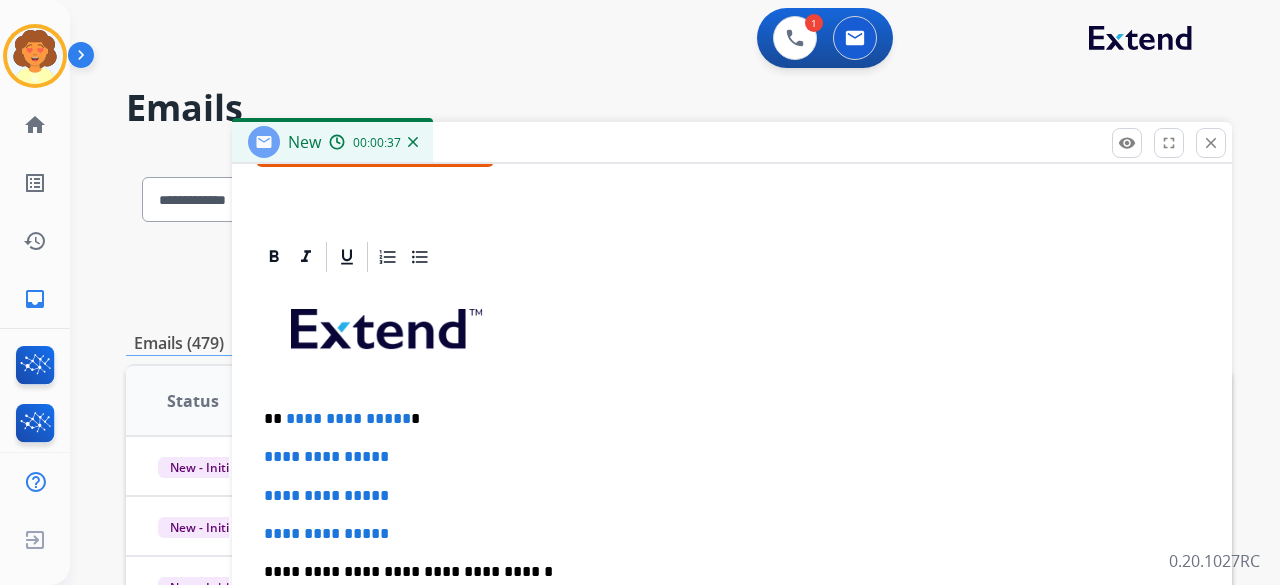 scroll, scrollTop: 345, scrollLeft: 0, axis: vertical 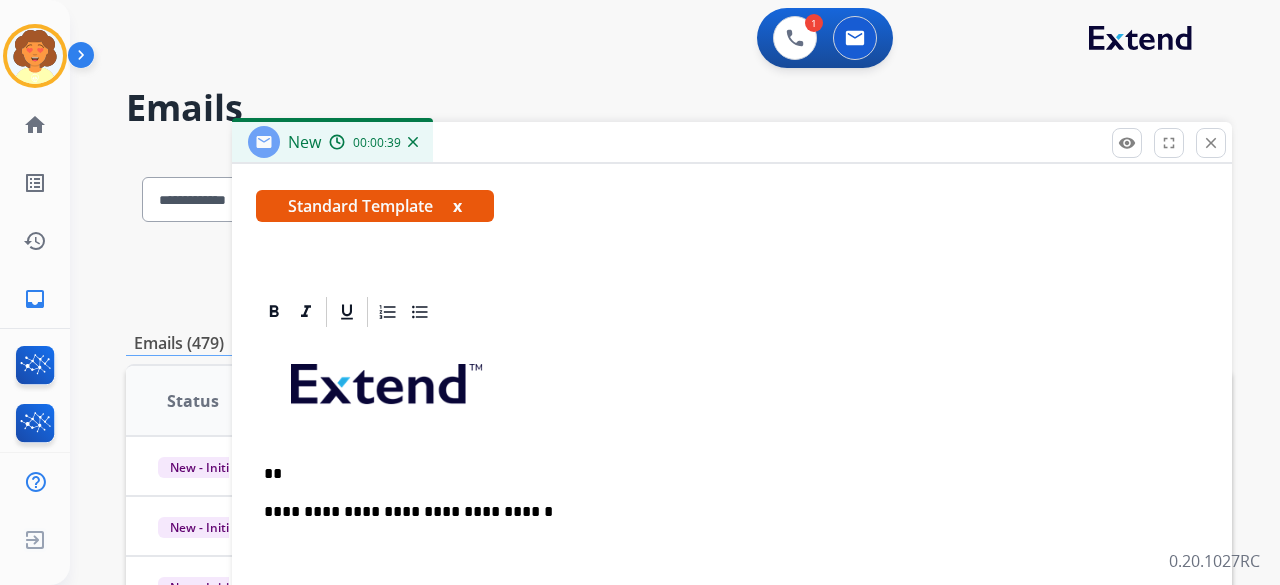 type 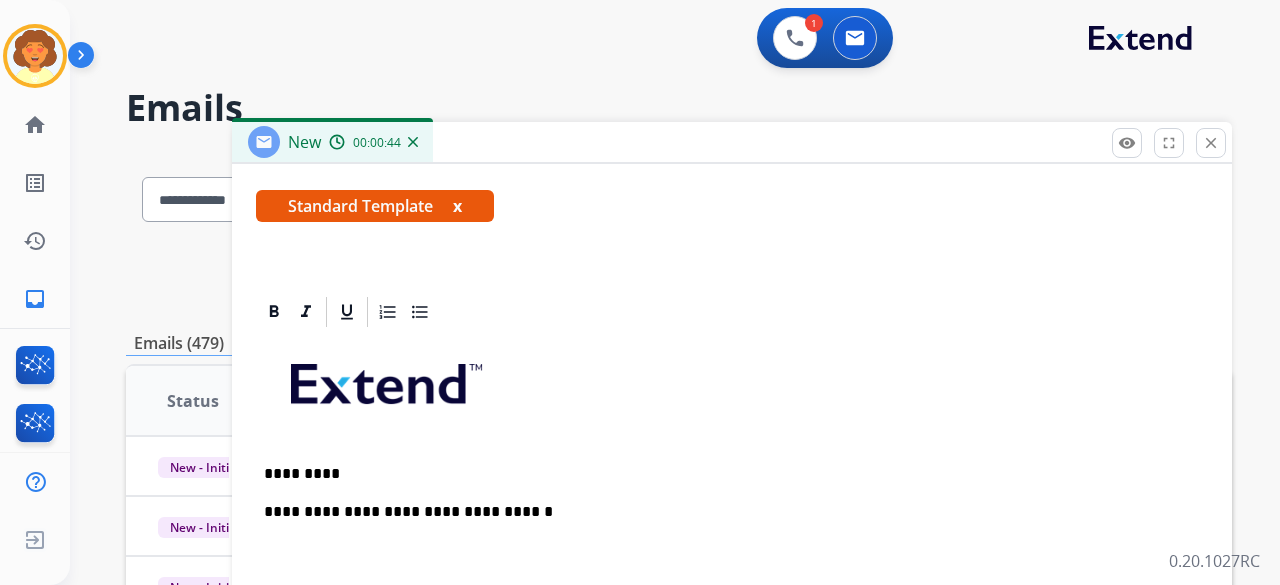 scroll, scrollTop: 383, scrollLeft: 0, axis: vertical 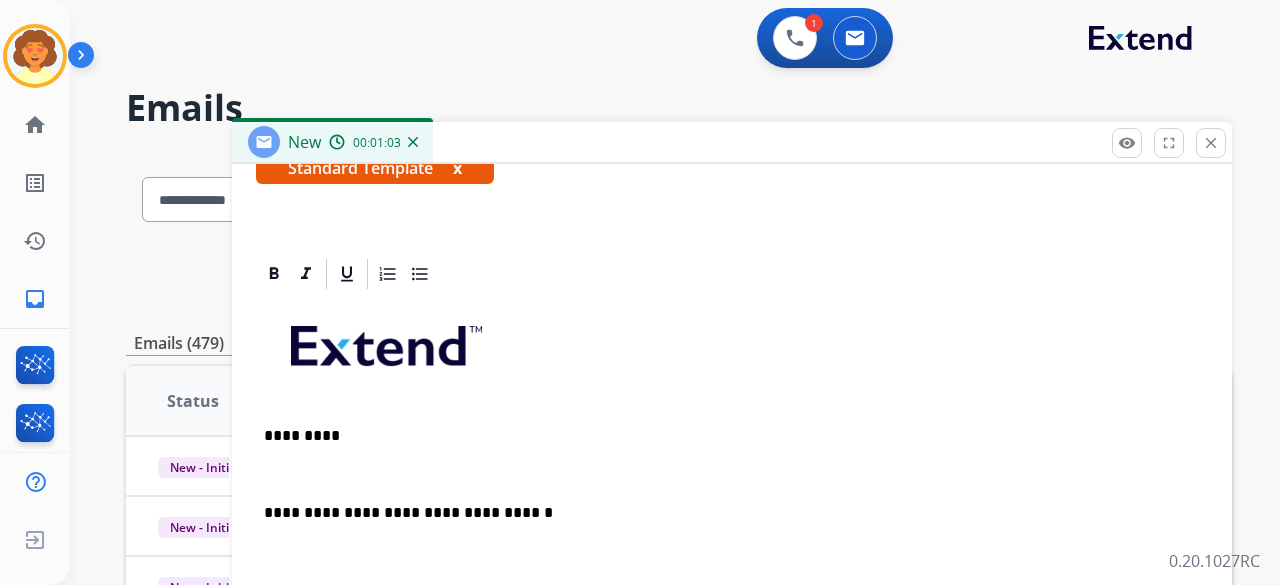 click on "**********" at bounding box center [732, 597] 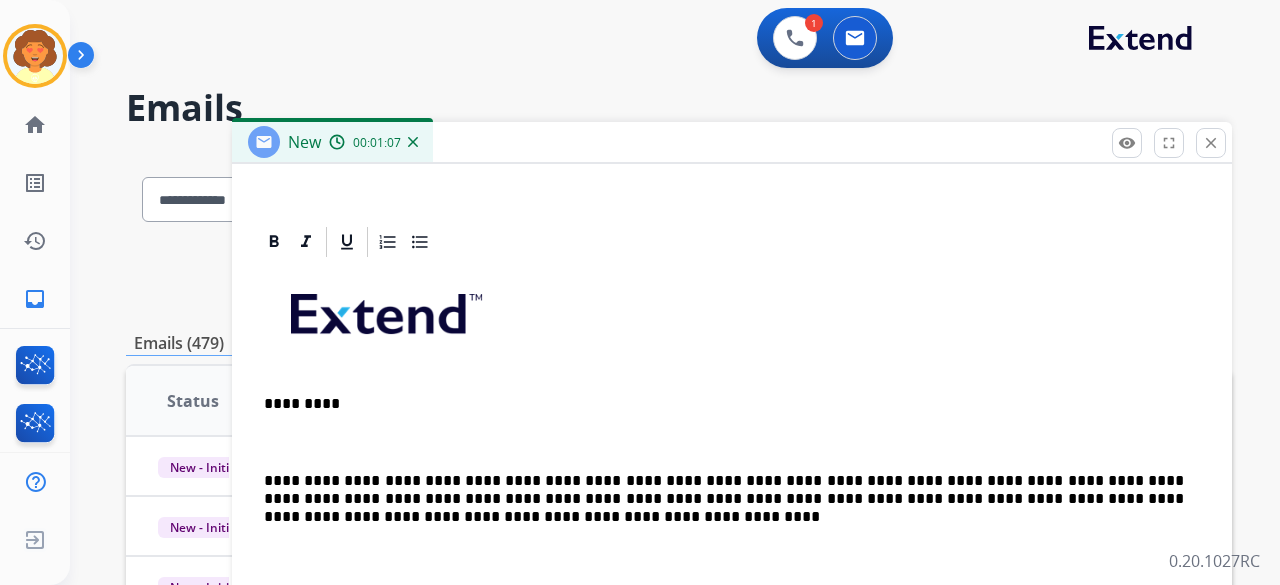 scroll, scrollTop: 420, scrollLeft: 0, axis: vertical 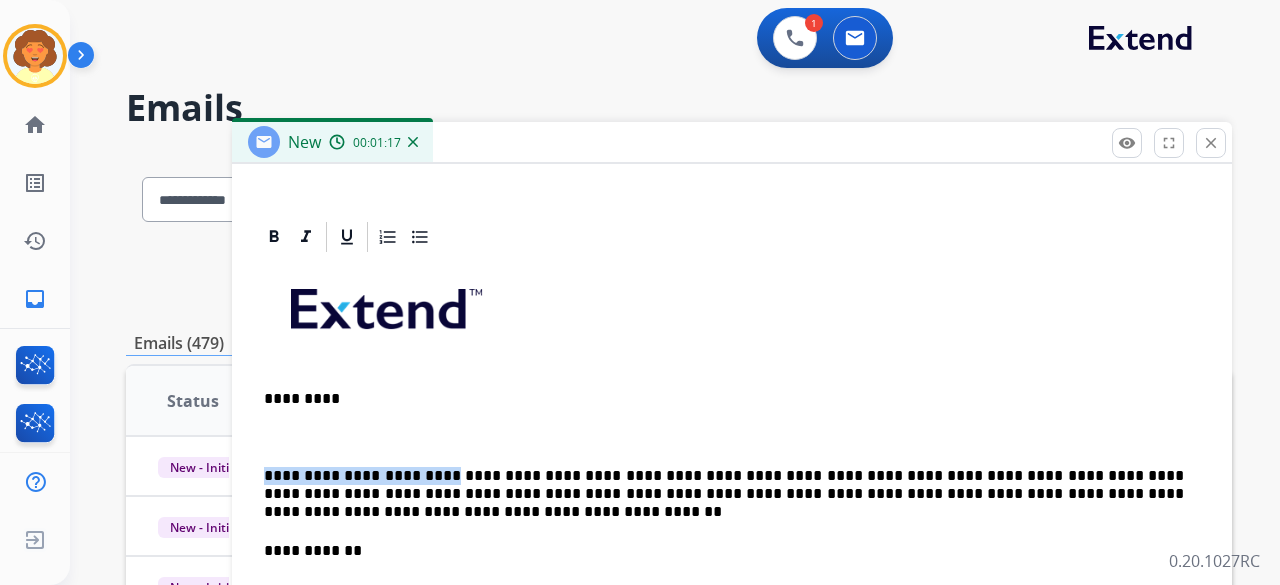 drag, startPoint x: 428, startPoint y: 469, endPoint x: 268, endPoint y: 463, distance: 160.11246 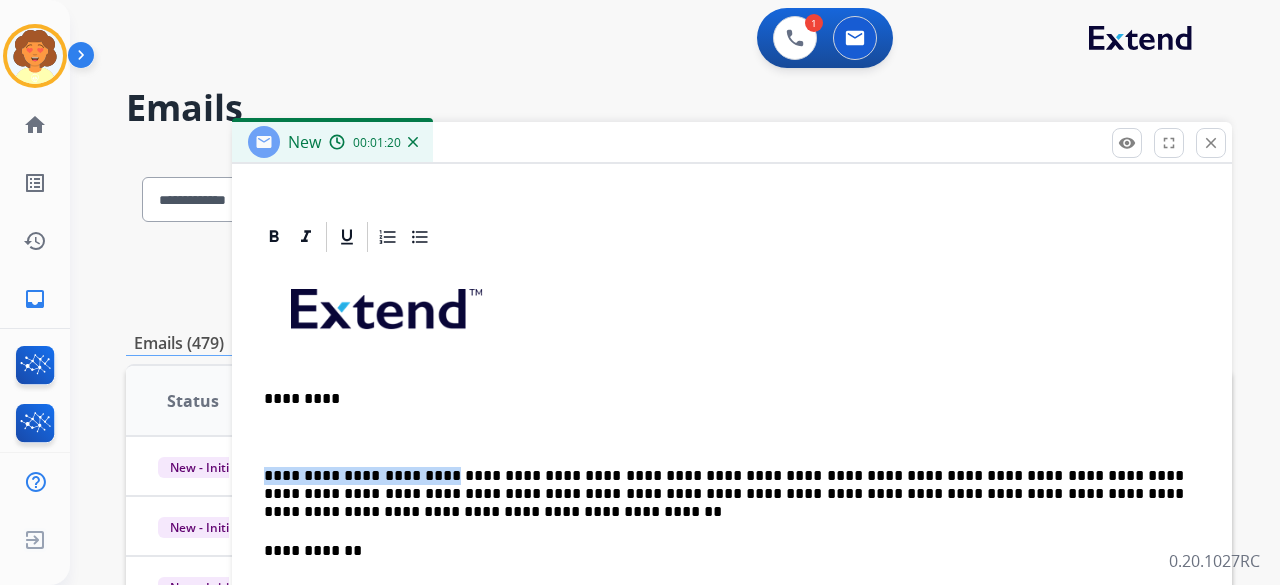 copy on "**********" 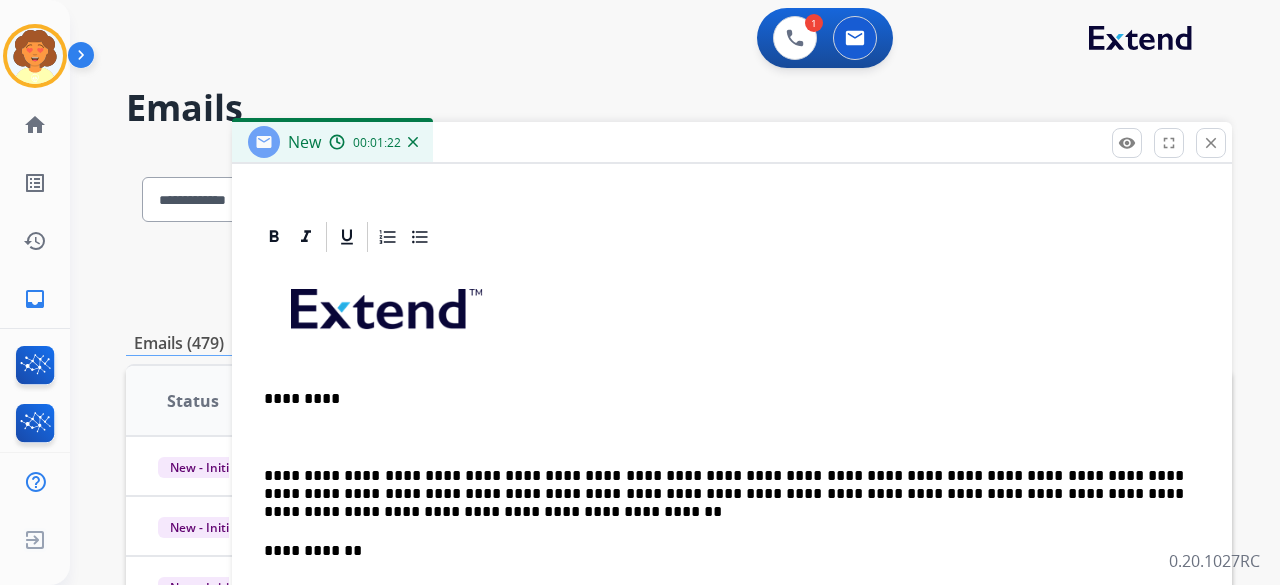 click on "**********" at bounding box center (732, 598) 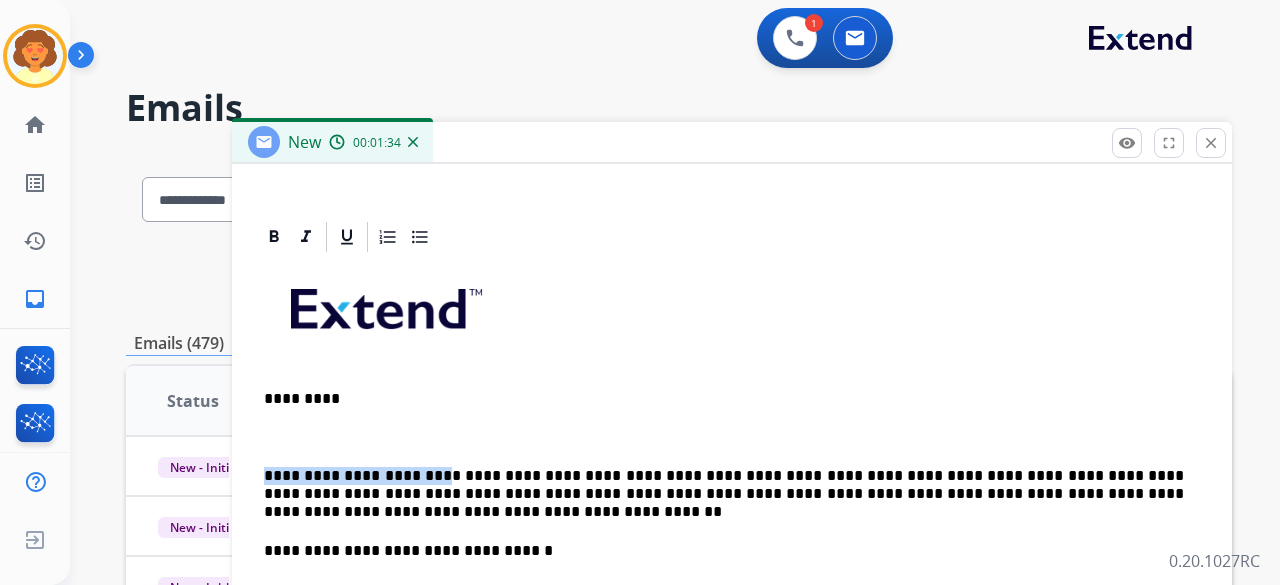 drag, startPoint x: 422, startPoint y: 471, endPoint x: 254, endPoint y: 455, distance: 168.76018 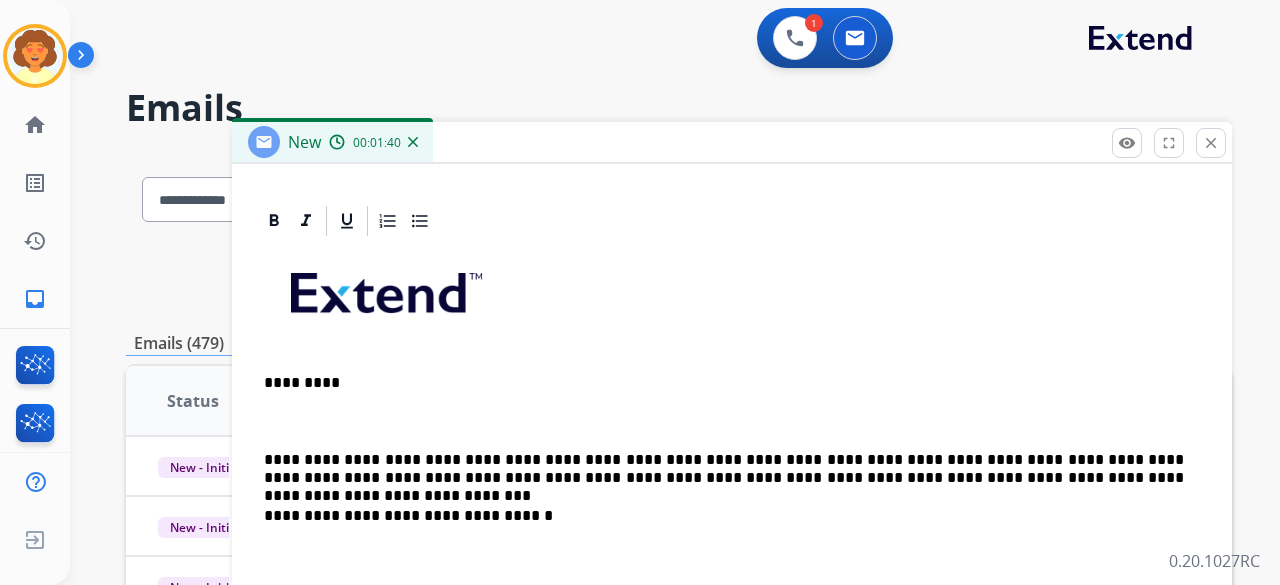 scroll, scrollTop: 440, scrollLeft: 0, axis: vertical 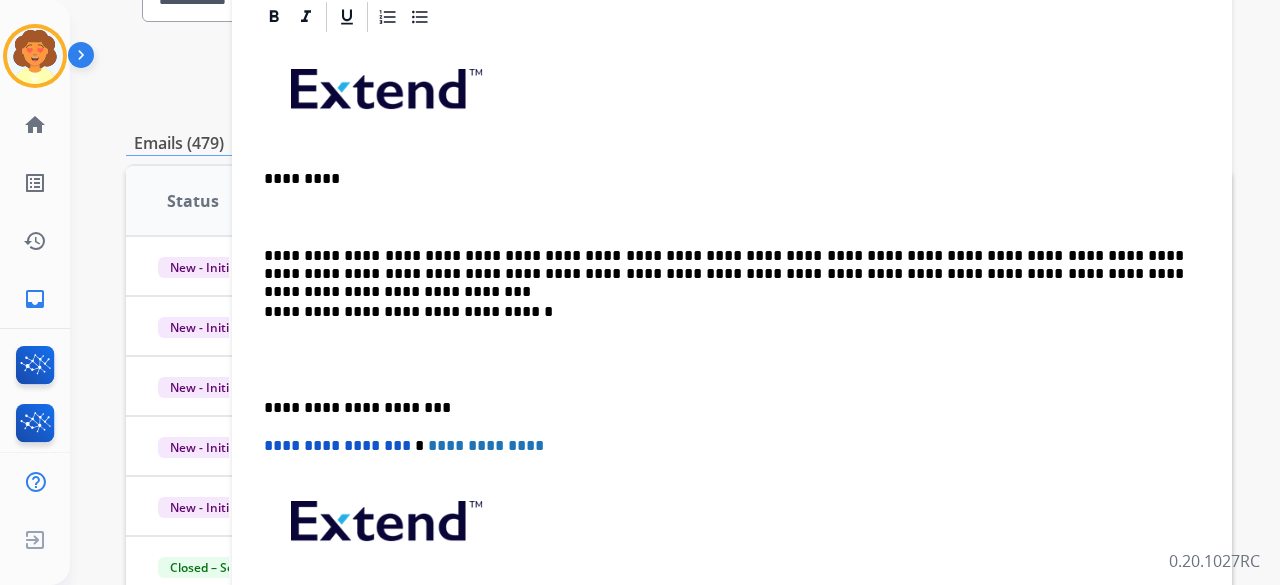 drag, startPoint x: 315, startPoint y: 209, endPoint x: 324, endPoint y: 201, distance: 12.0415945 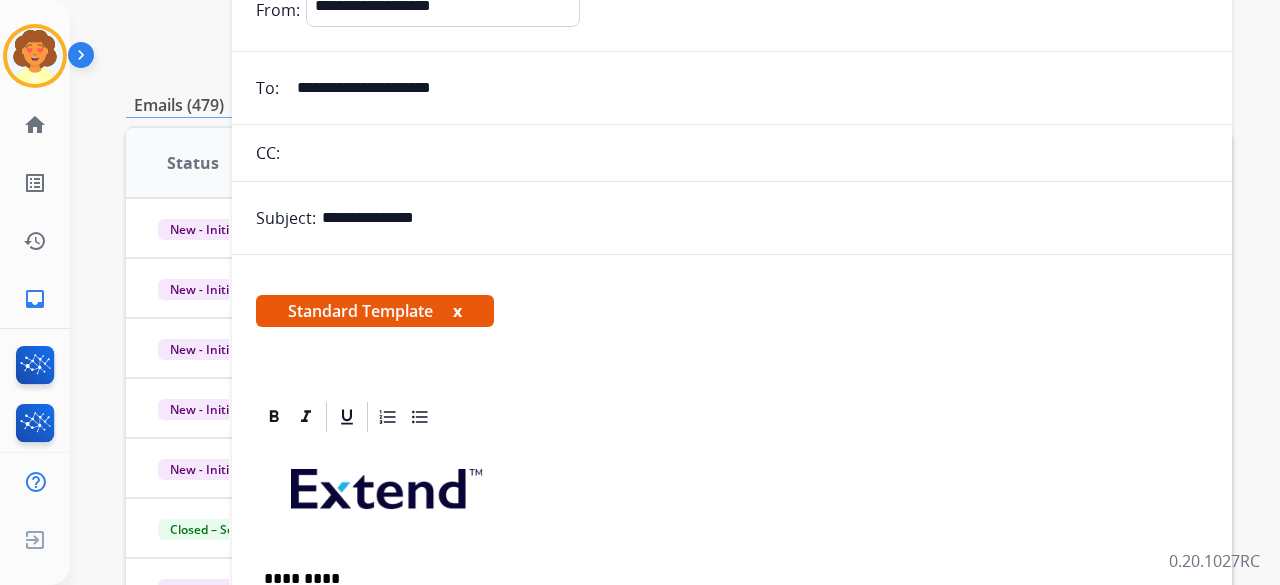 scroll, scrollTop: 0, scrollLeft: 0, axis: both 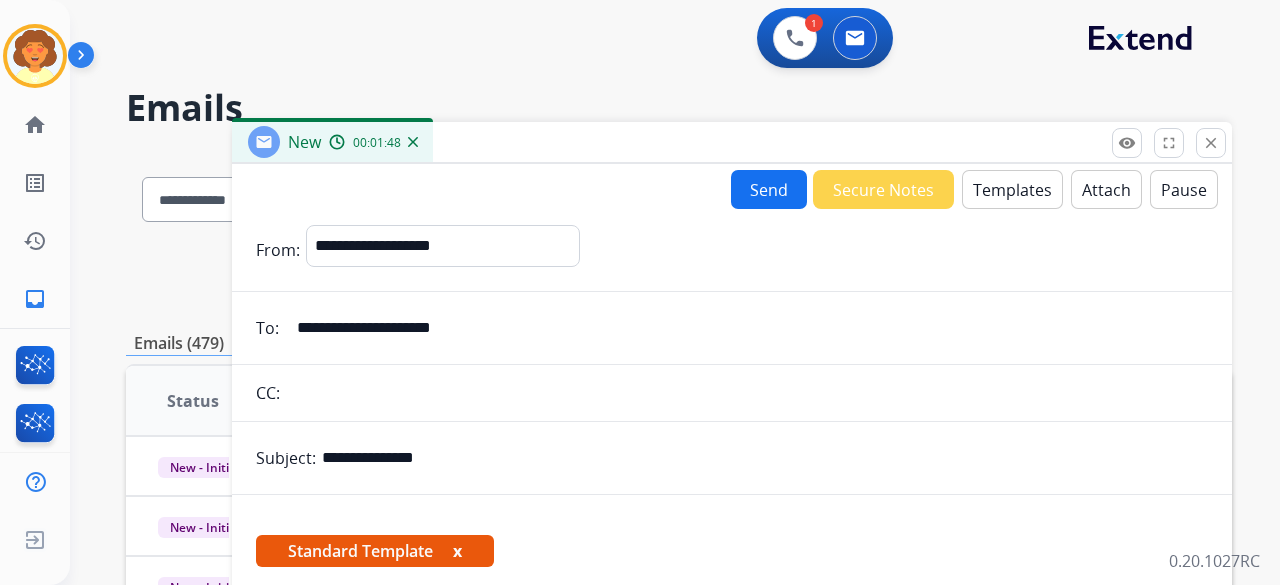 click on "Send" at bounding box center [769, 189] 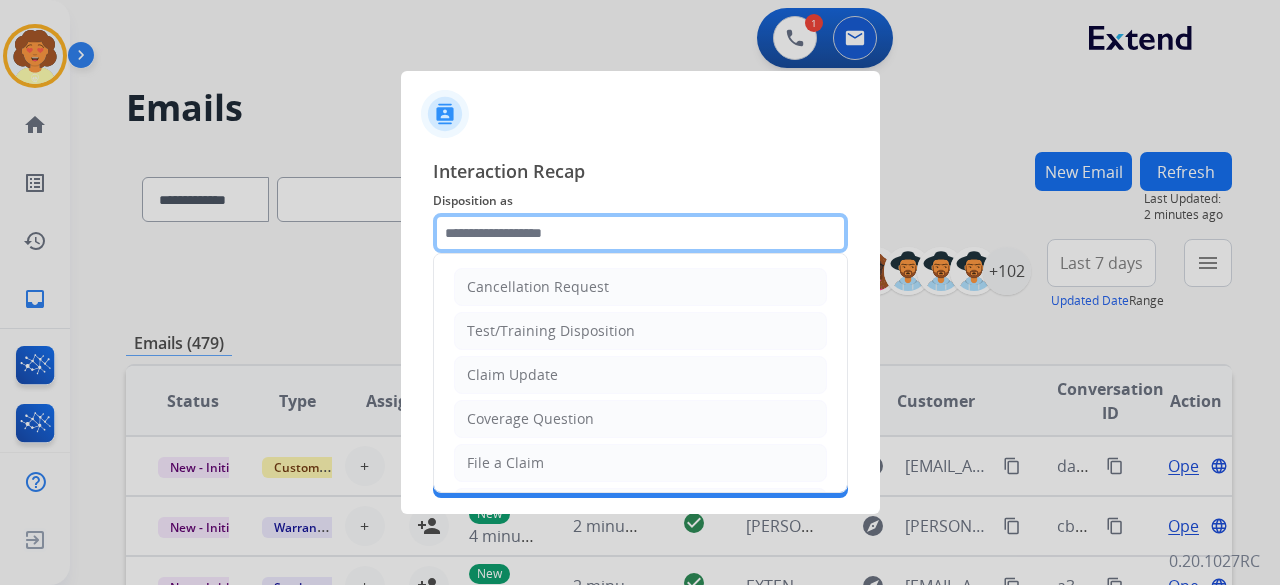 click 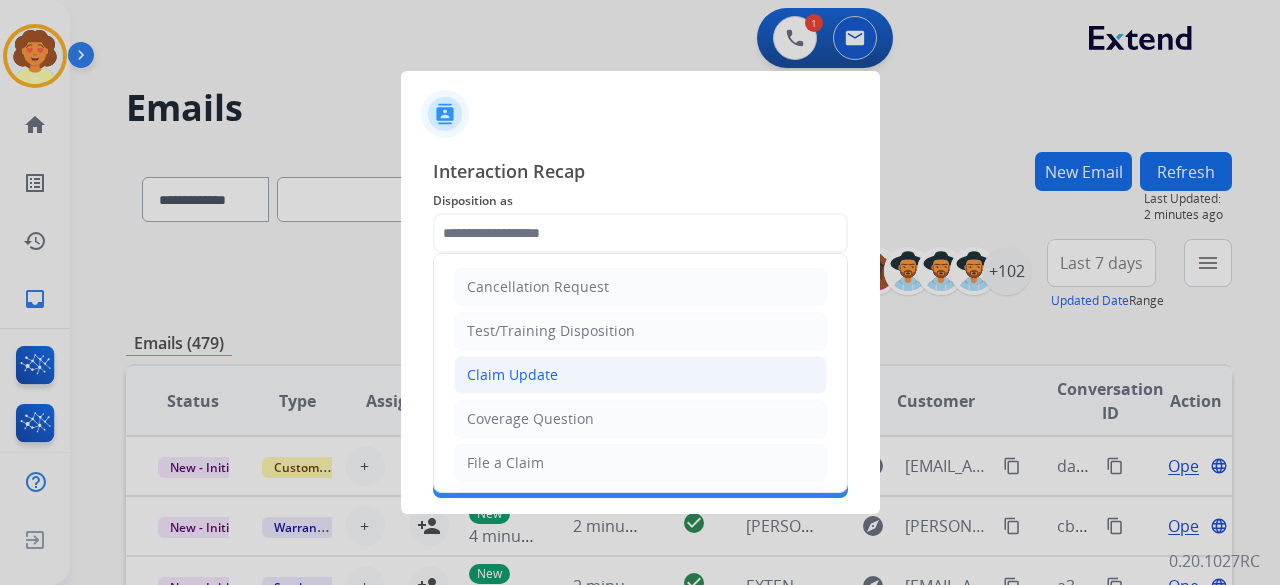 click on "Claim Update" 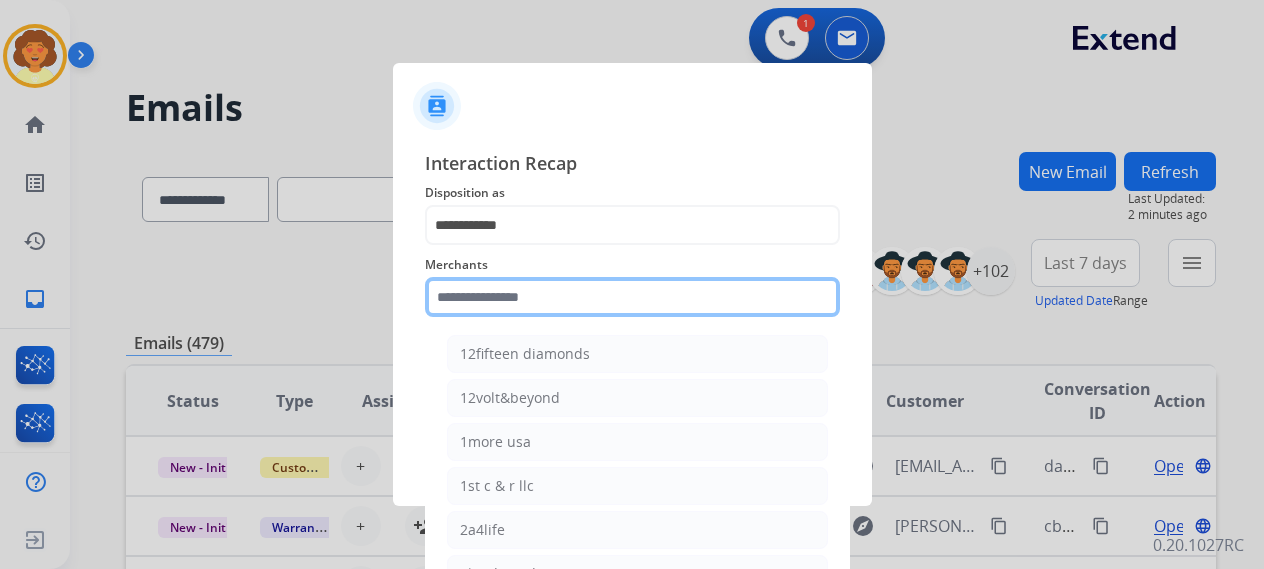 click 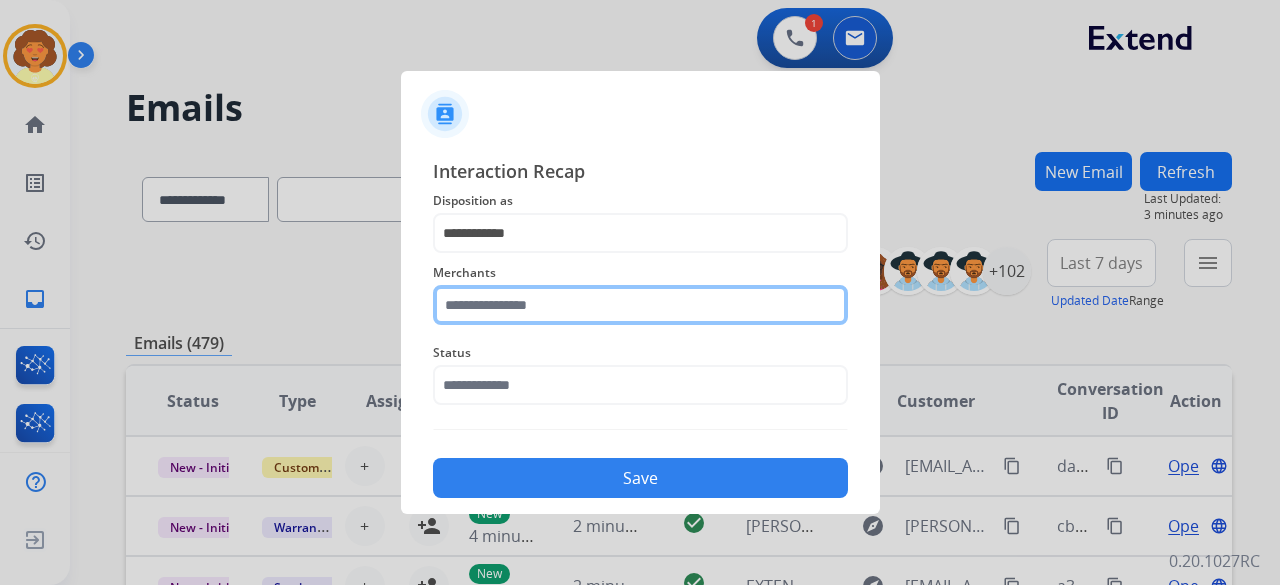 click 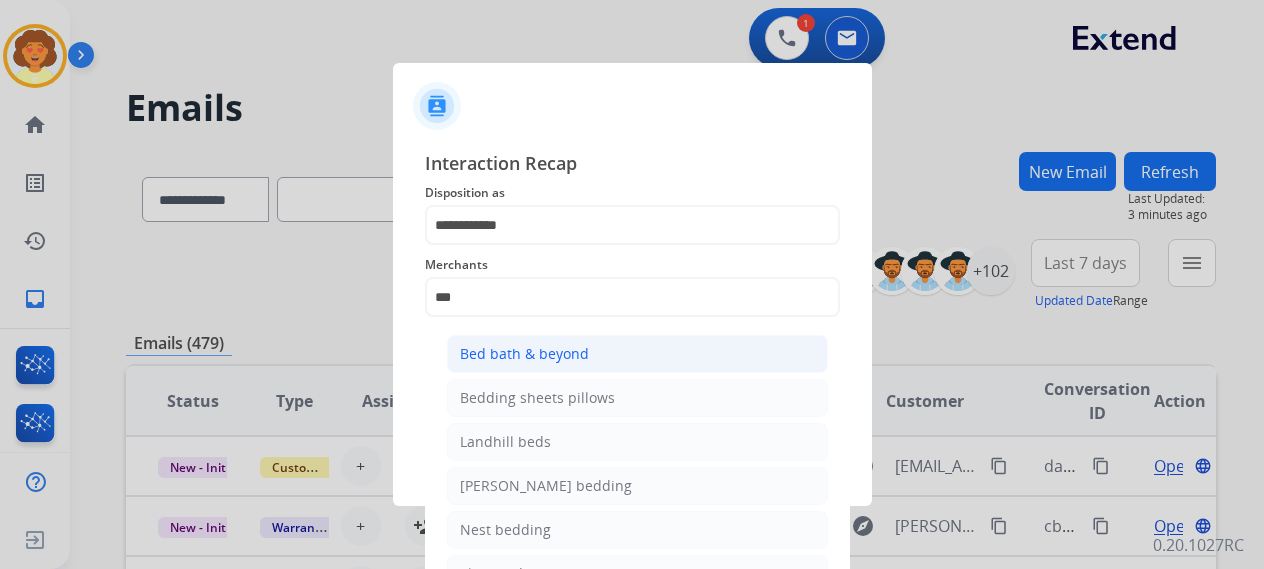 click on "Bed bath & beyond" 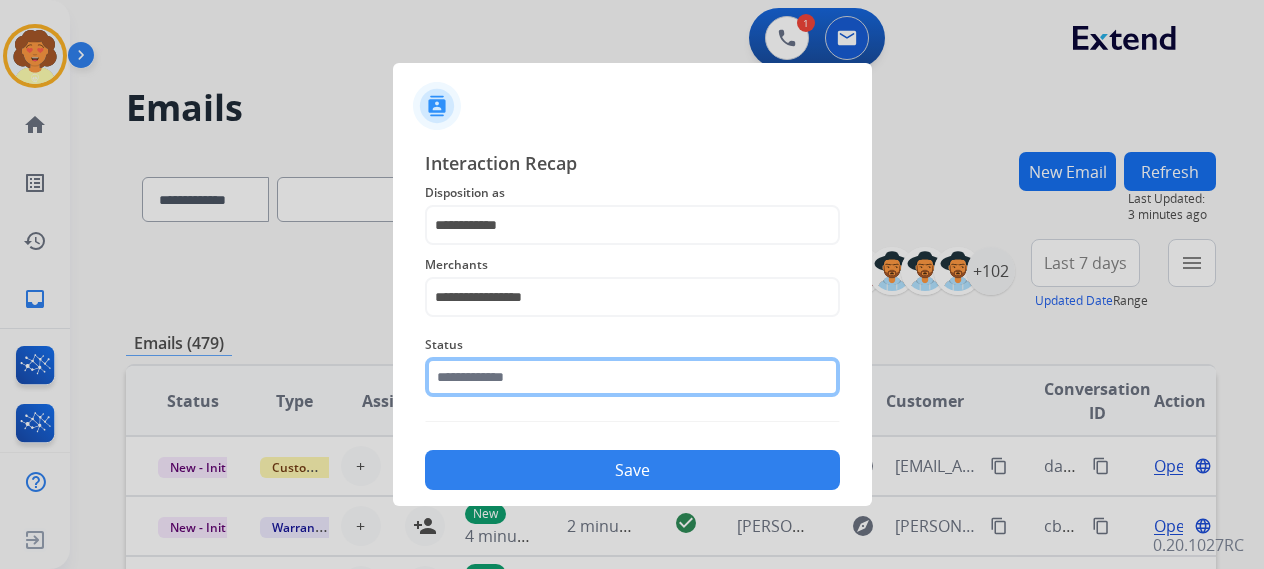 click 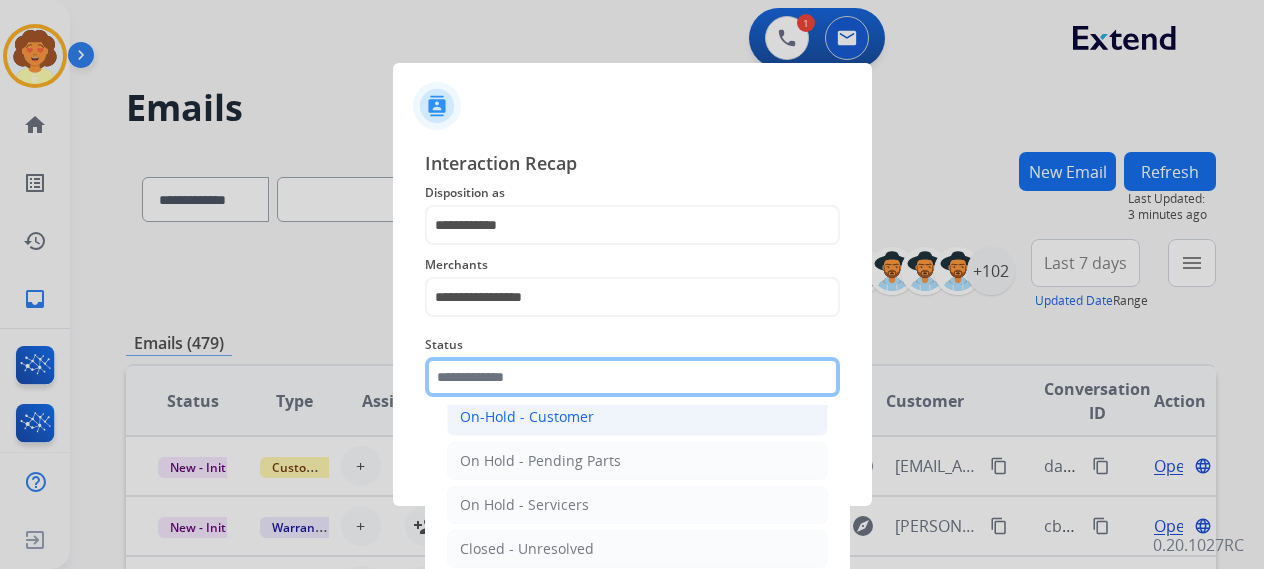scroll, scrollTop: 114, scrollLeft: 0, axis: vertical 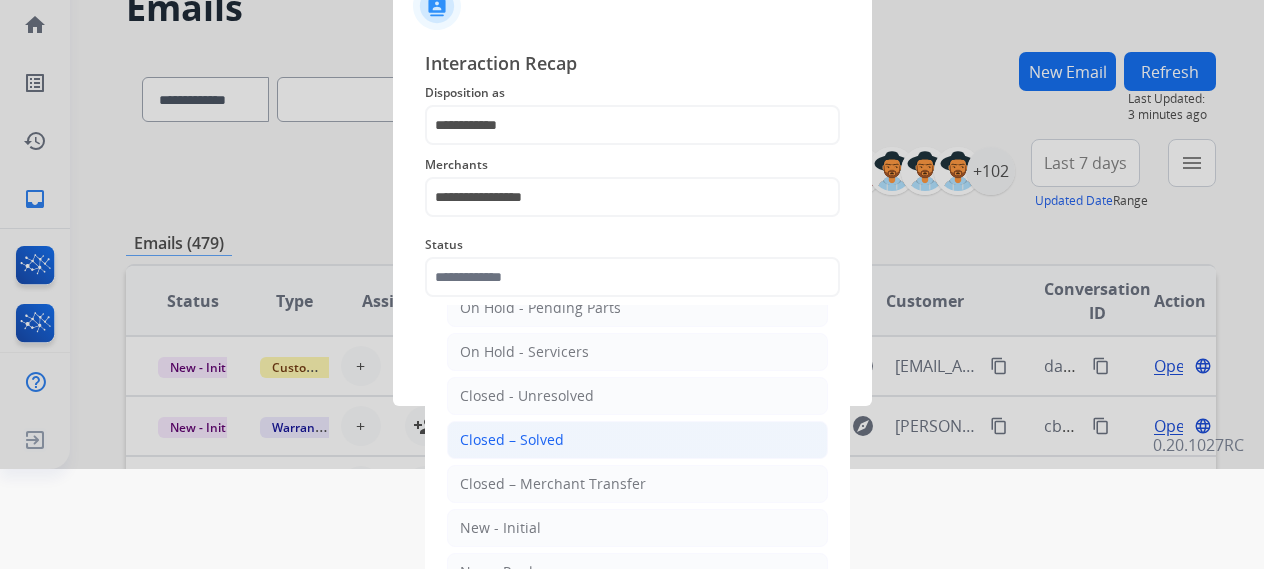click on "Closed – Solved" 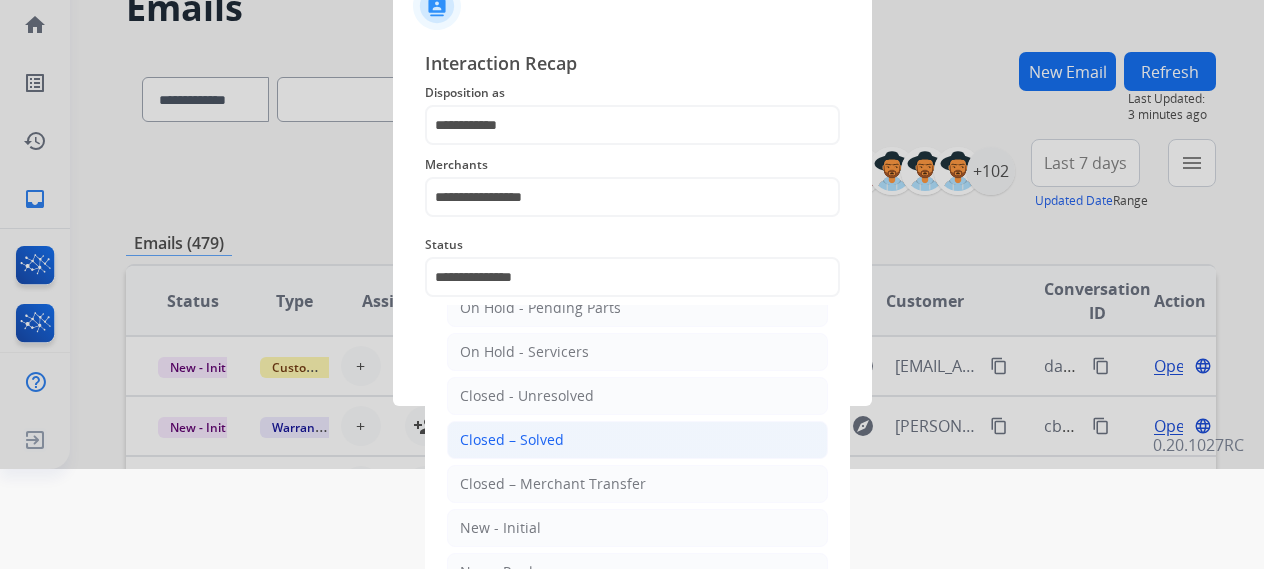 scroll, scrollTop: 0, scrollLeft: 0, axis: both 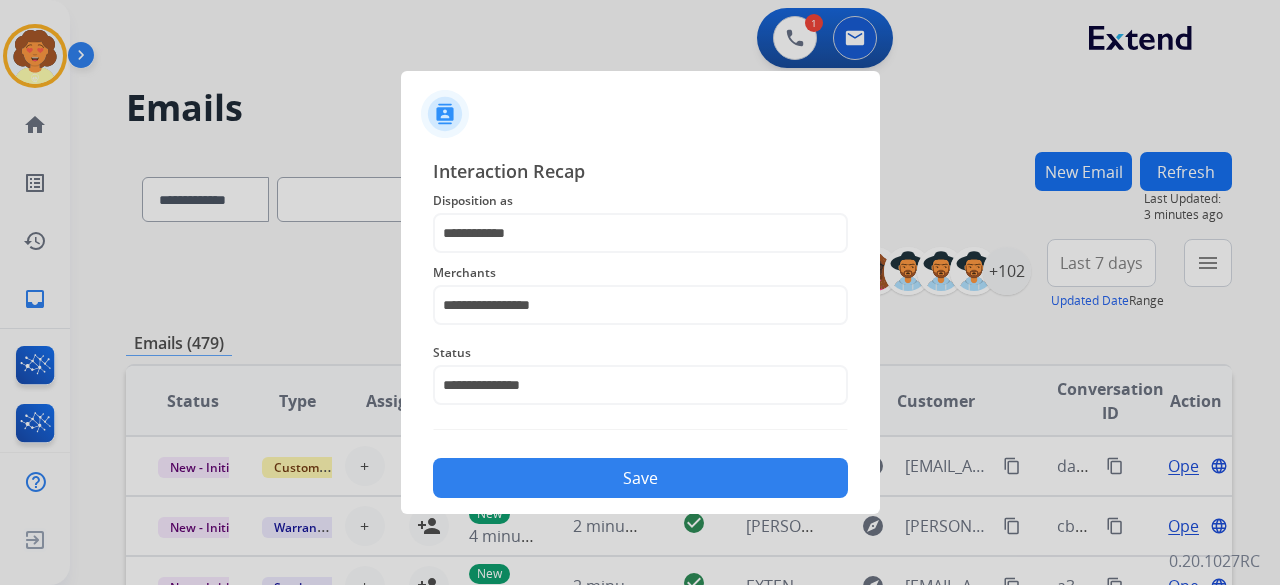 click on "Save" 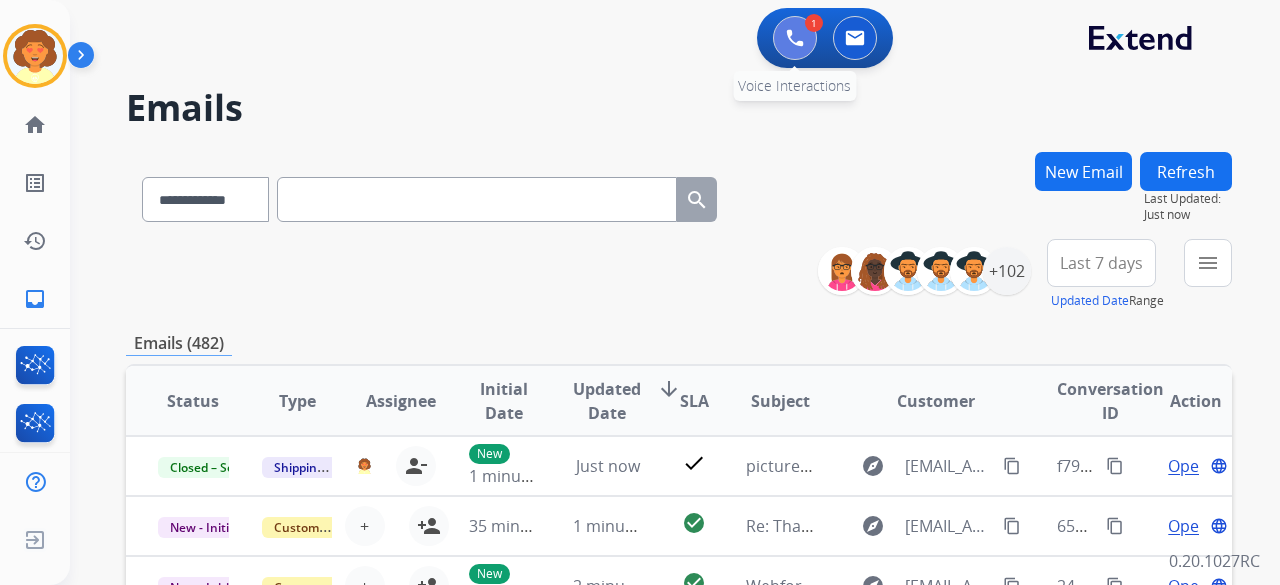 click at bounding box center (795, 38) 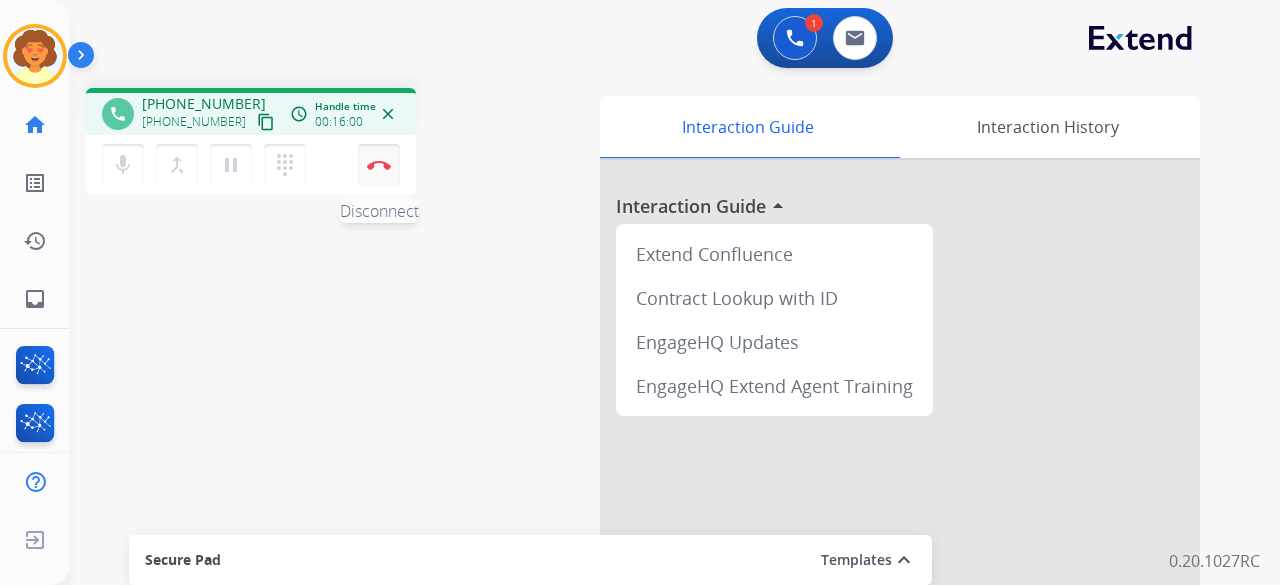 click on "Disconnect" at bounding box center [379, 165] 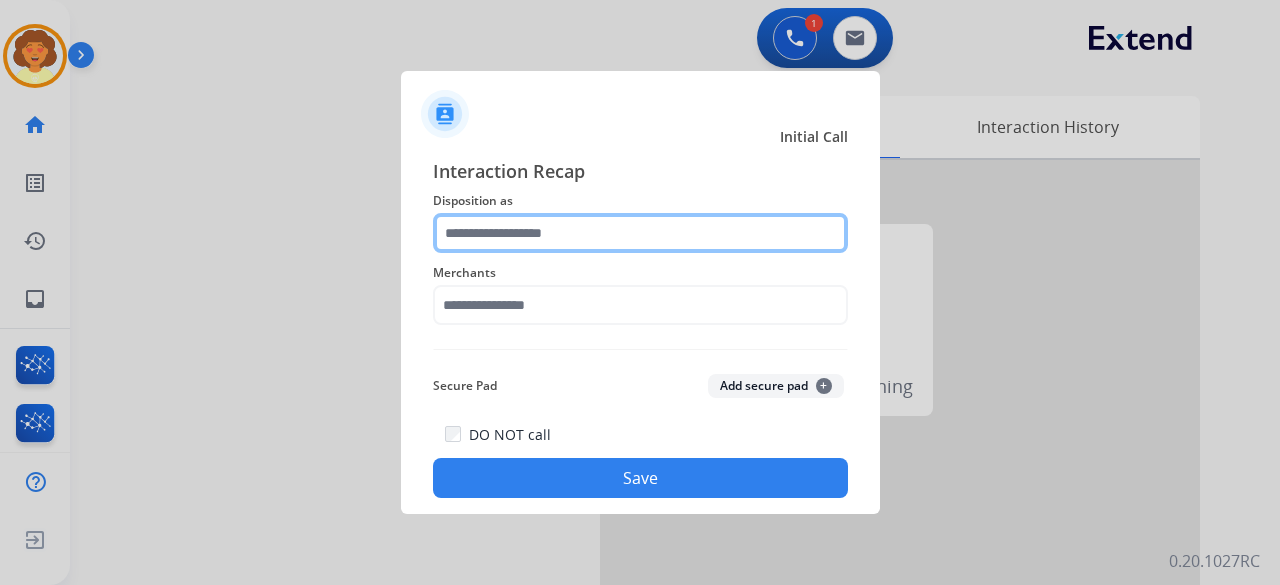 click 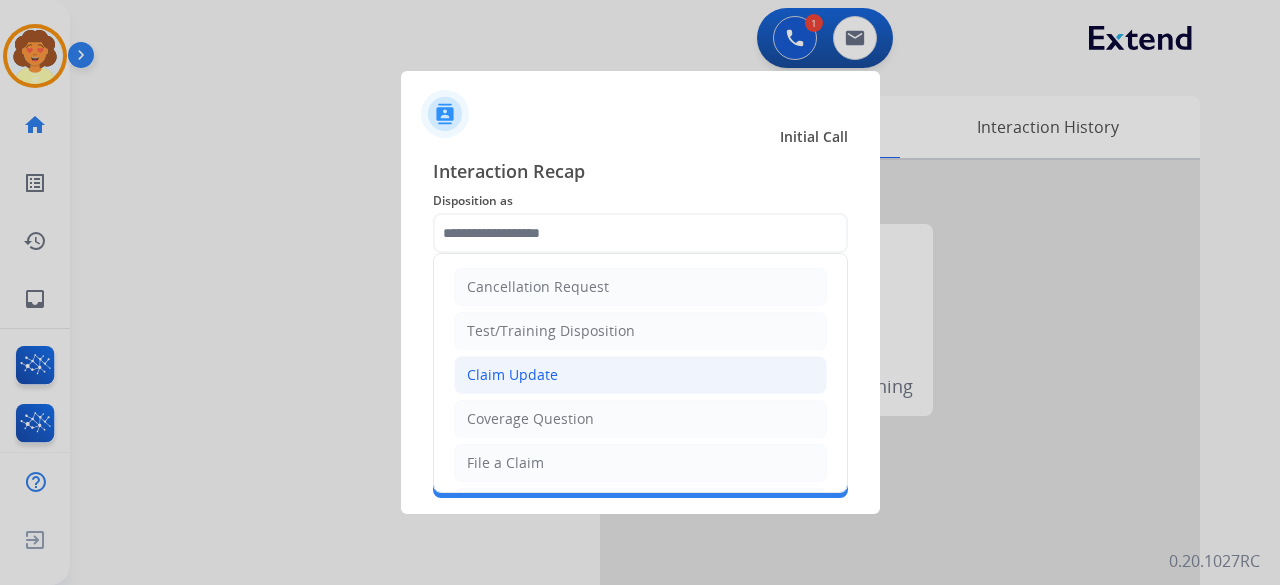 click on "Claim Update" 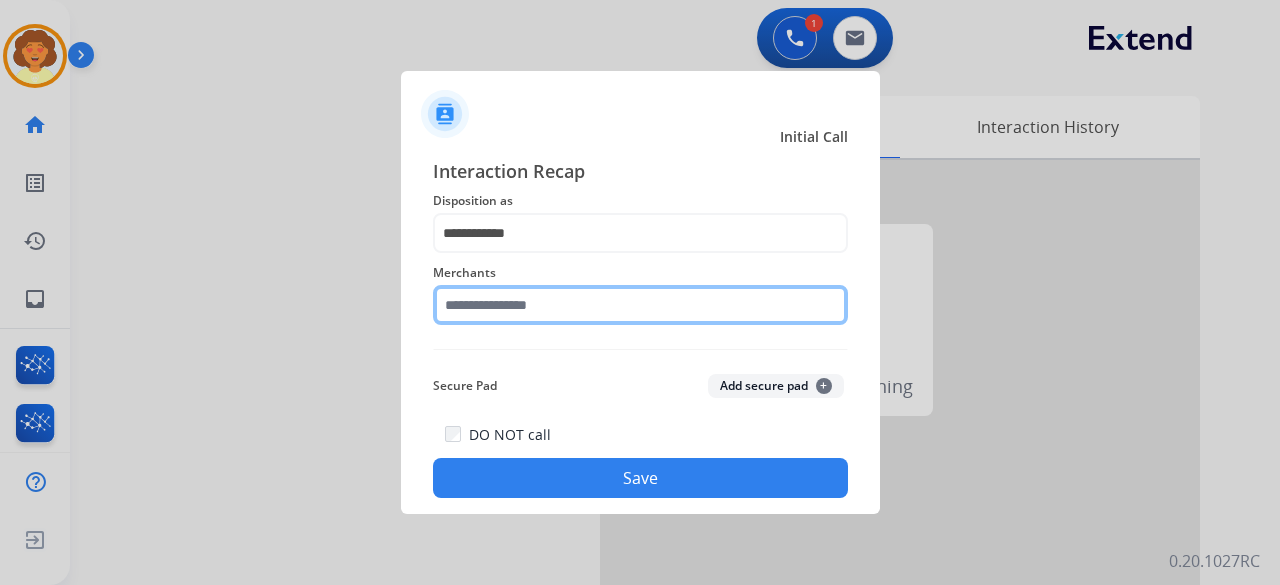 click 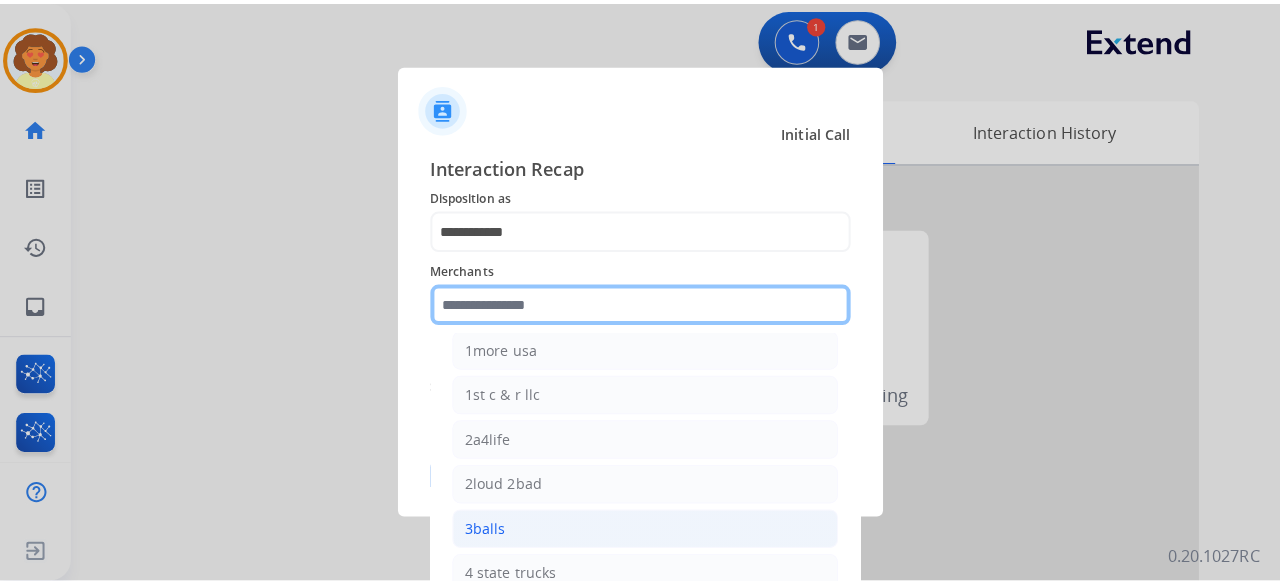 scroll, scrollTop: 0, scrollLeft: 0, axis: both 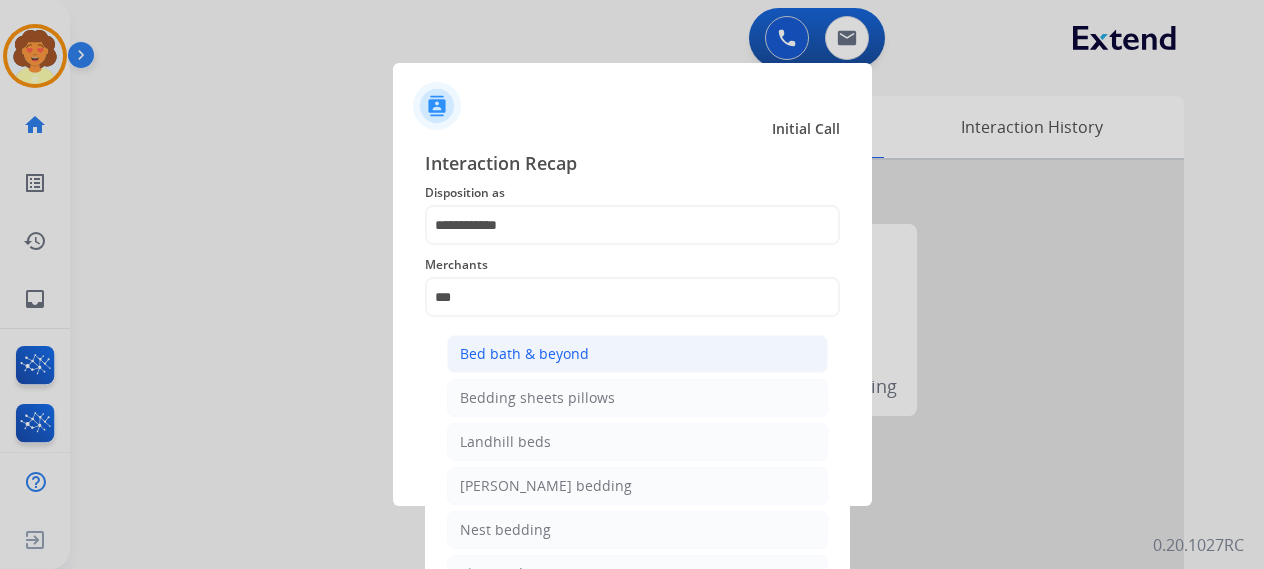 click on "Bed bath & beyond" 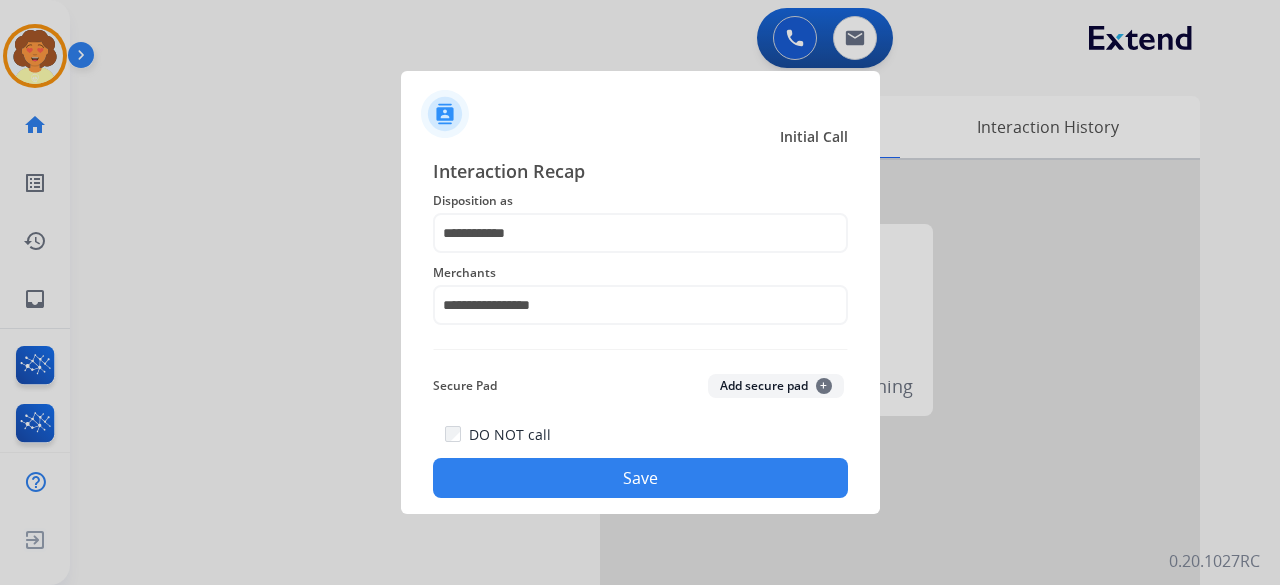 click on "Save" 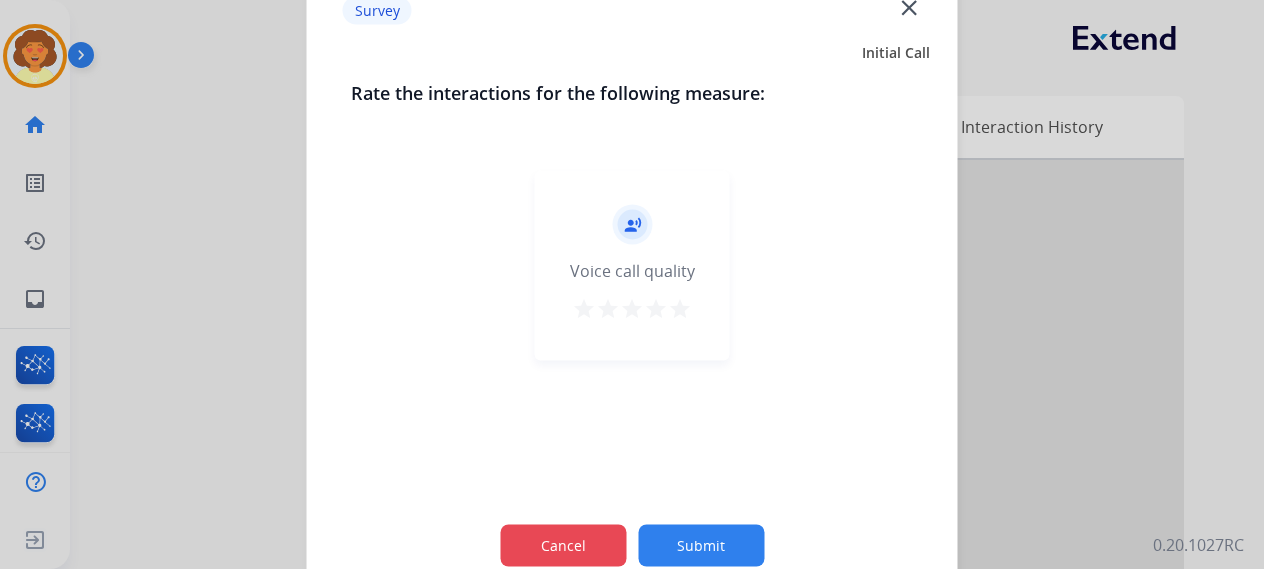 click on "Cancel" 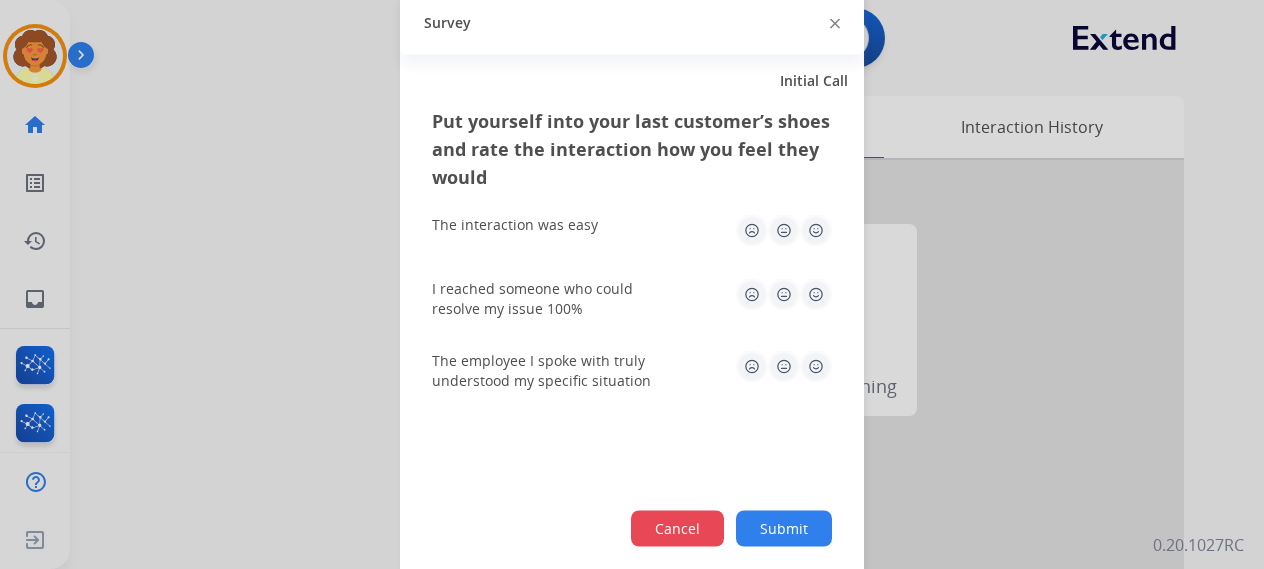 click on "Cancel" 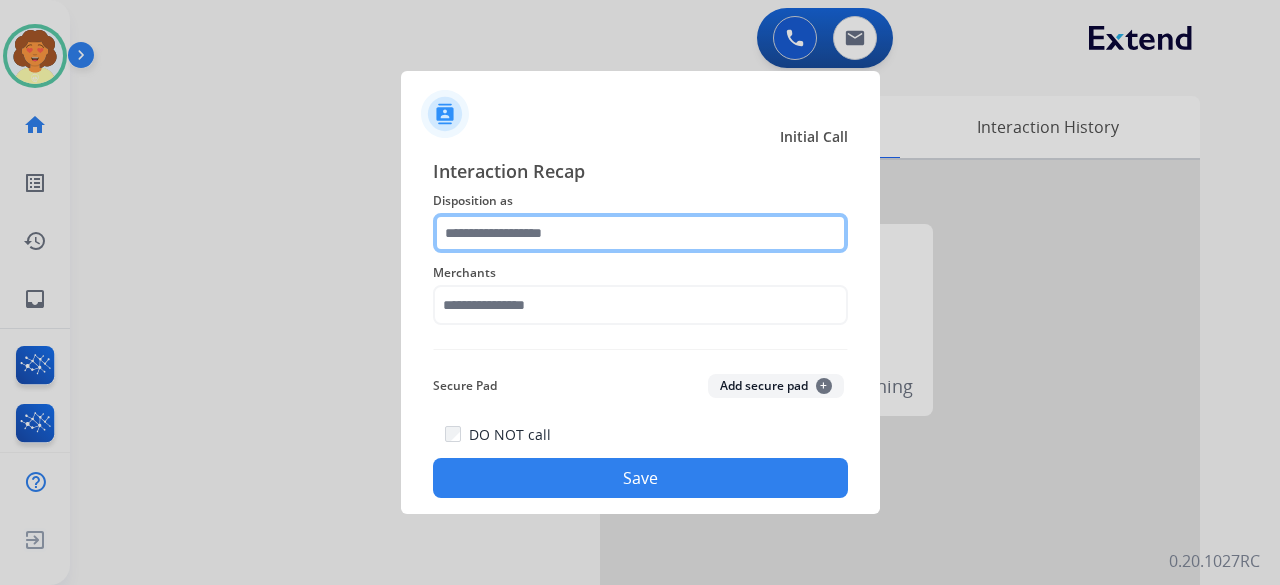 click 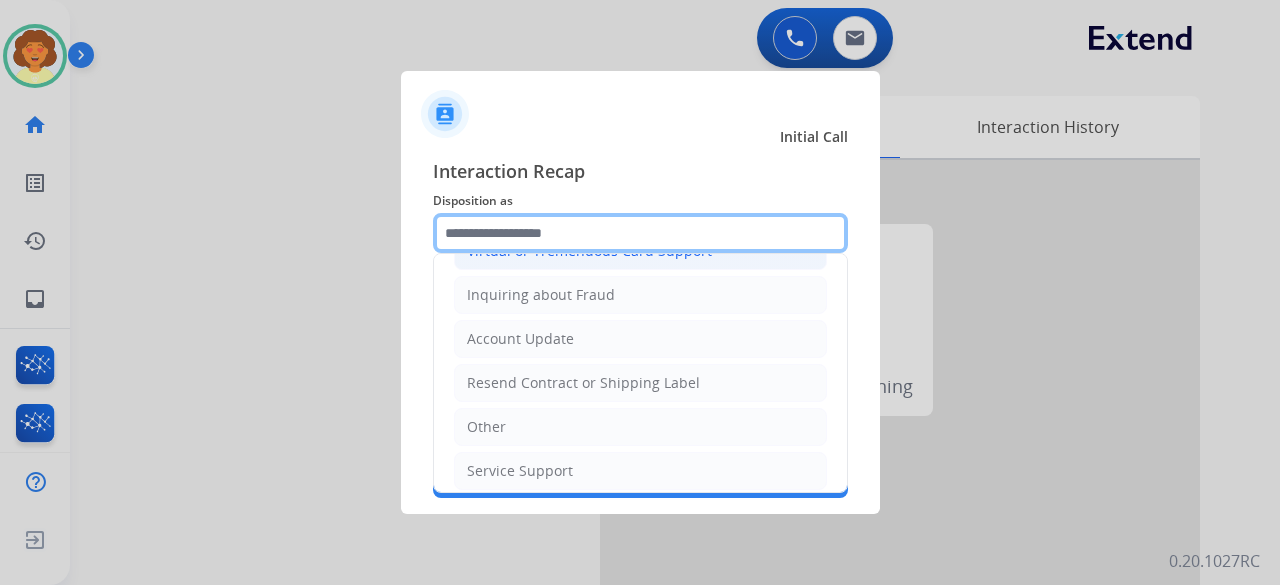 scroll, scrollTop: 100, scrollLeft: 0, axis: vertical 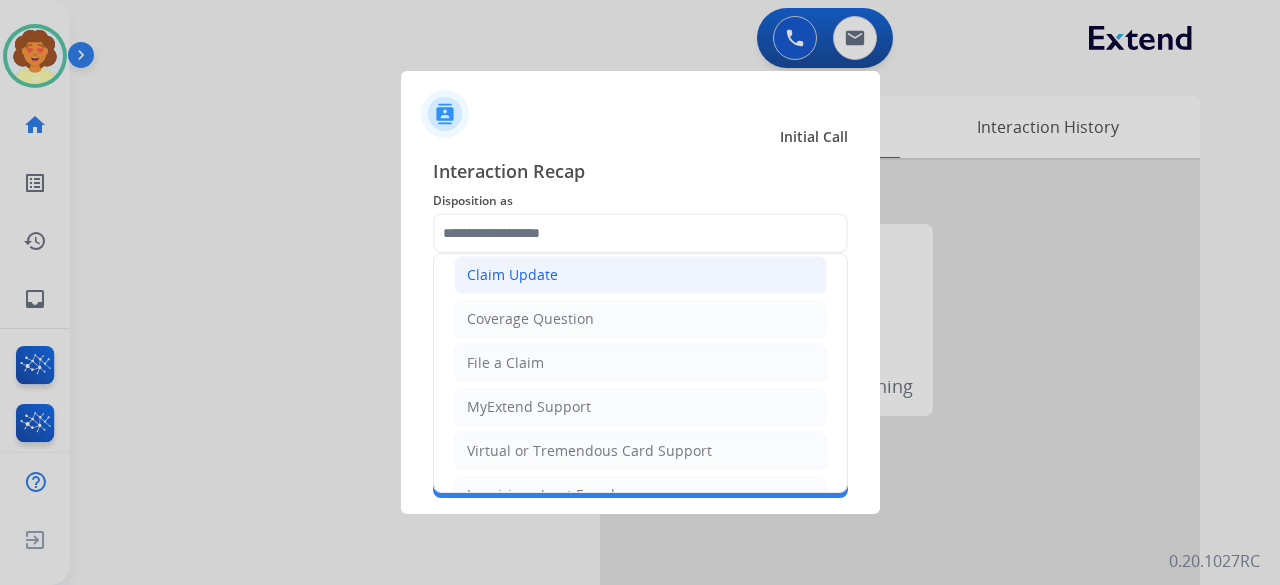 click on "Claim Update" 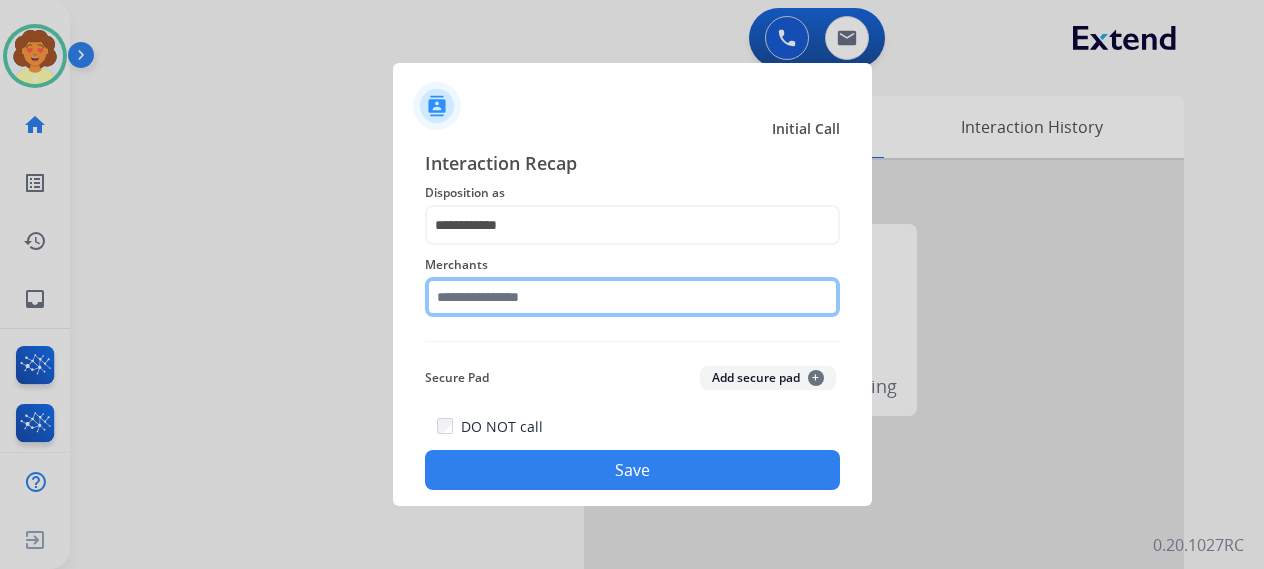 click 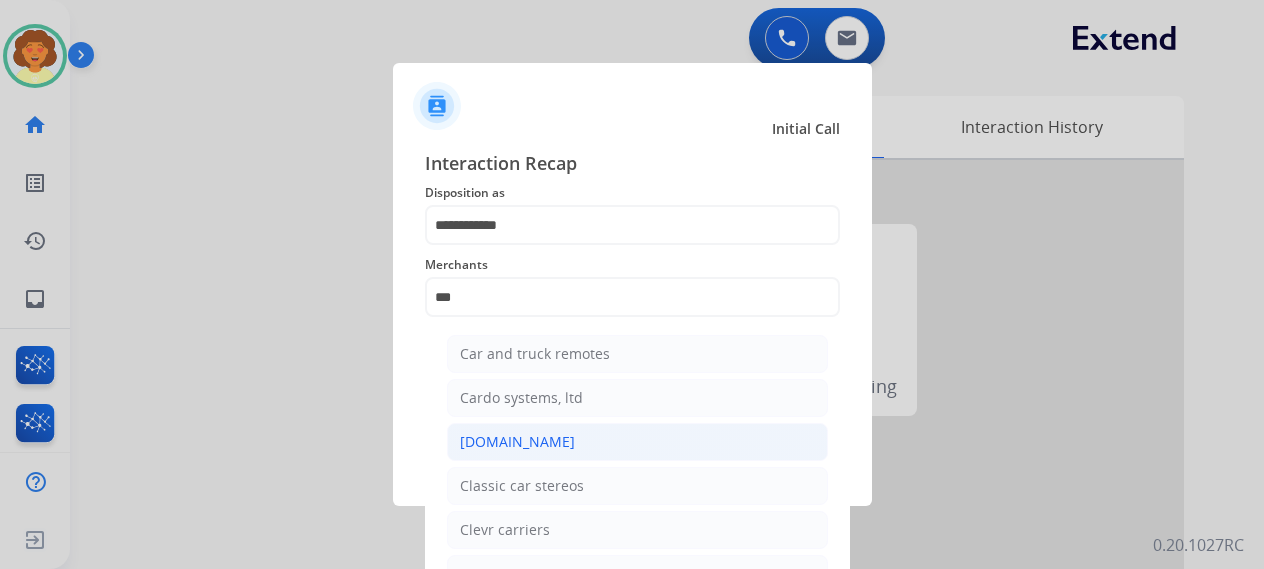 click on "[DOMAIN_NAME]" 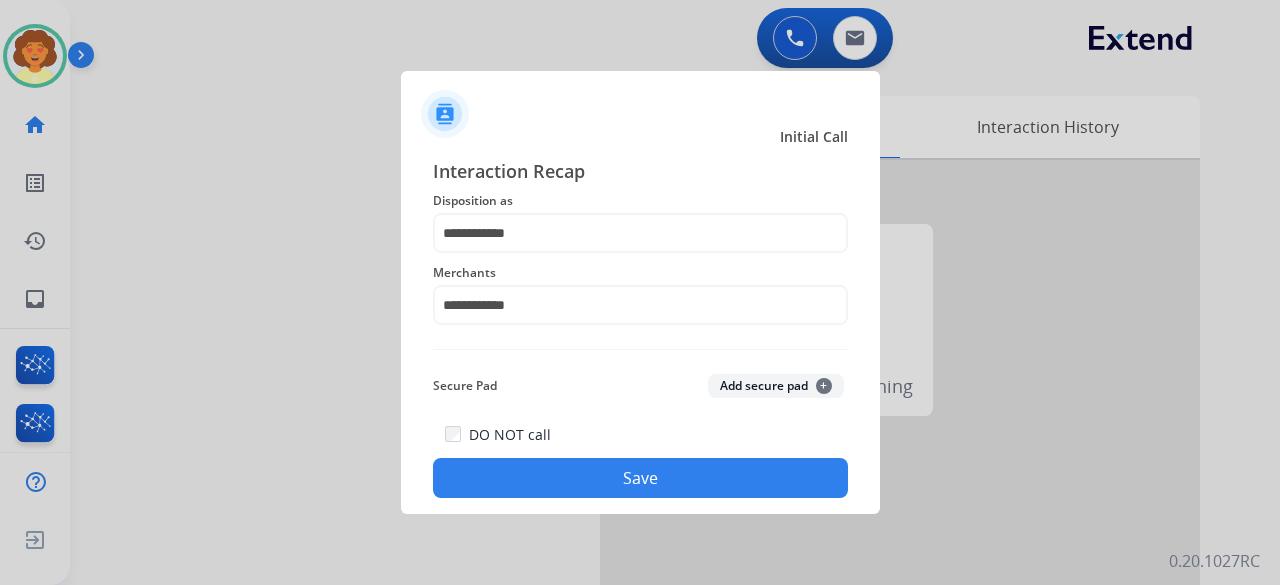 click on "Save" 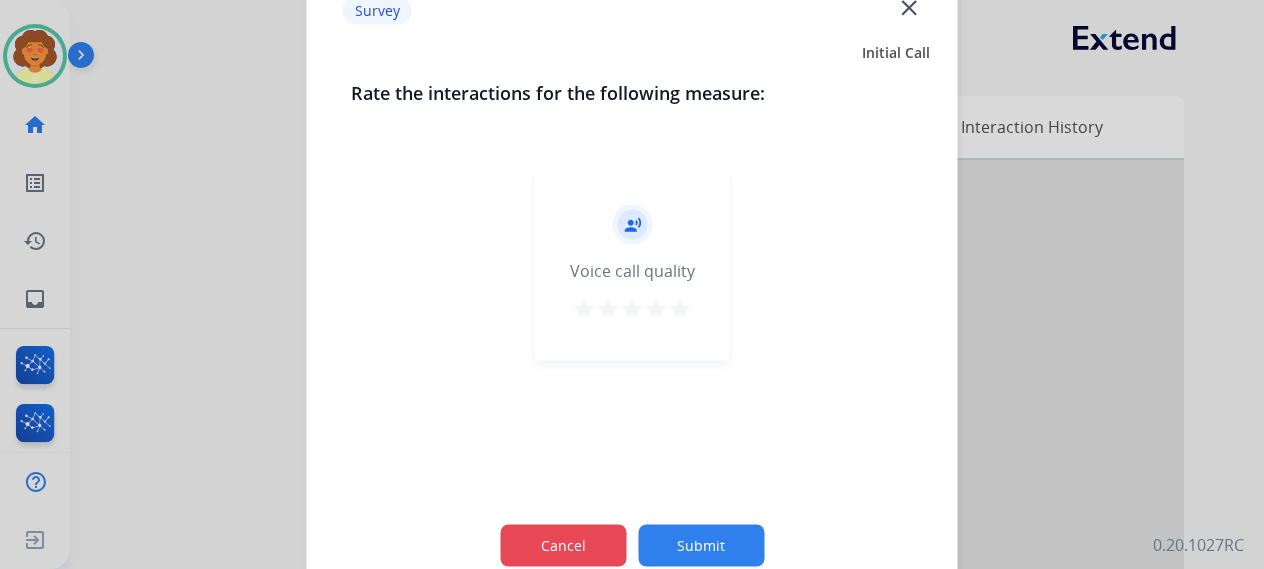 click on "Cancel" 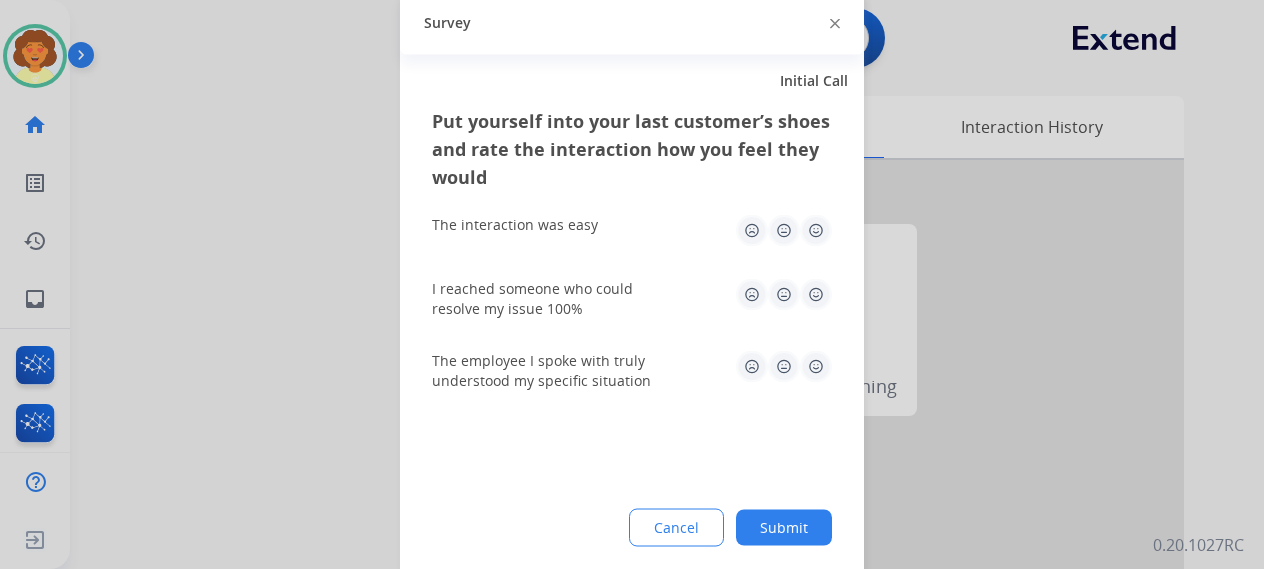 click 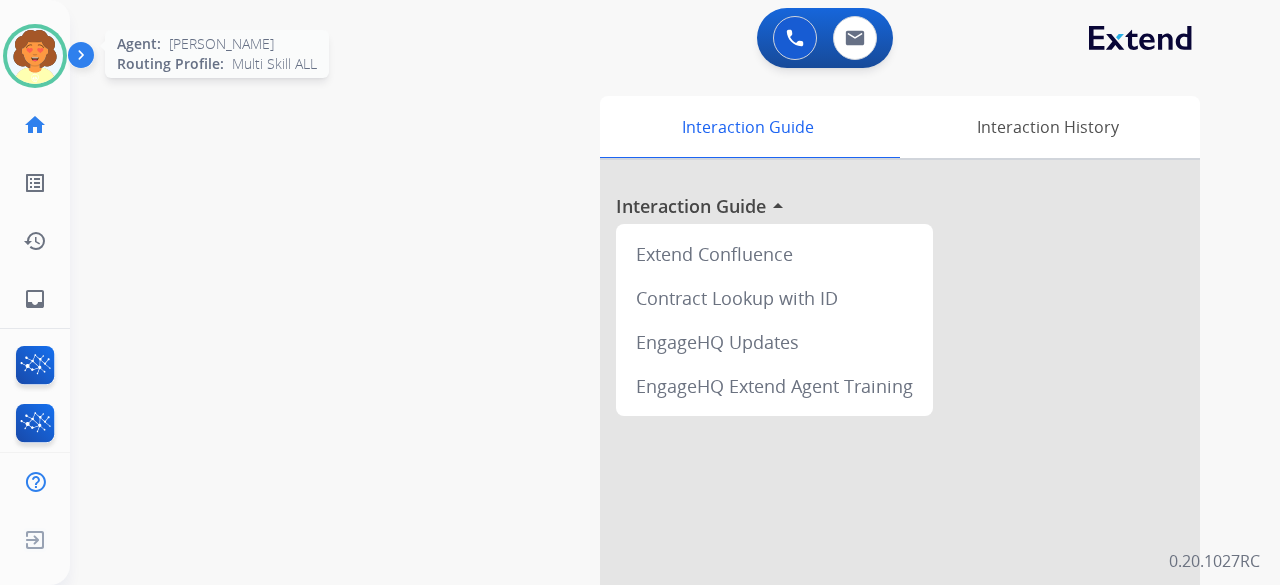 click at bounding box center (35, 56) 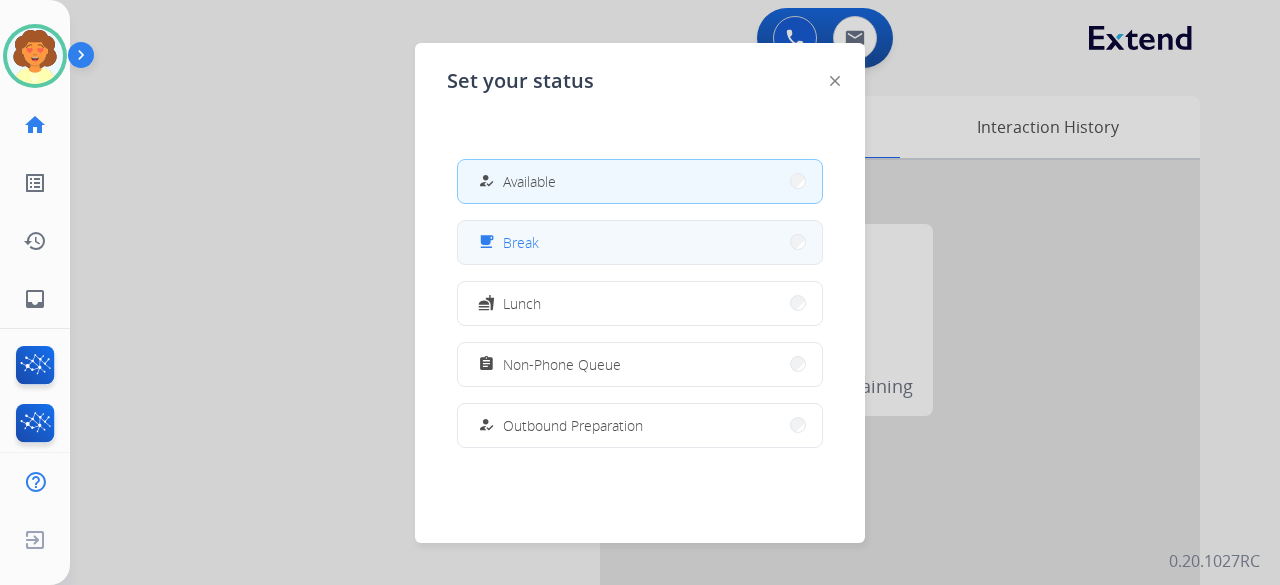 click on "free_breakfast Break" at bounding box center (640, 242) 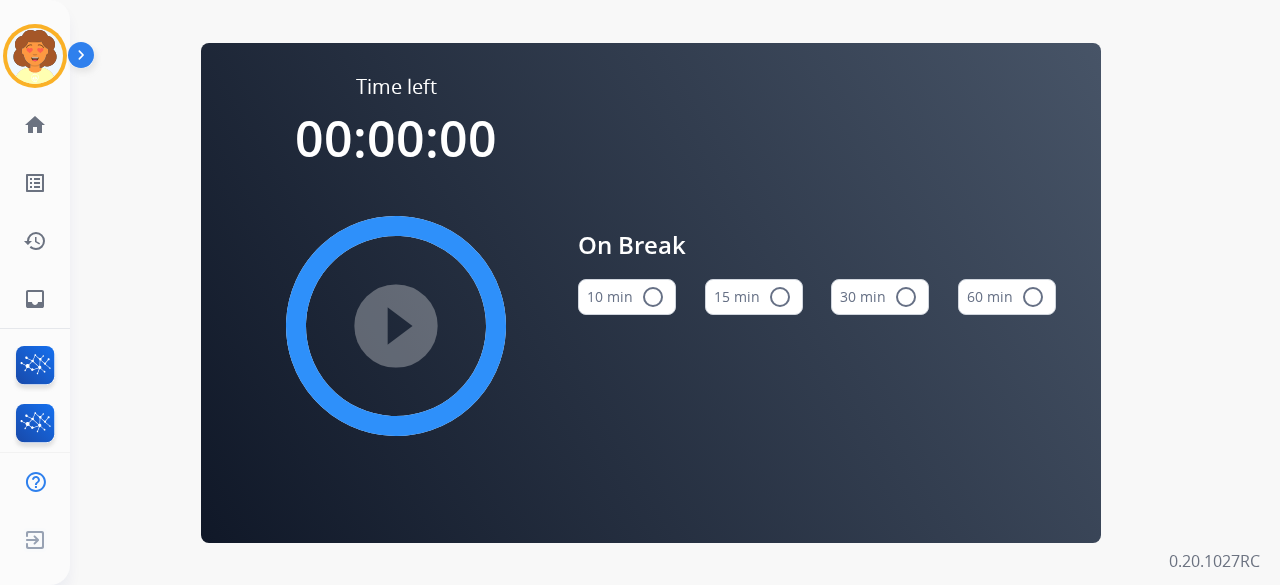 click on "15 min  radio_button_unchecked" at bounding box center [754, 297] 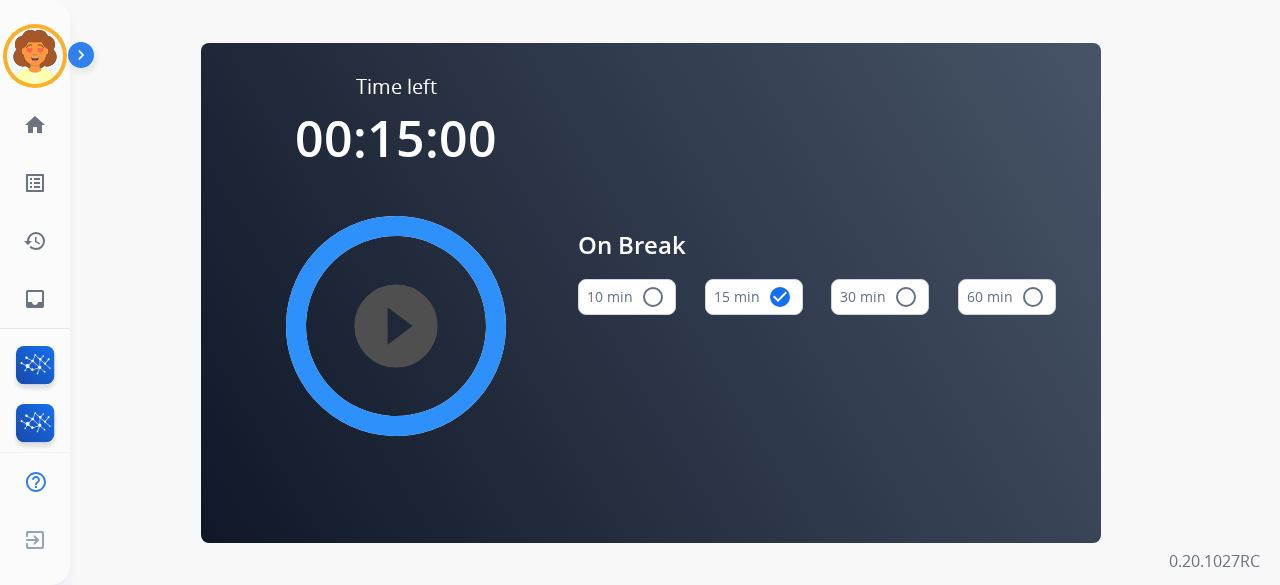 drag, startPoint x: 353, startPoint y: 315, endPoint x: 1071, endPoint y: 163, distance: 733.9128 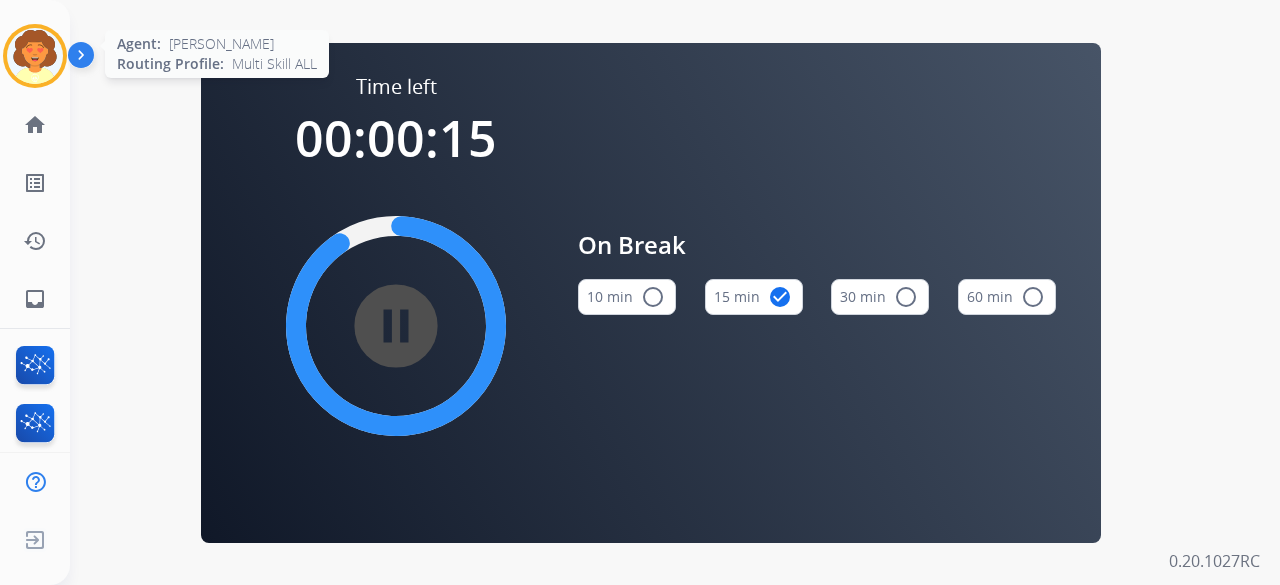 click at bounding box center [35, 56] 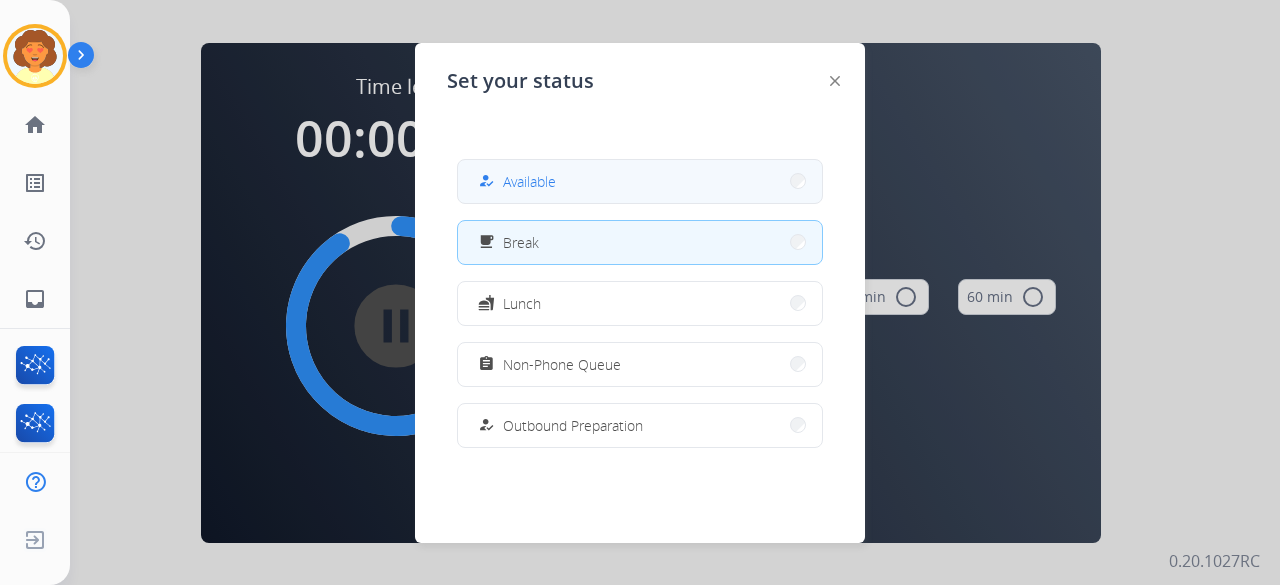 click on "Available" at bounding box center [529, 181] 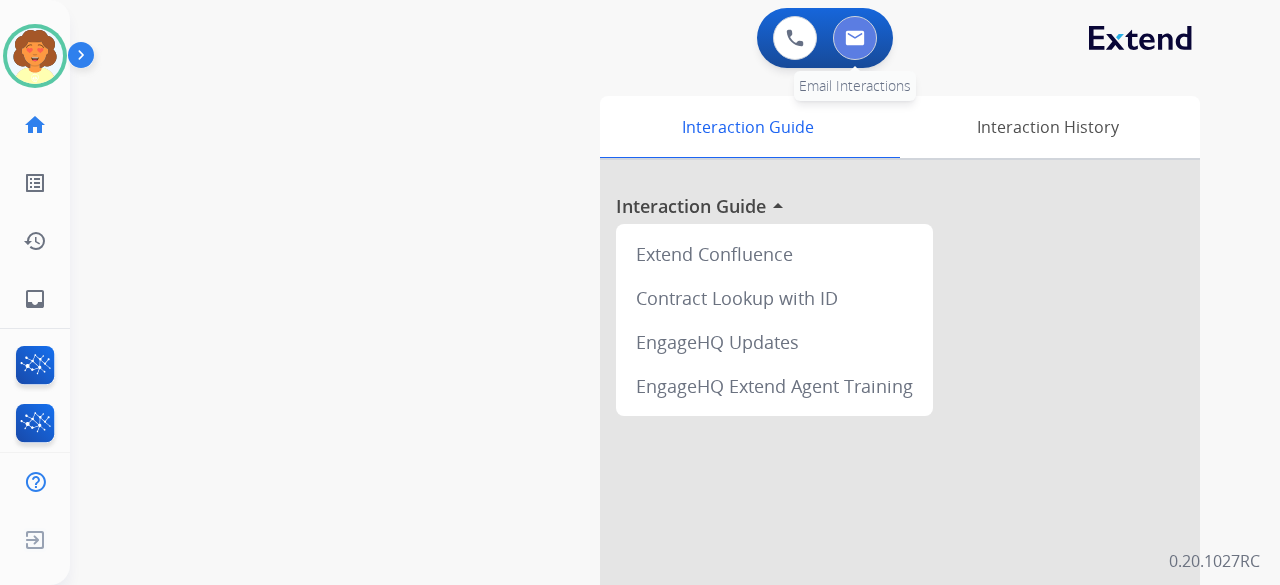 click at bounding box center [855, 38] 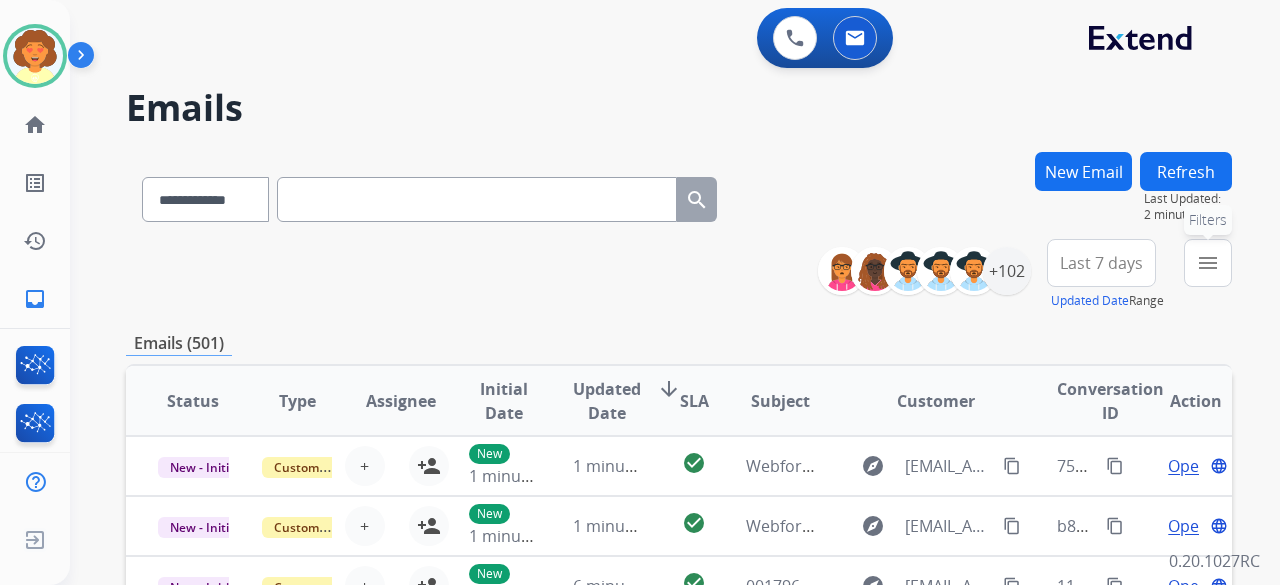 click on "menu" at bounding box center [1208, 263] 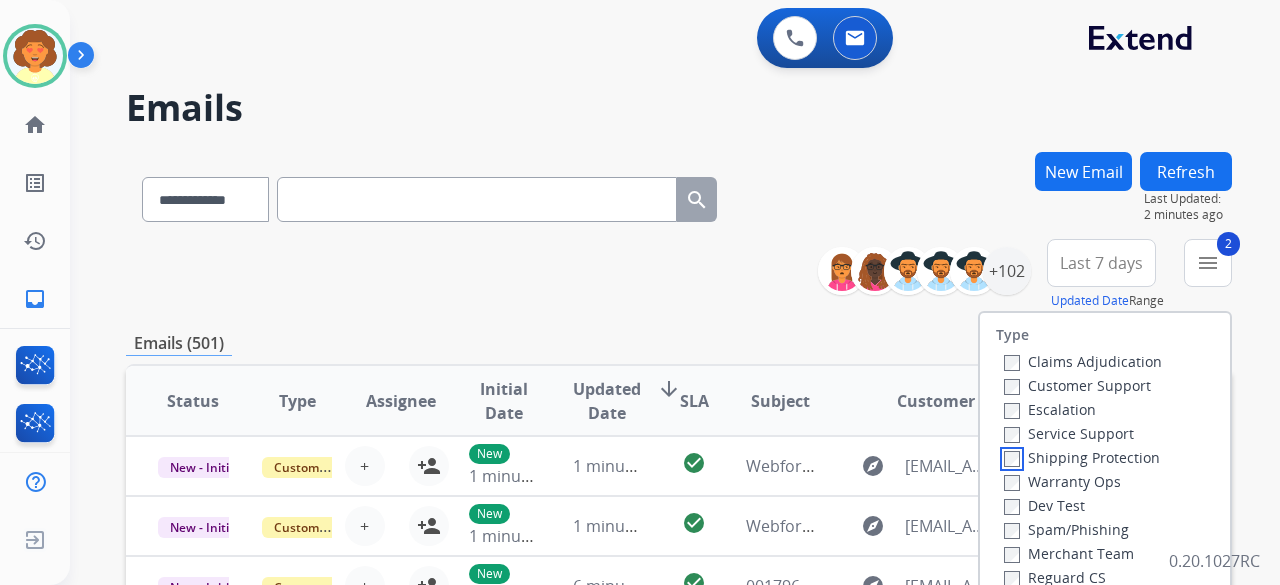 scroll, scrollTop: 100, scrollLeft: 0, axis: vertical 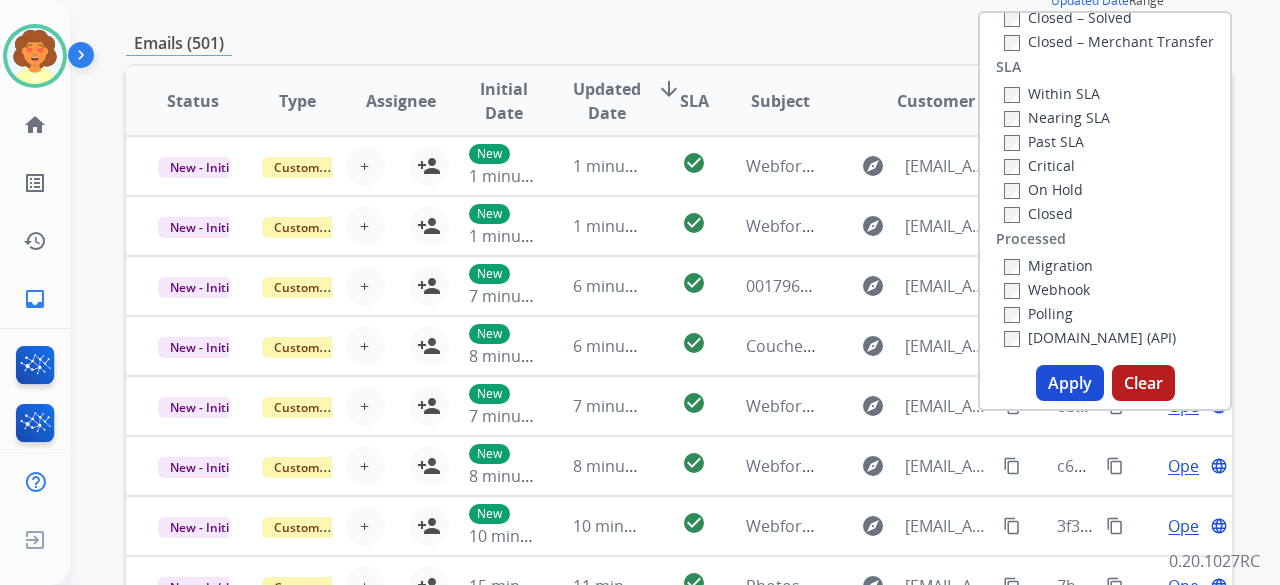 click on "Apply" at bounding box center [1070, 383] 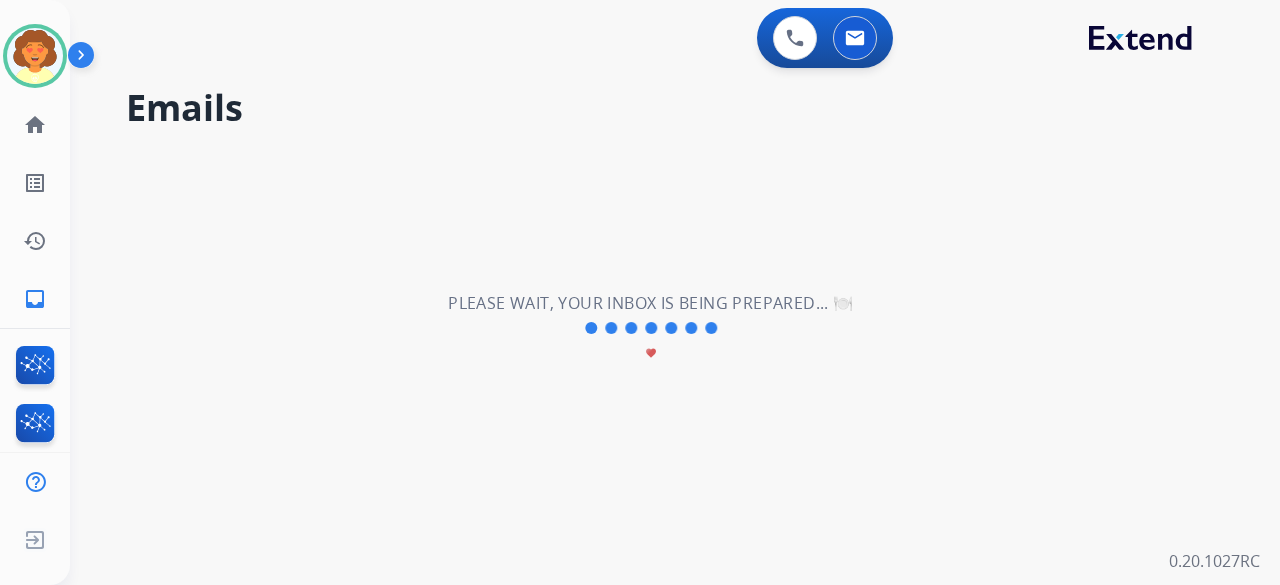 scroll, scrollTop: 0, scrollLeft: 0, axis: both 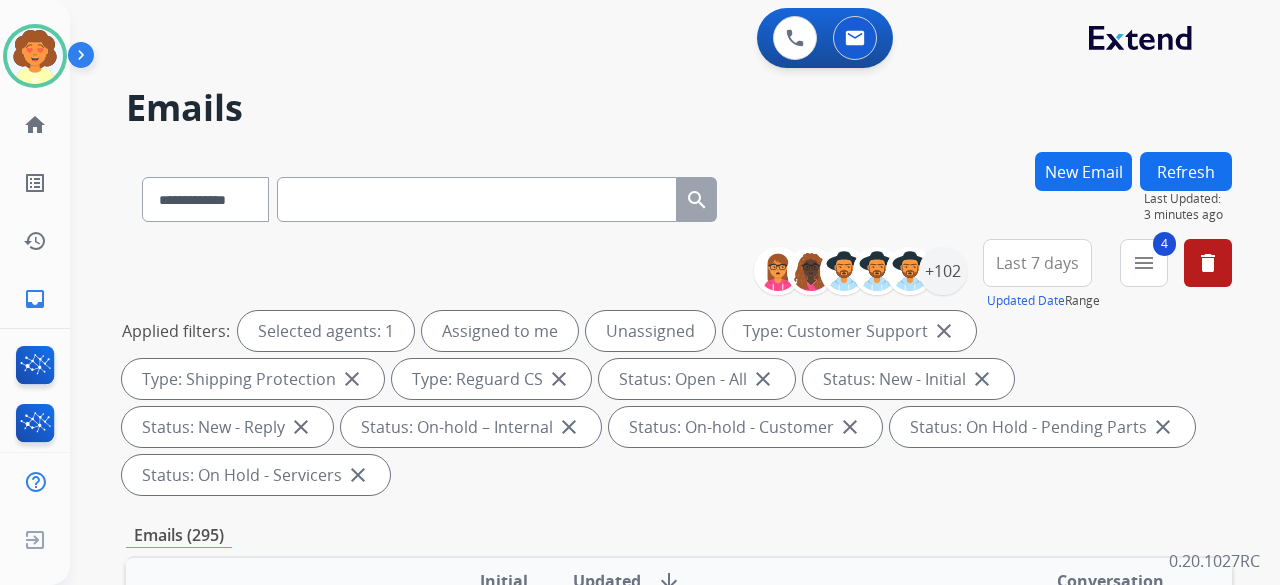click on "Last 7 days" at bounding box center [1037, 263] 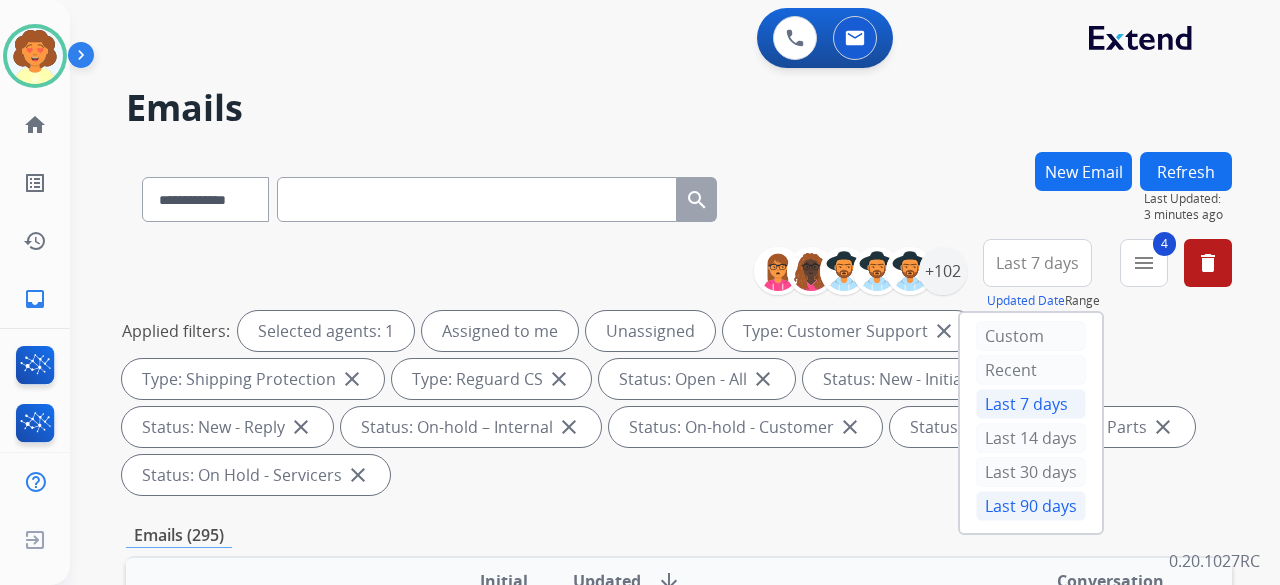 click on "Last 90 days" at bounding box center [1031, 506] 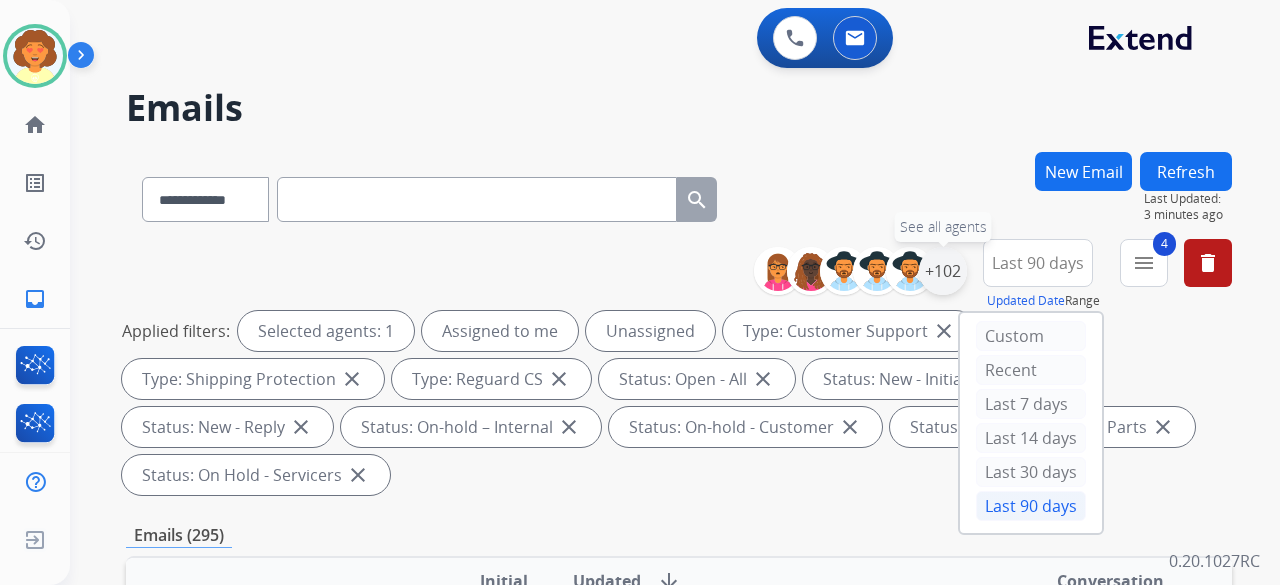 click on "+102" at bounding box center [943, 271] 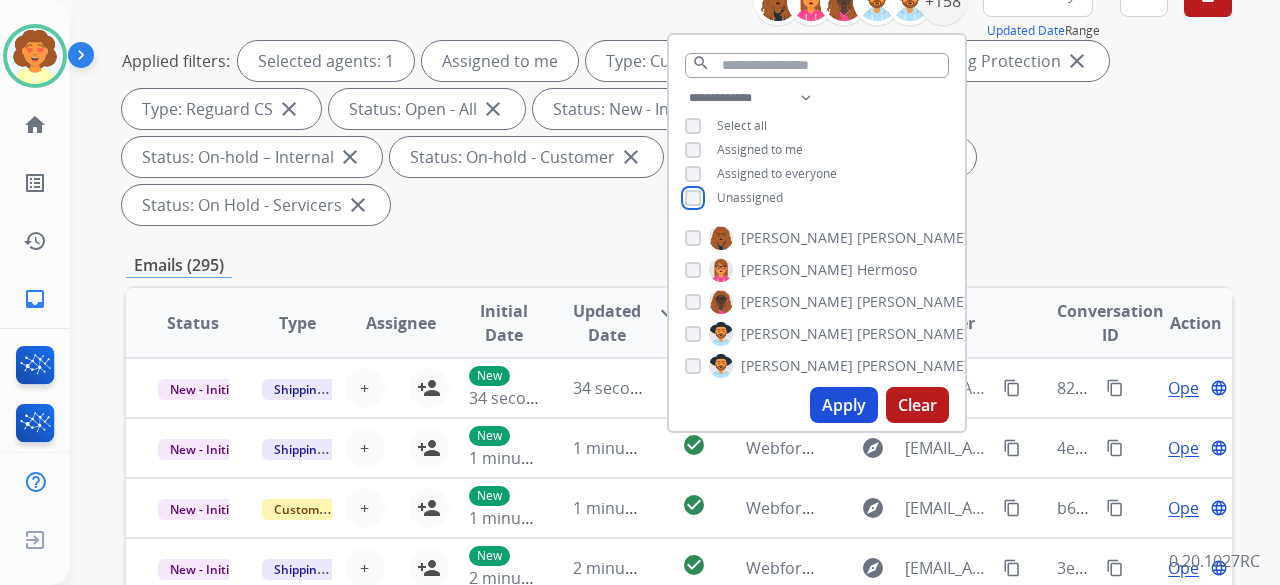 scroll, scrollTop: 300, scrollLeft: 0, axis: vertical 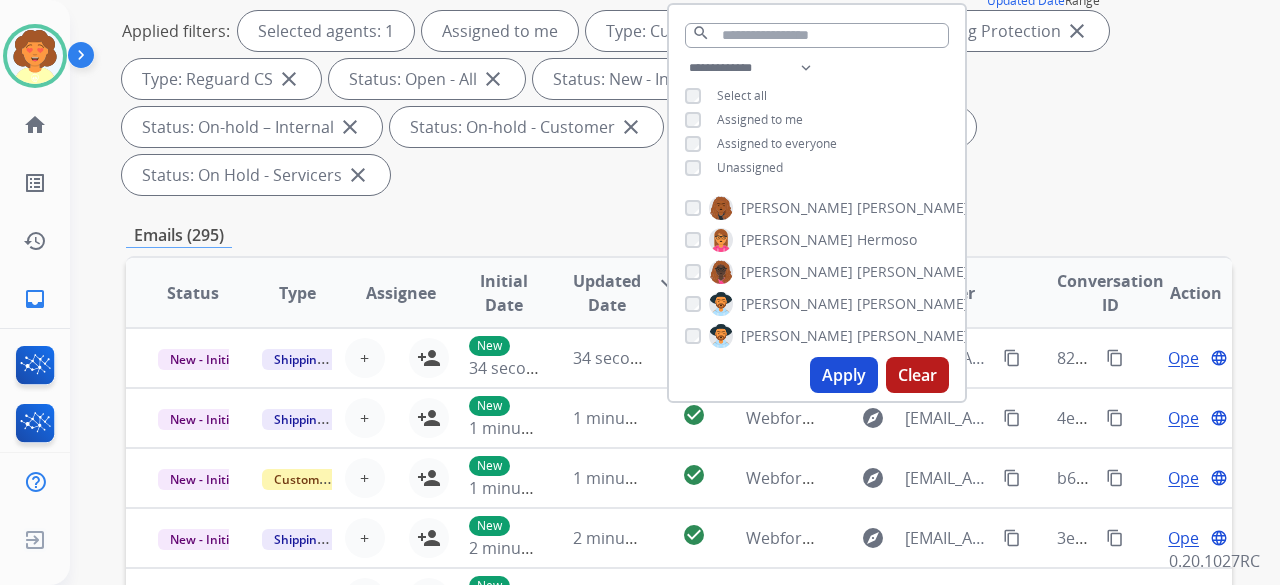 click on "Apply" at bounding box center [844, 375] 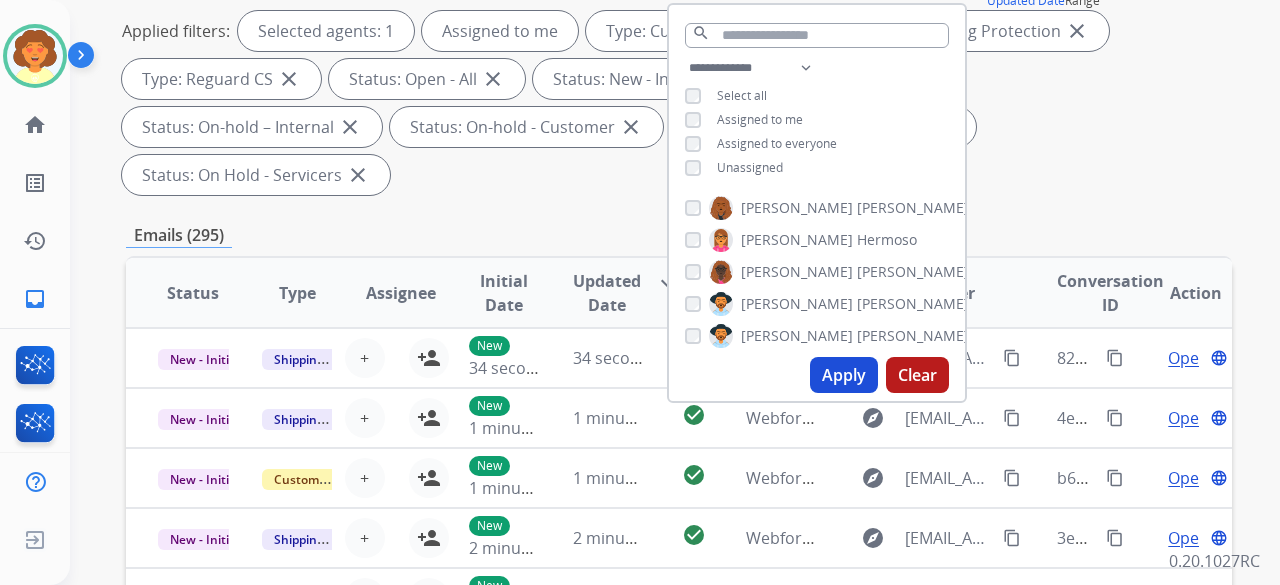 scroll, scrollTop: 0, scrollLeft: 0, axis: both 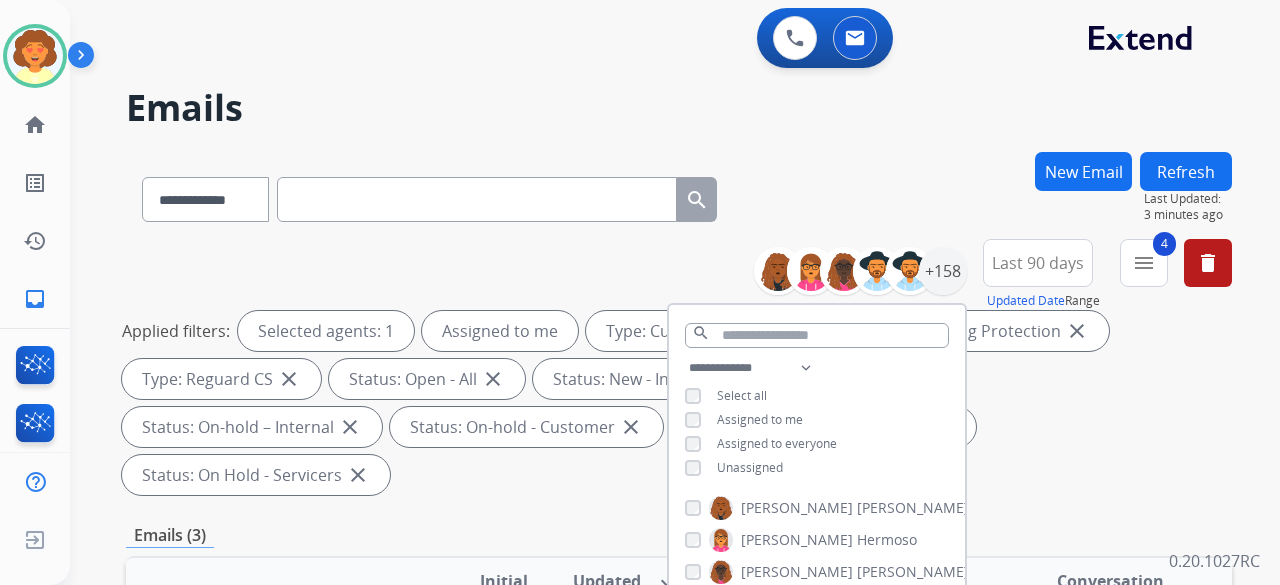 click on "**********" at bounding box center [679, 195] 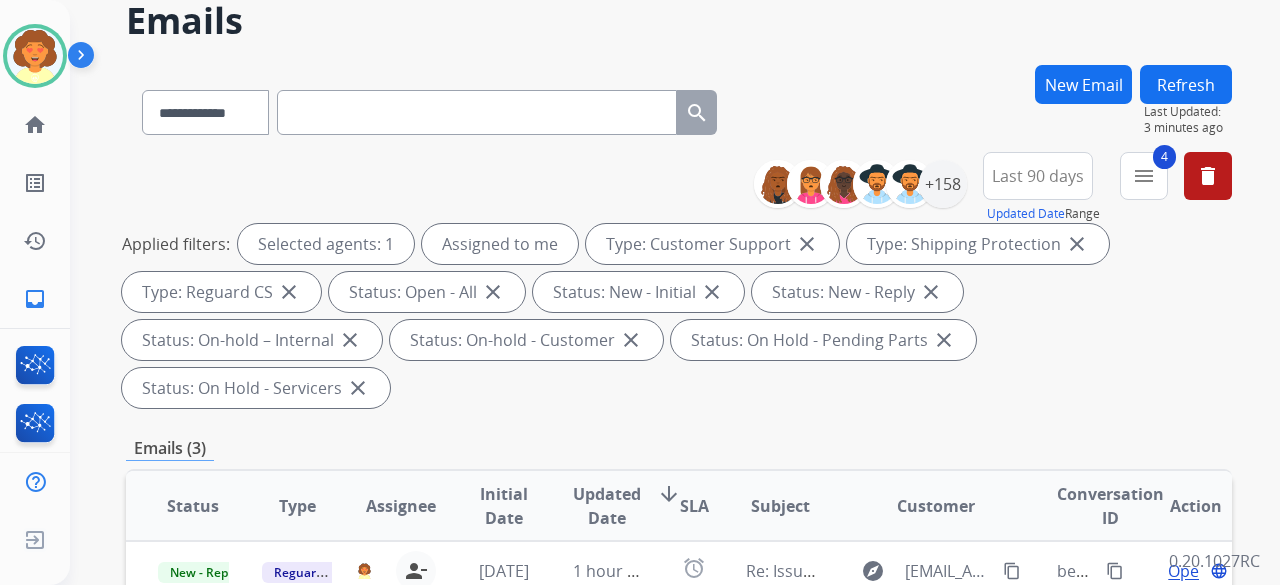 scroll, scrollTop: 200, scrollLeft: 0, axis: vertical 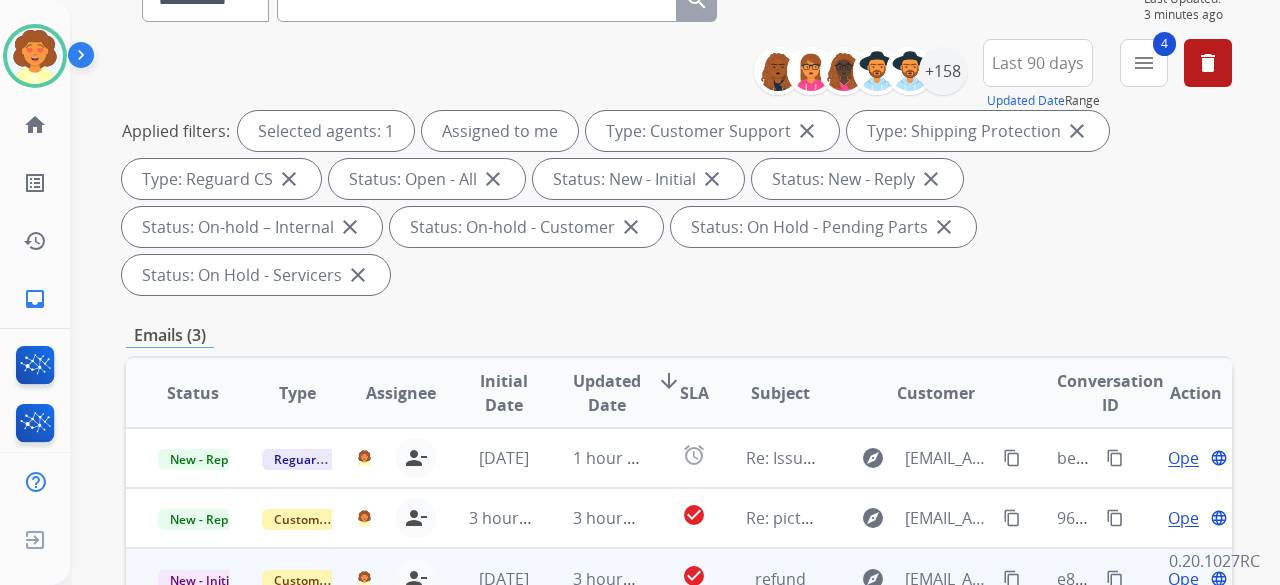 click on "Open" at bounding box center (1188, 579) 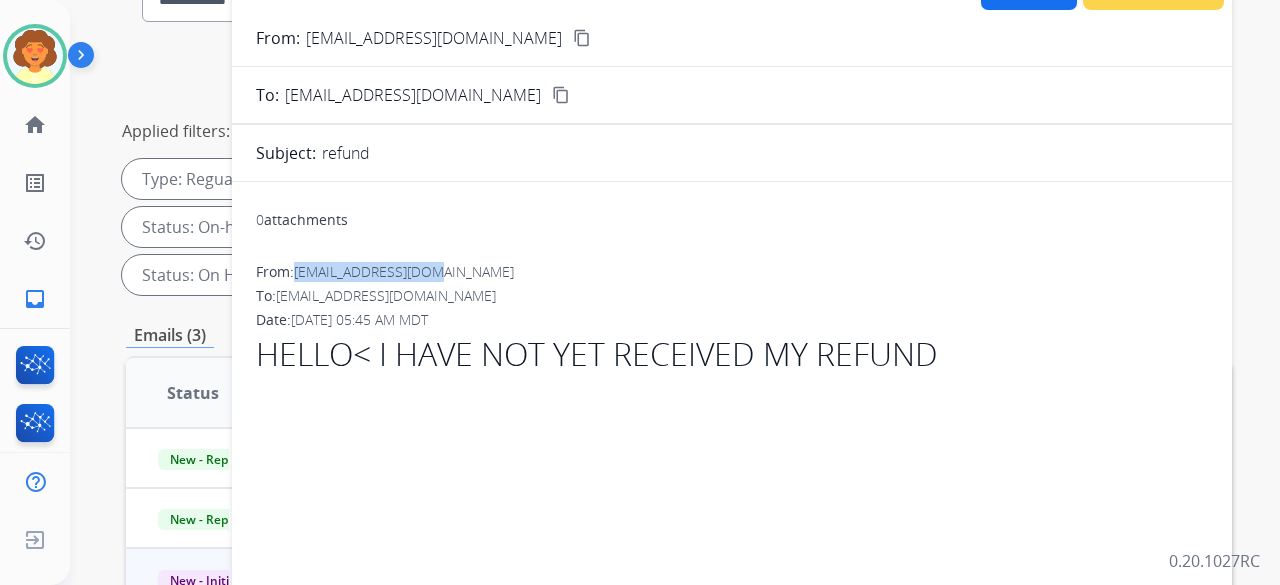 drag, startPoint x: 298, startPoint y: 275, endPoint x: 433, endPoint y: 271, distance: 135.05925 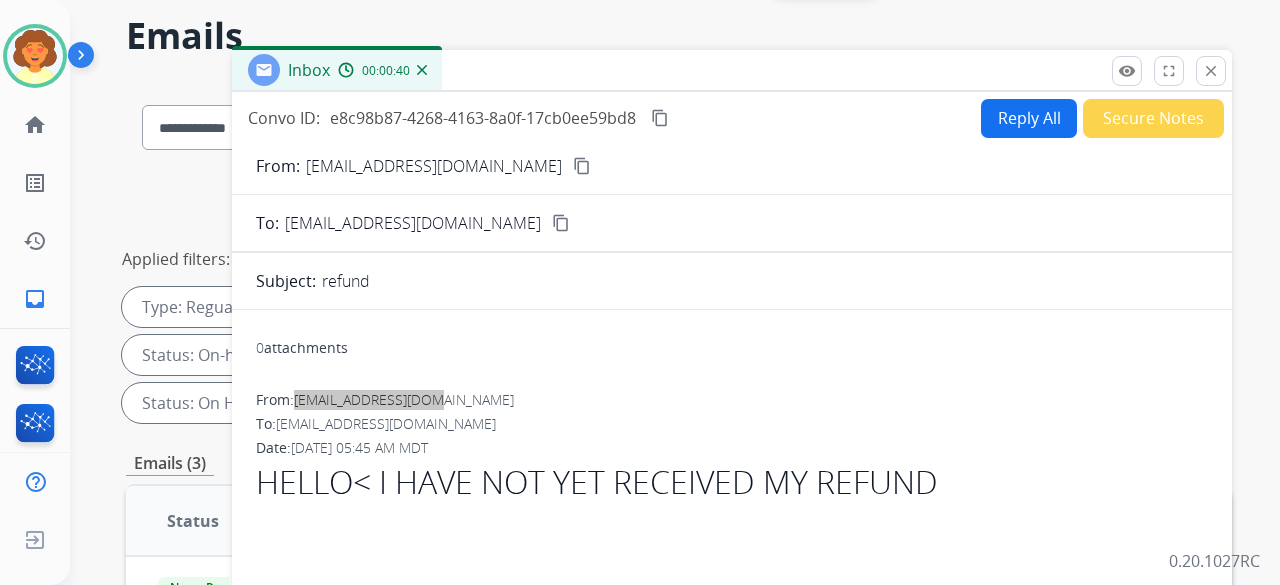 scroll, scrollTop: 0, scrollLeft: 0, axis: both 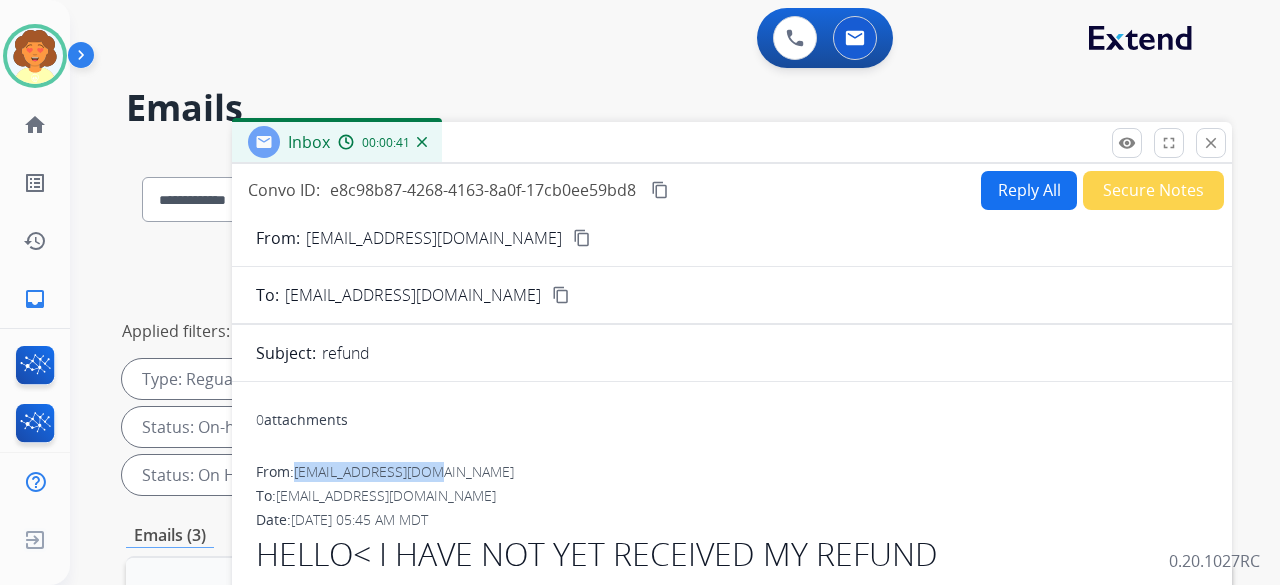 click on "Reply All" at bounding box center [1029, 190] 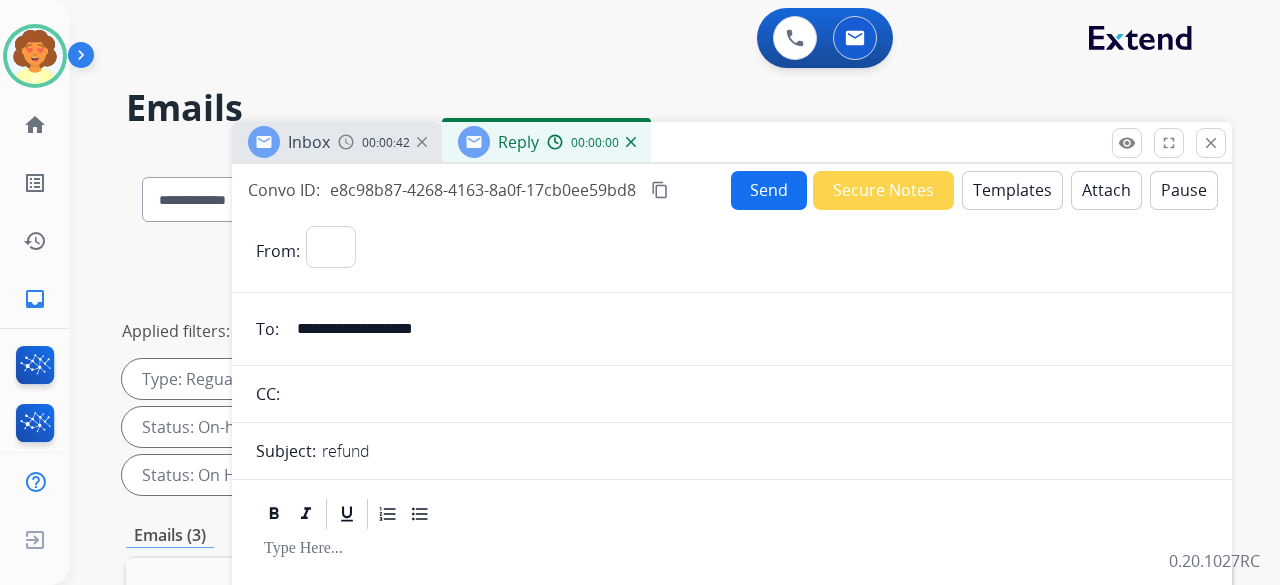 select on "**********" 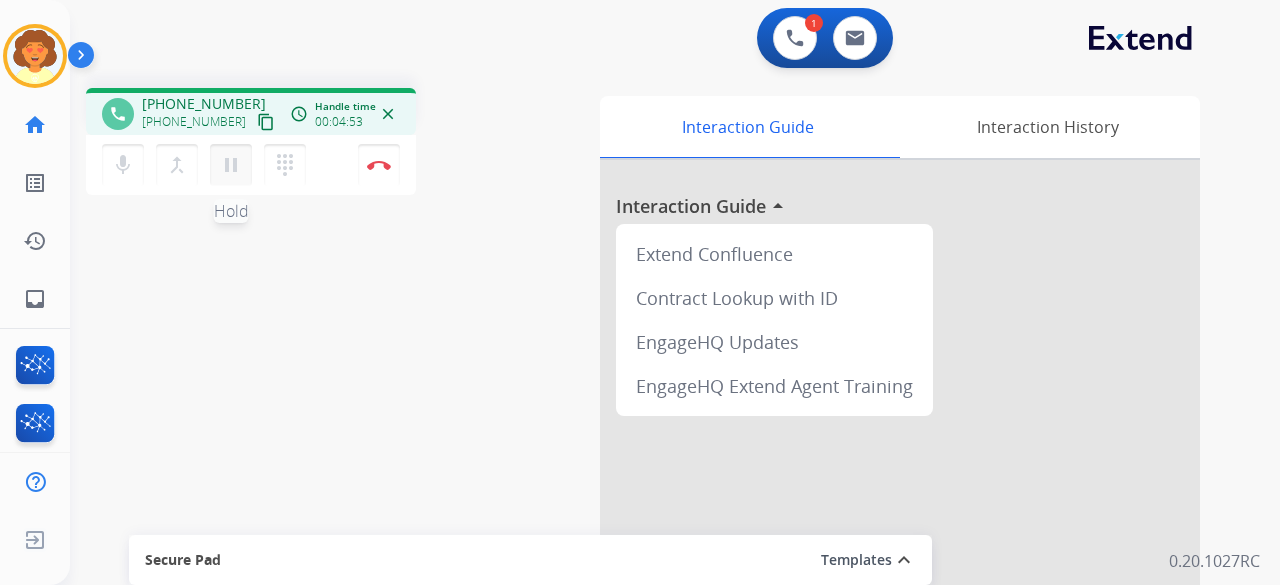 click on "pause" at bounding box center (231, 165) 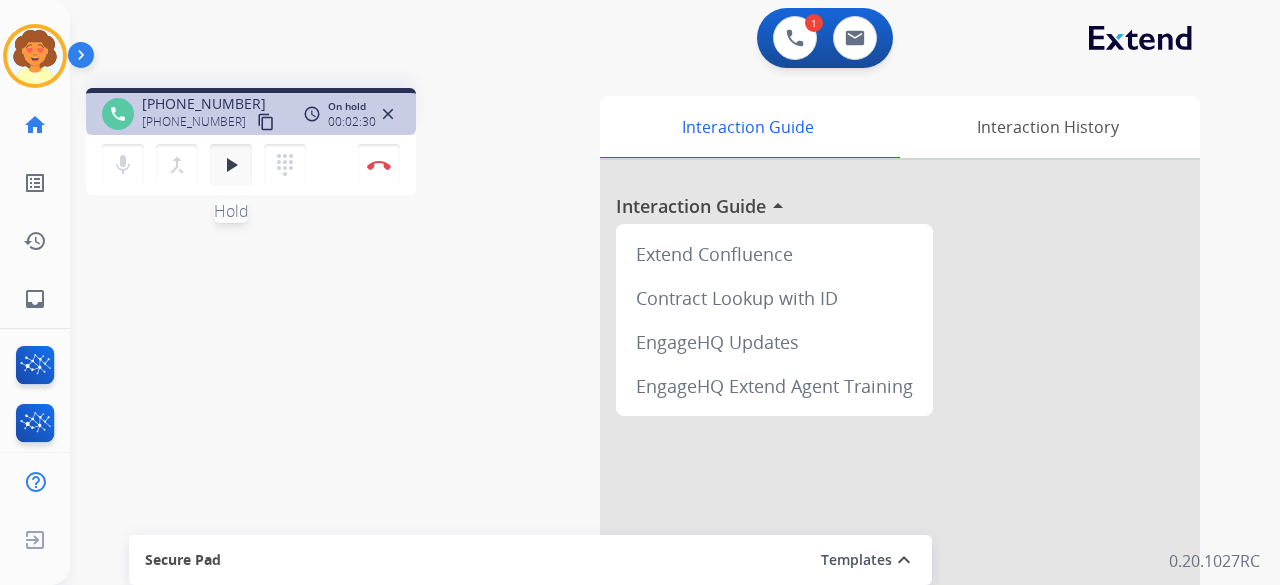 click on "play_arrow Hold" at bounding box center (231, 165) 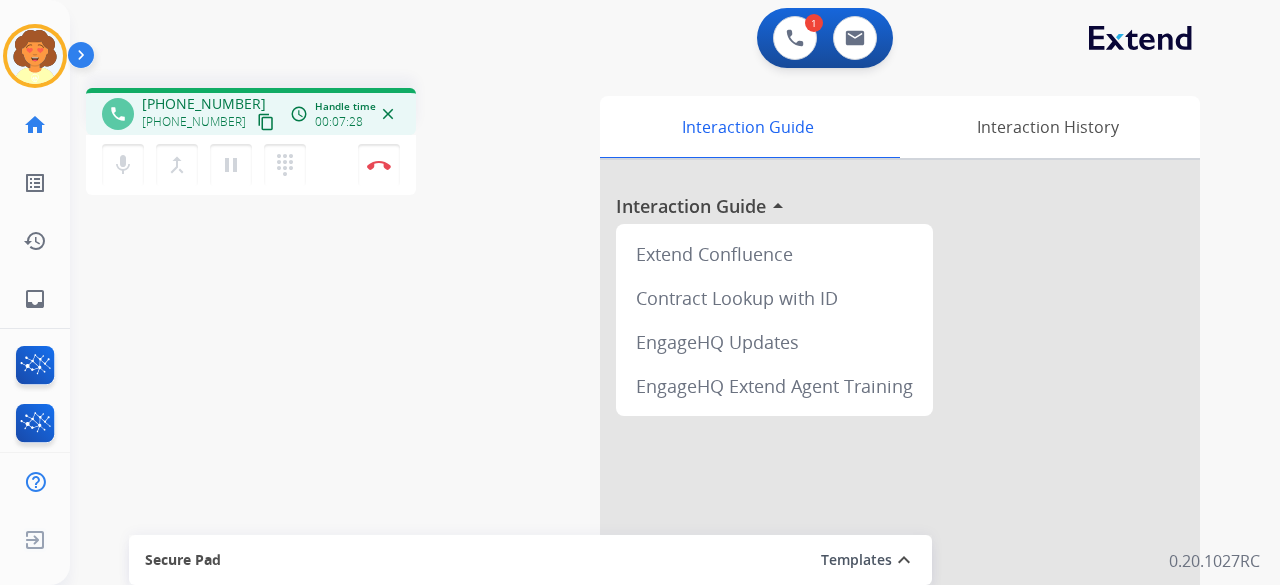 type 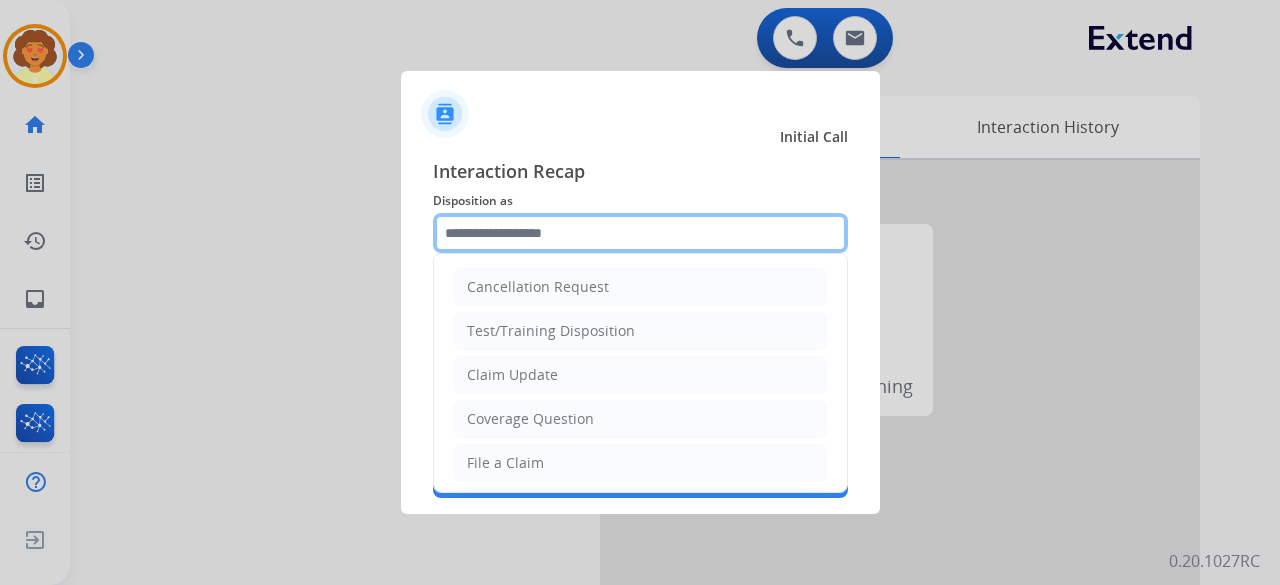 click 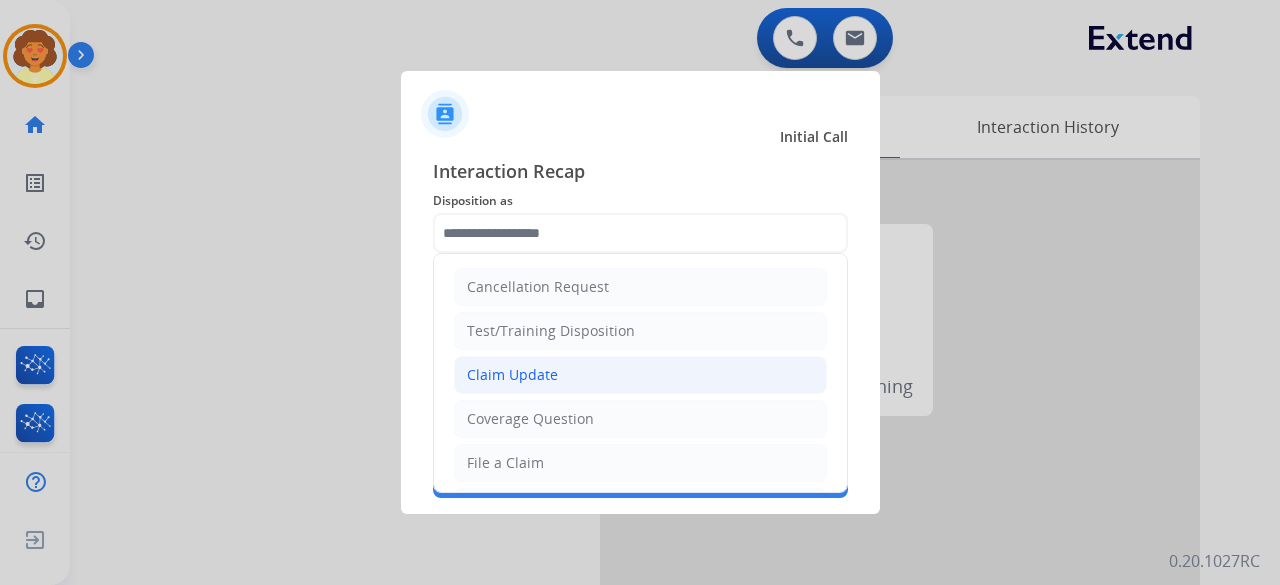 click on "Claim Update" 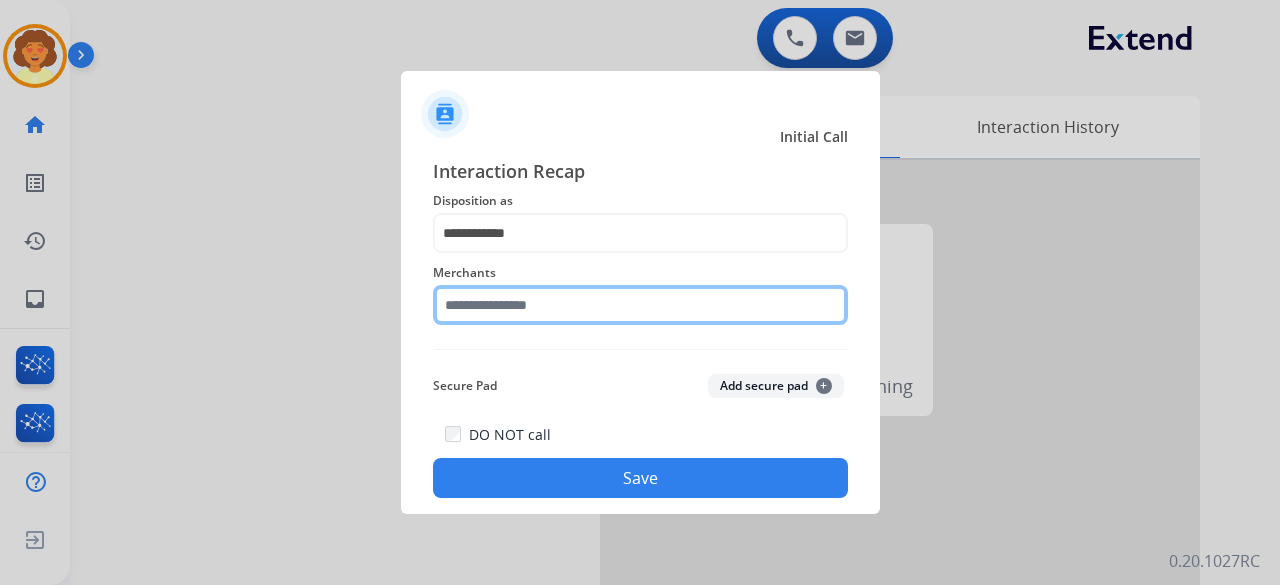 click 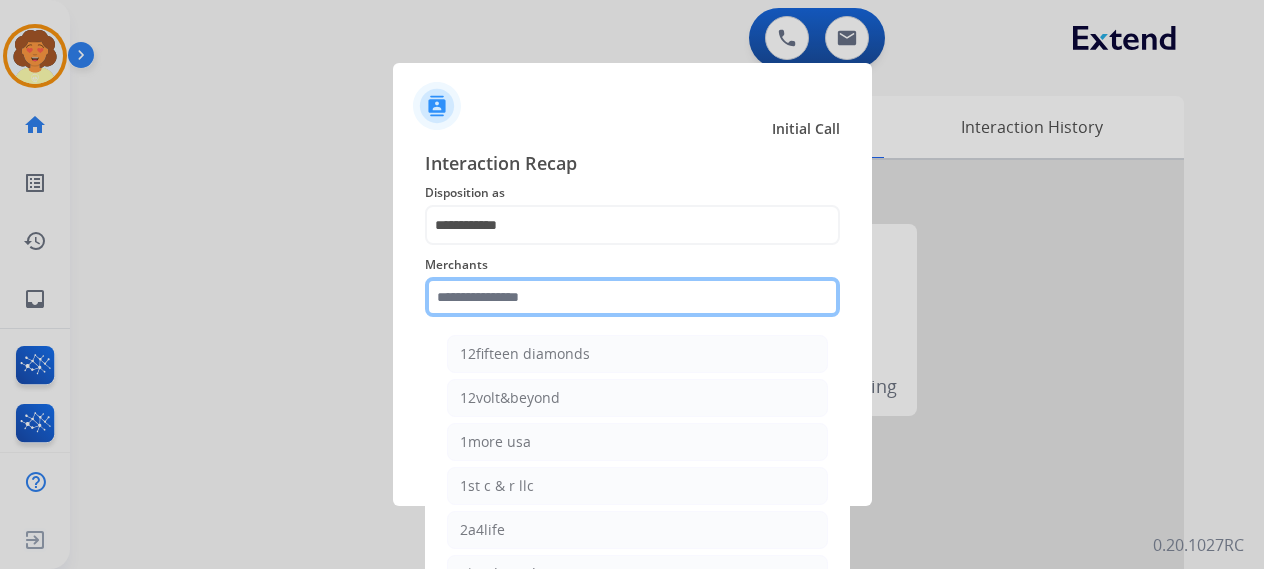 click 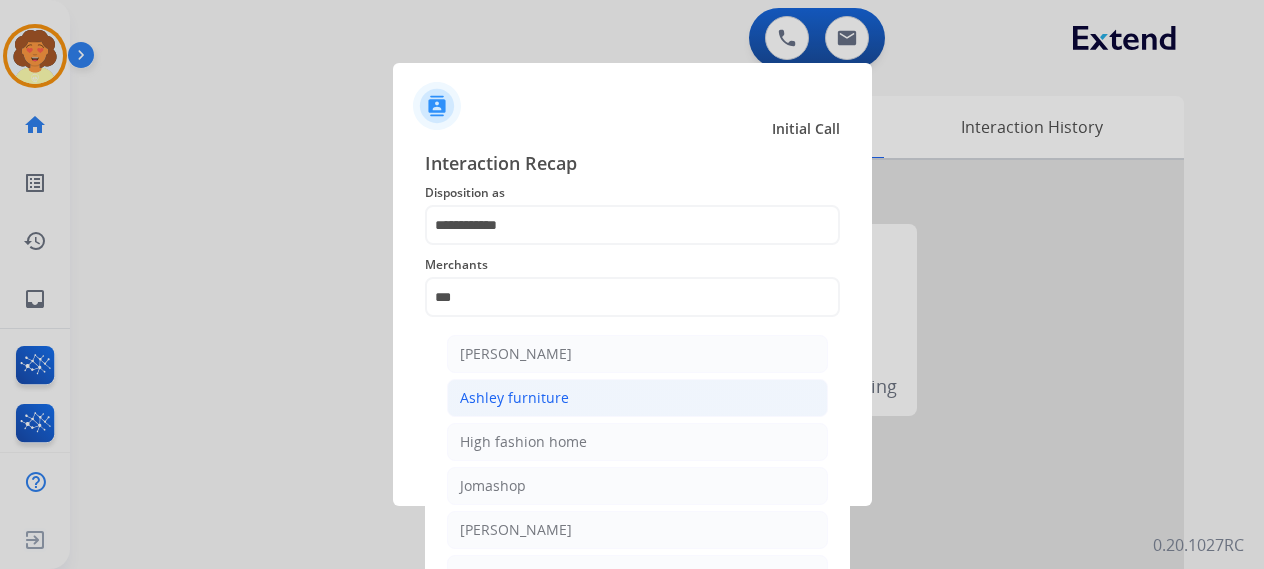 click on "Ashley furniture" 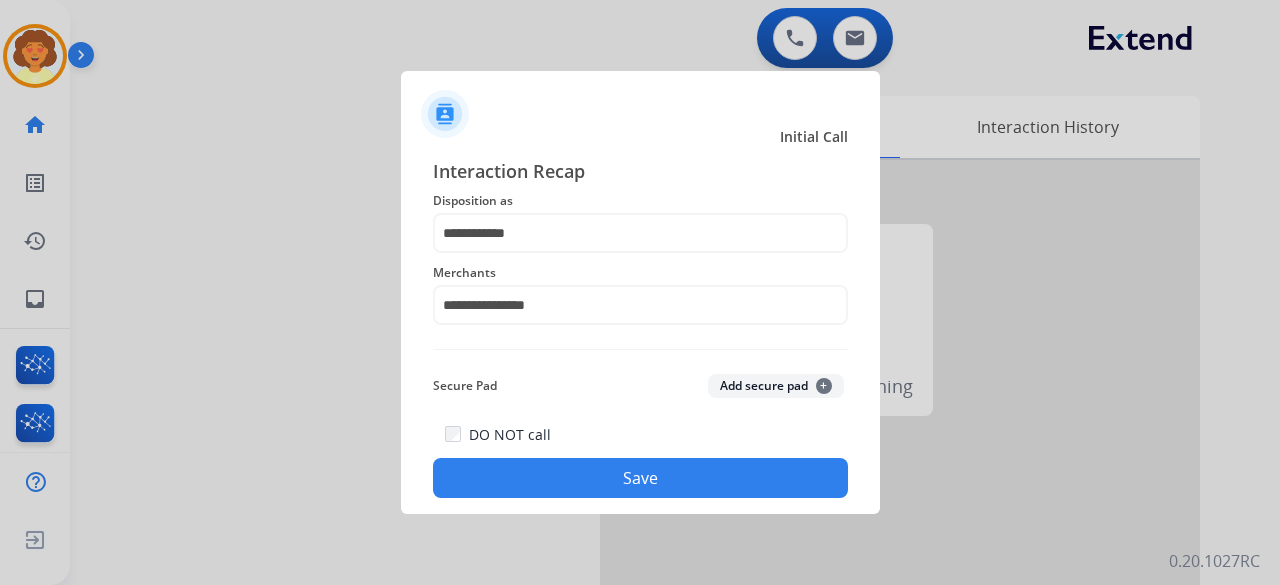 click on "Save" 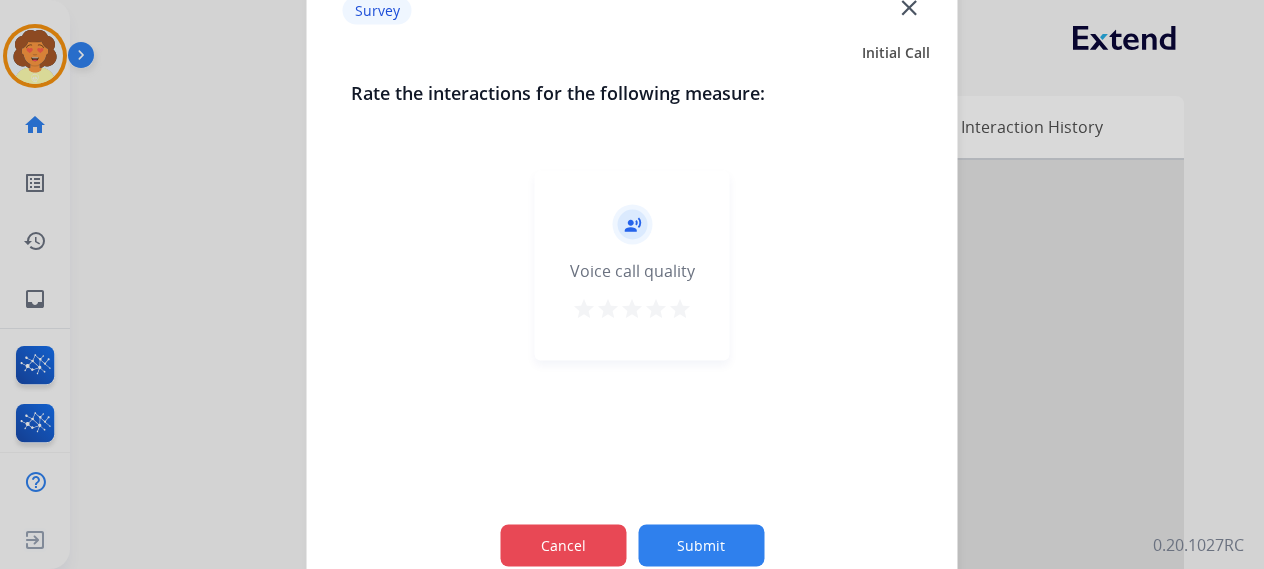 click on "Cancel" 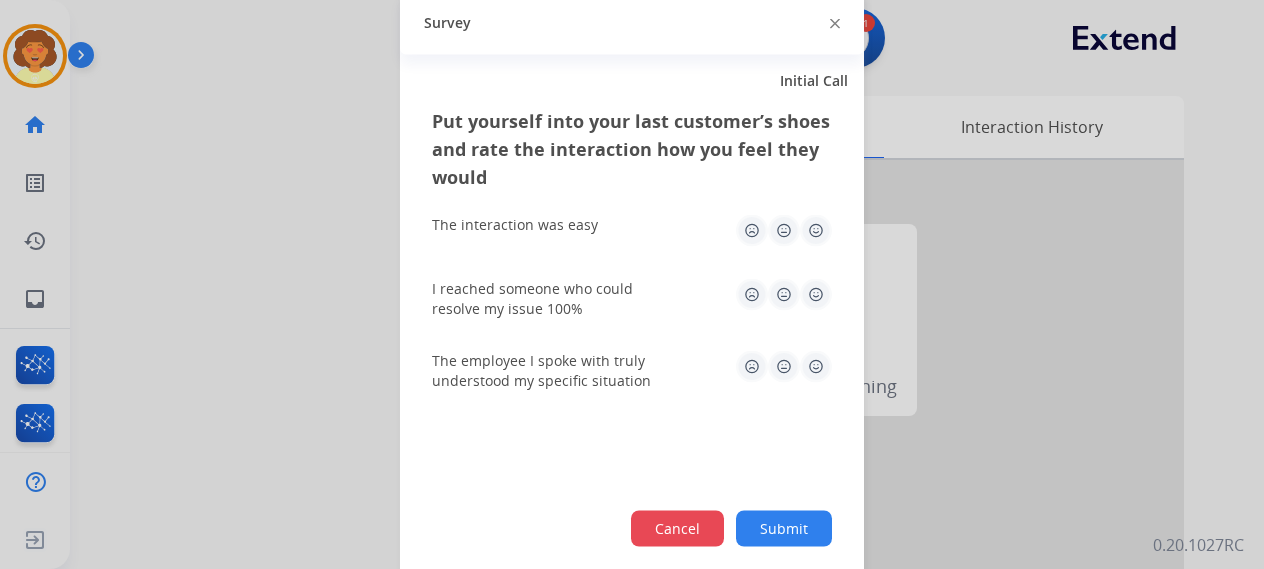 click on "Cancel" 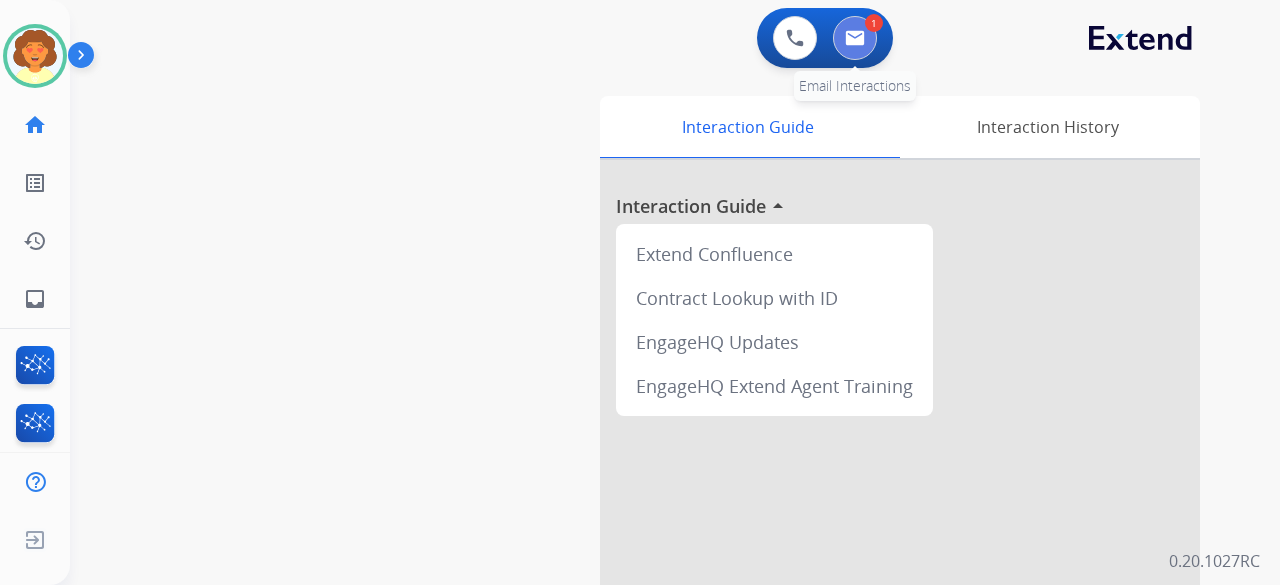 click at bounding box center (855, 38) 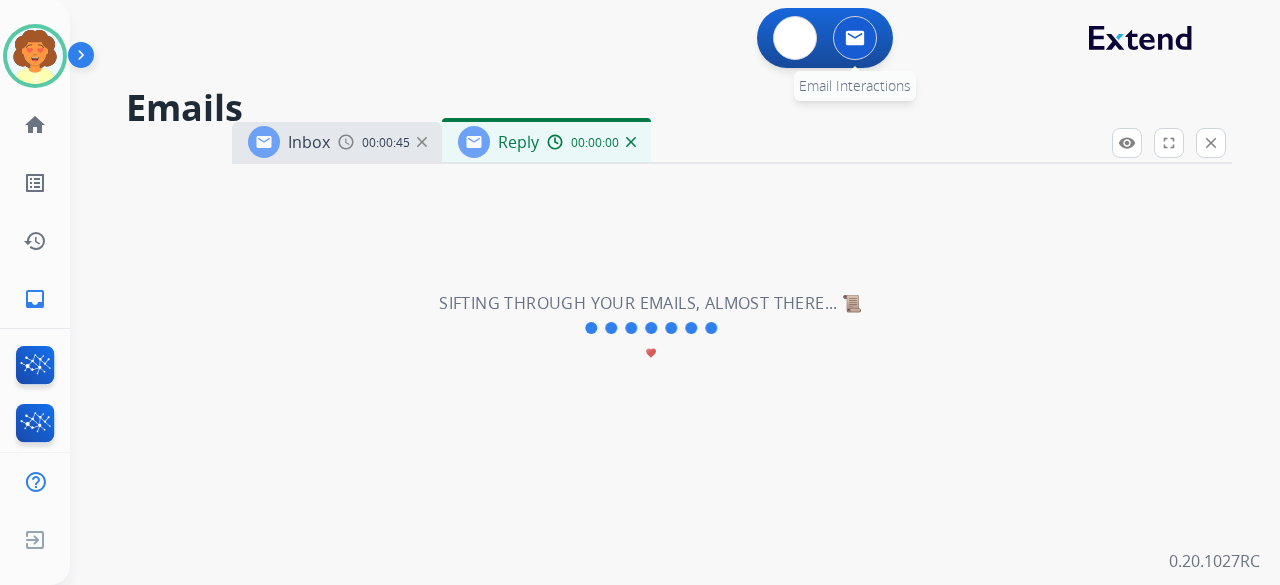 select on "**********" 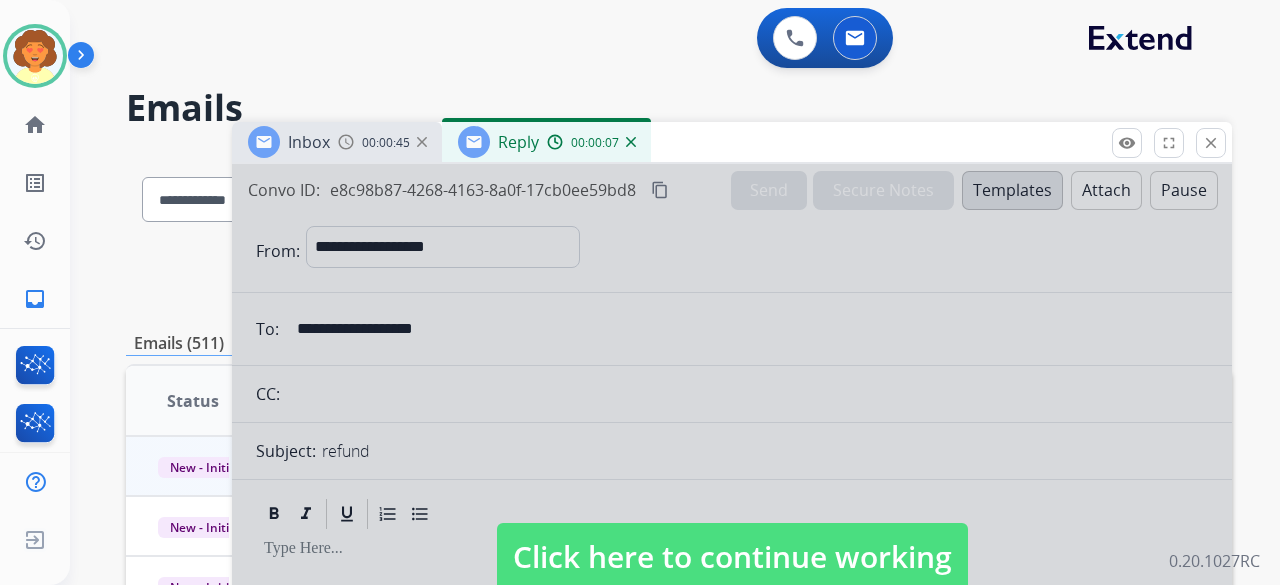 click at bounding box center (732, 537) 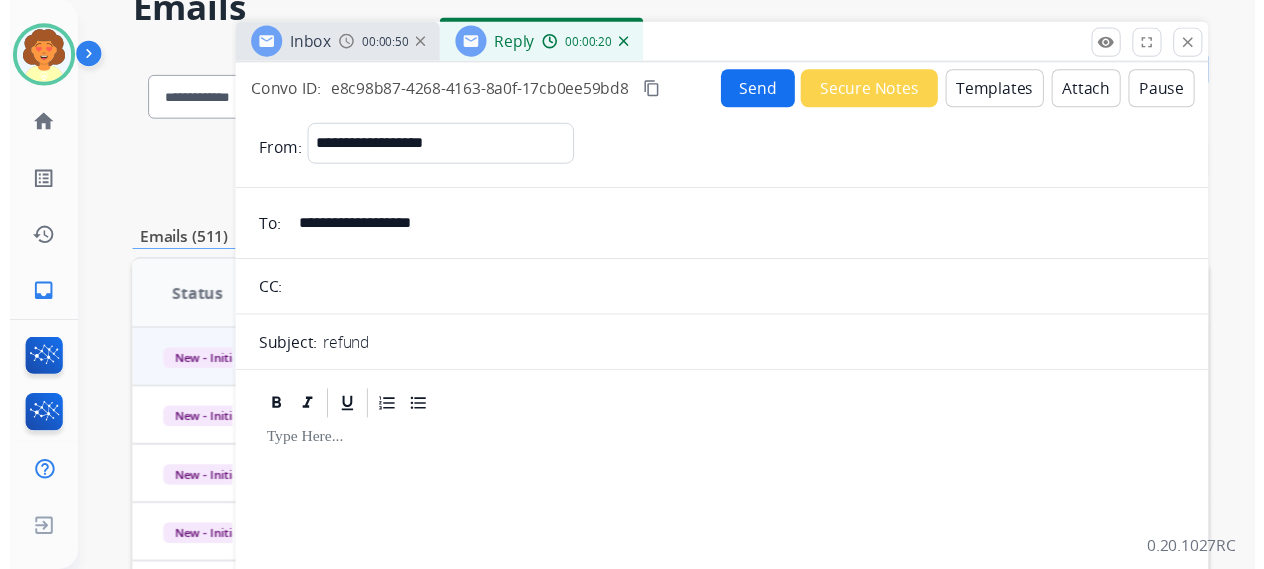 scroll, scrollTop: 0, scrollLeft: 0, axis: both 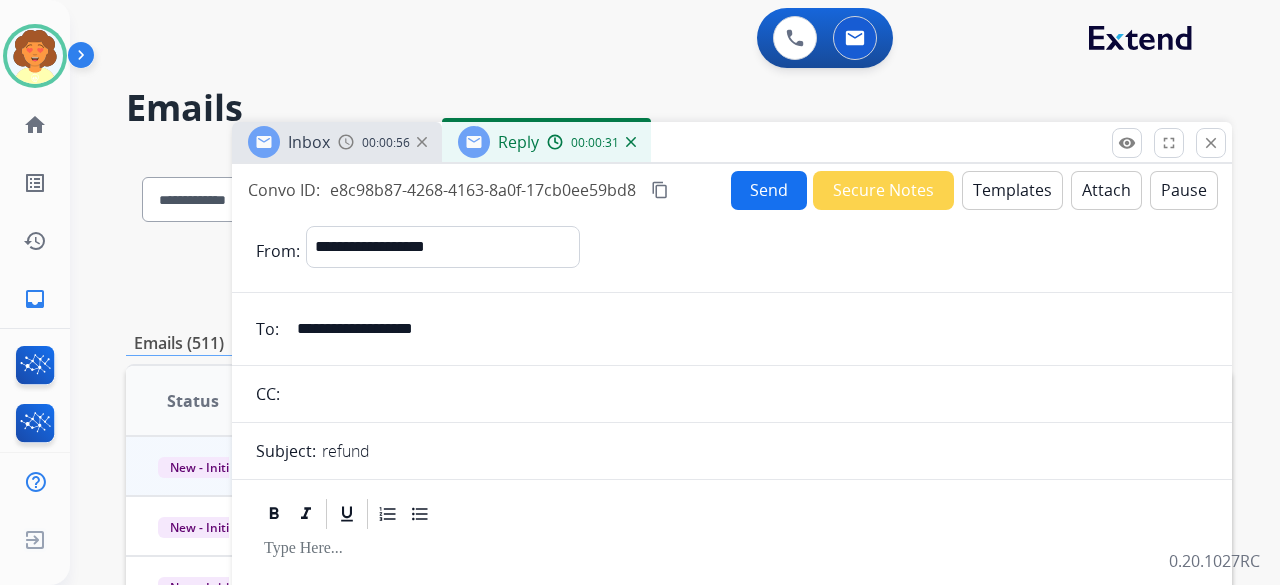 drag, startPoint x: 296, startPoint y: 327, endPoint x: 456, endPoint y: 331, distance: 160.04999 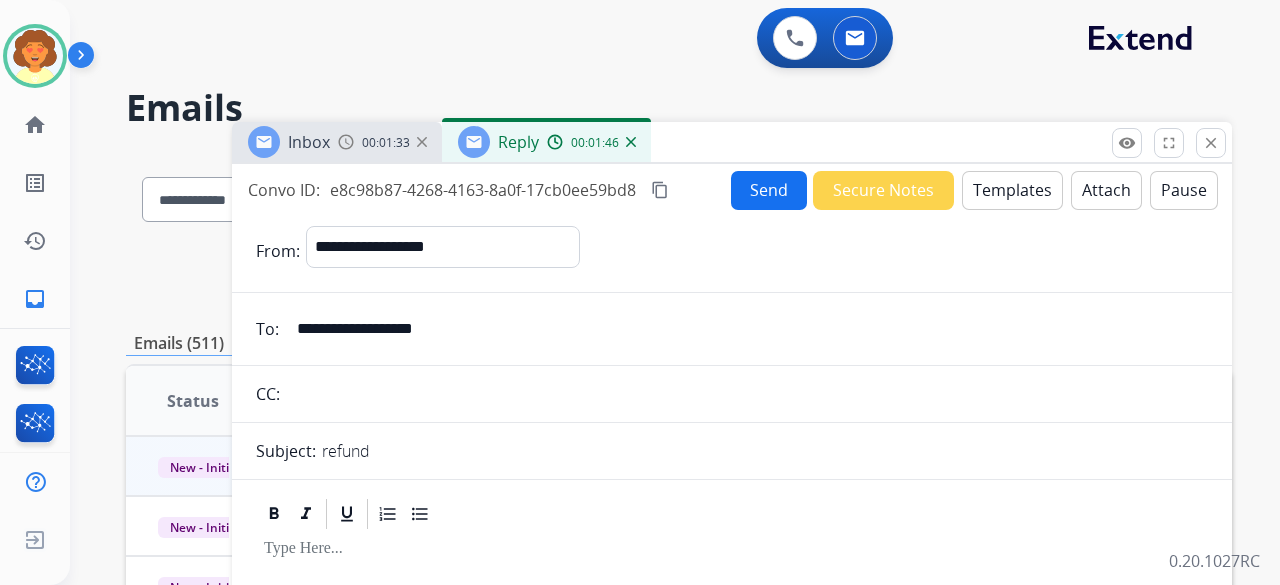 click on "Templates" at bounding box center [1012, 190] 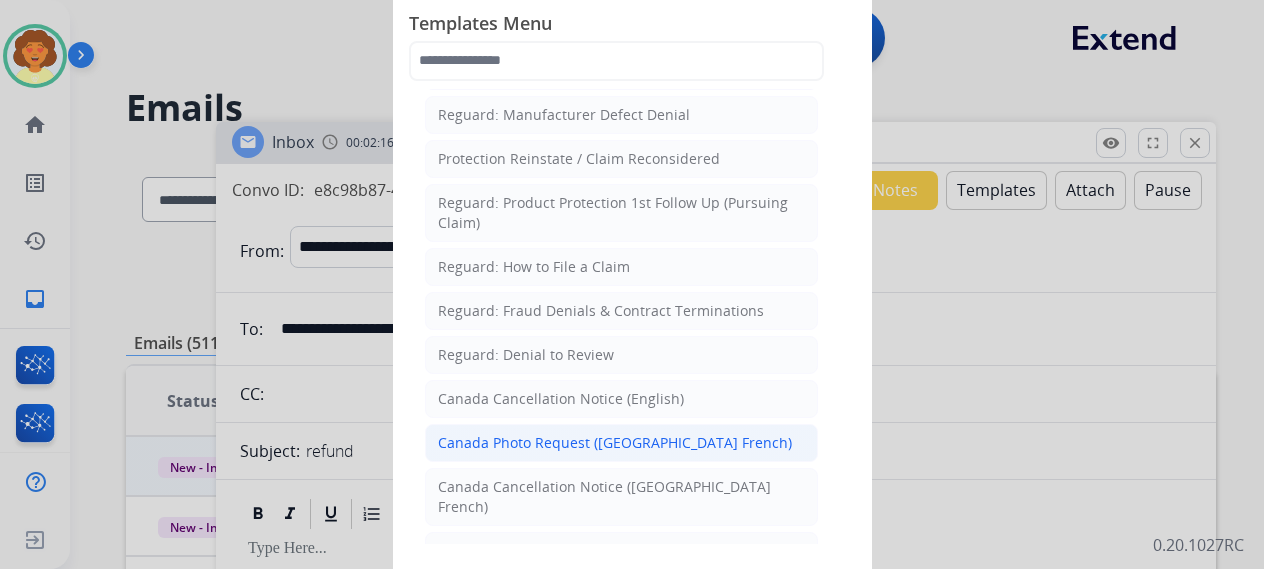 scroll, scrollTop: 2020, scrollLeft: 0, axis: vertical 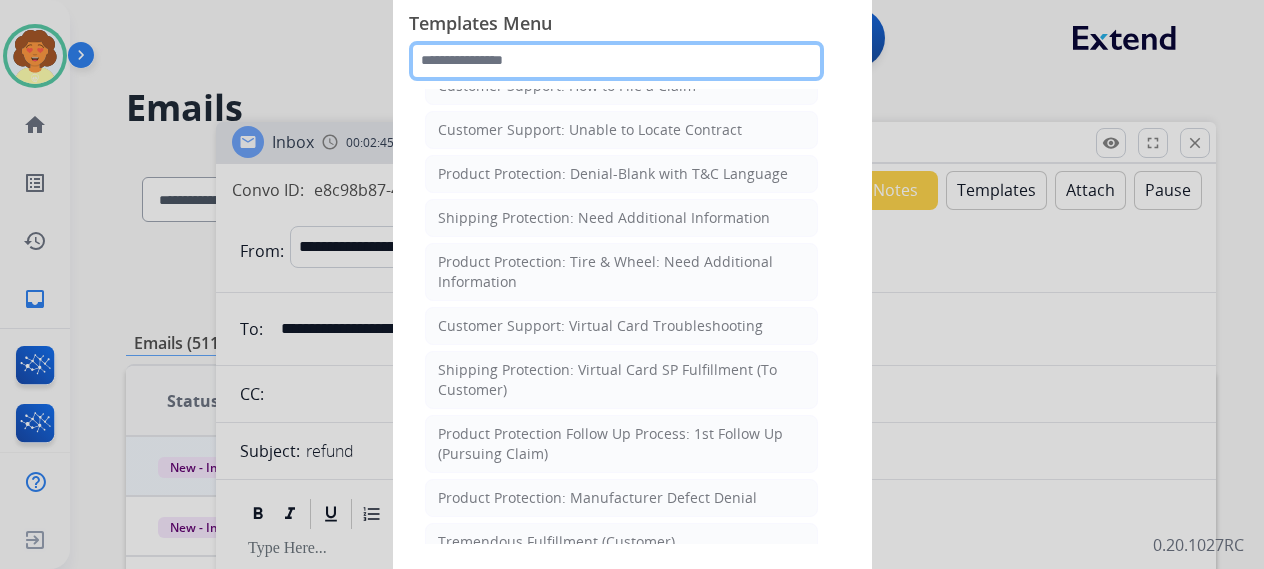 click 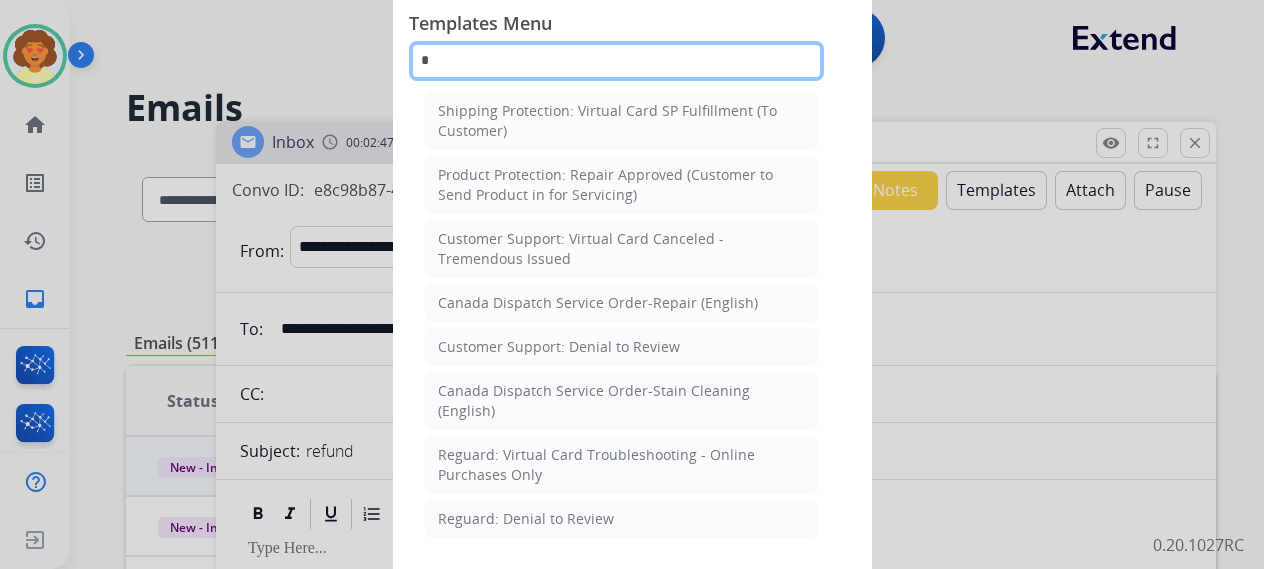 scroll, scrollTop: 0, scrollLeft: 0, axis: both 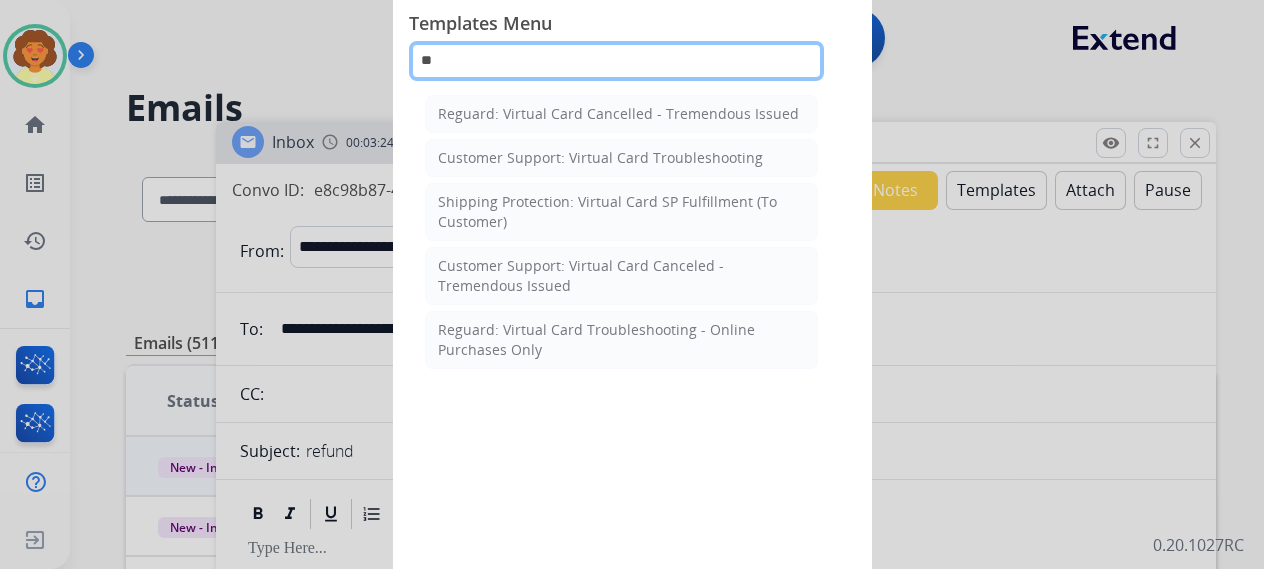 type on "*" 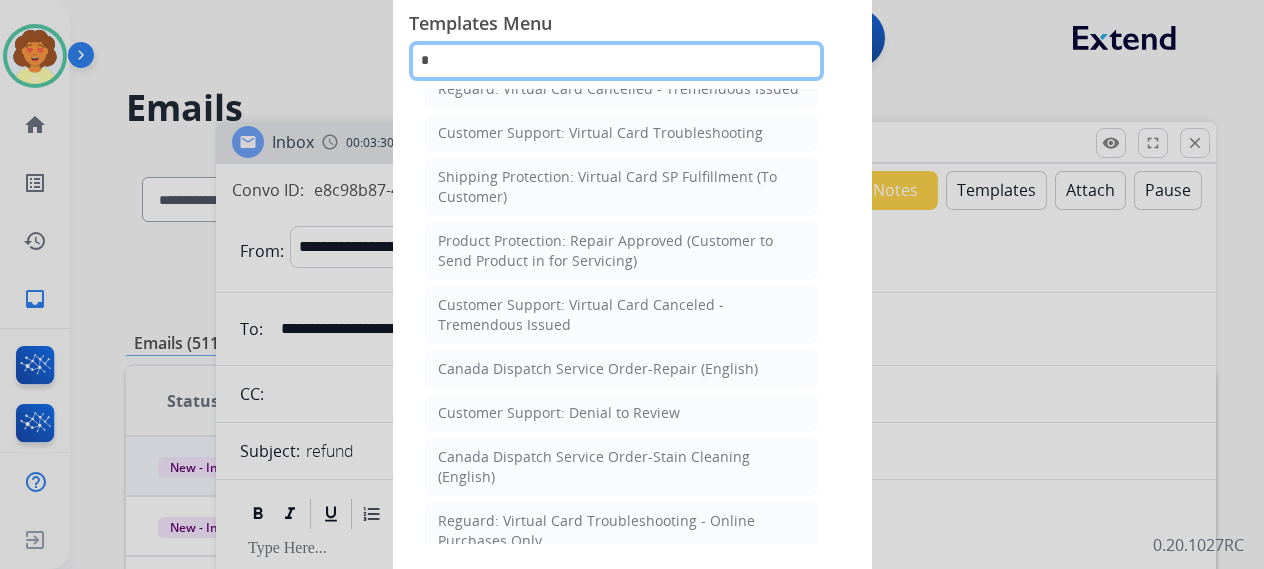 scroll, scrollTop: 0, scrollLeft: 0, axis: both 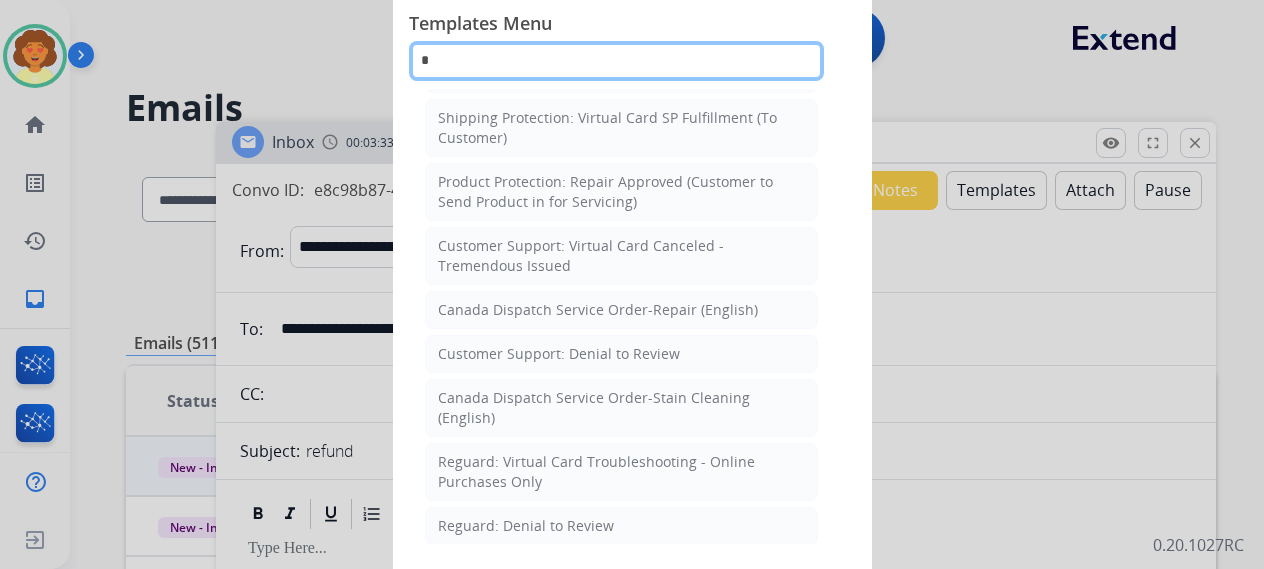 type 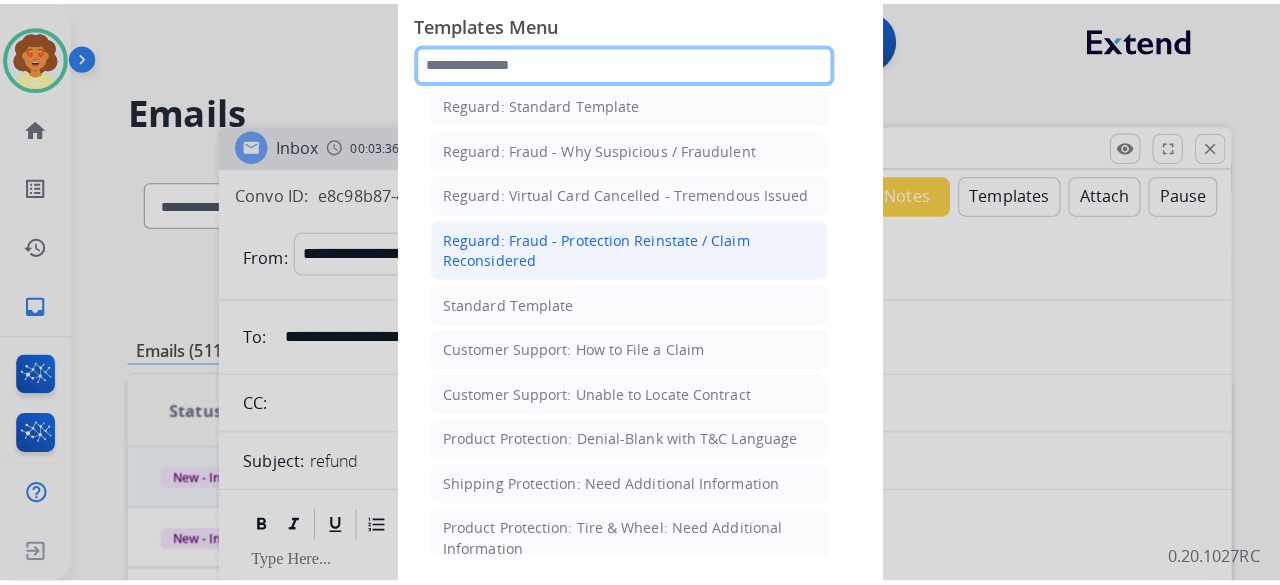 scroll, scrollTop: 0, scrollLeft: 0, axis: both 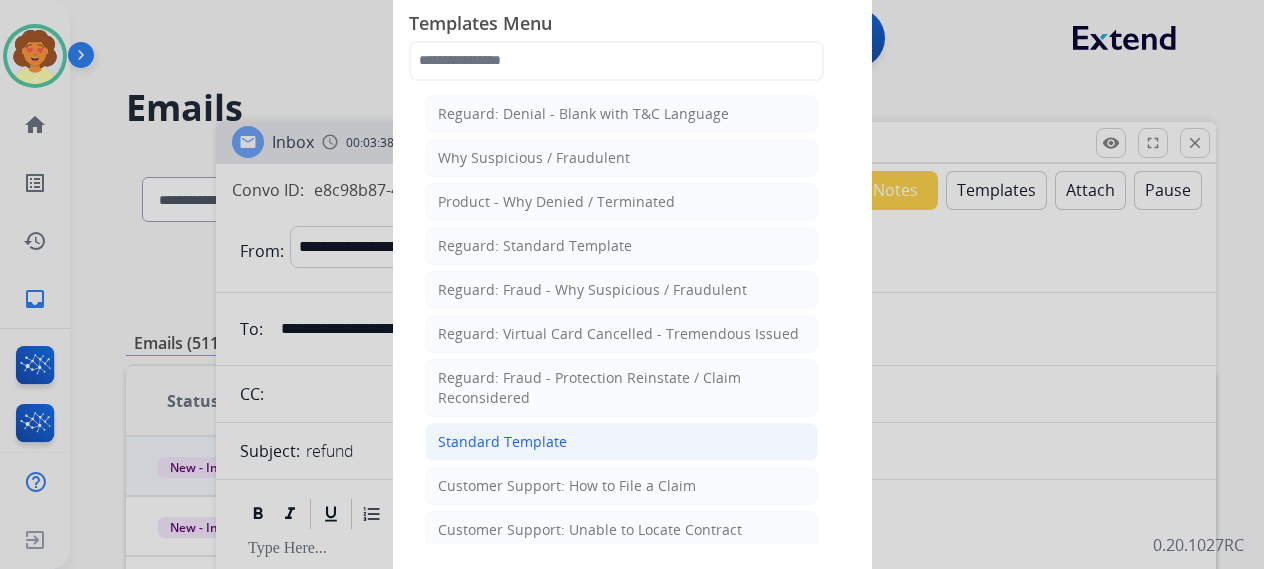 click on "Standard Template" 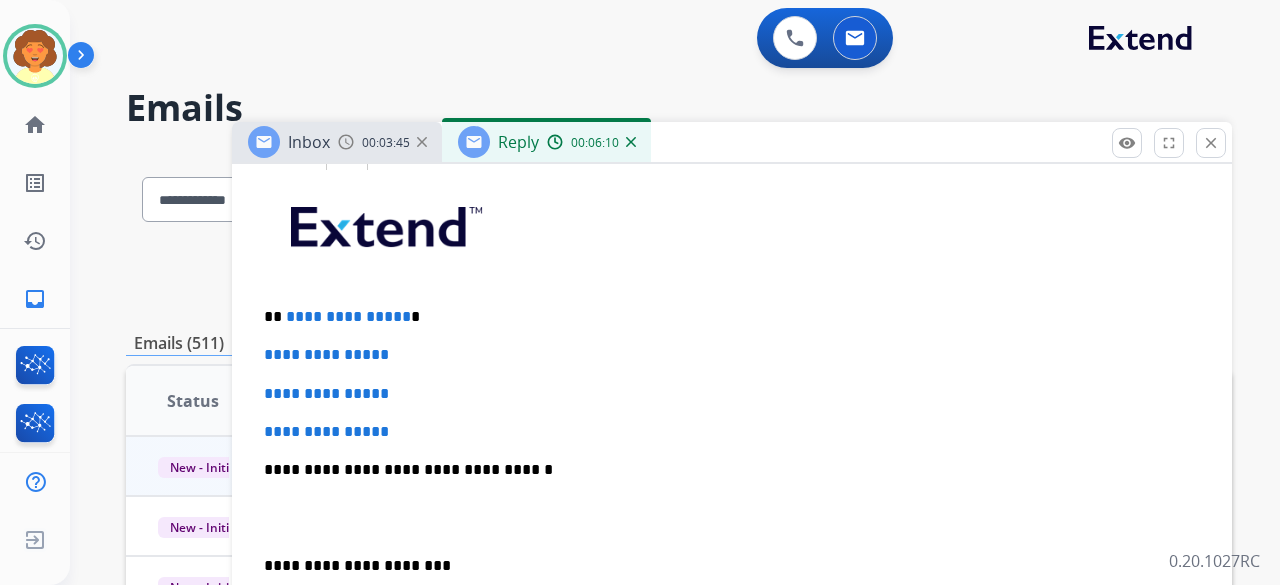 scroll, scrollTop: 500, scrollLeft: 0, axis: vertical 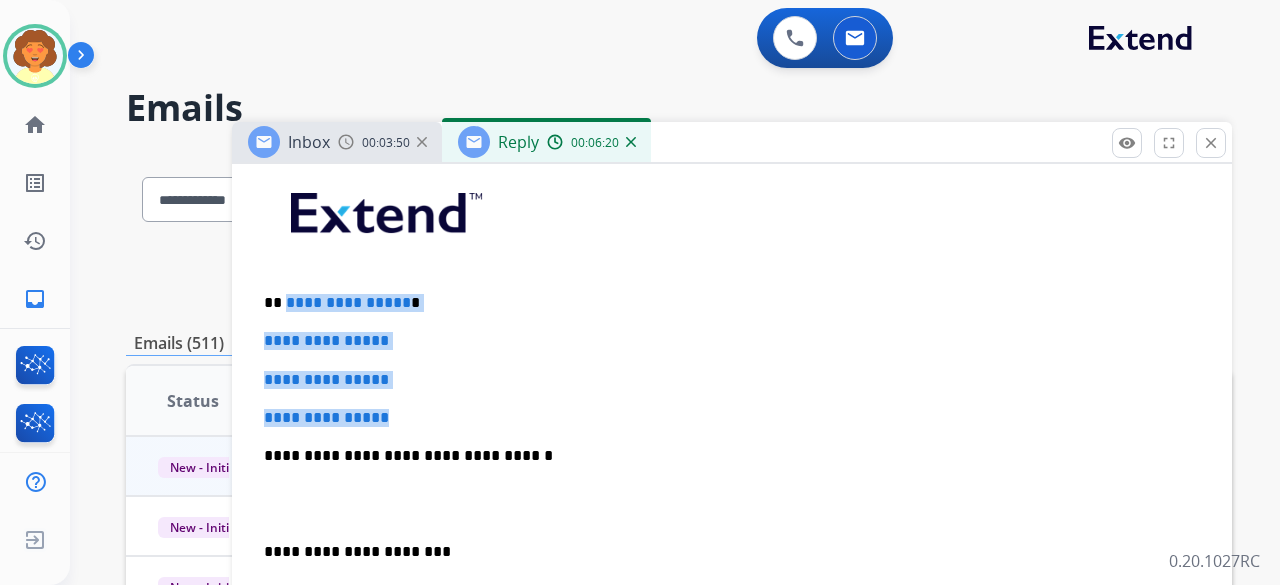 drag, startPoint x: 282, startPoint y: 303, endPoint x: 461, endPoint y: 413, distance: 210.0976 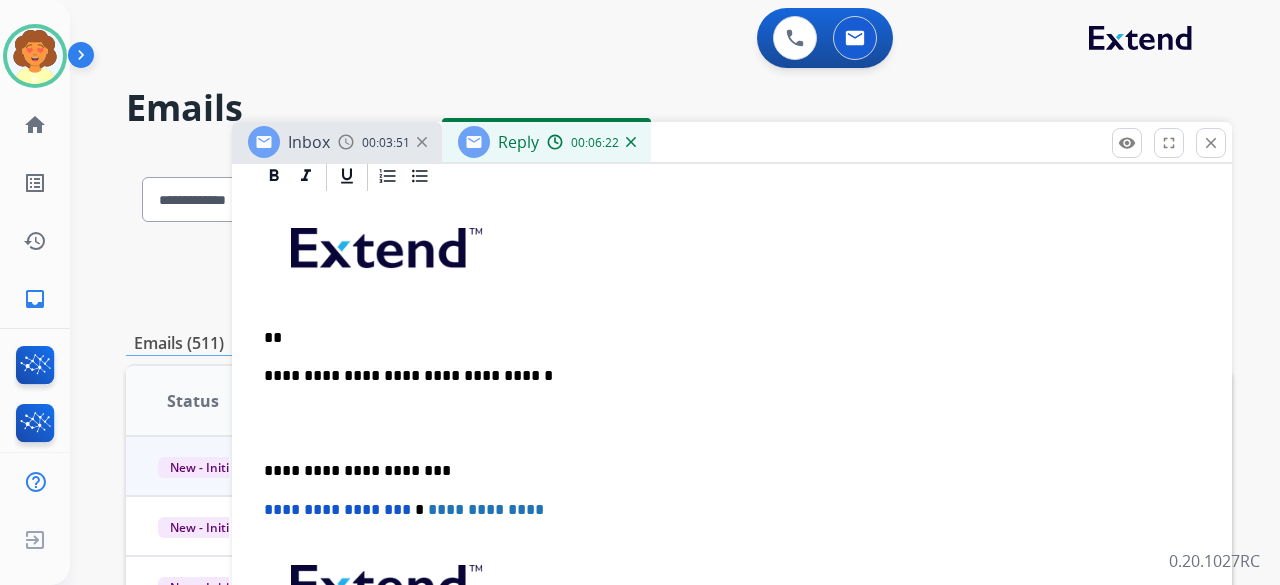 scroll, scrollTop: 461, scrollLeft: 0, axis: vertical 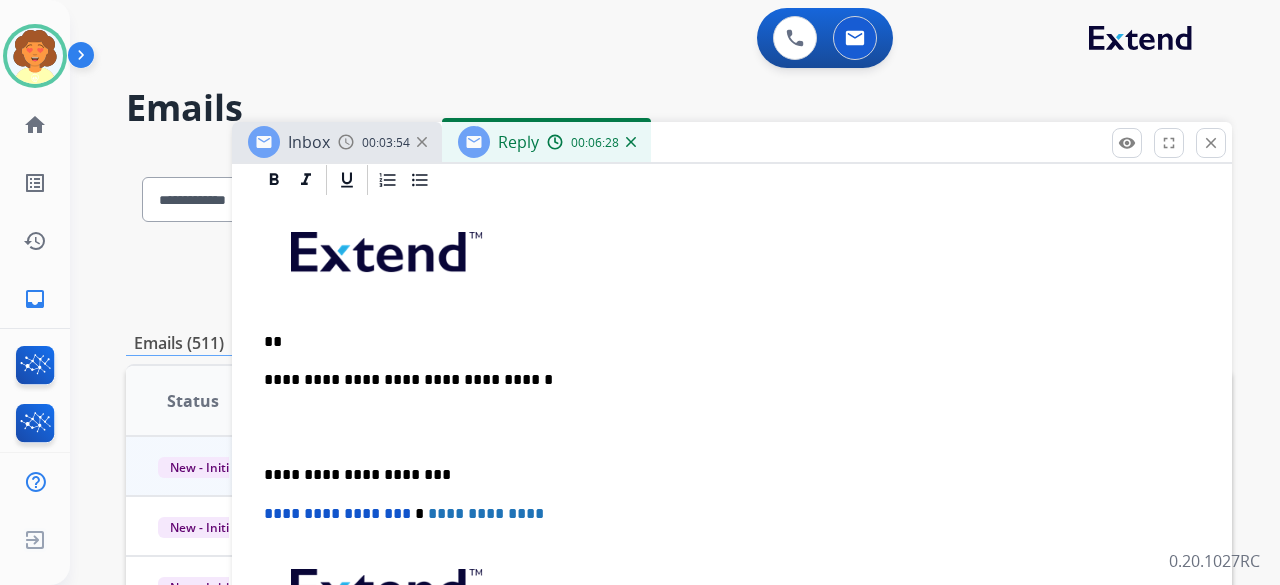 type 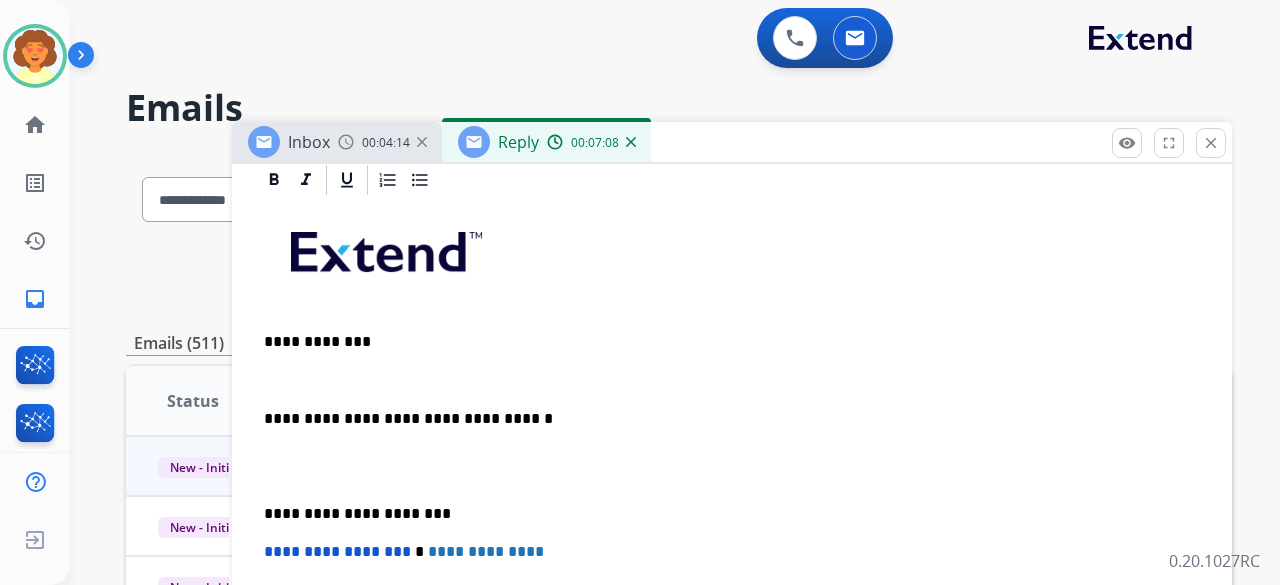 scroll, scrollTop: 499, scrollLeft: 0, axis: vertical 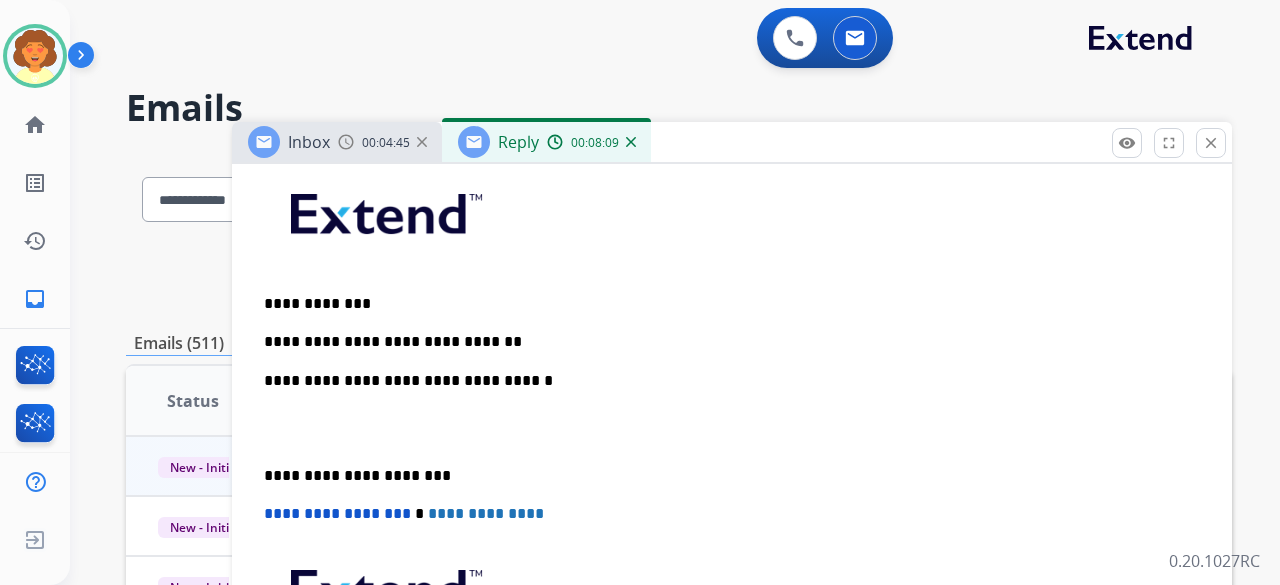 drag, startPoint x: 478, startPoint y: 343, endPoint x: 538, endPoint y: 337, distance: 60.299255 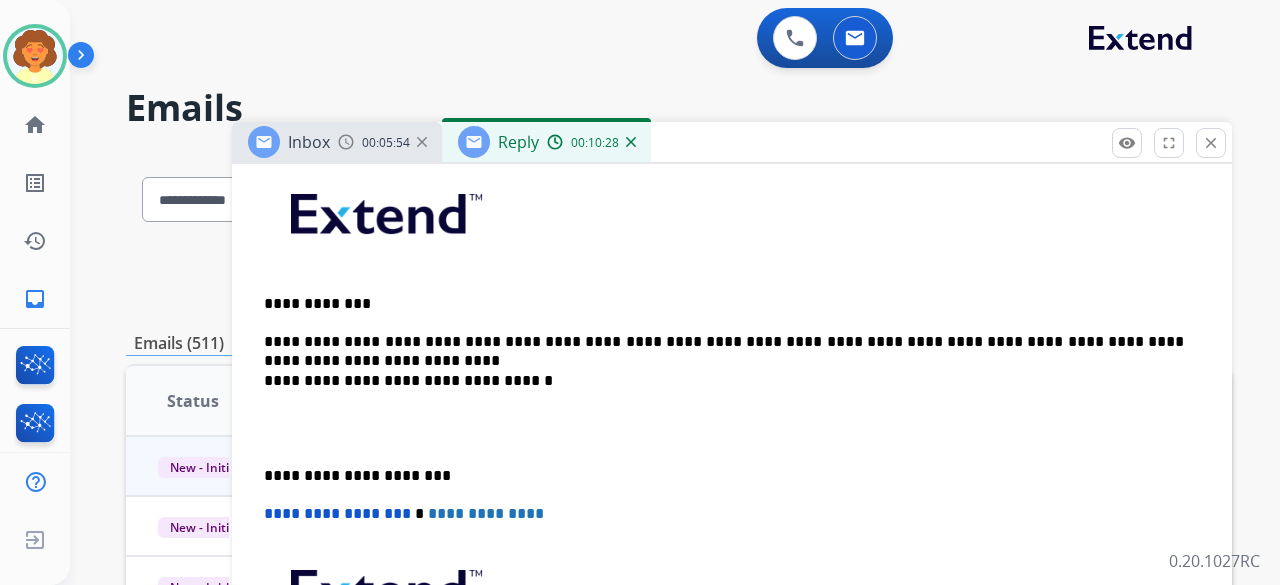 scroll, scrollTop: 500, scrollLeft: 0, axis: vertical 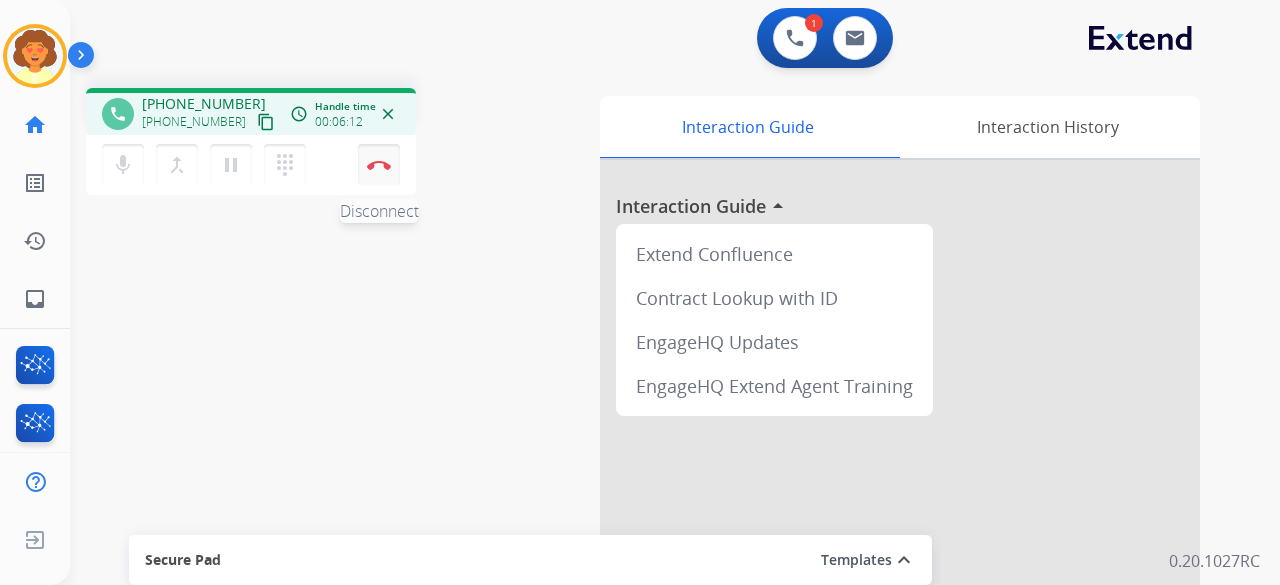 click on "Disconnect" at bounding box center (379, 165) 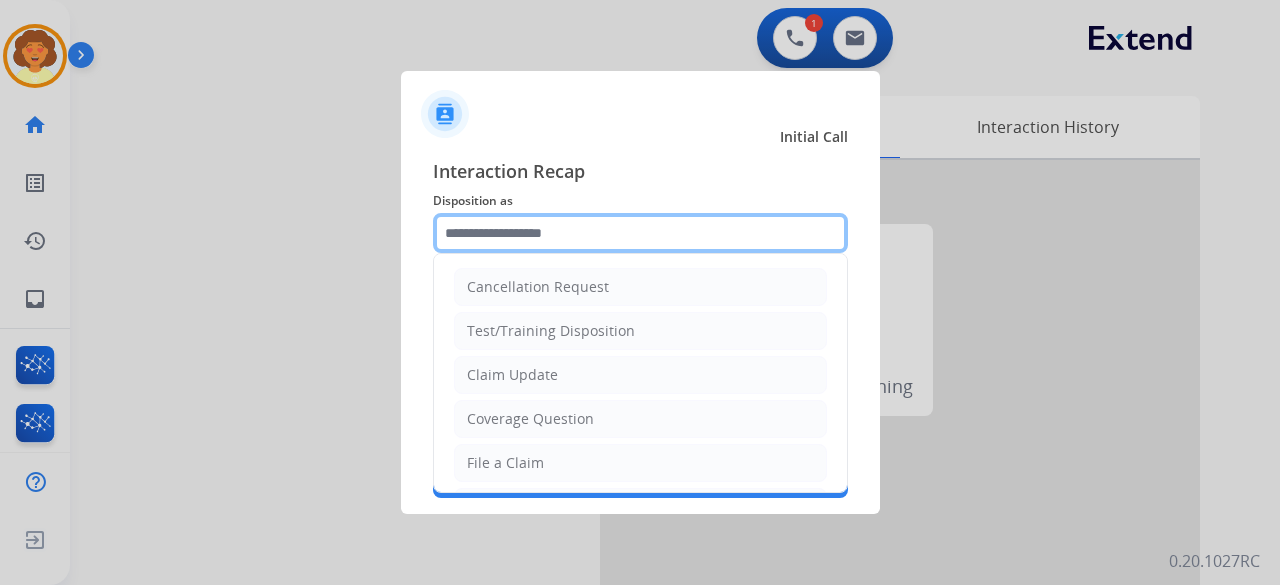 click 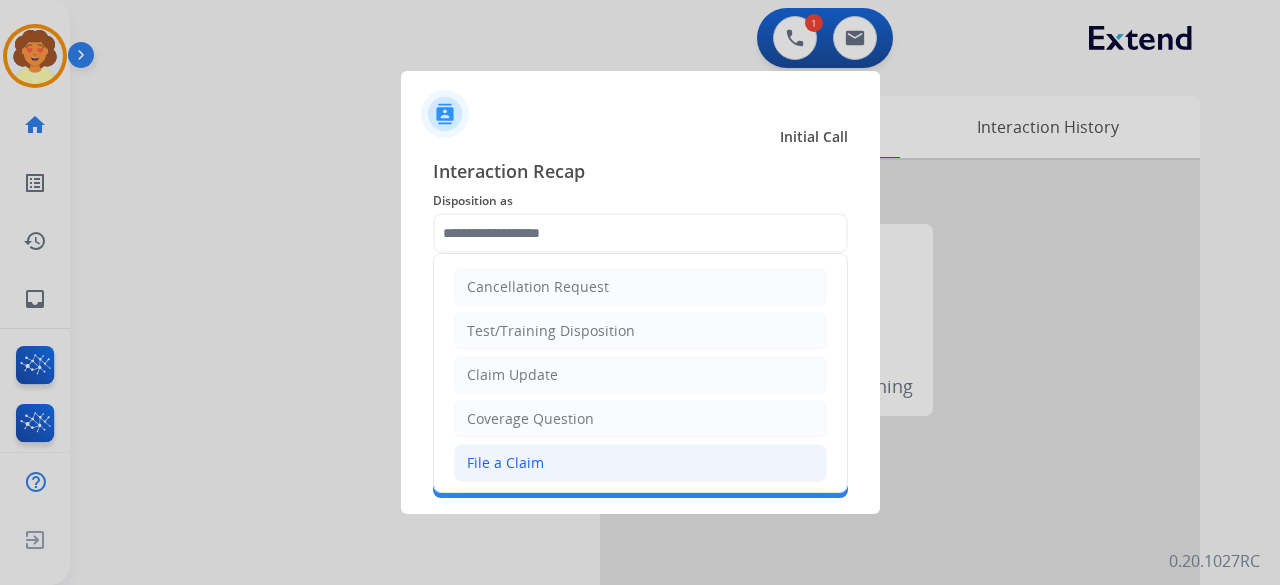 click on "File a Claim" 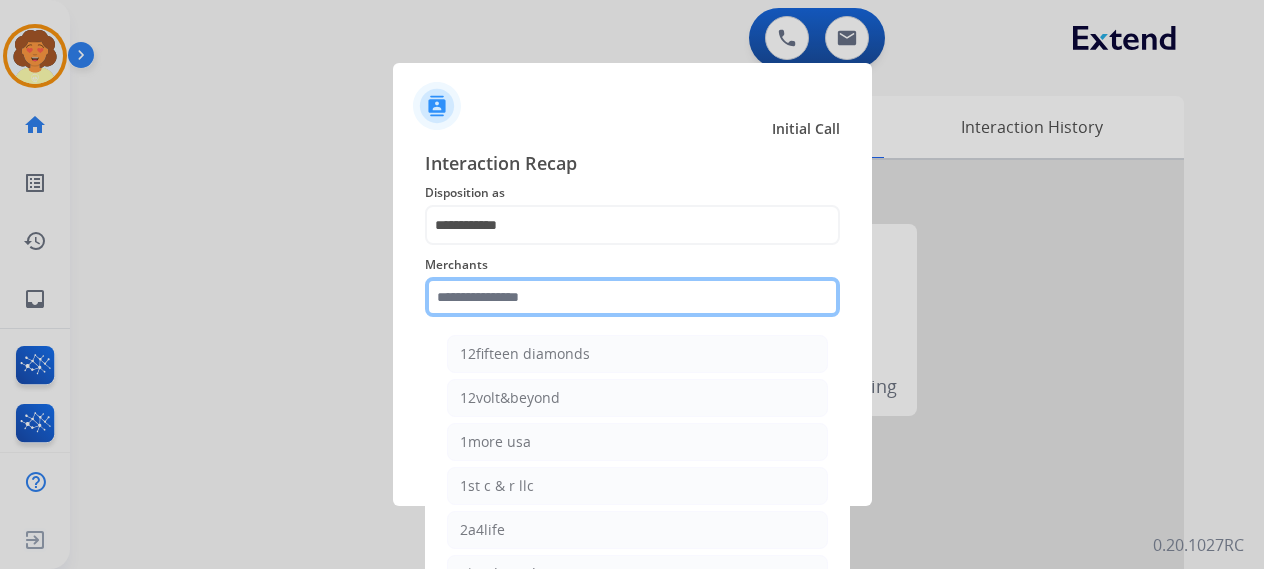 drag, startPoint x: 504, startPoint y: 307, endPoint x: 1211, endPoint y: 420, distance: 715.97345 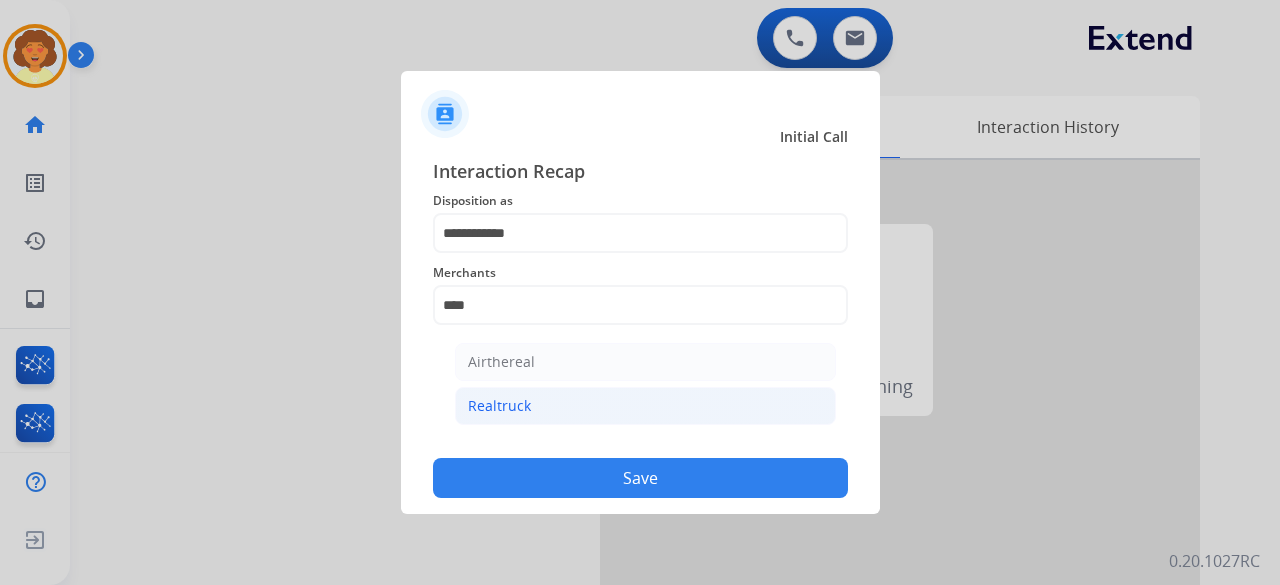 click on "Realtruck" 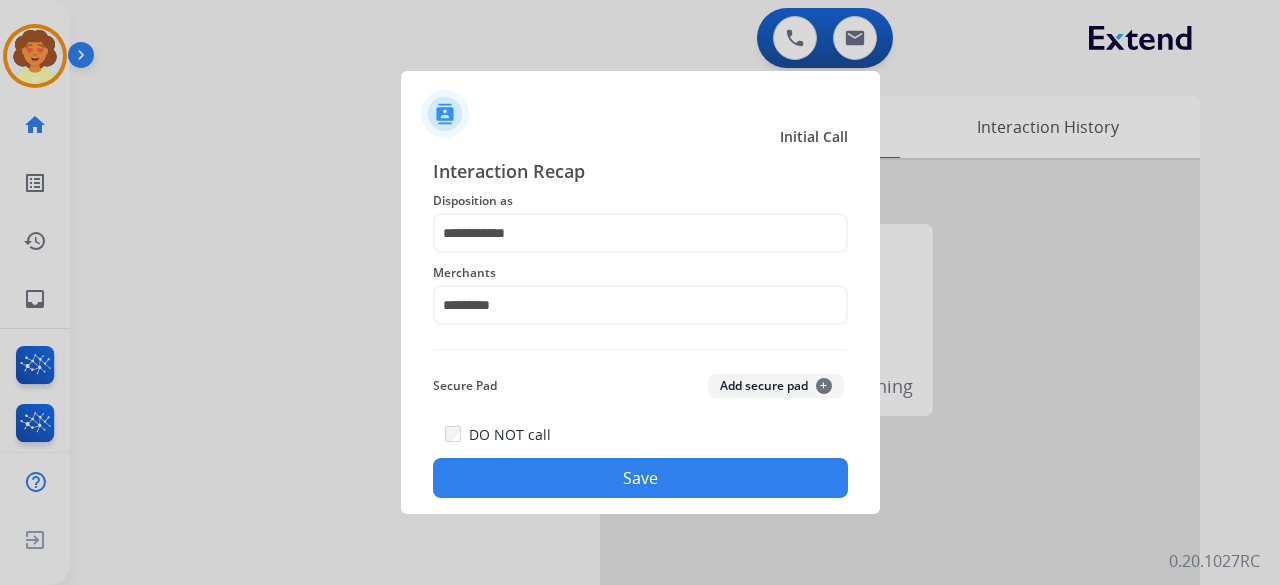 click on "Save" 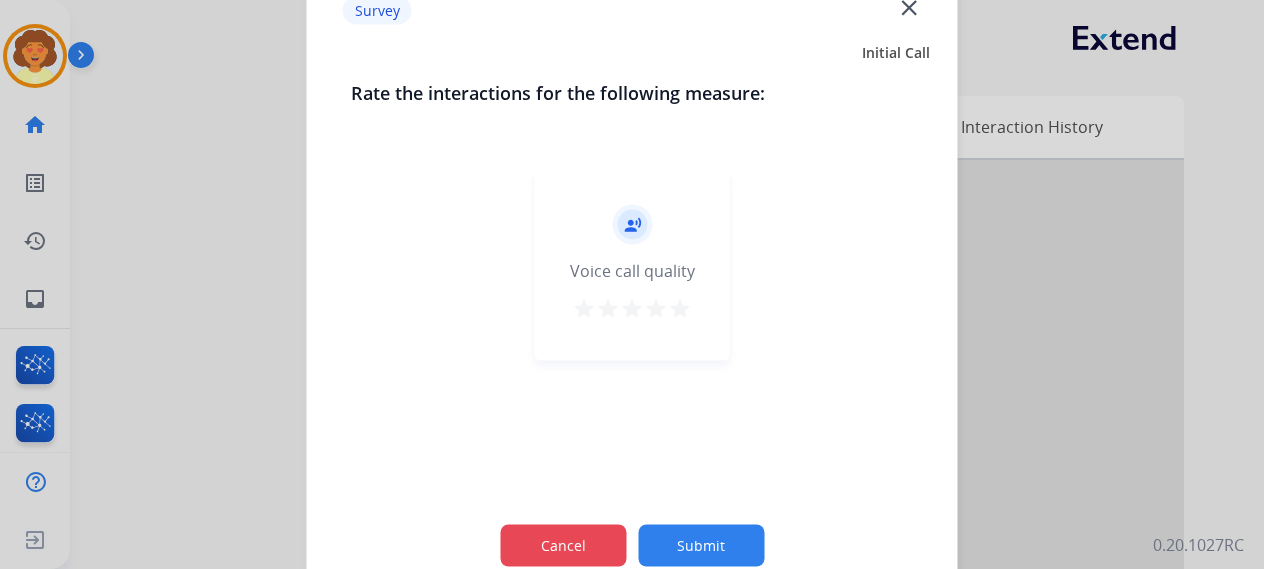 click on "Cancel" 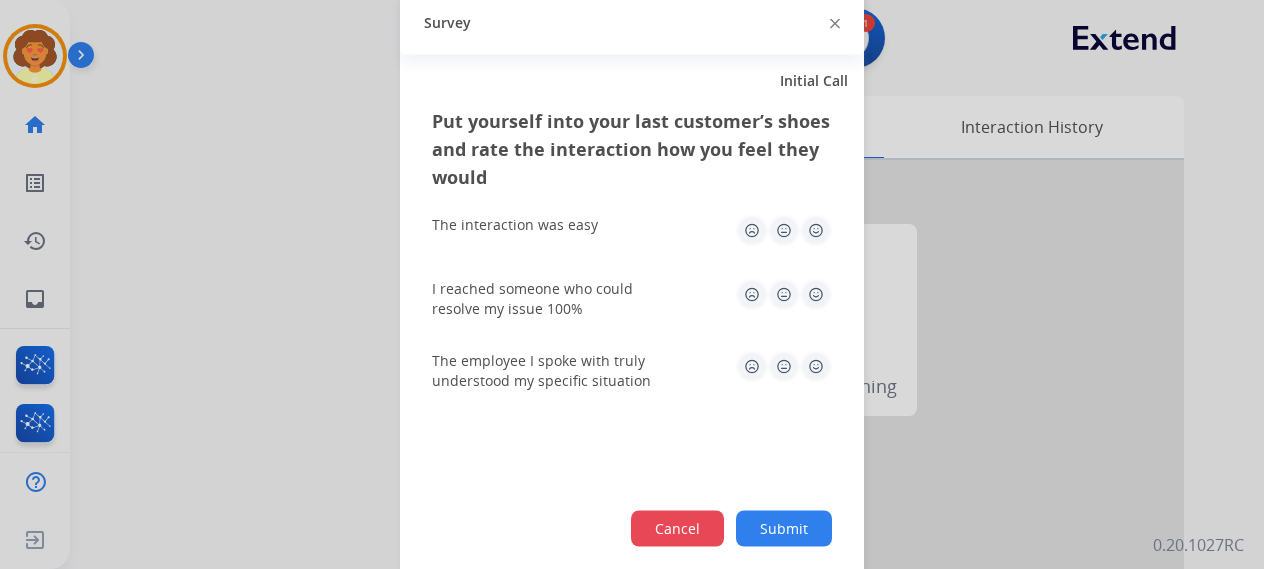 click on "Cancel" 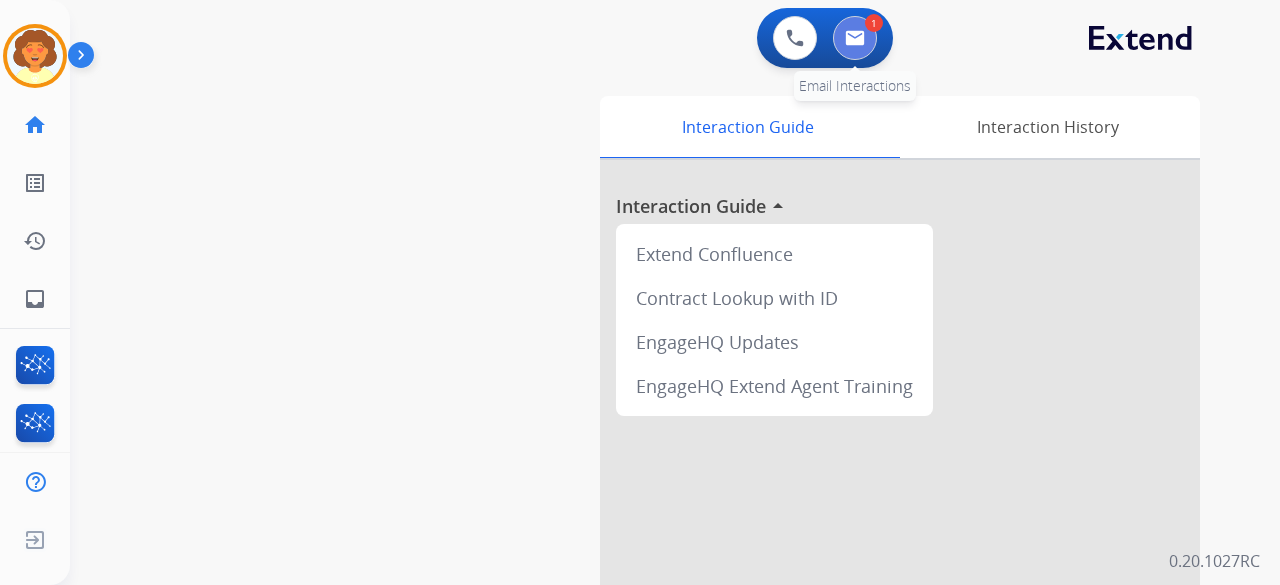 click at bounding box center [855, 38] 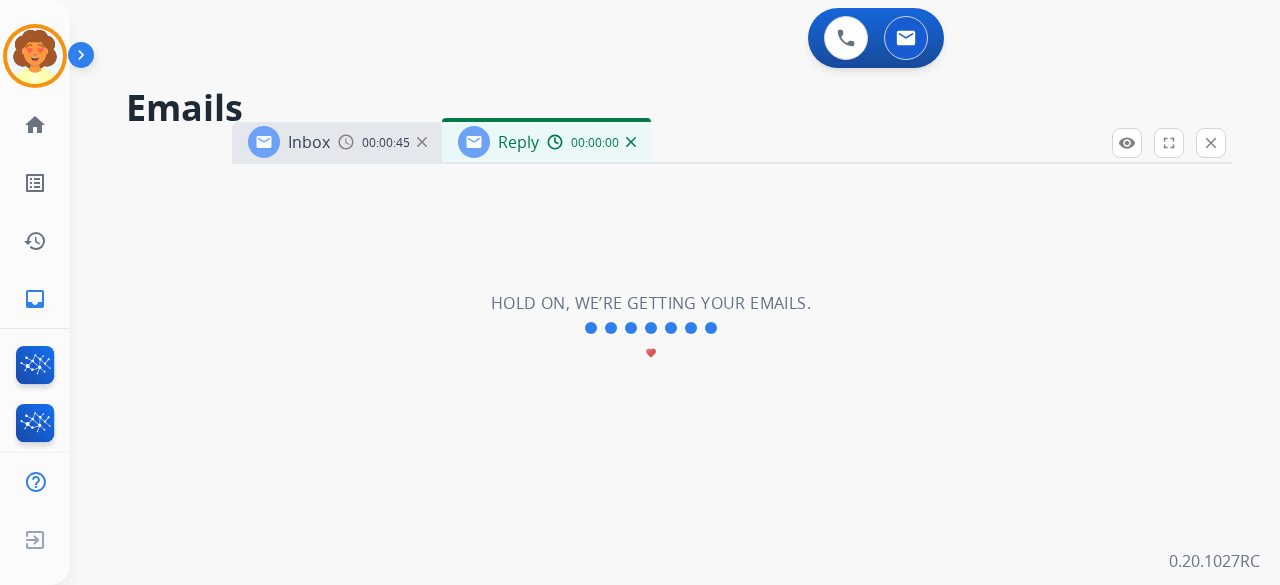 select on "**********" 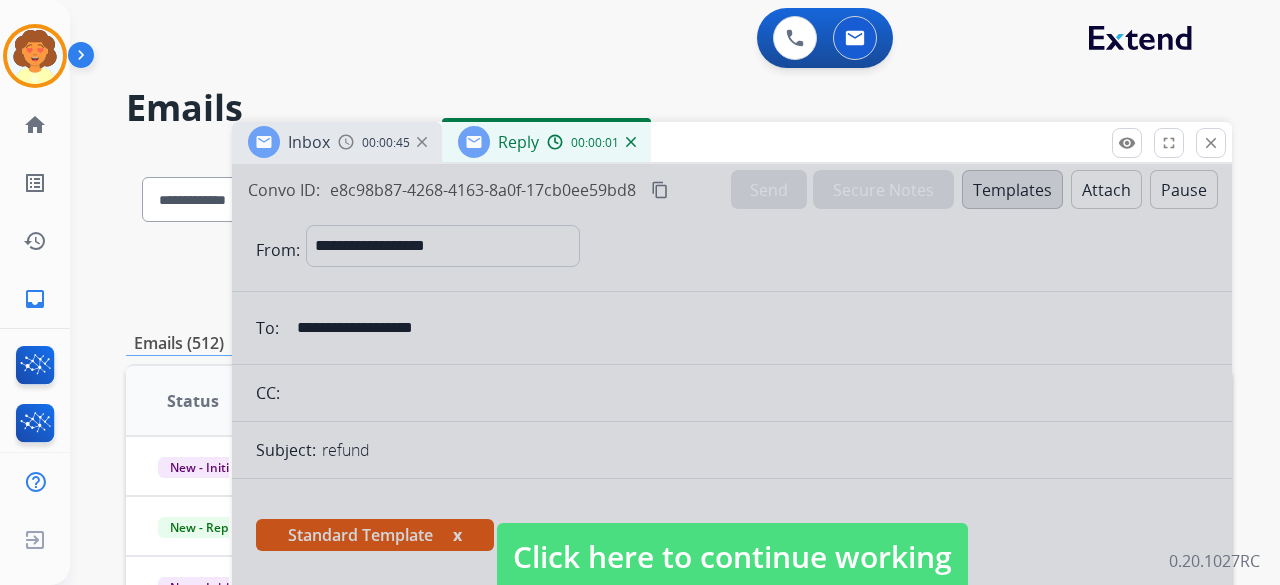 click at bounding box center [732, 537] 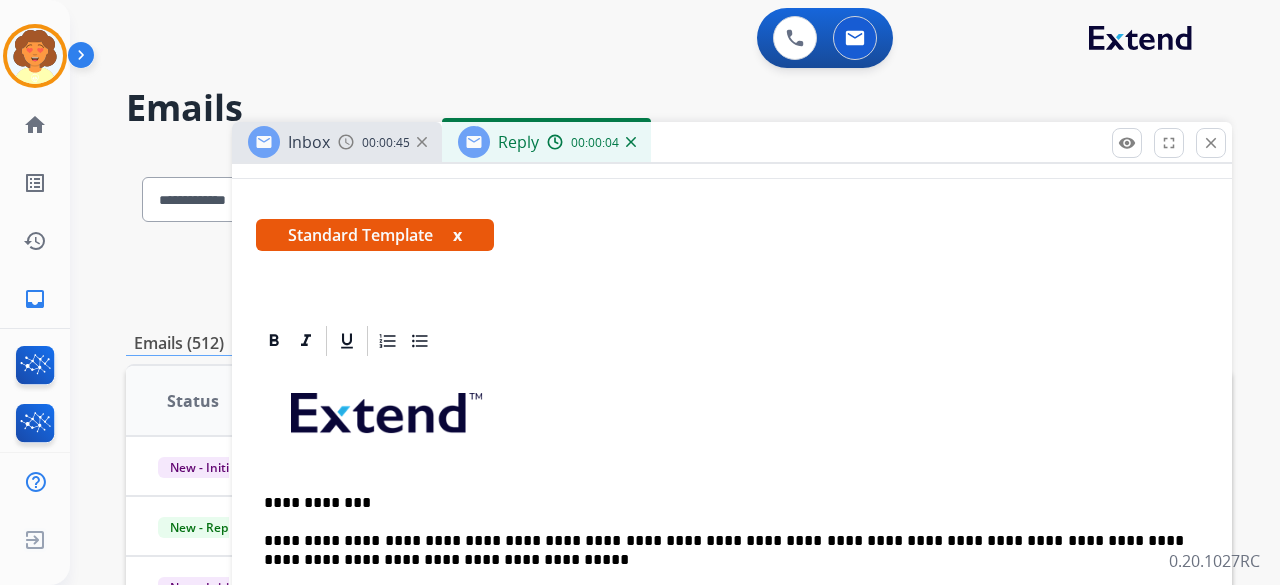 scroll, scrollTop: 400, scrollLeft: 0, axis: vertical 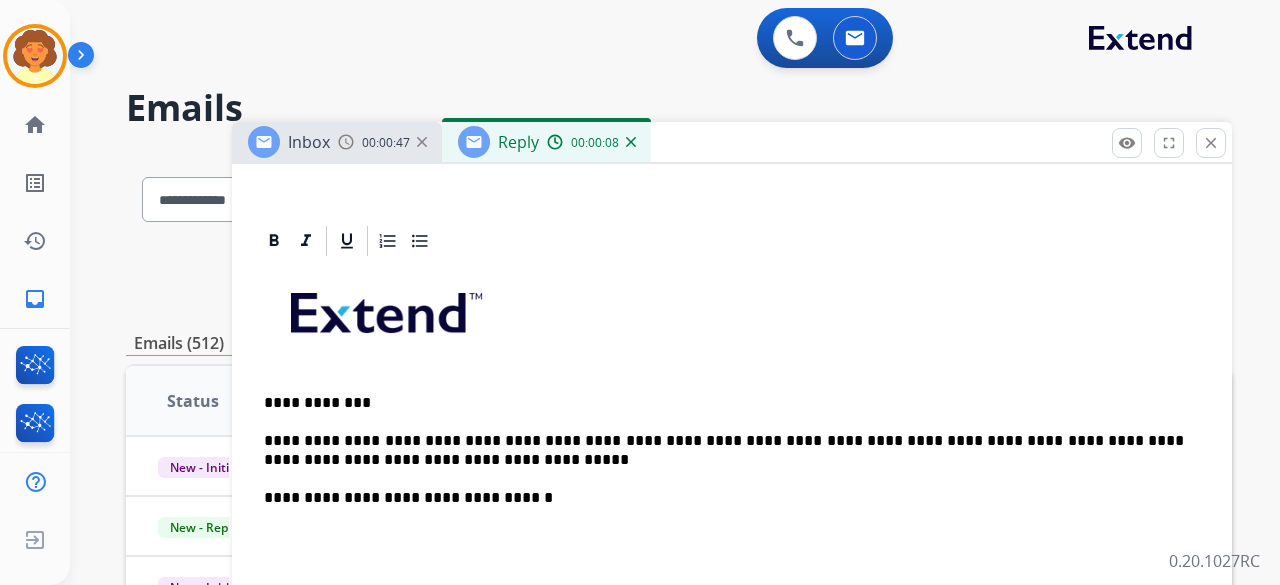 click on "**********" at bounding box center (724, 450) 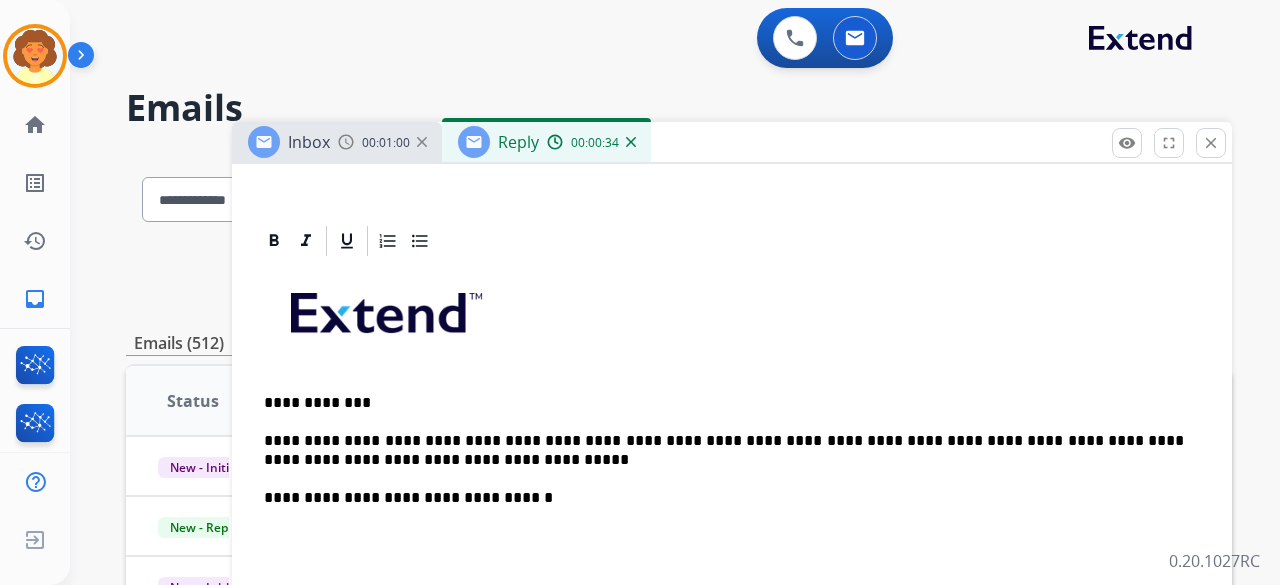 click on "**********" at bounding box center (732, 574) 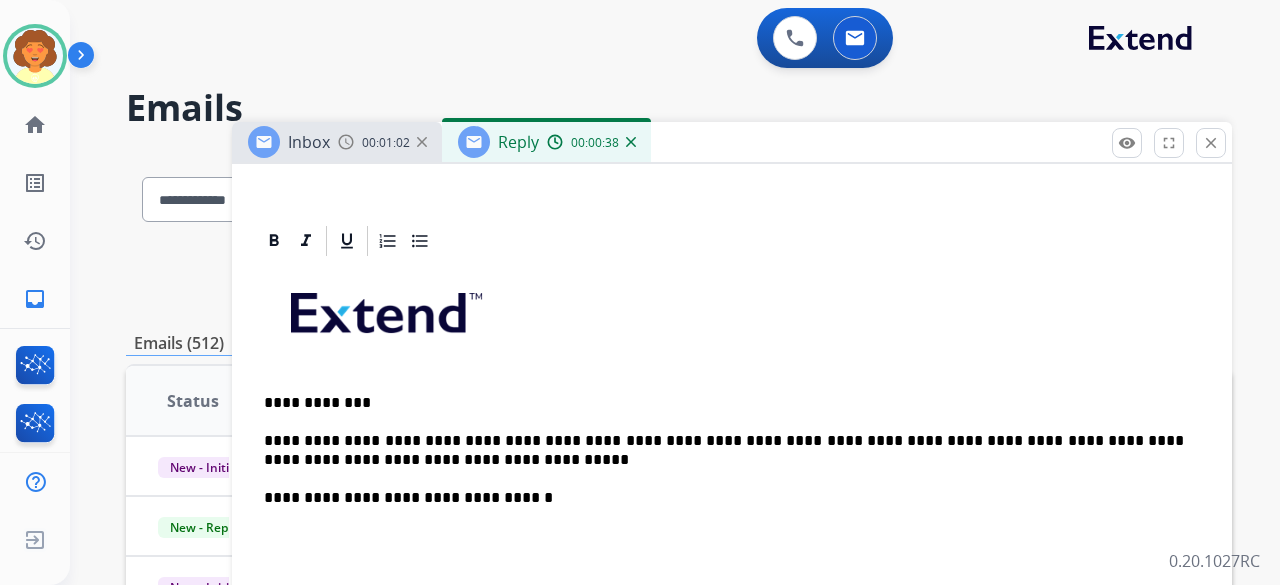 click on "**********" at bounding box center [732, 574] 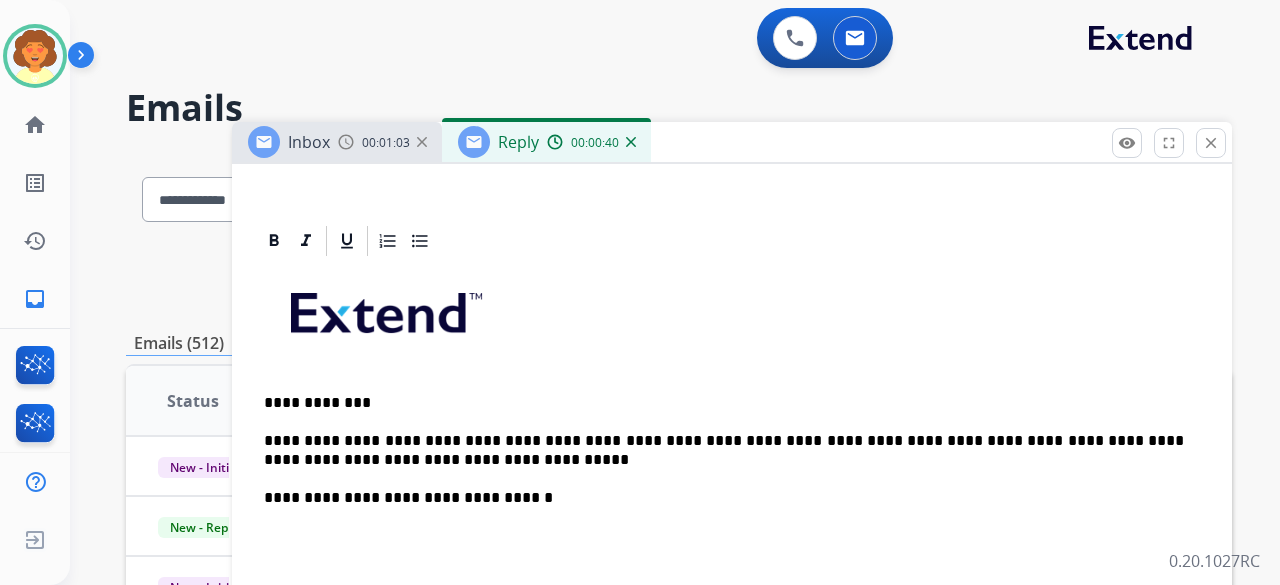 click on "**********" at bounding box center [724, 450] 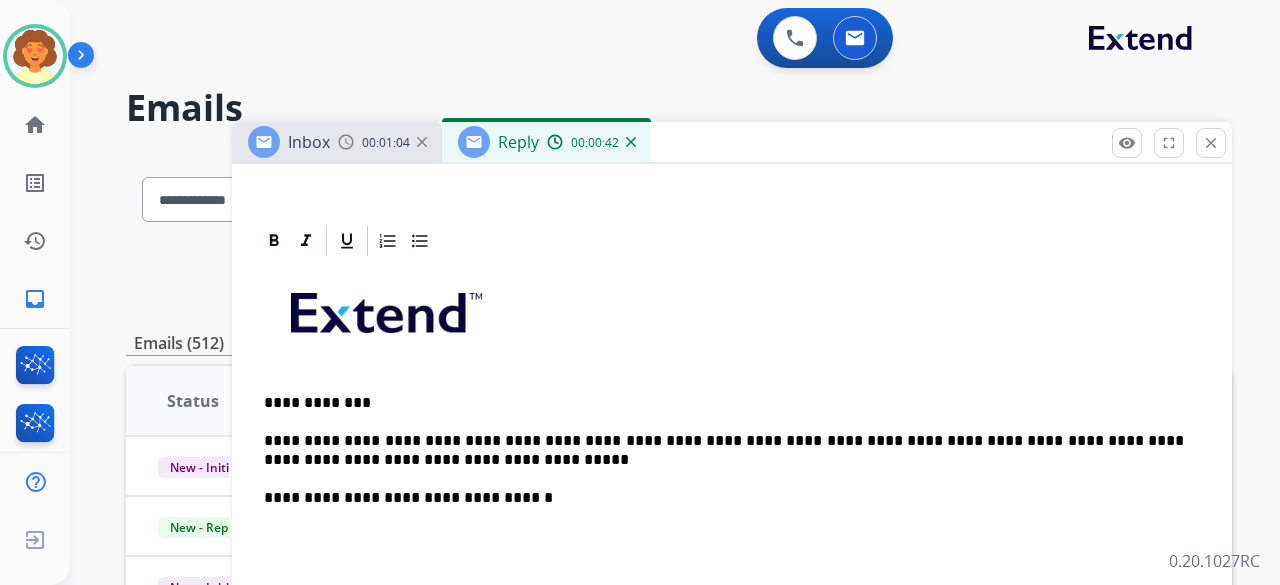 type 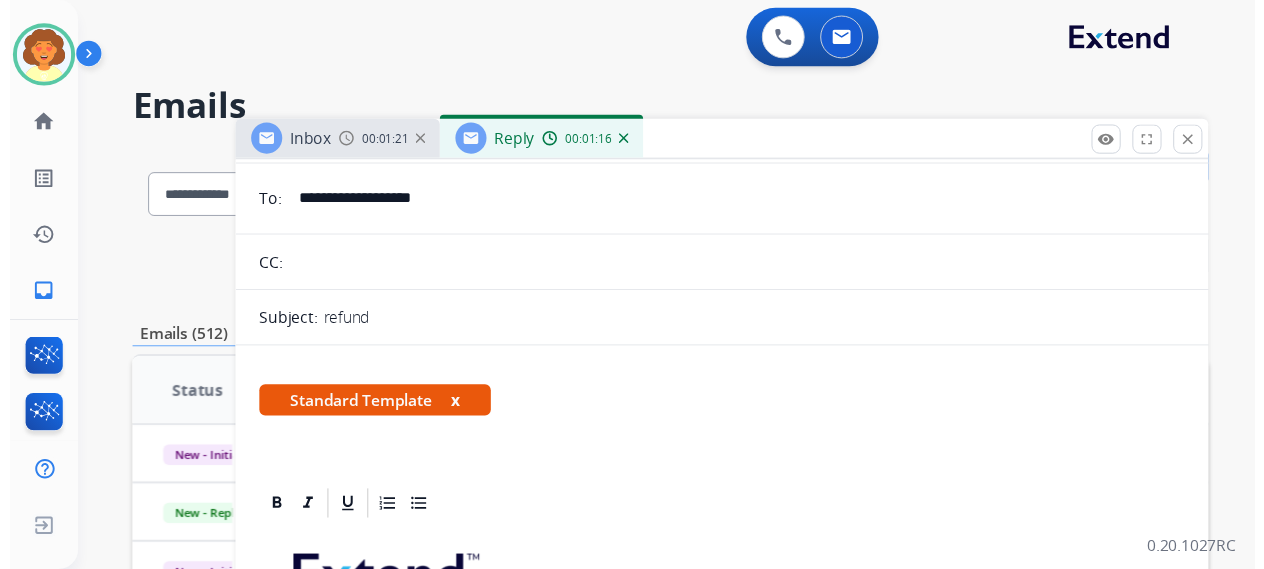 scroll, scrollTop: 0, scrollLeft: 0, axis: both 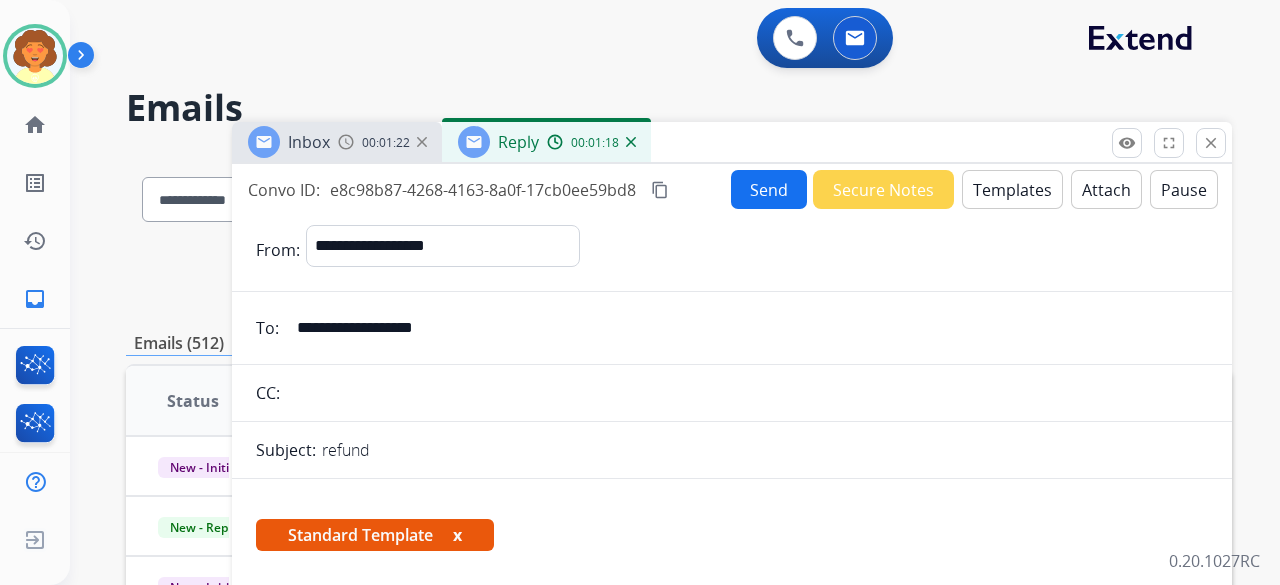 click on "Send" at bounding box center [769, 189] 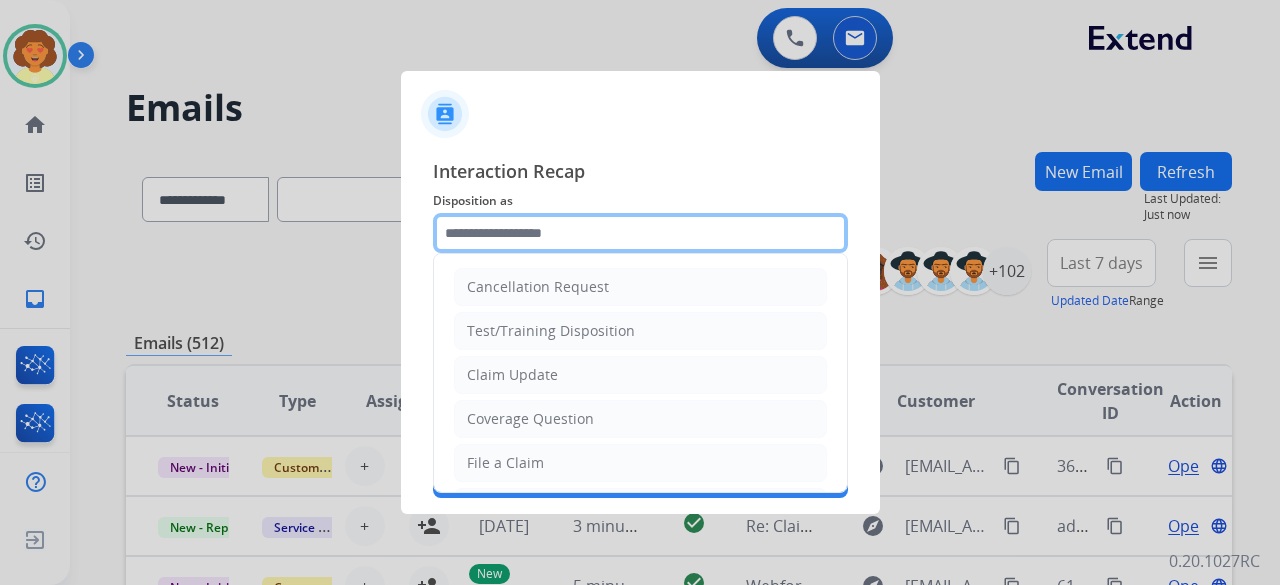 click 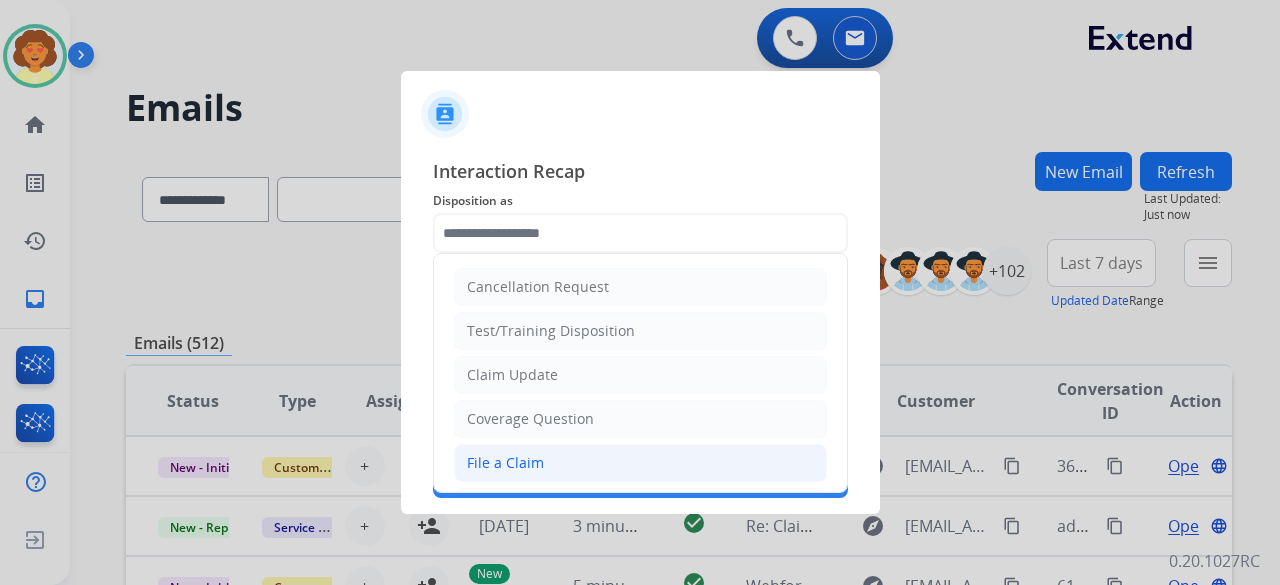 click on "File a Claim" 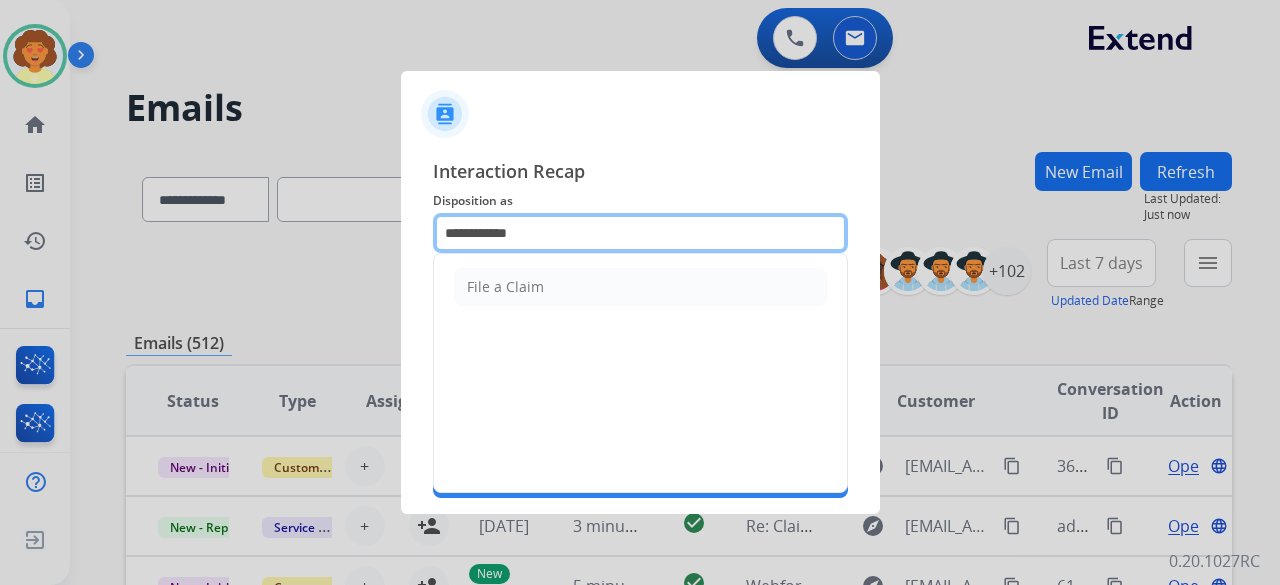 drag, startPoint x: 518, startPoint y: 231, endPoint x: 344, endPoint y: 225, distance: 174.10342 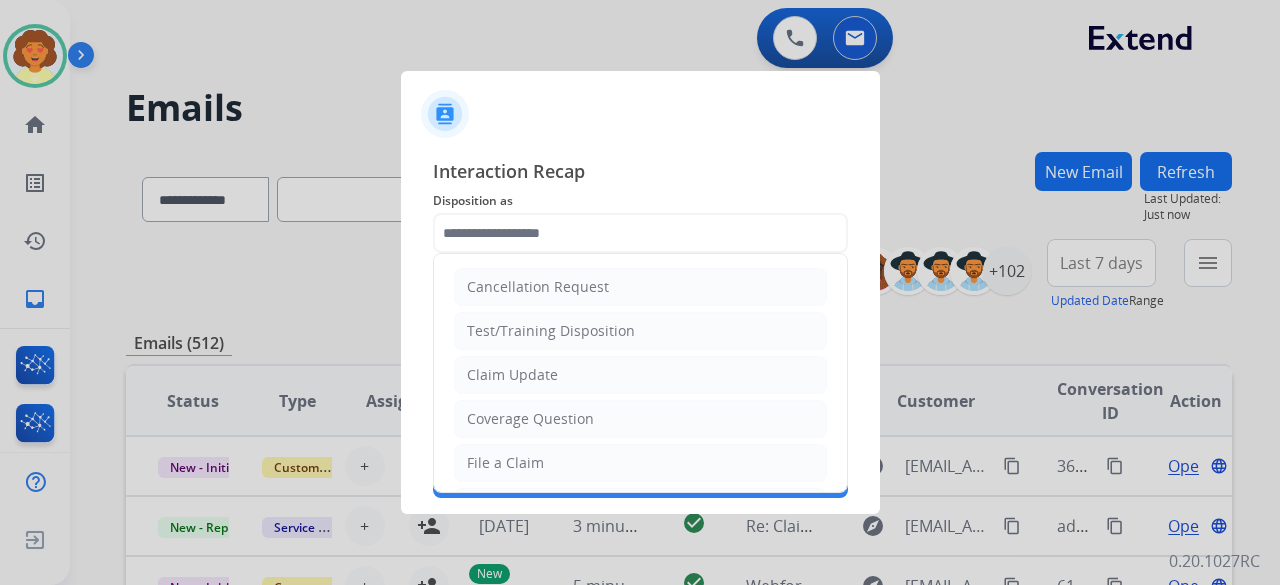 drag, startPoint x: 550, startPoint y: 378, endPoint x: 1104, endPoint y: 255, distance: 567.4901 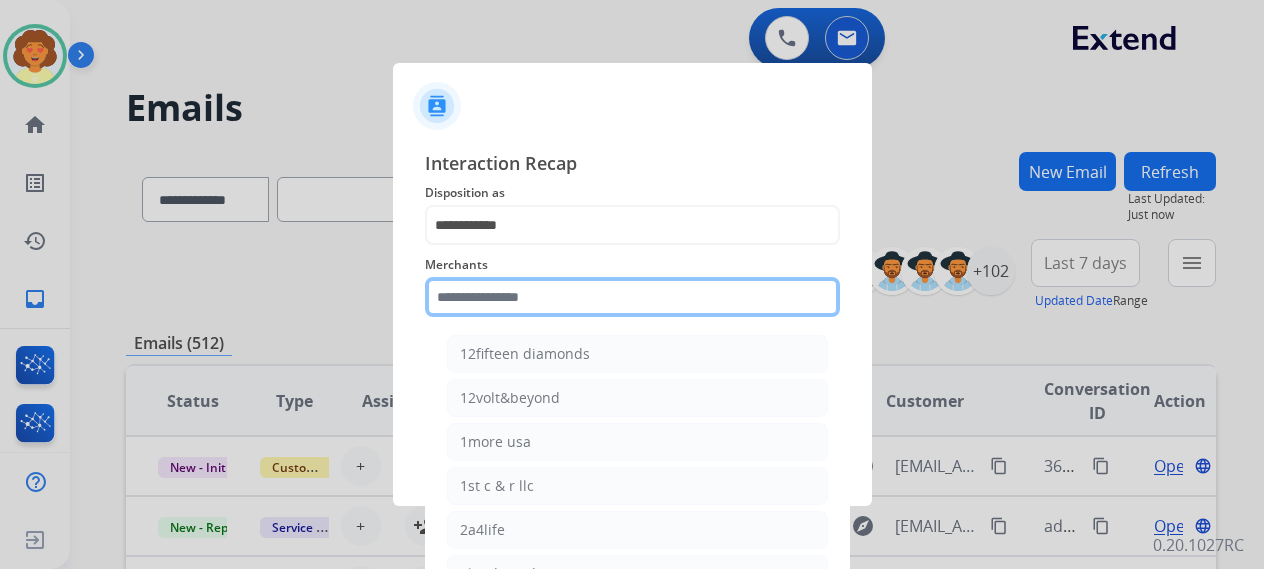 click 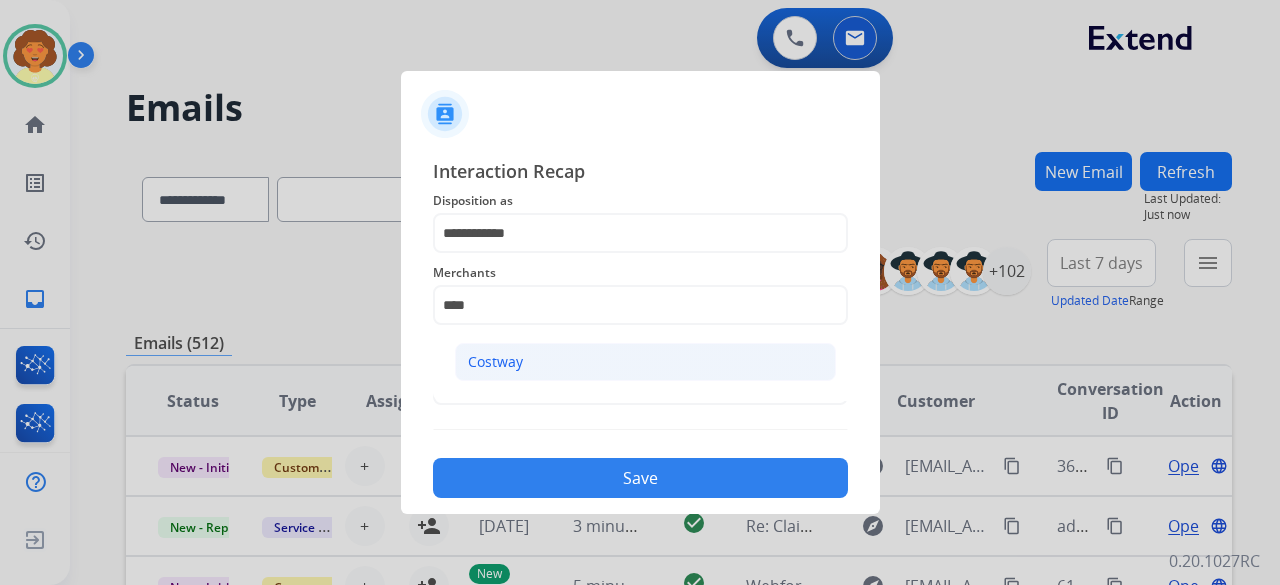 click on "Costway" 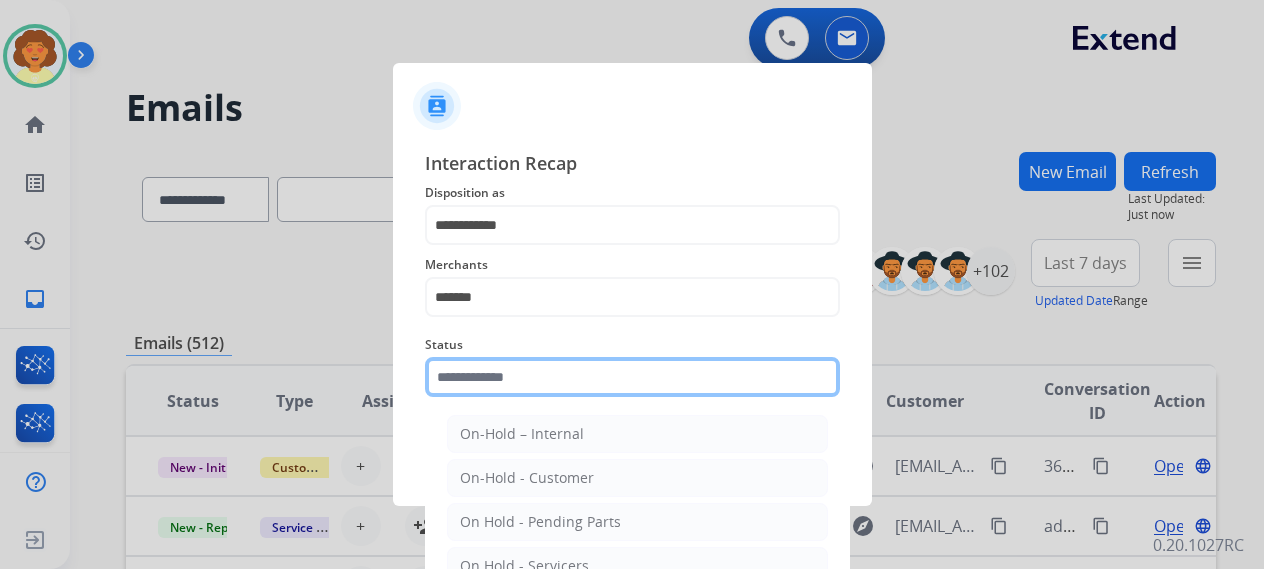 click 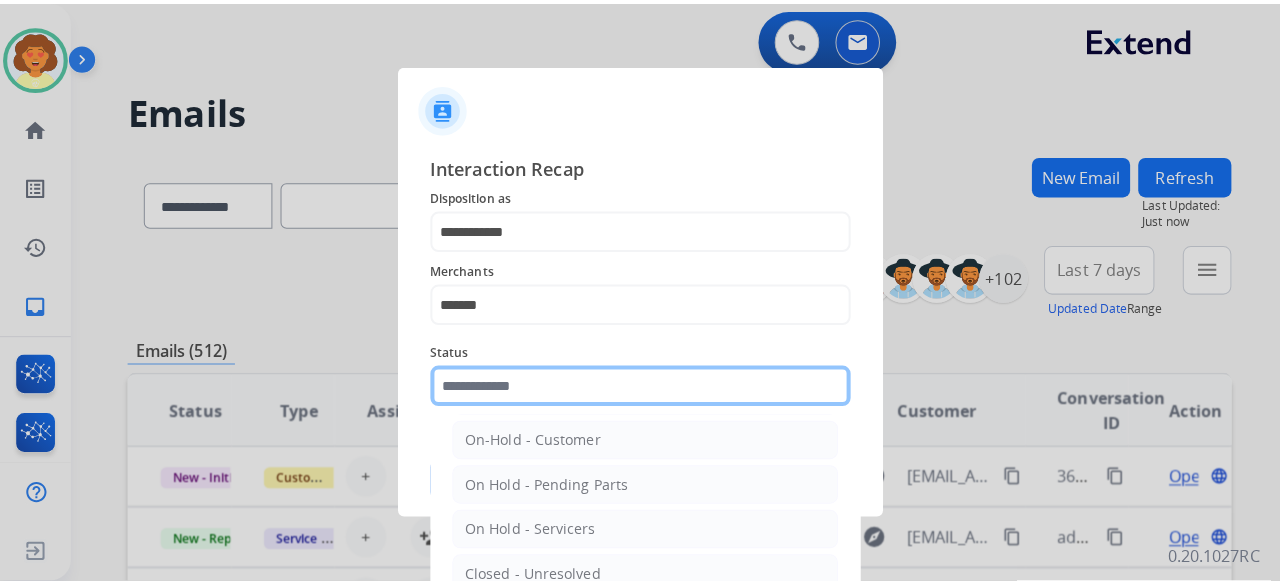 scroll, scrollTop: 114, scrollLeft: 0, axis: vertical 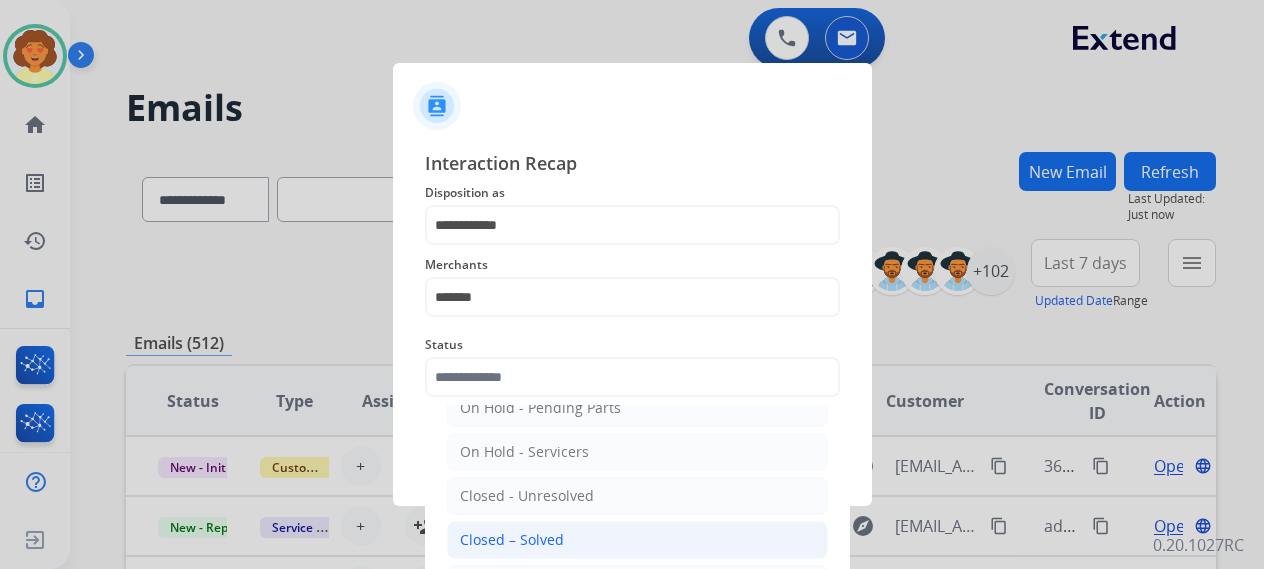 click on "Closed – Solved" 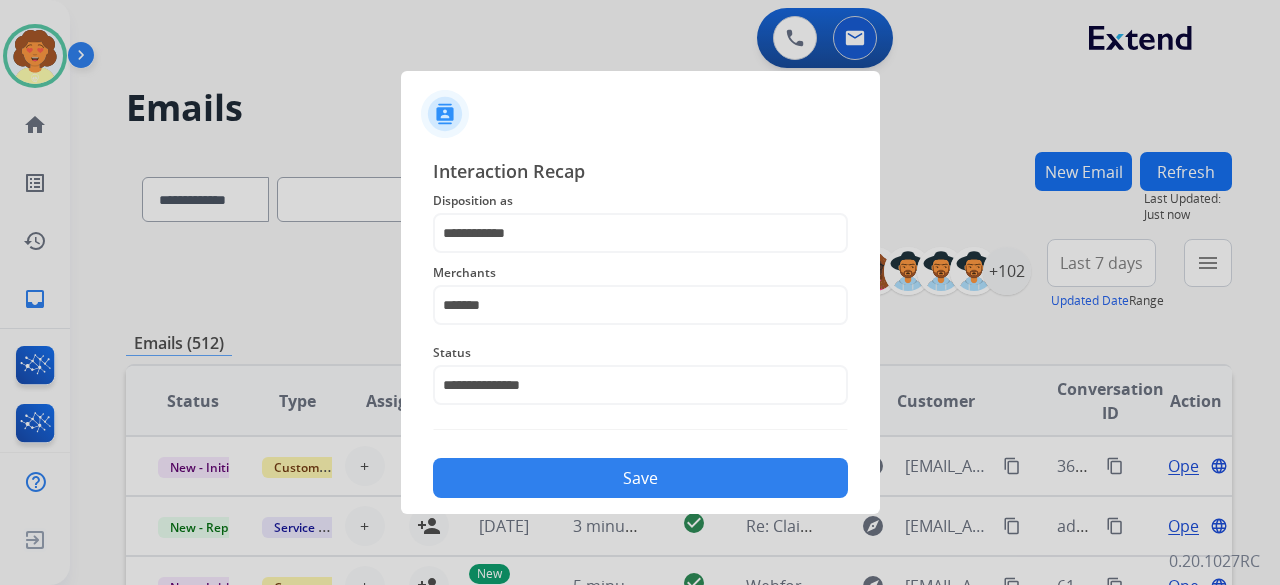 click on "Save" 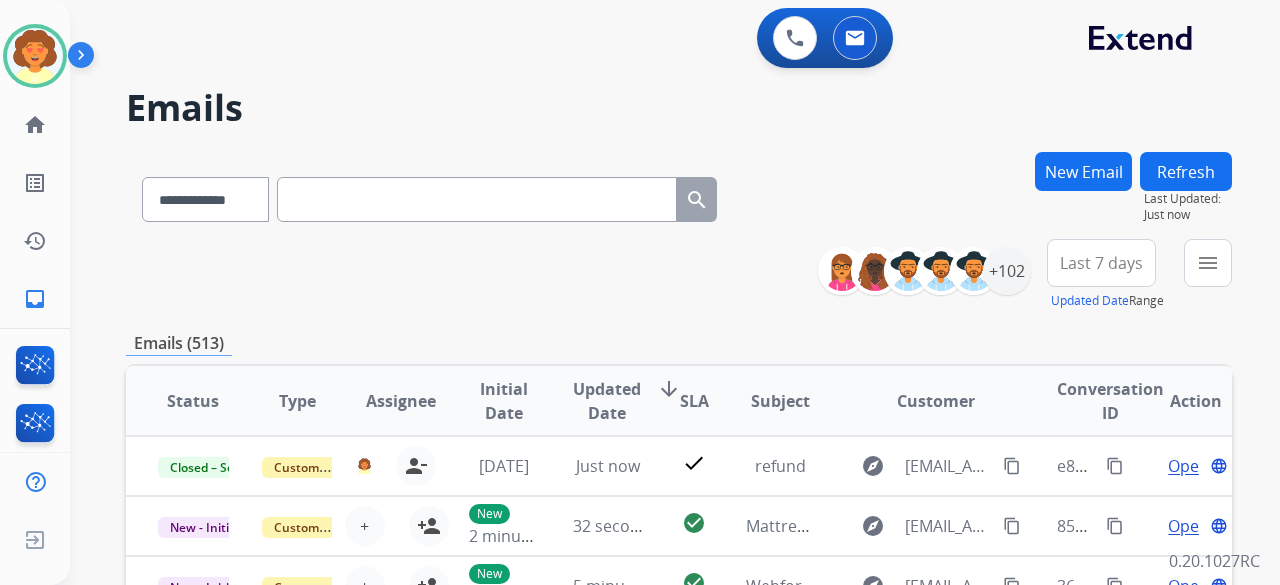 scroll, scrollTop: 2, scrollLeft: 0, axis: vertical 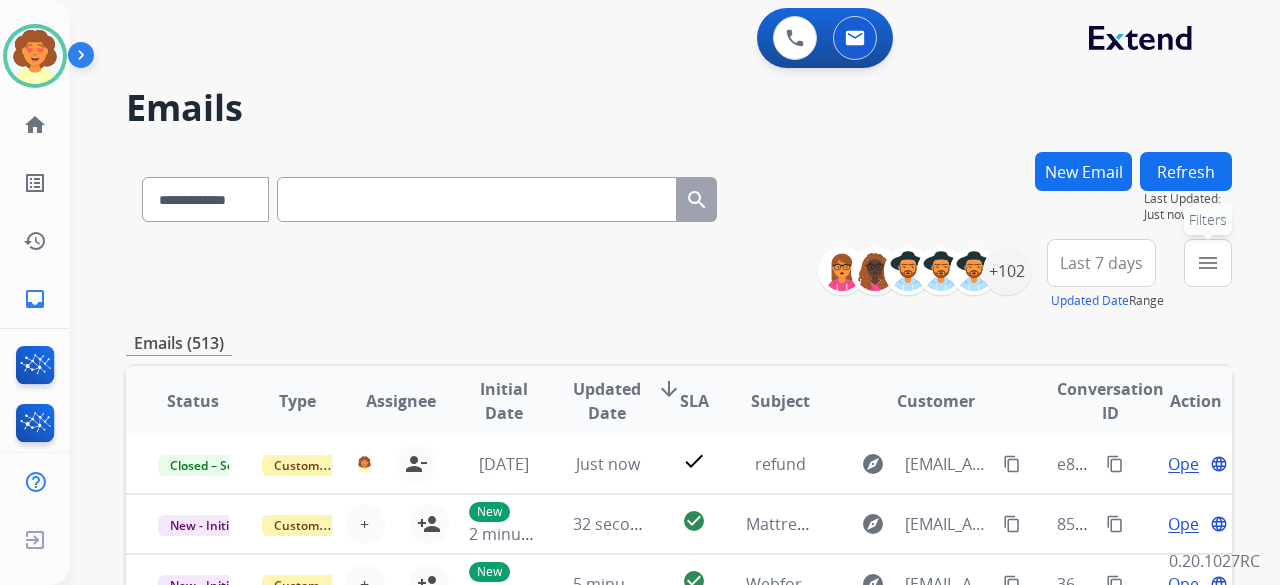 click on "menu" at bounding box center [1208, 263] 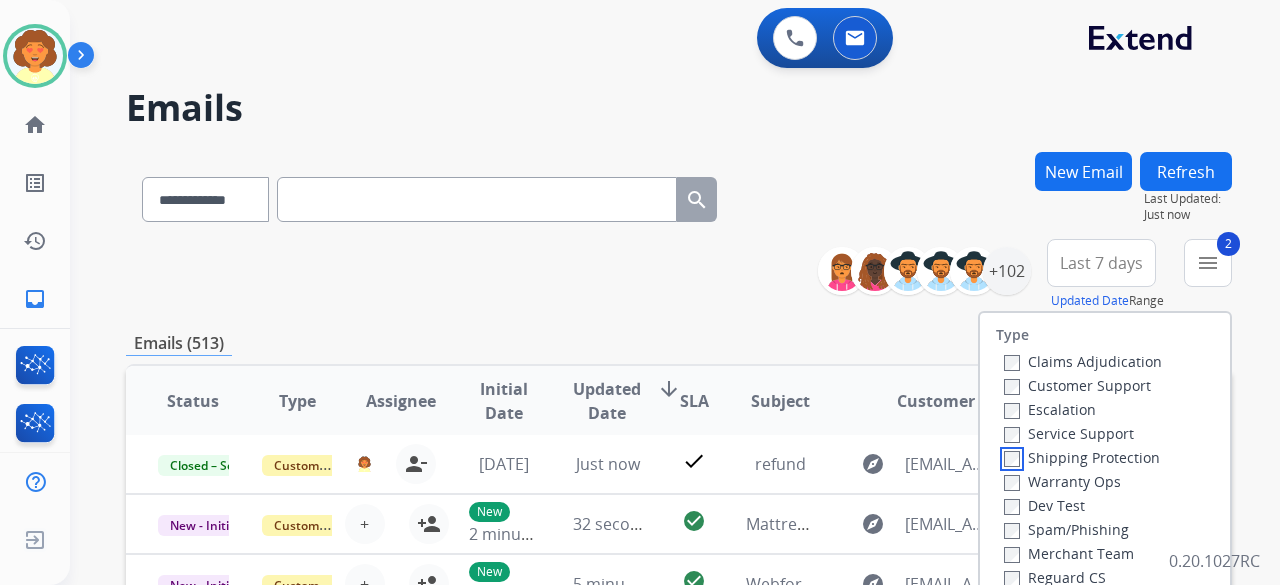 scroll, scrollTop: 100, scrollLeft: 0, axis: vertical 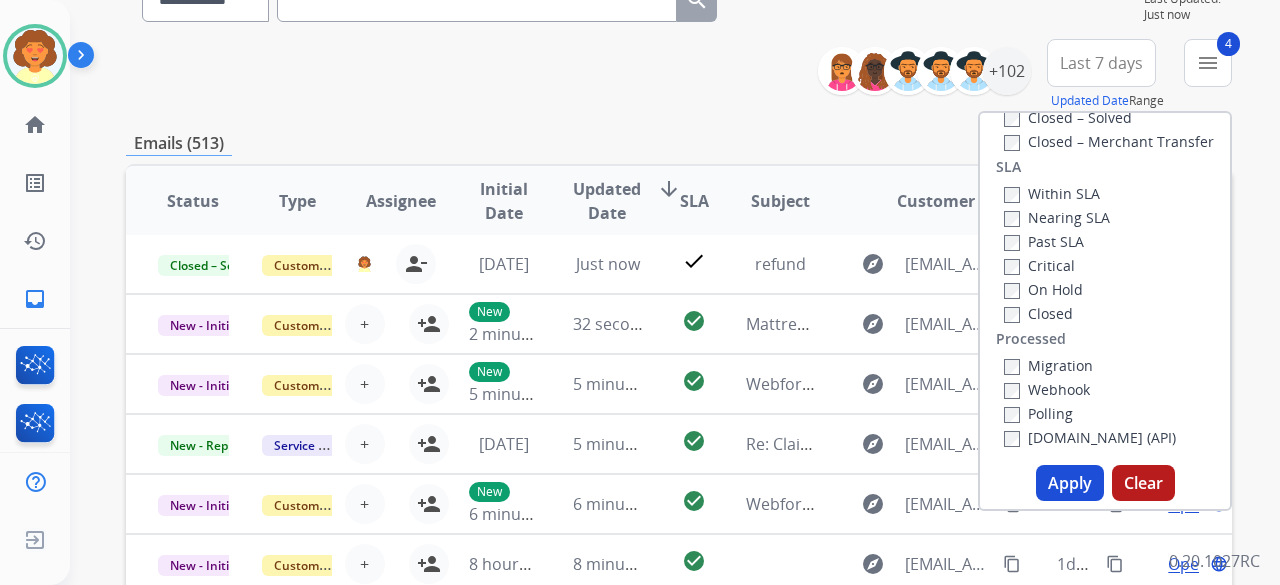 click on "Apply" at bounding box center (1070, 483) 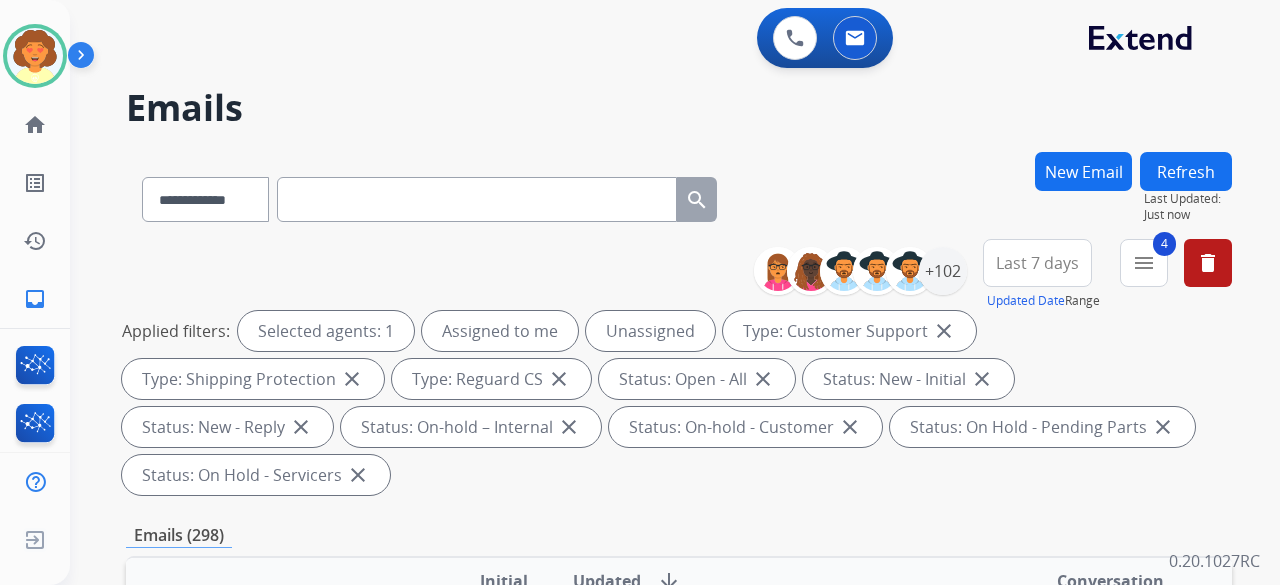 click on "Last 7 days" at bounding box center (1037, 263) 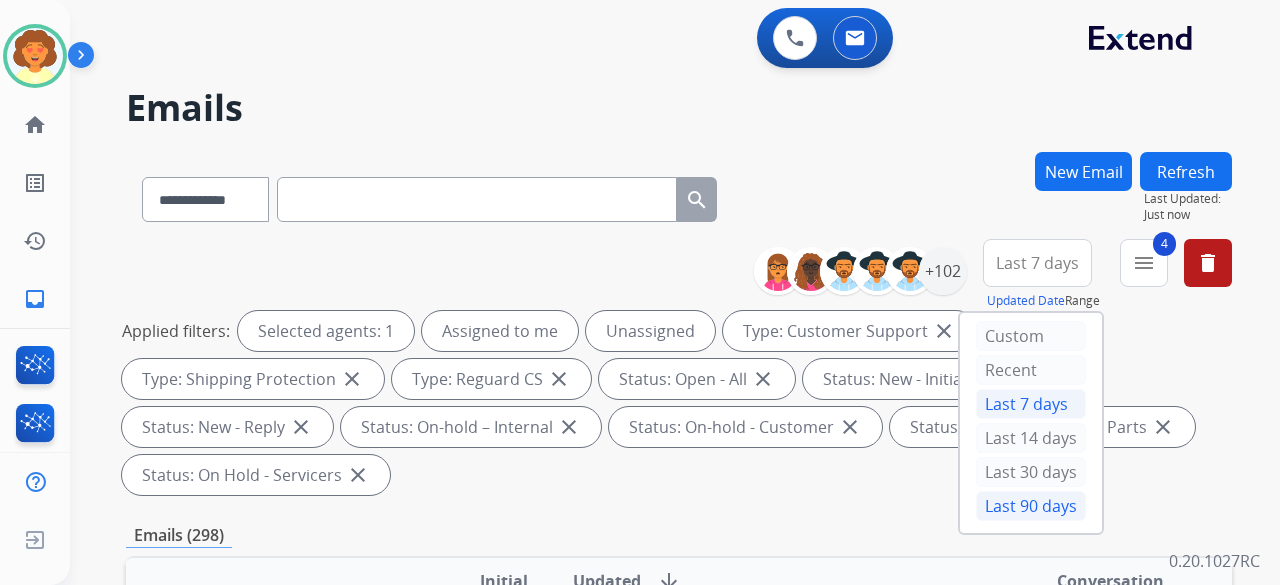 click on "Last 90 days" at bounding box center (1031, 506) 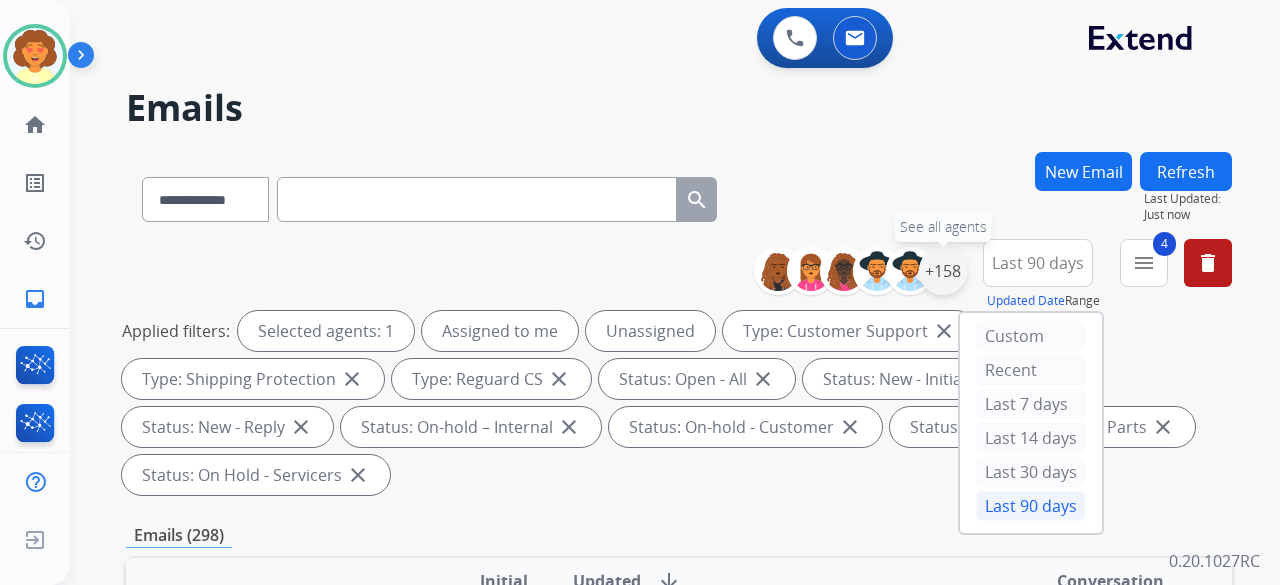 click on "+158" at bounding box center (943, 271) 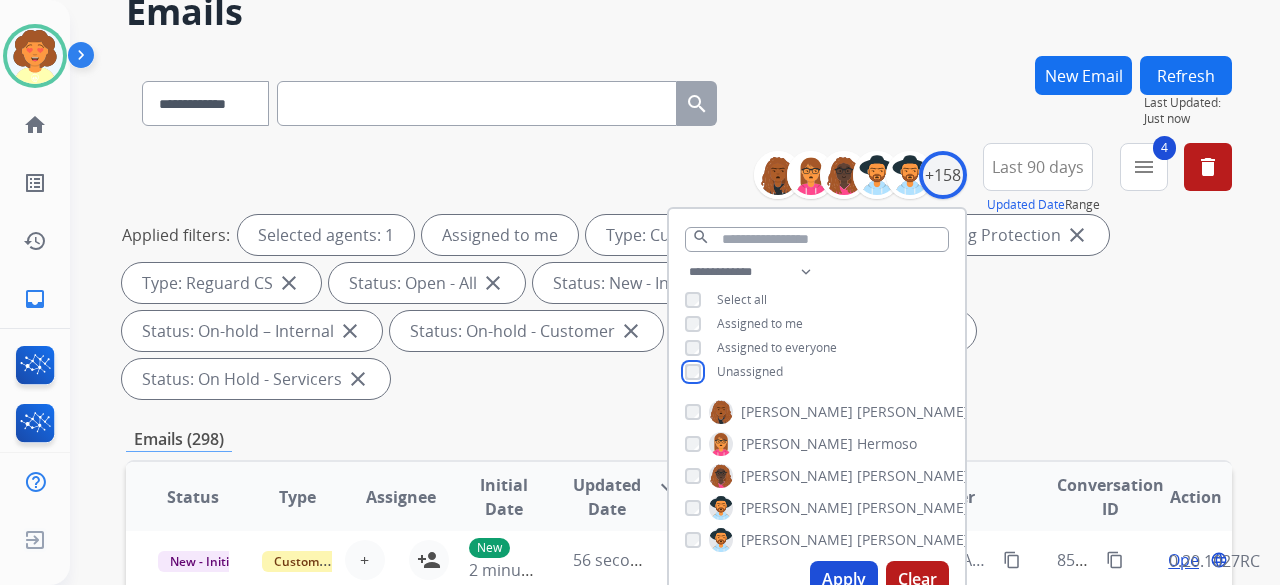 scroll, scrollTop: 300, scrollLeft: 0, axis: vertical 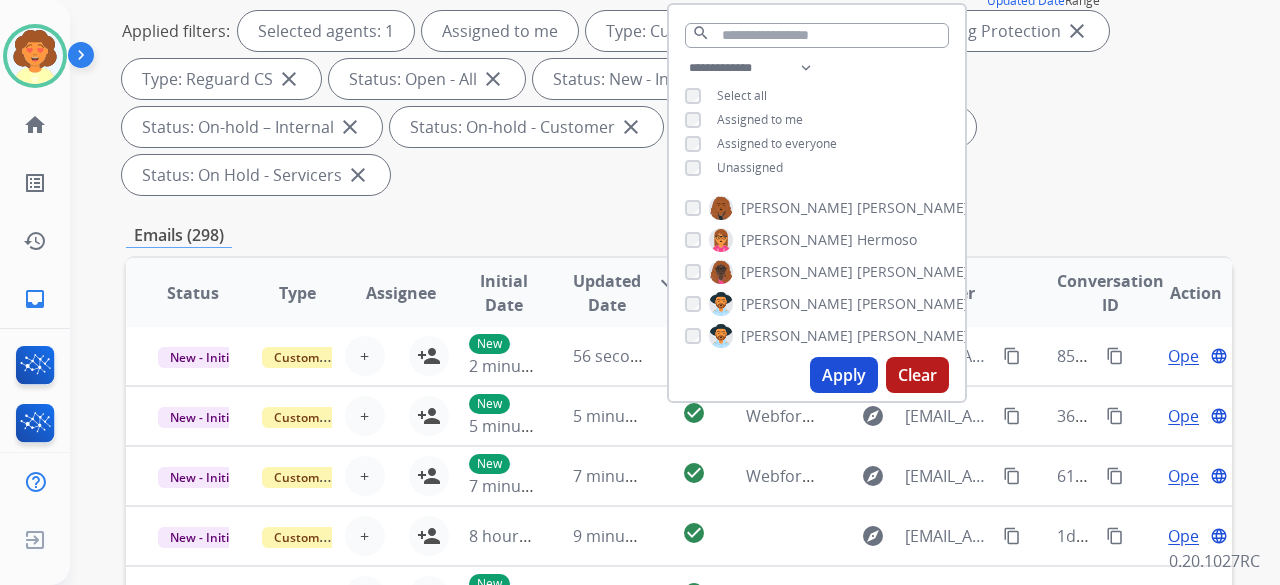 click on "Apply" at bounding box center [844, 375] 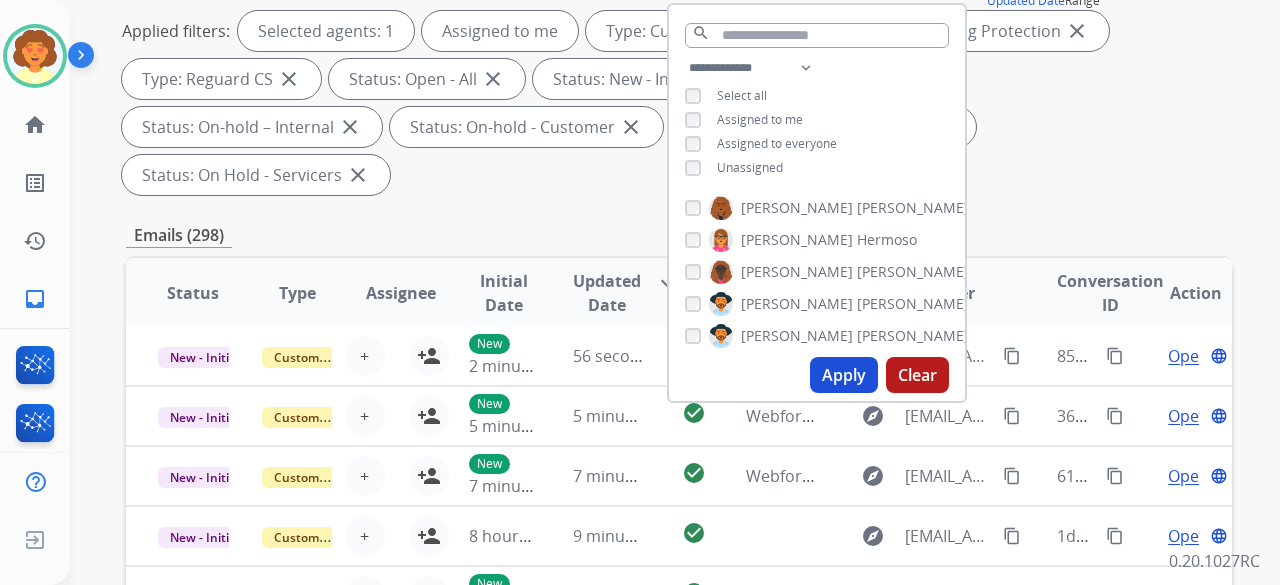 scroll, scrollTop: 0, scrollLeft: 0, axis: both 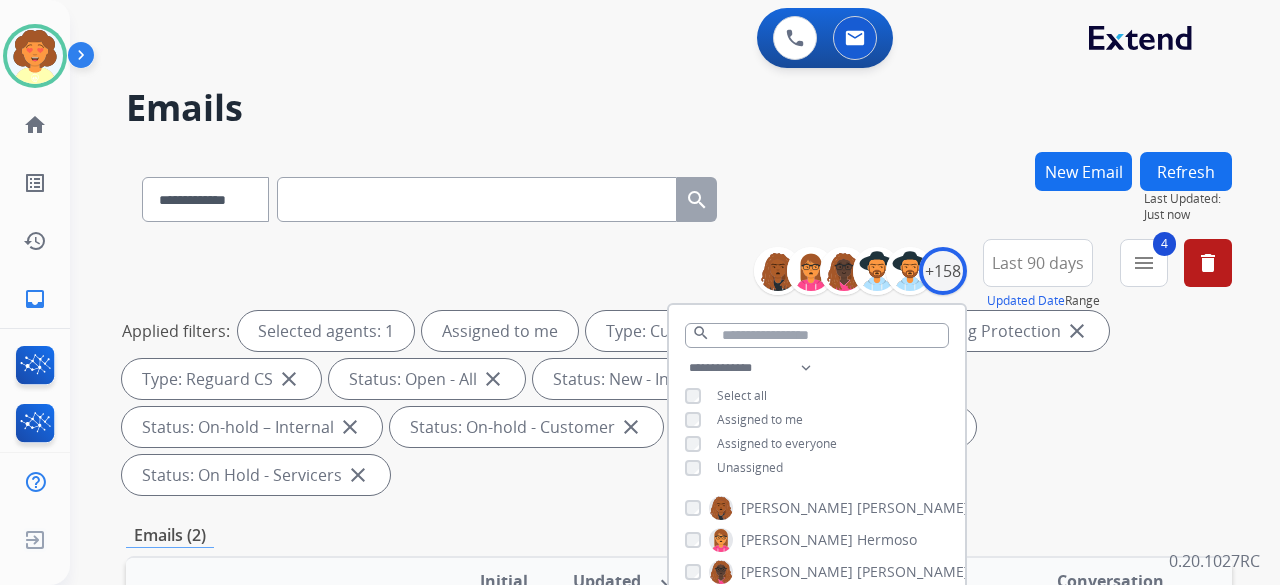click on "**********" at bounding box center (679, 371) 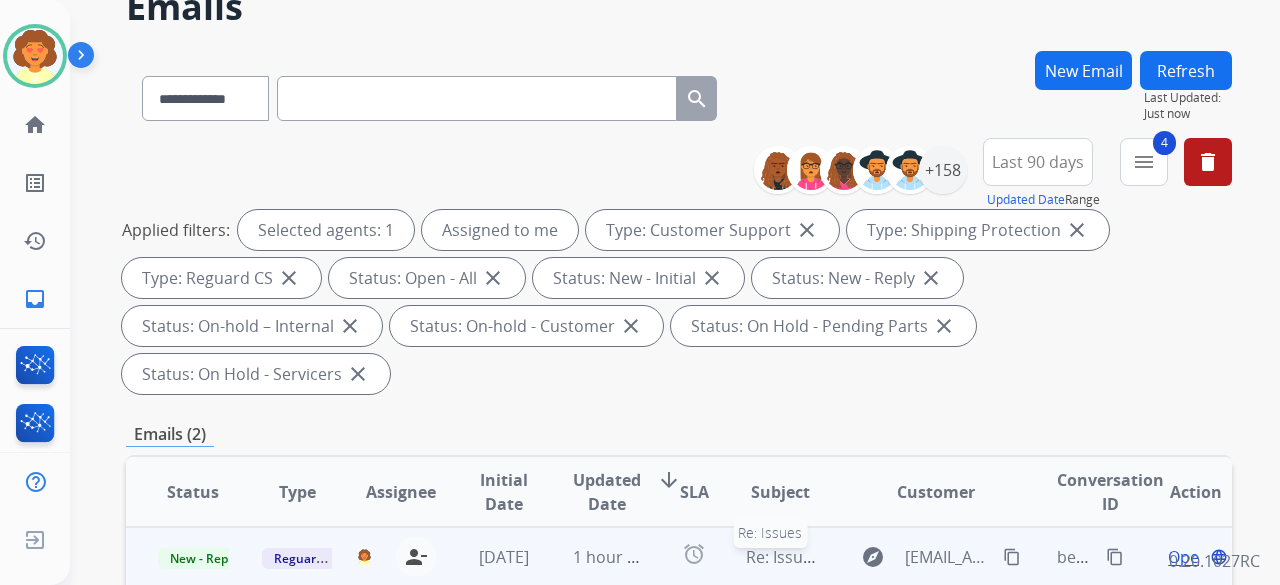 scroll, scrollTop: 200, scrollLeft: 0, axis: vertical 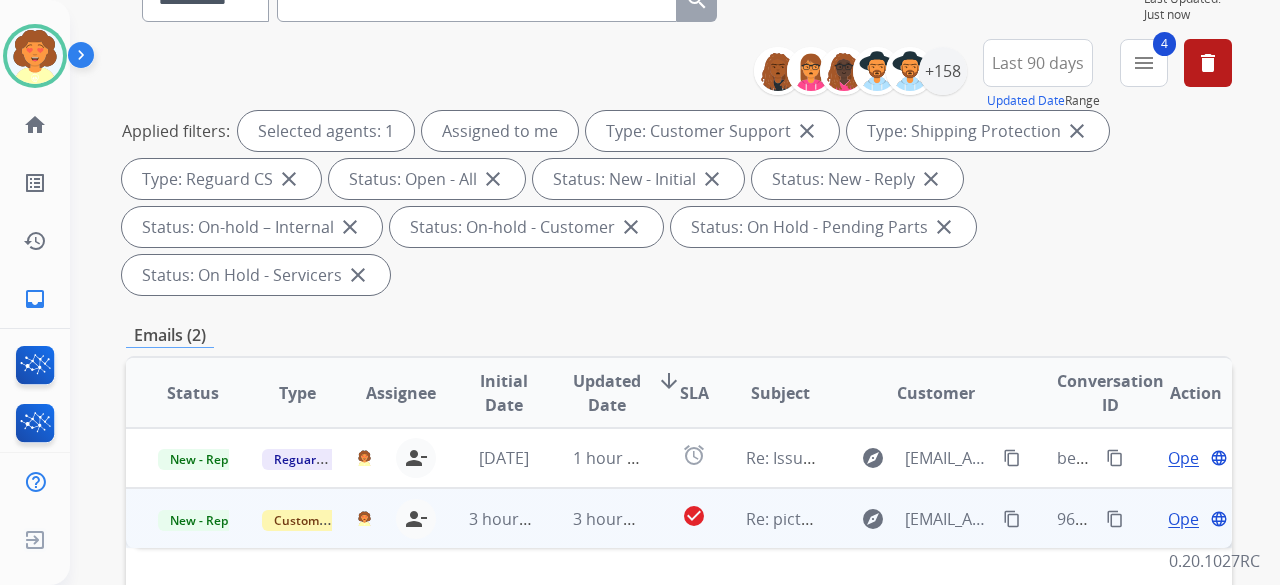 click on "Open" at bounding box center (1188, 519) 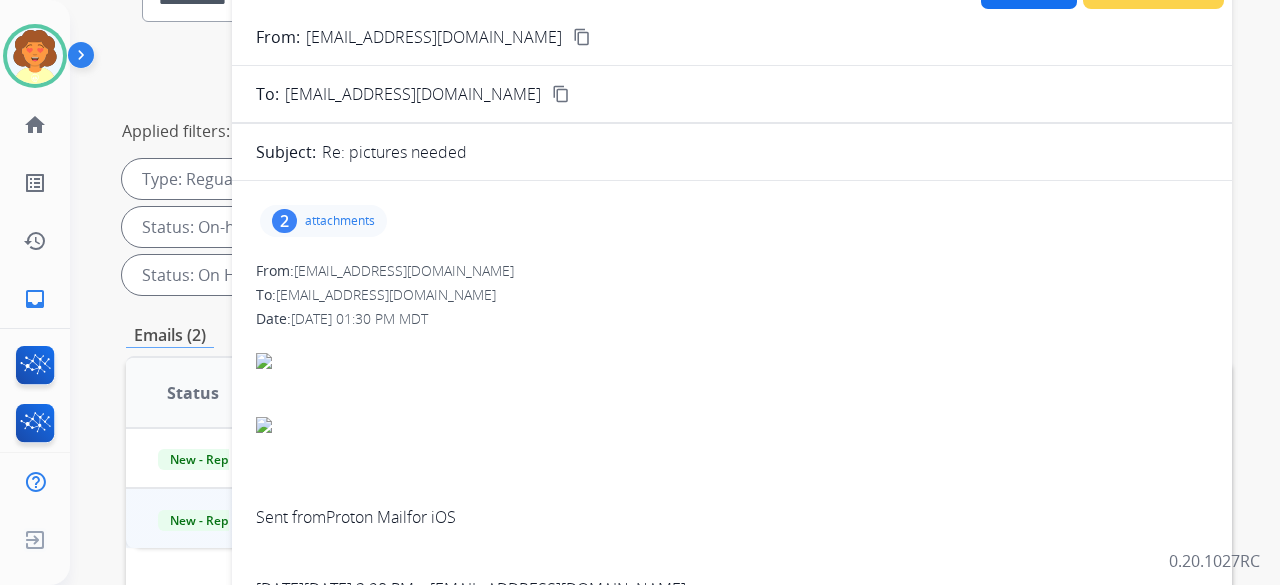 click on "2" at bounding box center (284, 221) 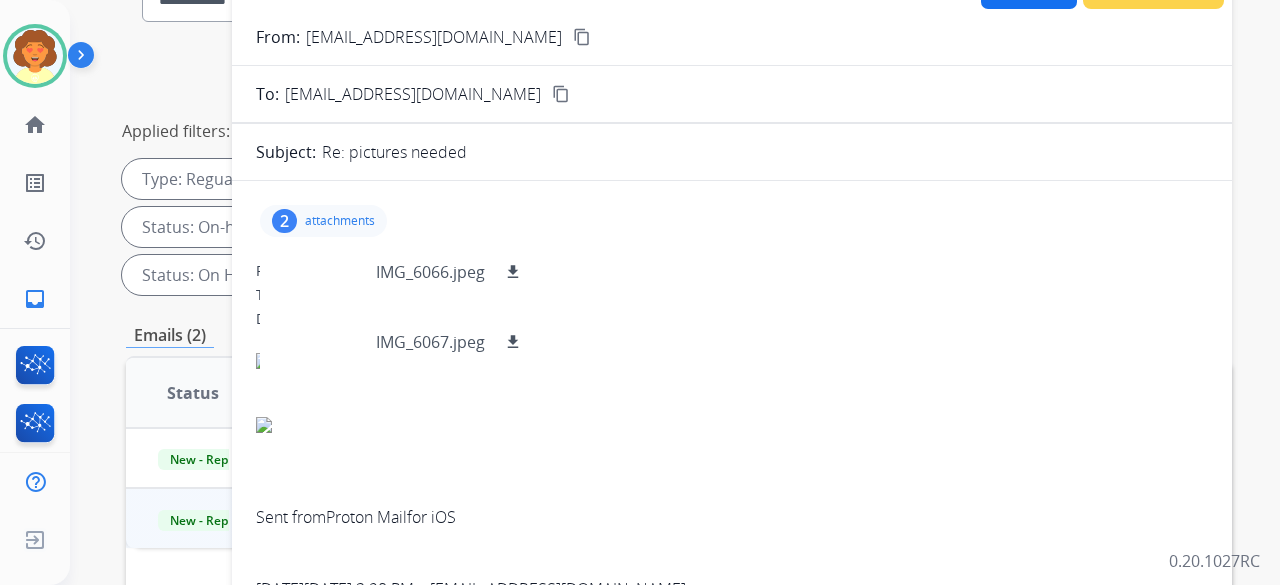 scroll, scrollTop: 0, scrollLeft: 0, axis: both 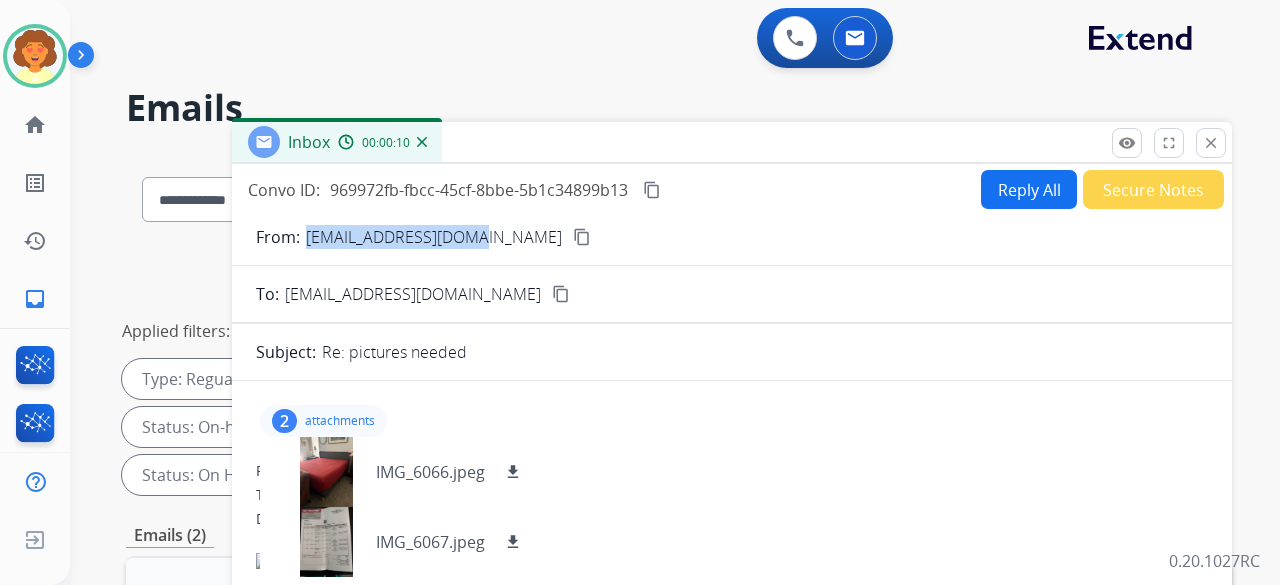 drag, startPoint x: 308, startPoint y: 239, endPoint x: 468, endPoint y: 250, distance: 160.37769 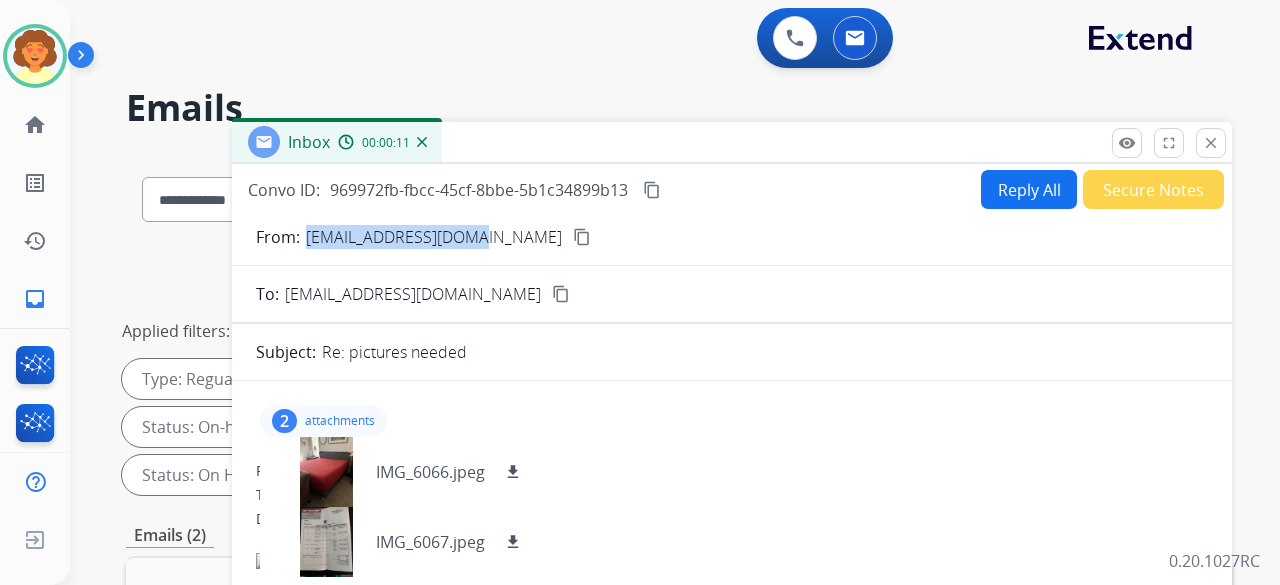 copy on "[EMAIL_ADDRESS][DOMAIN_NAME]" 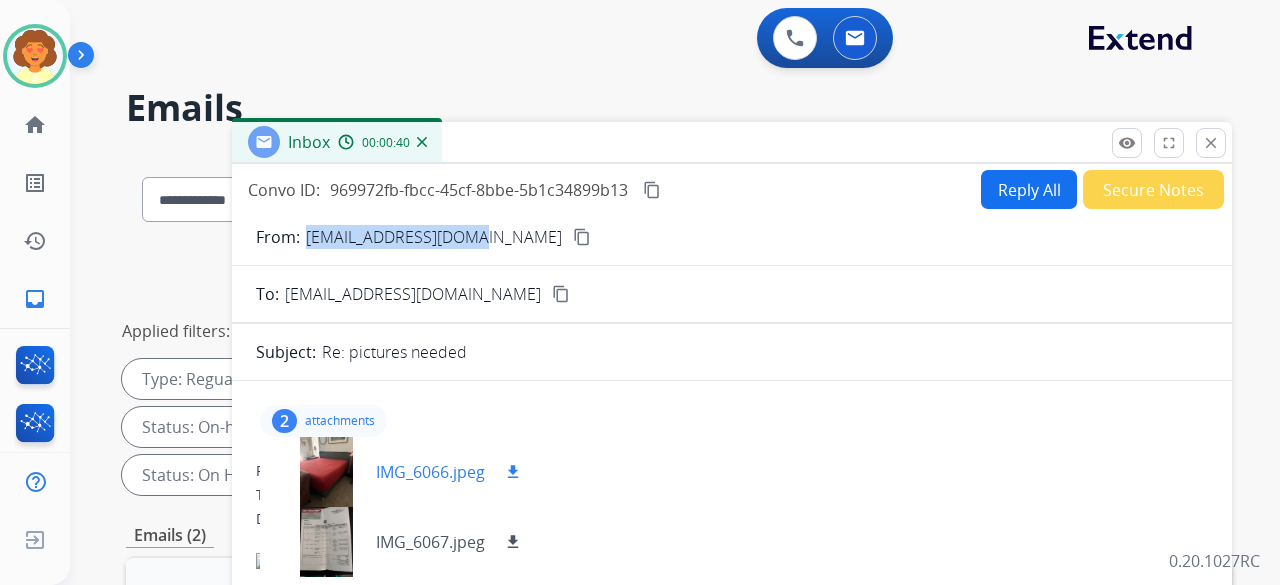 click on "download" at bounding box center (513, 472) 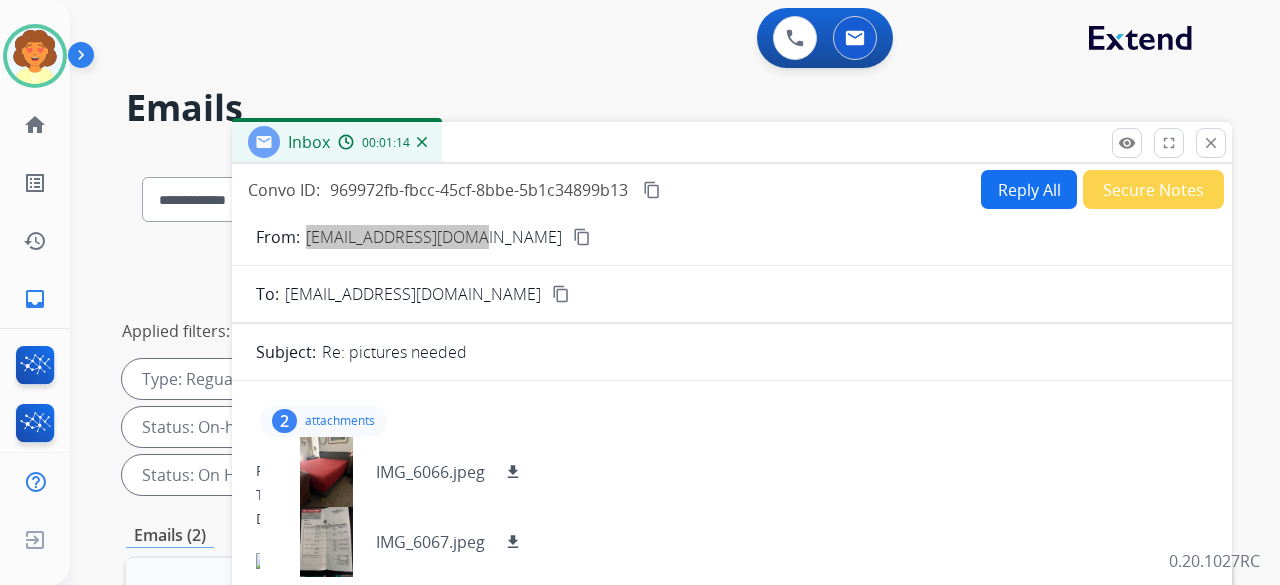drag, startPoint x: 515, startPoint y: 541, endPoint x: 550, endPoint y: 533, distance: 35.902645 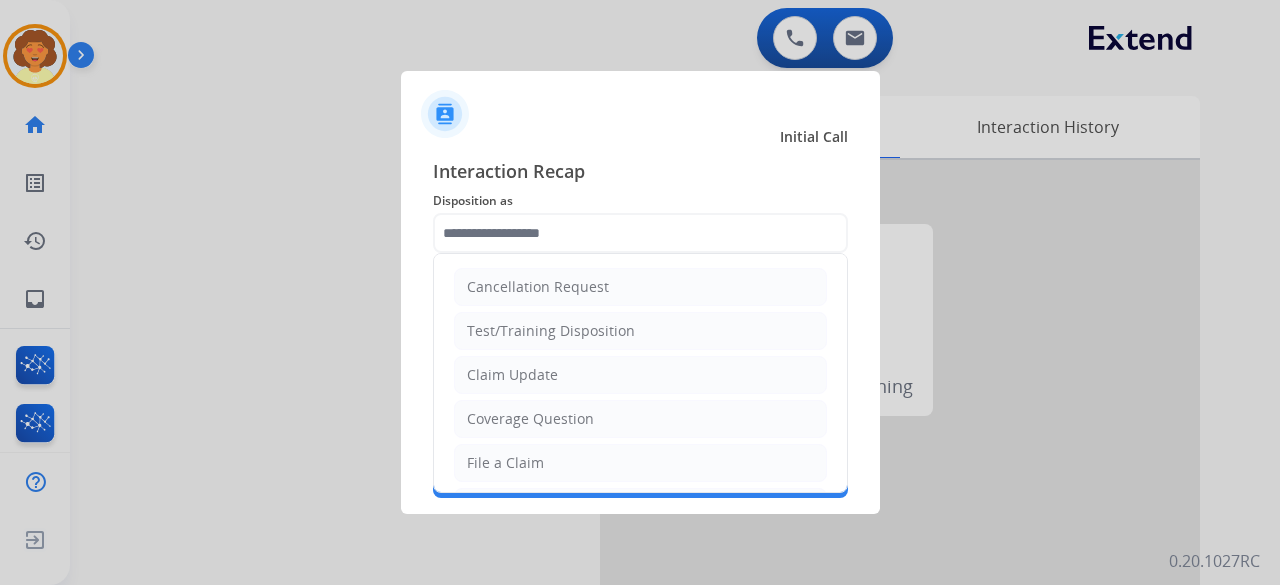 click 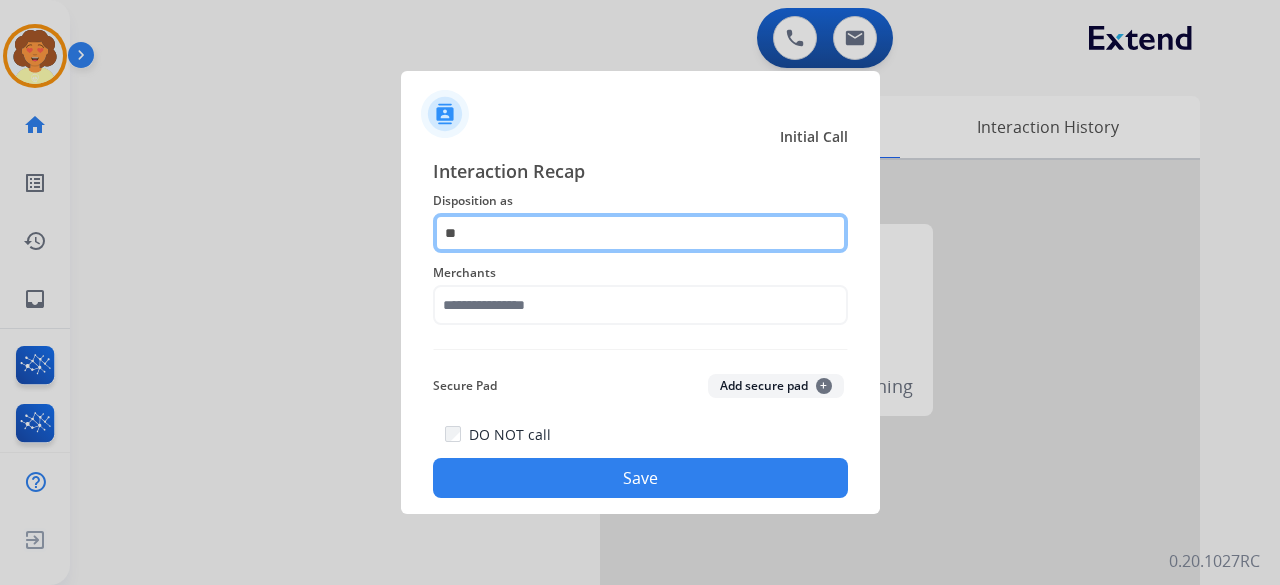 type on "*" 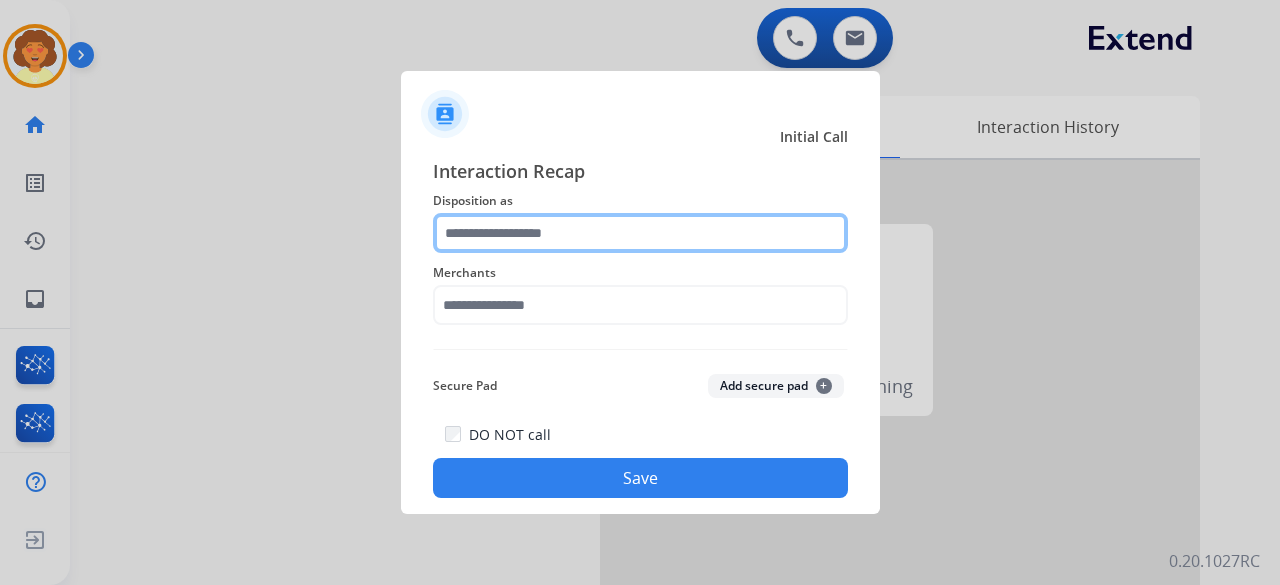 click 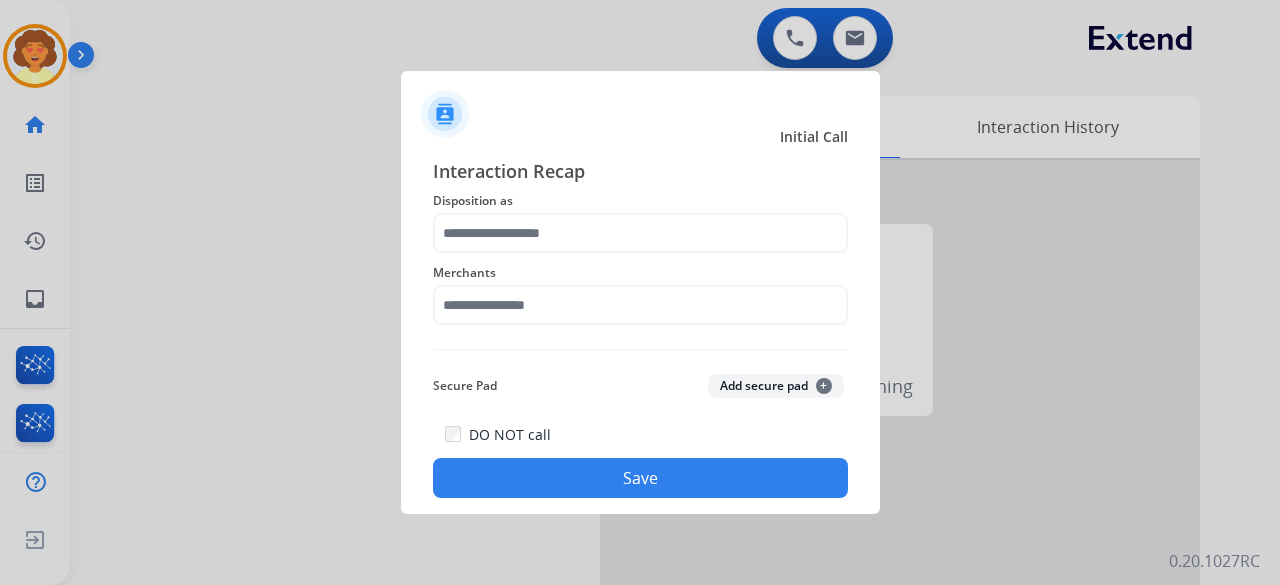click on "Interaction Recap" 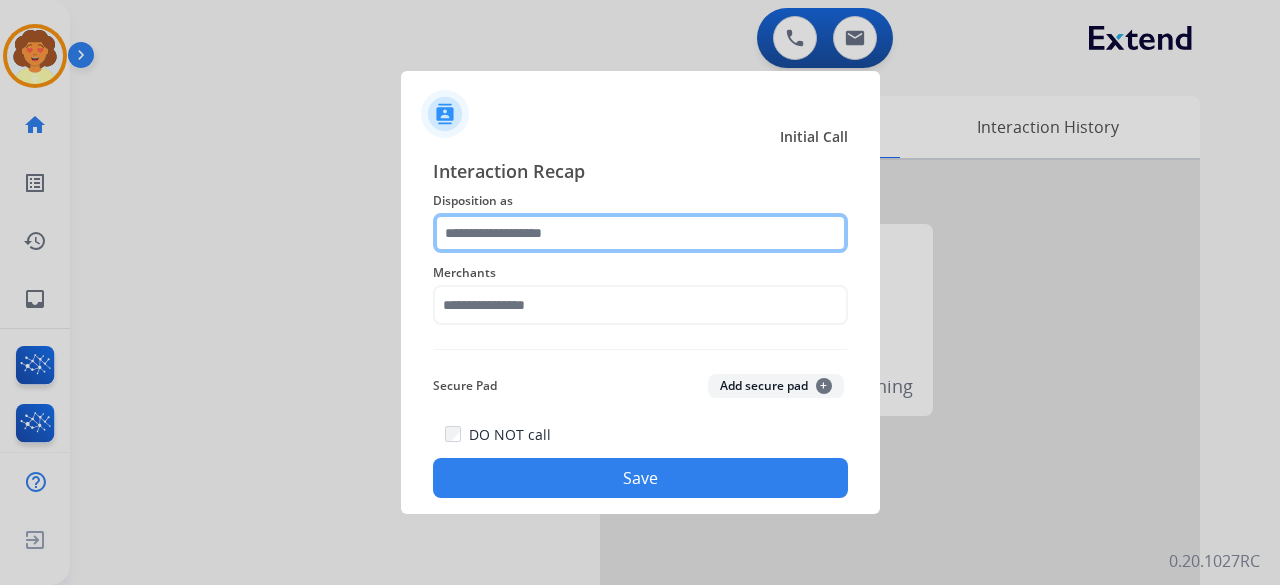 click 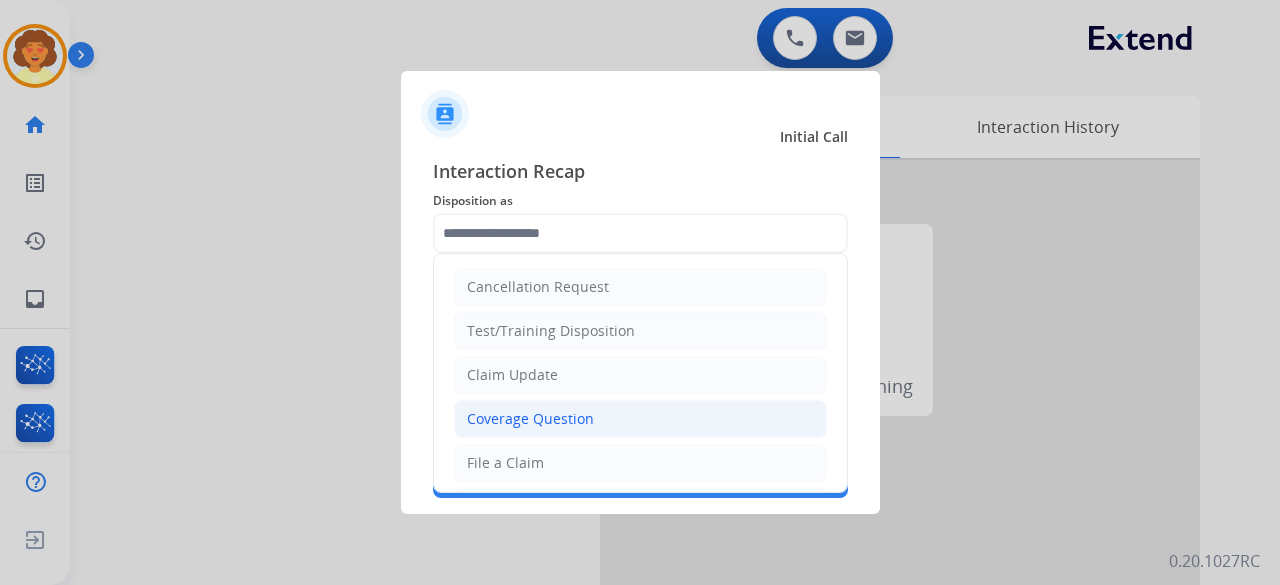scroll, scrollTop: 100, scrollLeft: 0, axis: vertical 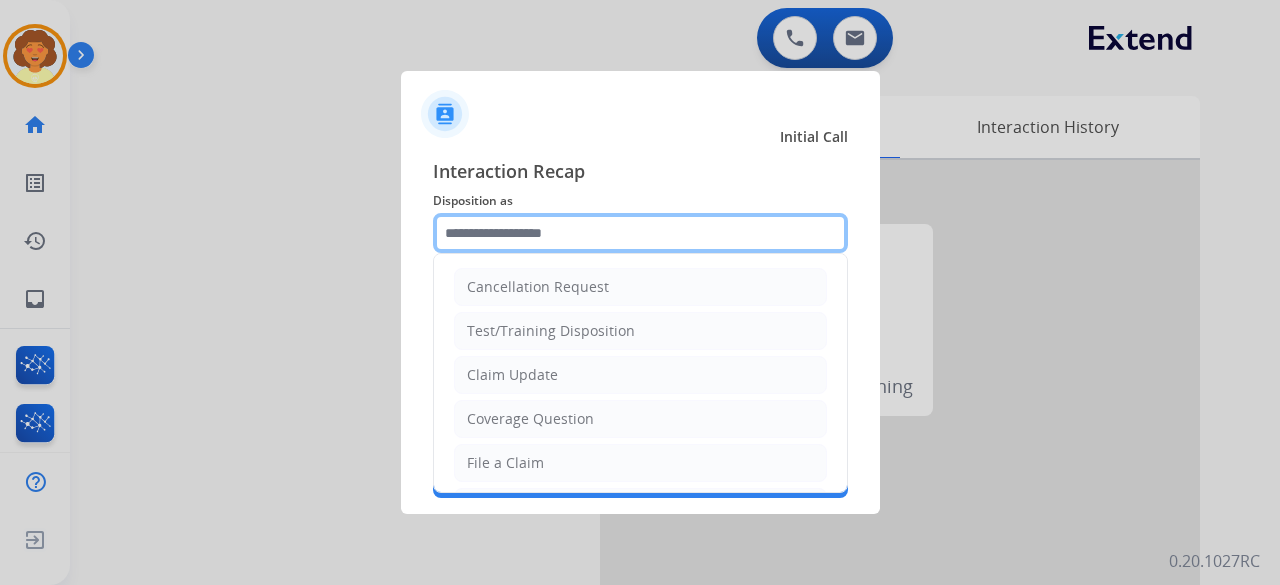 click 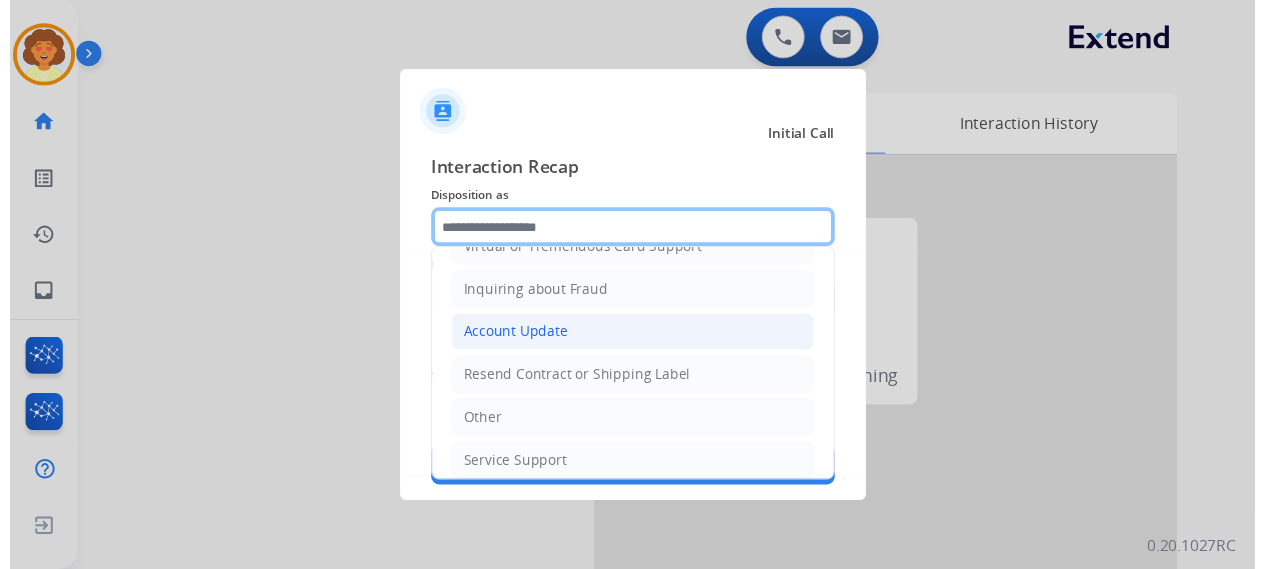 scroll, scrollTop: 303, scrollLeft: 0, axis: vertical 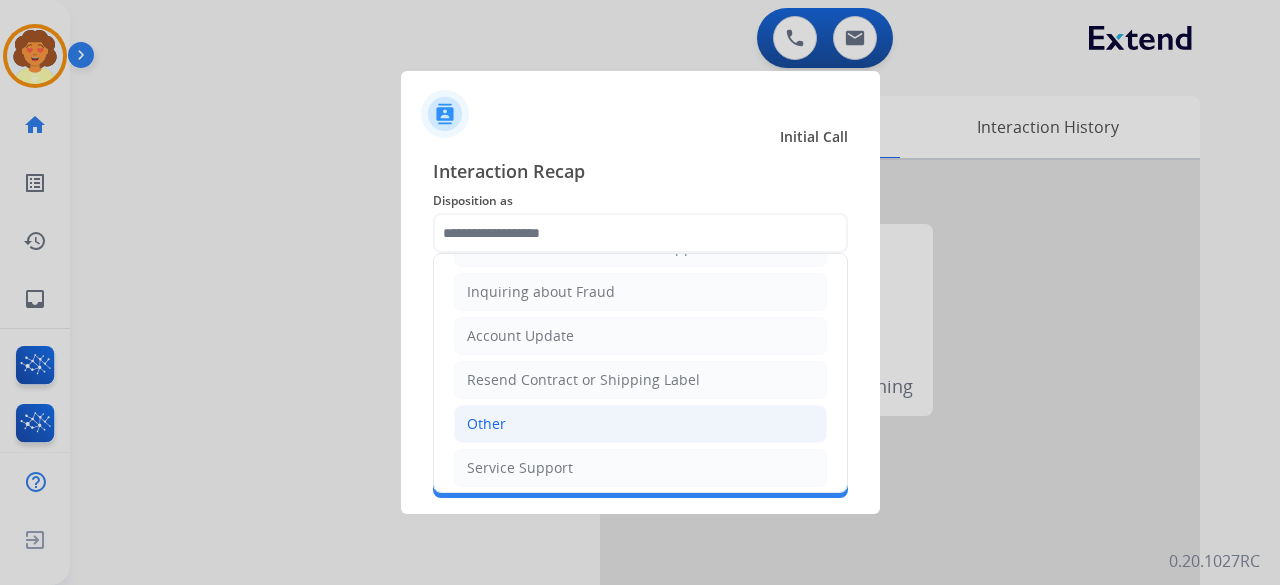 click on "Other" 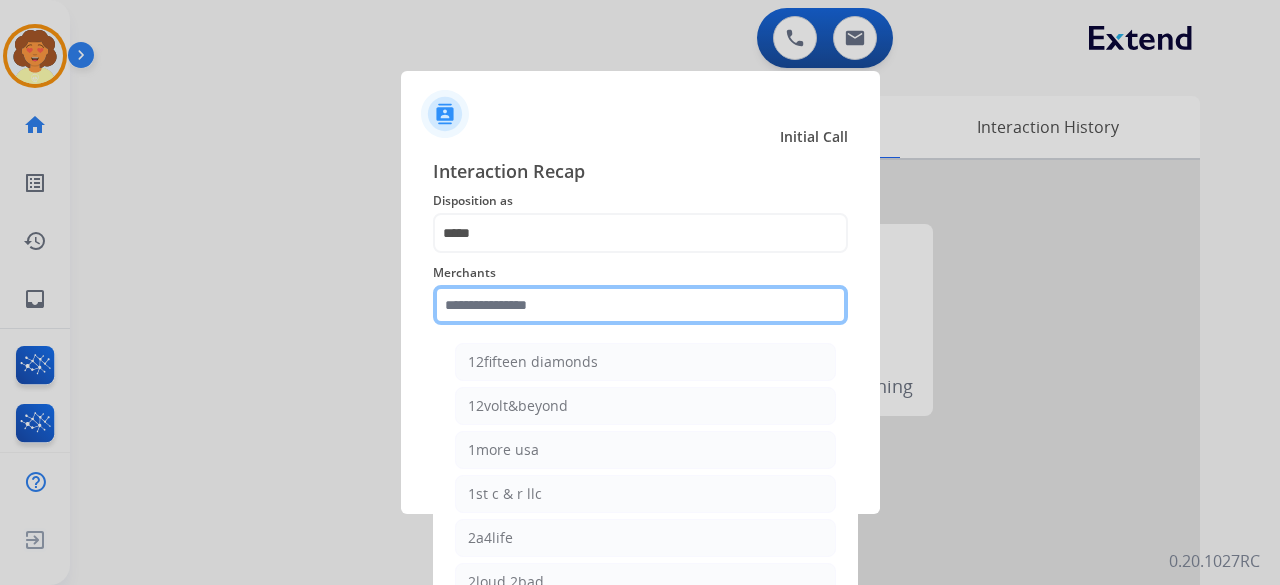 click 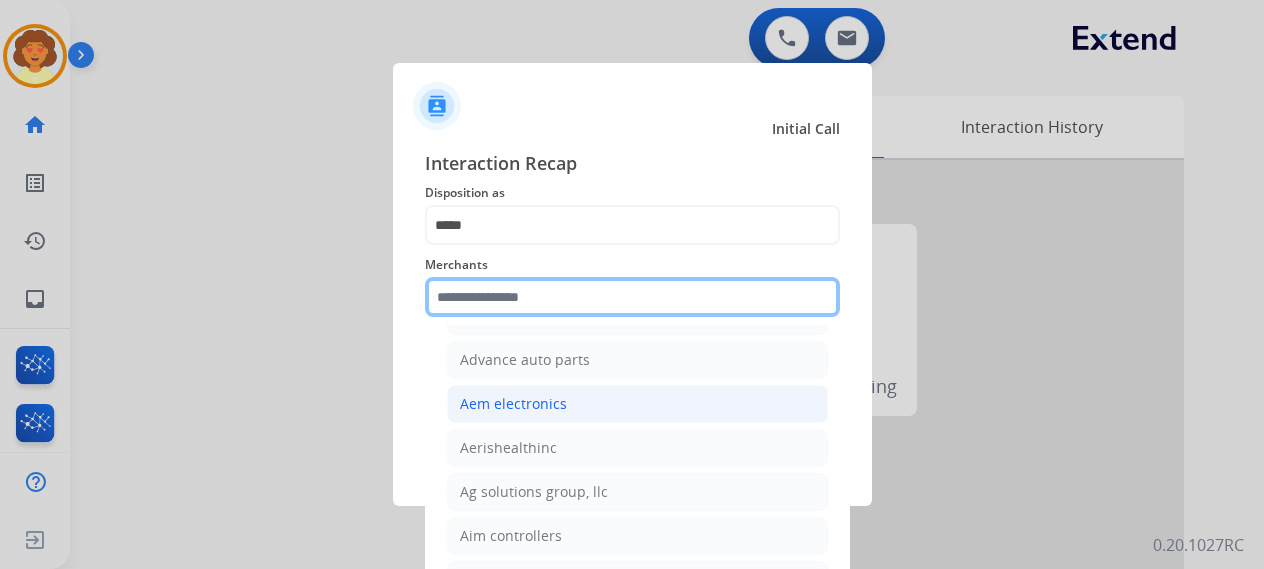 scroll, scrollTop: 900, scrollLeft: 0, axis: vertical 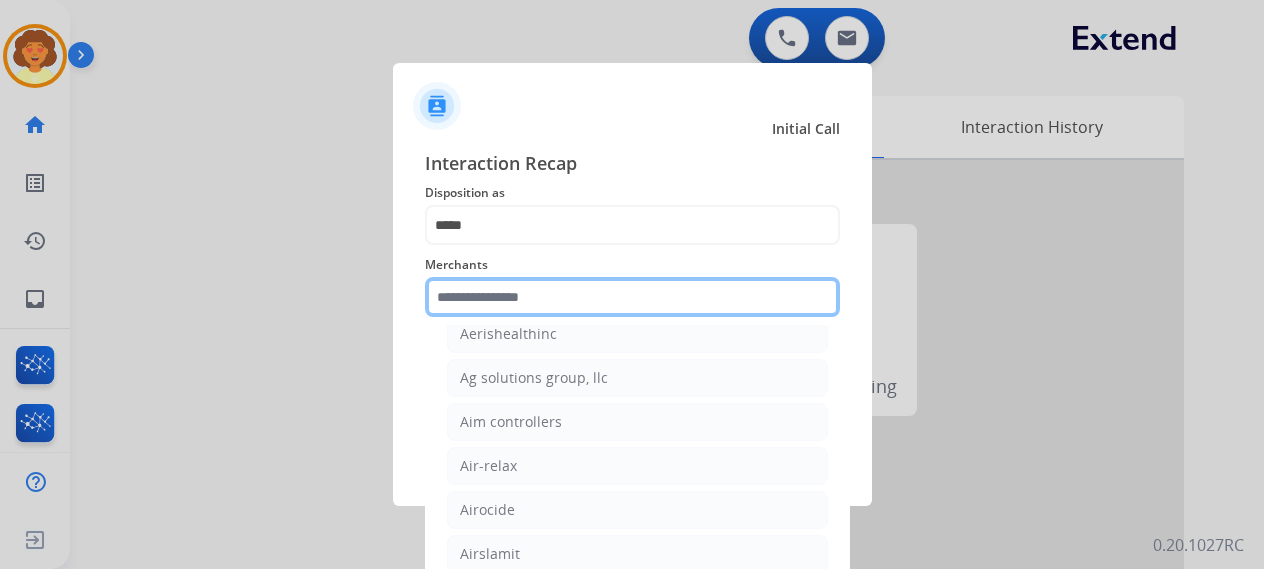 click 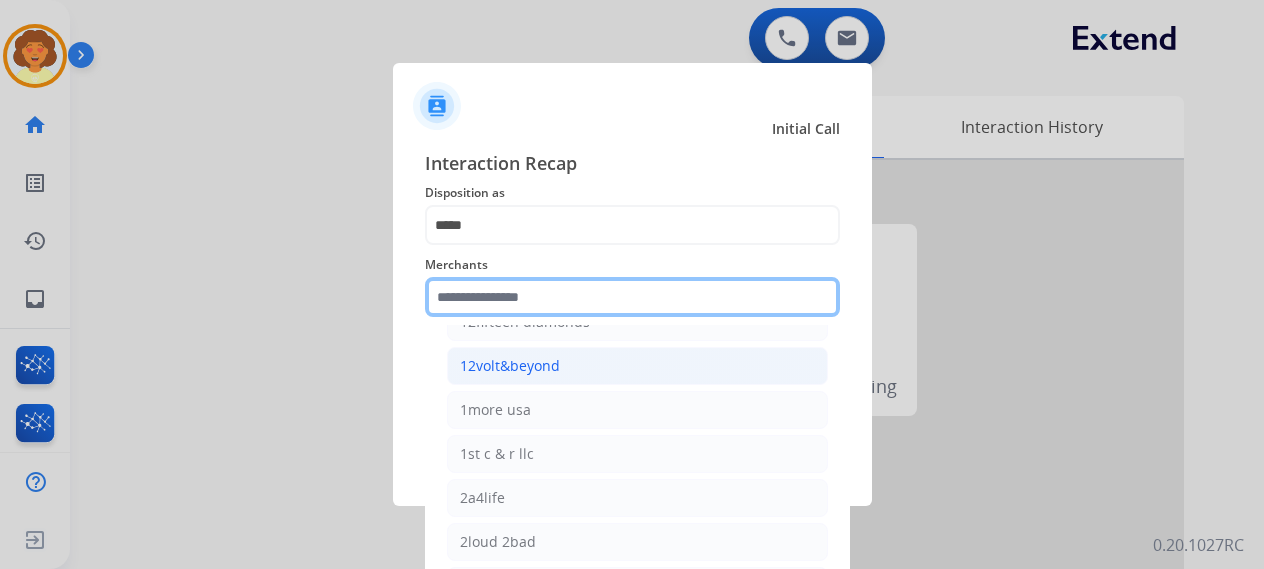 scroll, scrollTop: 0, scrollLeft: 0, axis: both 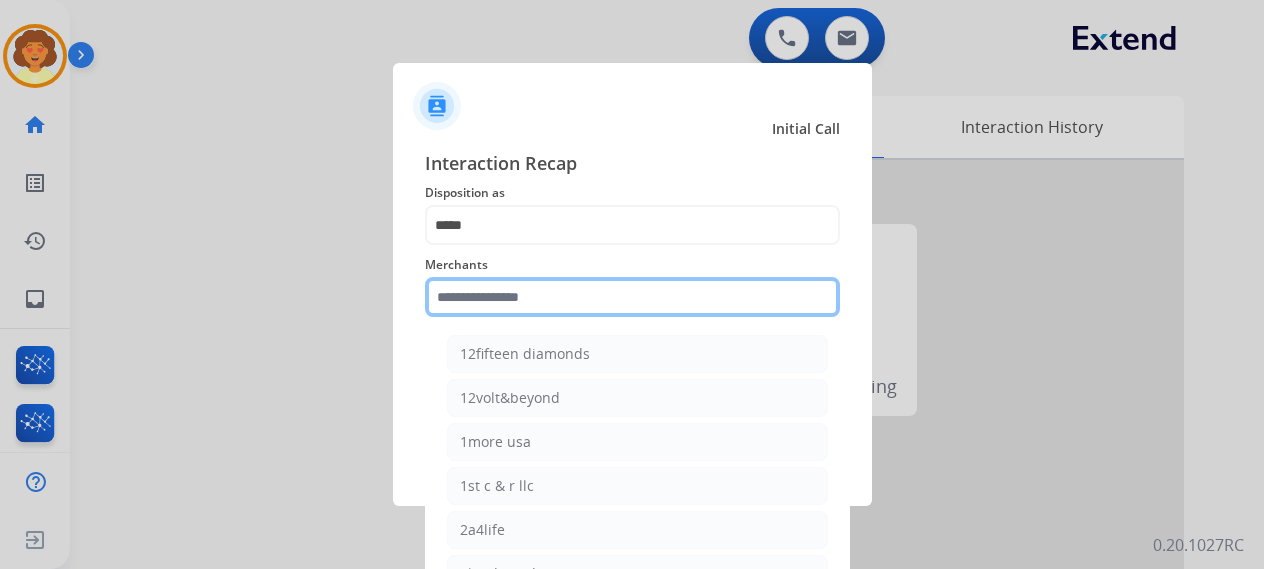 click 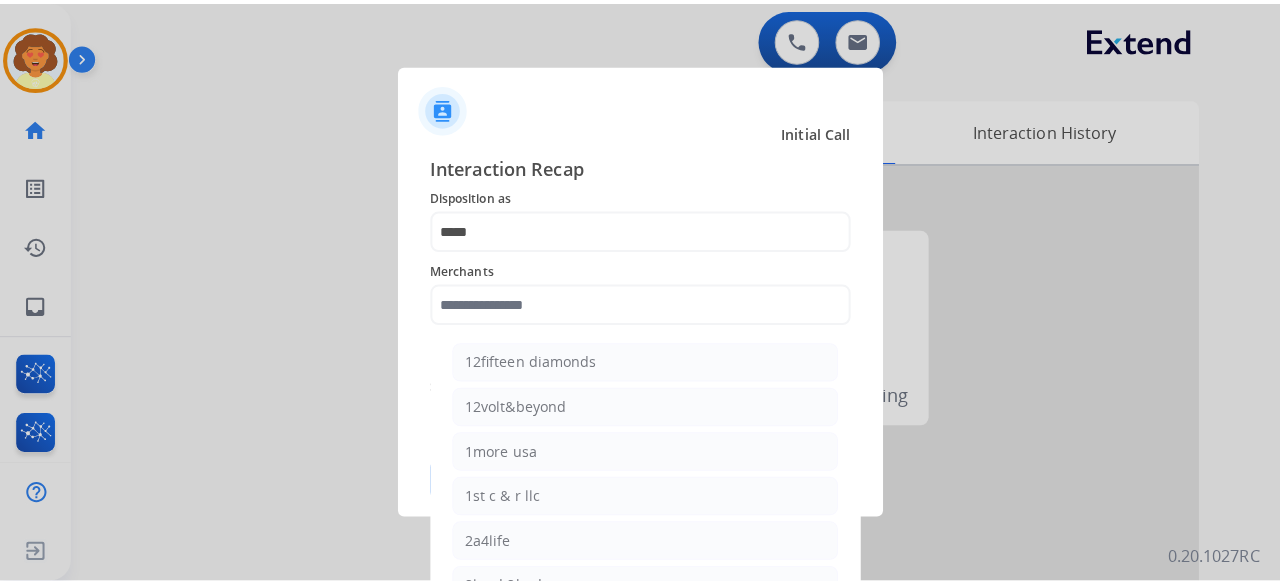 scroll, scrollTop: 0, scrollLeft: 0, axis: both 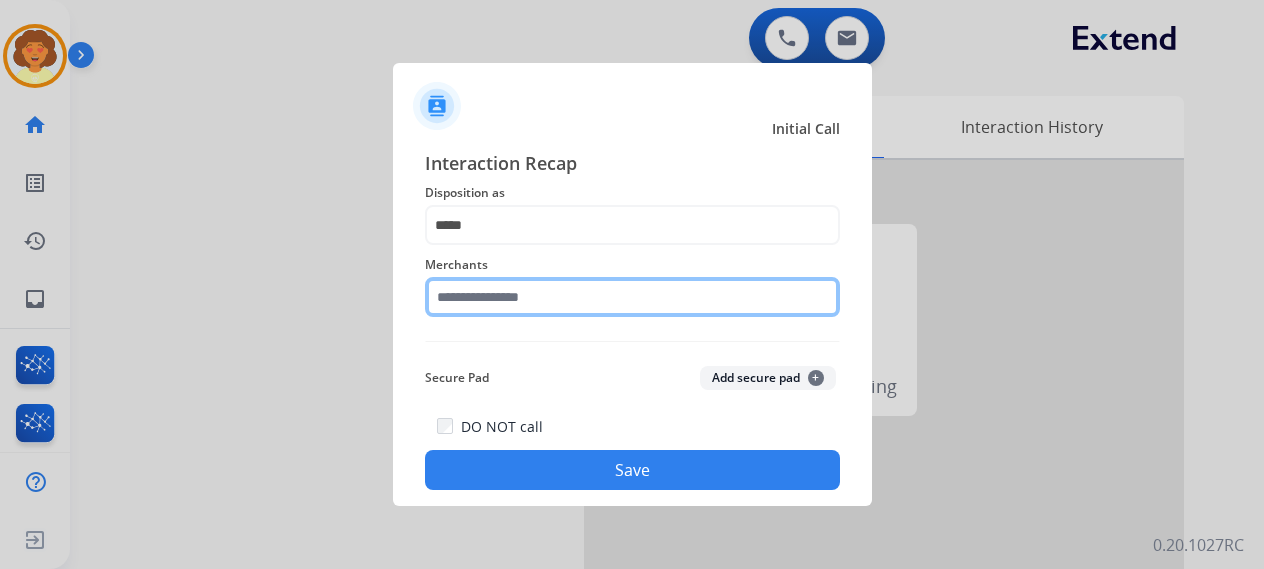 click 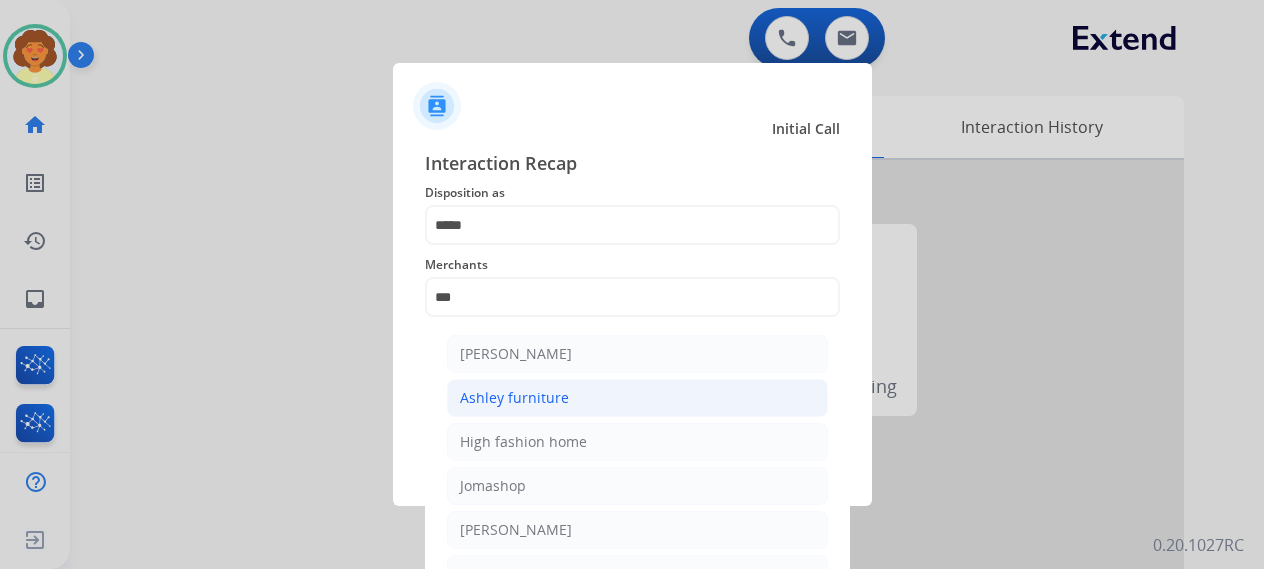 drag, startPoint x: 526, startPoint y: 395, endPoint x: 539, endPoint y: 365, distance: 32.695564 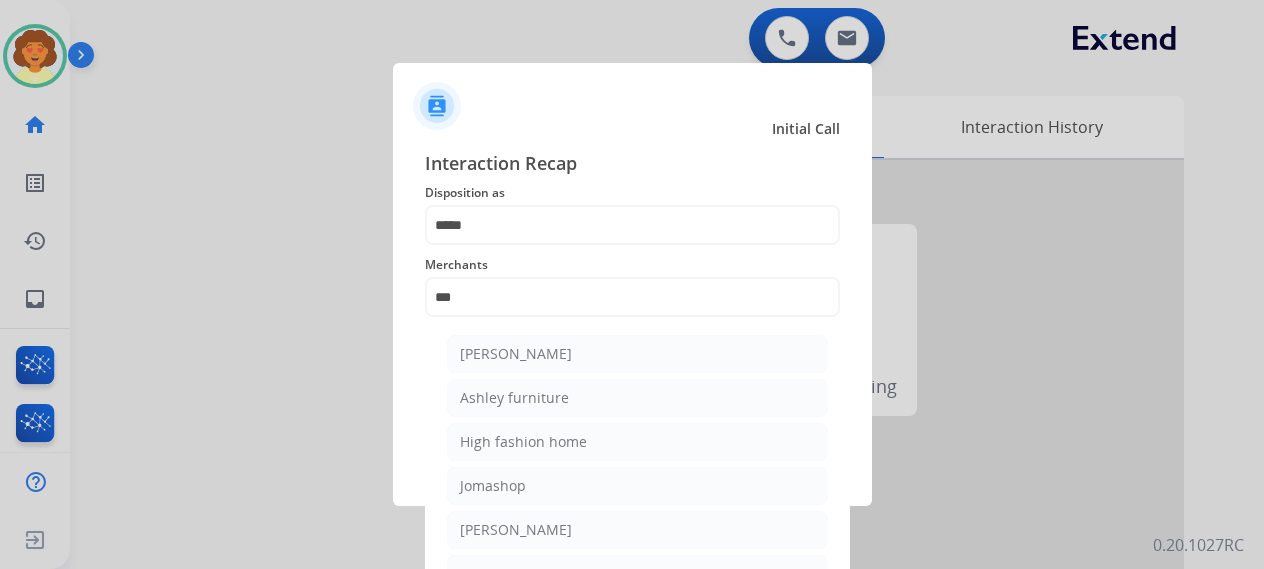 click on "Ashley furniture" 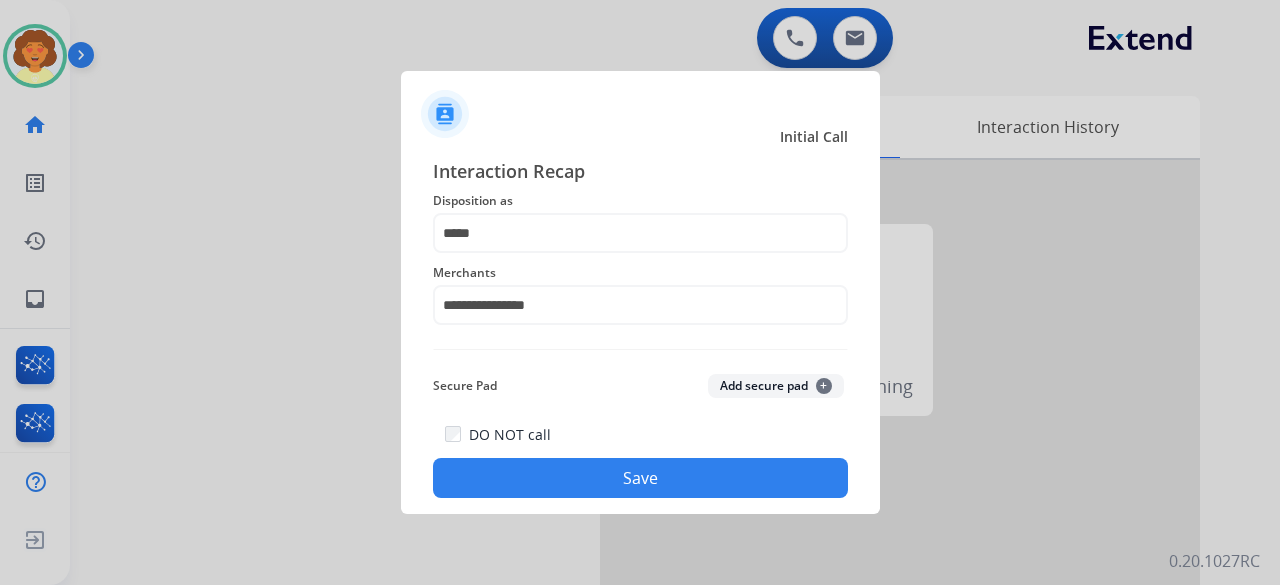 click on "Save" 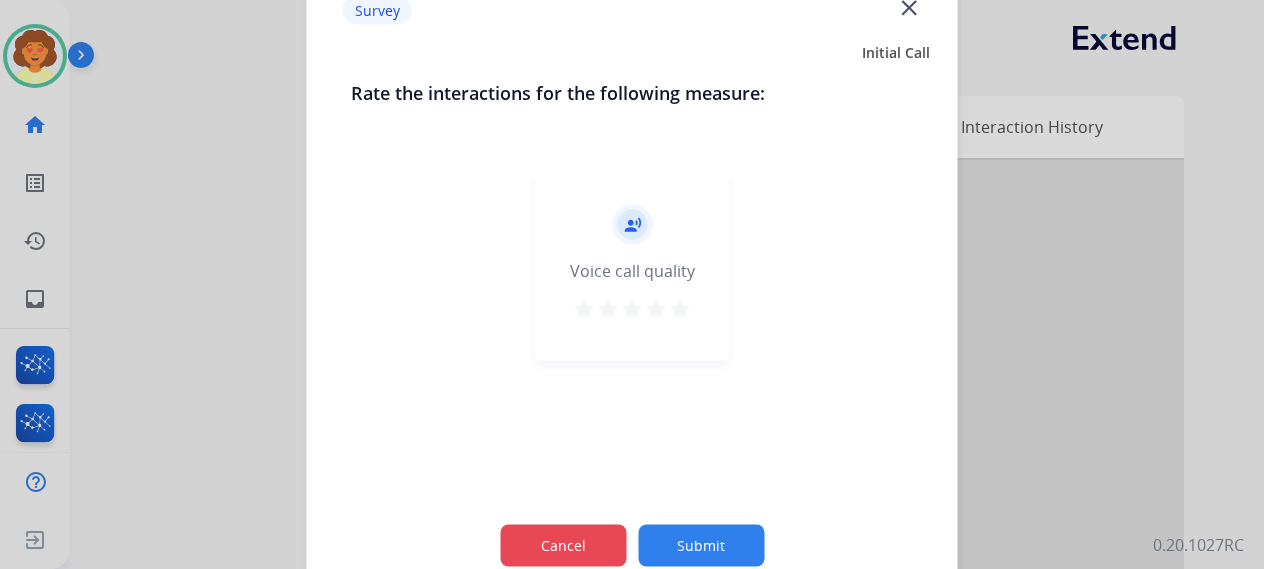 click on "Cancel" 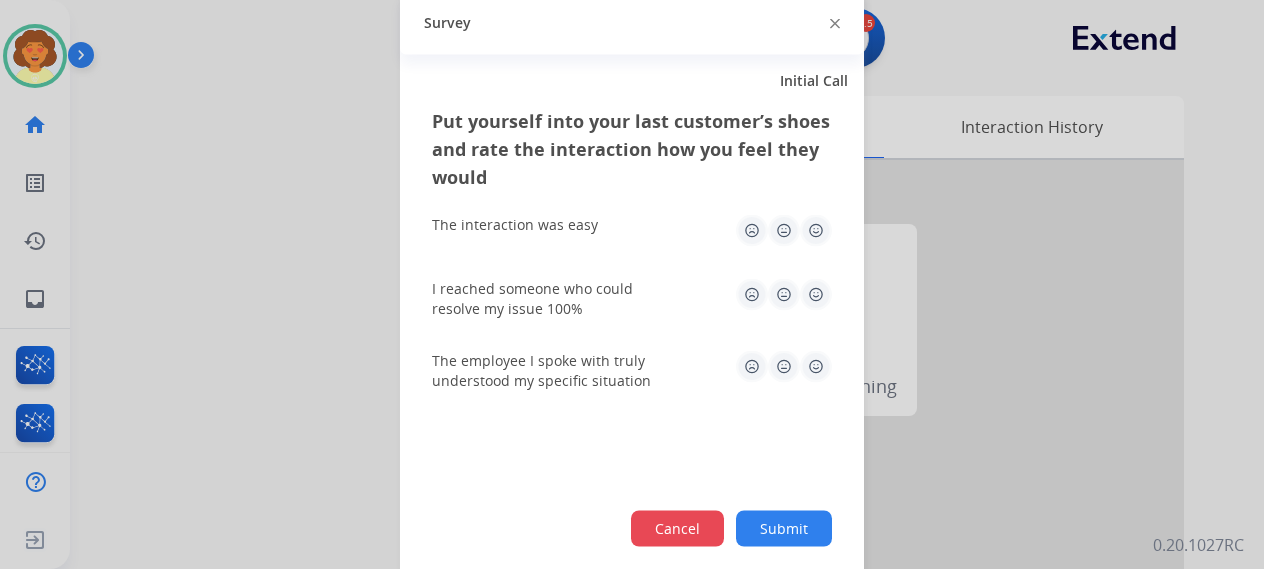 drag, startPoint x: 693, startPoint y: 531, endPoint x: 1174, endPoint y: 309, distance: 529.7594 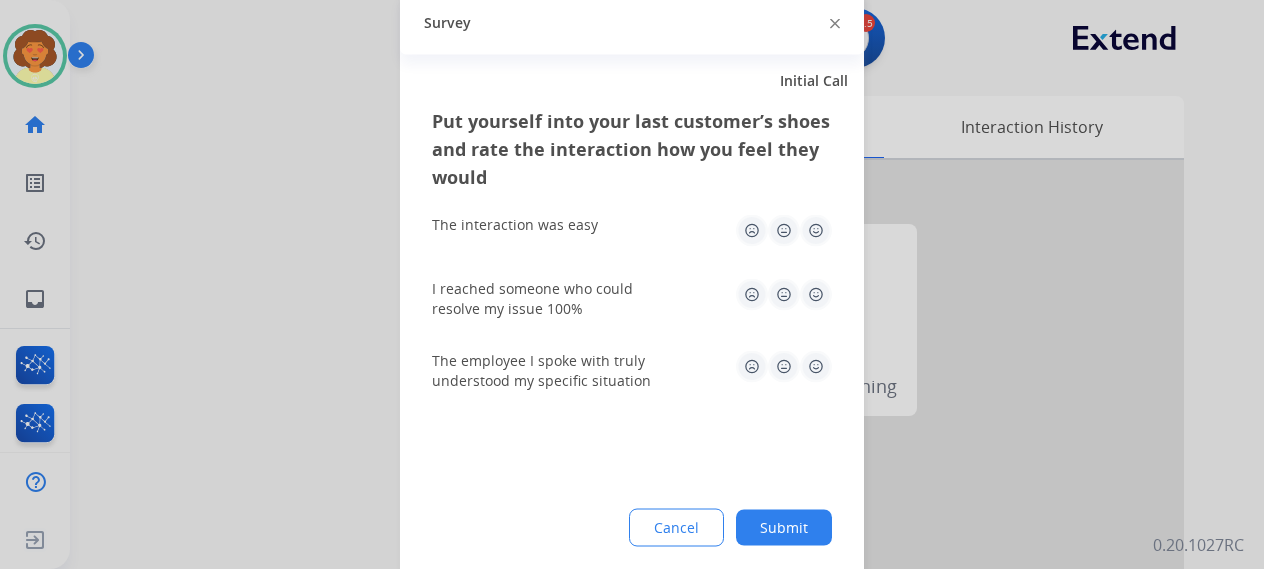 click on "Cancel" 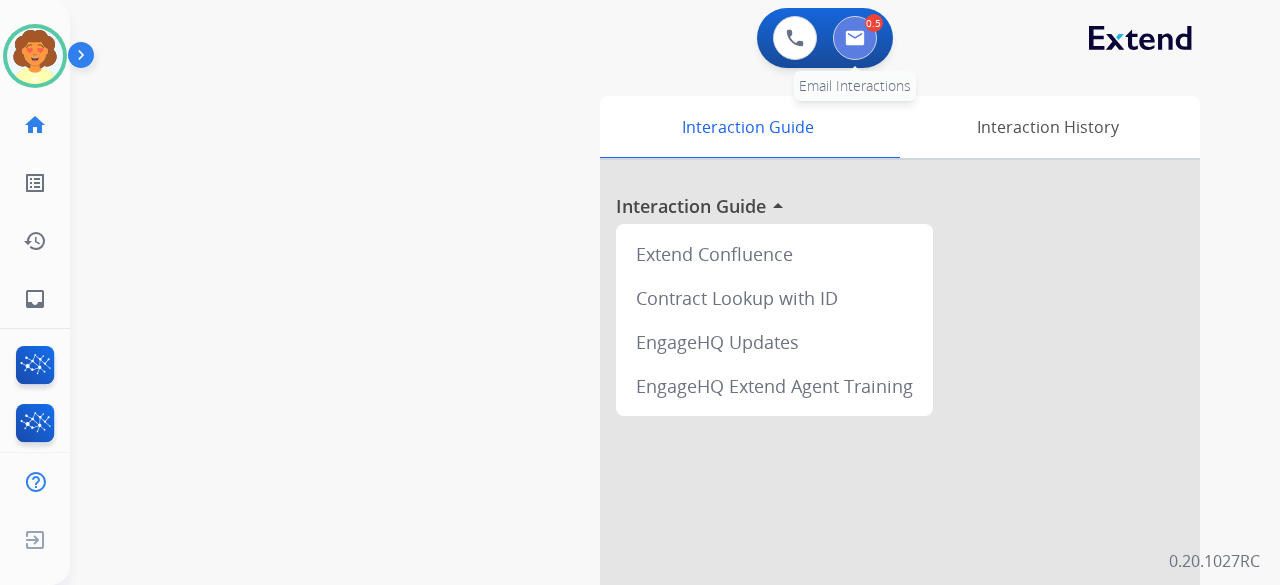 click at bounding box center [855, 38] 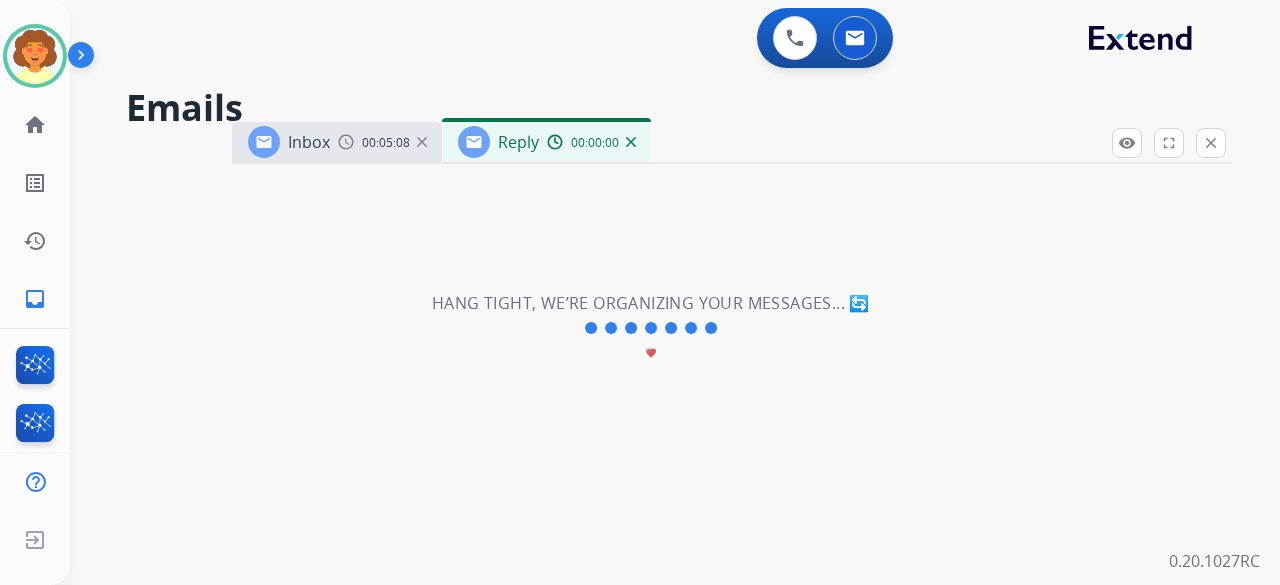 select on "**********" 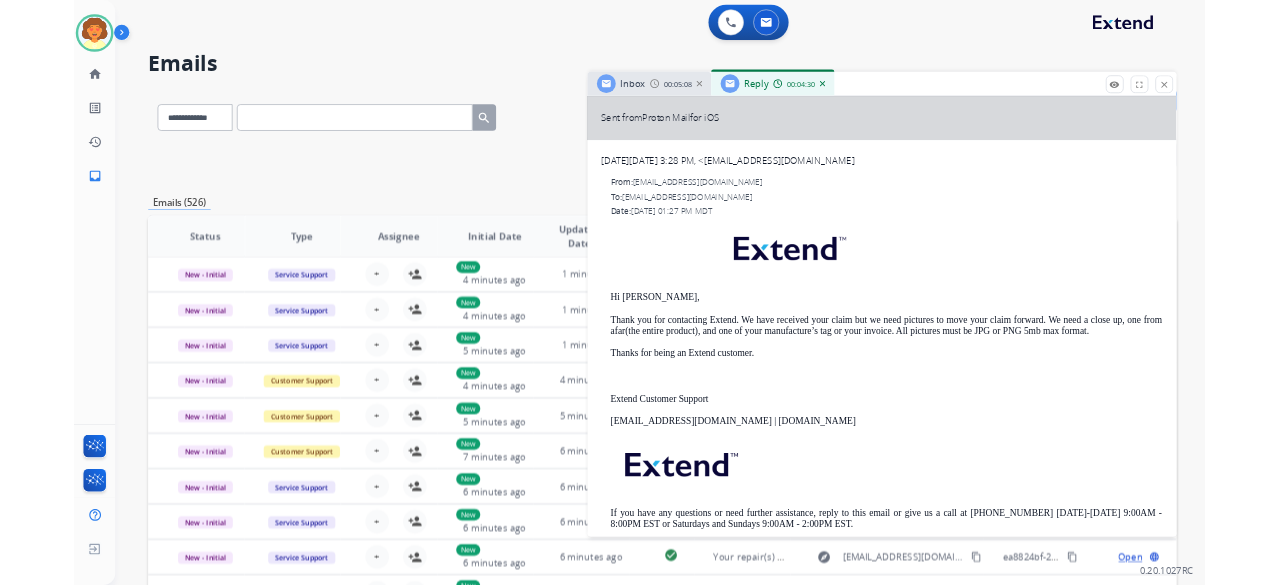 scroll, scrollTop: 700, scrollLeft: 0, axis: vertical 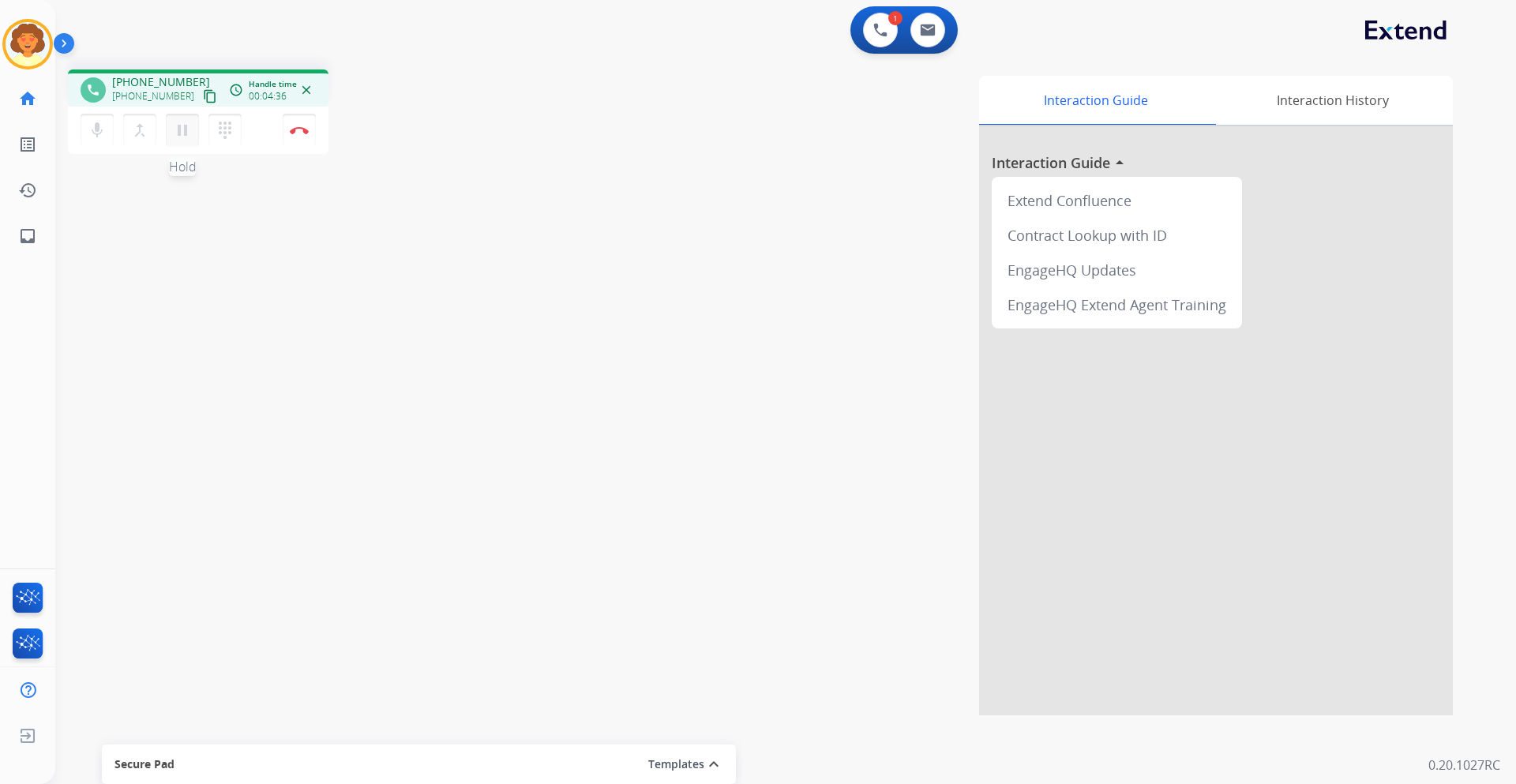click on "pause" at bounding box center [182, 130] 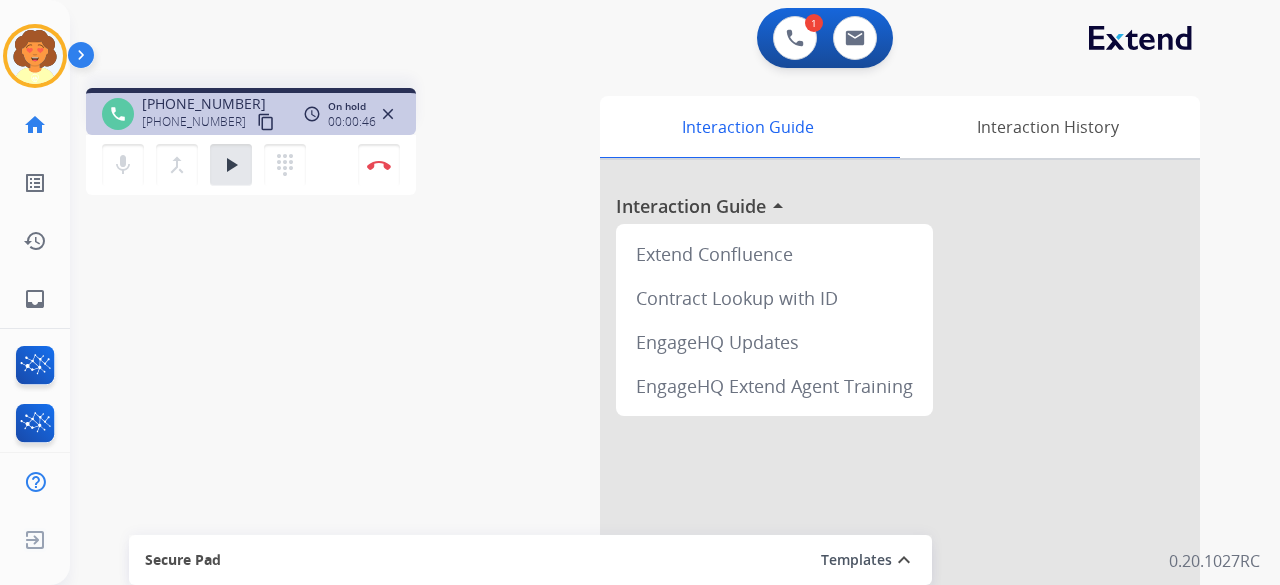 drag, startPoint x: 237, startPoint y: 169, endPoint x: 434, endPoint y: 183, distance: 197.49684 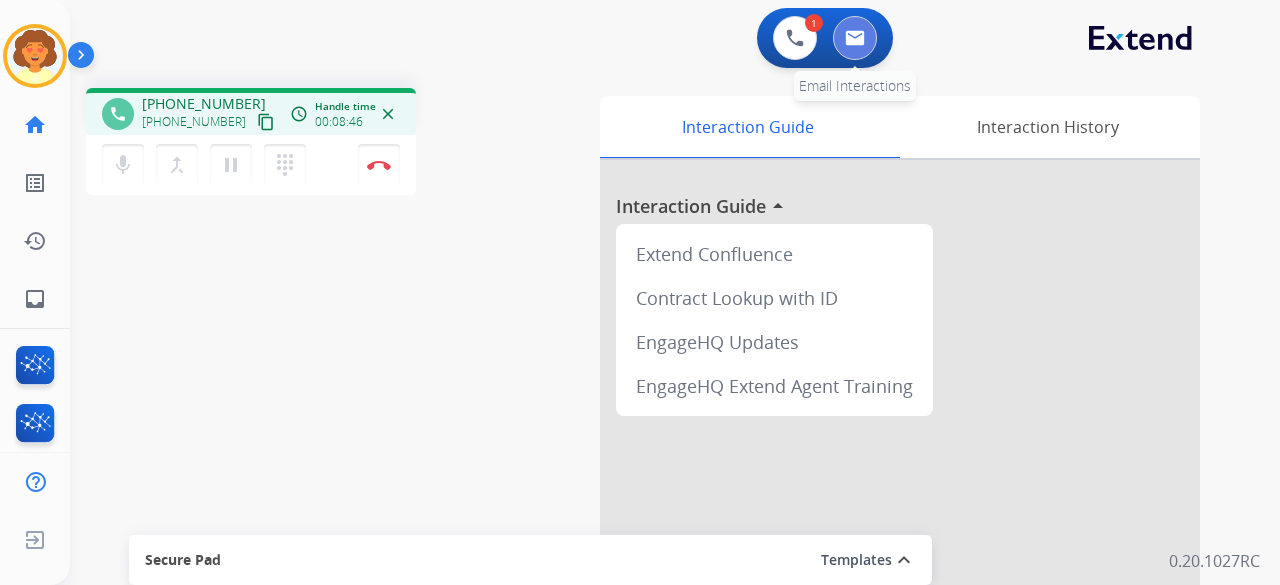 click at bounding box center (855, 38) 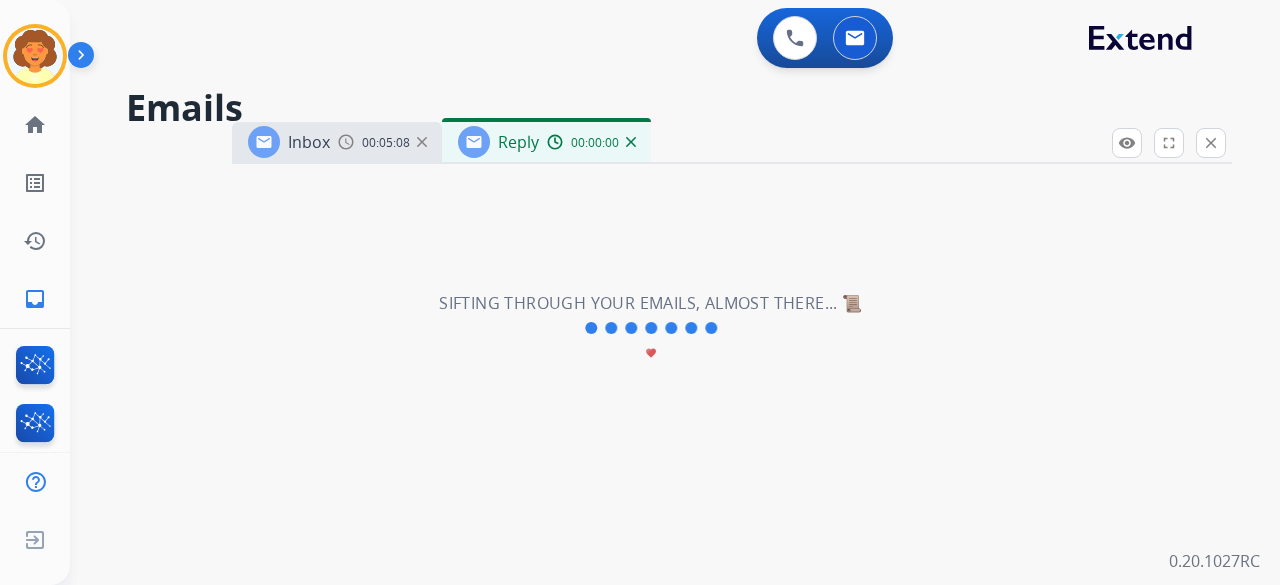 select on "**********" 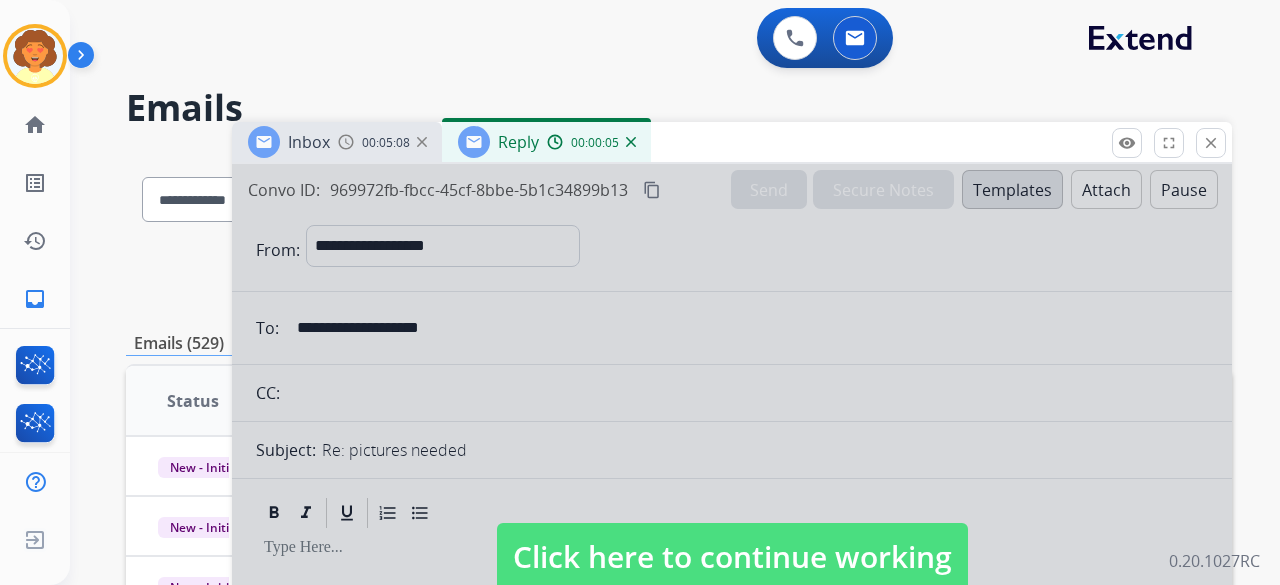 click at bounding box center (422, 142) 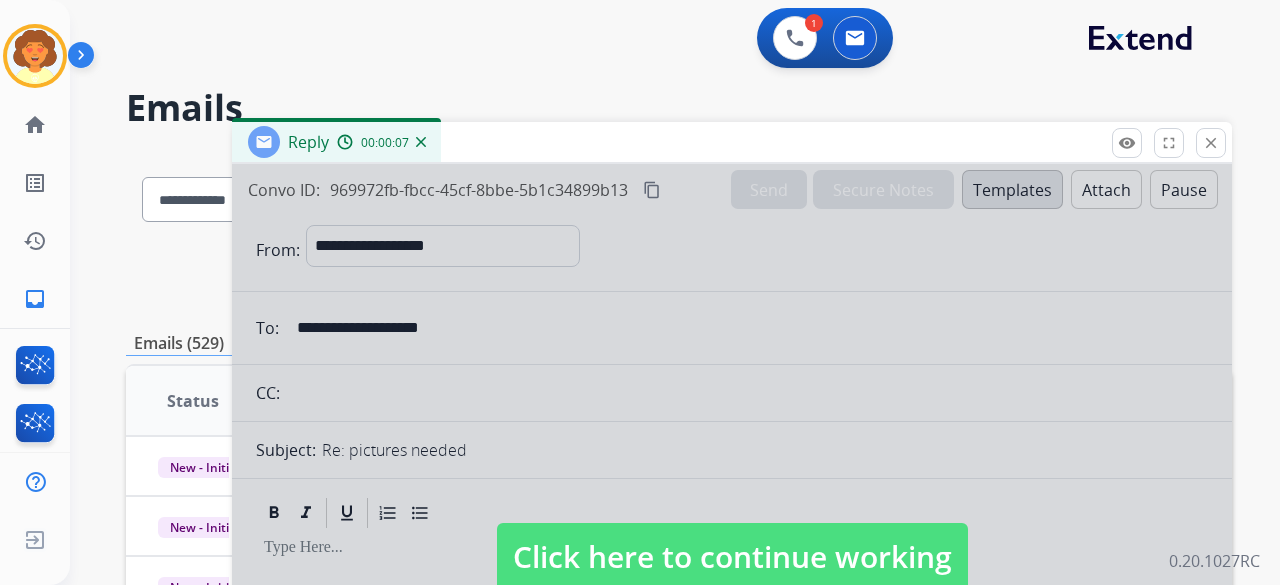 click at bounding box center (421, 142) 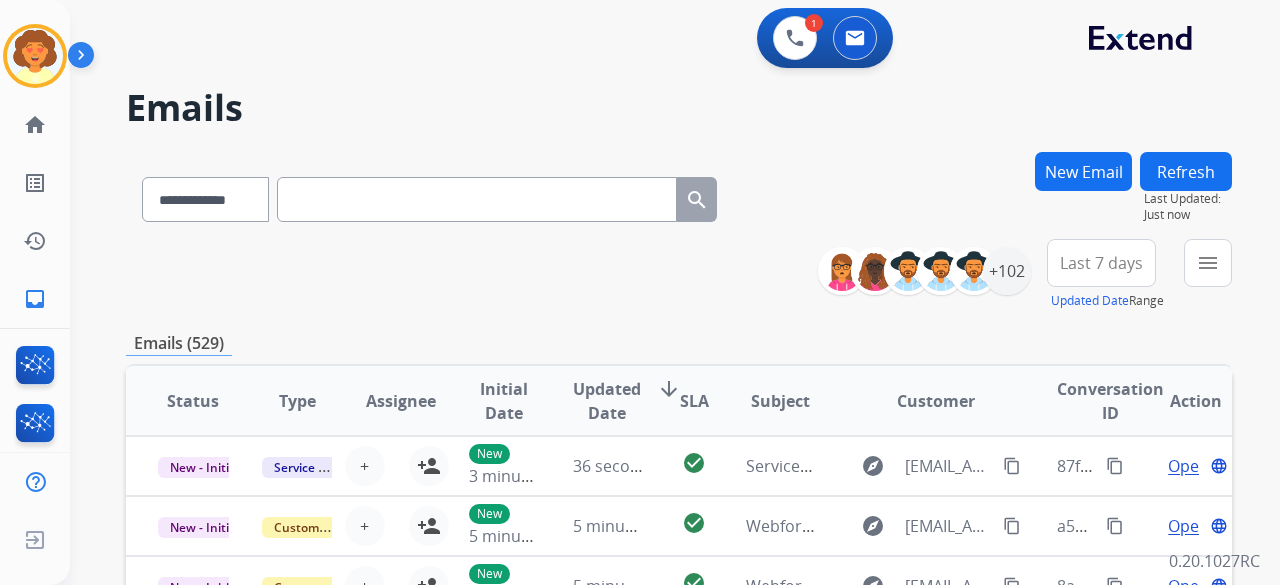 click on "New Email" at bounding box center (1083, 171) 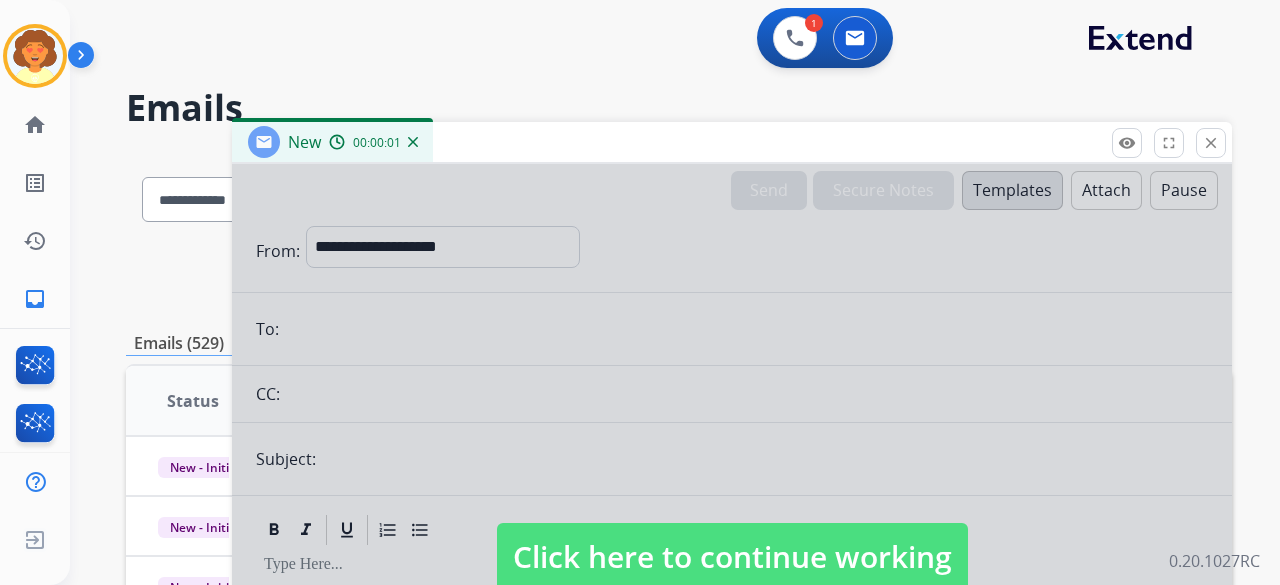 click at bounding box center [732, 537] 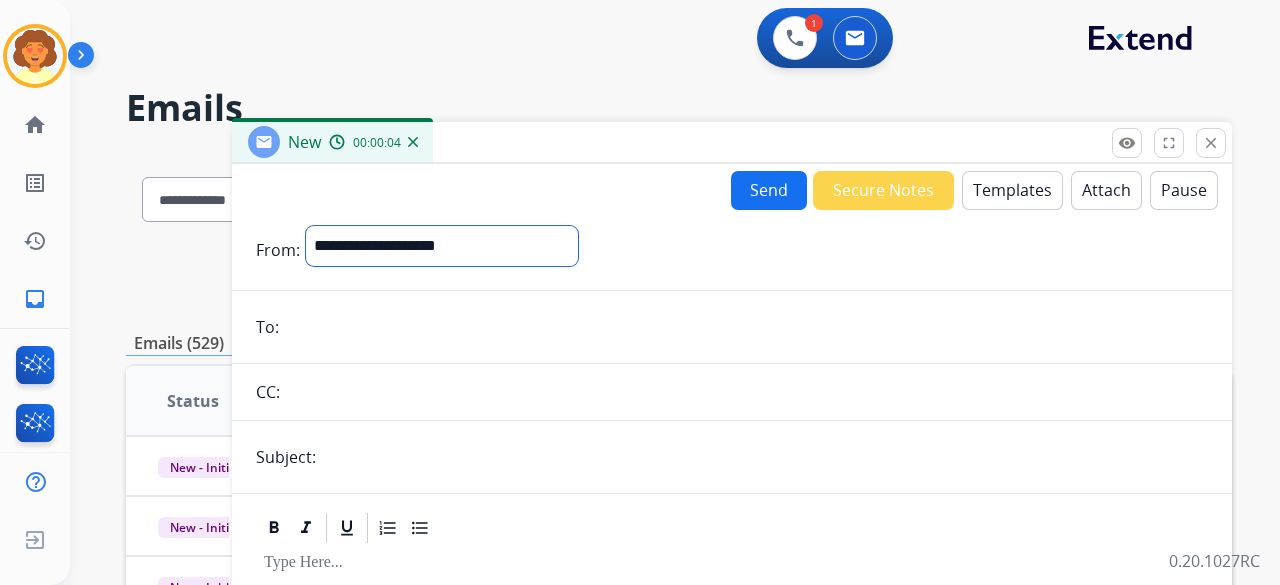 click on "**********" at bounding box center (442, 246) 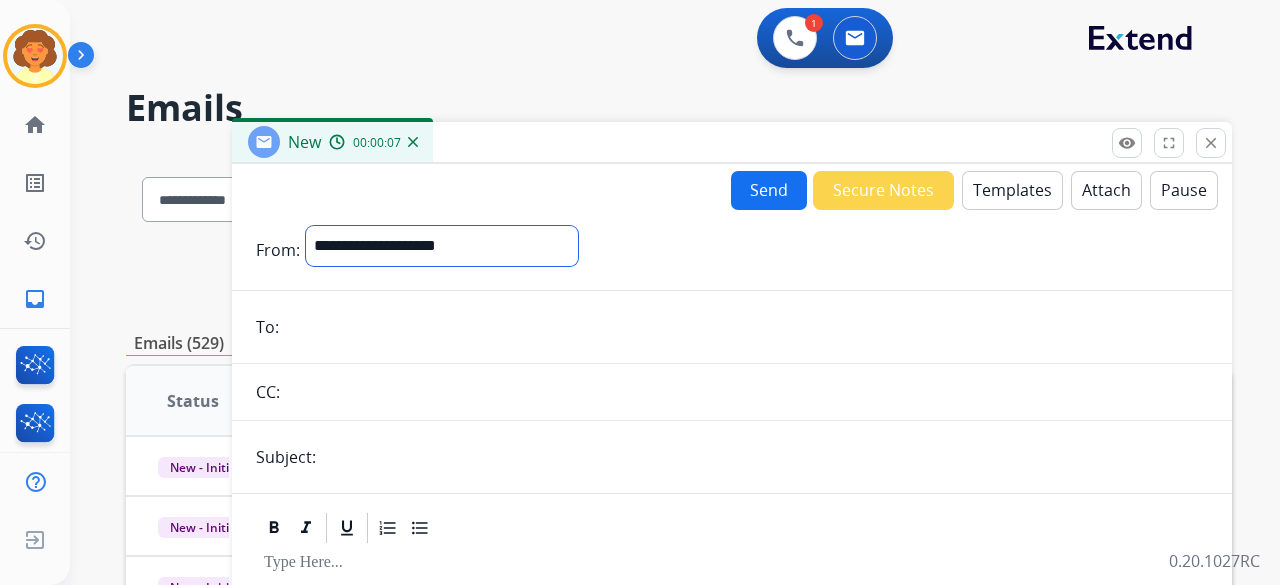 select on "**********" 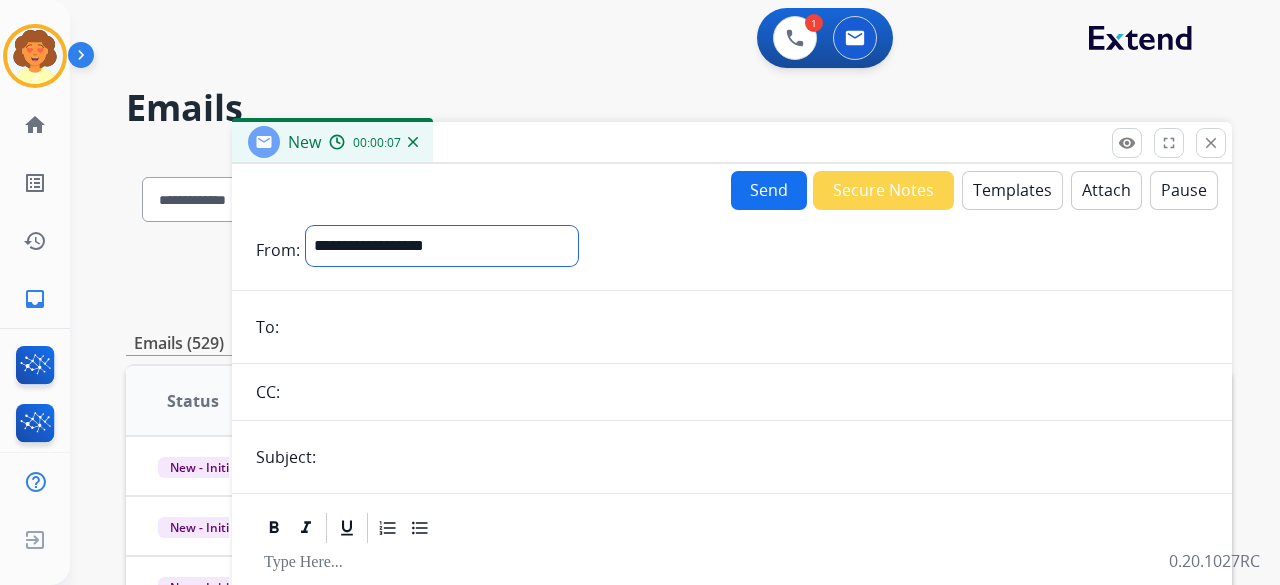 click on "**********" at bounding box center [442, 246] 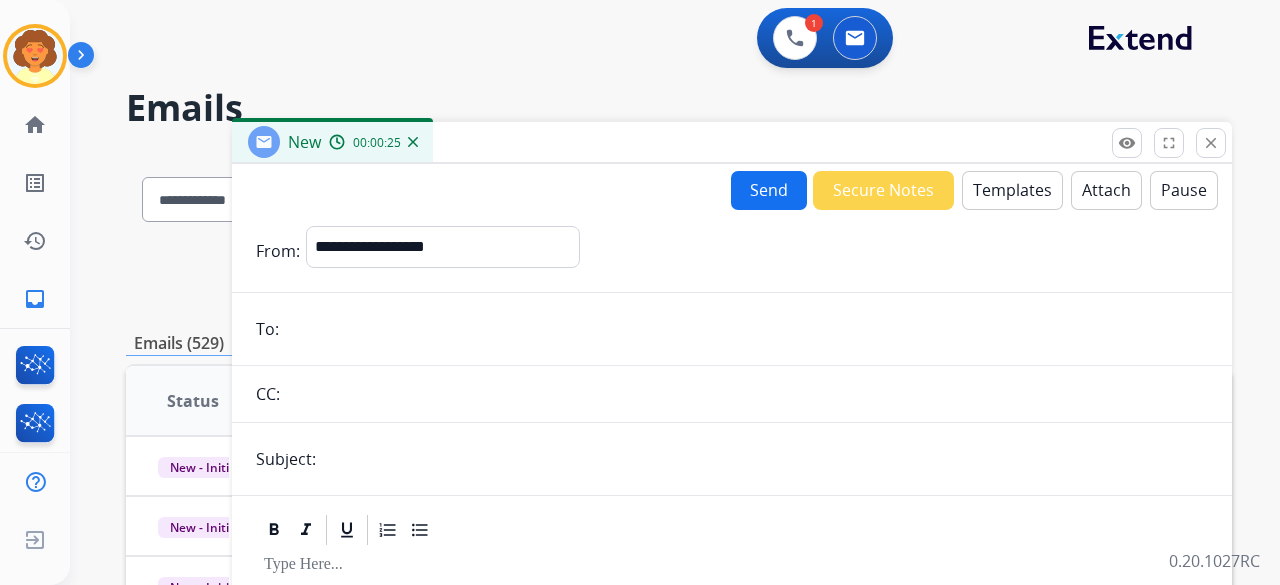 click at bounding box center [746, 329] 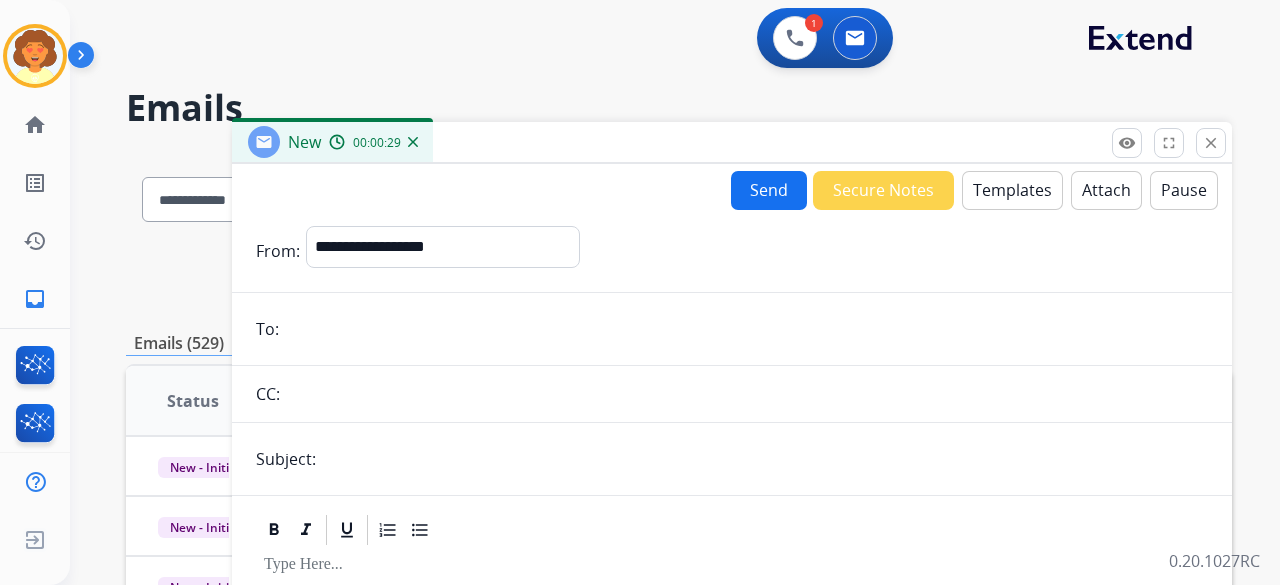 paste on "**********" 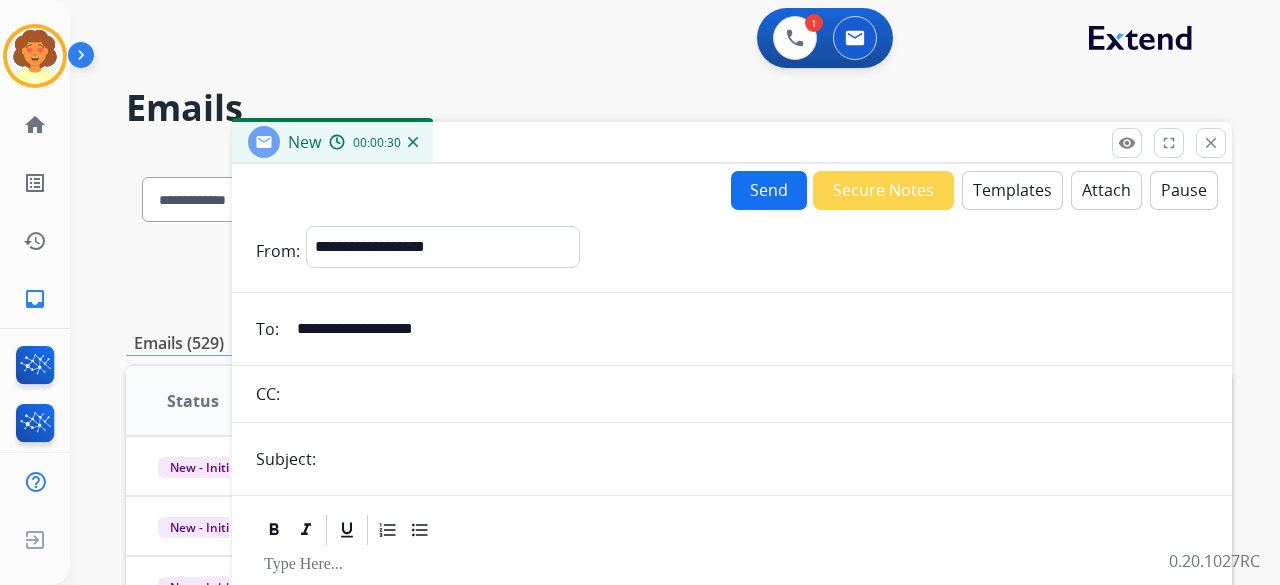 scroll, scrollTop: 100, scrollLeft: 0, axis: vertical 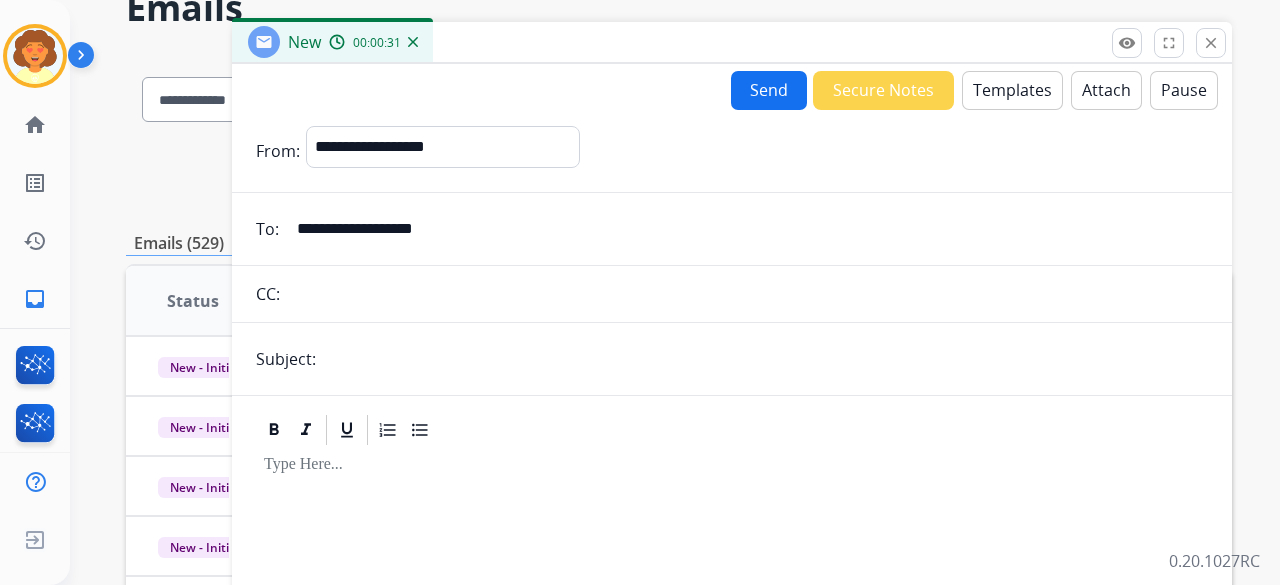 type on "**********" 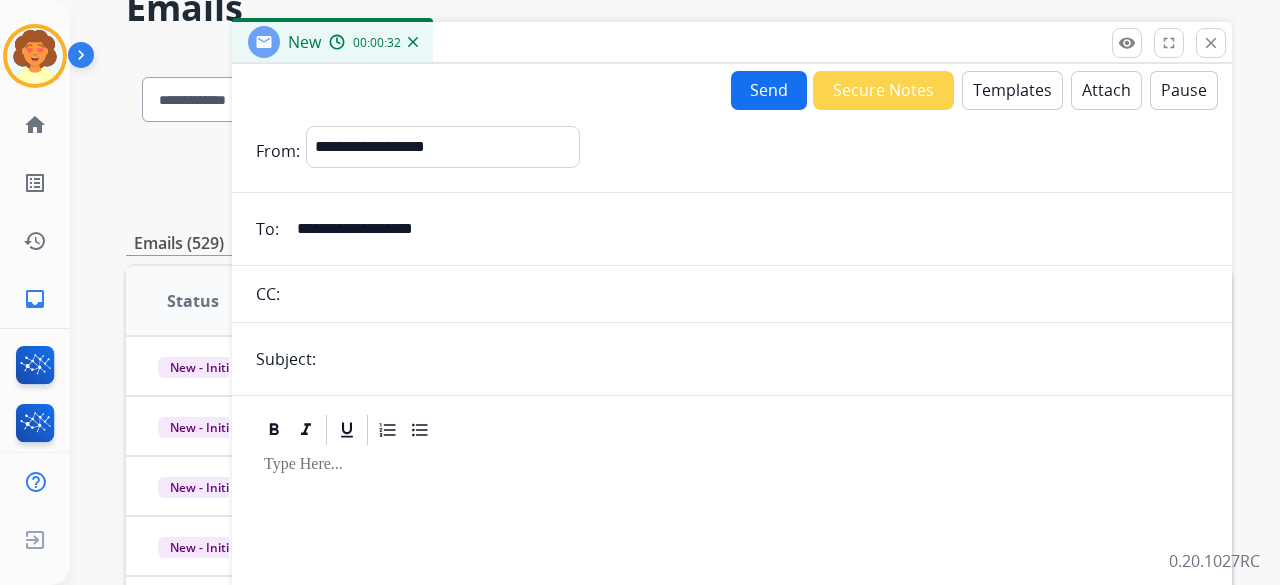 click at bounding box center [765, 359] 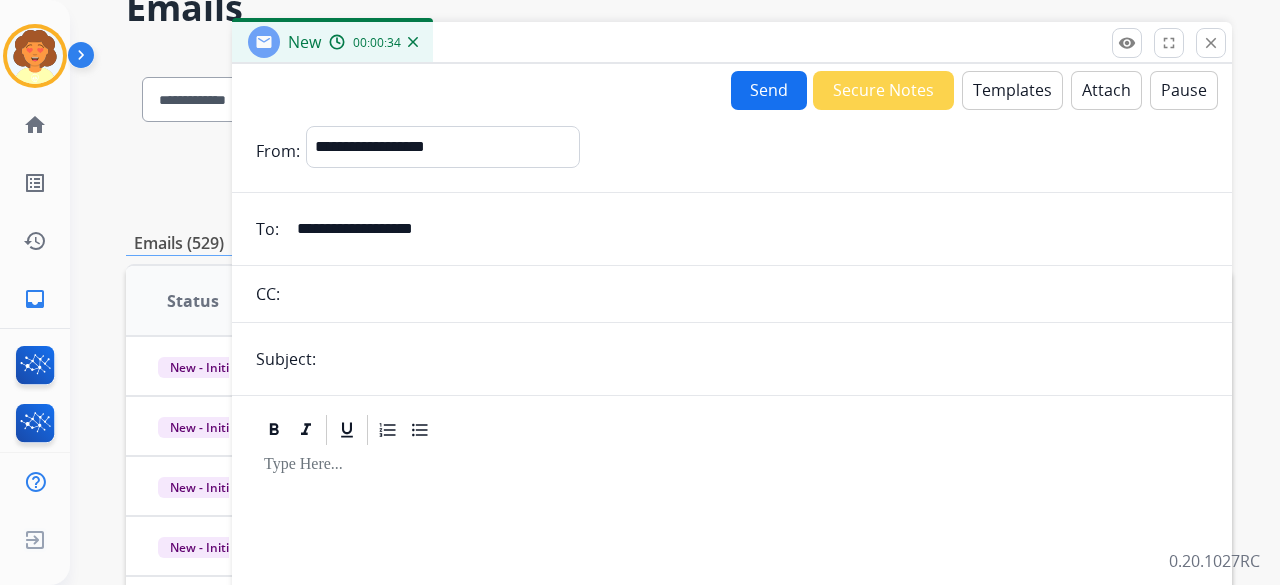 type on "**********" 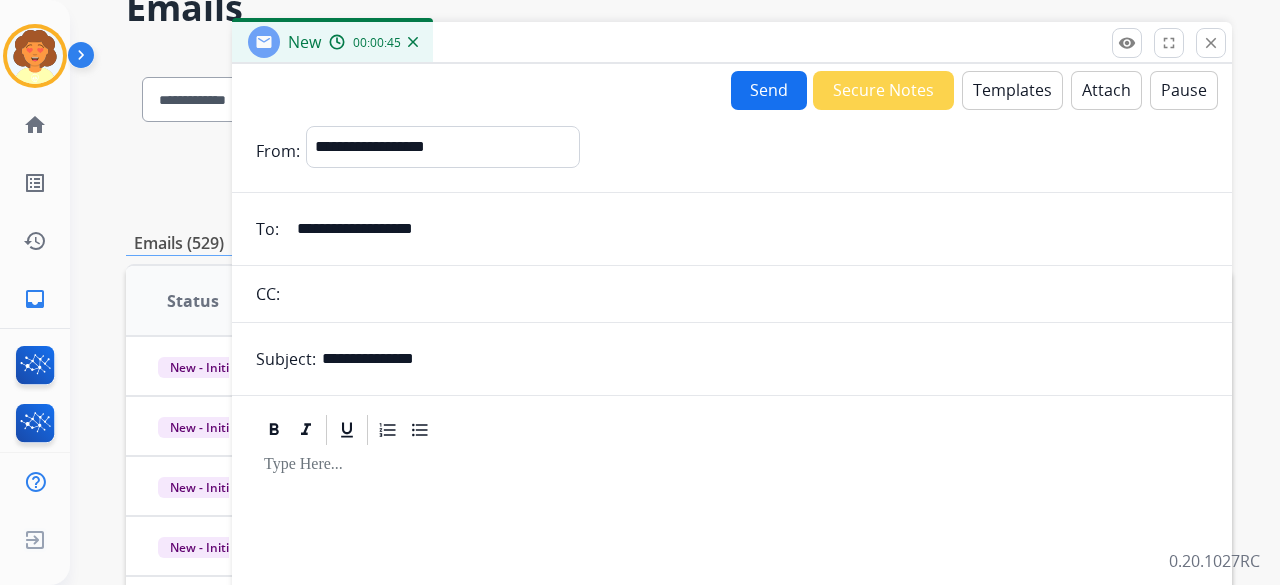 click on "Templates" at bounding box center [1012, 90] 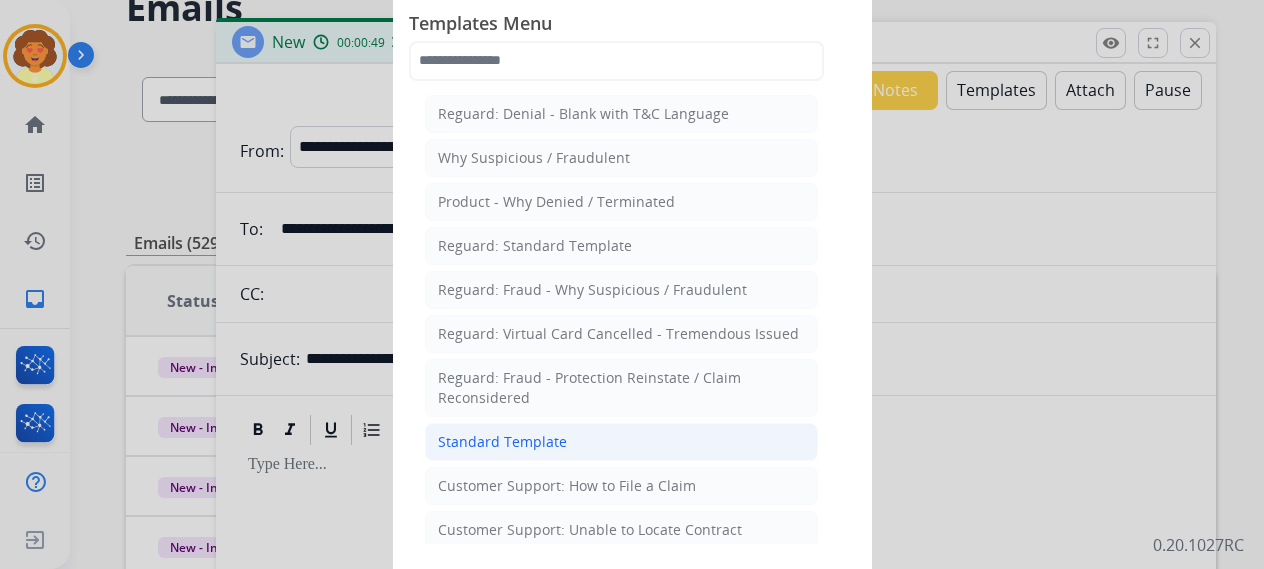 click on "Standard Template" 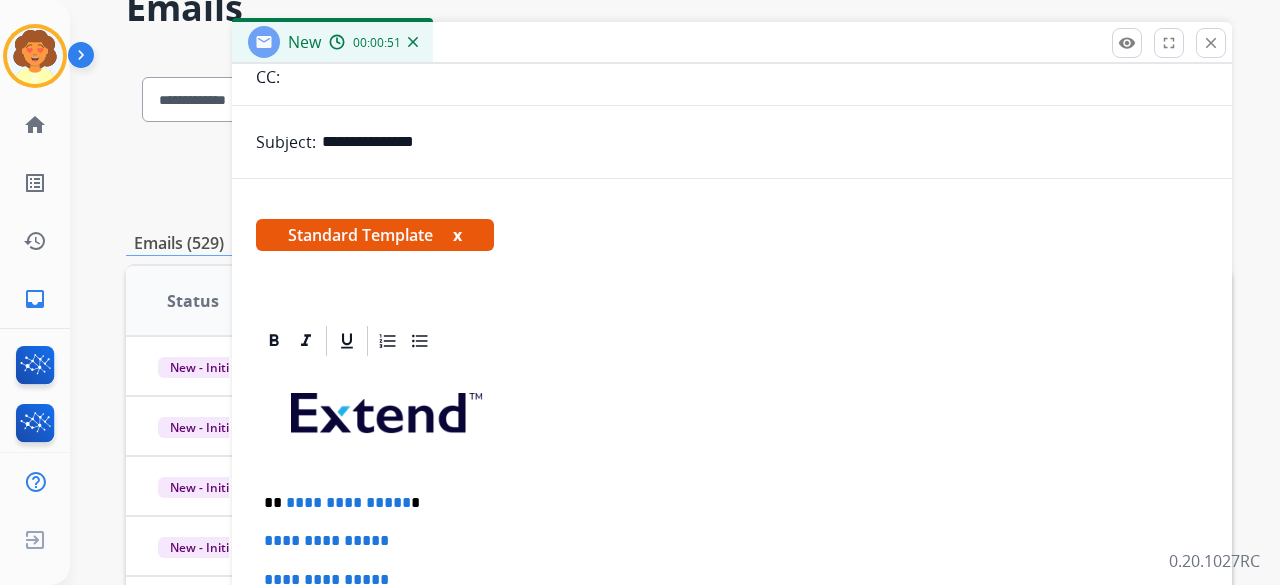 scroll, scrollTop: 300, scrollLeft: 0, axis: vertical 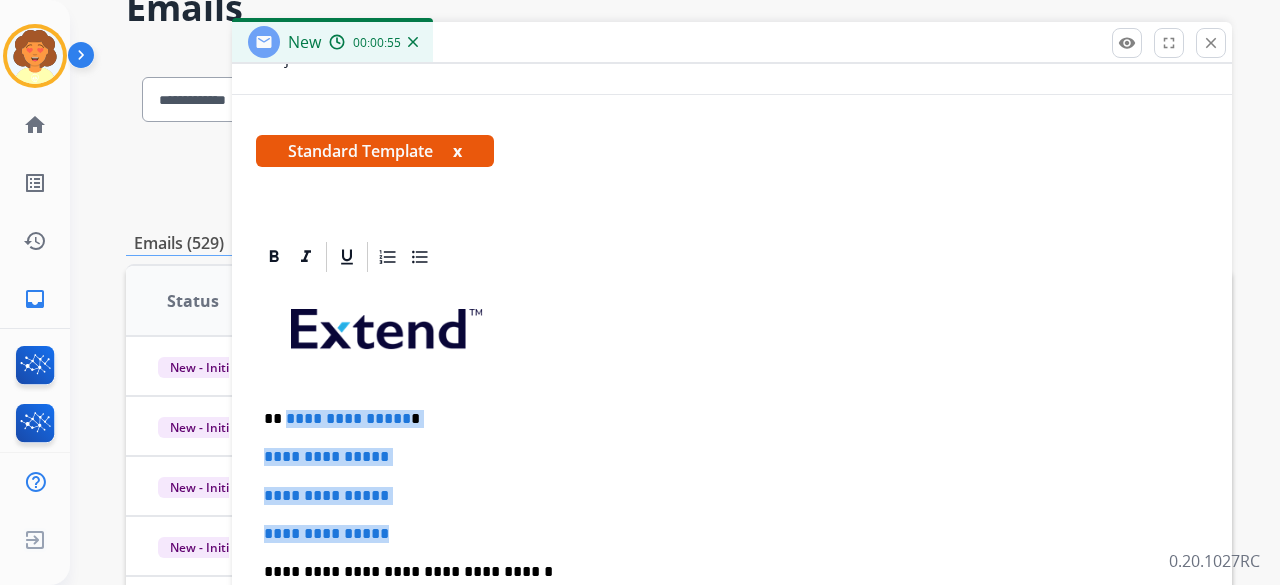 drag, startPoint x: 283, startPoint y: 419, endPoint x: 417, endPoint y: 533, distance: 175.93181 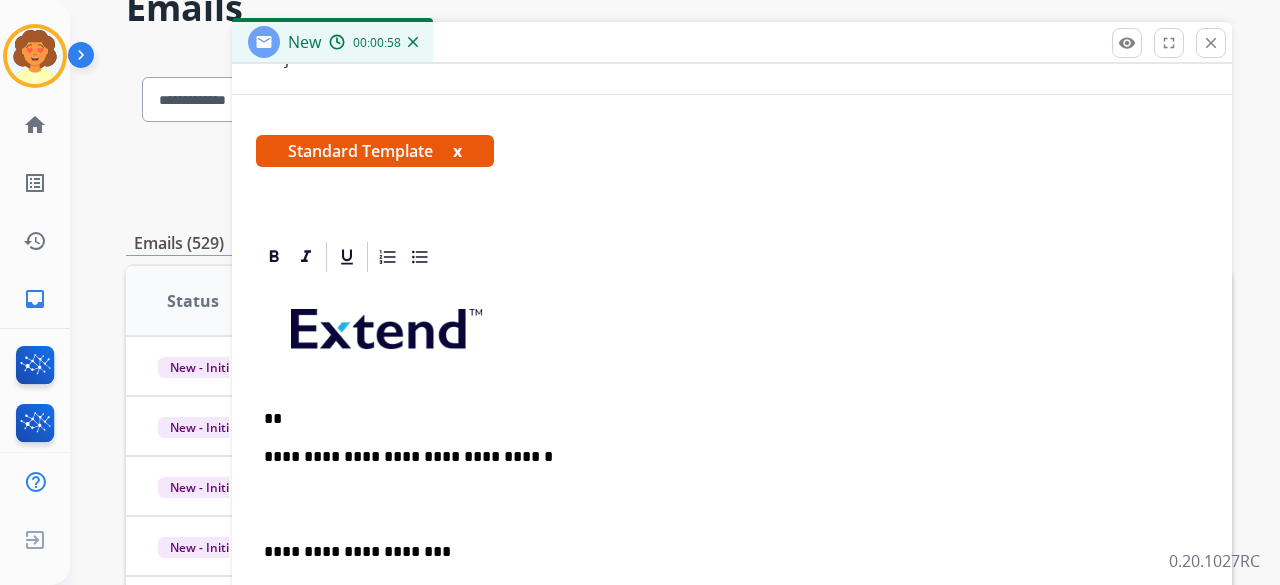 type 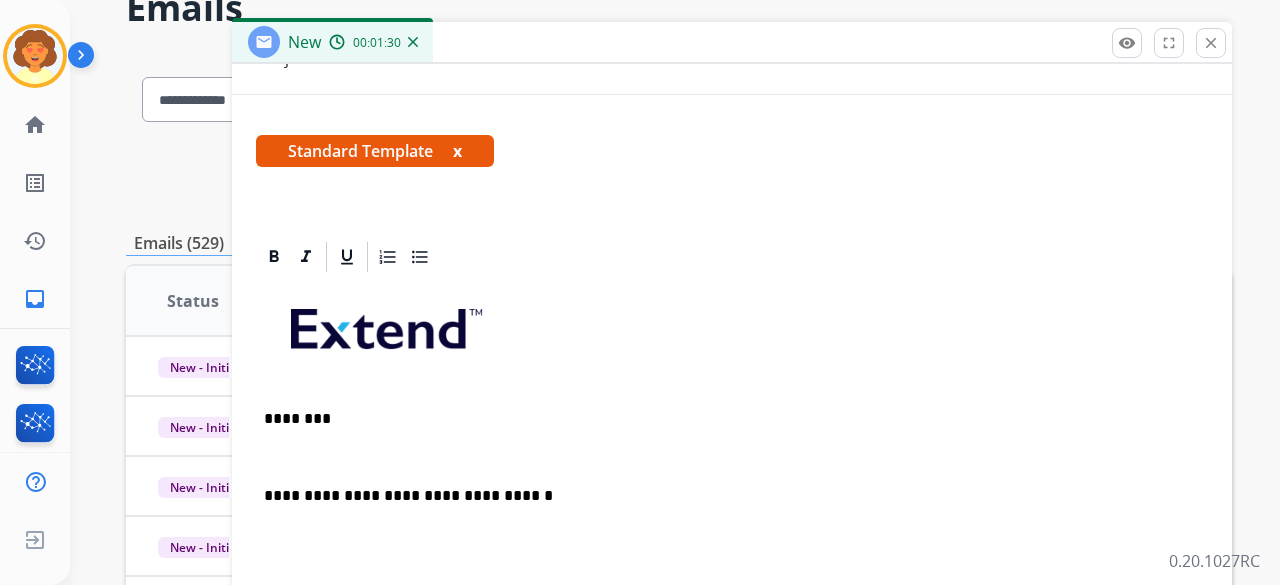 click at bounding box center [732, 457] 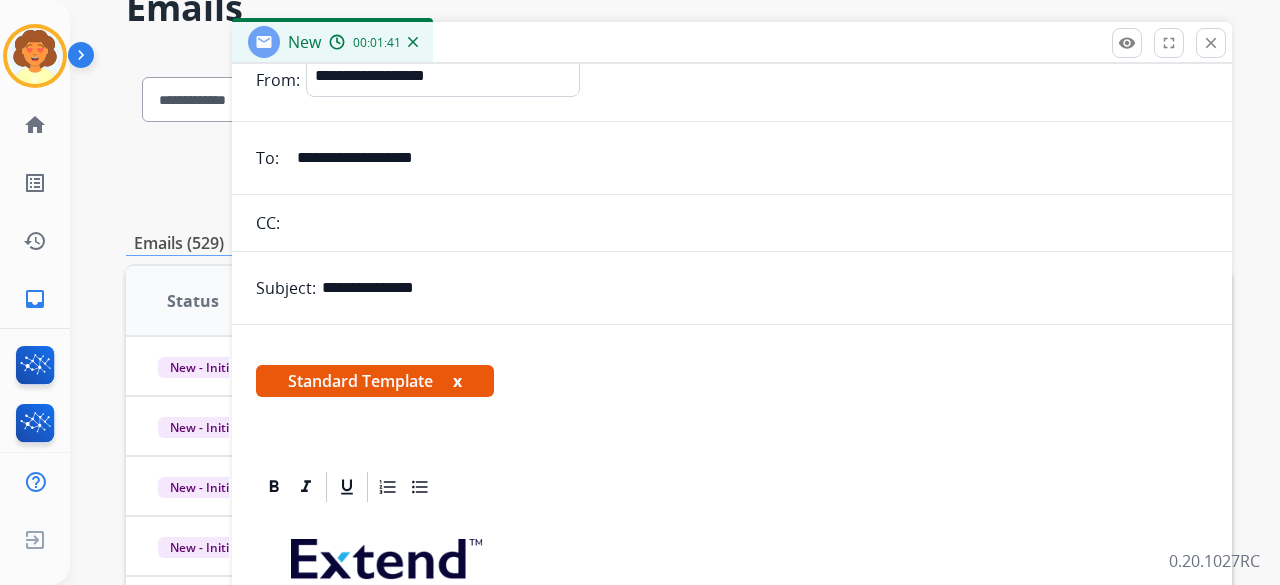 scroll, scrollTop: 0, scrollLeft: 0, axis: both 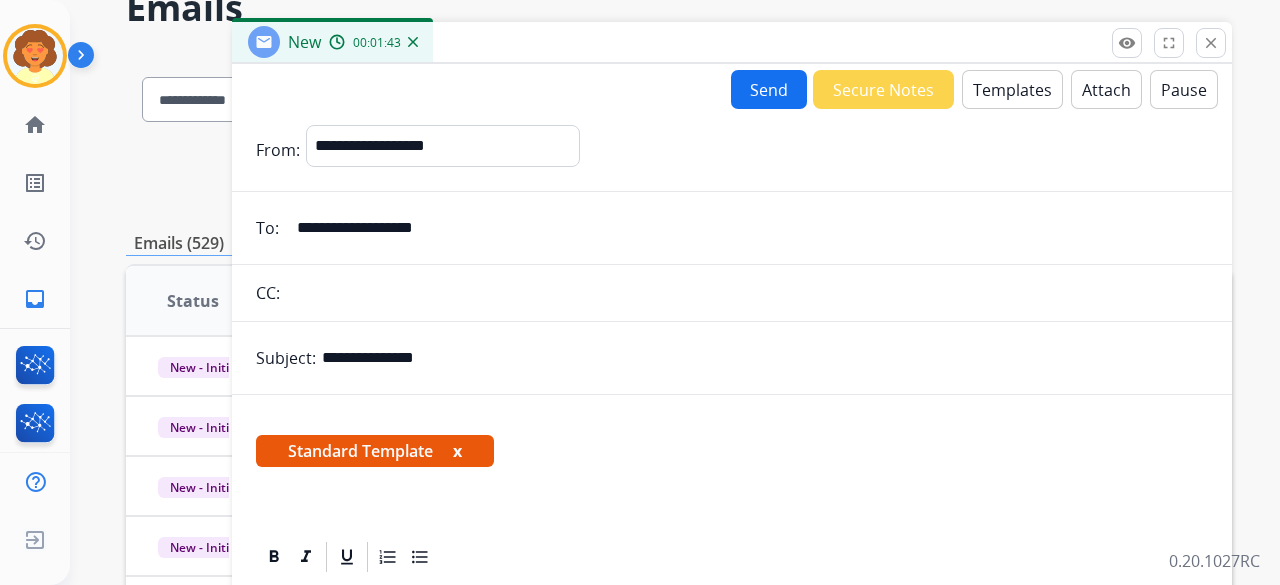 click on "Send" at bounding box center (769, 89) 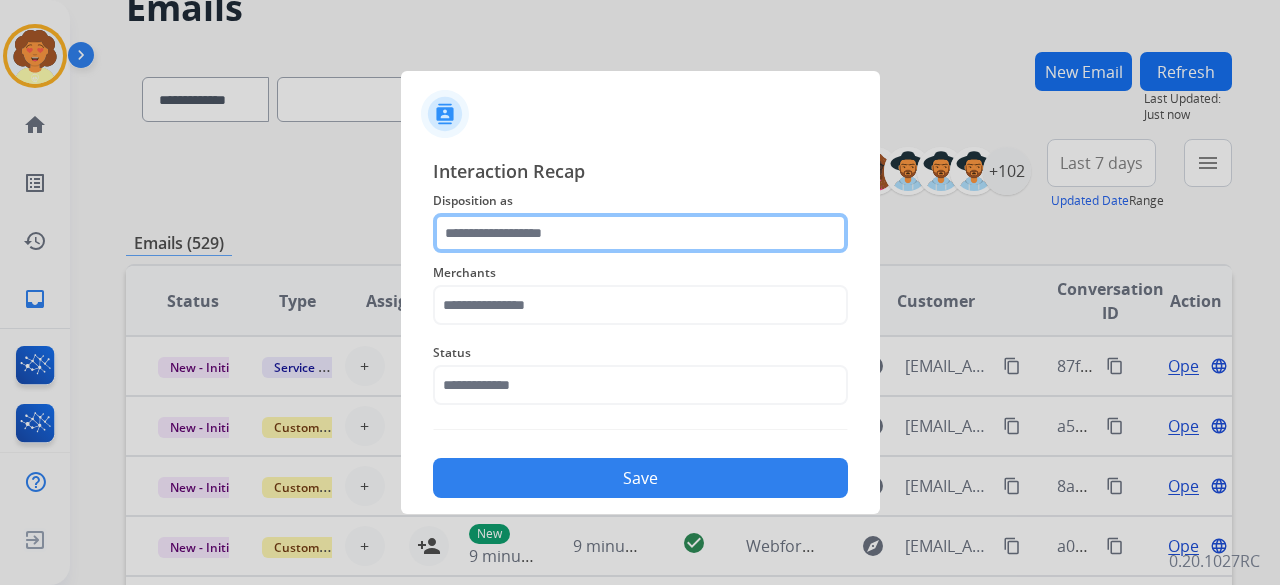 click 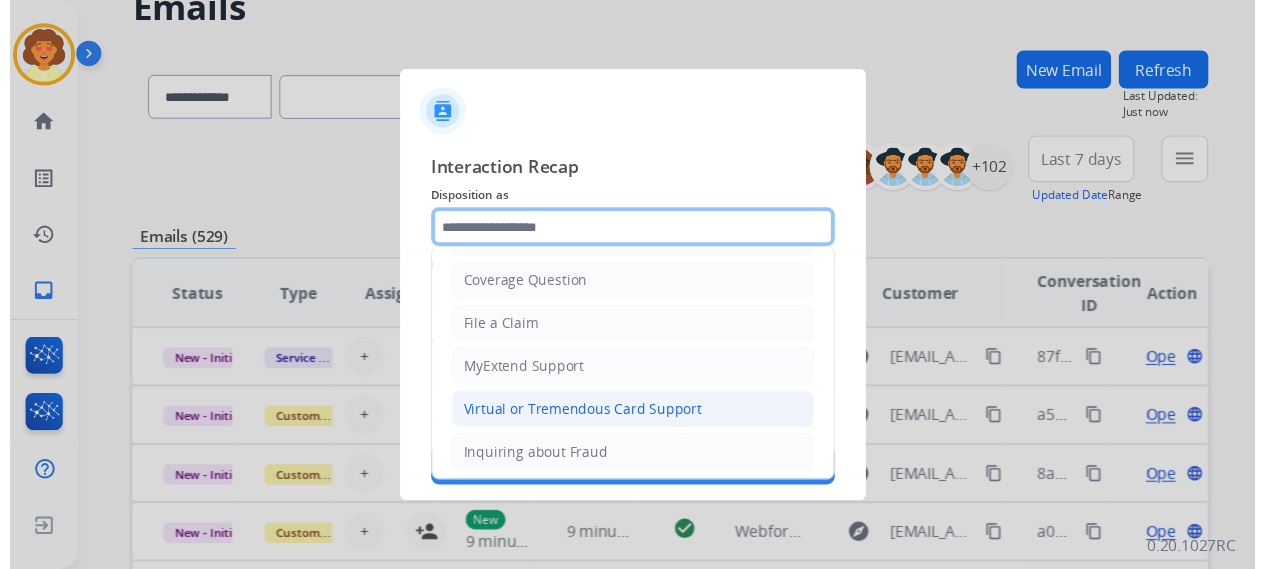 scroll, scrollTop: 100, scrollLeft: 0, axis: vertical 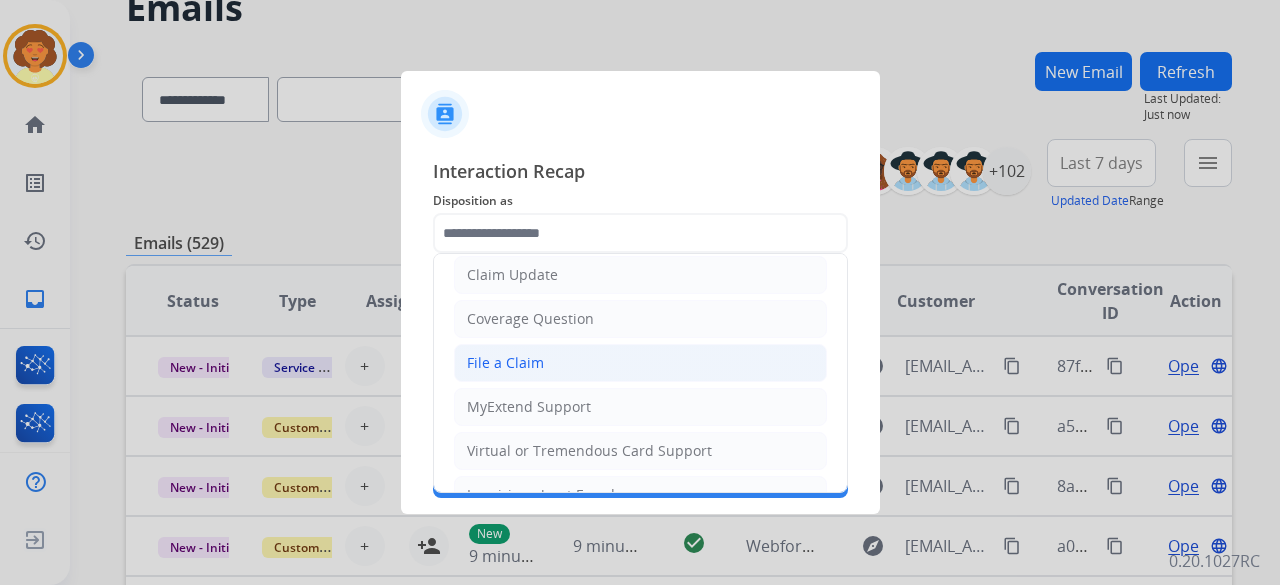 click on "File a Claim" 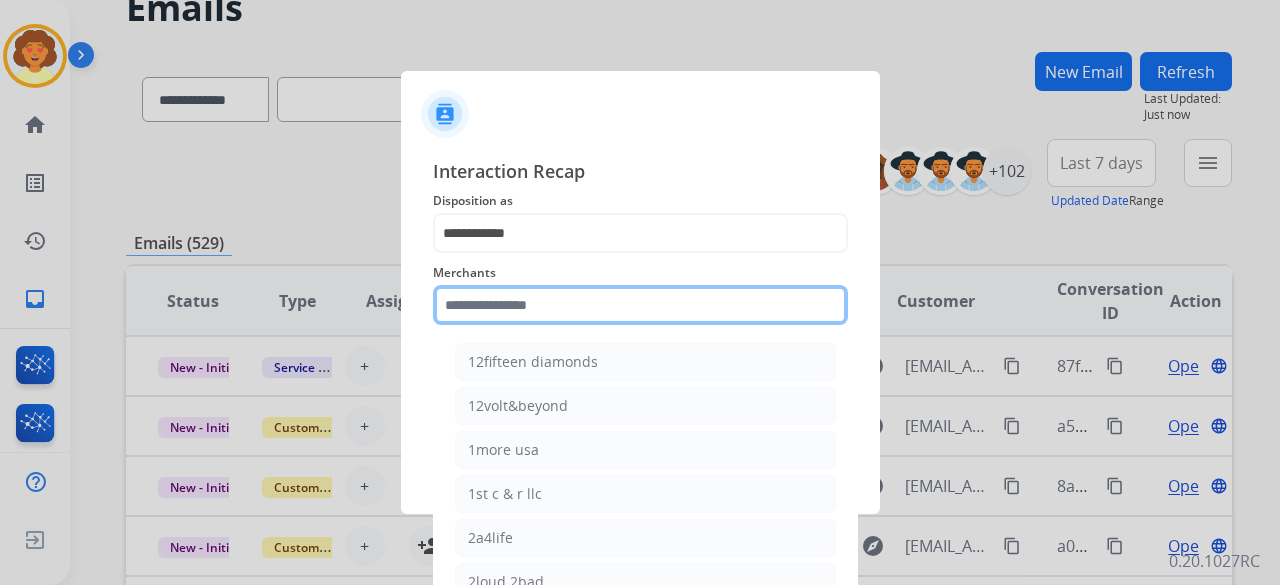 click on "Merchants    12fifteen diamonds   12volt&beyond   1more usa   1st c & r llc   2a4life   2loud 2bad   3balls   4 state trucks   4moms   [MEDICAL_DATA] spirits   Accessorypartsstore   Action clutch   Active lifestyle store   Addaday   Adorama abs   Adorama business-to-business   [MEDICAL_DATA] offroad outfitters   Ads shocks   Advance auto parts   Aem electronics   Aerishealthinc   Ag solutions group, llc   Aim controllers   Air-relax   Airocide   Airslamit   Airsoft station   Airthereal   Alchemy fine home   Aleko products   [PERSON_NAME] home   All around e-bikes   All electric motion   All things barbecue   [PERSON_NAME]   Allied gaming north america, llc   Allied wheel components   Alta [PERSON_NAME] motors   Alter   Ambient fires   American bass   American cornhole association   American medical sales and rentals   American technologies network   Ameridroid   Amethyst home   Amgair   Ams fireplace   Amscope   Andaaz jewelers   [PERSON_NAME]   Anova   Anytime baseball supply   Anytime sports supply   Apec water systems   Apollo neuro" 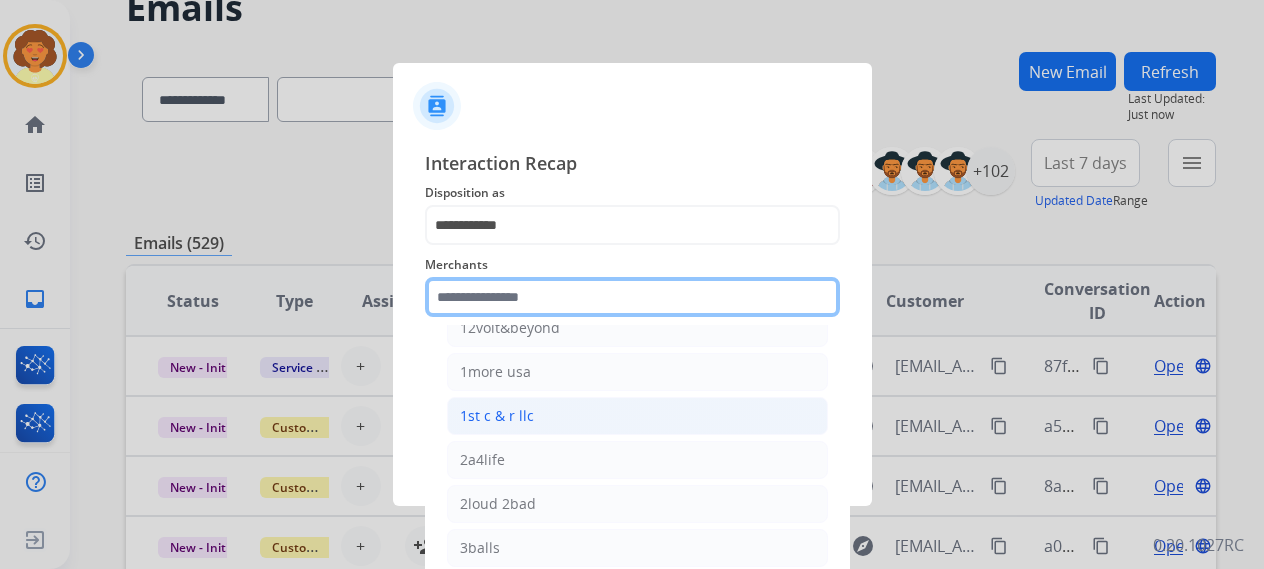 scroll, scrollTop: 100, scrollLeft: 0, axis: vertical 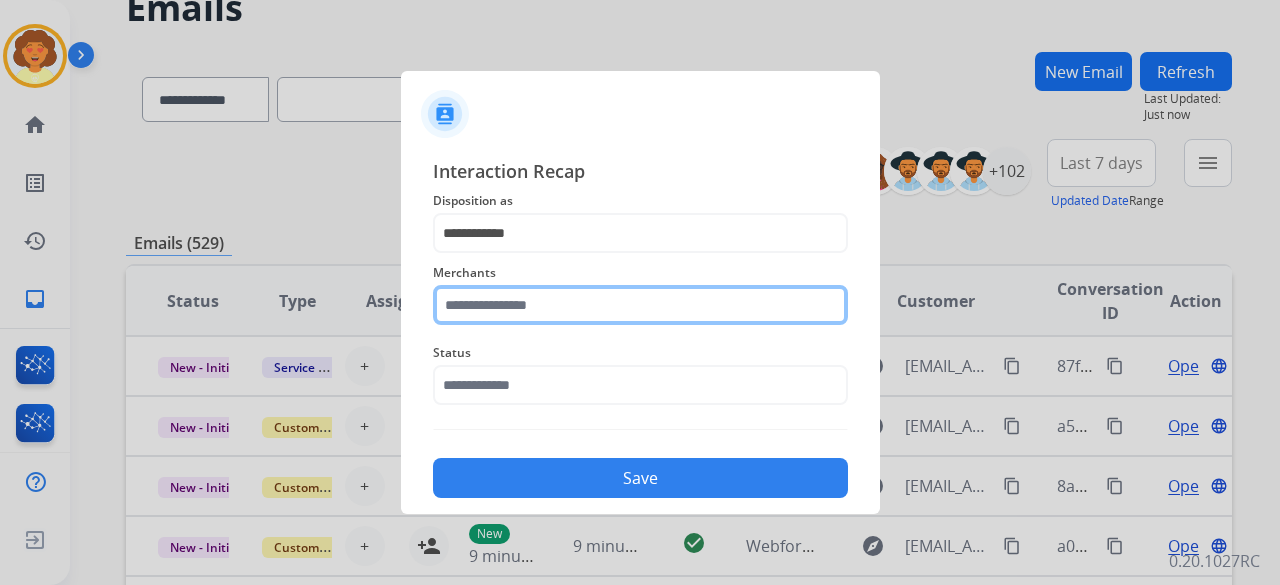 click 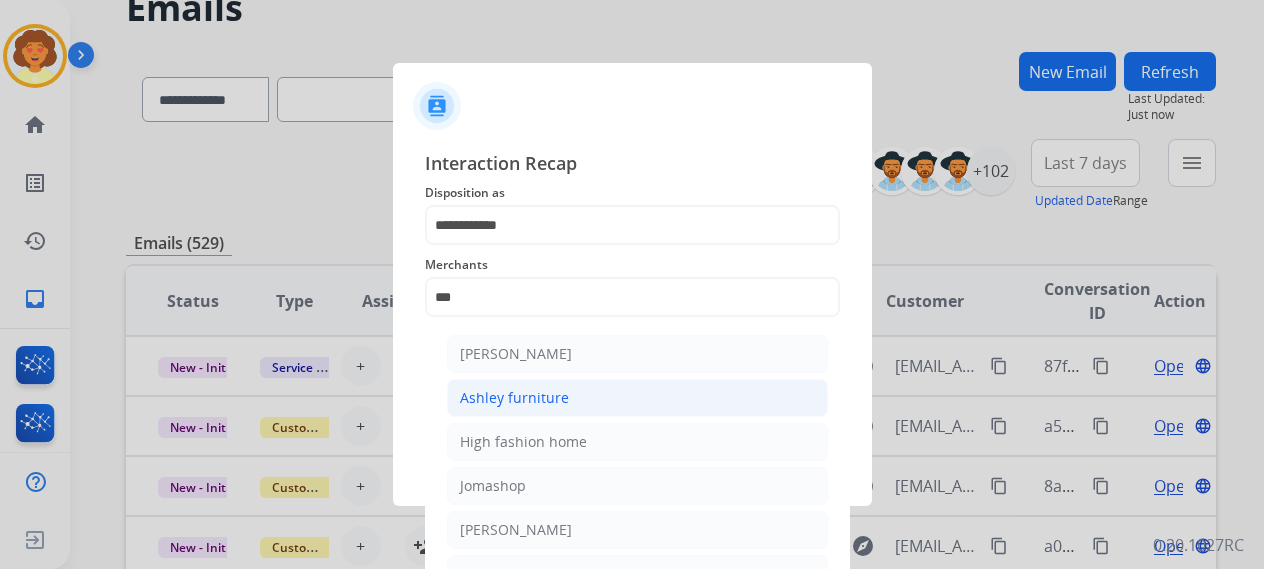 click on "Ashley furniture" 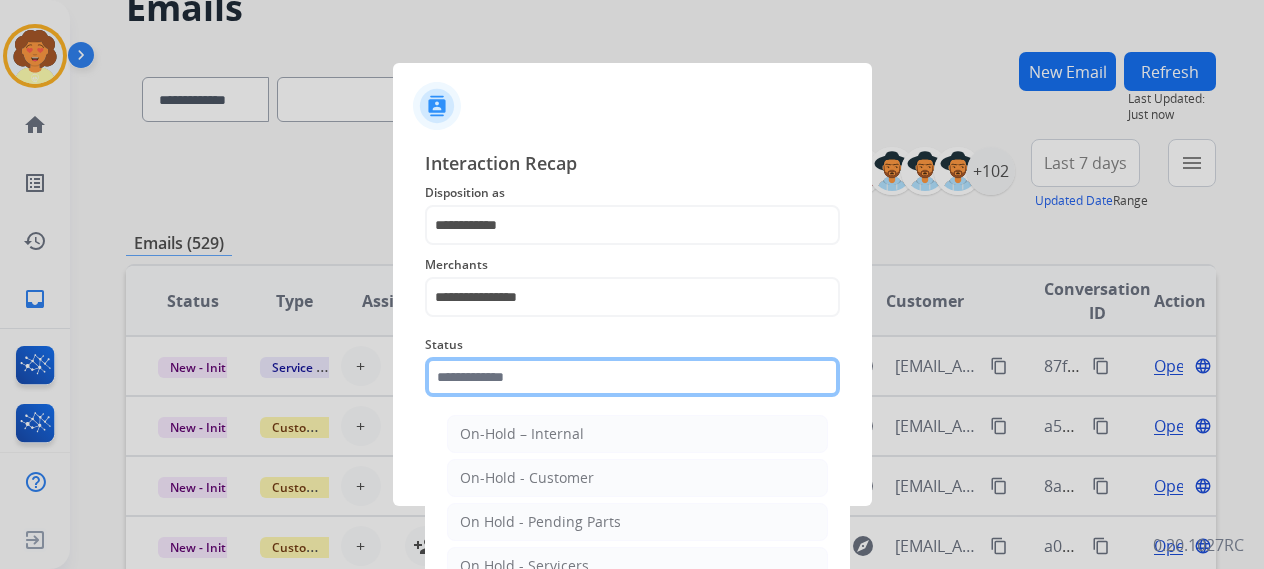 click 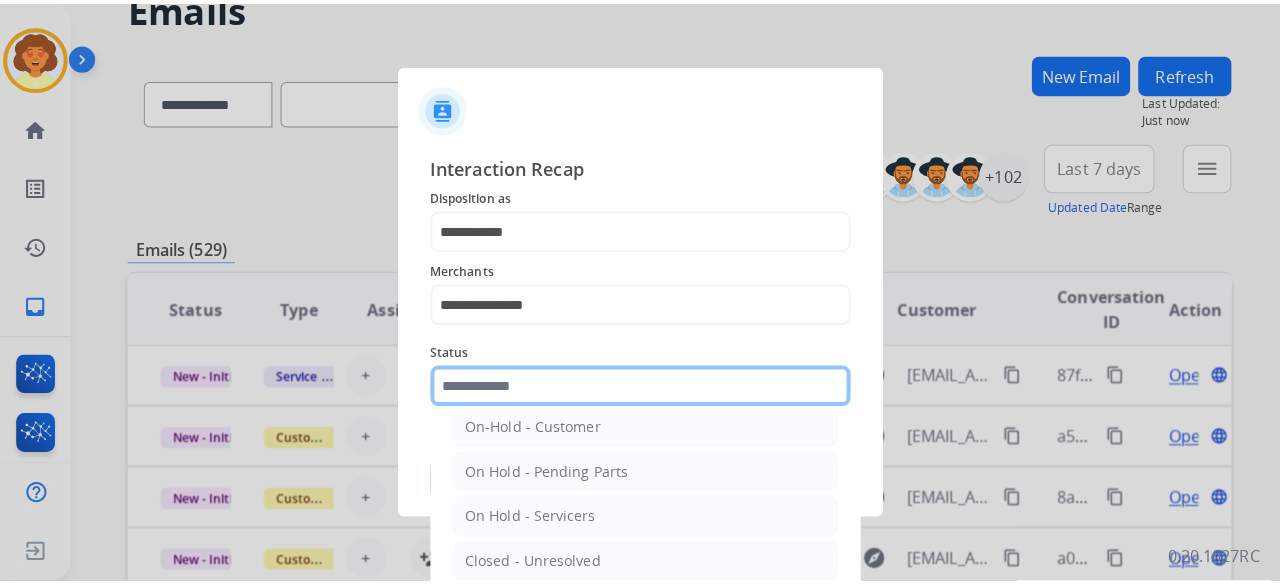 scroll, scrollTop: 114, scrollLeft: 0, axis: vertical 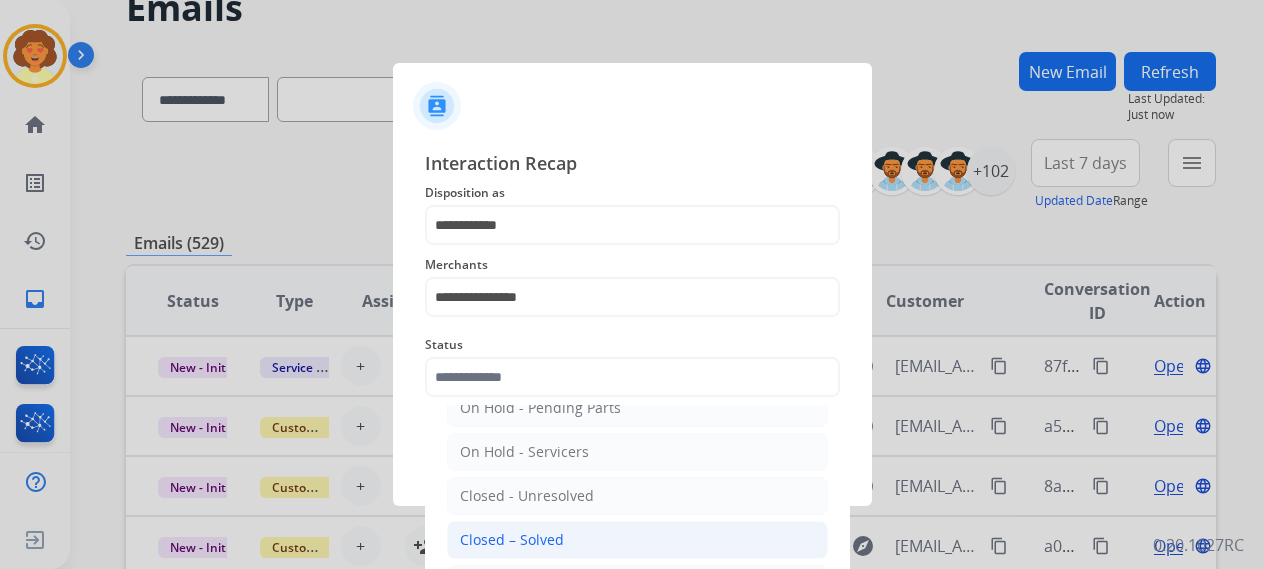 click on "Closed – Solved" 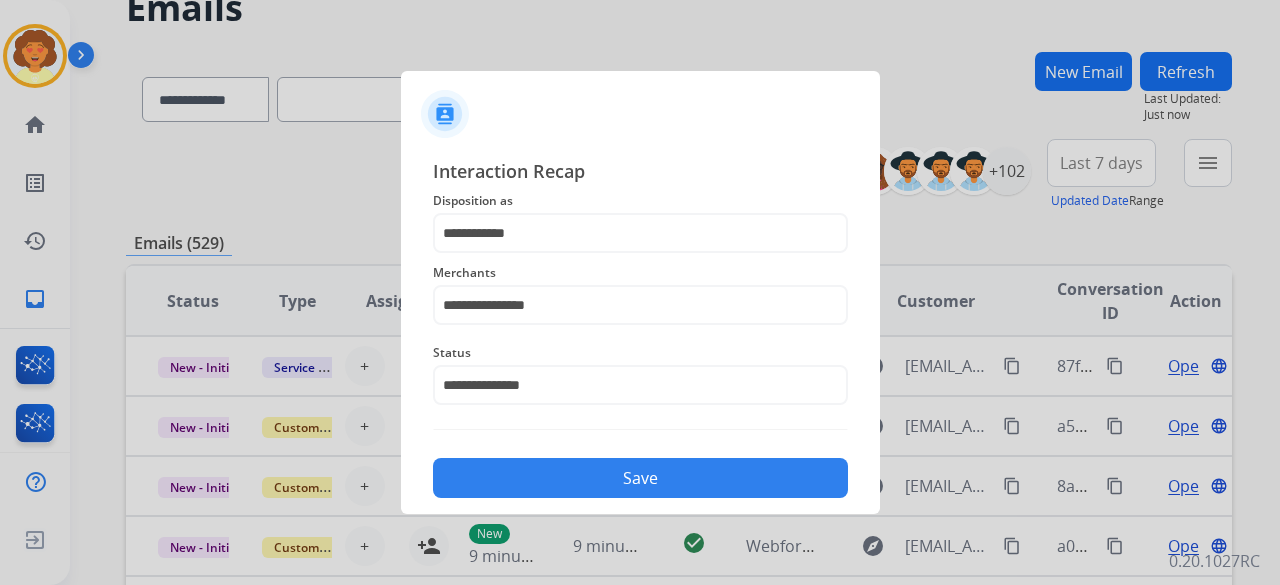 click on "Save" 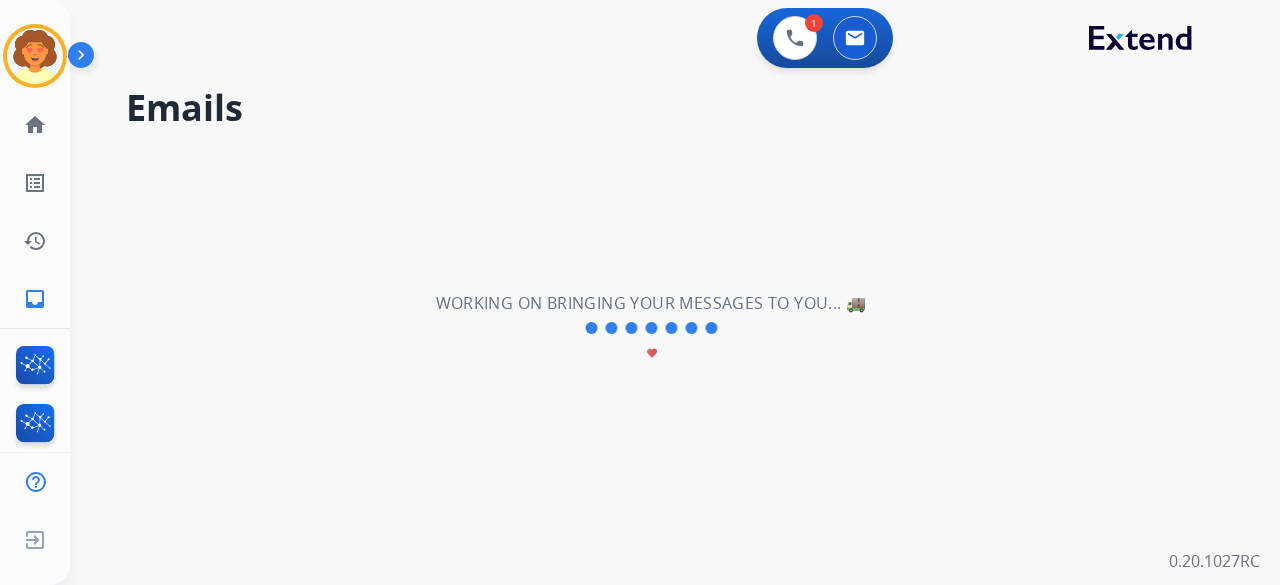 scroll, scrollTop: 0, scrollLeft: 0, axis: both 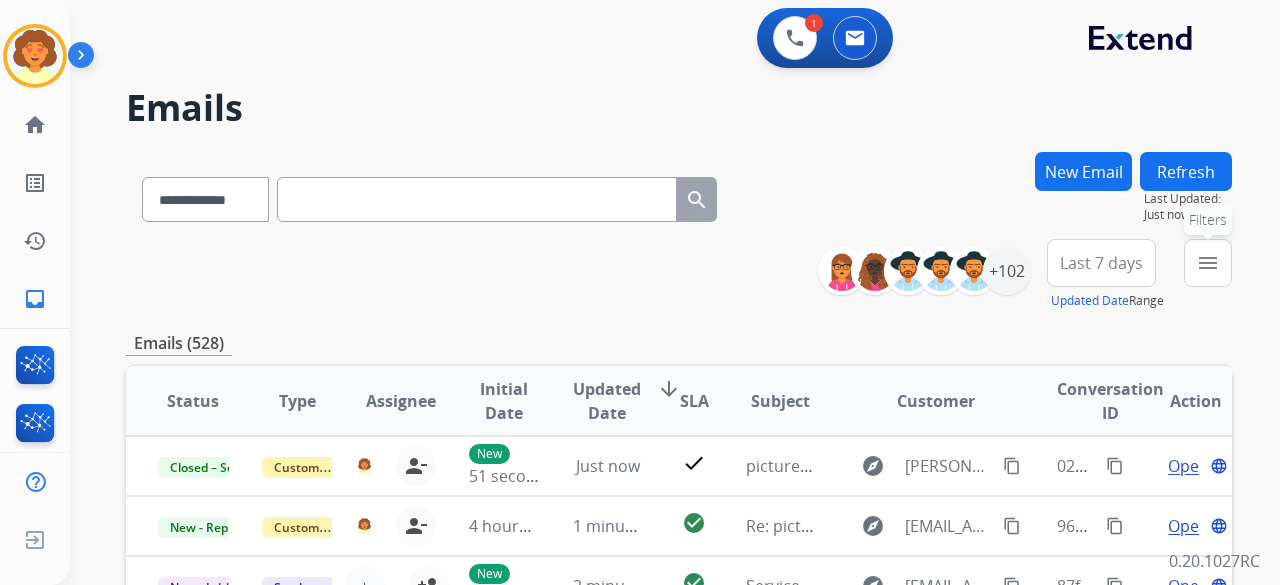 click on "menu" at bounding box center (1208, 263) 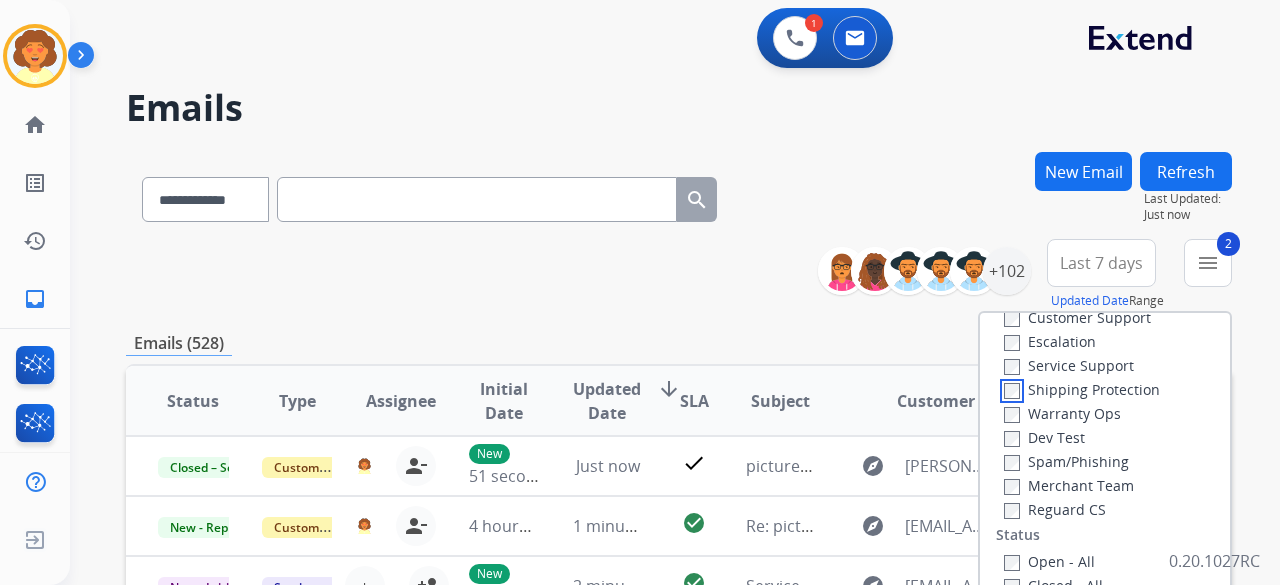 scroll, scrollTop: 100, scrollLeft: 0, axis: vertical 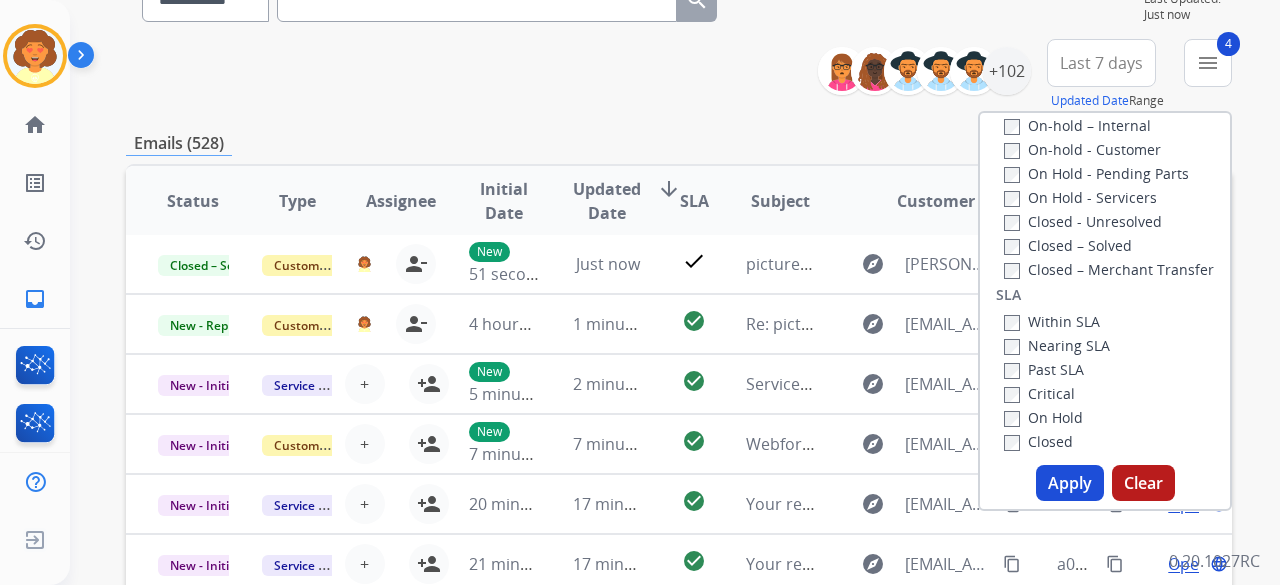 click on "Apply" at bounding box center (1070, 483) 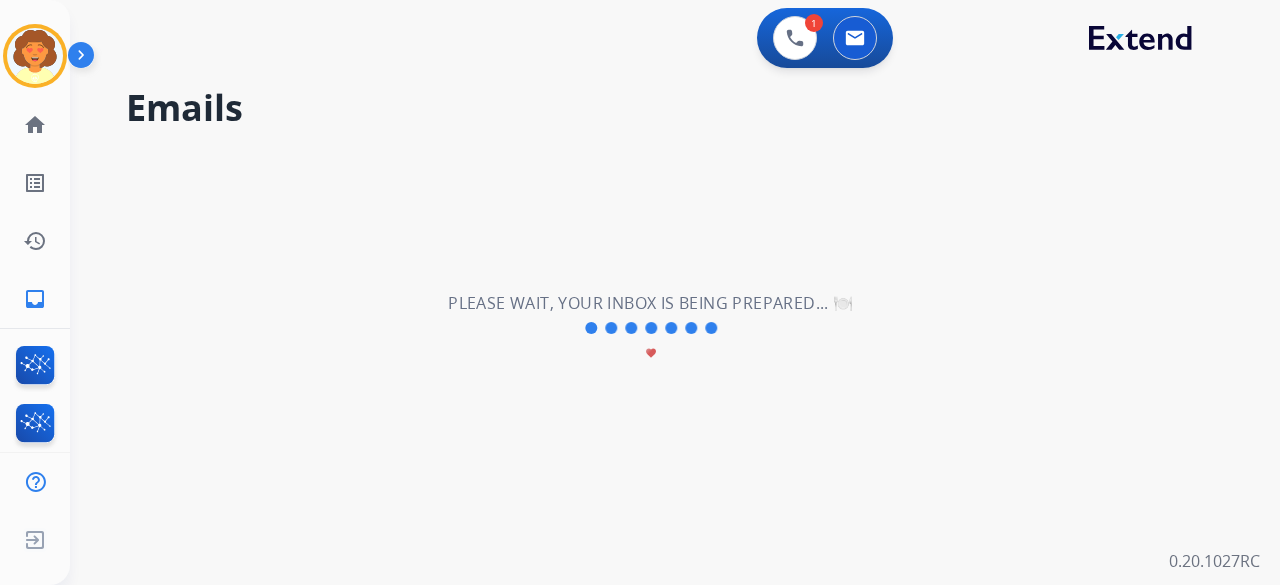 scroll, scrollTop: 0, scrollLeft: 0, axis: both 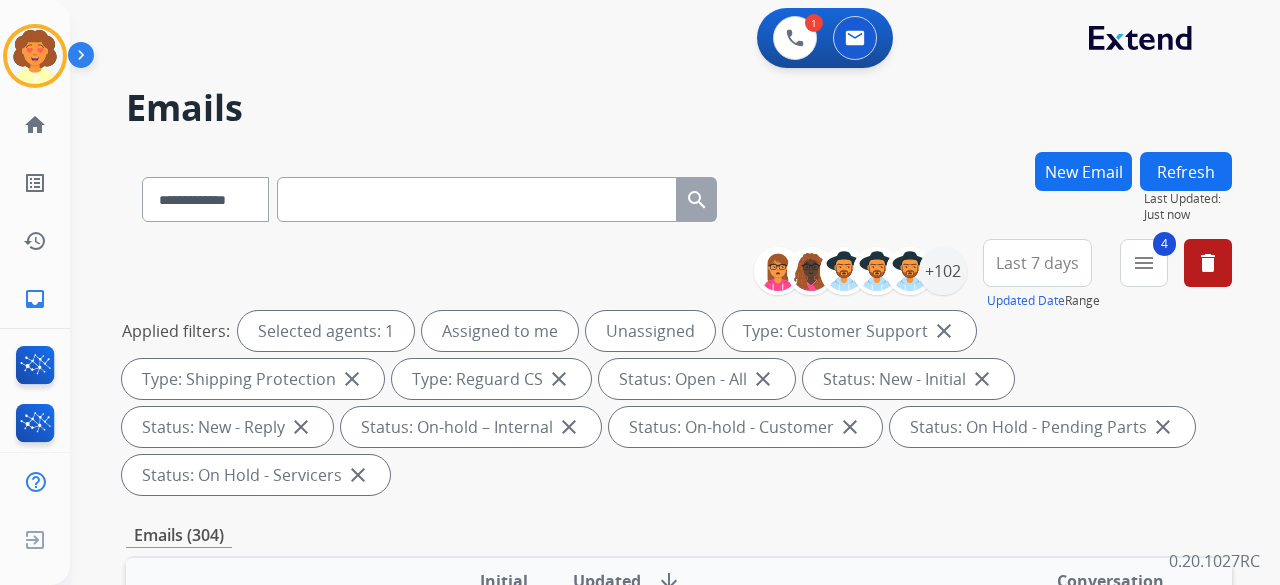 click on "Last 7 days" at bounding box center (1037, 263) 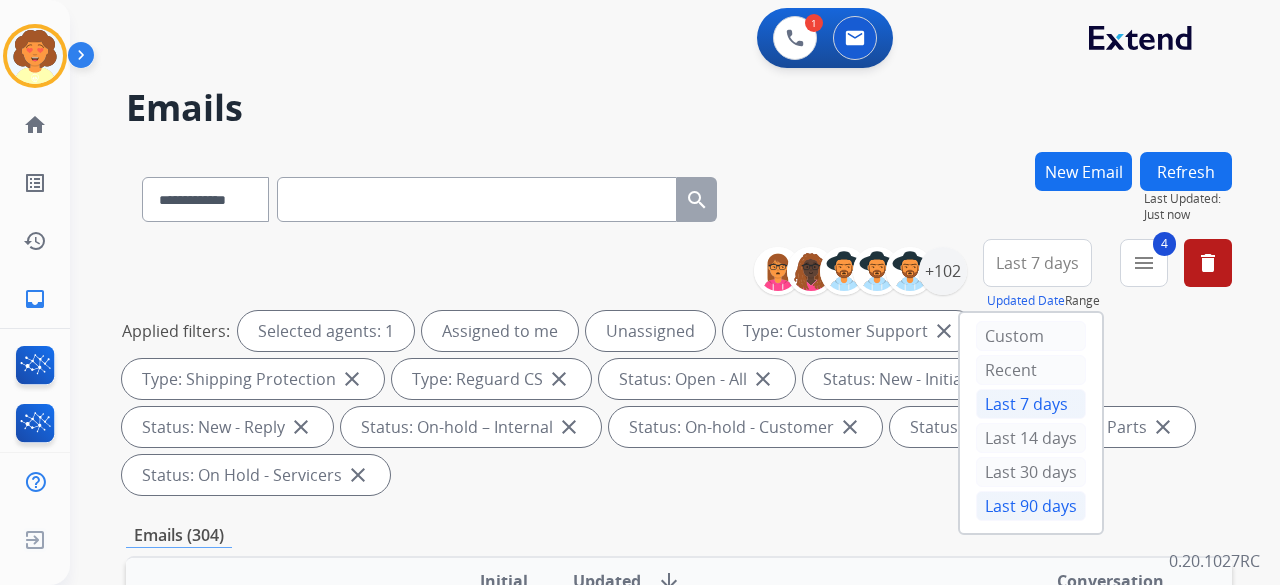 click on "Last 90 days" at bounding box center [1031, 506] 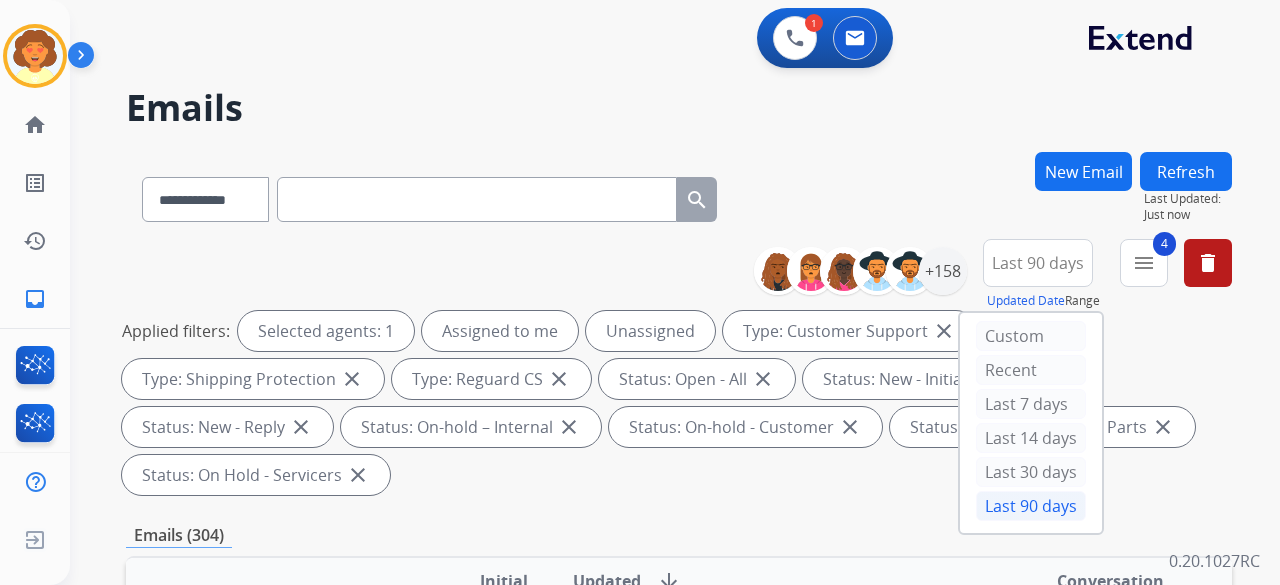 click on "Last 90 days" at bounding box center [1031, 506] 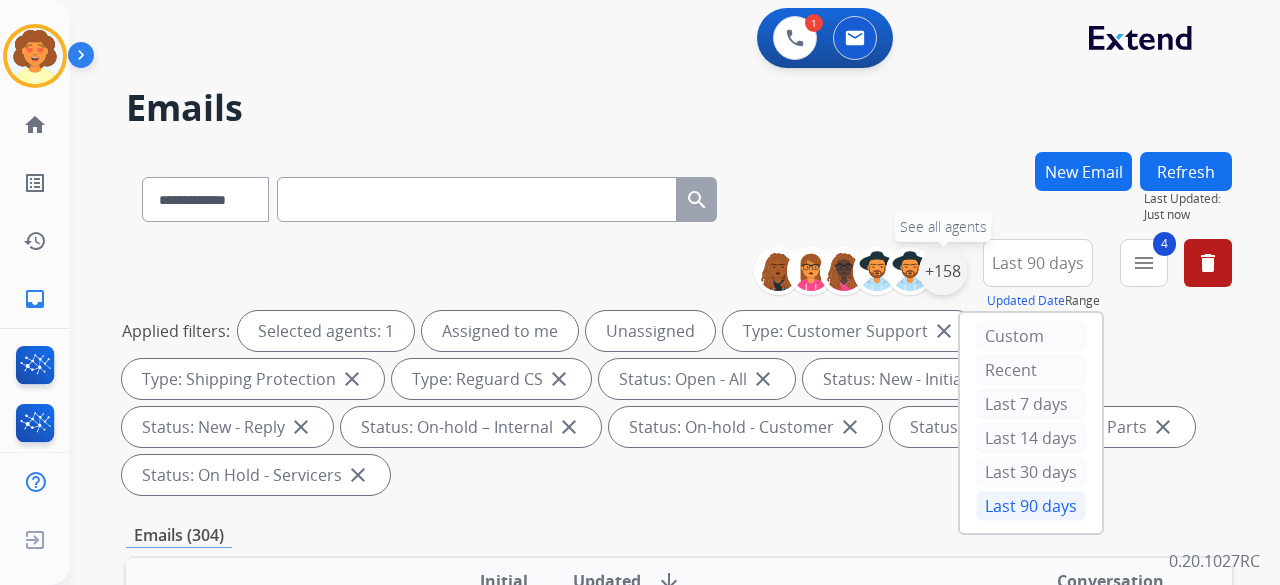 click on "+158" at bounding box center [943, 271] 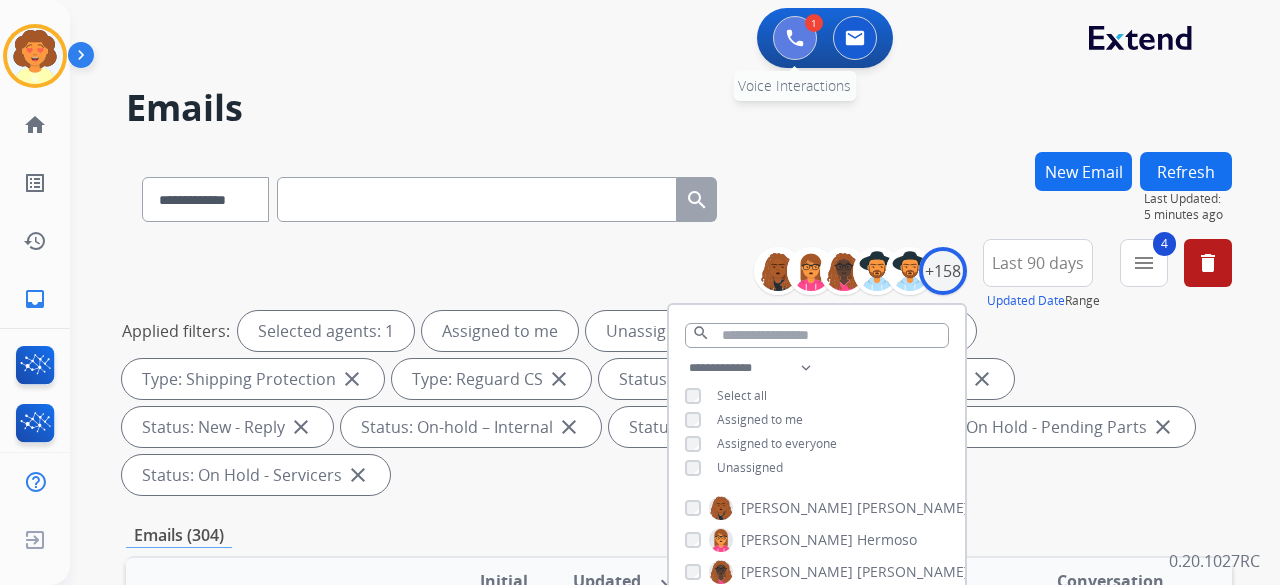 click at bounding box center (795, 38) 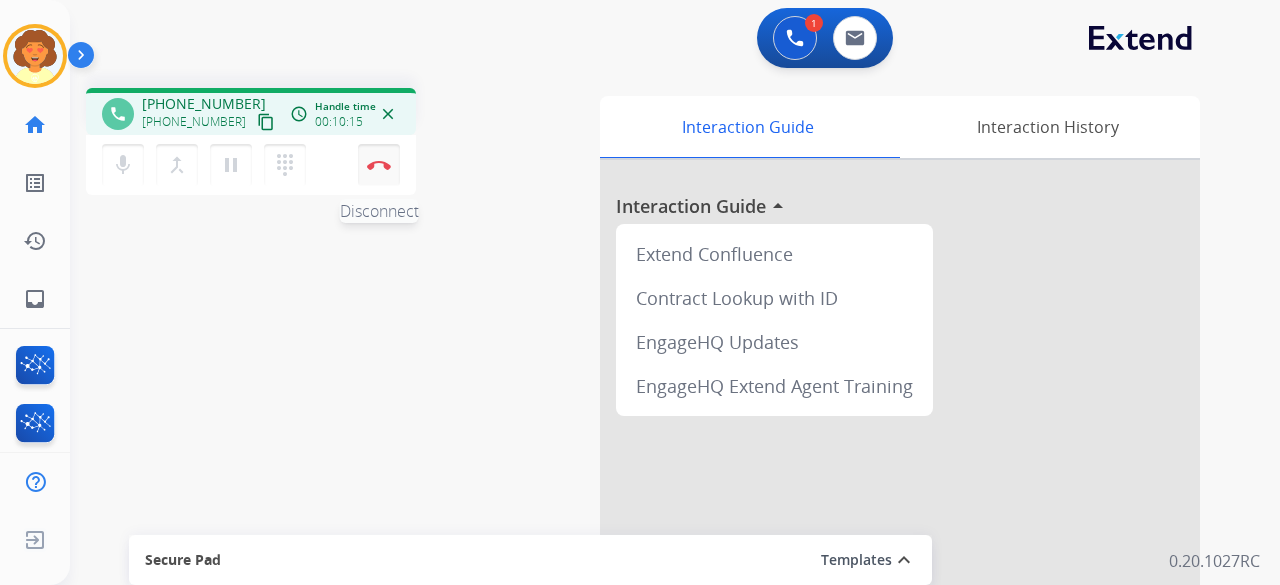 click on "Disconnect" at bounding box center (379, 165) 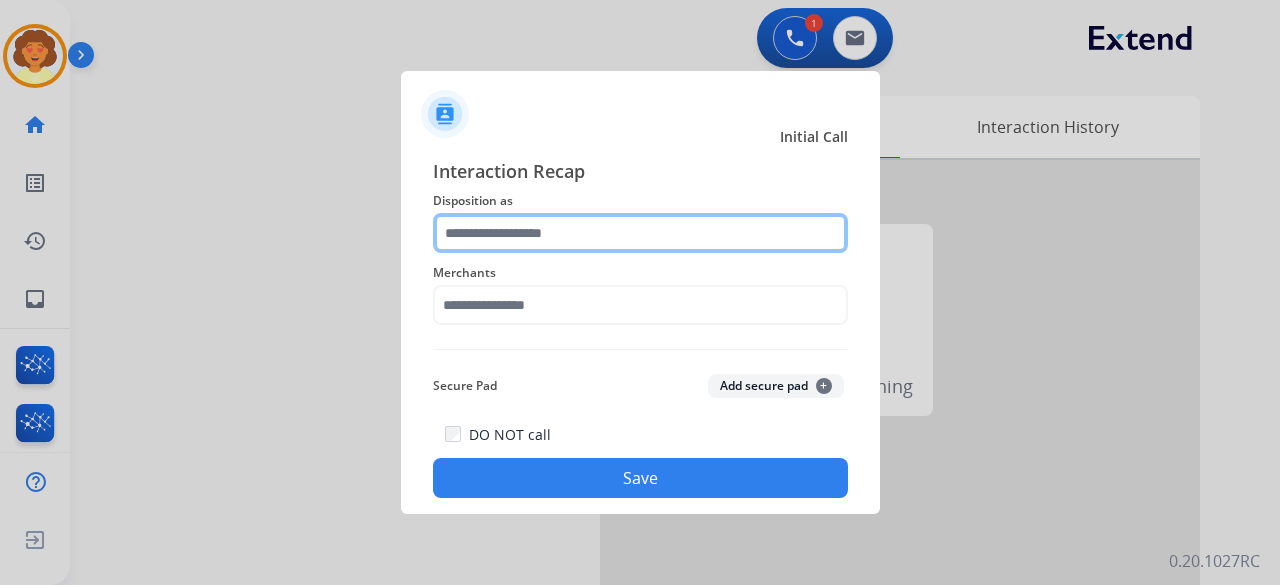 drag, startPoint x: 642, startPoint y: 212, endPoint x: 653, endPoint y: 216, distance: 11.7046995 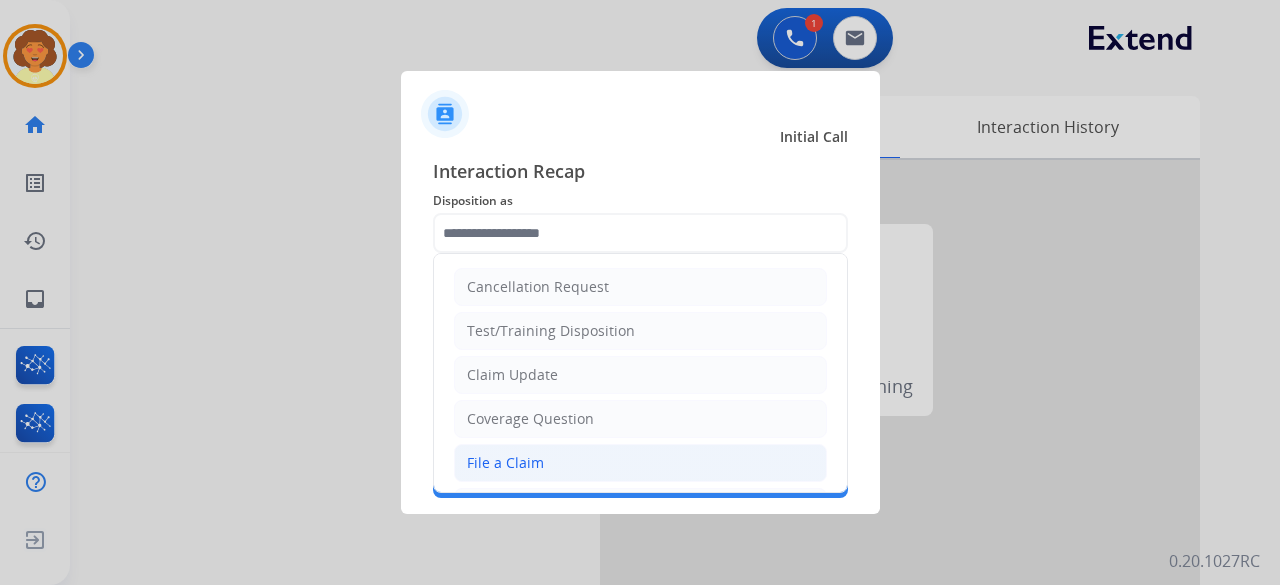 click on "File a Claim" 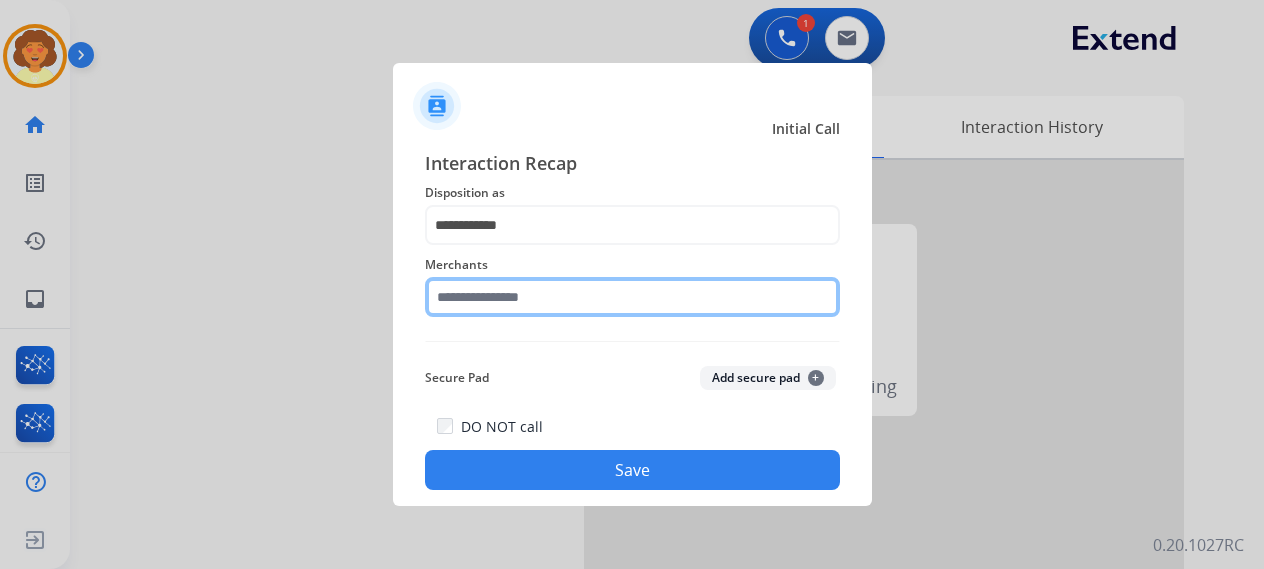 drag, startPoint x: 528, startPoint y: 309, endPoint x: 540, endPoint y: 305, distance: 12.649111 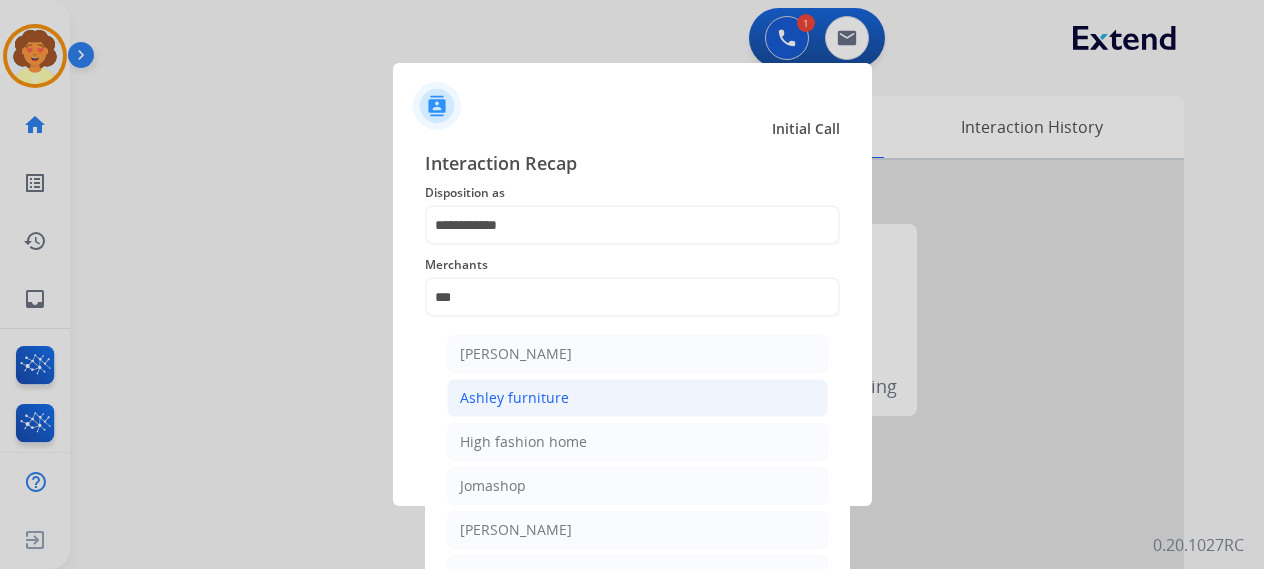 click on "Ashley furniture" 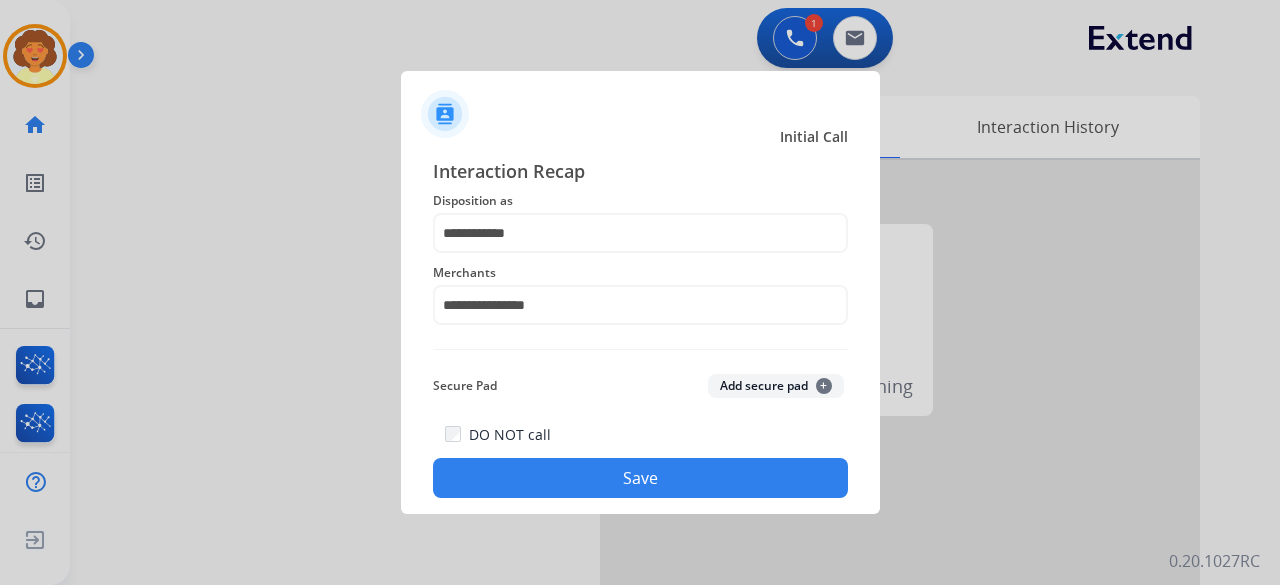 click on "Save" 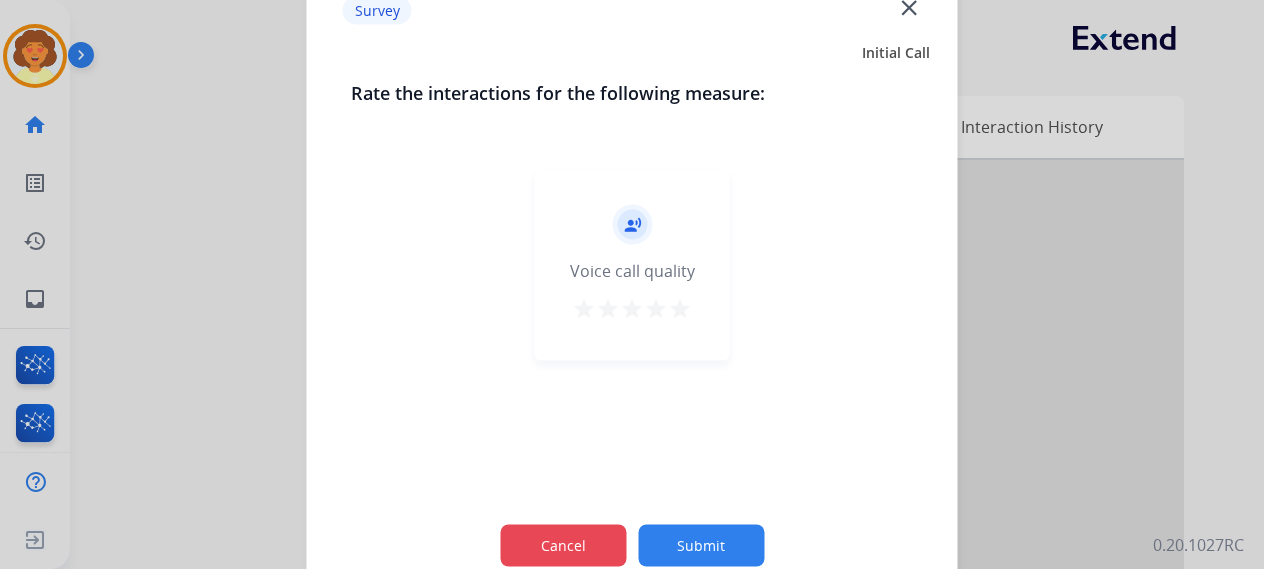 click on "Cancel" 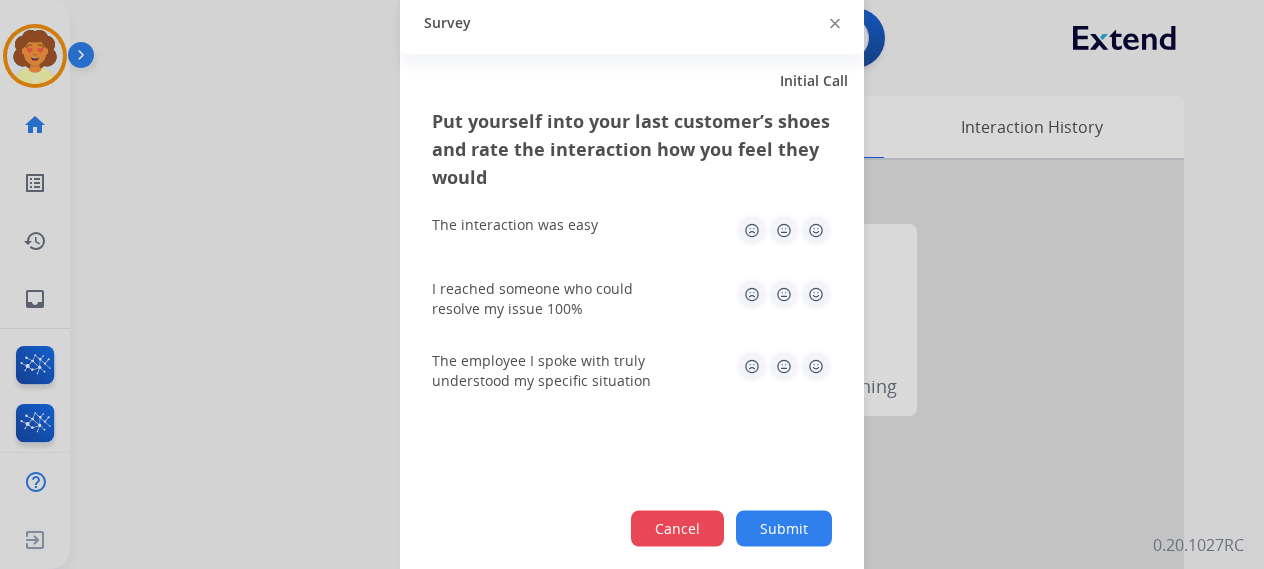click on "Cancel" 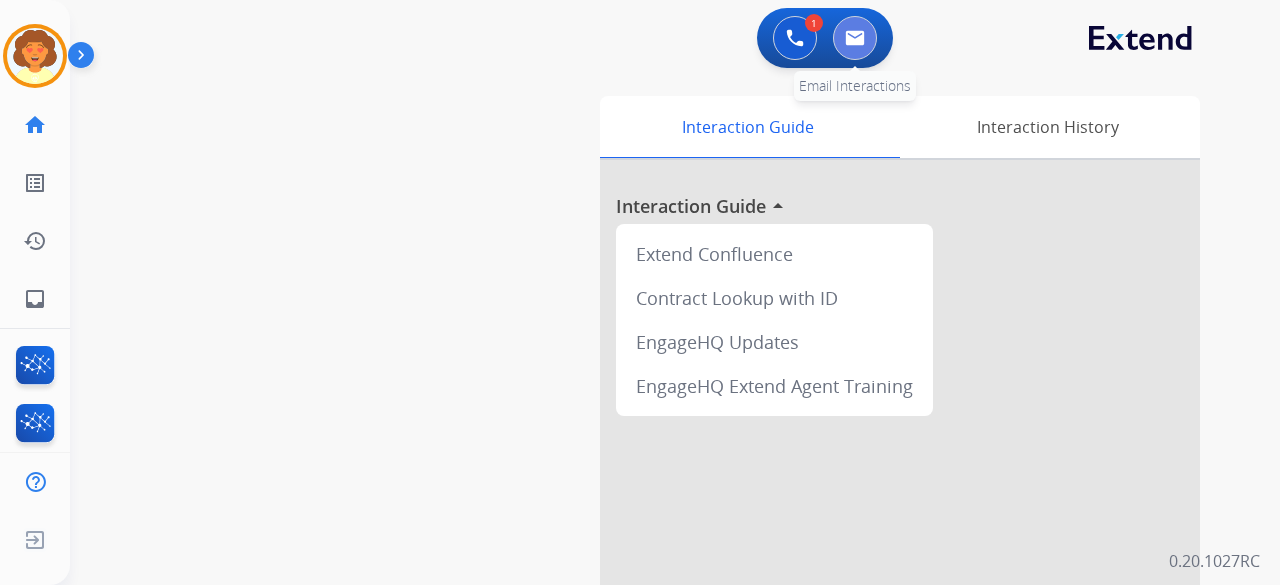 click at bounding box center (855, 38) 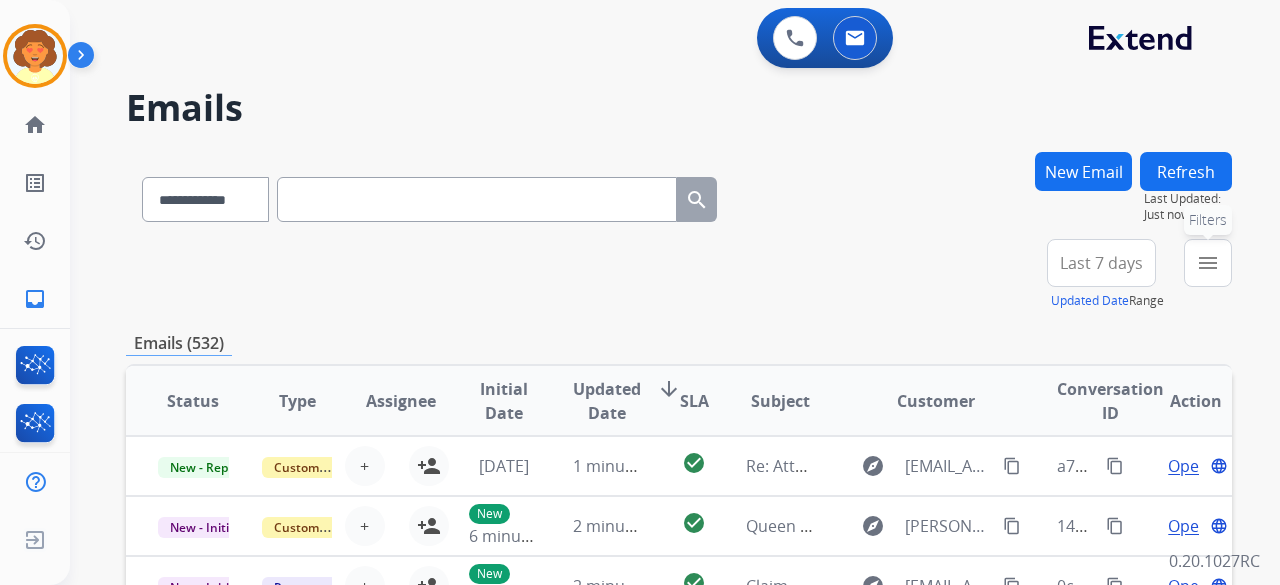 click on "menu  Filters" at bounding box center (1208, 263) 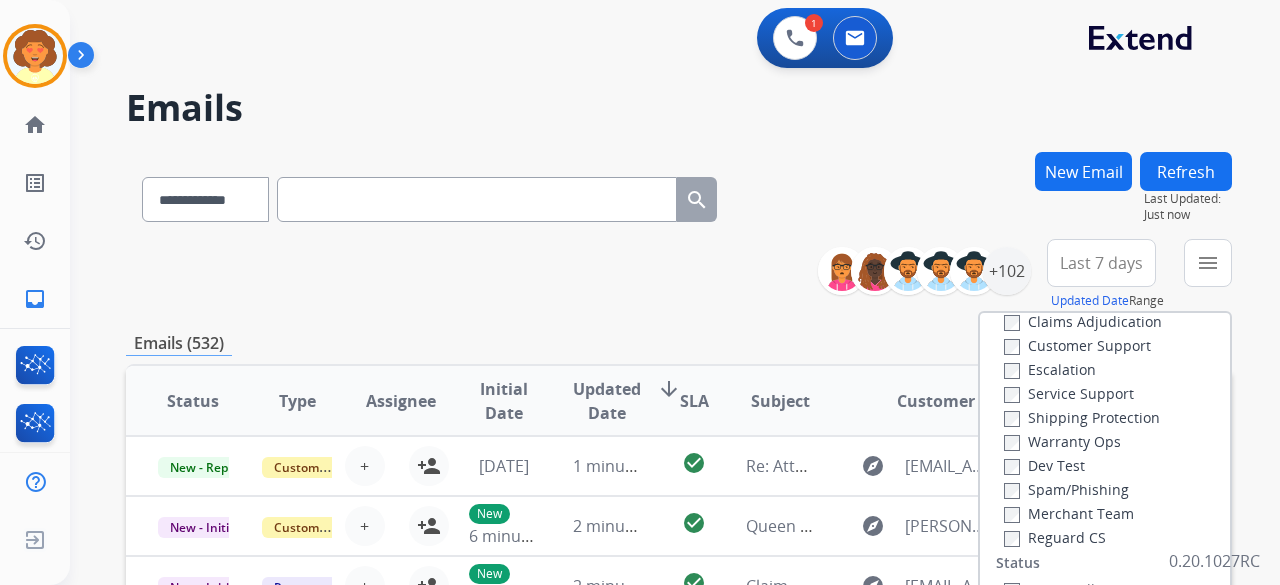 scroll, scrollTop: 0, scrollLeft: 0, axis: both 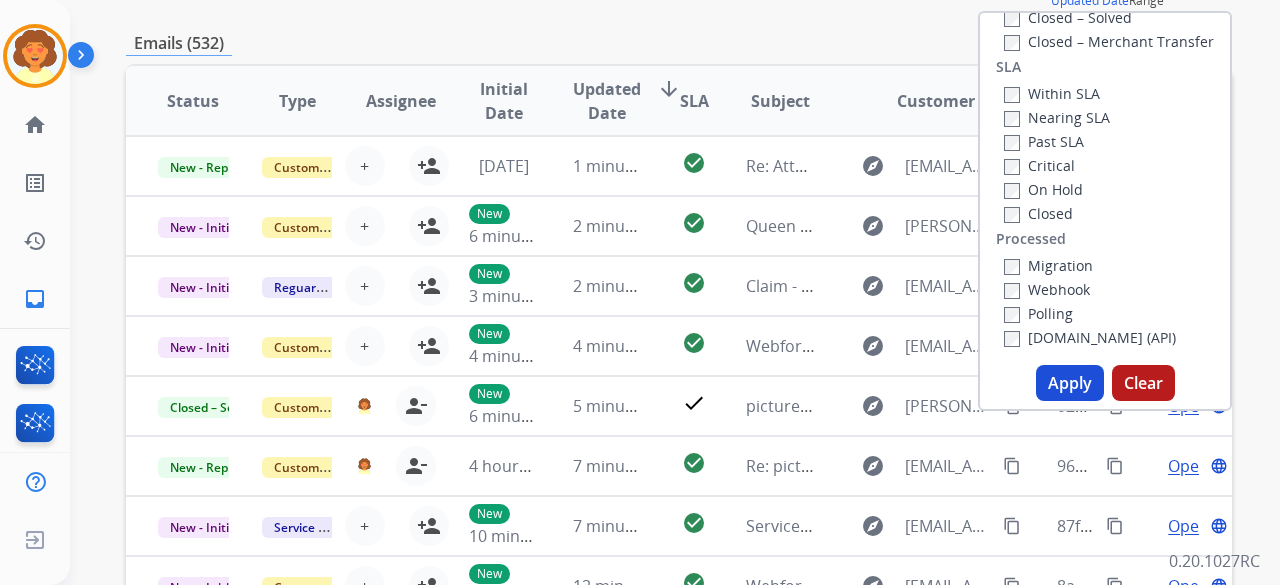 click on "Apply" at bounding box center (1070, 383) 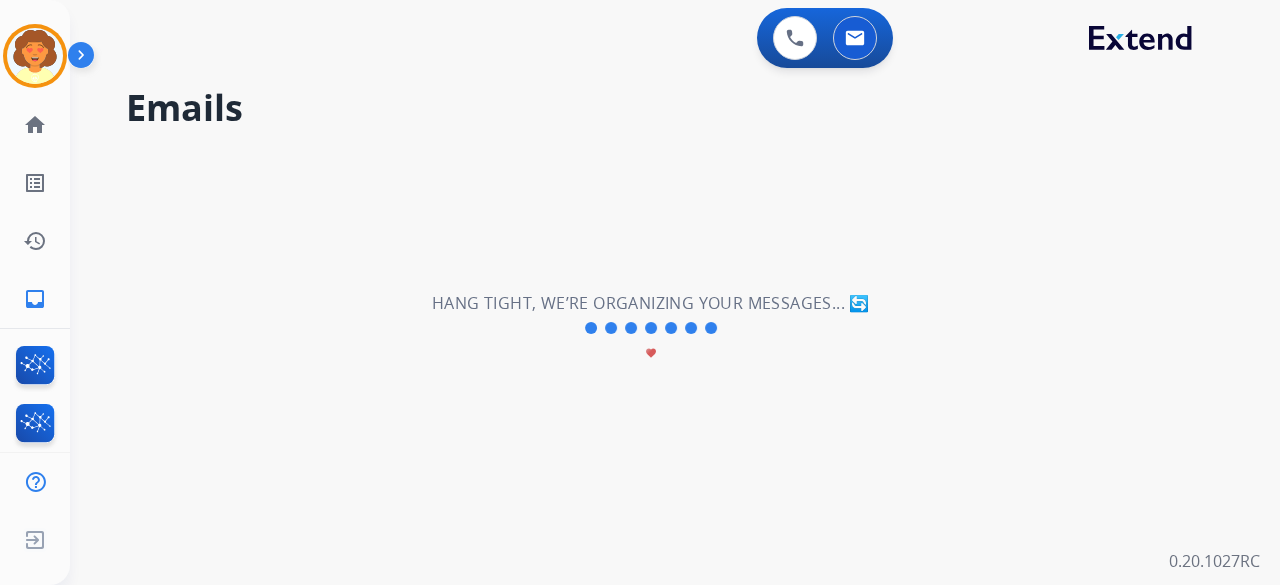 scroll, scrollTop: 0, scrollLeft: 0, axis: both 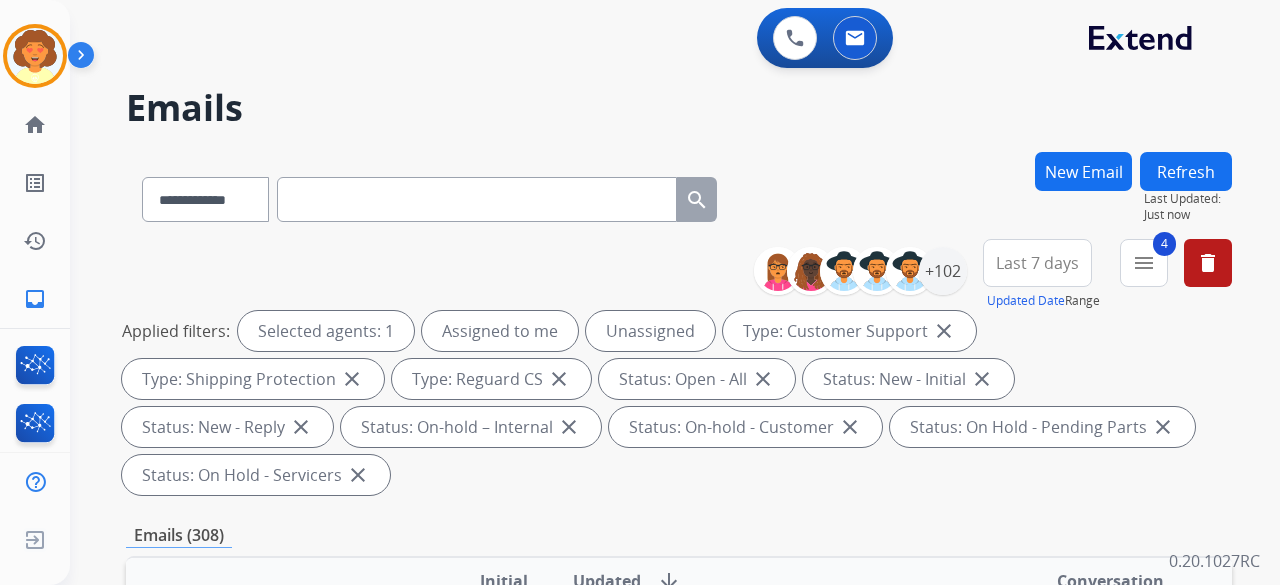 click on "Last 7 days" at bounding box center (1037, 263) 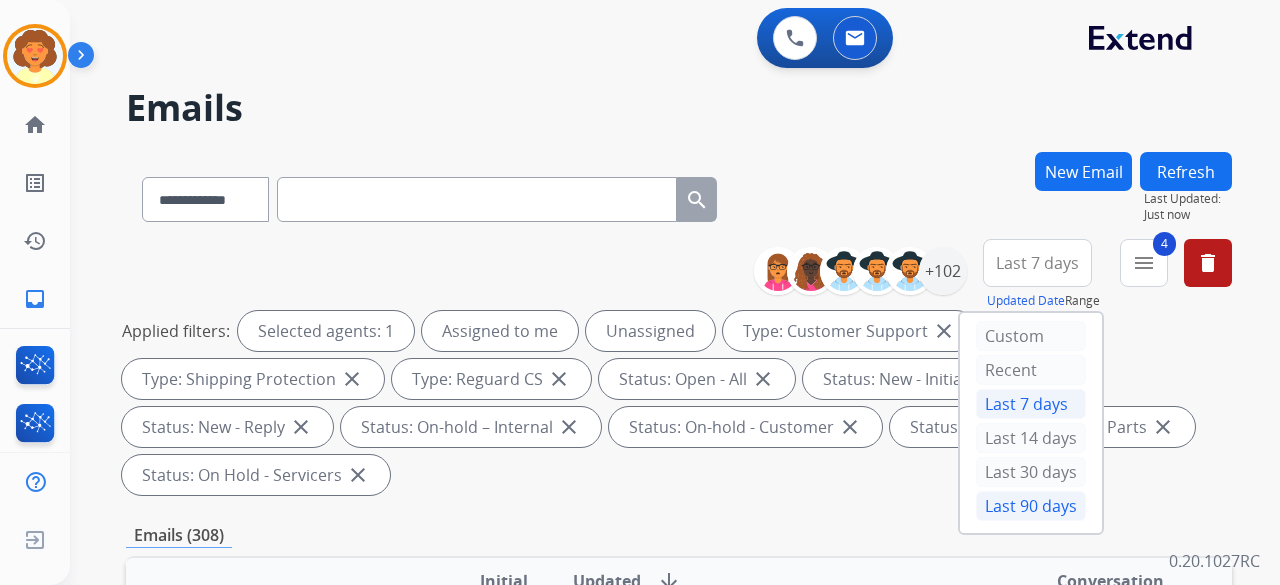 click on "Last 90 days" at bounding box center (1031, 506) 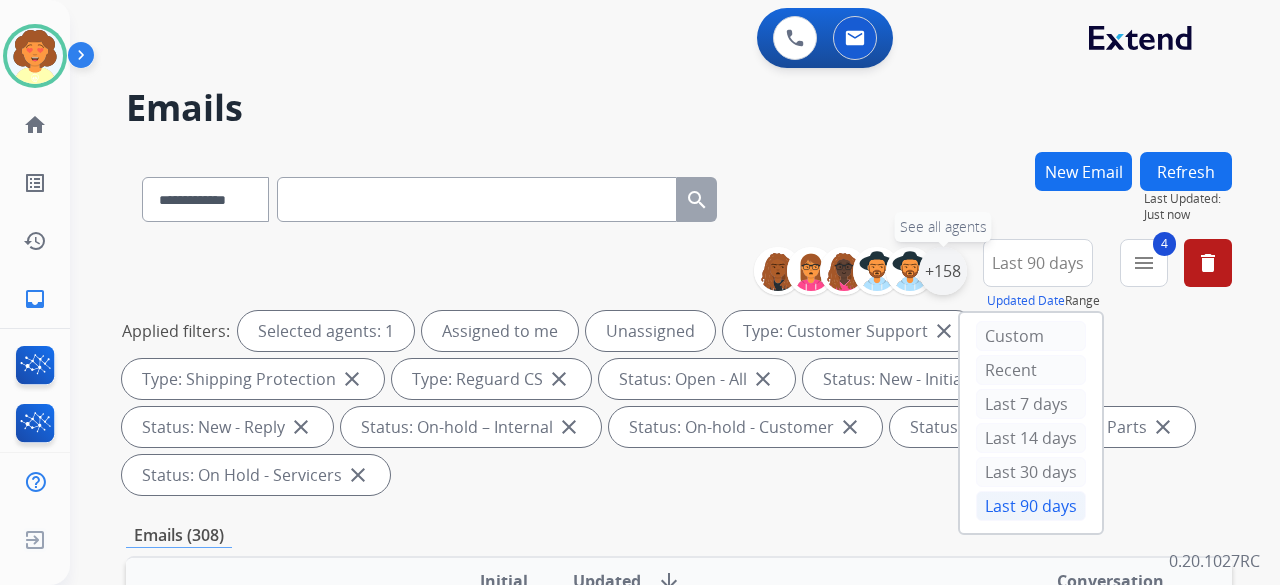 click on "+158" at bounding box center [943, 271] 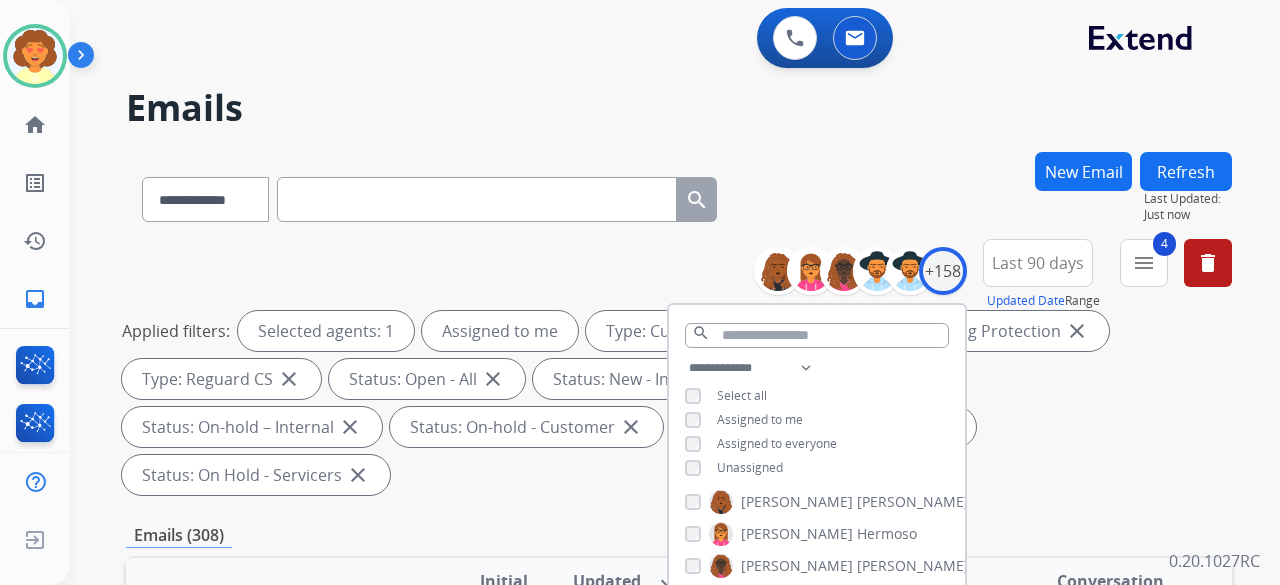 scroll, scrollTop: 4, scrollLeft: 0, axis: vertical 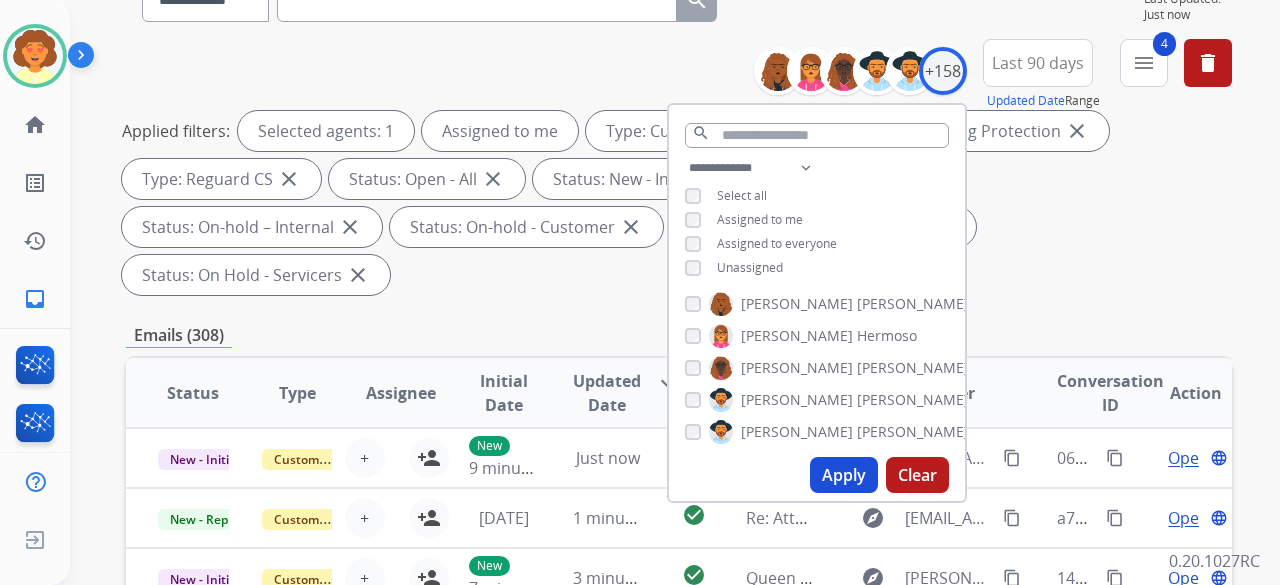 click on "Apply" at bounding box center [844, 475] 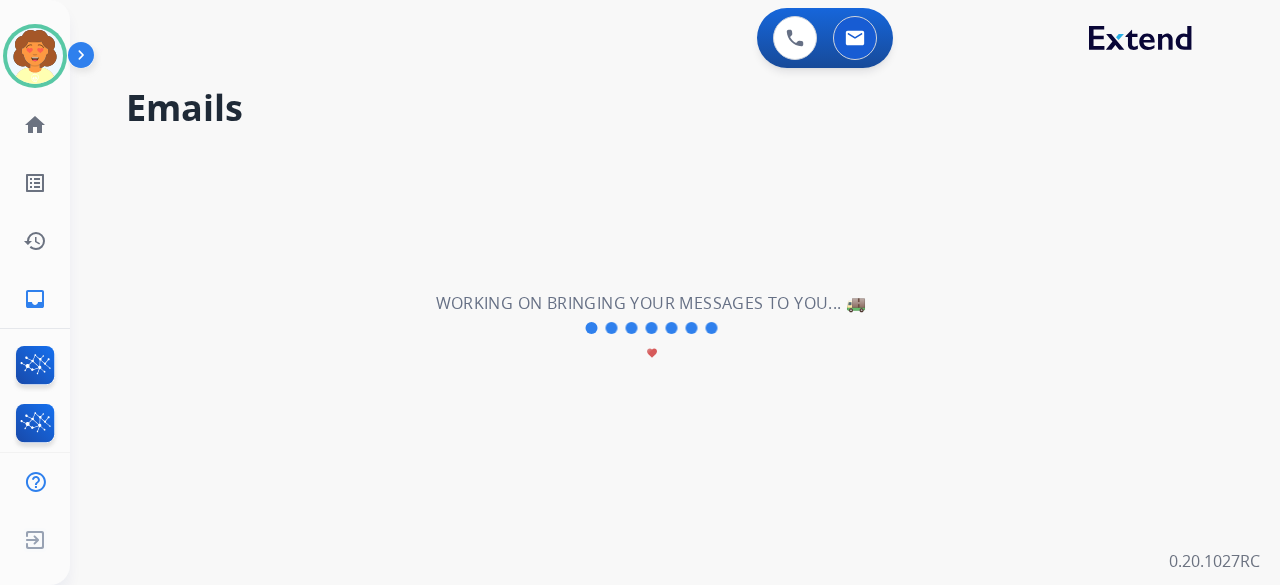 scroll, scrollTop: 0, scrollLeft: 0, axis: both 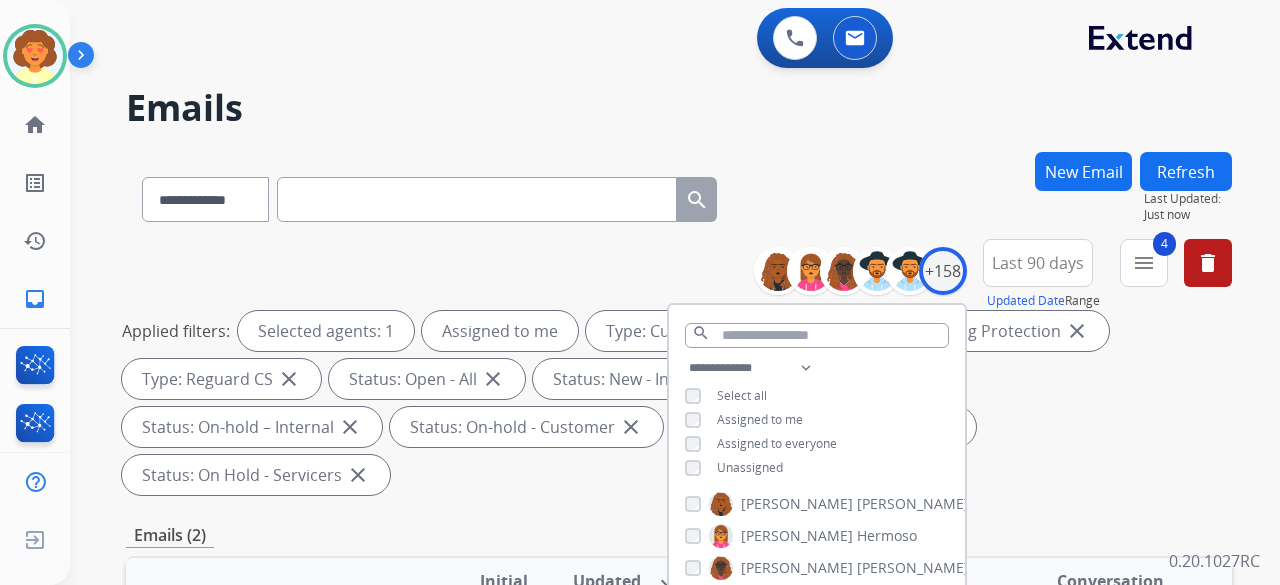 click on "**********" at bounding box center [679, 195] 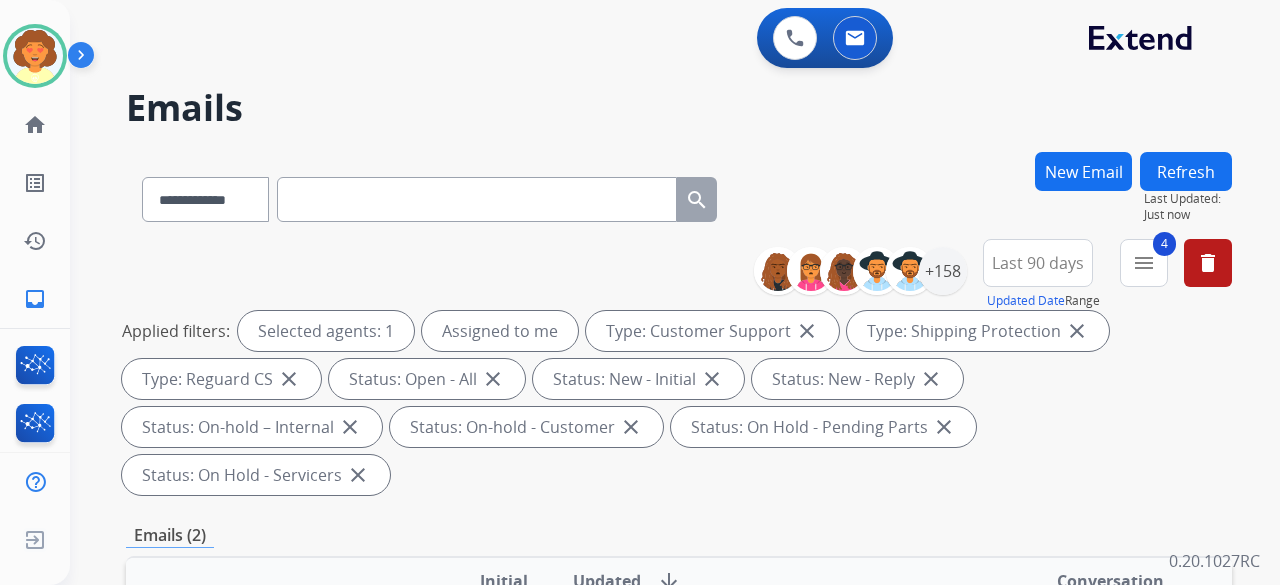 scroll, scrollTop: 300, scrollLeft: 0, axis: vertical 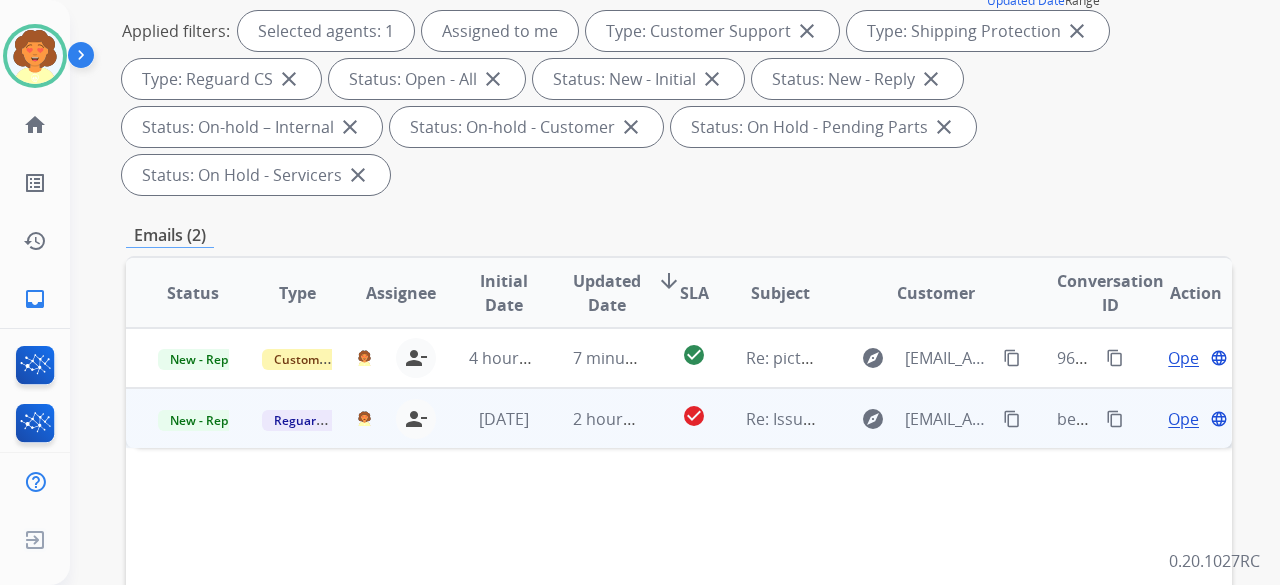 click on "Open" at bounding box center (1188, 419) 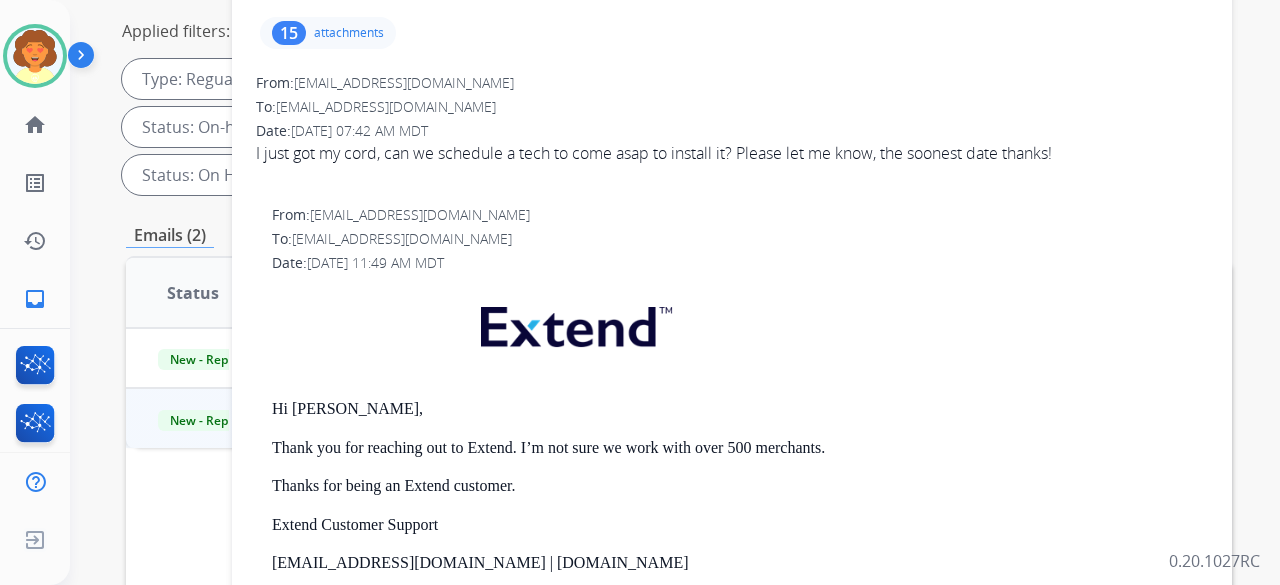 scroll, scrollTop: 0, scrollLeft: 0, axis: both 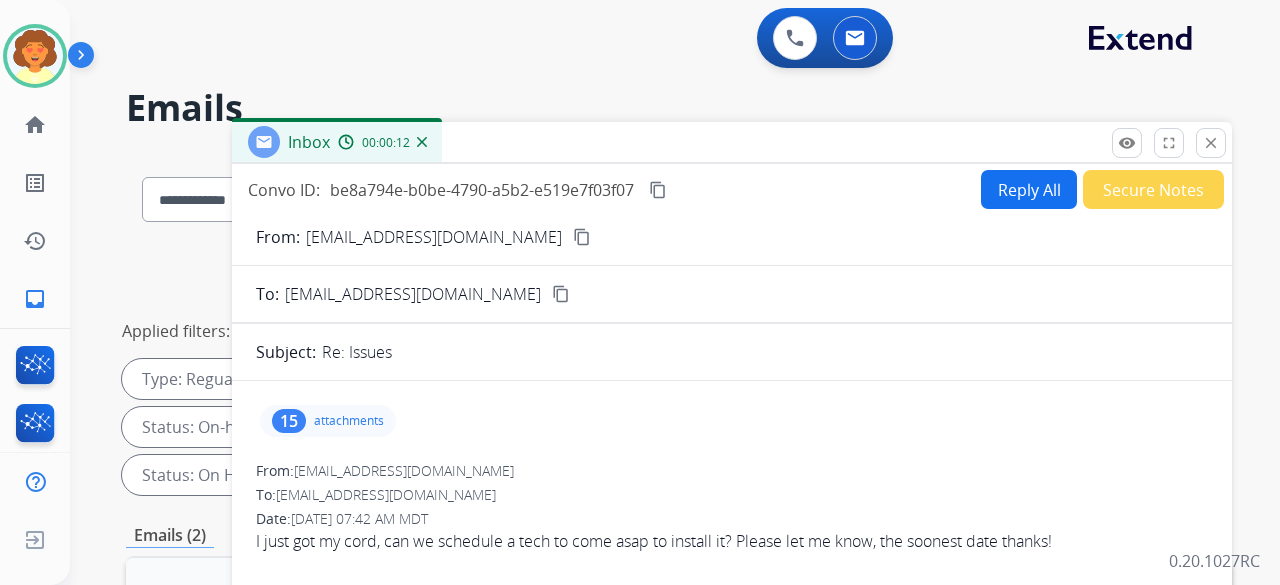click on "Reply All" at bounding box center [1029, 189] 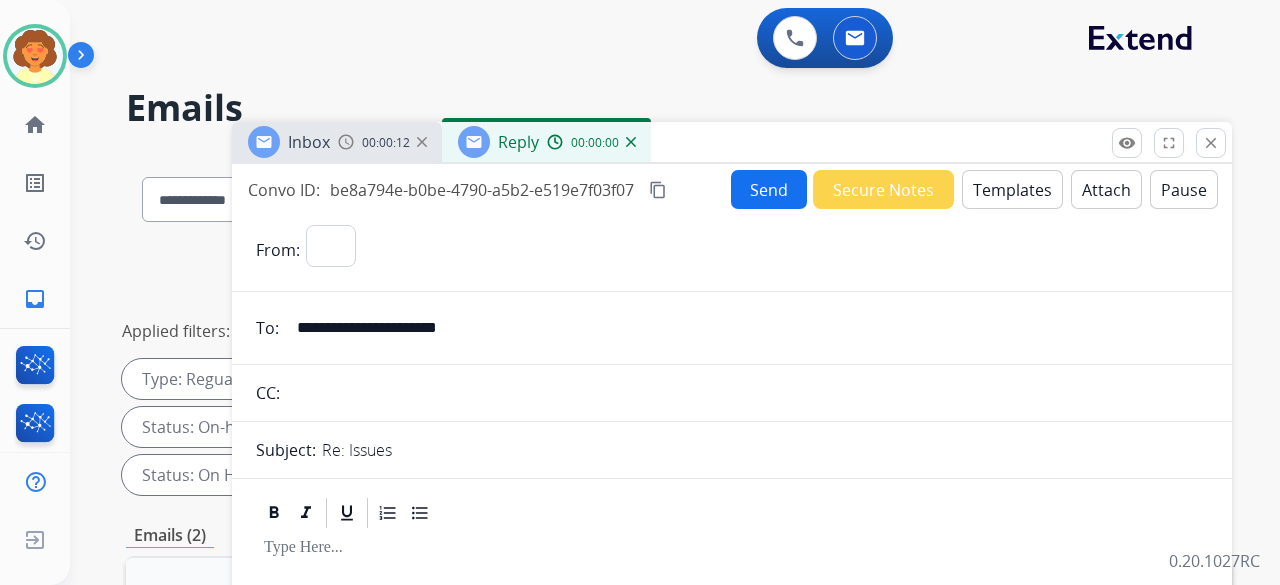select on "**********" 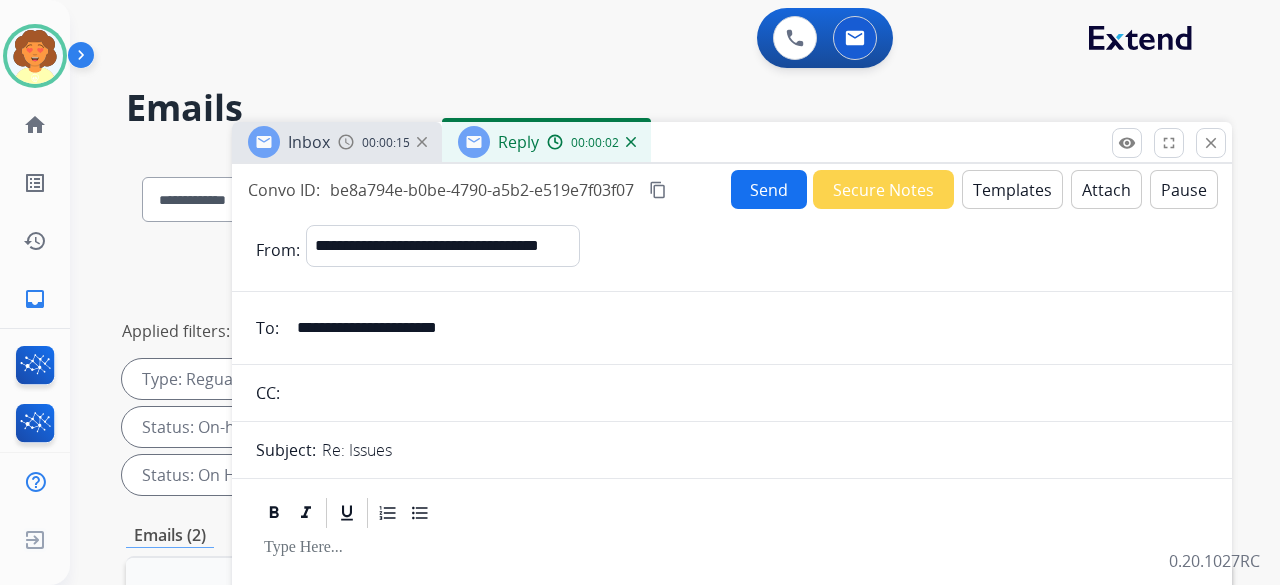 drag, startPoint x: 297, startPoint y: 328, endPoint x: 514, endPoint y: 330, distance: 217.00922 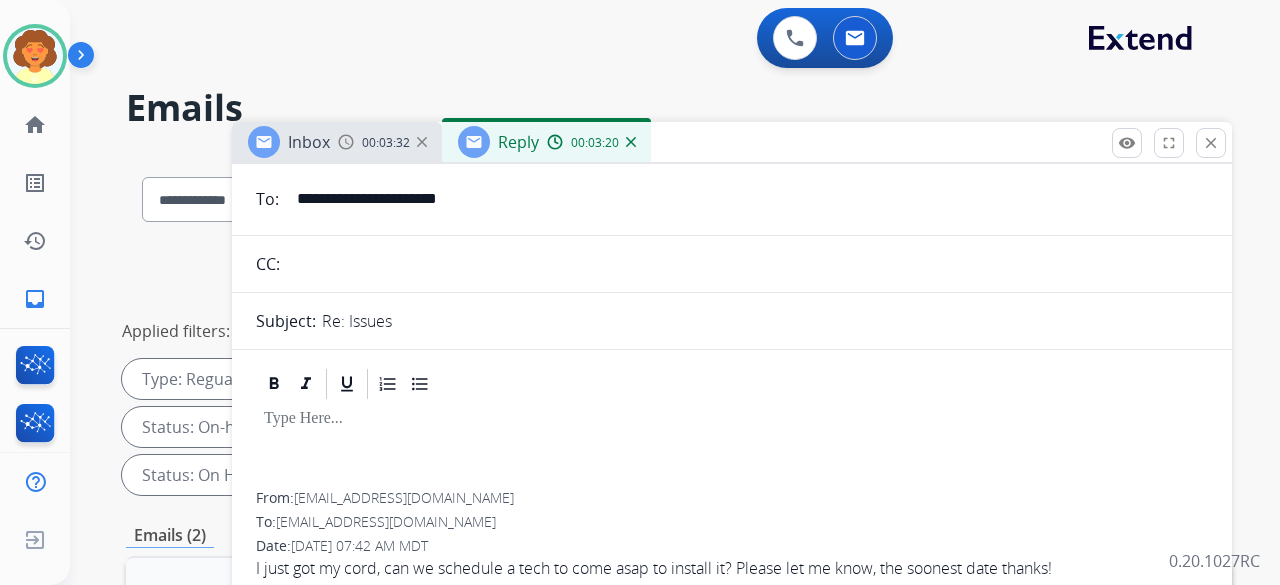 scroll, scrollTop: 0, scrollLeft: 0, axis: both 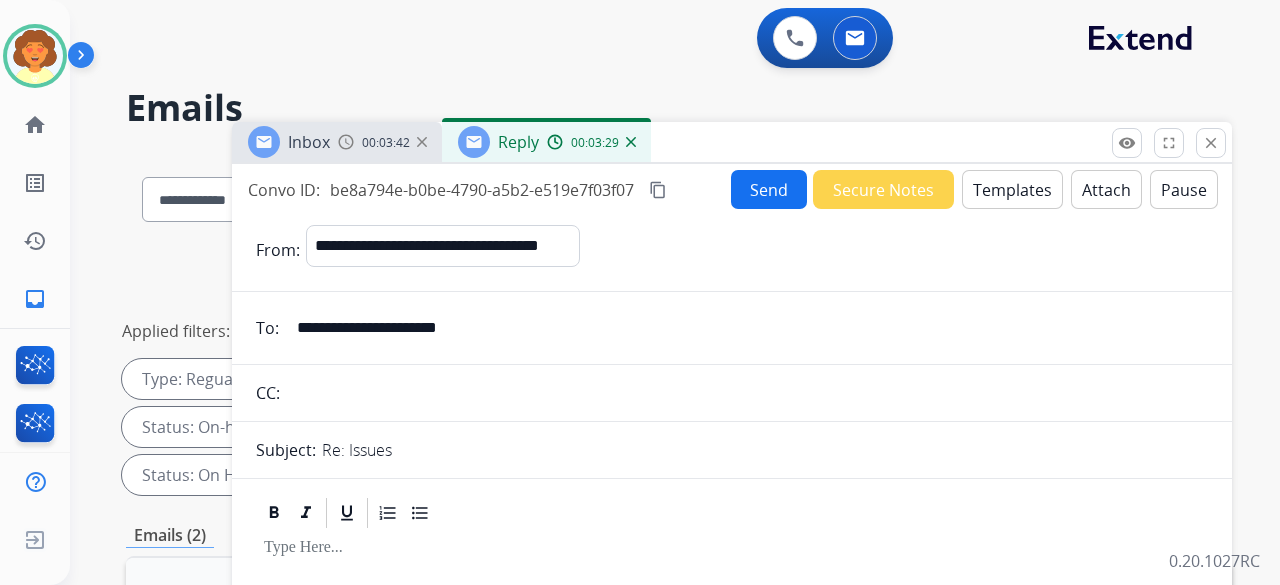 click on "Templates" at bounding box center (1012, 189) 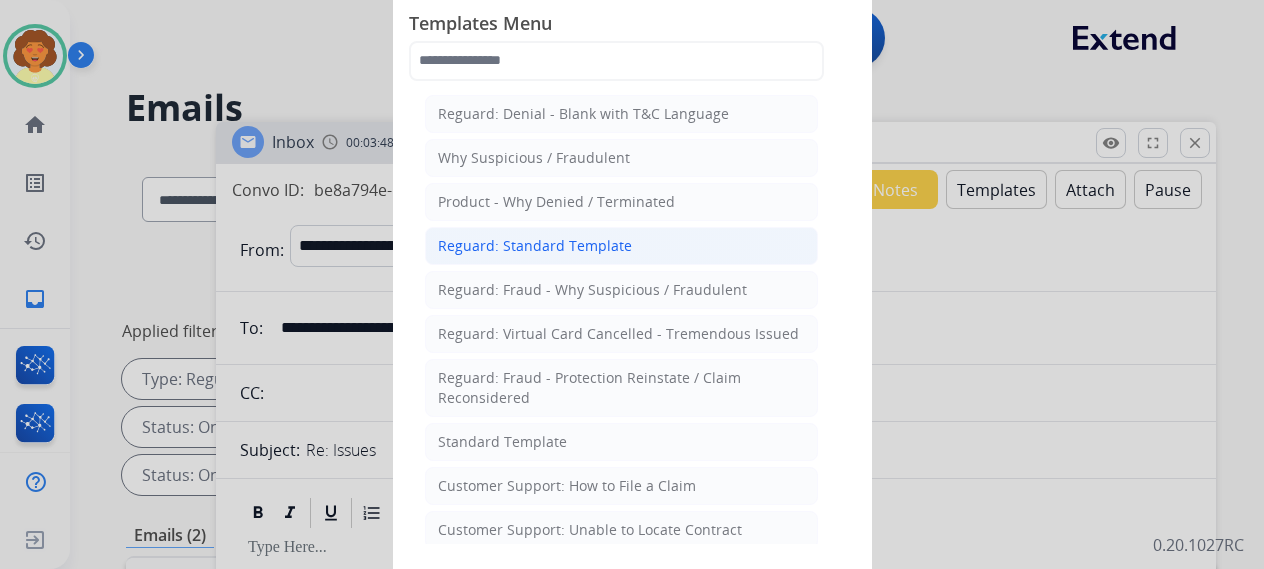 click on "Reguard: Standard Template" 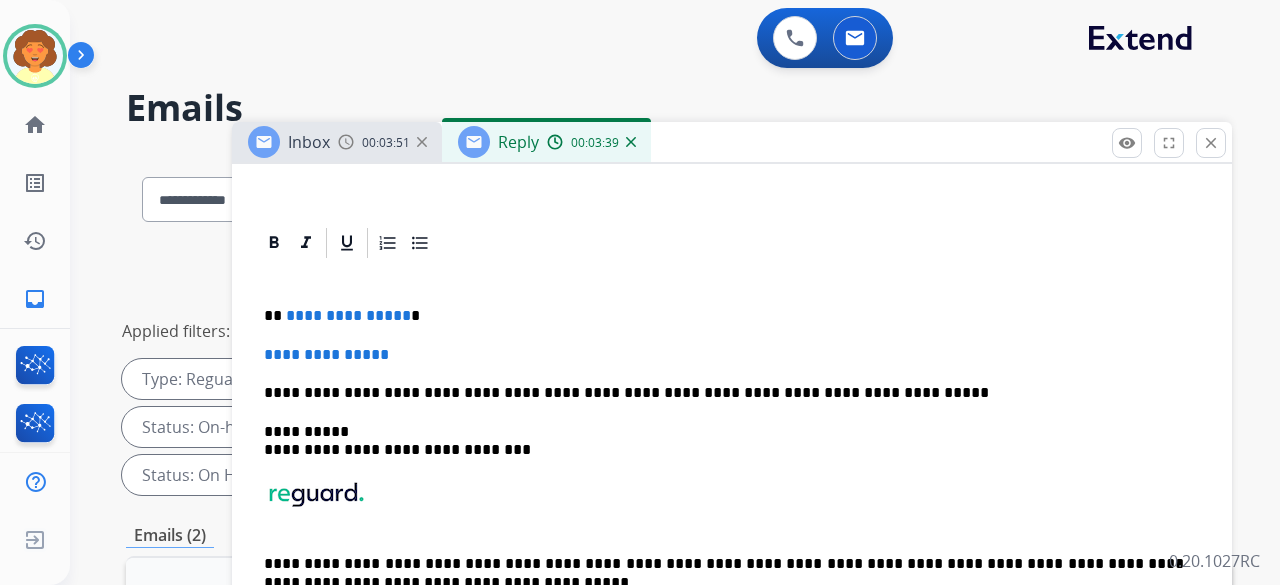 scroll, scrollTop: 400, scrollLeft: 0, axis: vertical 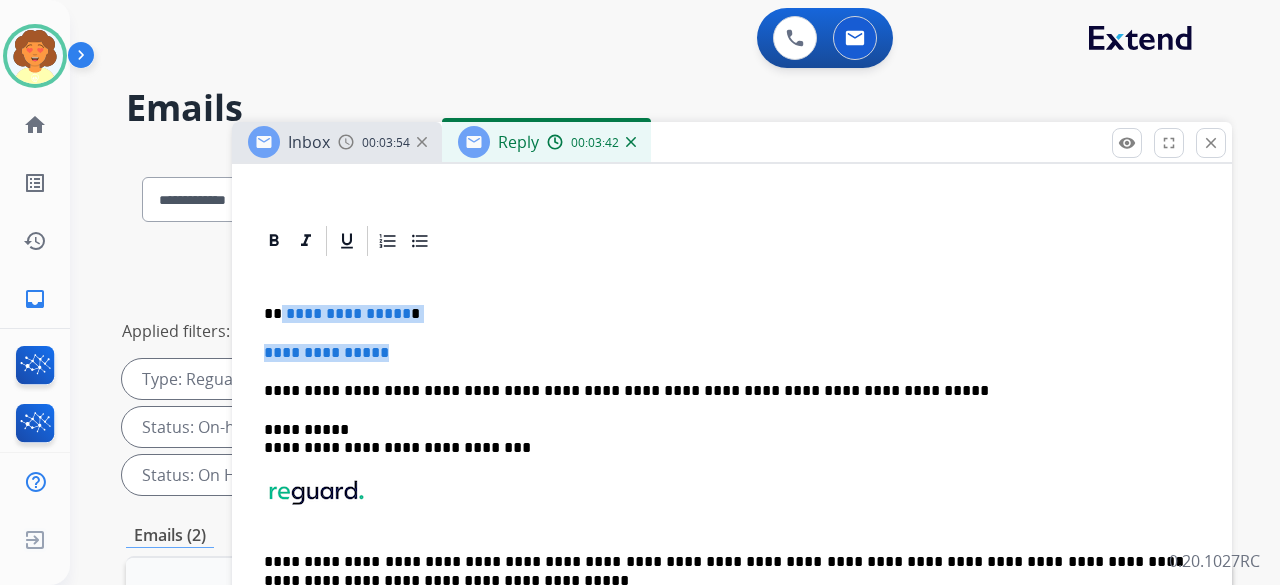 drag, startPoint x: 376, startPoint y: 357, endPoint x: 450, endPoint y: 346, distance: 74.8131 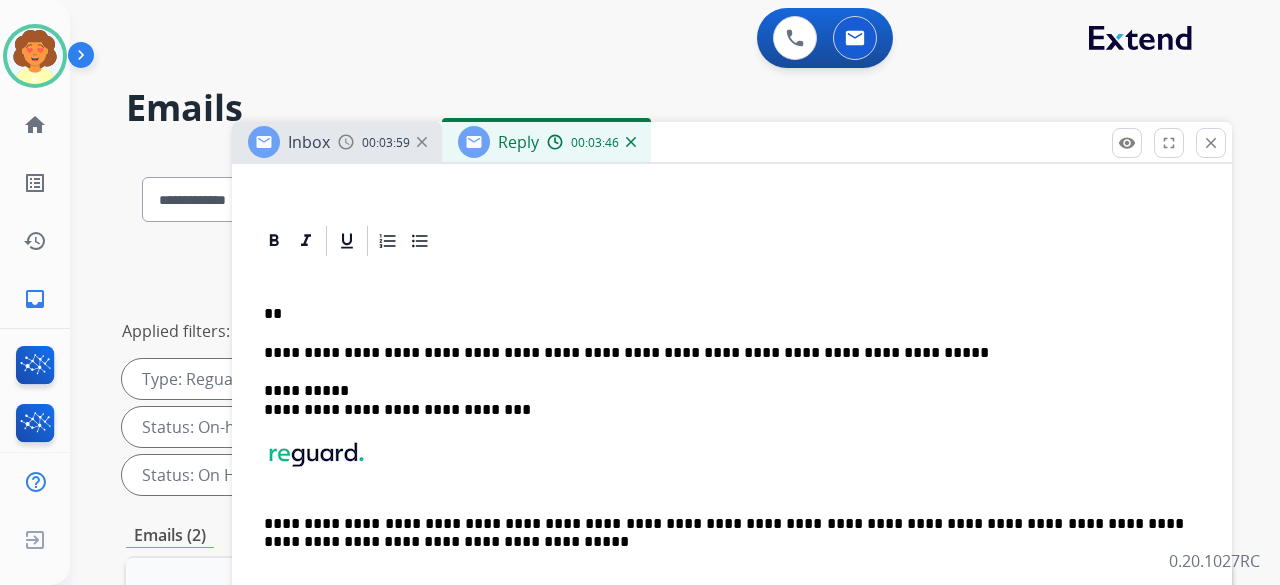 type 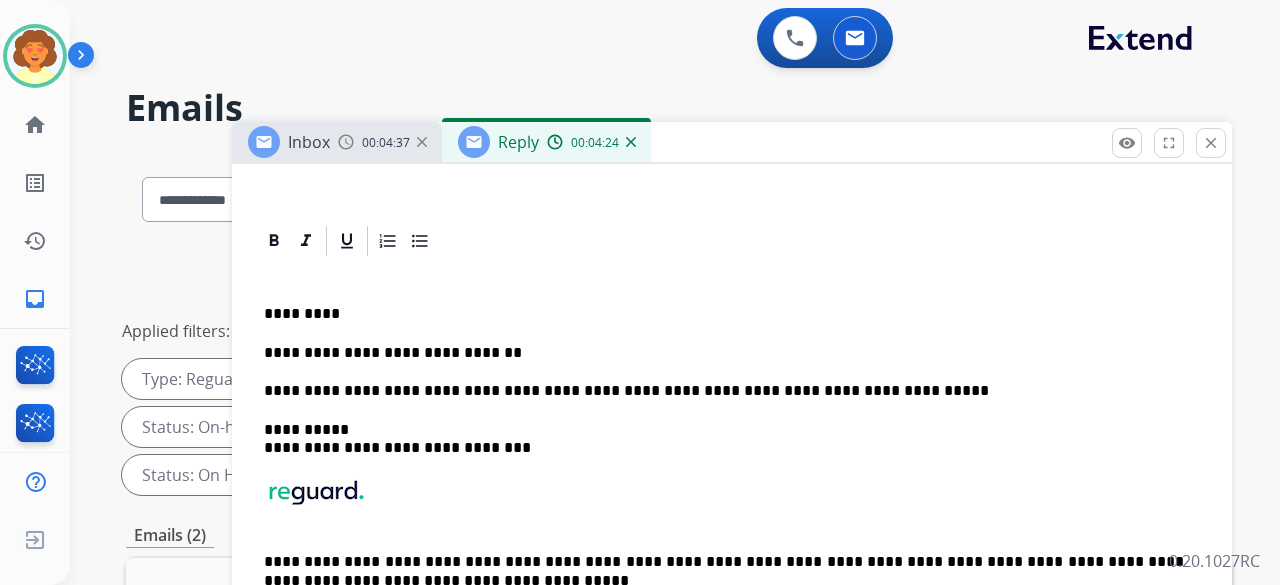 click on "**********" at bounding box center [724, 353] 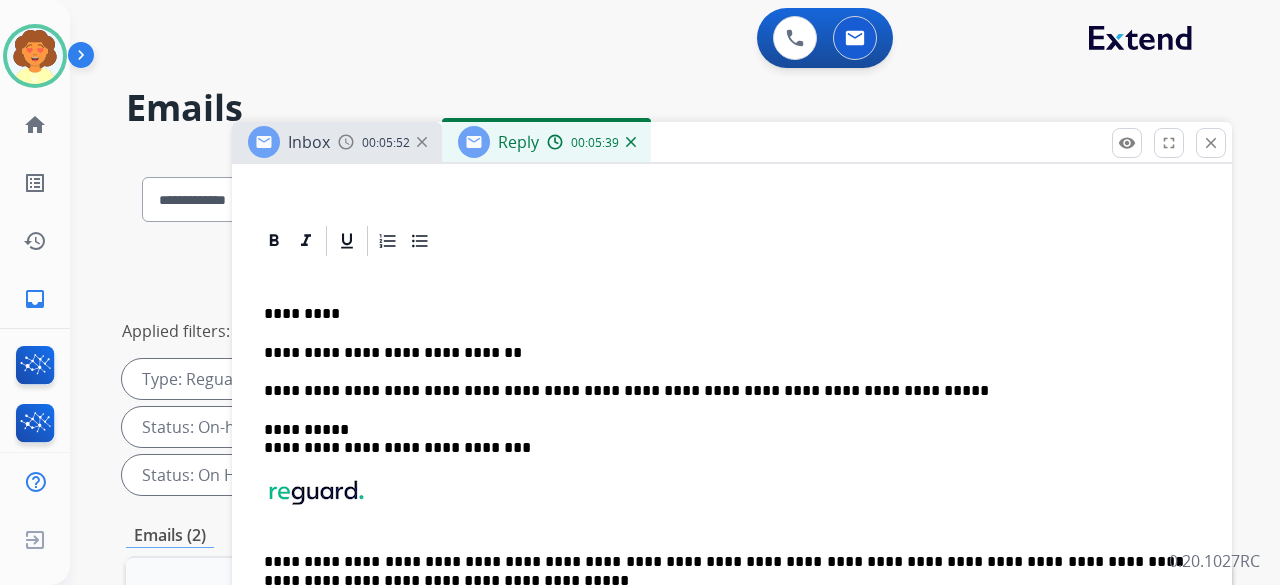 click on "**********" at bounding box center [724, 353] 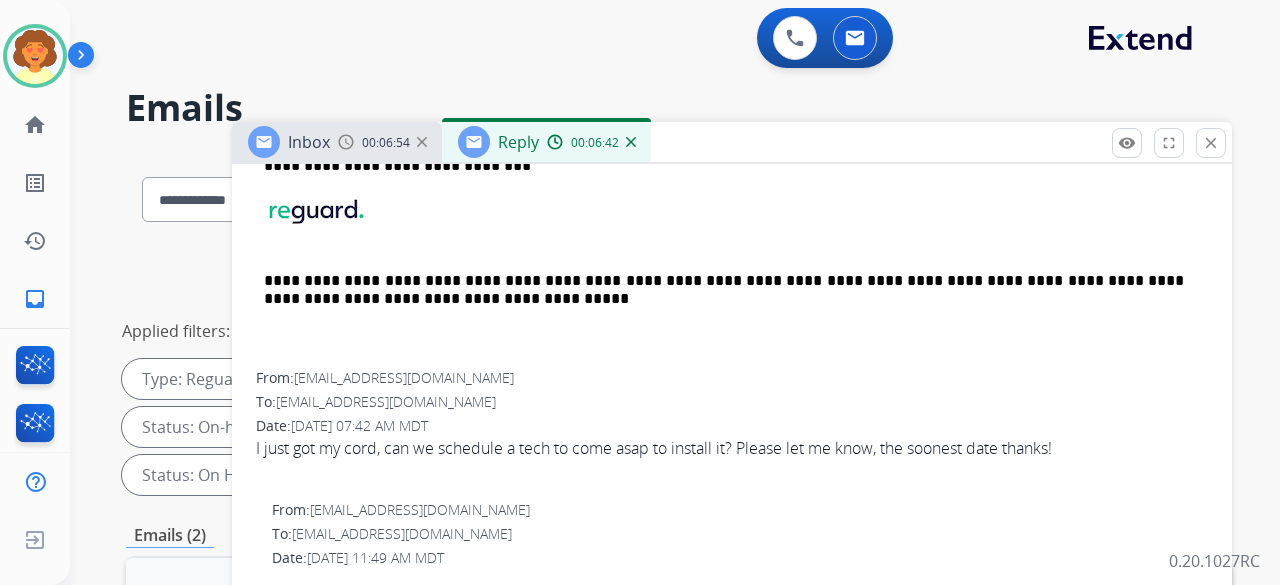 scroll, scrollTop: 500, scrollLeft: 0, axis: vertical 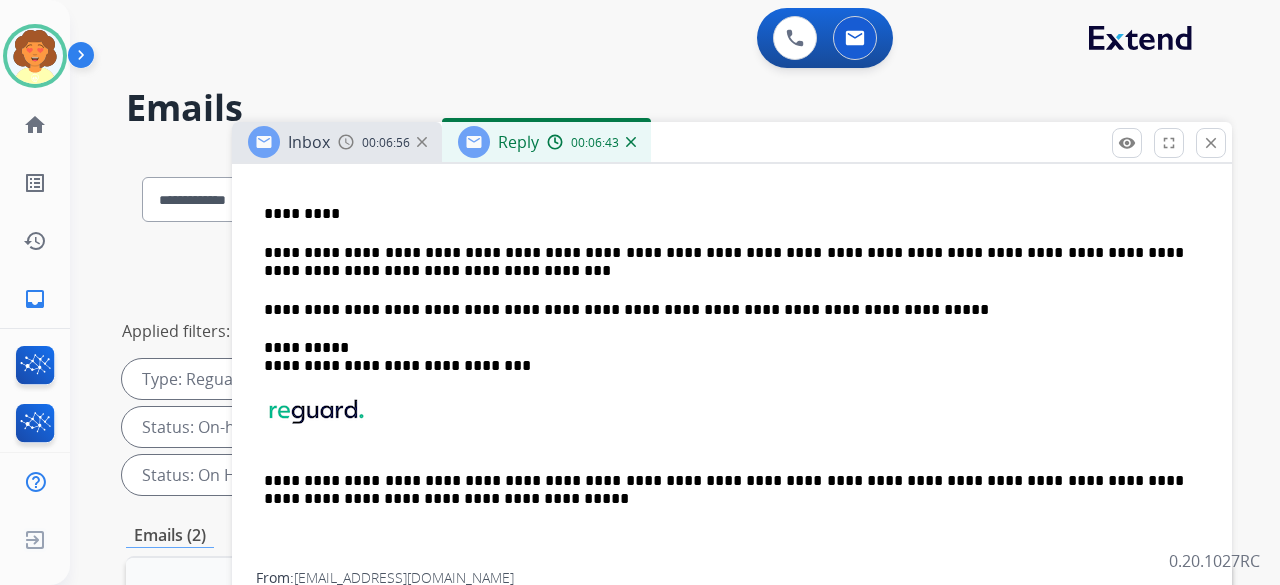 click on "**********" at bounding box center [724, 262] 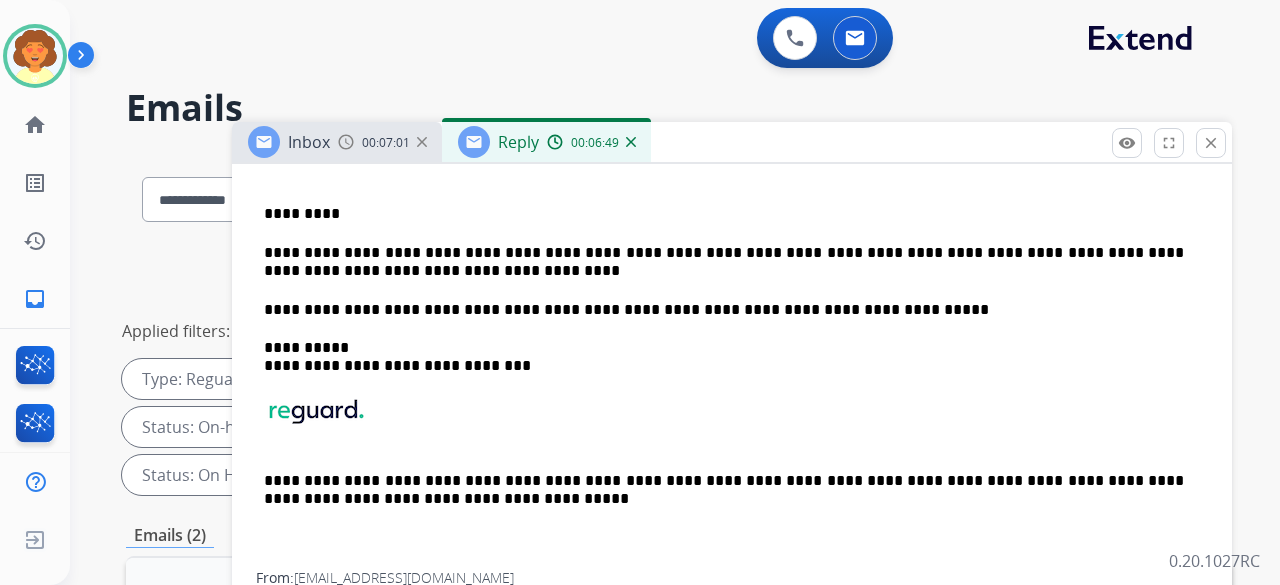 click on "**********" at bounding box center (724, 262) 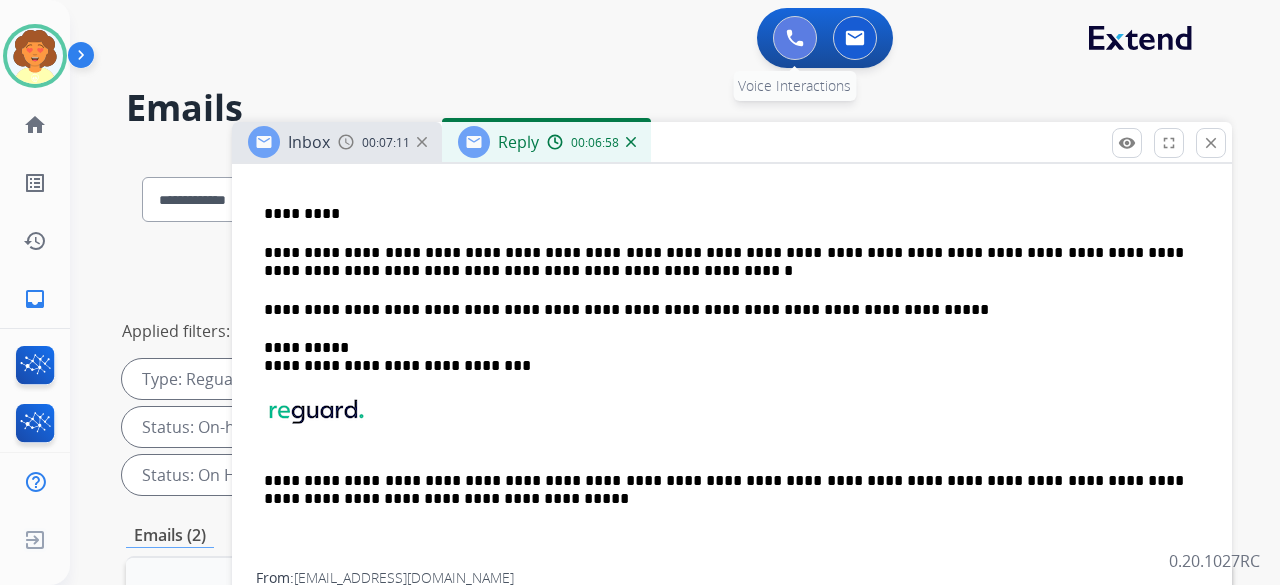 click at bounding box center (795, 38) 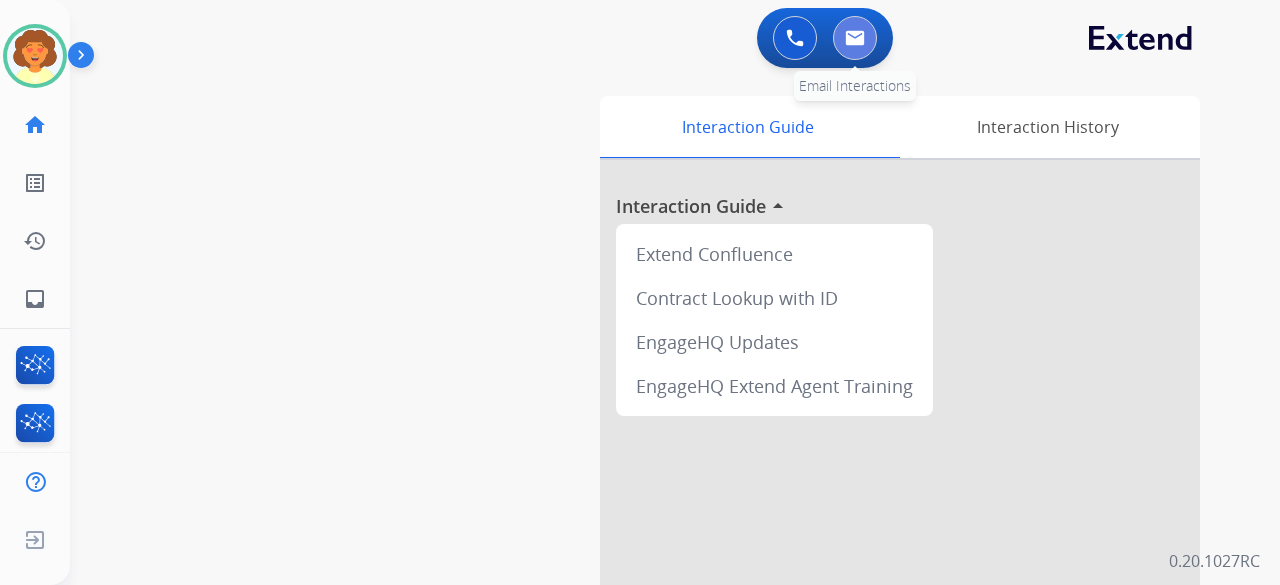 click at bounding box center (855, 38) 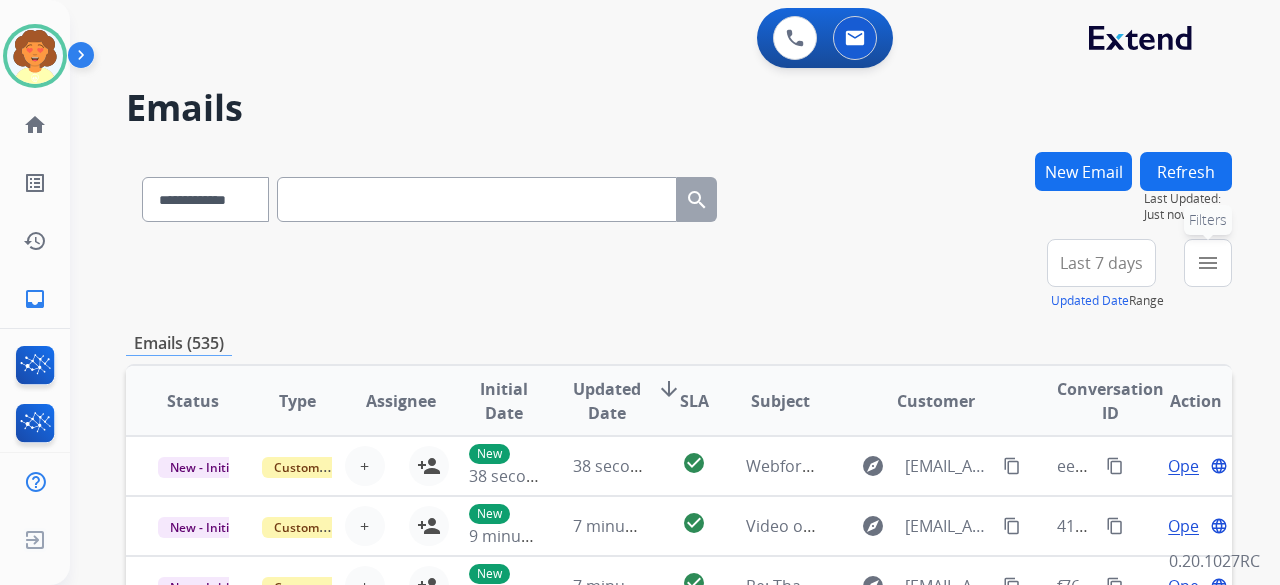 click on "menu" at bounding box center (1208, 263) 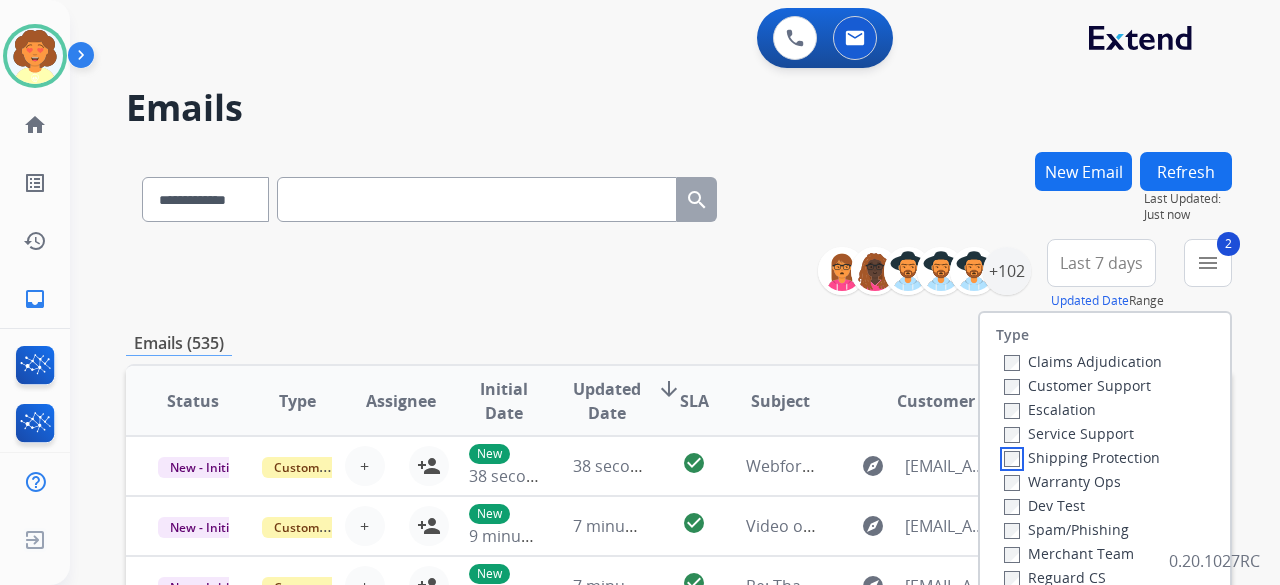 scroll, scrollTop: 100, scrollLeft: 0, axis: vertical 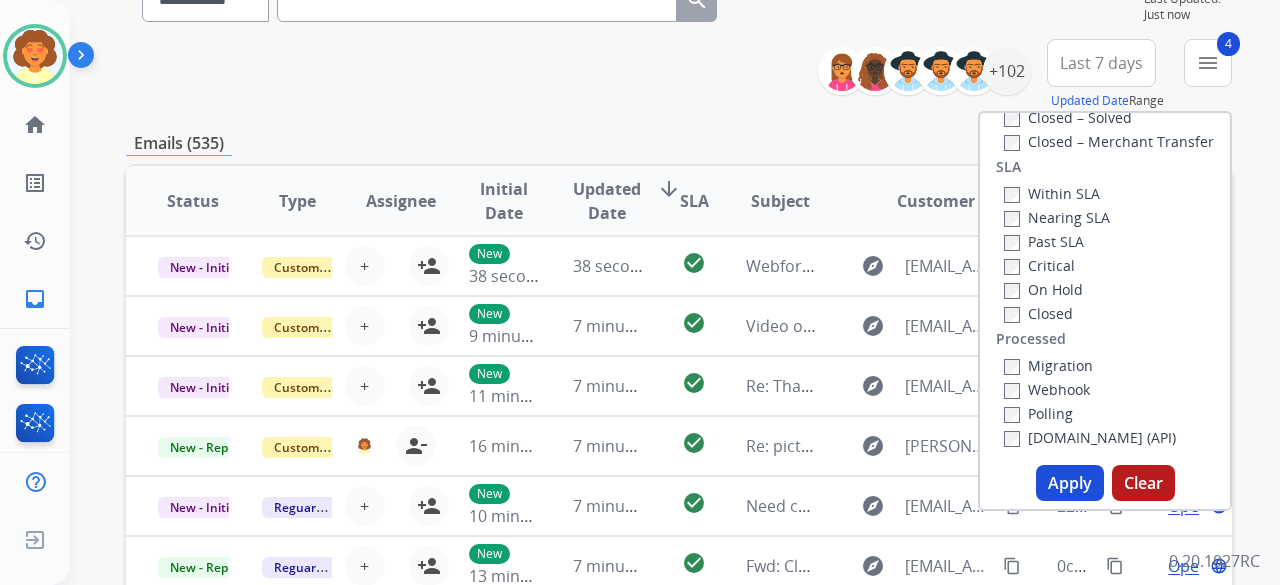 click on "Apply" at bounding box center [1070, 483] 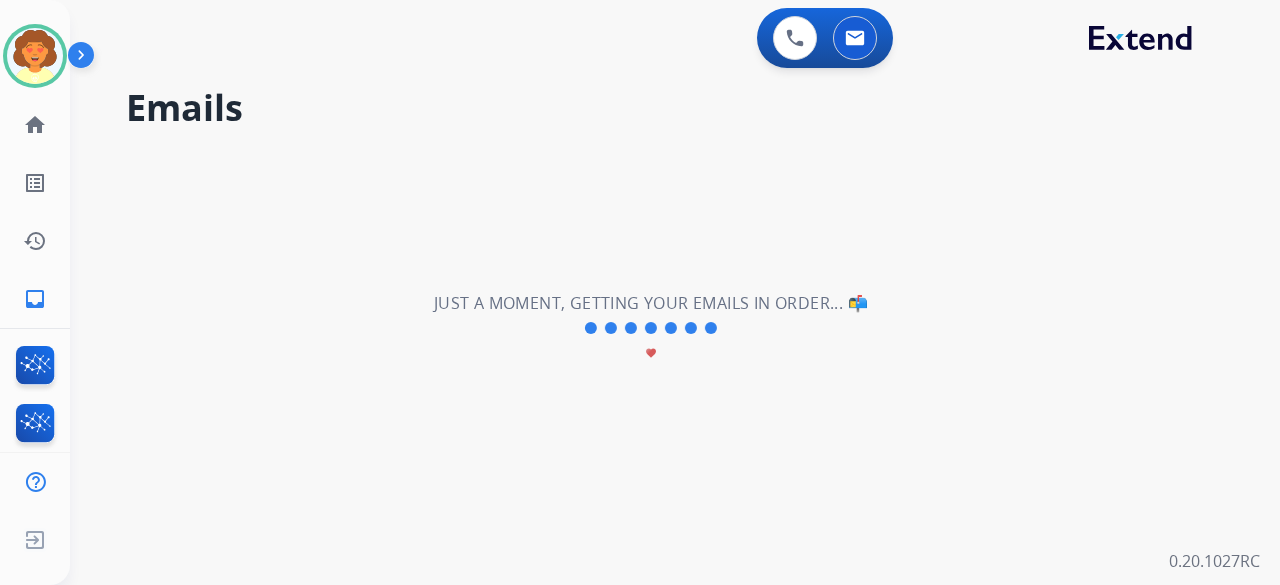 scroll, scrollTop: 0, scrollLeft: 0, axis: both 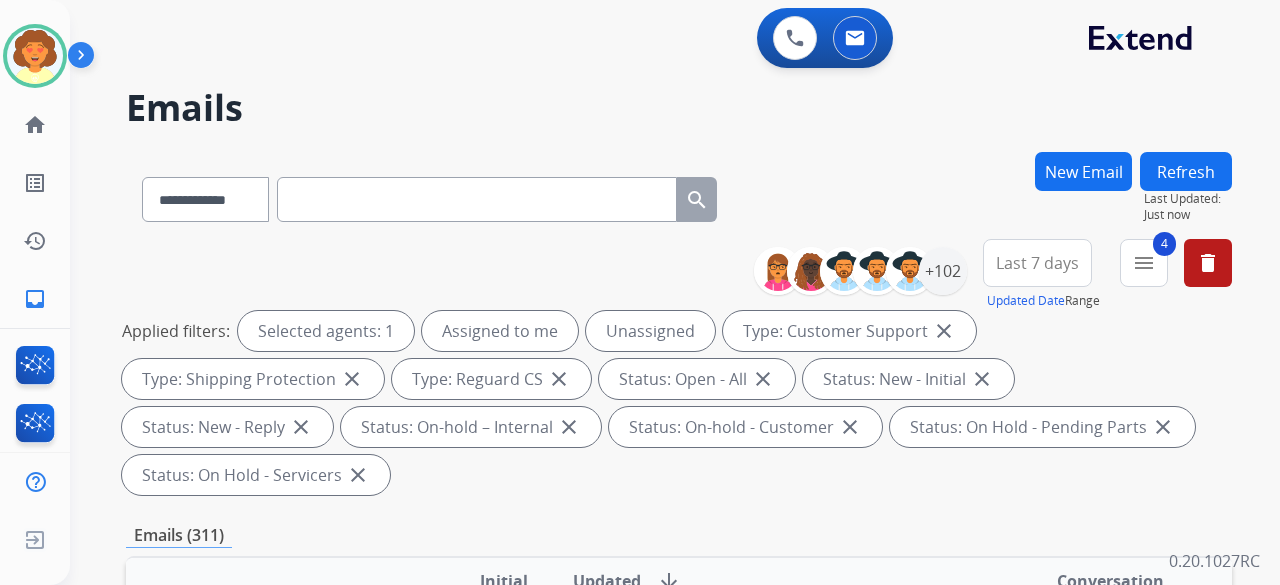 click on "Last 7 days" at bounding box center (1037, 263) 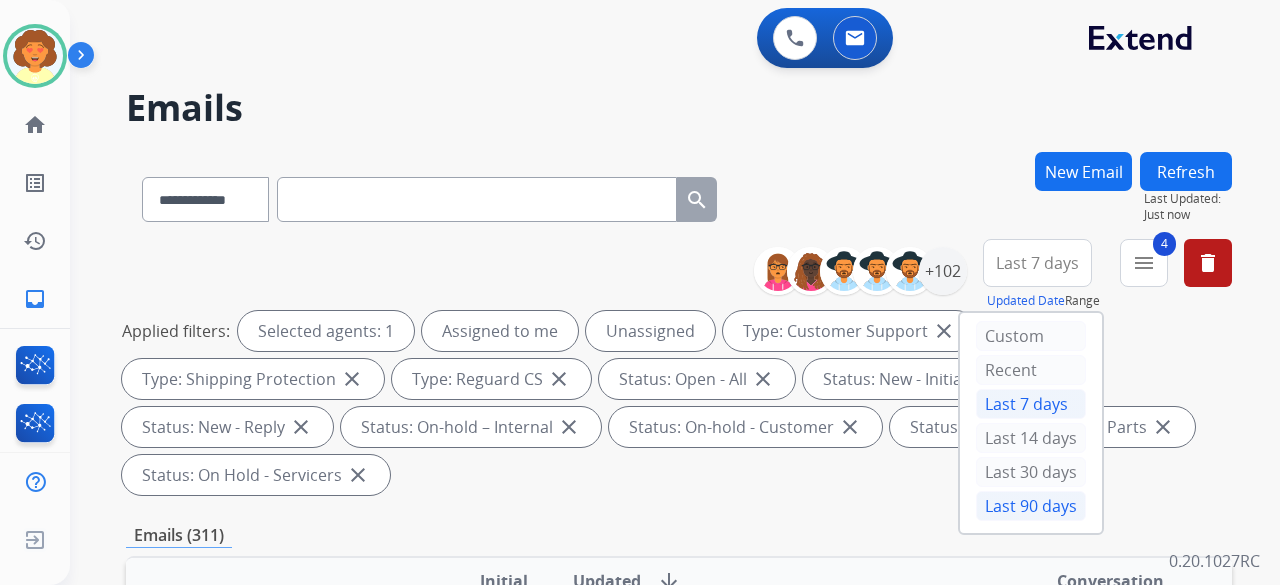 click on "Last 90 days" at bounding box center [1031, 506] 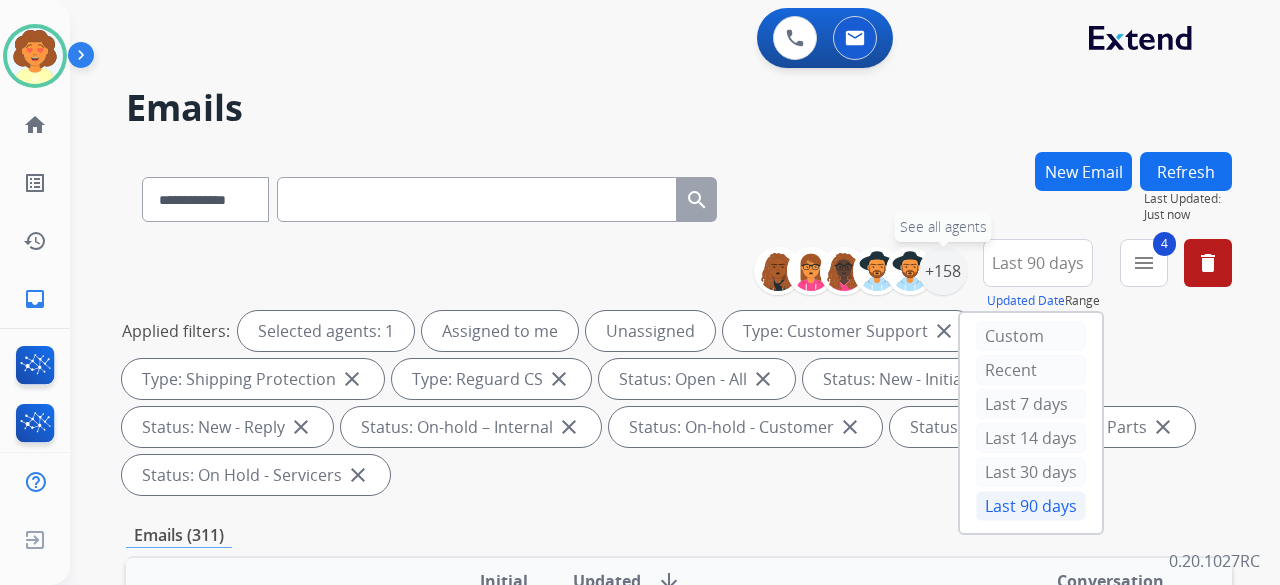 click on "+158" at bounding box center (943, 271) 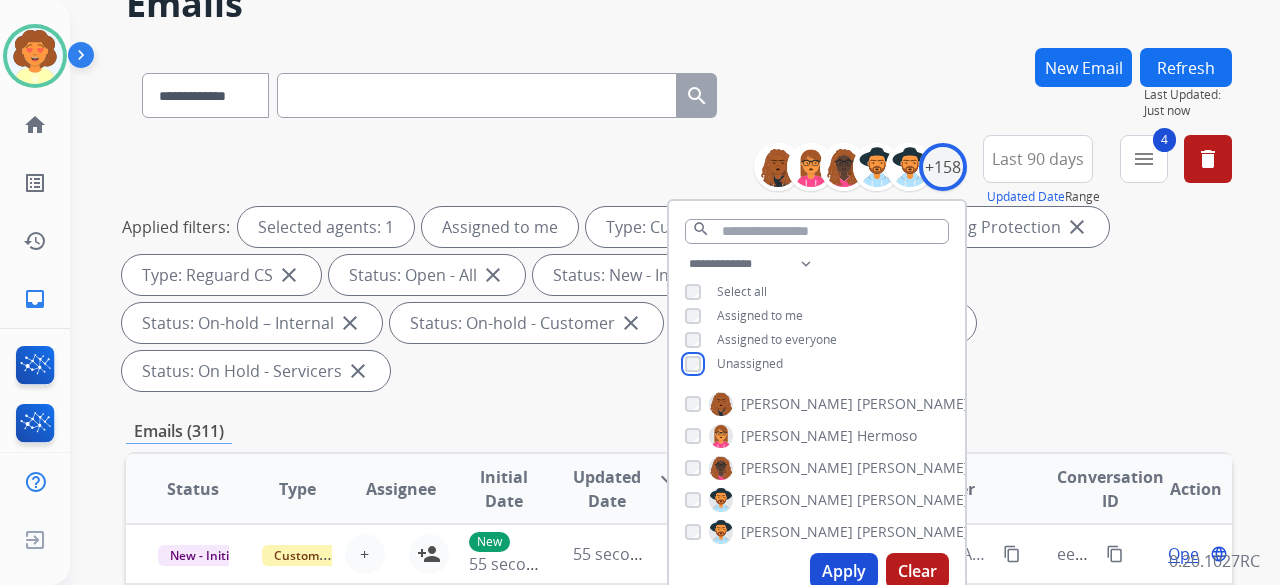 scroll, scrollTop: 300, scrollLeft: 0, axis: vertical 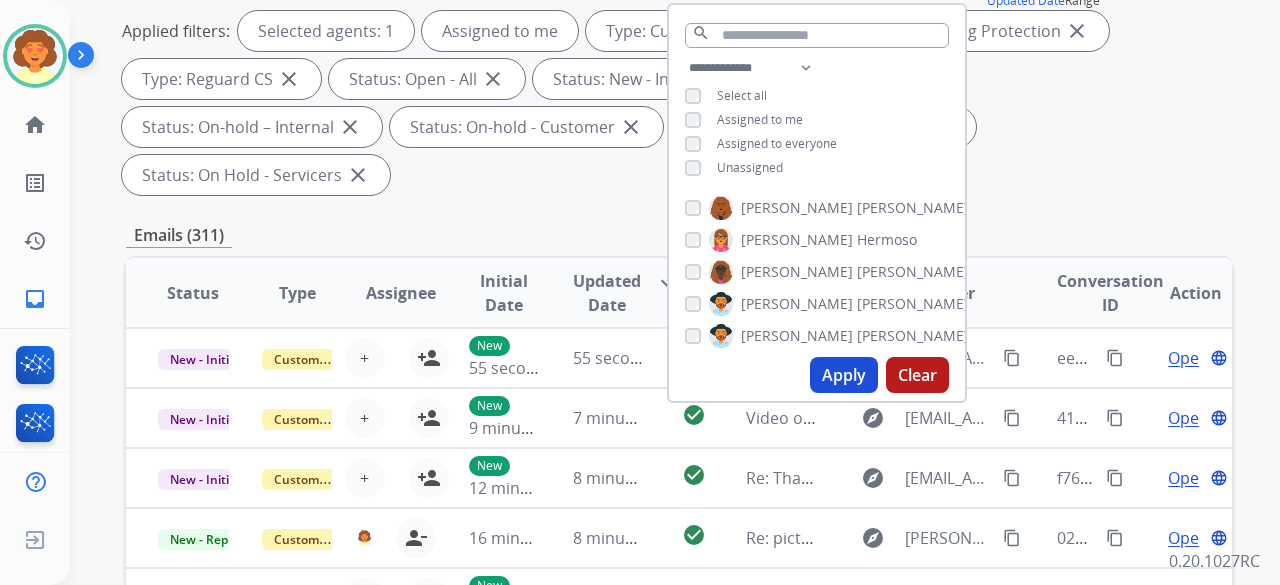 click on "Apply" at bounding box center [844, 375] 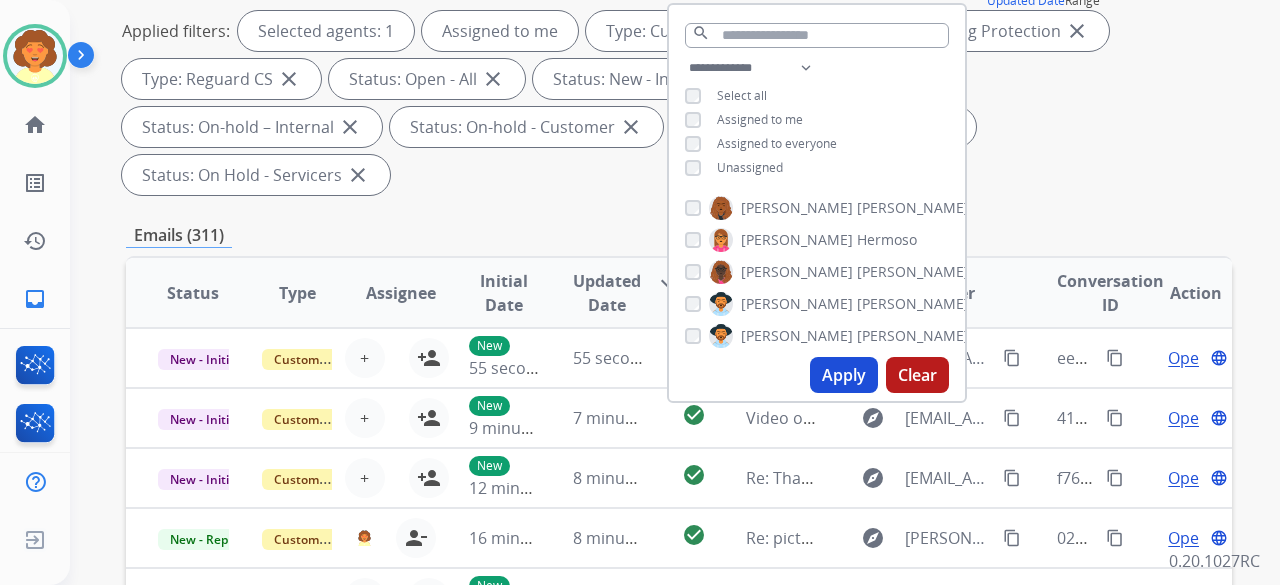 scroll, scrollTop: 0, scrollLeft: 0, axis: both 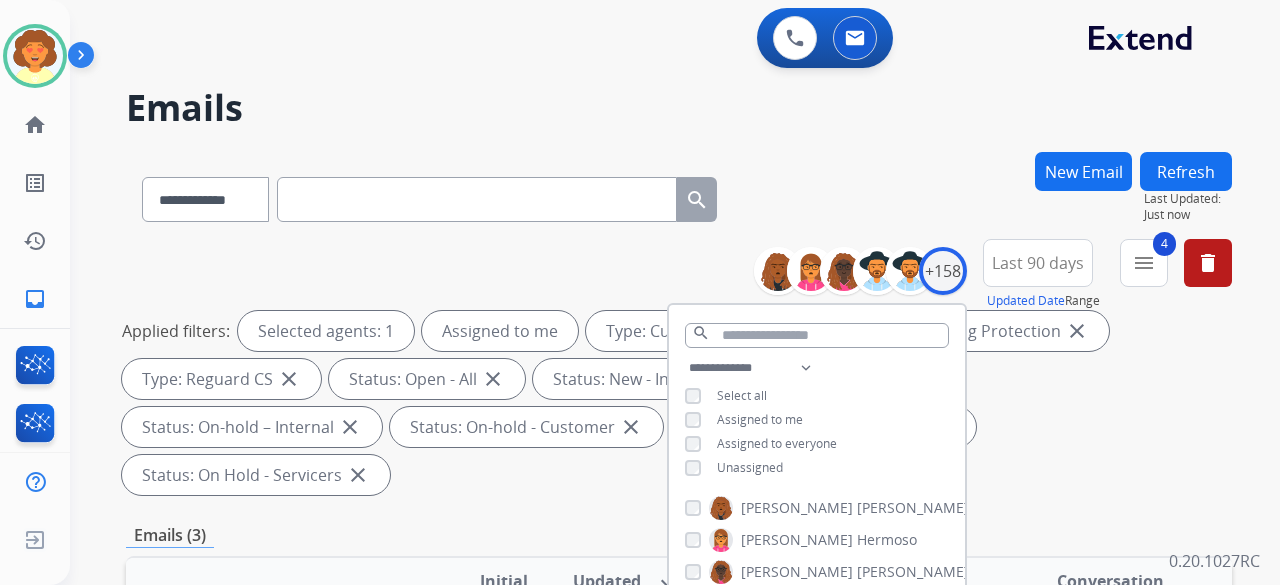 click on "Applied filters:  Selected agents: 1  Assigned to me  Type: Customer Support  close  Type: Shipping Protection  close  Type: Reguard CS  close  Status: Open - All  close  Status: New - Initial  close  Status: New - Reply  close  Status: On-hold – Internal  close  Status: On-hold - Customer  close  Status: On Hold - Pending Parts  close  Status: On Hold - Servicers  close" at bounding box center [675, 403] 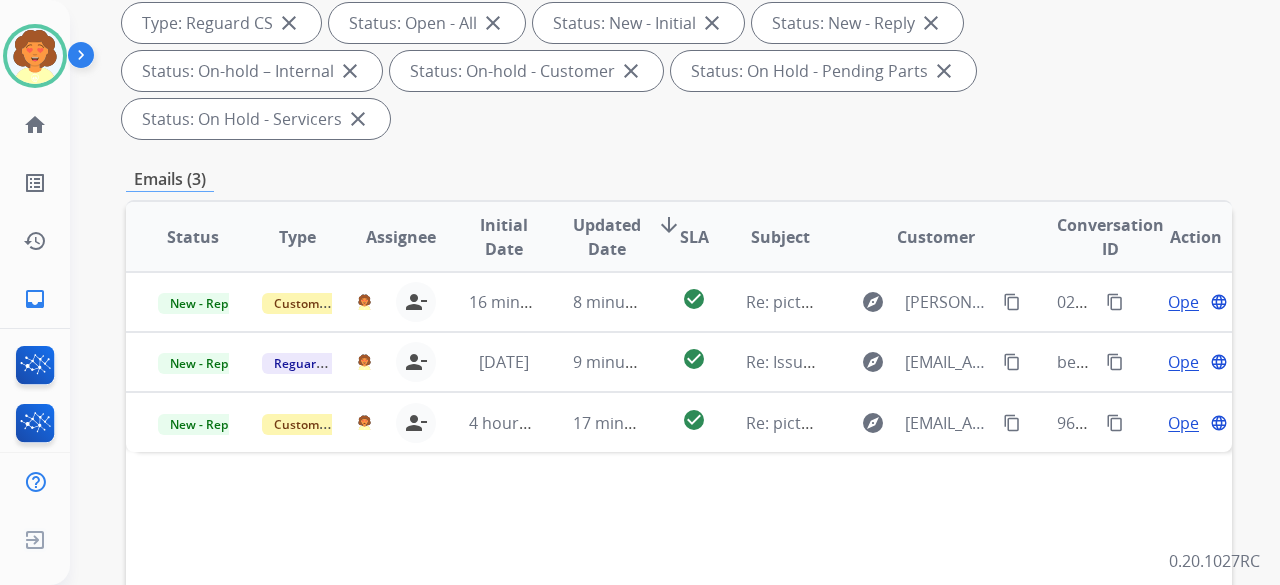 scroll, scrollTop: 400, scrollLeft: 0, axis: vertical 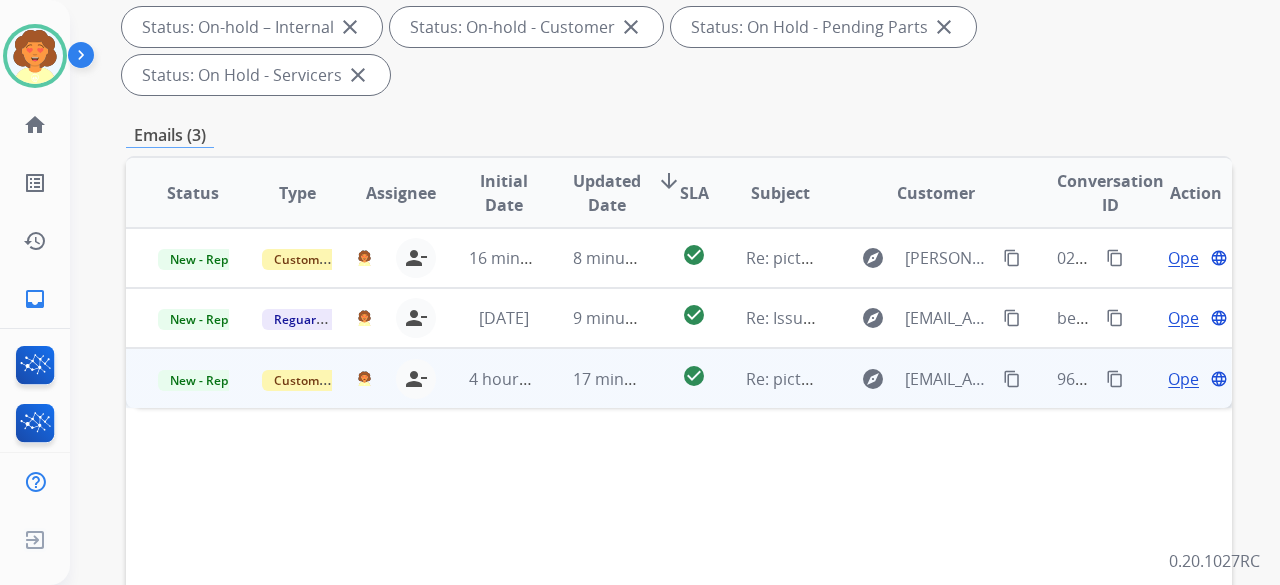 click on "Open" at bounding box center (1188, 379) 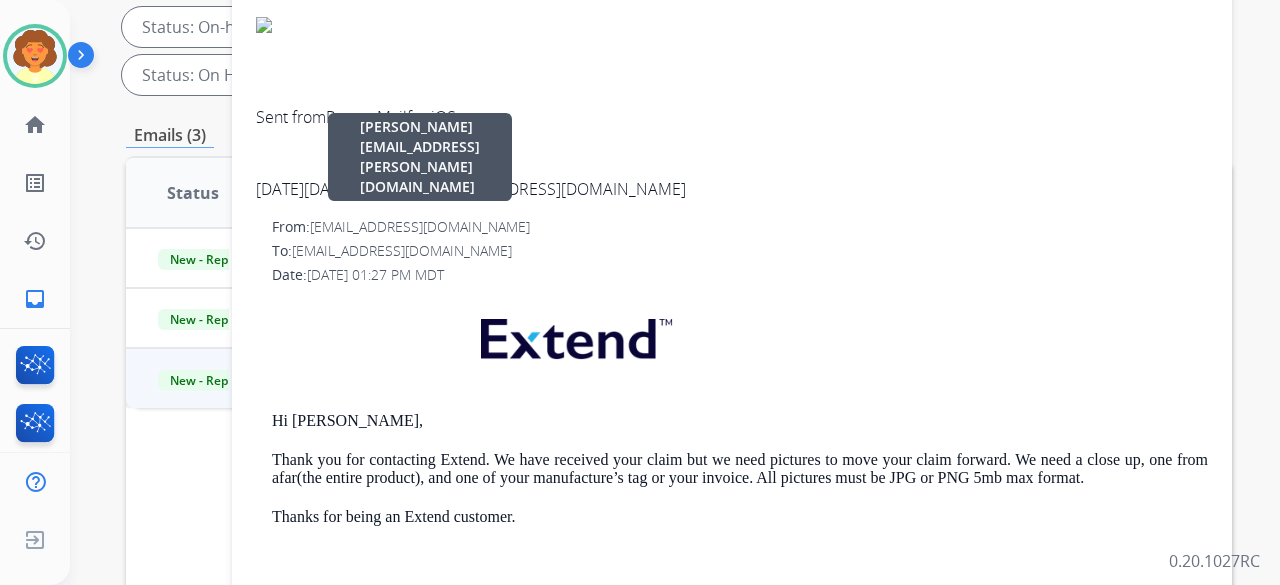 scroll, scrollTop: 0, scrollLeft: 0, axis: both 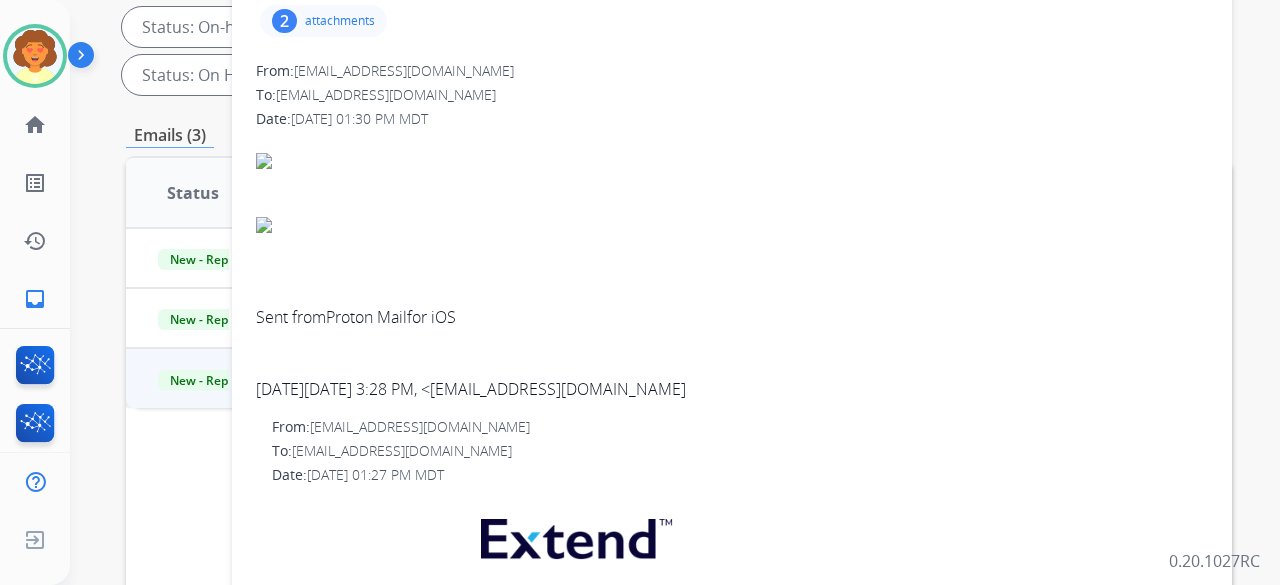 click on "2" at bounding box center [284, 21] 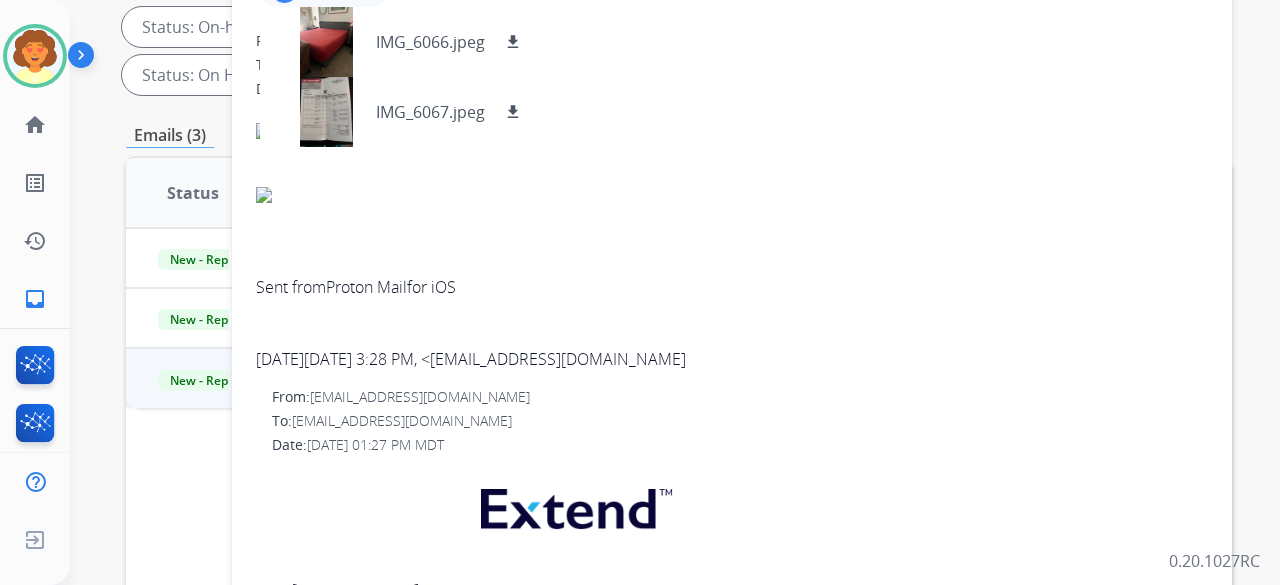 scroll, scrollTop: 0, scrollLeft: 0, axis: both 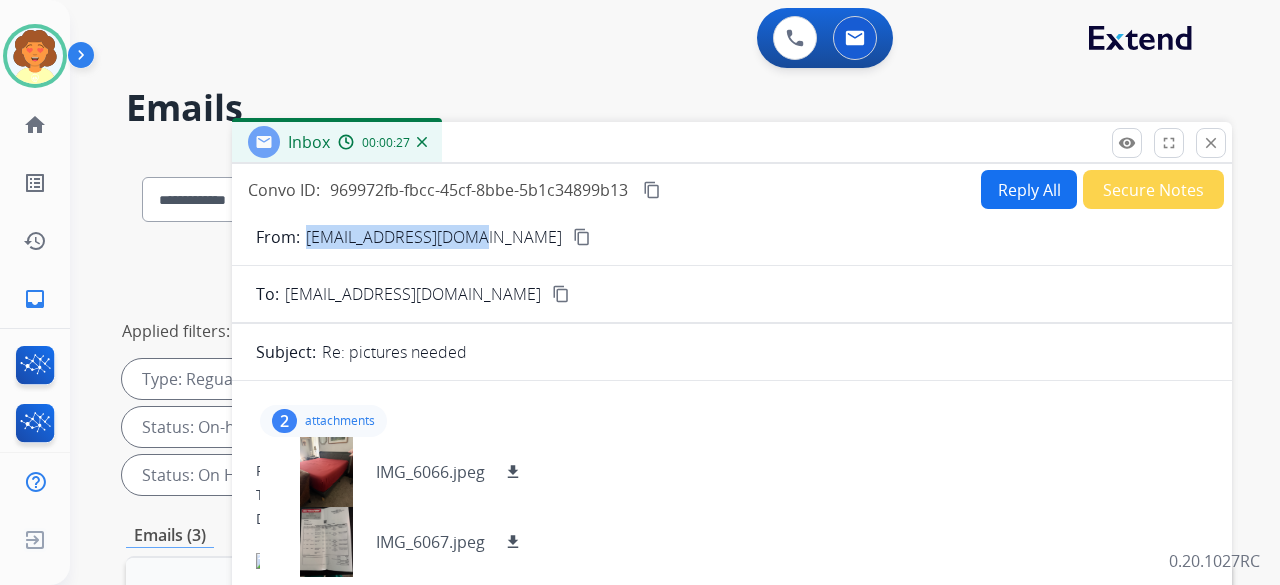 drag, startPoint x: 302, startPoint y: 233, endPoint x: 466, endPoint y: 247, distance: 164.59648 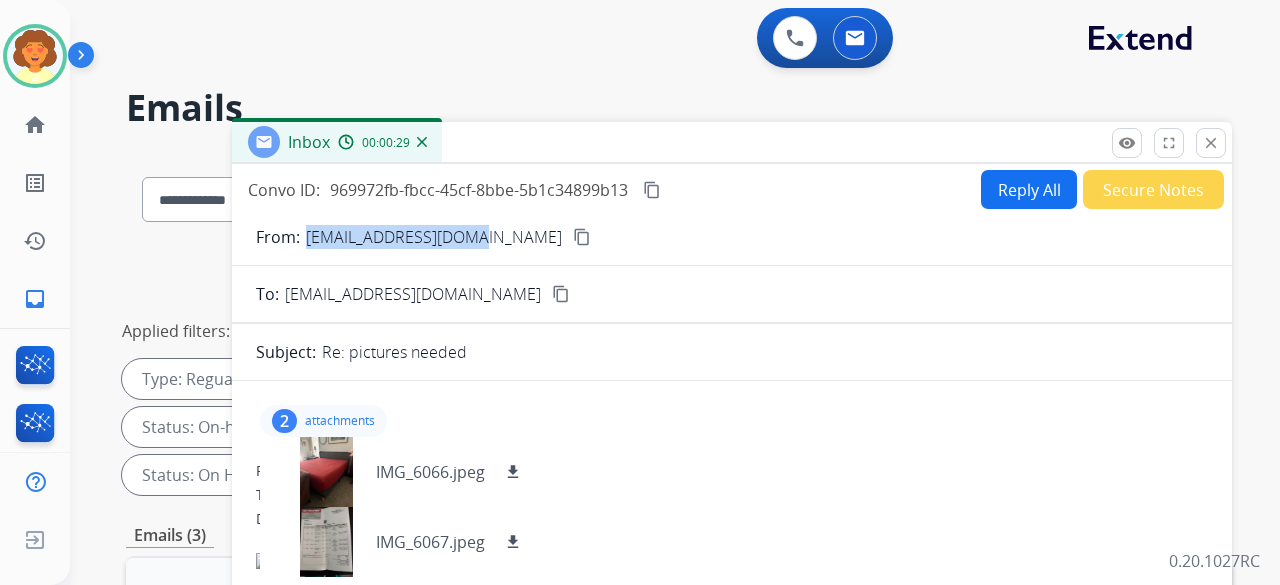 copy on "[EMAIL_ADDRESS][DOMAIN_NAME]" 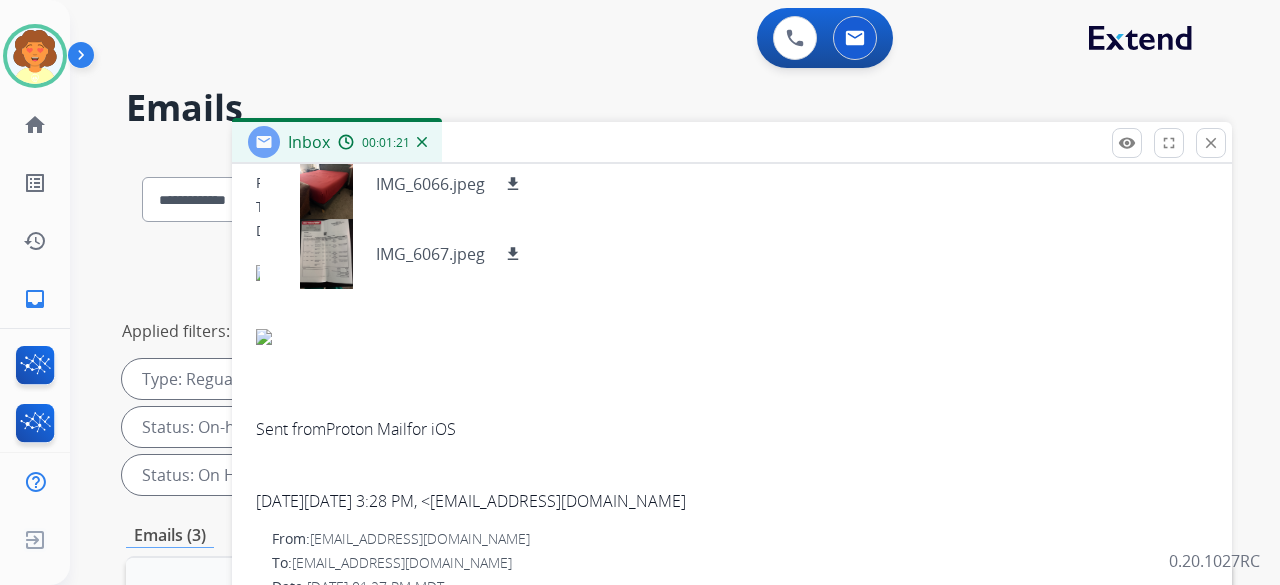 scroll, scrollTop: 400, scrollLeft: 0, axis: vertical 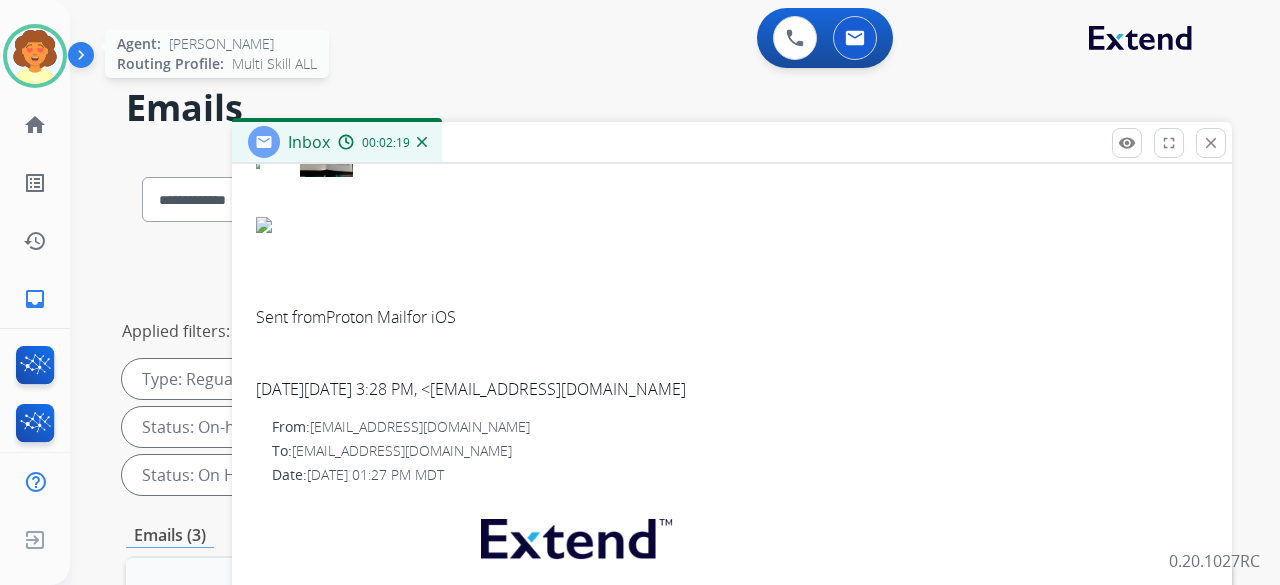 click at bounding box center (35, 56) 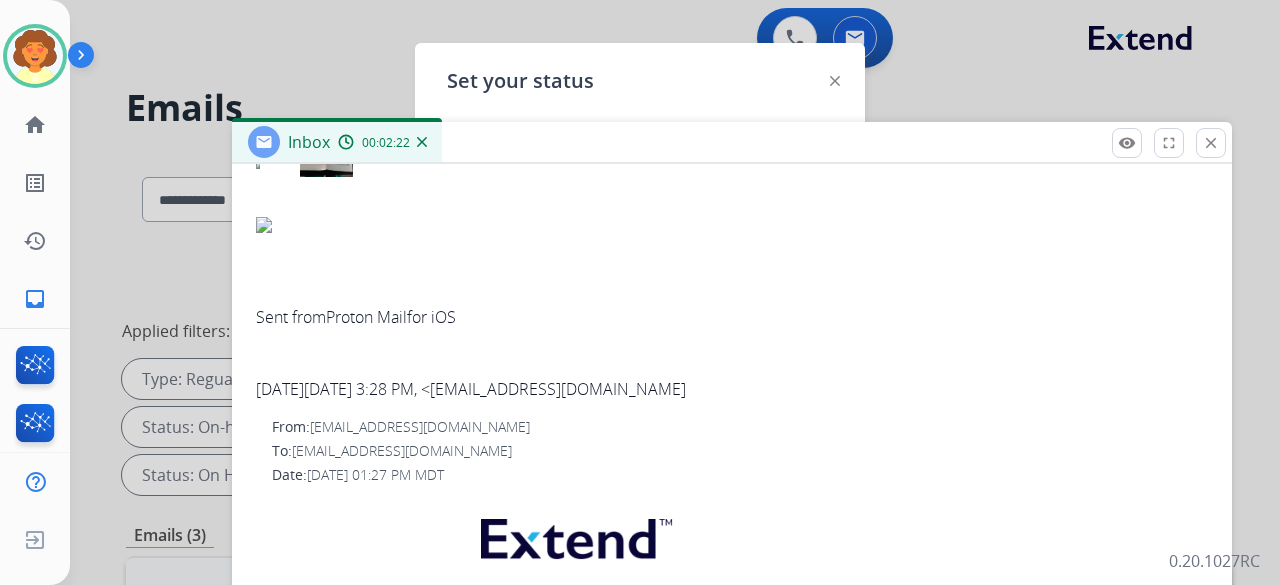 click at bounding box center [640, 292] 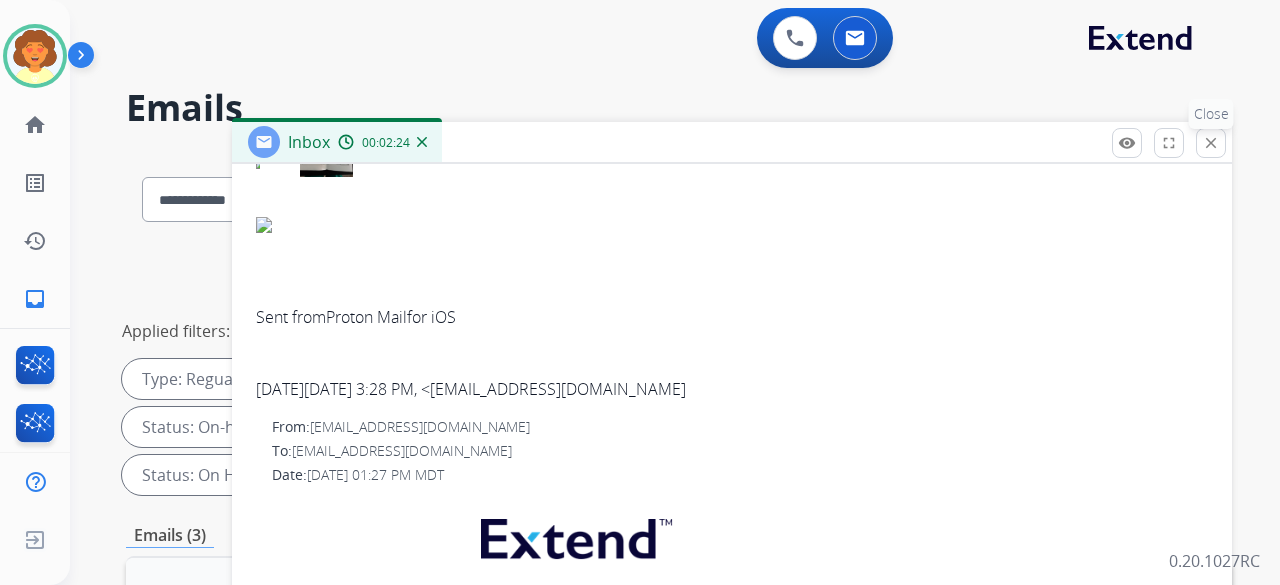click on "close" at bounding box center (1211, 143) 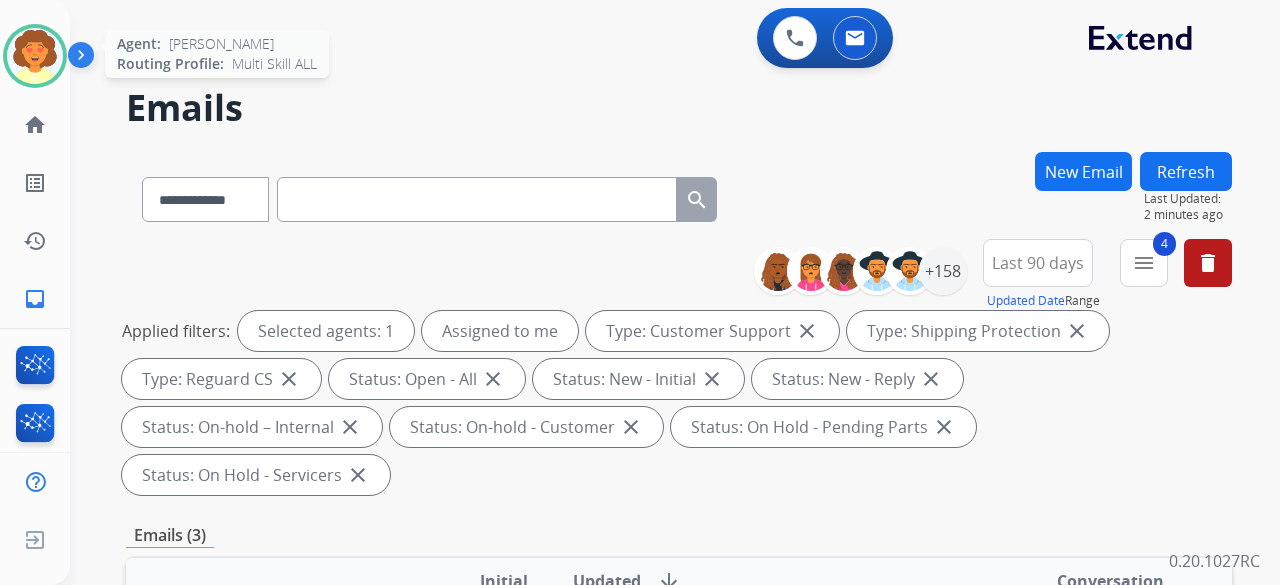 click at bounding box center (35, 56) 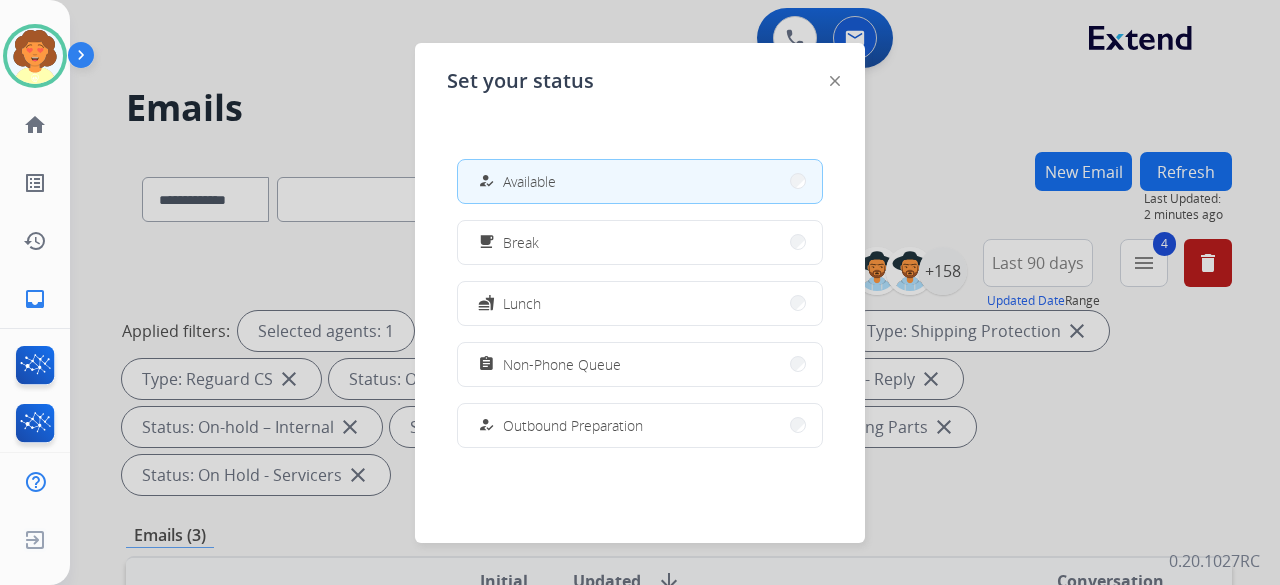 click on "Non-Phone Queue" at bounding box center [562, 364] 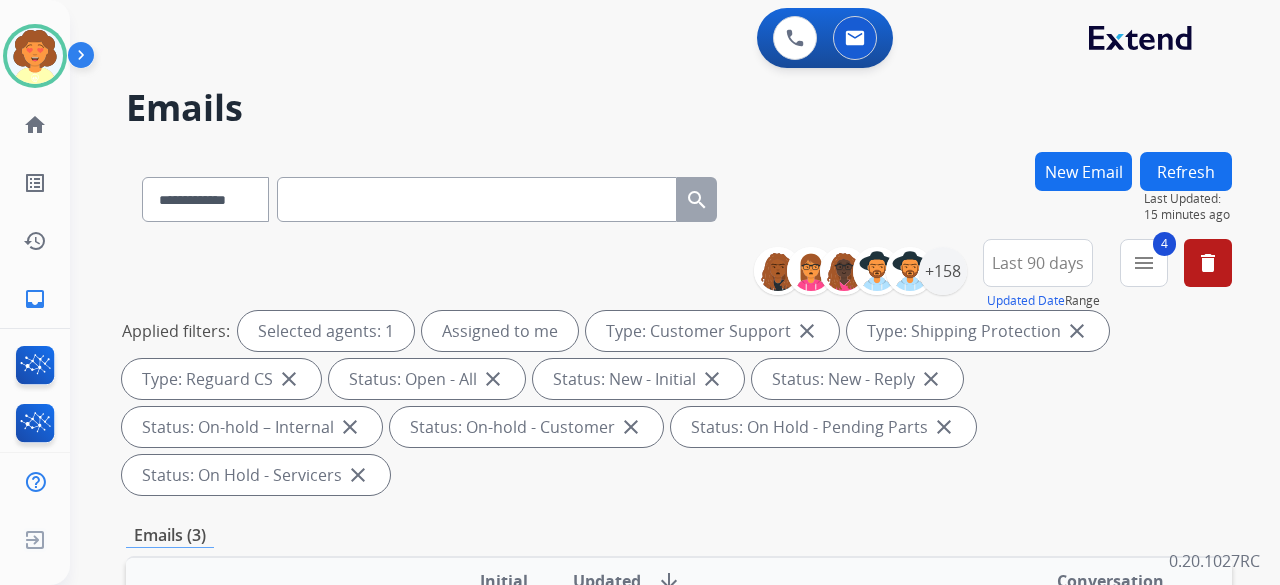 click on "Last 90 days" at bounding box center (1038, 263) 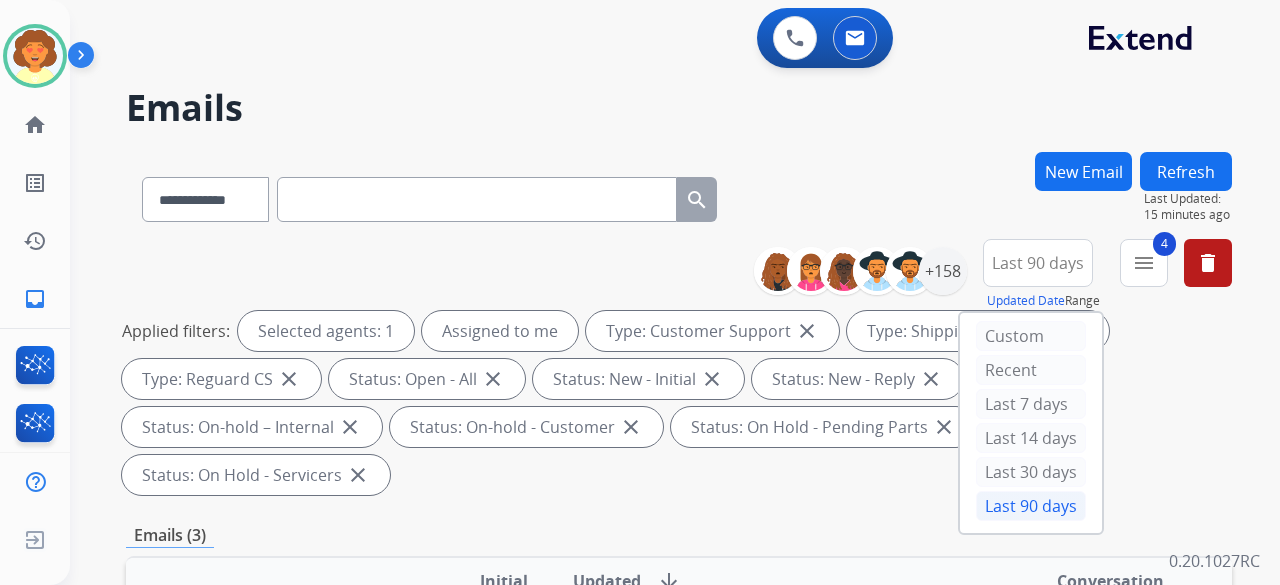 click on "Last 90 days" at bounding box center [1031, 506] 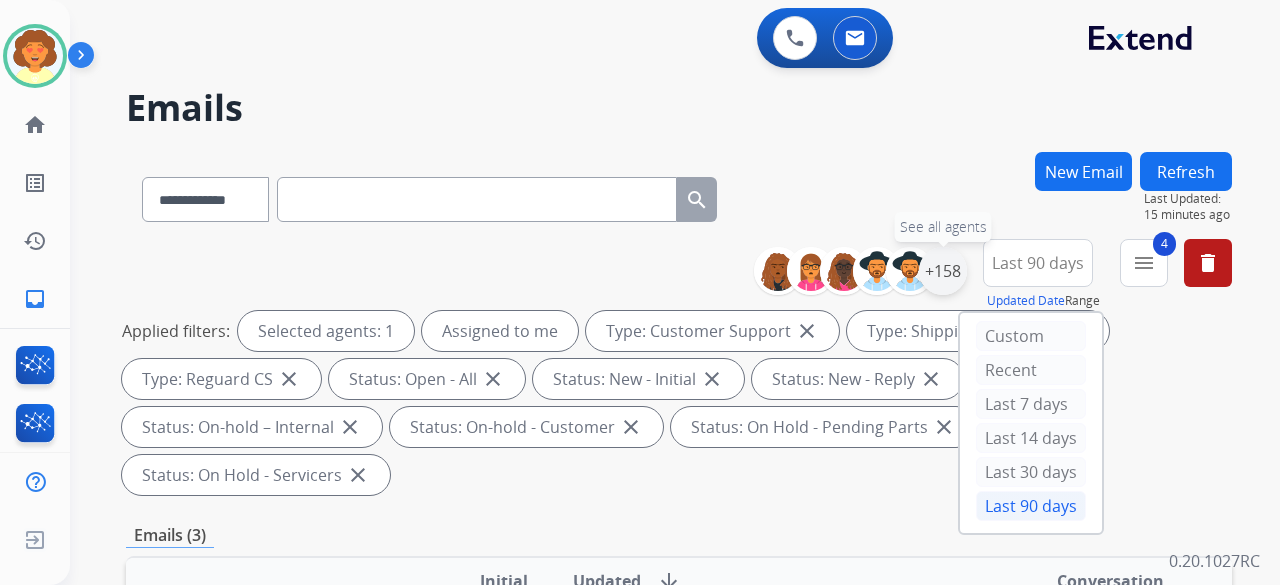 click on "+158" at bounding box center [943, 271] 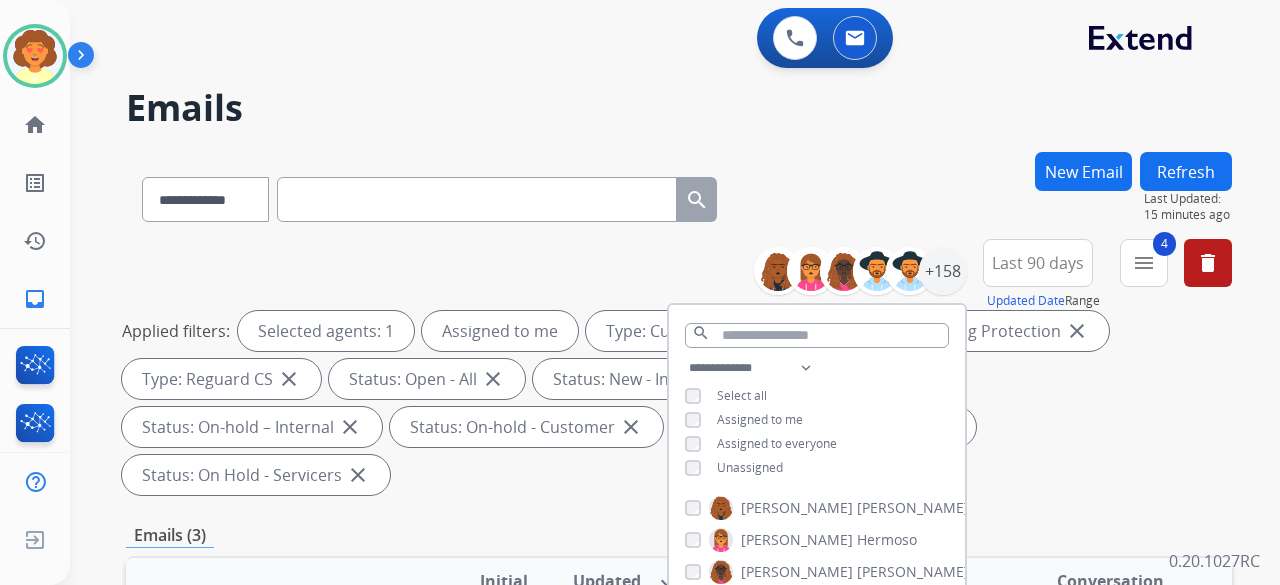 scroll, scrollTop: 200, scrollLeft: 0, axis: vertical 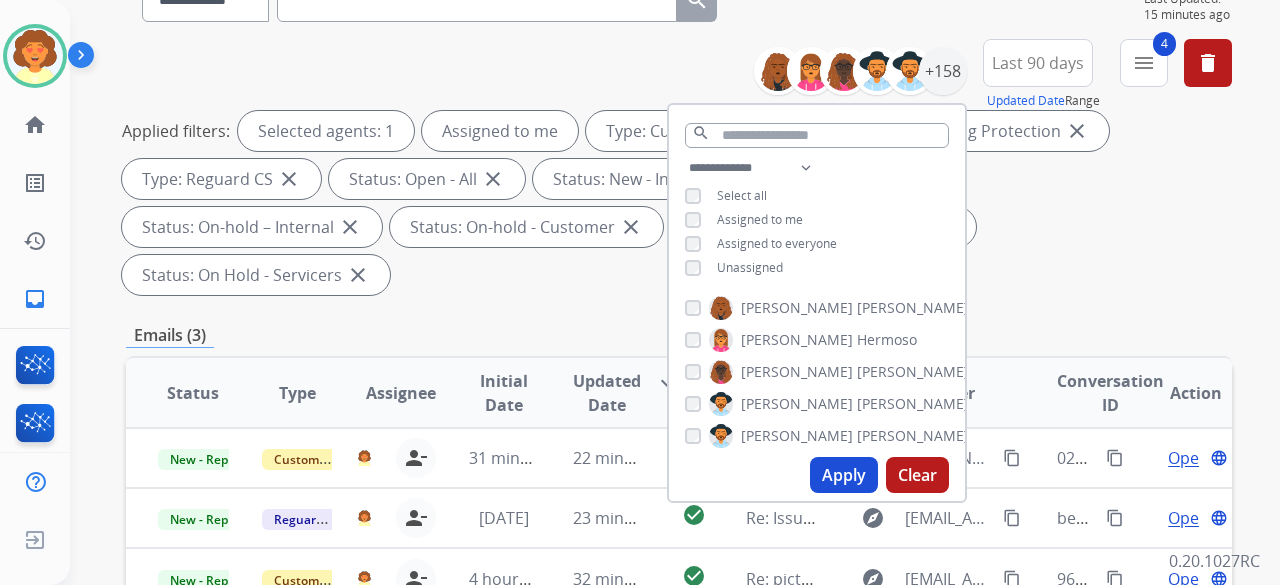 click on "Apply" at bounding box center [844, 475] 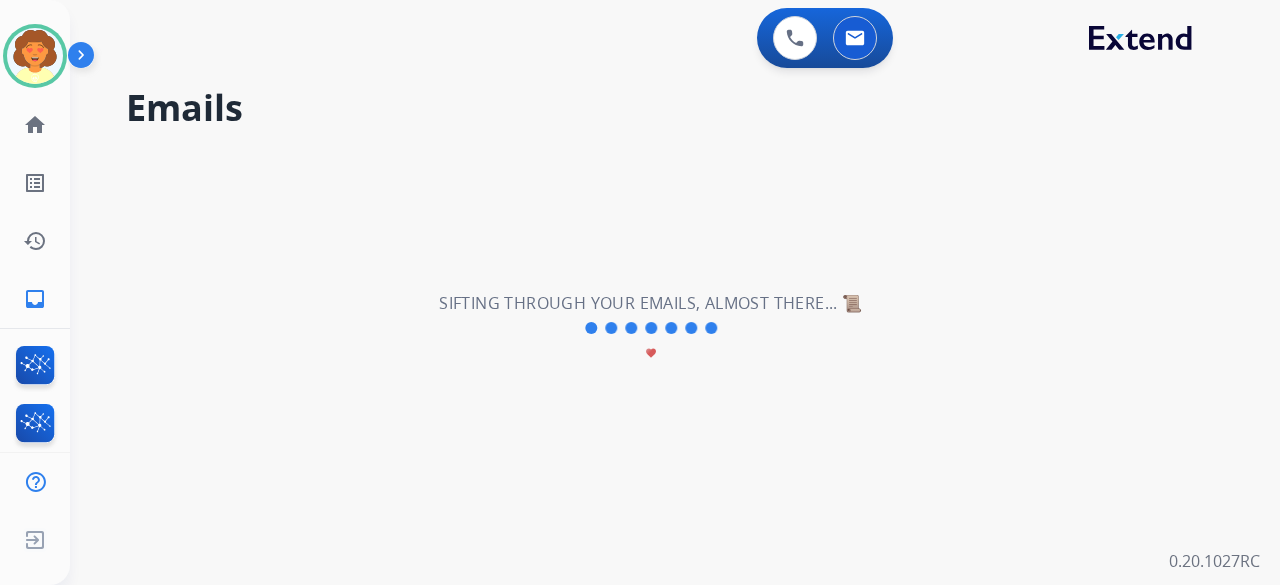 scroll, scrollTop: 0, scrollLeft: 0, axis: both 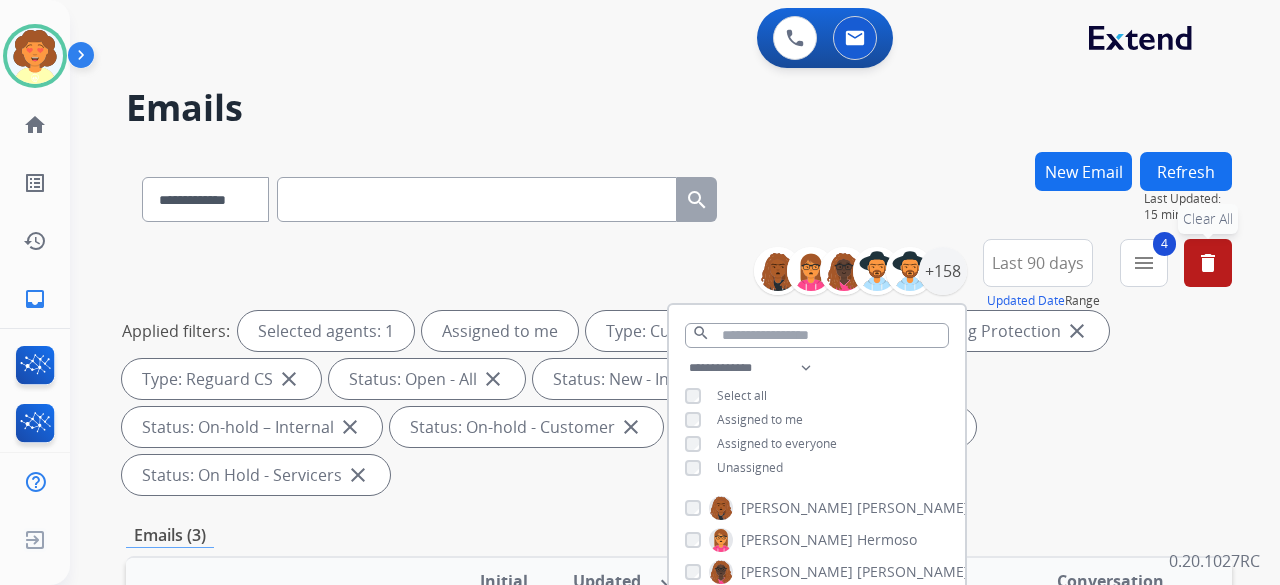 click on "delete" at bounding box center [1208, 263] 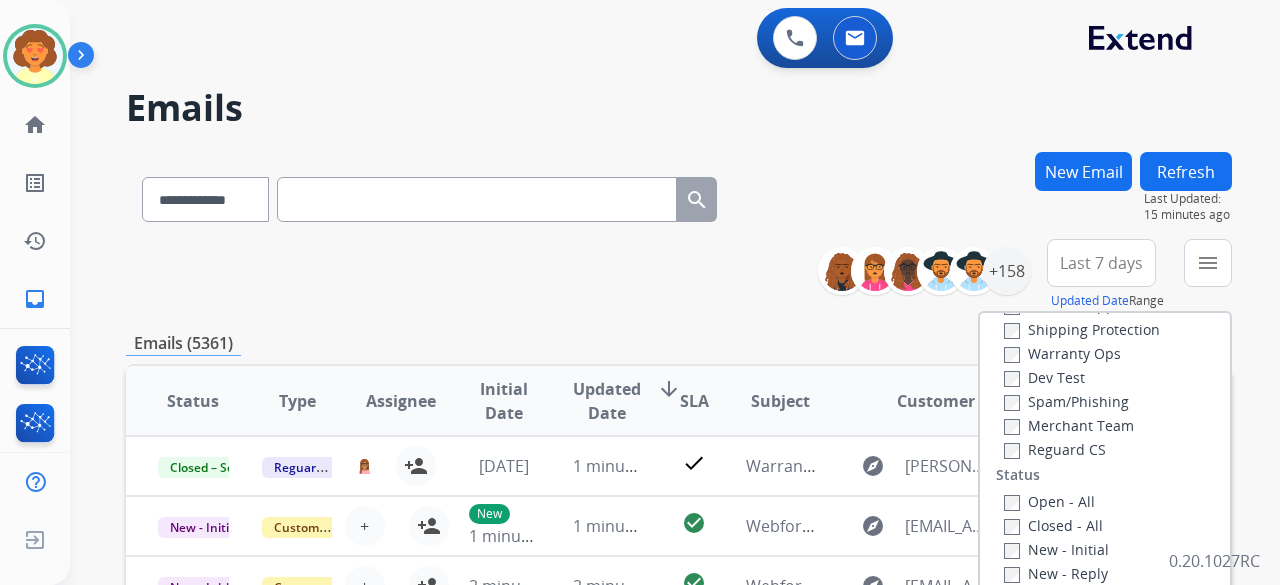 scroll, scrollTop: 0, scrollLeft: 0, axis: both 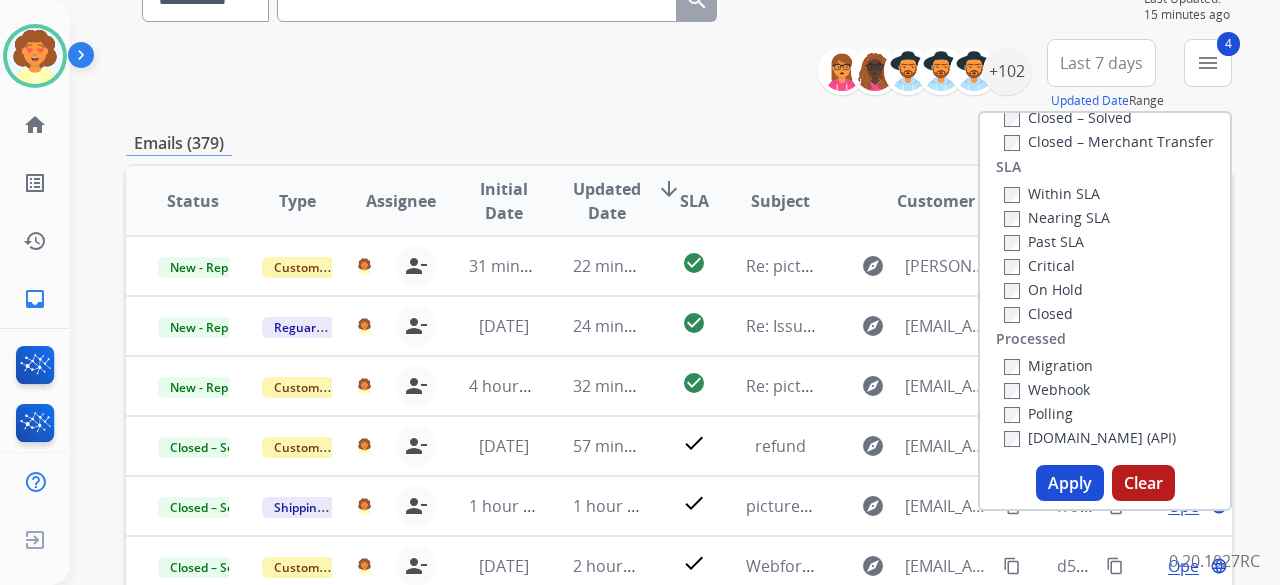 click on "Apply" at bounding box center [1070, 483] 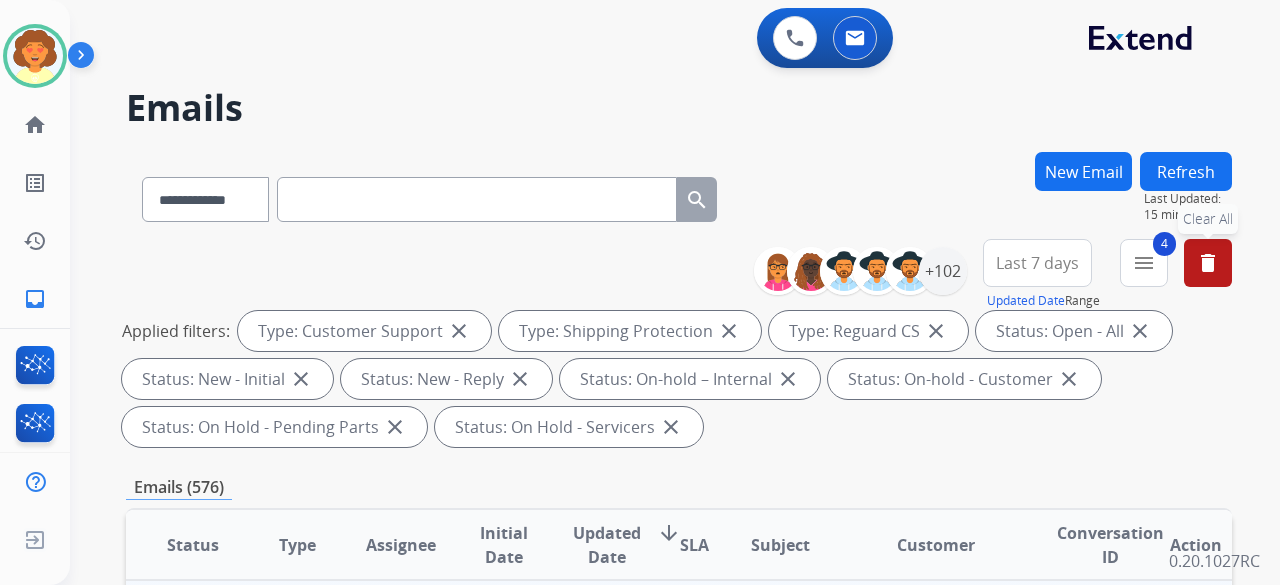 scroll, scrollTop: 200, scrollLeft: 0, axis: vertical 